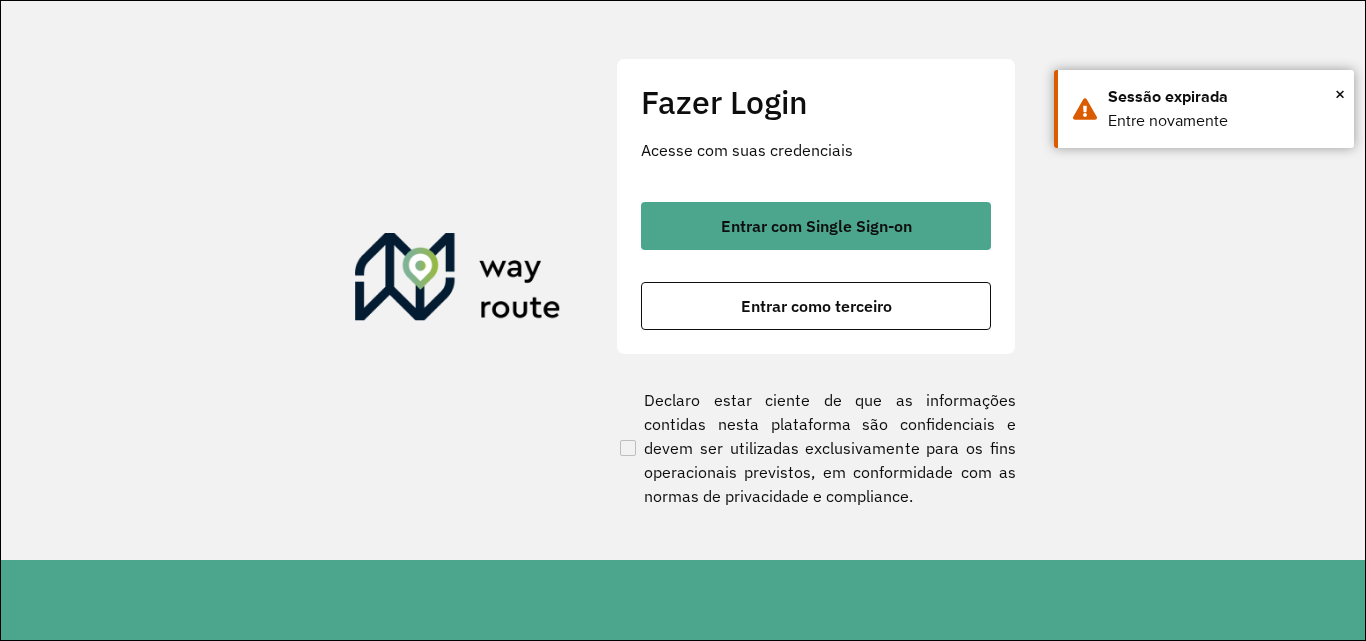 scroll, scrollTop: 0, scrollLeft: 0, axis: both 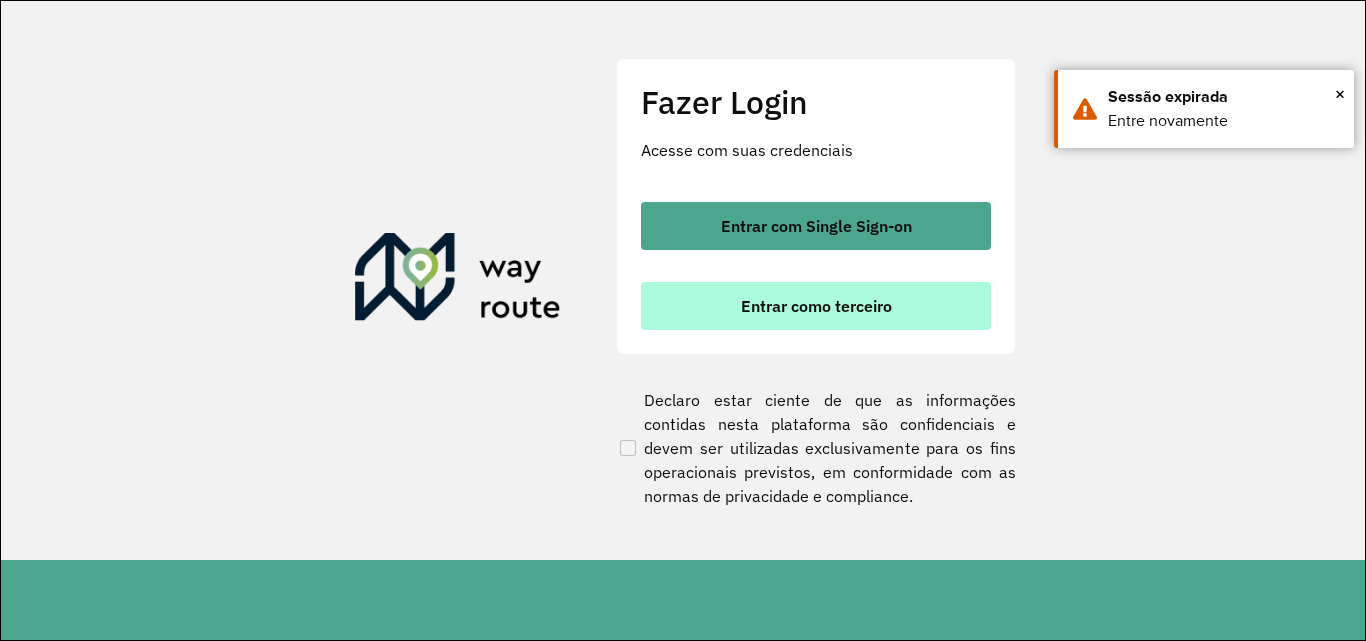 click on "Entrar como terceiro" at bounding box center (816, 306) 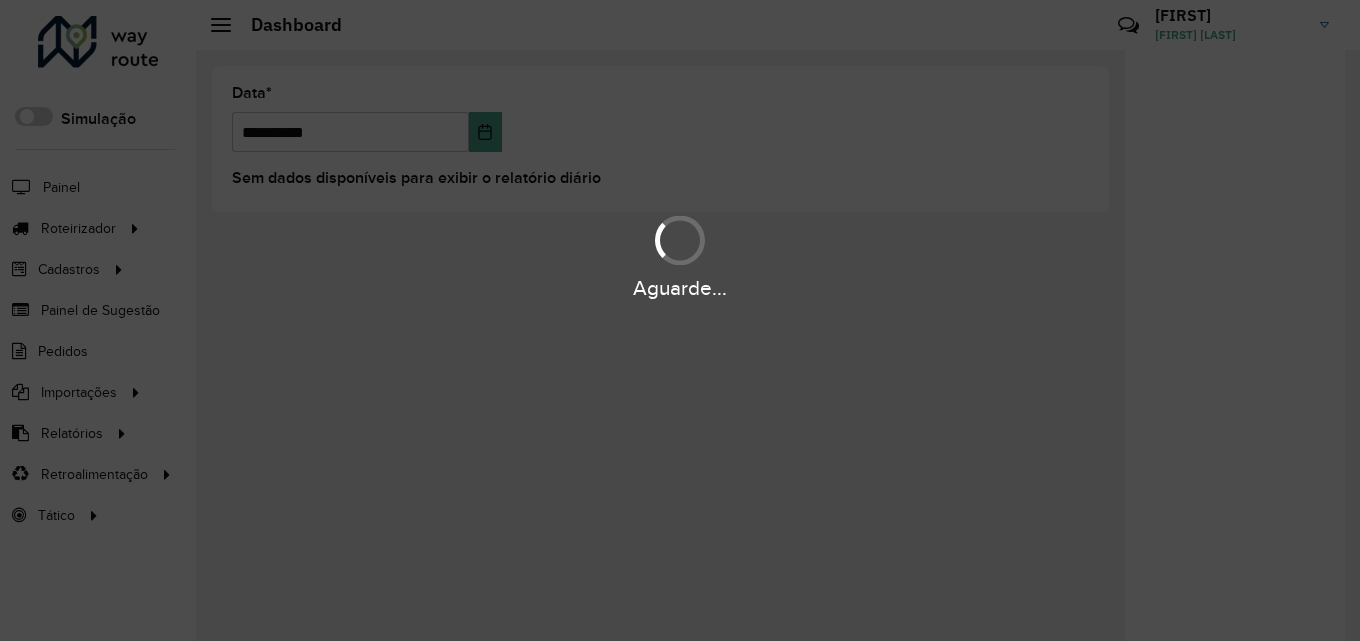 scroll, scrollTop: 0, scrollLeft: 0, axis: both 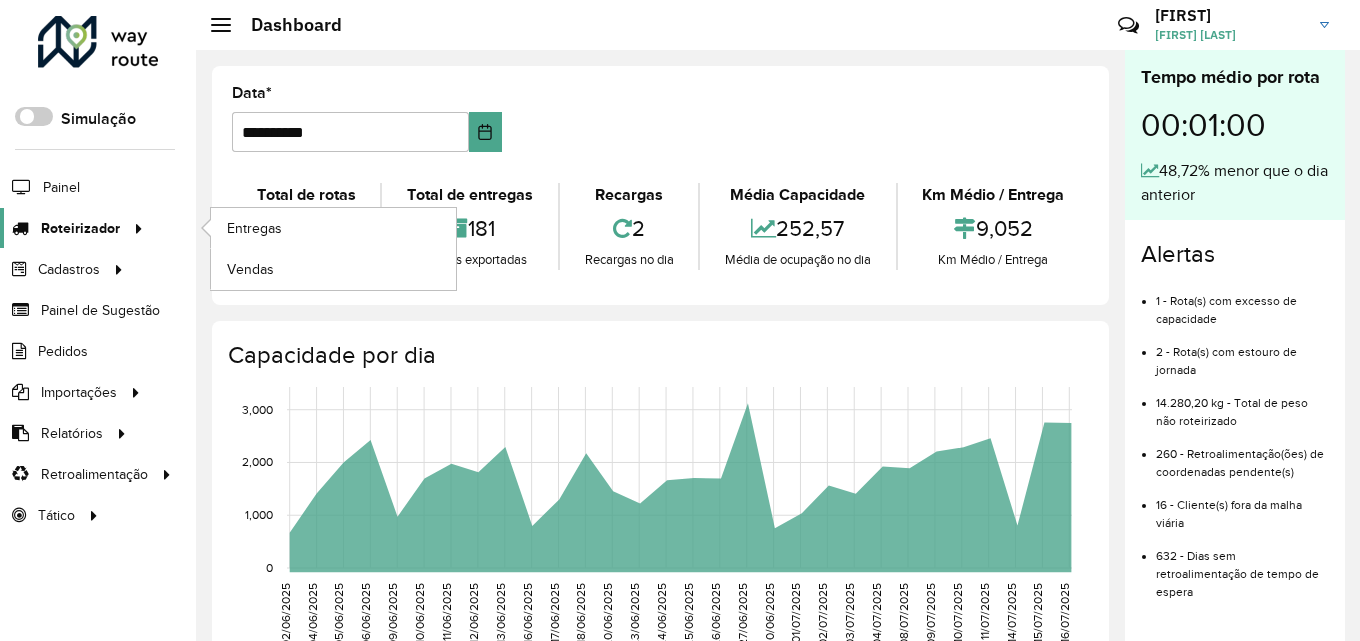 click on "Roteirizador" 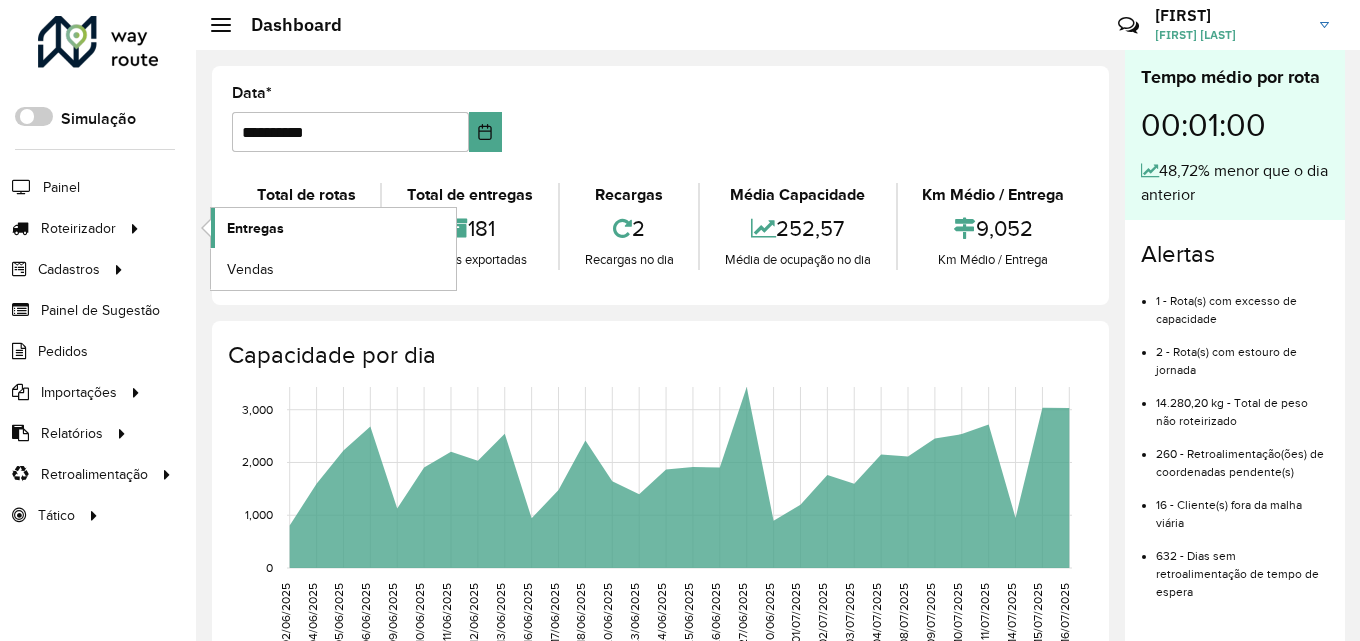 click on "Entregas" 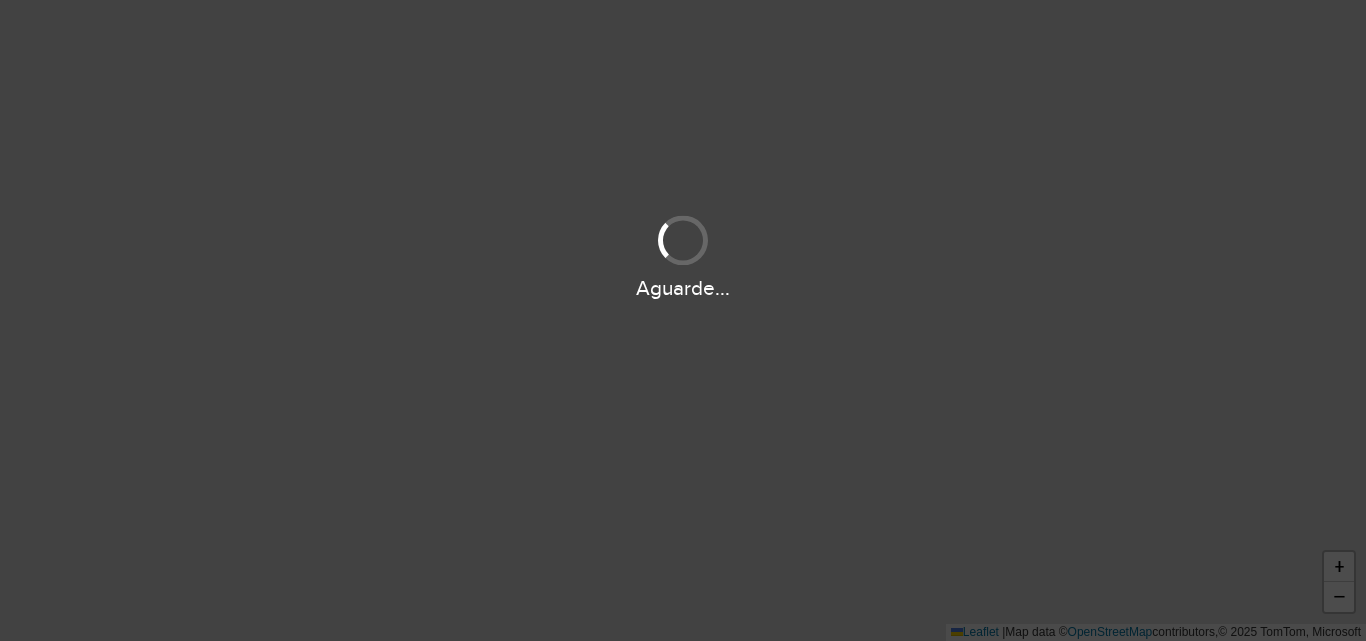 scroll, scrollTop: 0, scrollLeft: 0, axis: both 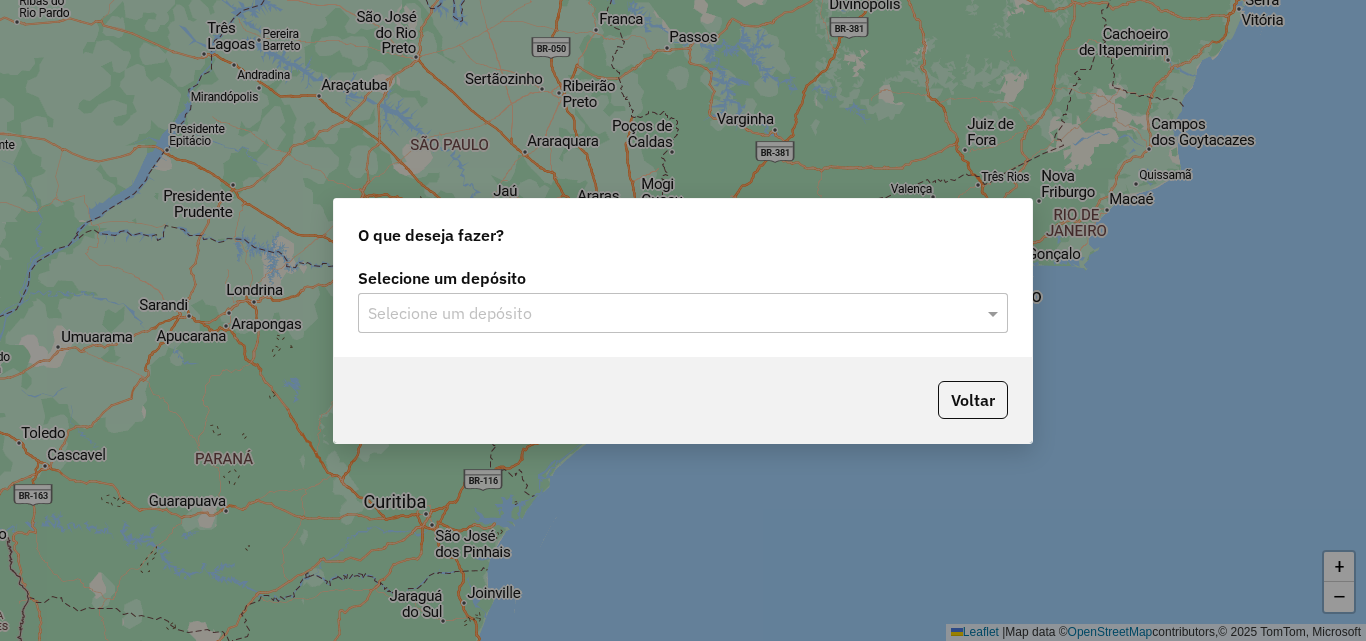 click on "Selecione um depósito" 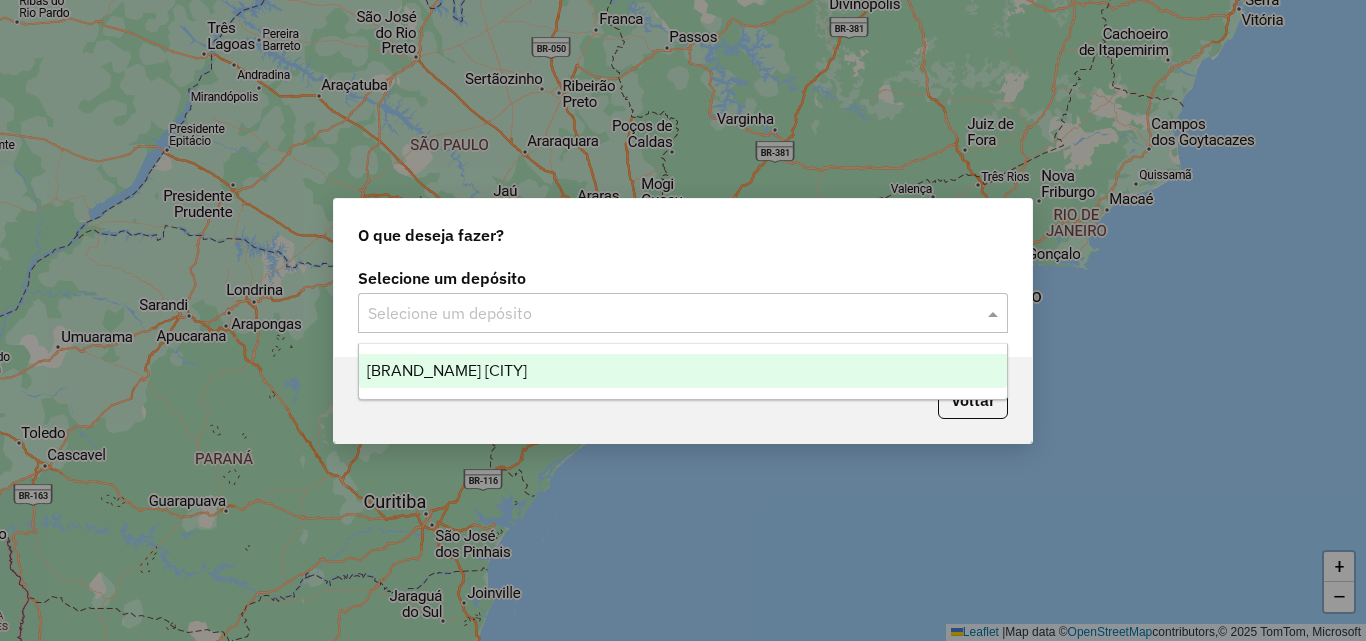 click on "[BRAND_NAME] [CITY]" at bounding box center (447, 370) 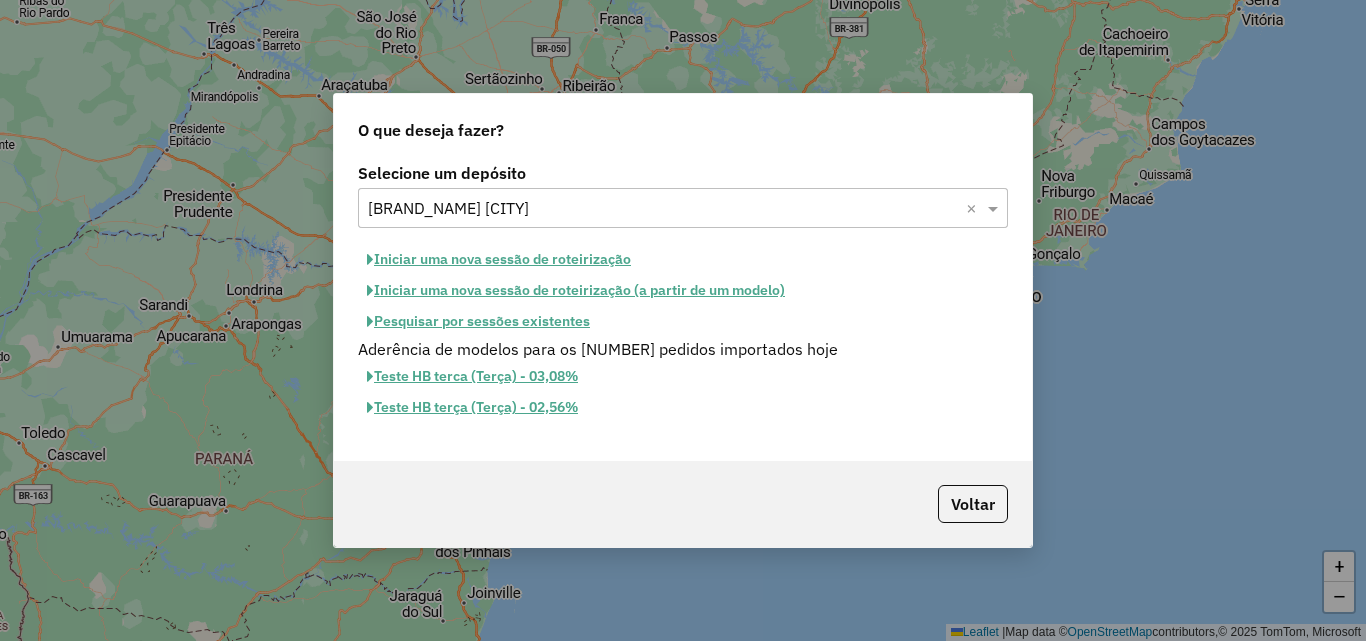 click on "Iniciar uma nova sessão de roteirização" 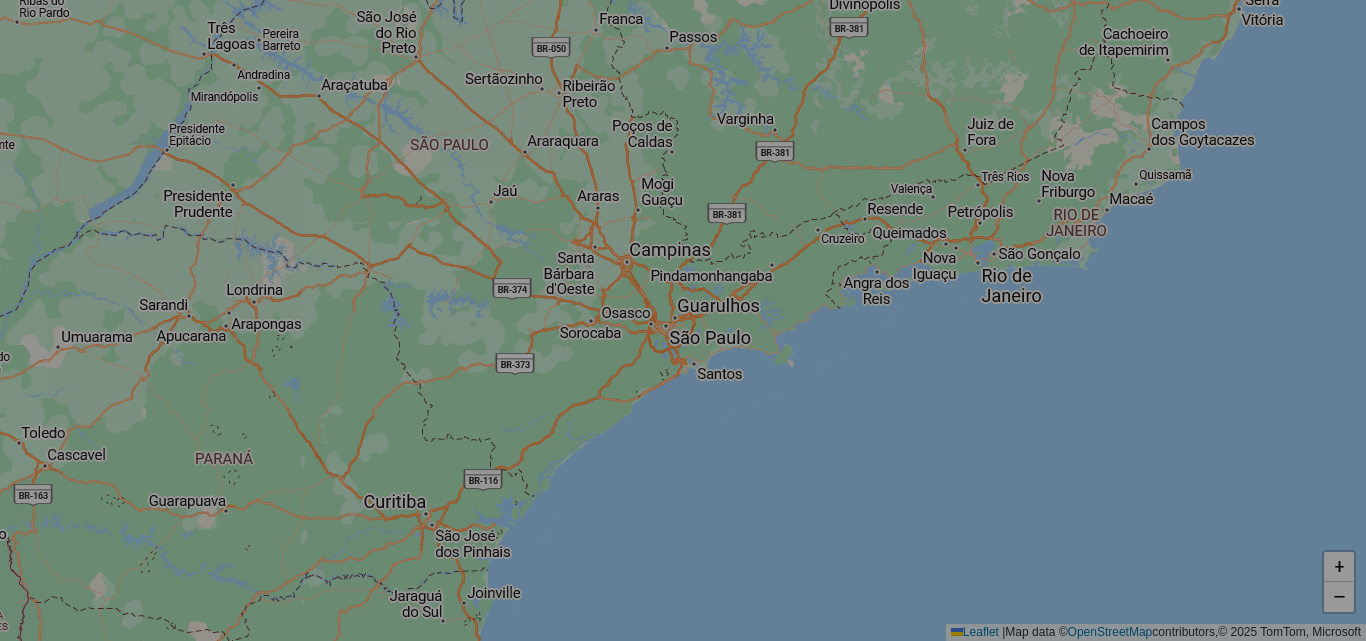 select on "*" 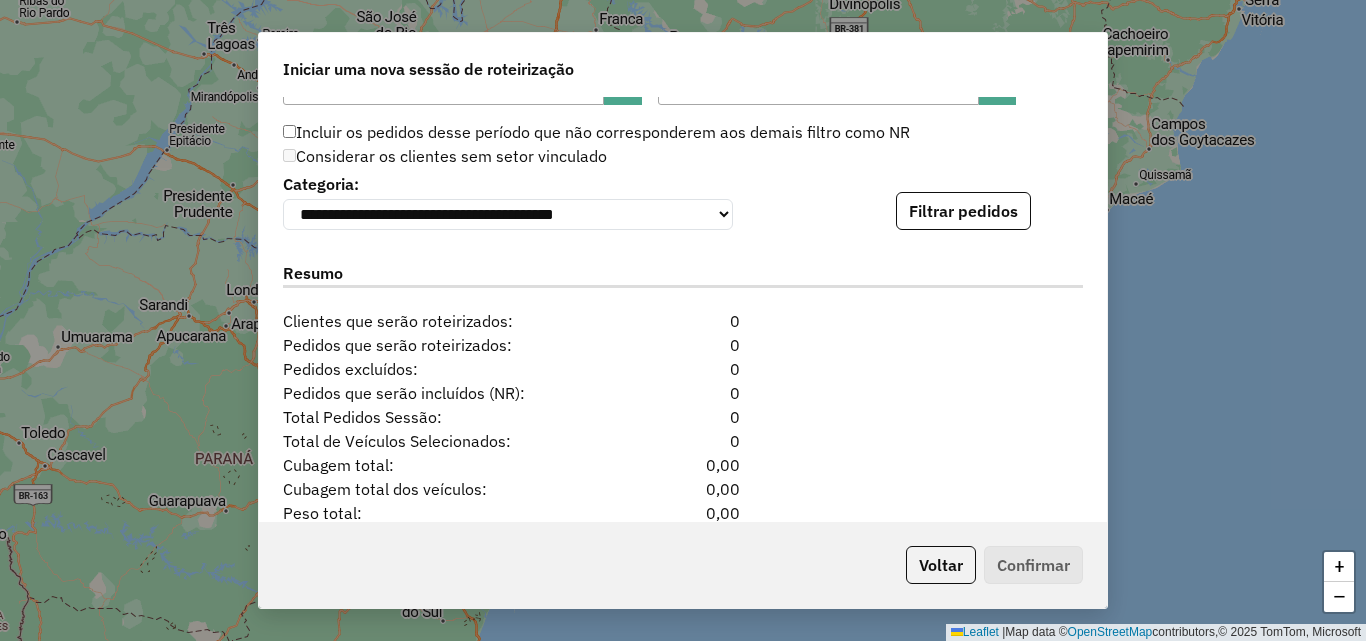 scroll, scrollTop: 2100, scrollLeft: 0, axis: vertical 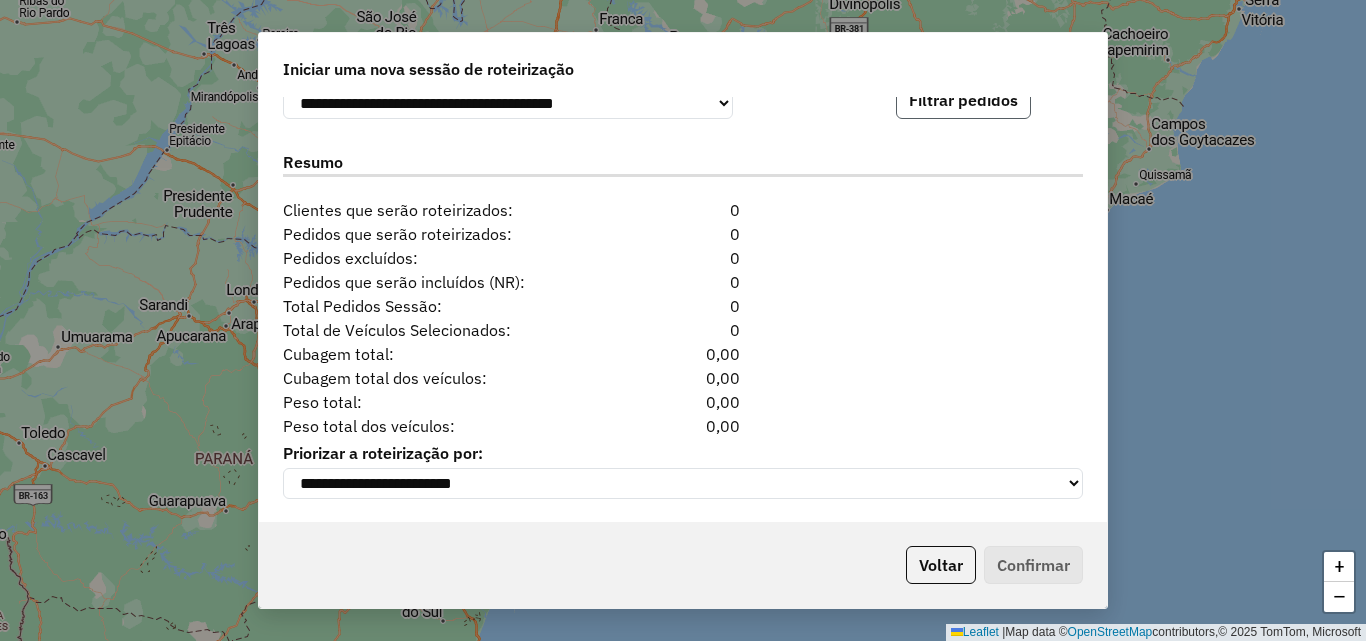 click on "Filtrar pedidos" 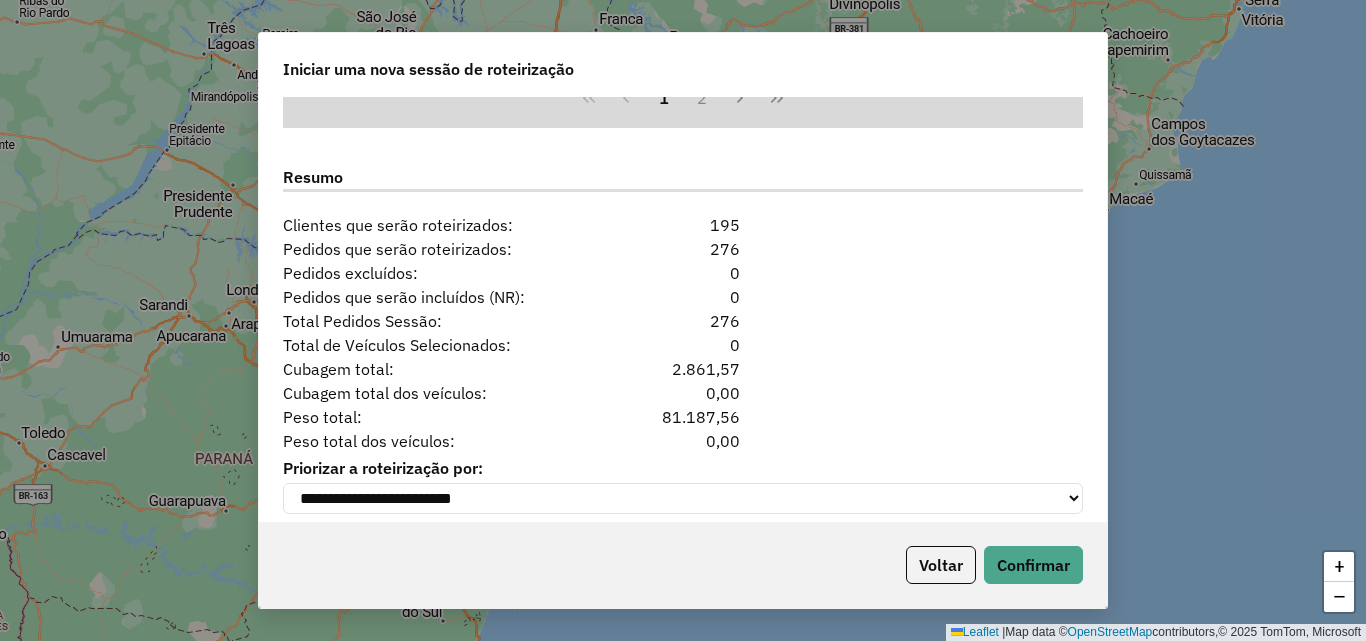scroll, scrollTop: 2524, scrollLeft: 0, axis: vertical 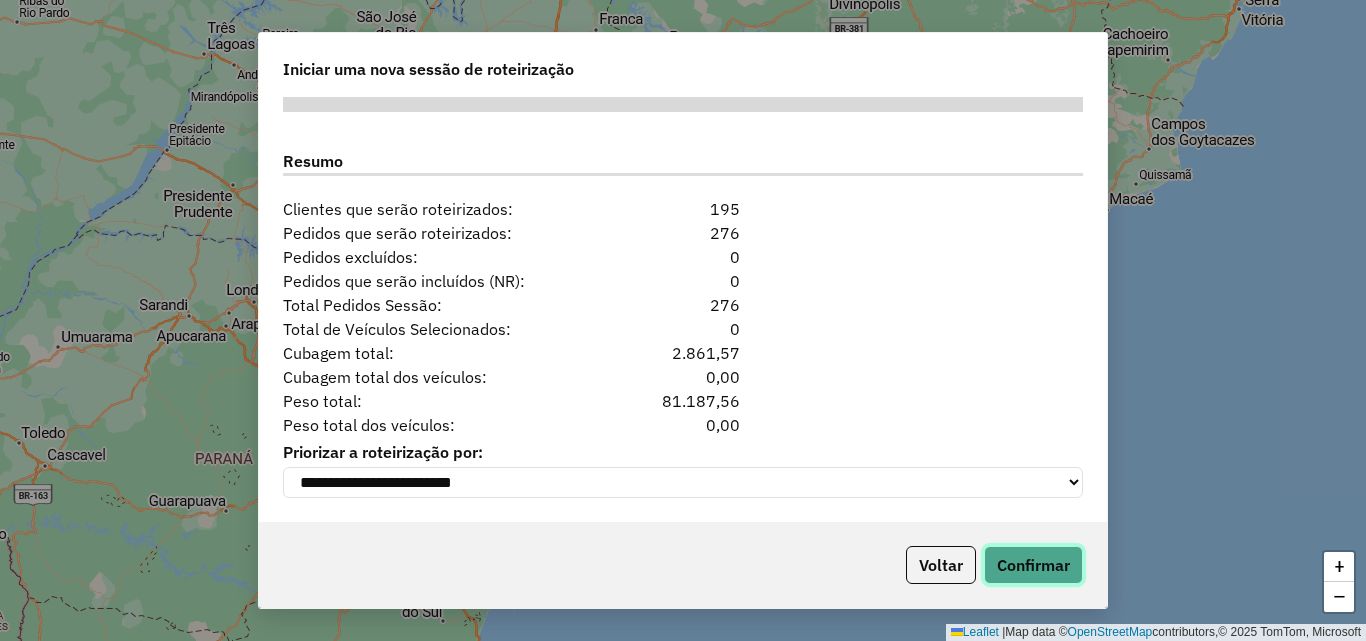 click on "Confirmar" 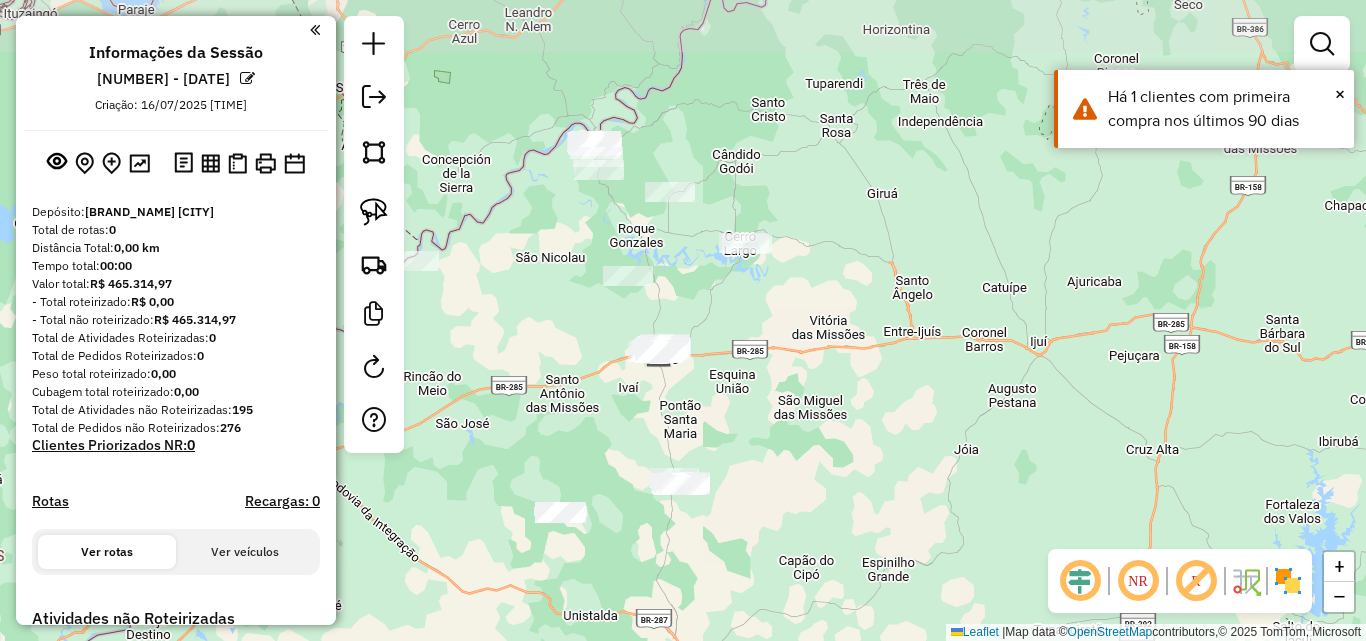 drag, startPoint x: 691, startPoint y: 383, endPoint x: 684, endPoint y: 318, distance: 65.37584 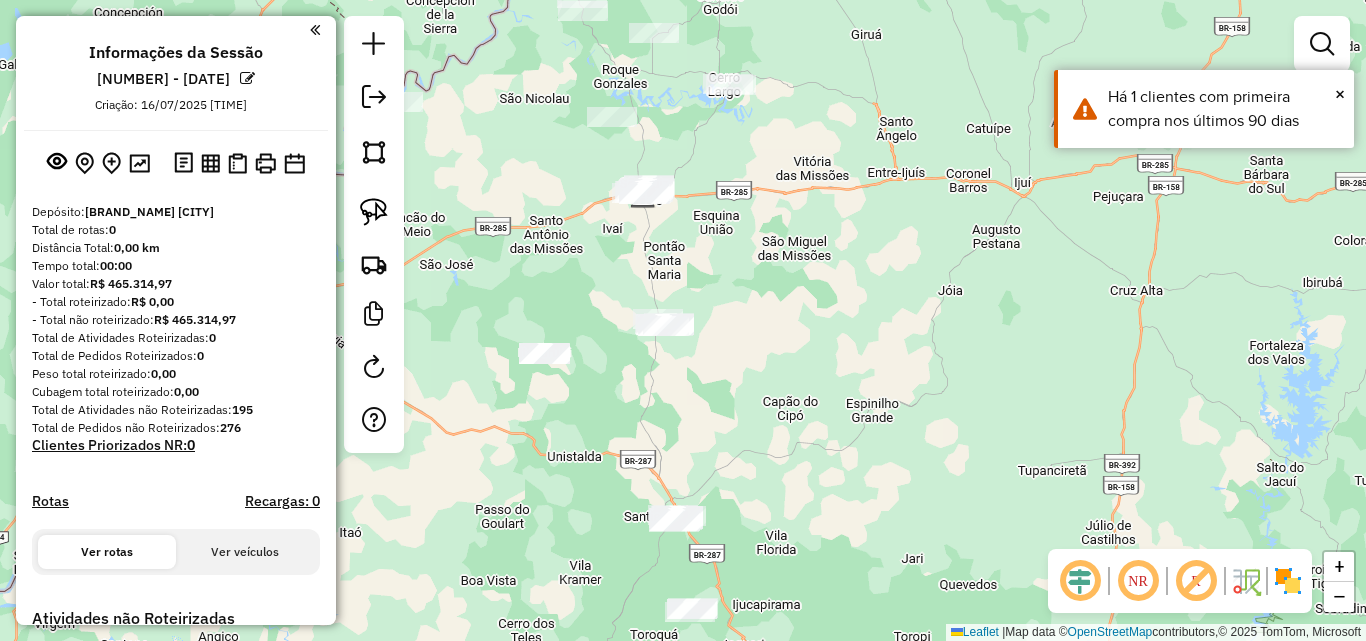 drag, startPoint x: 688, startPoint y: 463, endPoint x: 656, endPoint y: 344, distance: 123.22743 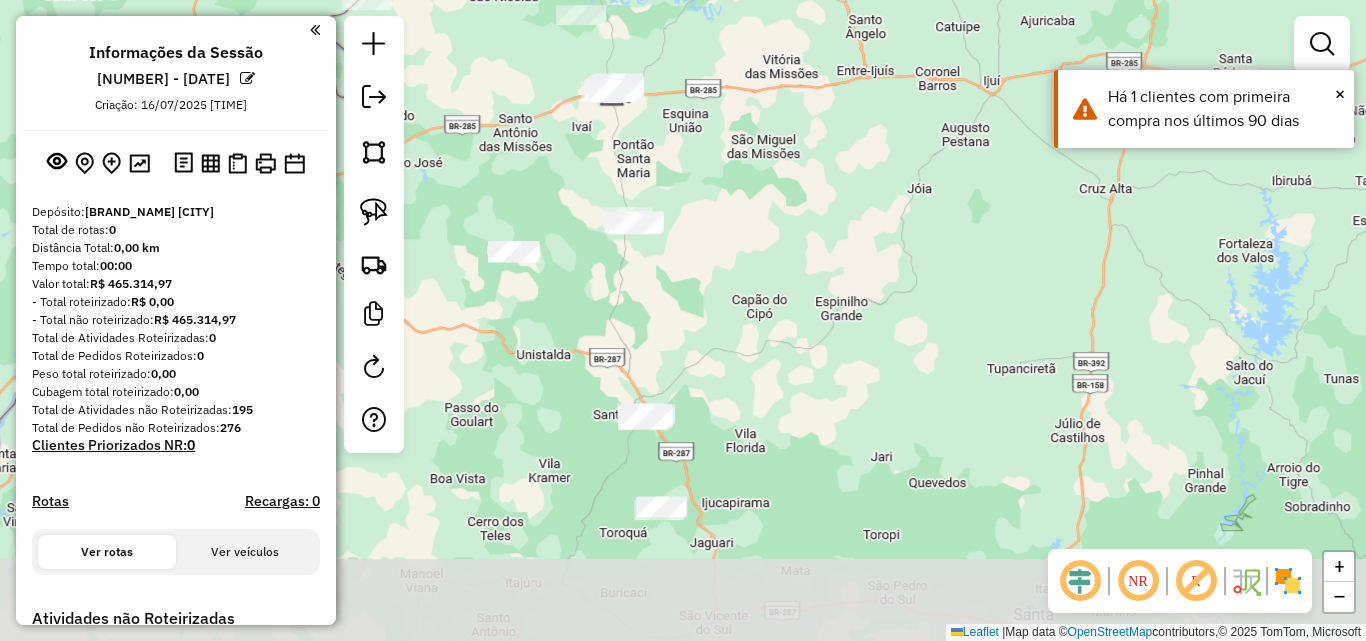drag, startPoint x: 730, startPoint y: 349, endPoint x: 738, endPoint y: 276, distance: 73.43705 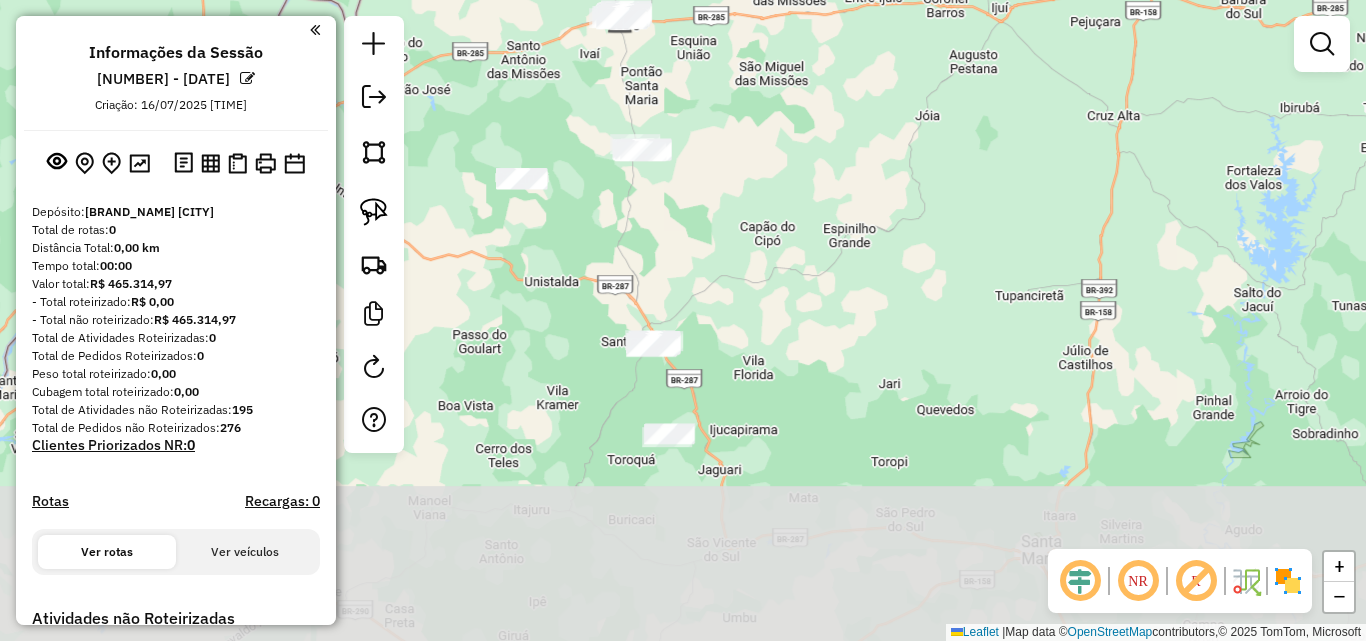 drag, startPoint x: 674, startPoint y: 459, endPoint x: 706, endPoint y: 328, distance: 134.85178 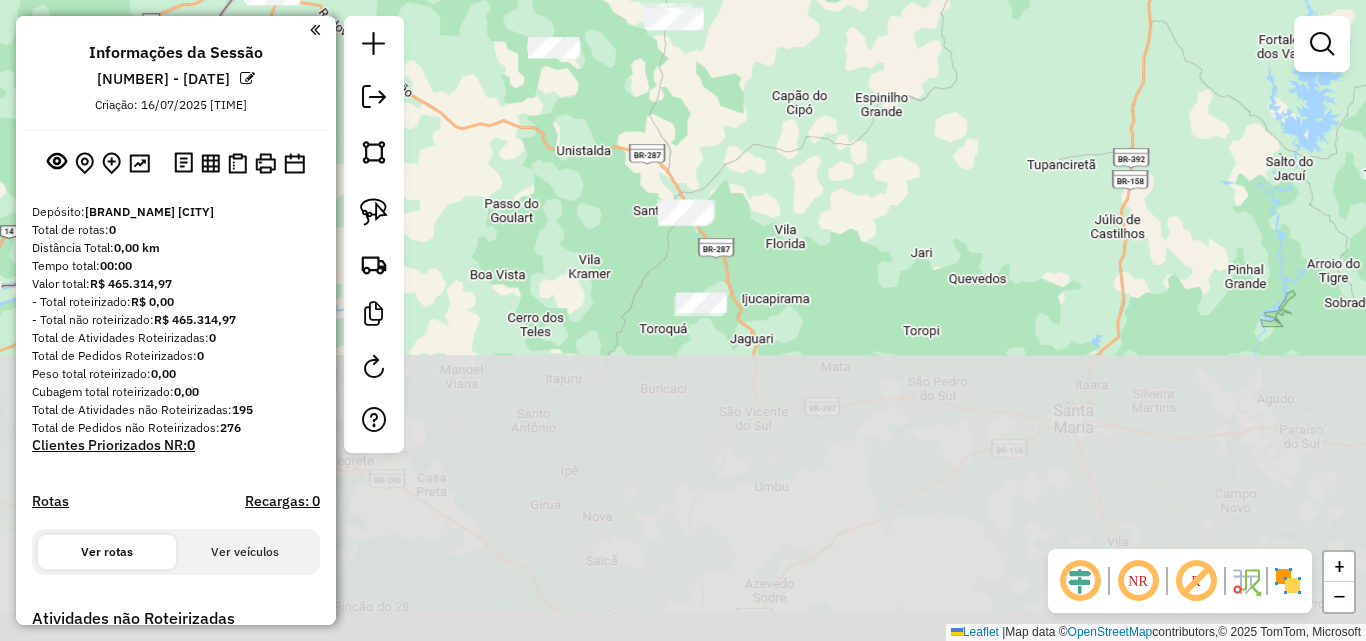 drag, startPoint x: 770, startPoint y: 304, endPoint x: 484, endPoint y: 213, distance: 300.1283 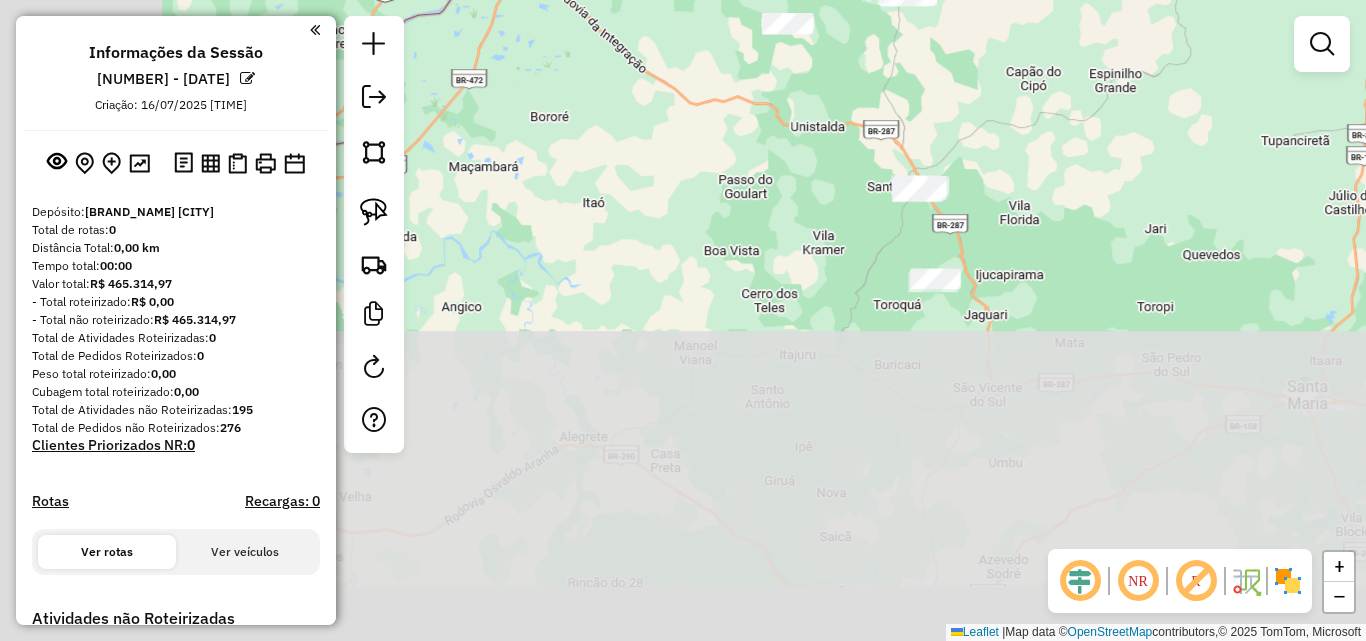 drag, startPoint x: 484, startPoint y: 213, endPoint x: 891, endPoint y: 304, distance: 417.04916 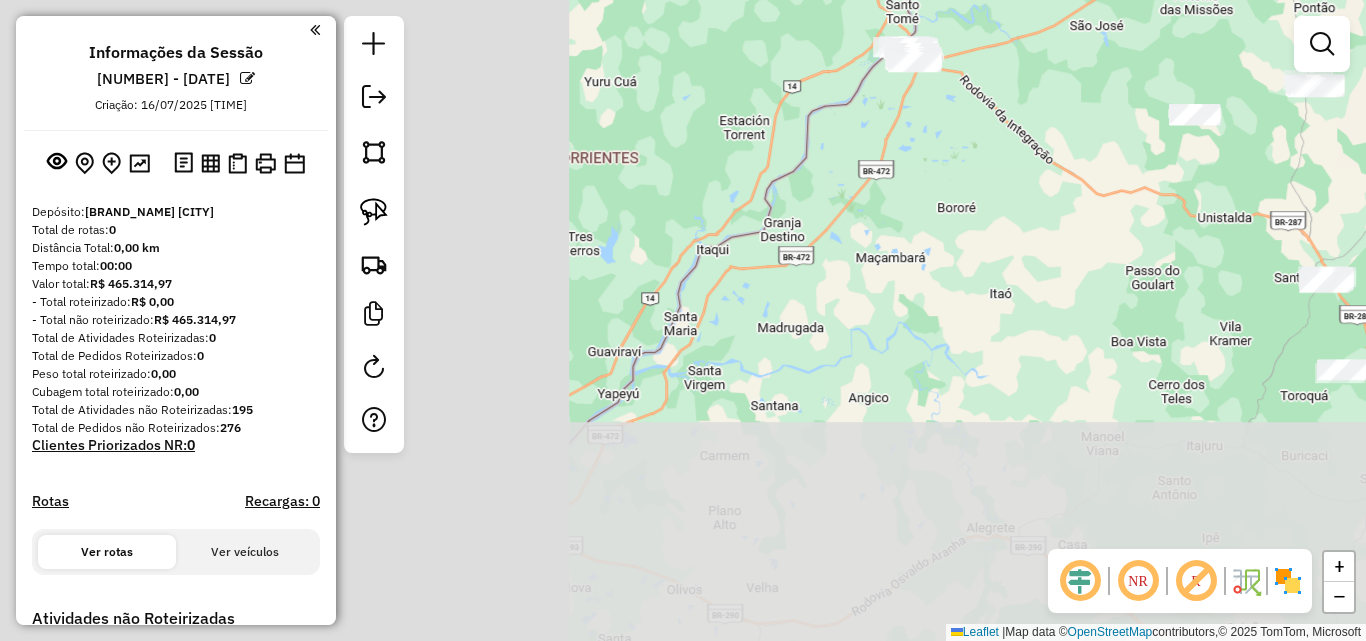 click on "Janela de atendimento Grade de atendimento Capacidade Transportadoras Veículos Cliente Pedidos  Rotas Selecione os dias de semana para filtrar as janelas de atendimento  Seg   Ter   Qua   Qui   Sex   Sáb   Dom  Informe o período da janela de atendimento: De: Até:  Filtrar exatamente a janela do cliente  Considerar janela de atendimento padrão  Selecione os dias de semana para filtrar as grades de atendimento  Seg   Ter   Qua   Qui   Sex   Sáb   Dom   Considerar clientes sem dia de atendimento cadastrado  Clientes fora do dia de atendimento selecionado Filtrar as atividades entre os valores definidos abaixo:  Peso mínimo:   Peso máximo:   Cubagem mínima:   Cubagem máxima:   De:   Até:  Filtrar as atividades entre o tempo de atendimento definido abaixo:  De:   Até:   Considerar capacidade total dos clientes não roteirizados Transportadora: Selecione um ou mais itens Tipo de veículo: Selecione um ou mais itens Veículo: Selecione um ou mais itens Motorista: Selecione um ou mais itens Nome: Rótulo:" 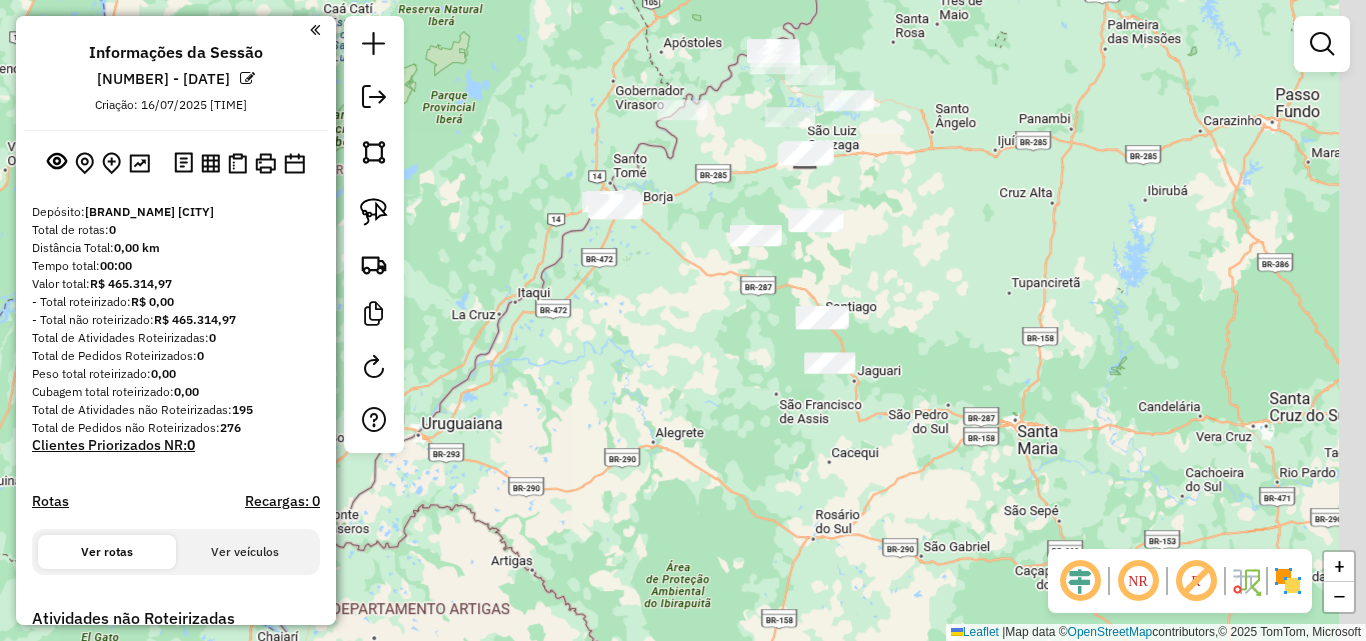 drag, startPoint x: 831, startPoint y: 345, endPoint x: 666, endPoint y: 377, distance: 168.07439 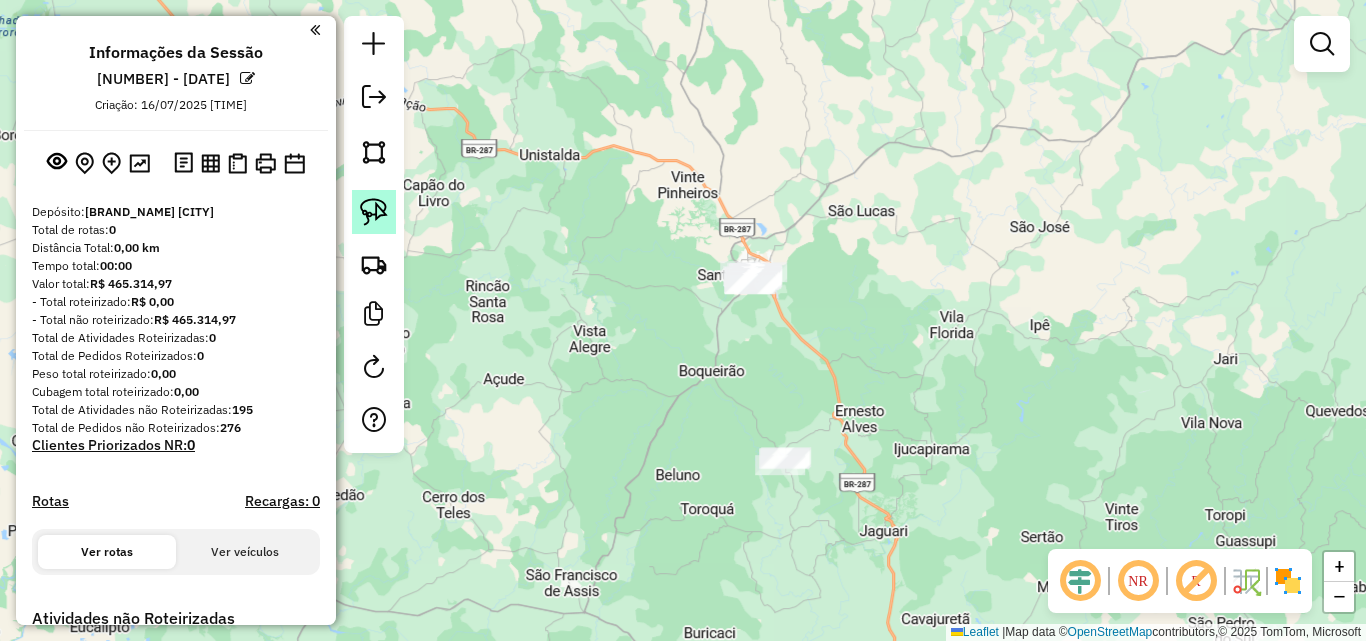 click 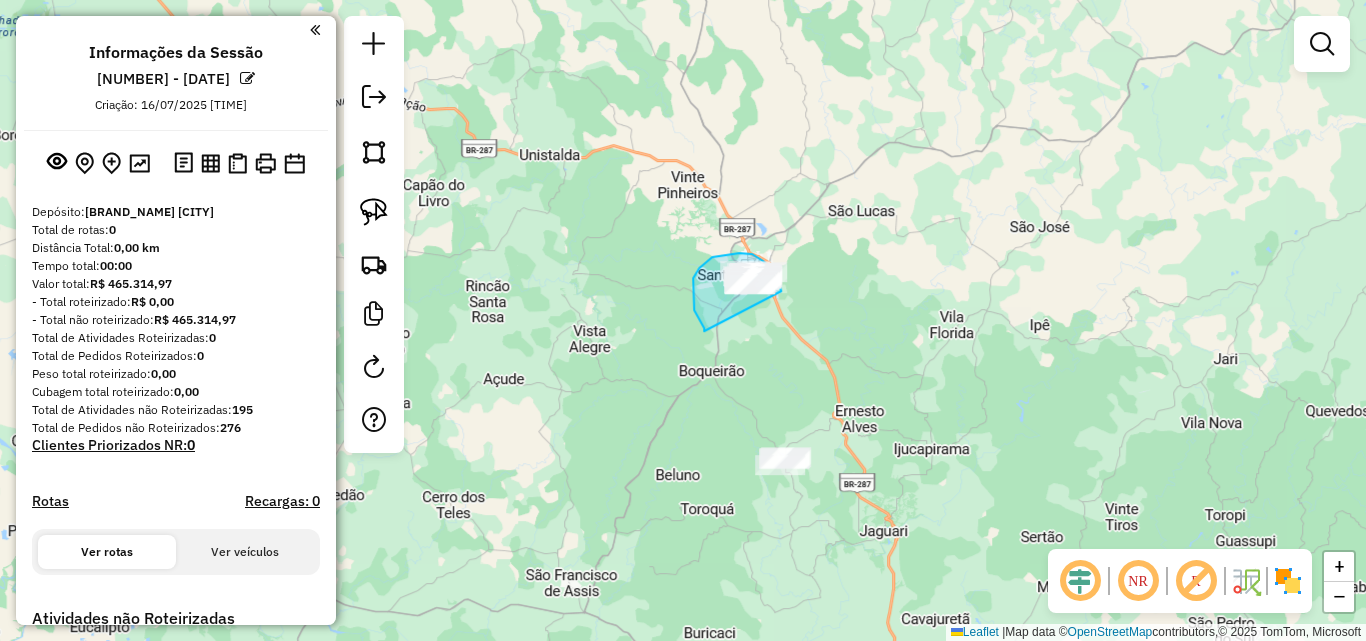 drag, startPoint x: 704, startPoint y: 331, endPoint x: 781, endPoint y: 303, distance: 81.9329 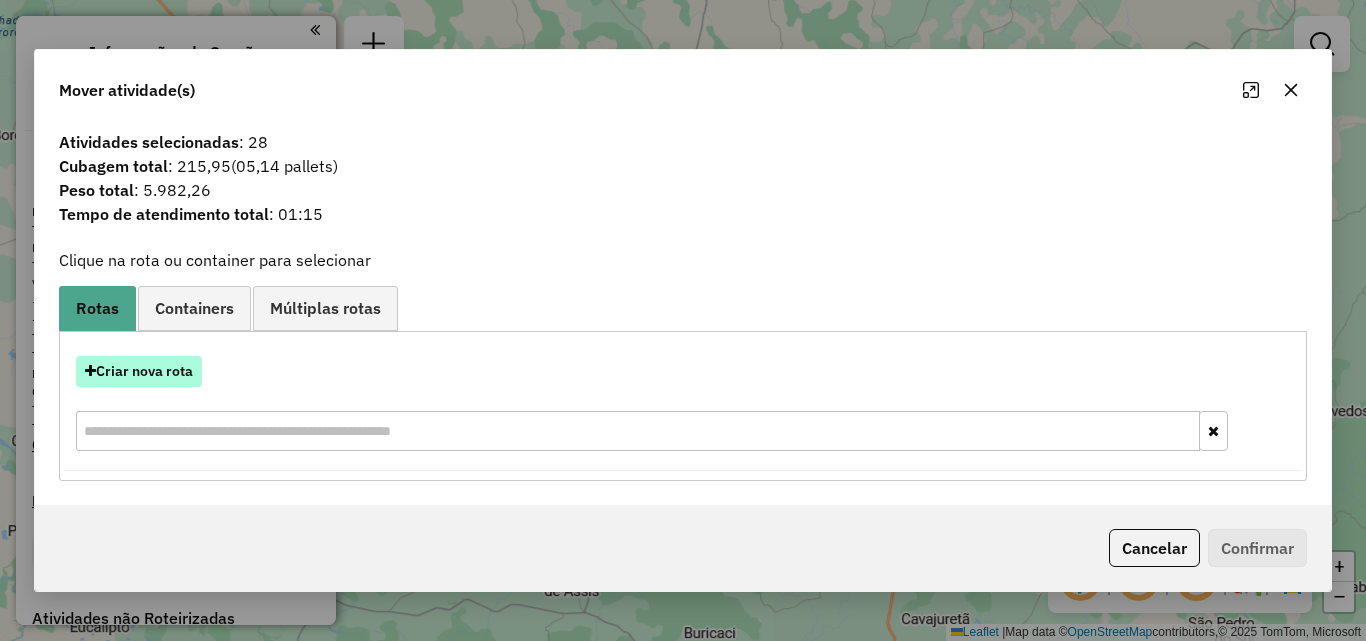 click on "Criar nova rota" at bounding box center (139, 371) 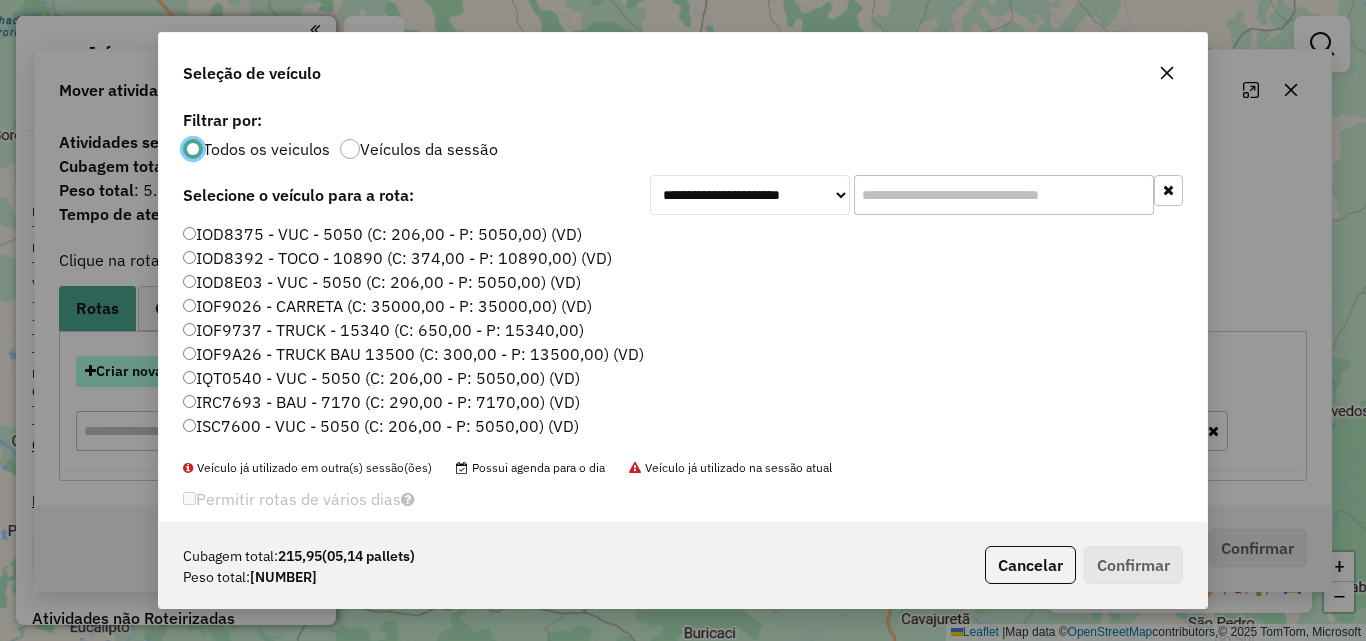 scroll, scrollTop: 11, scrollLeft: 6, axis: both 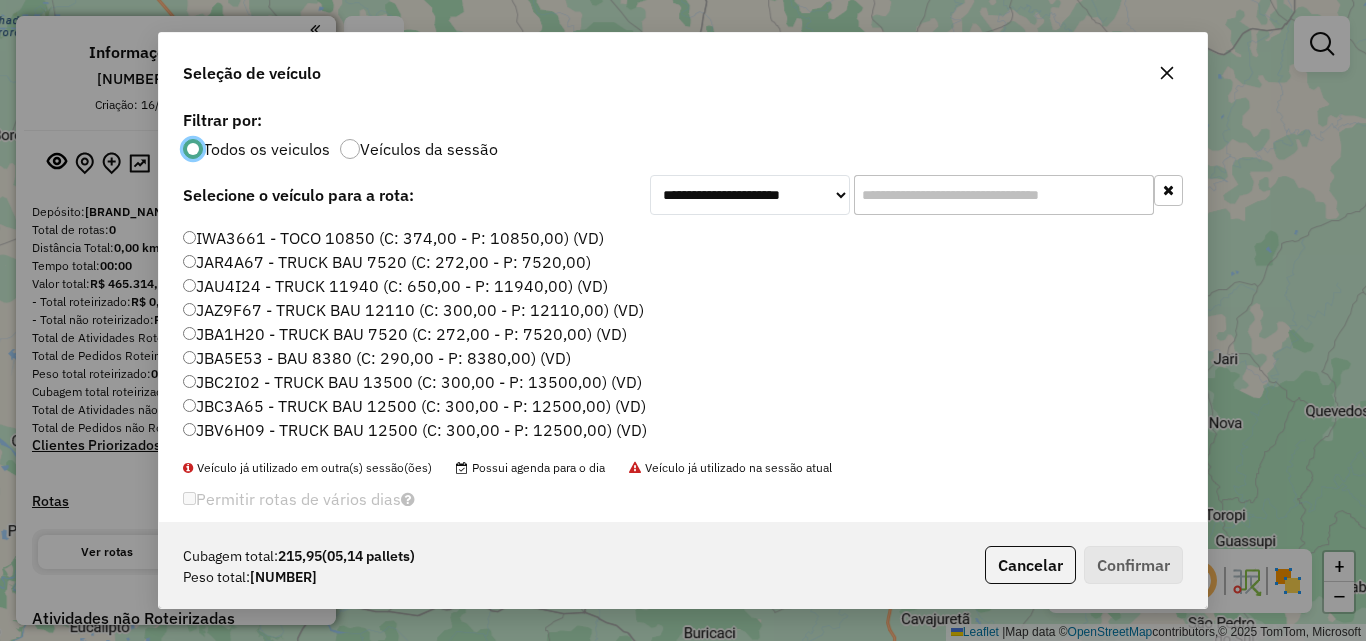 click on "JAZ9F67 - TRUCK BAU 12110 (C: 300,00 - P: 12110,00) (VD)" 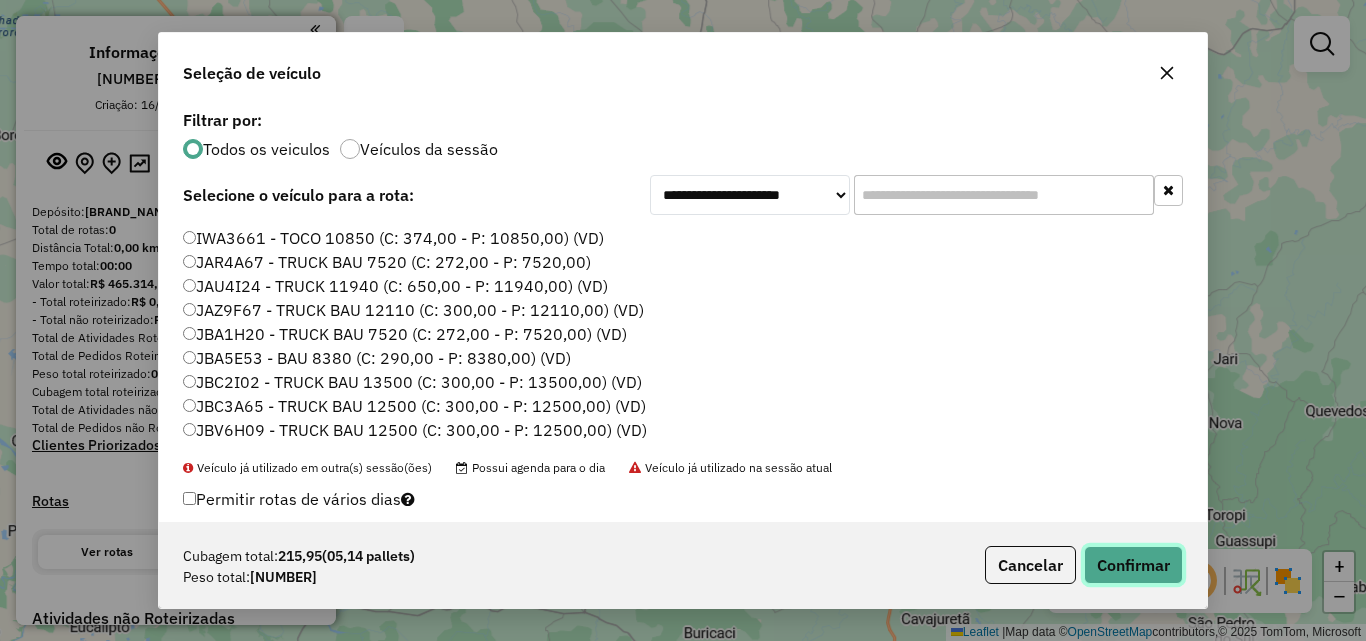 click on "Confirmar" 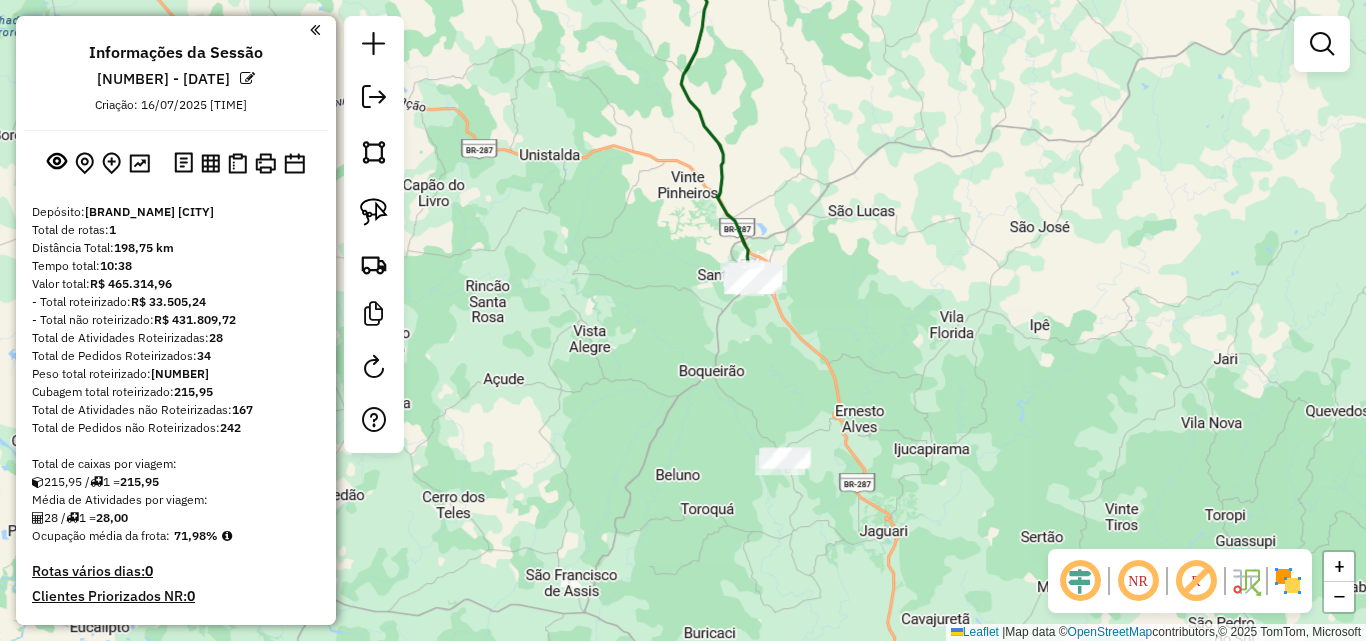 scroll, scrollTop: 500, scrollLeft: 0, axis: vertical 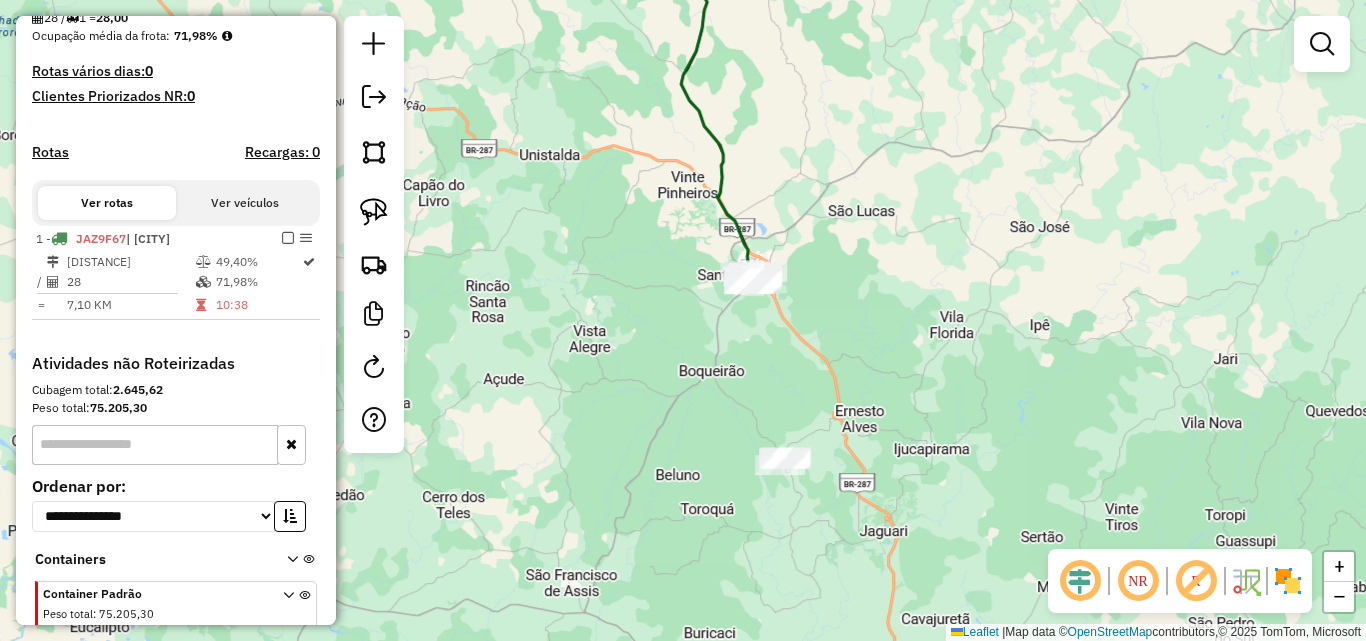 drag, startPoint x: 176, startPoint y: 264, endPoint x: 919, endPoint y: 243, distance: 743.2967 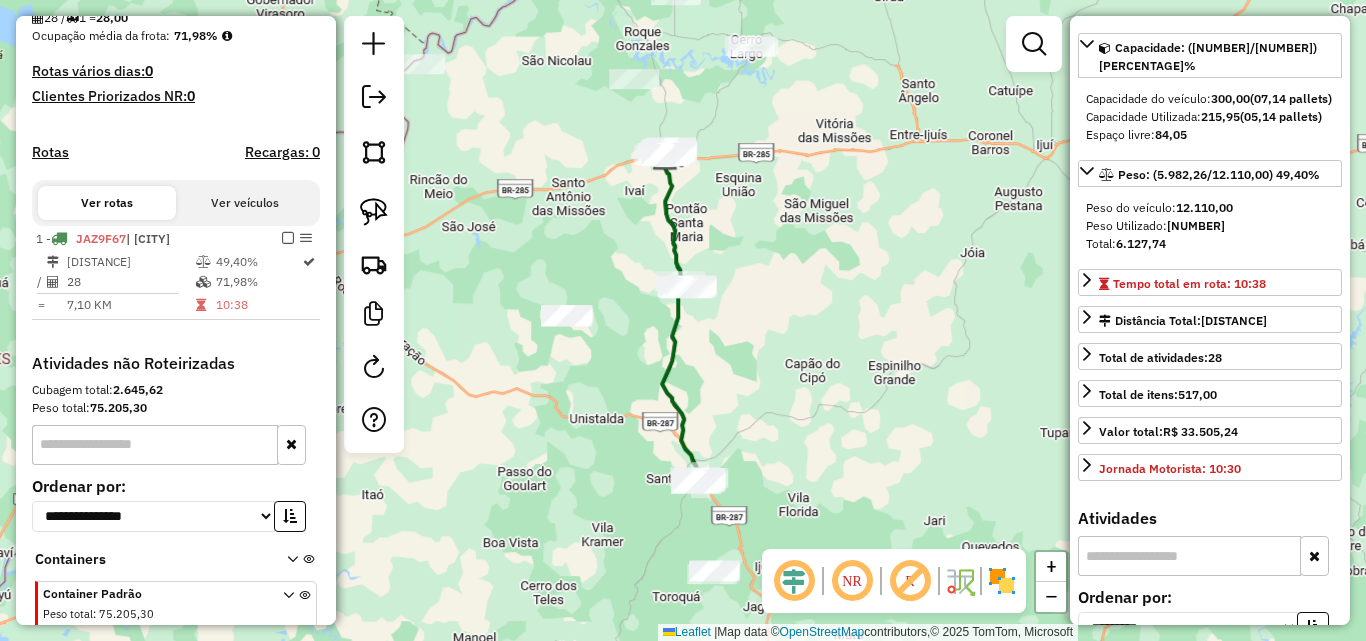 scroll, scrollTop: 400, scrollLeft: 0, axis: vertical 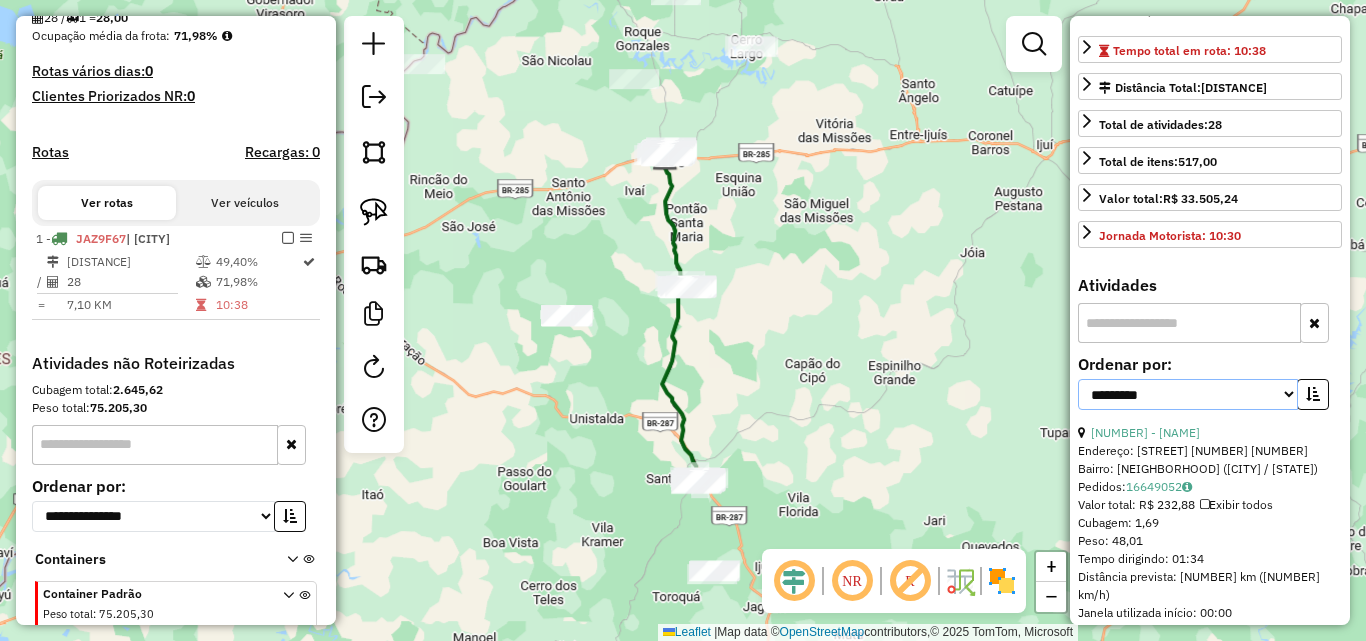 click on "**********" at bounding box center [1188, 394] 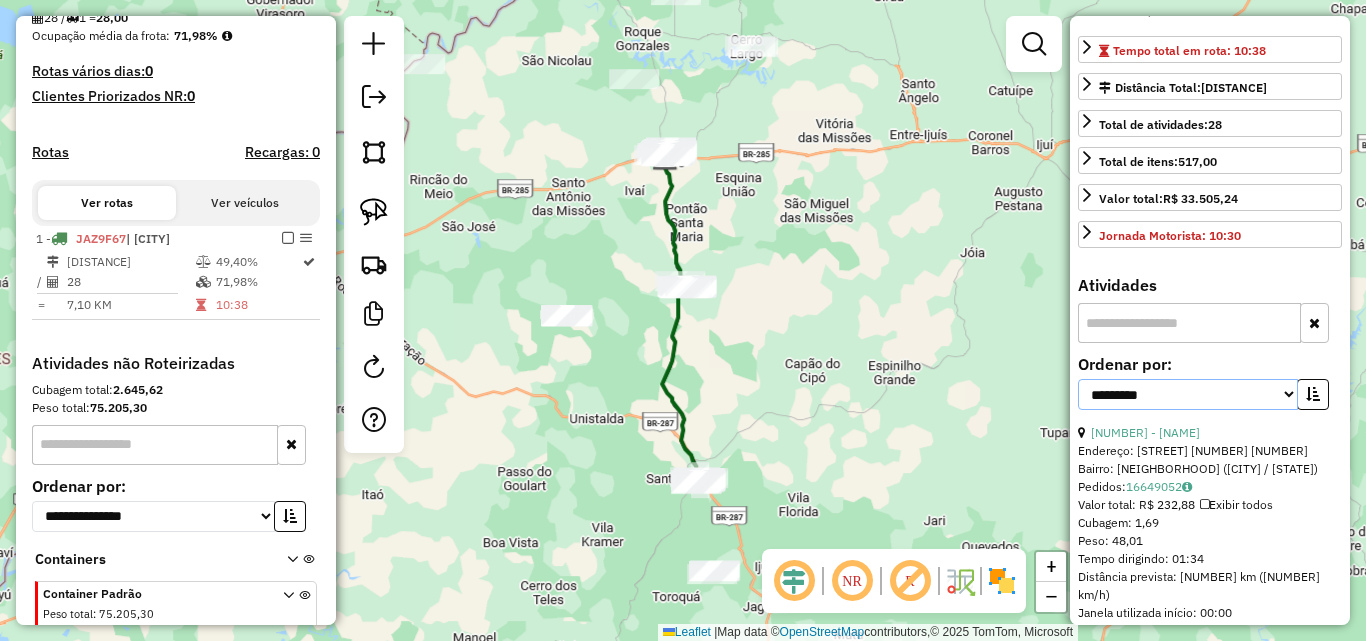 select on "*********" 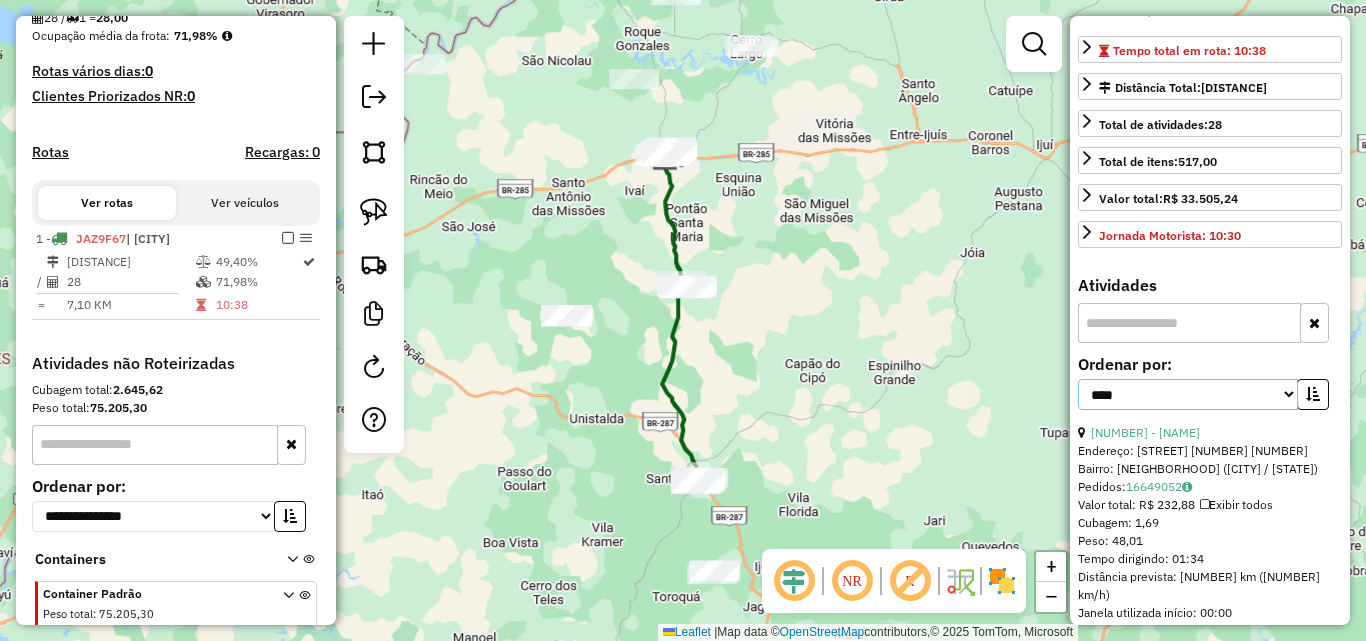 click on "**********" at bounding box center (1188, 394) 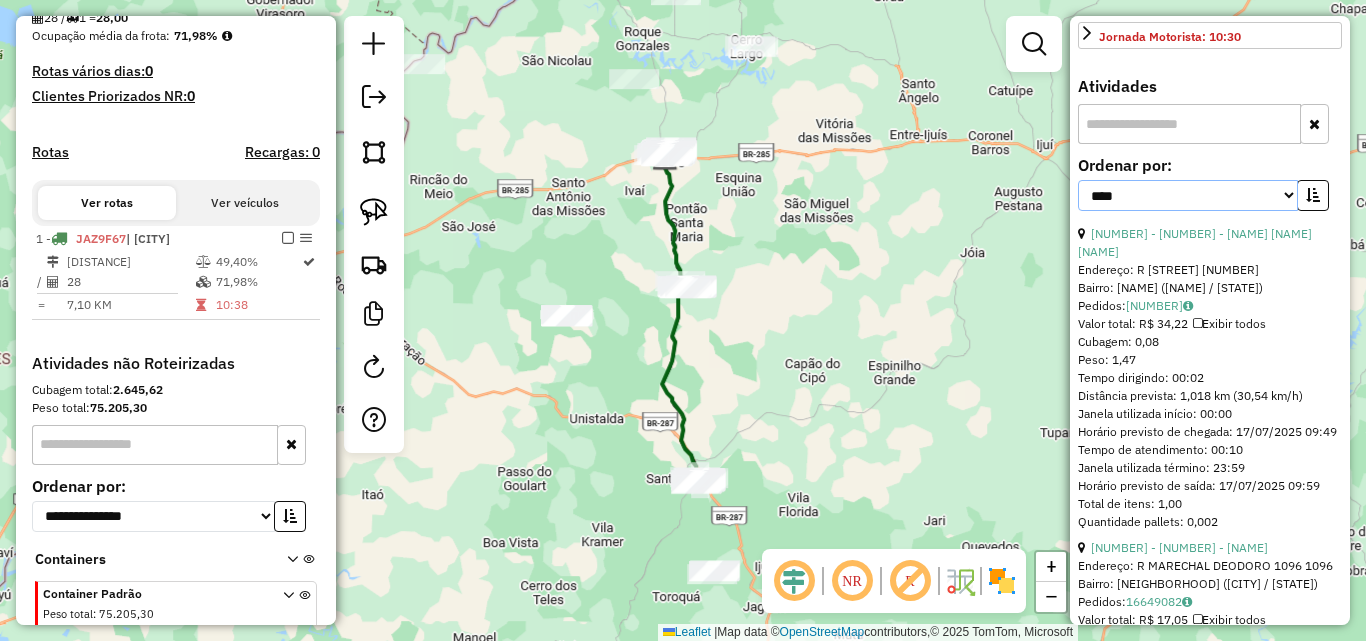 scroll, scrollTop: 600, scrollLeft: 0, axis: vertical 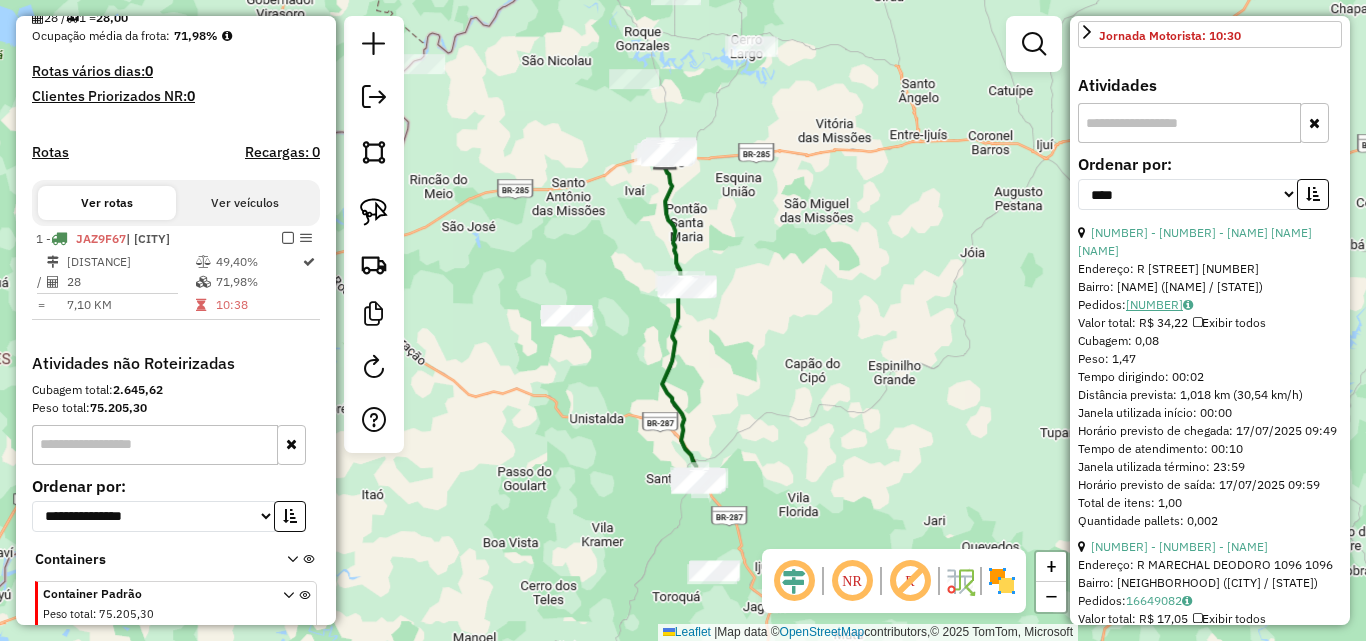click on "[NUMBER]" at bounding box center [1159, 304] 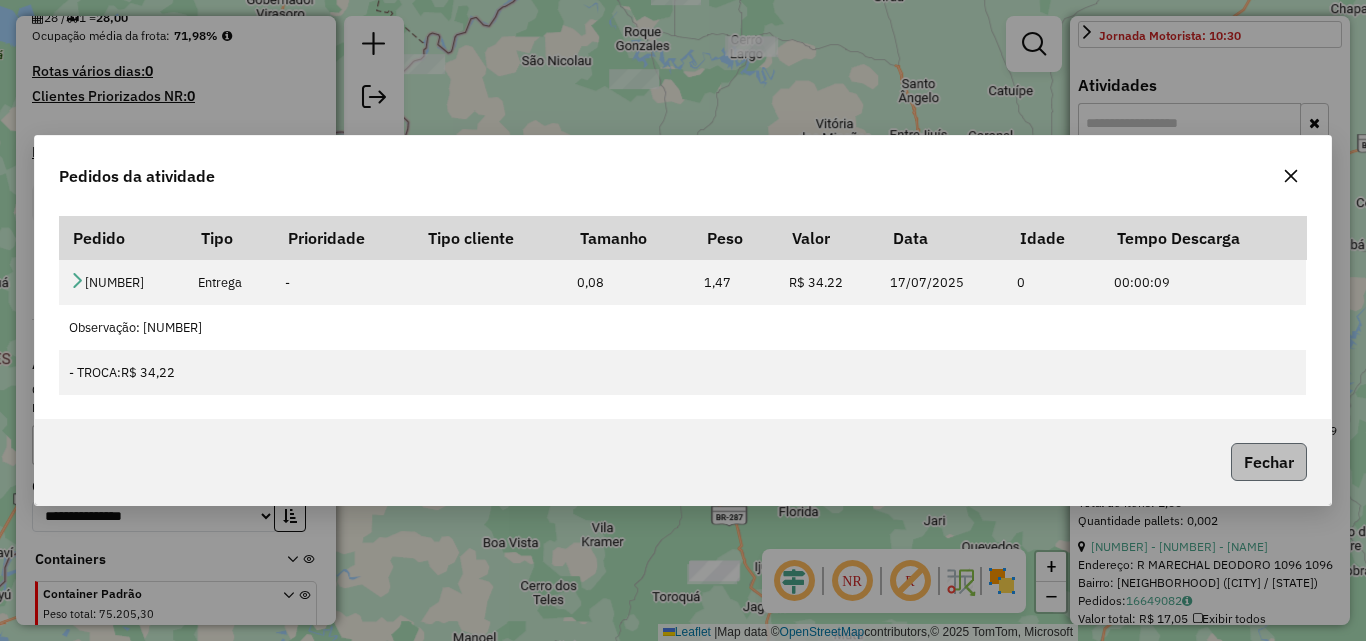 click on "Fechar" 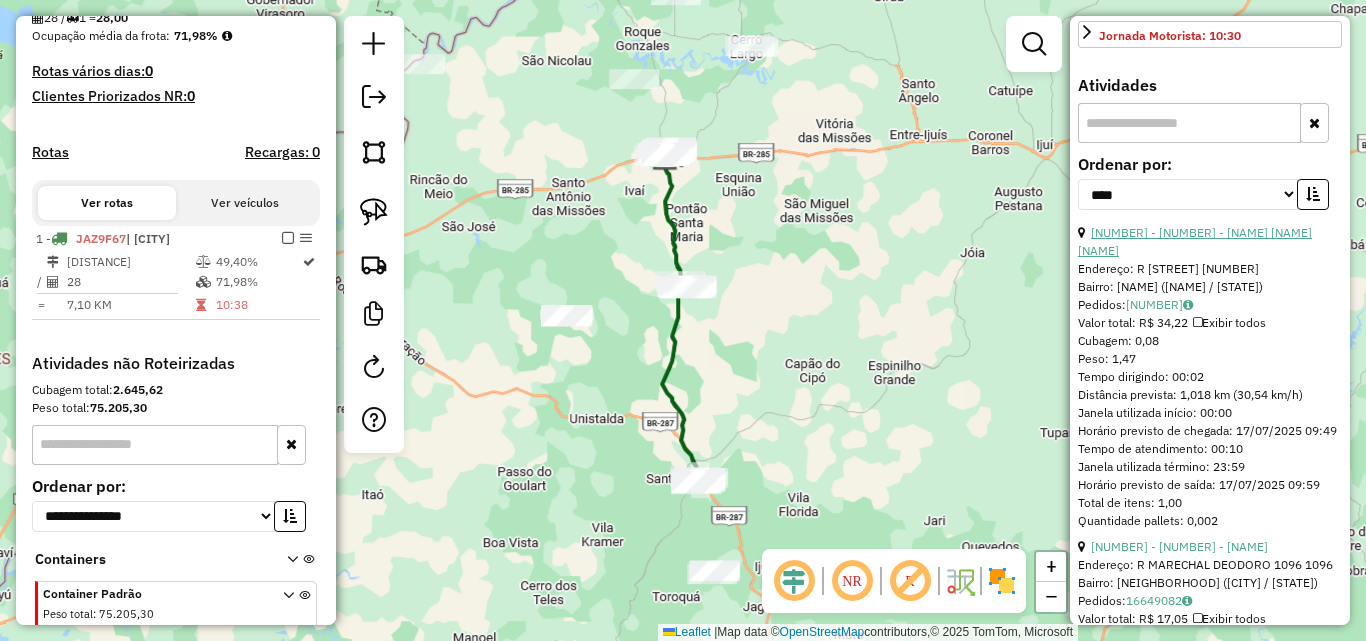 click on "[NUMBER] - [NUMBER] - [NAME] [NAME] [NAME]" at bounding box center [1195, 241] 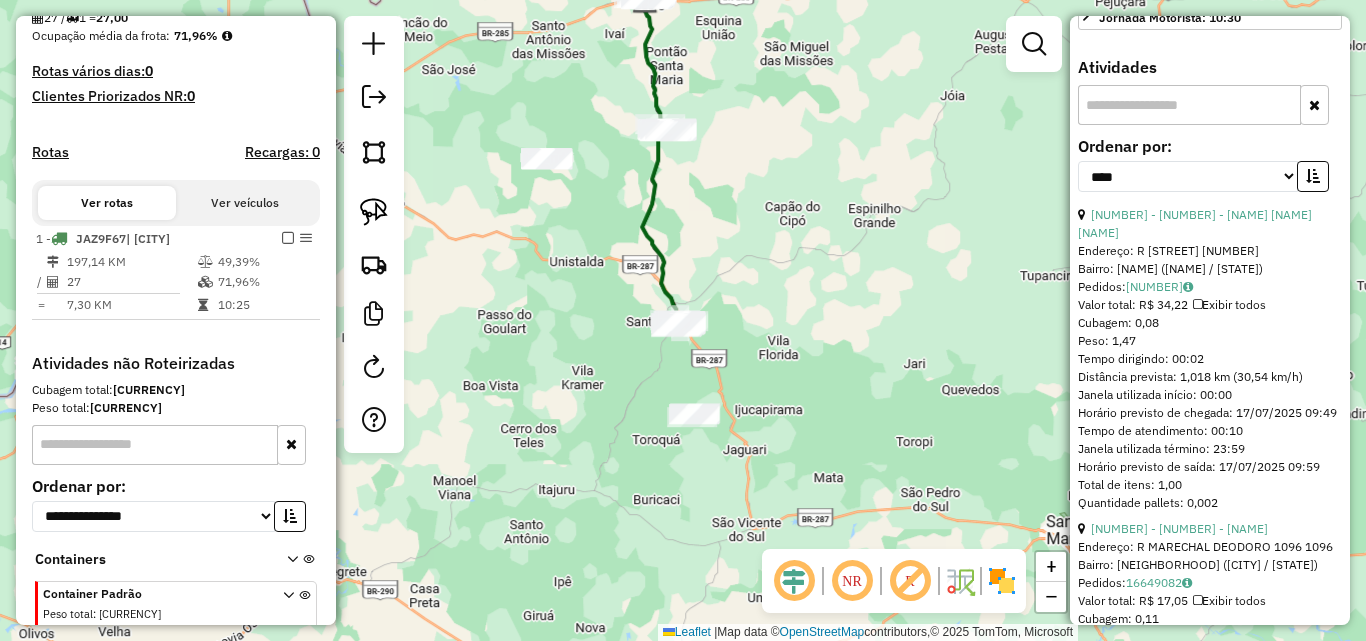 scroll, scrollTop: 588, scrollLeft: 0, axis: vertical 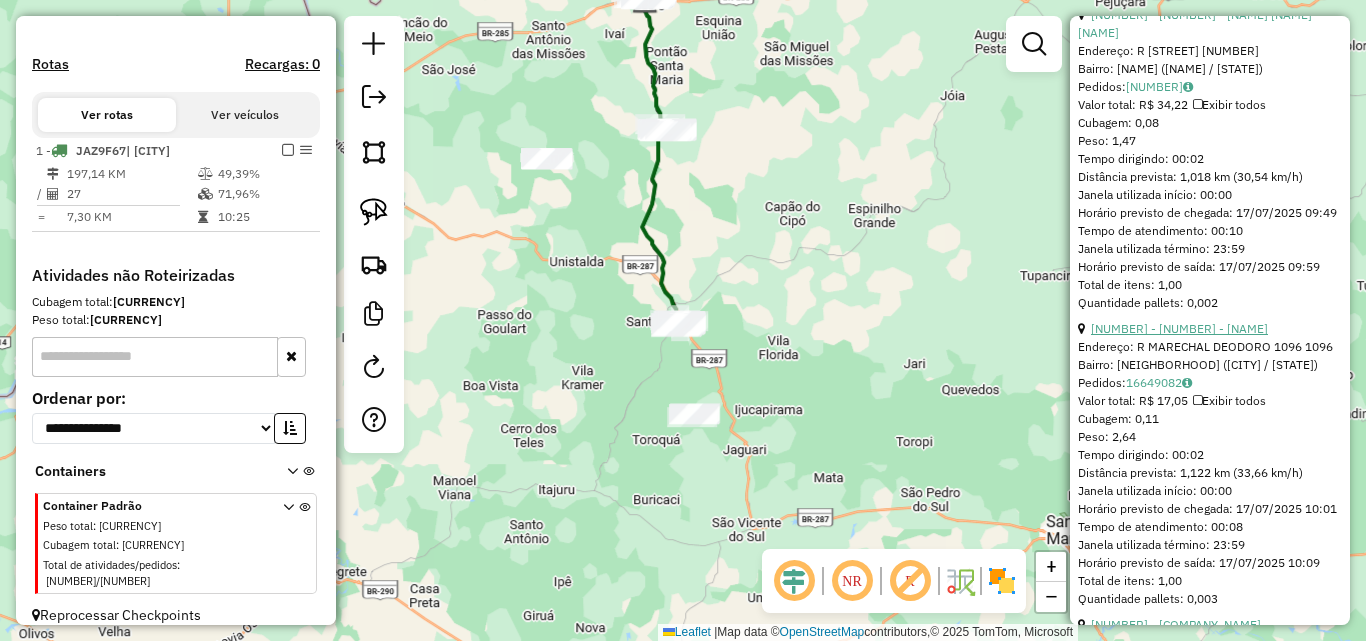 click on "[NUMBER] - [NUMBER] - [NAME]" at bounding box center (1179, 328) 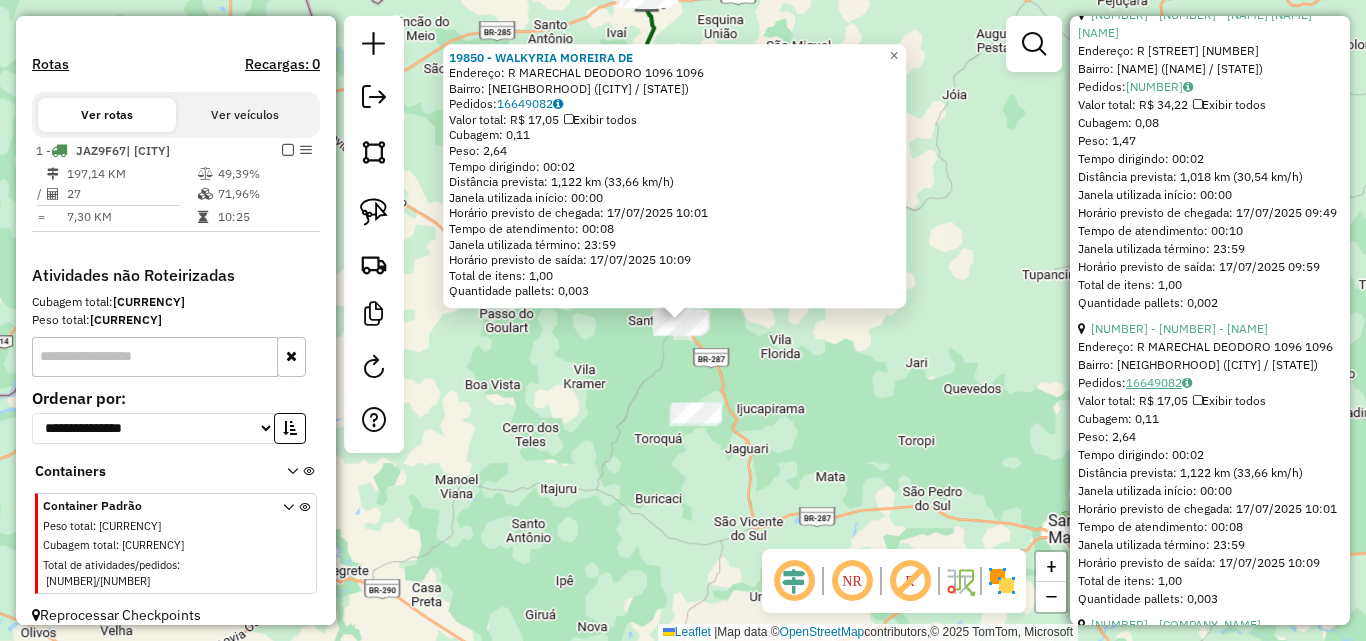 click on "16649082" at bounding box center (1159, 382) 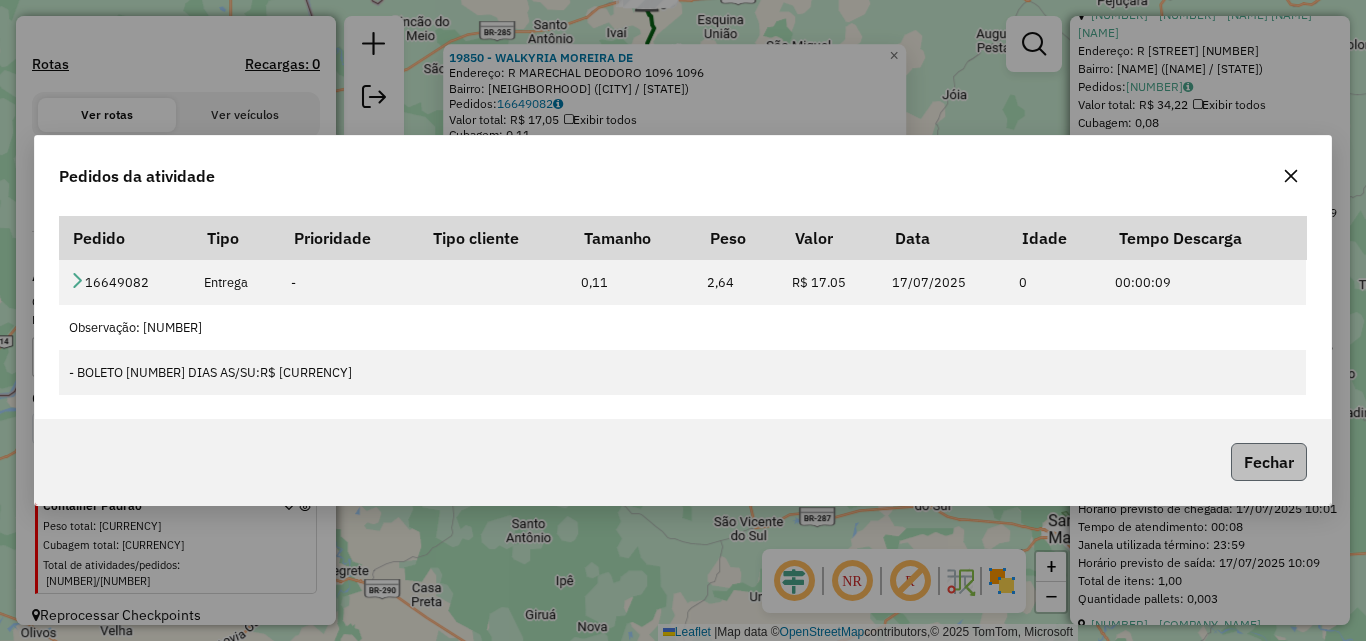 click on "Fechar" 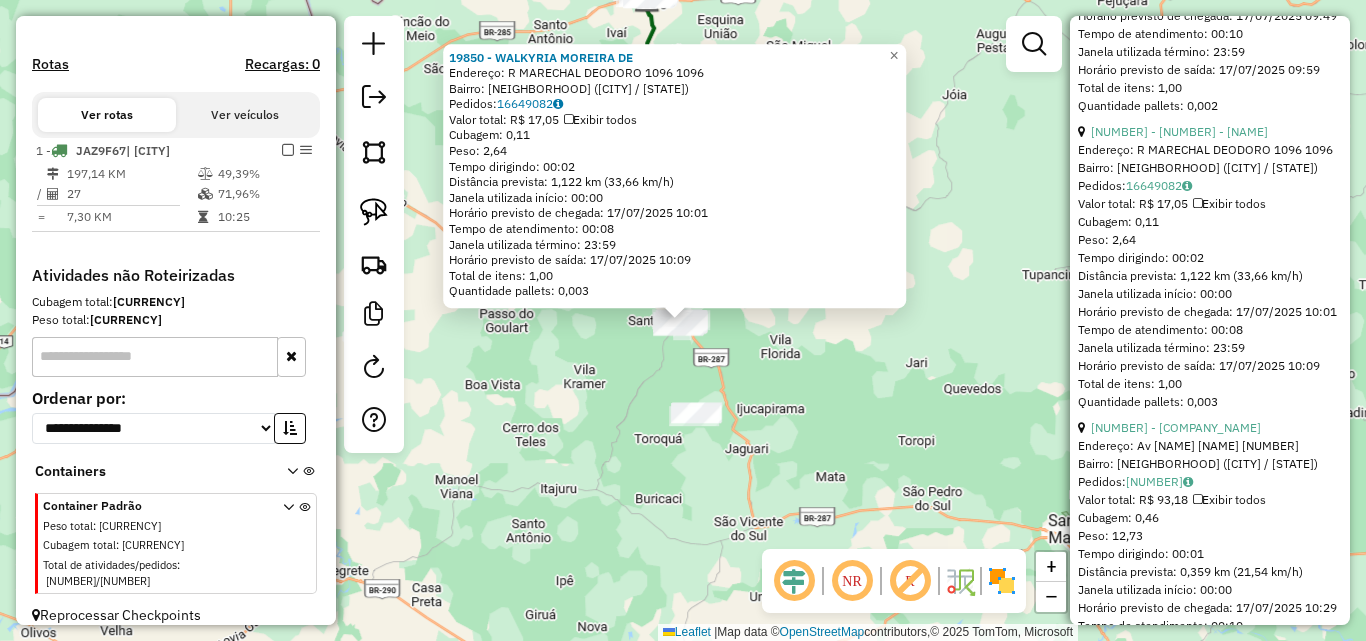 scroll, scrollTop: 1100, scrollLeft: 0, axis: vertical 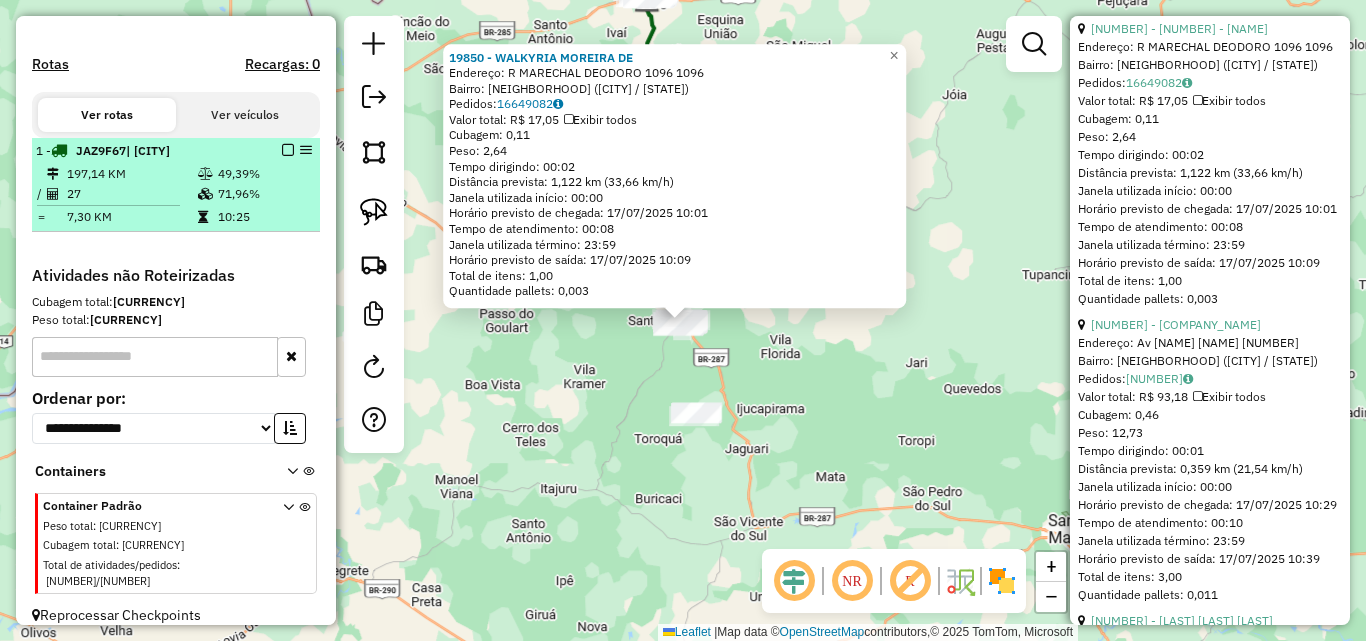 click at bounding box center (288, 150) 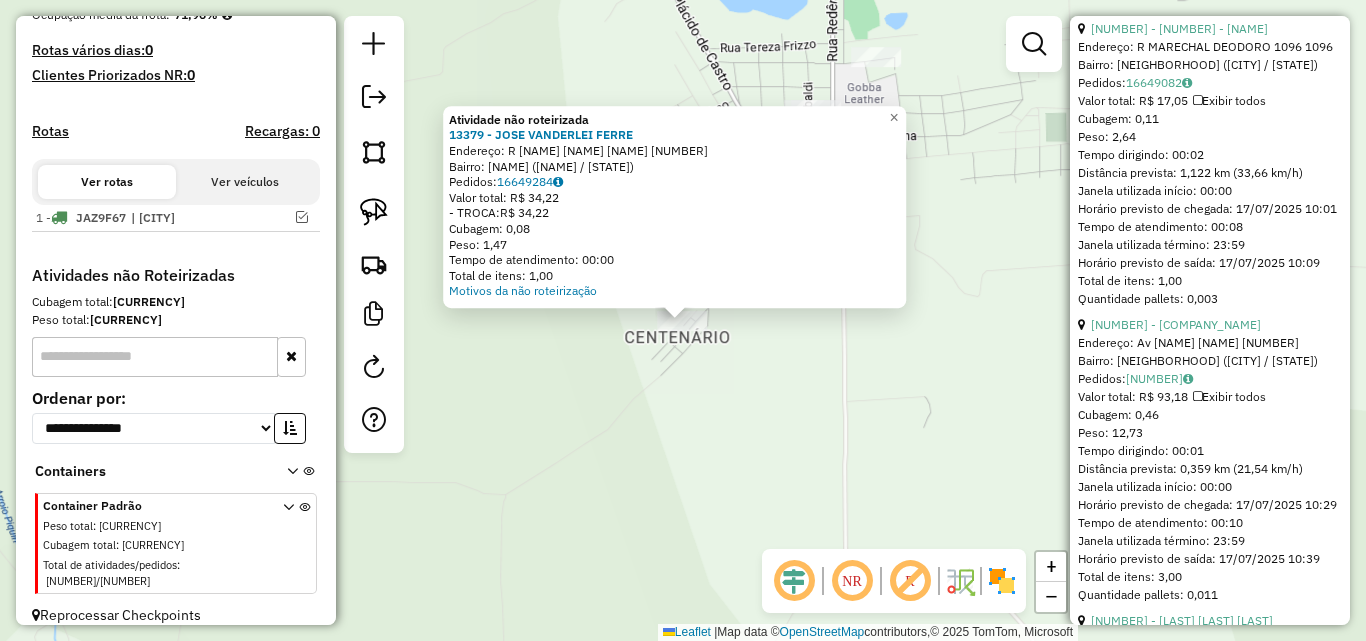 click on "Atividade não roteirizada [NUMBER] - [NAME] Endereço: [STREET] [NUMBER] Bairro: [NAME] ([CITY] / [STATE]) Pedidos: [NUMBER] Valor total: [CURRENCY] [AMOUNT] - TROCA: [CURRENCY] [AMOUNT] Cubagem: [AMOUNT] Peso: [AMOUNT] Tempo de atendimento: [TIME] Total de itens: [AMOUNT] Motivos da não roteirização × Janela de atendimento Grade de atendimento Capacidade Transportadoras Veículos Cliente Pedidos Rotas Selecione os dias de semana para filtrar as janelas de atendimento Seg Ter Qua Qui Sex Sáb Dom Informe o período da janela de atendimento: De: Até: Filtrar exatamente a janela do cliente Considerar janela de atendimento padrão Selecione os dias de semana para filtrar as grades de atendimento Seg Ter Qua Qui Sex Sáb Dom Considerar clientes sem dia de atendimento cadastrado Clientes fora do dia de atendimento selecionado Filtrar as atividades entre os valores definidos abaixo: Peso mínimo: Peso máximo: Cubagem mínima: Cubagem máxima:" 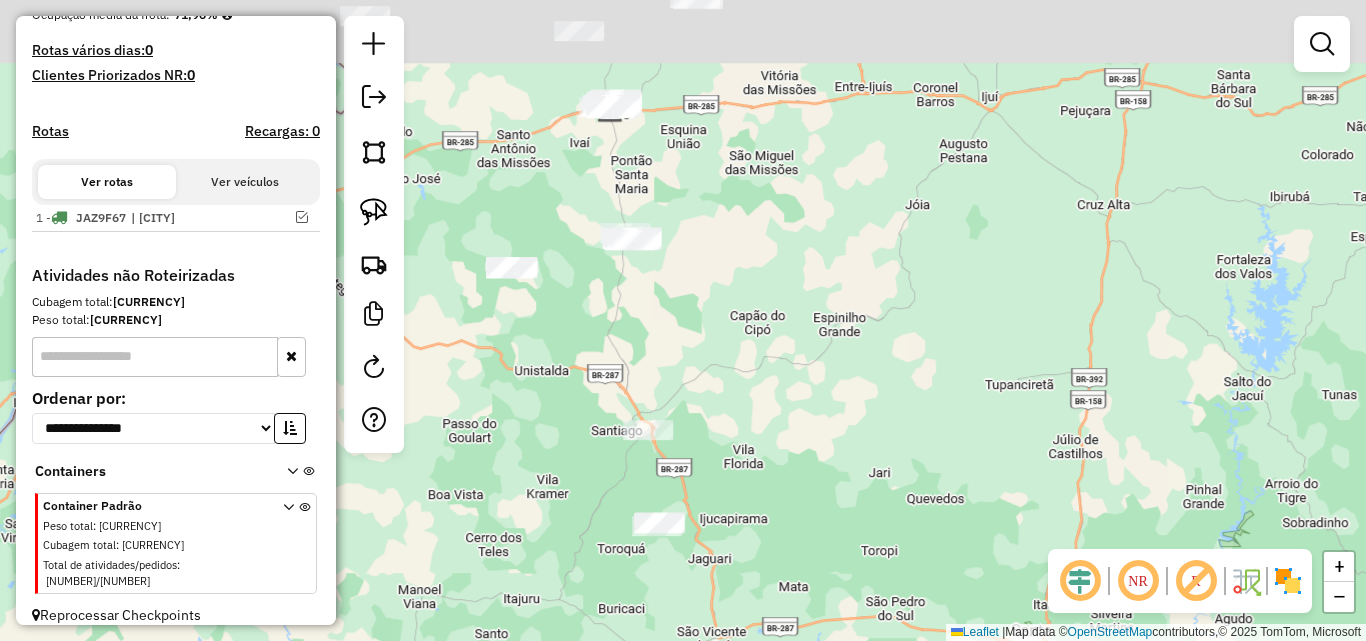 drag, startPoint x: 625, startPoint y: 469, endPoint x: 679, endPoint y: 477, distance: 54.589375 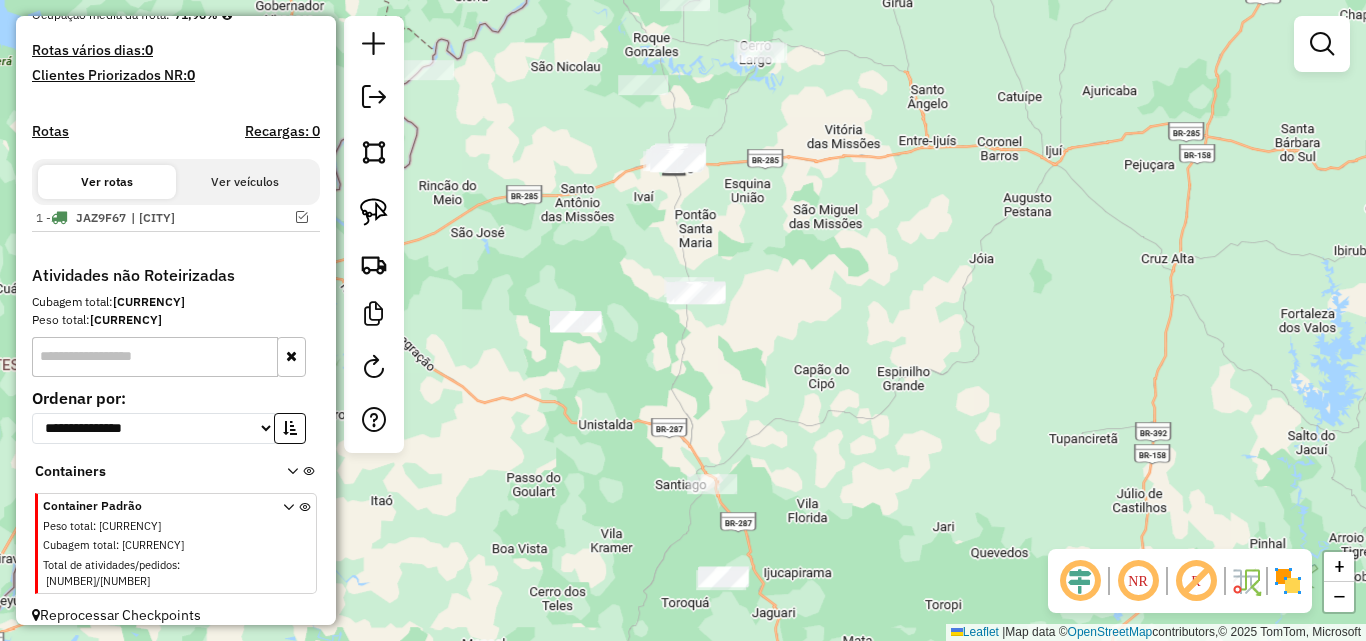 drag, startPoint x: 747, startPoint y: 382, endPoint x: 769, endPoint y: 398, distance: 27.202942 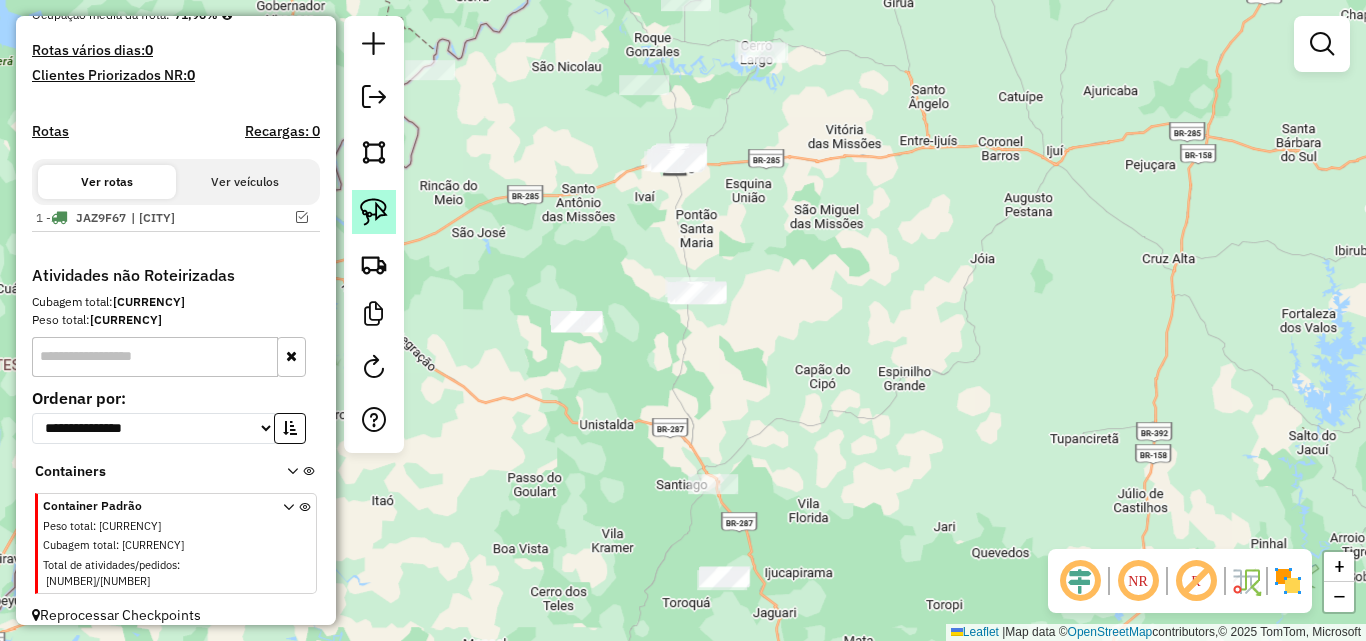 click 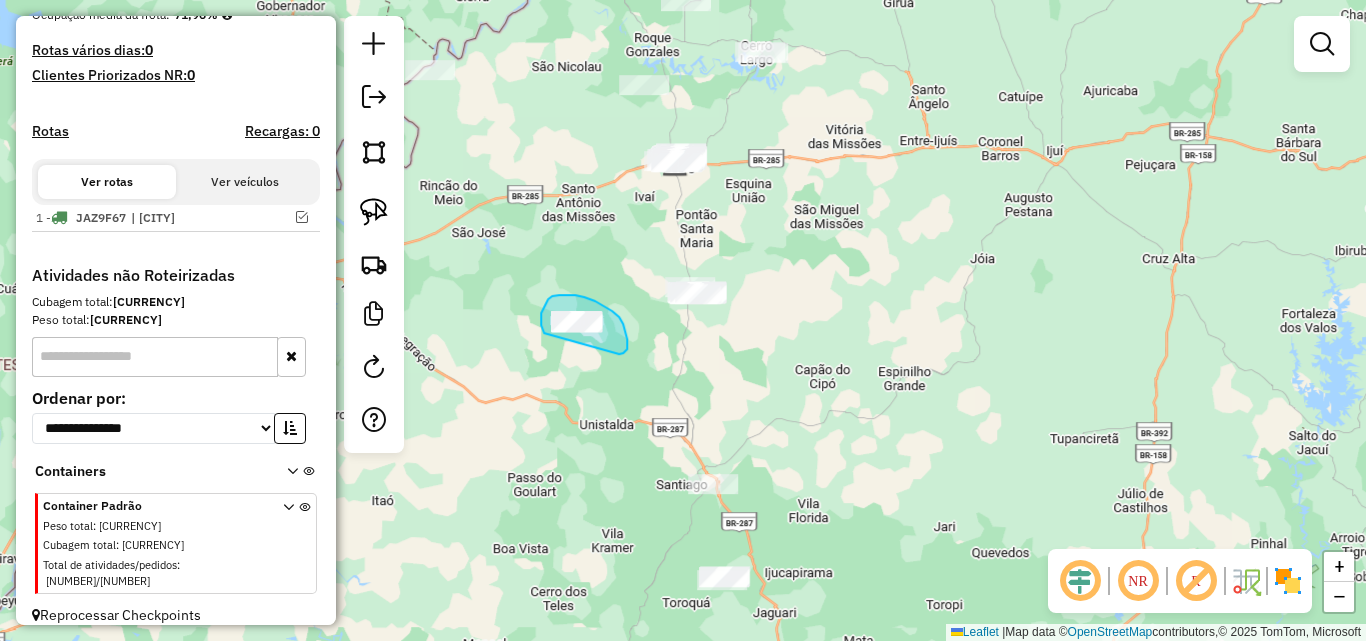 drag, startPoint x: 544, startPoint y: 333, endPoint x: 616, endPoint y: 354, distance: 75 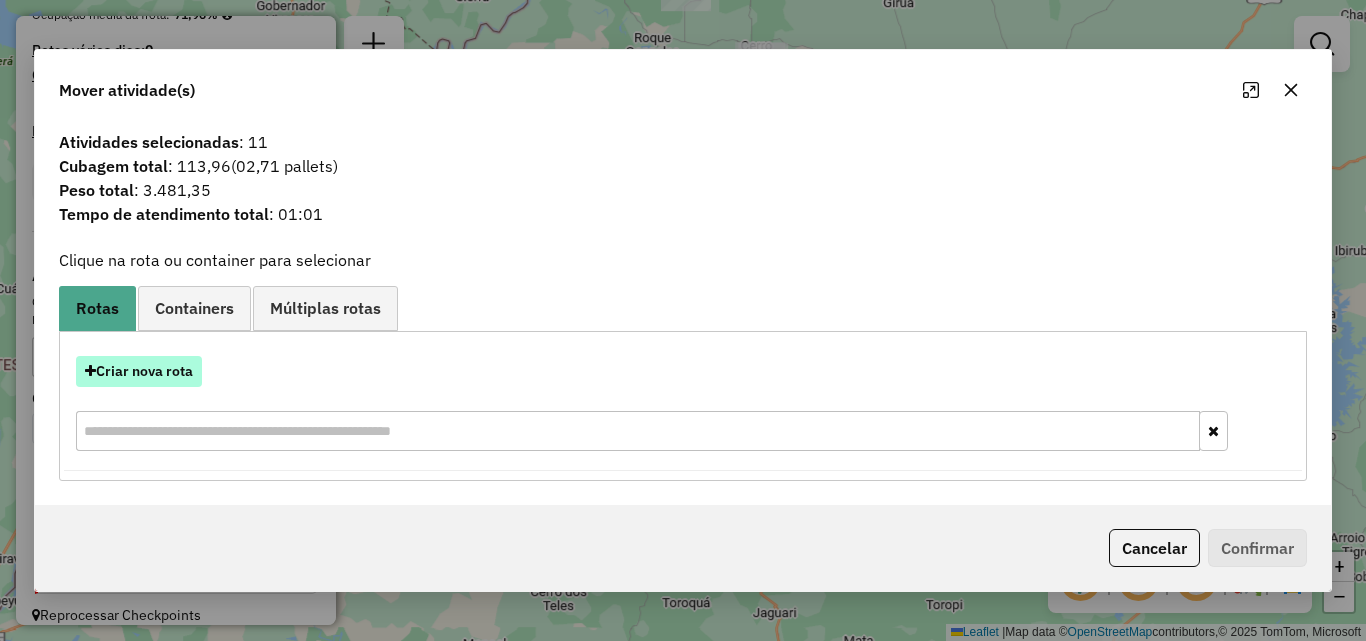 click on "Criar nova rota" at bounding box center [139, 371] 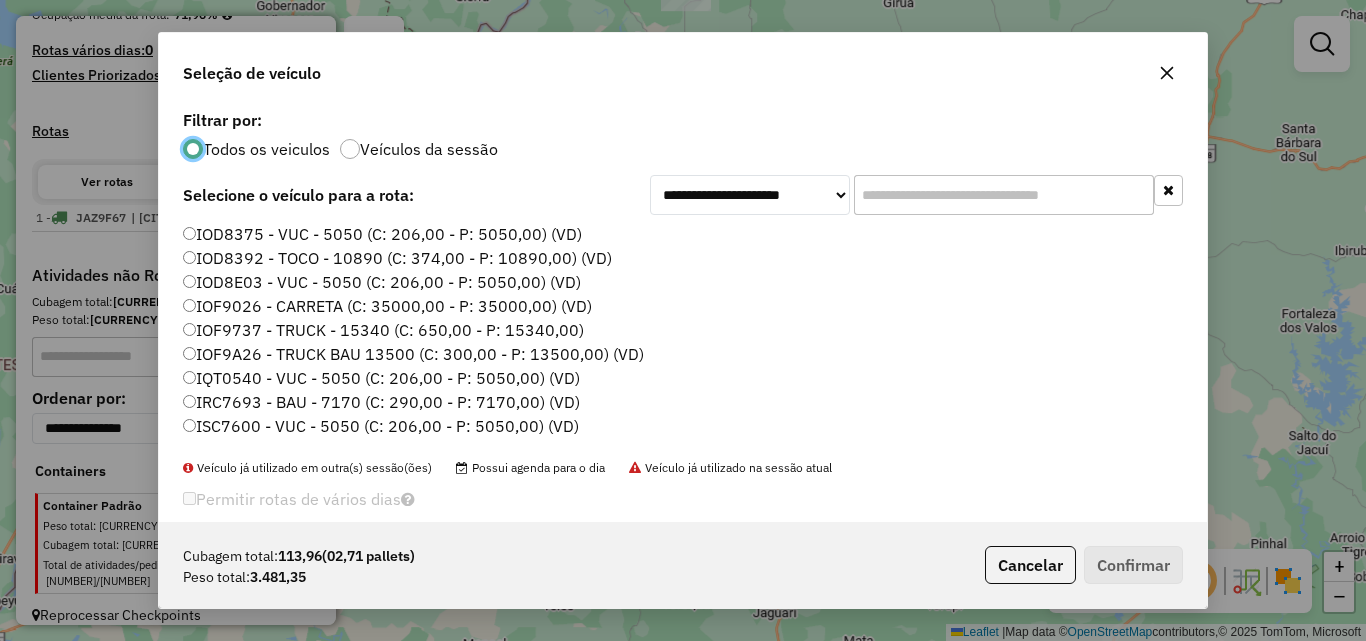 scroll, scrollTop: 11, scrollLeft: 6, axis: both 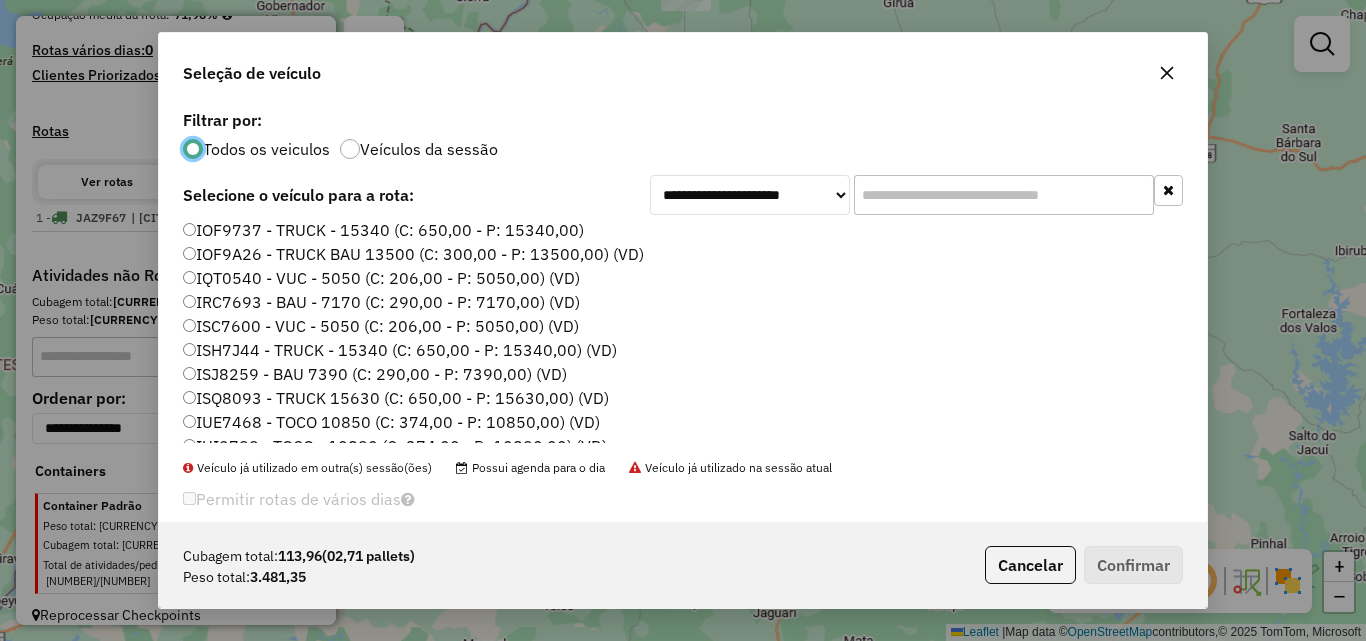 click on "IRC7693 - BAU - 7170 (C: 290,00 - P: 7170,00) (VD)" 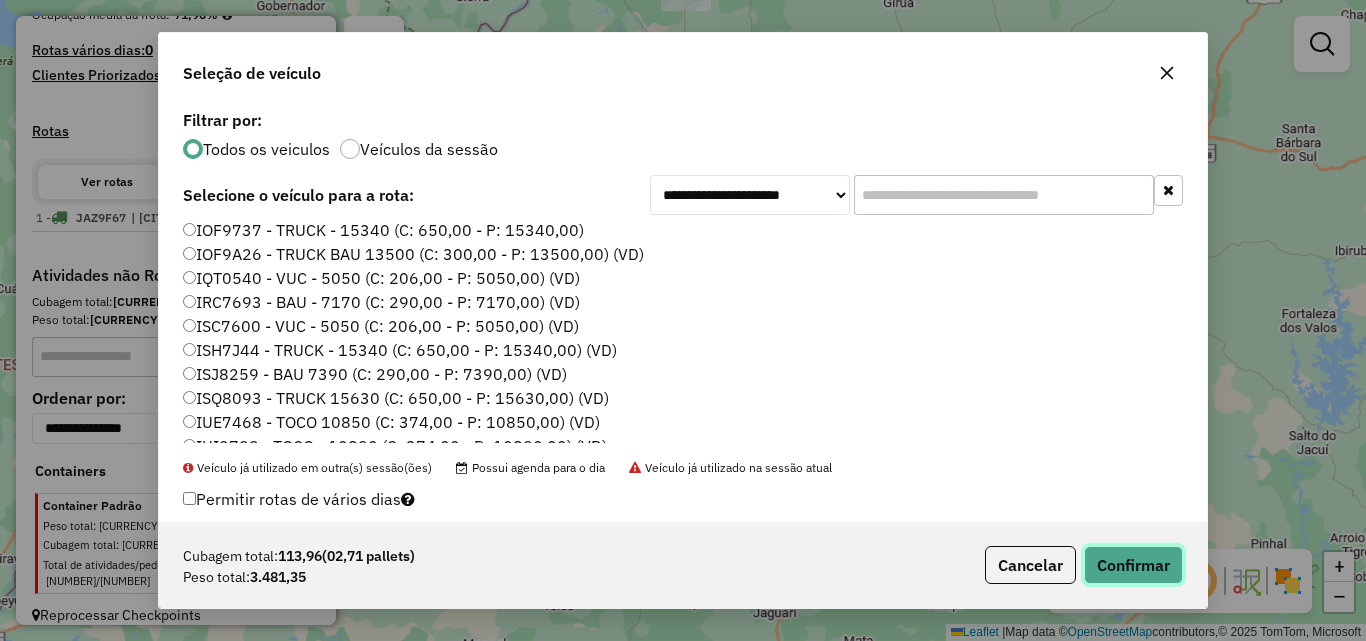 click on "Confirmar" 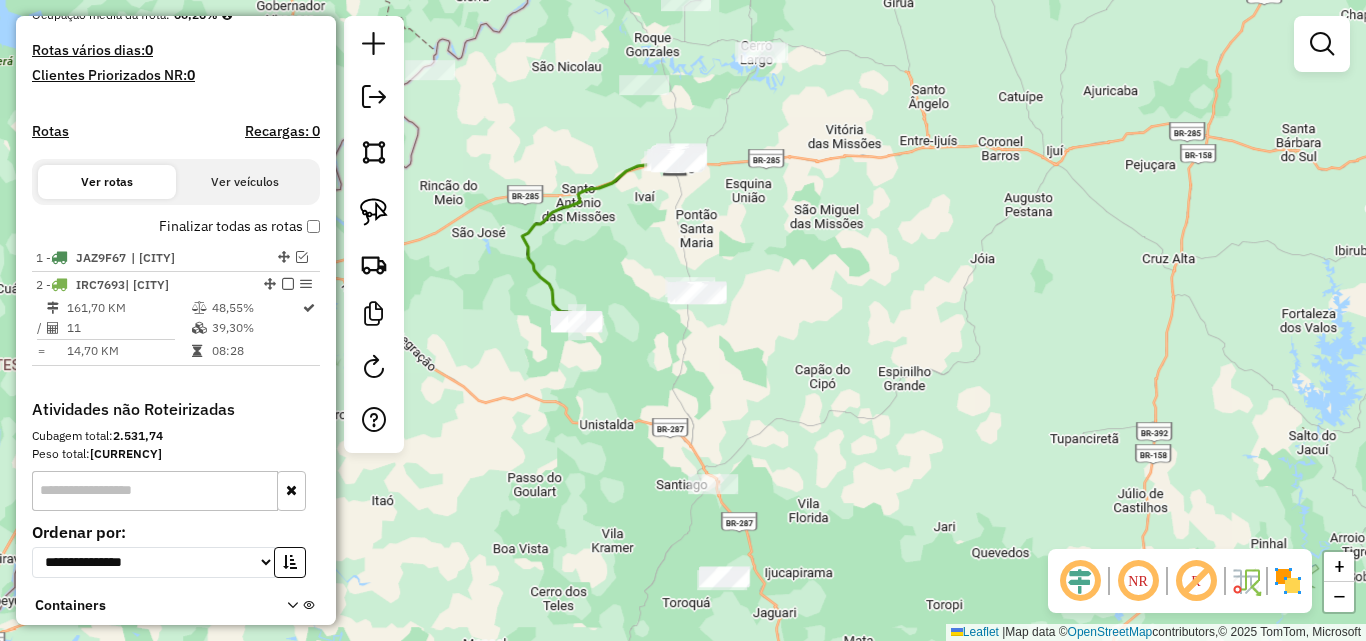 scroll, scrollTop: 588, scrollLeft: 0, axis: vertical 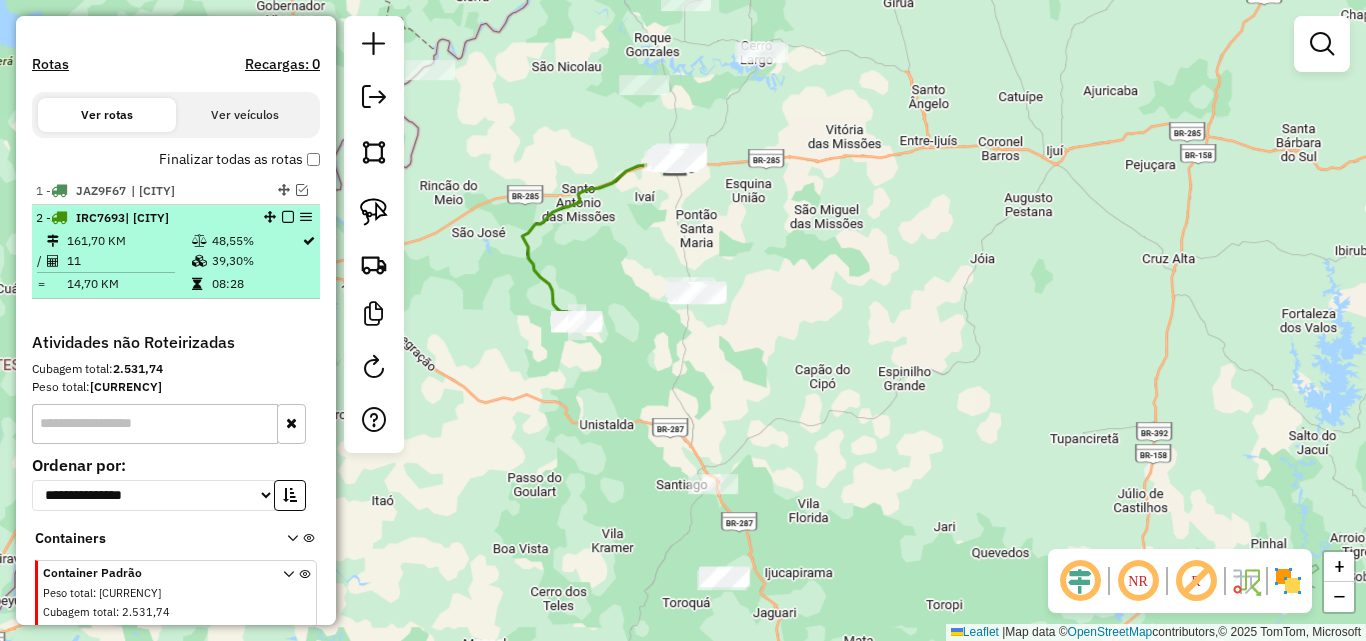click at bounding box center (288, 217) 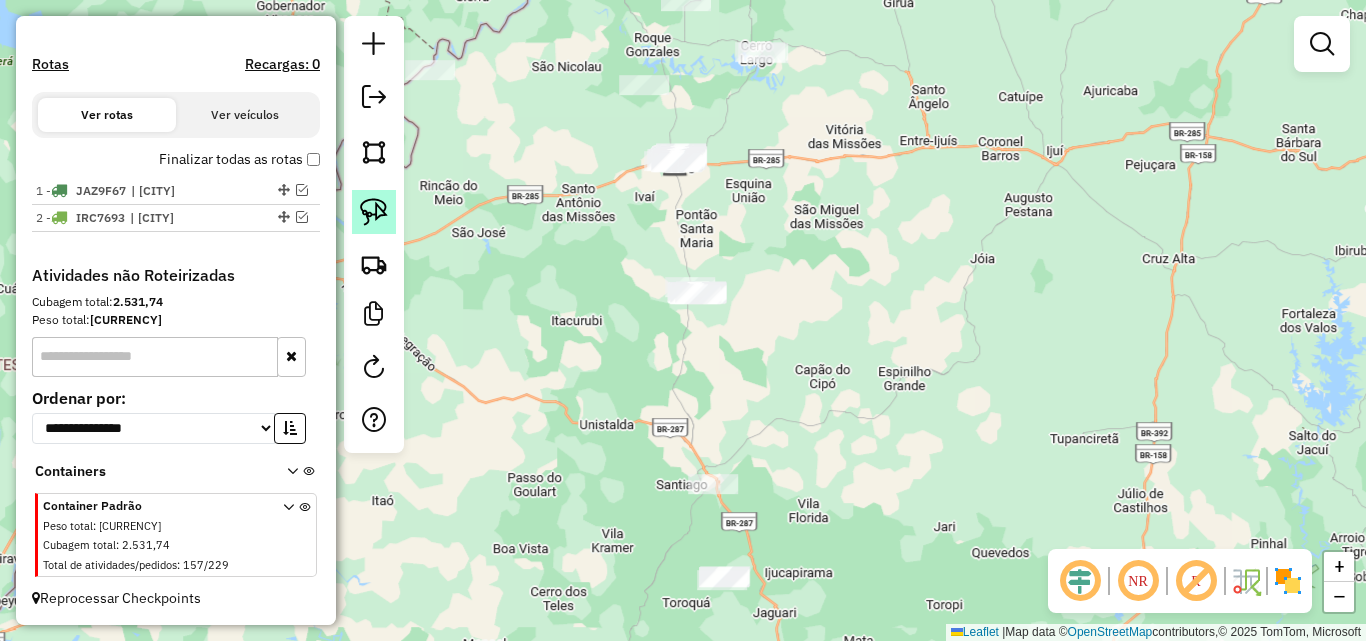 click 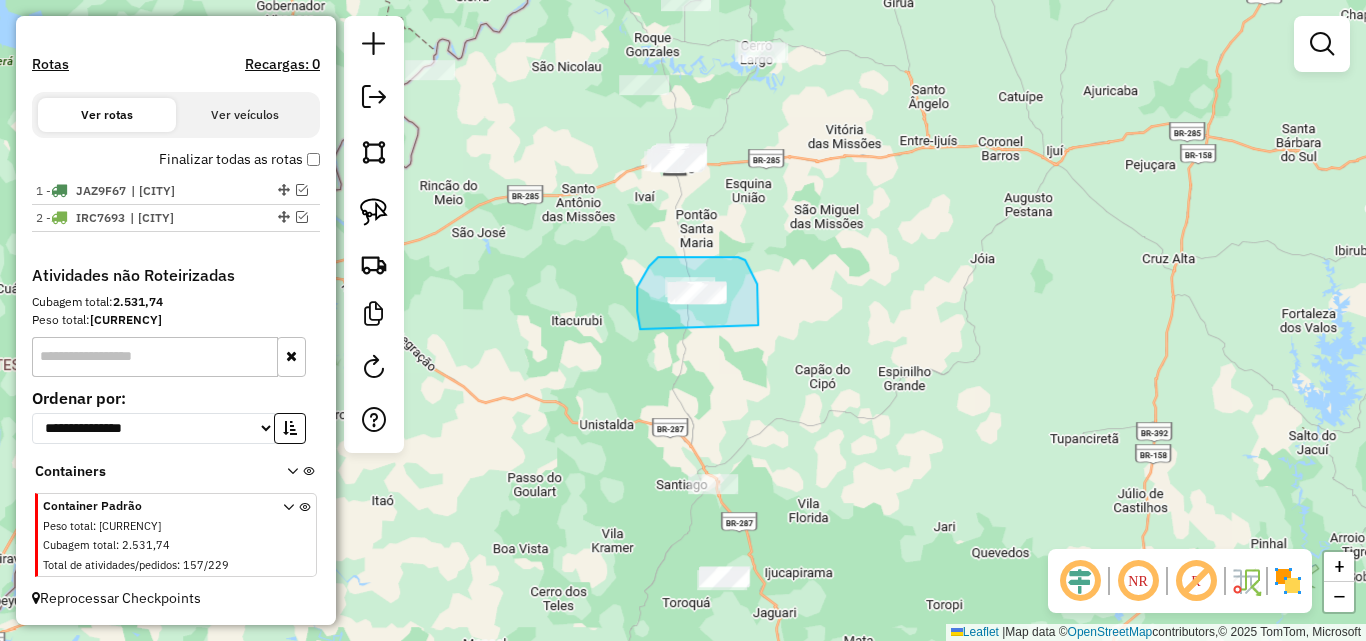 drag, startPoint x: 640, startPoint y: 329, endPoint x: 758, endPoint y: 325, distance: 118.06778 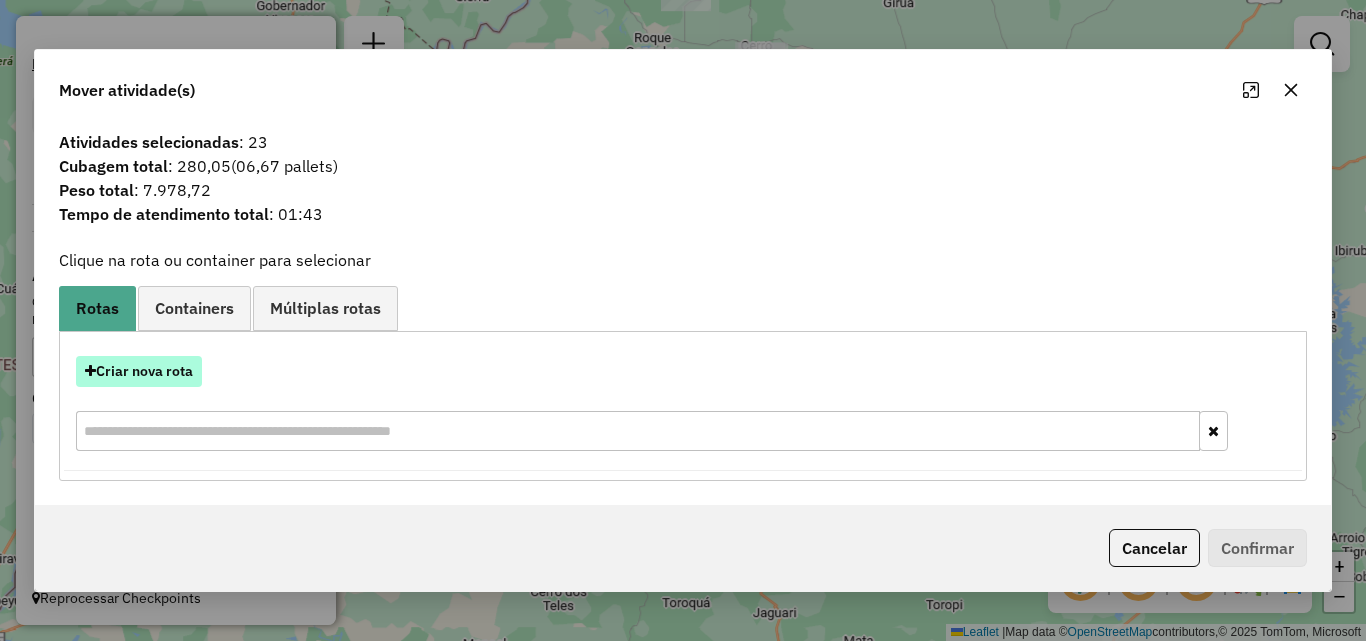click on "Criar nova rota" at bounding box center [139, 371] 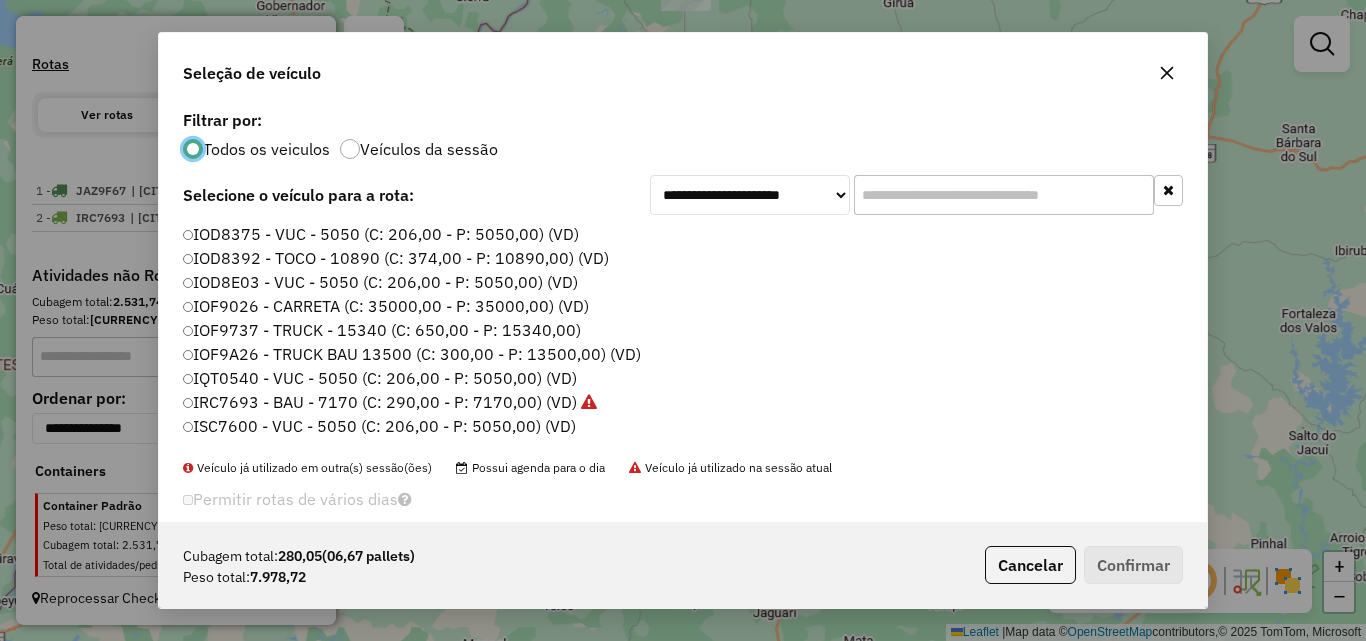 scroll, scrollTop: 11, scrollLeft: 6, axis: both 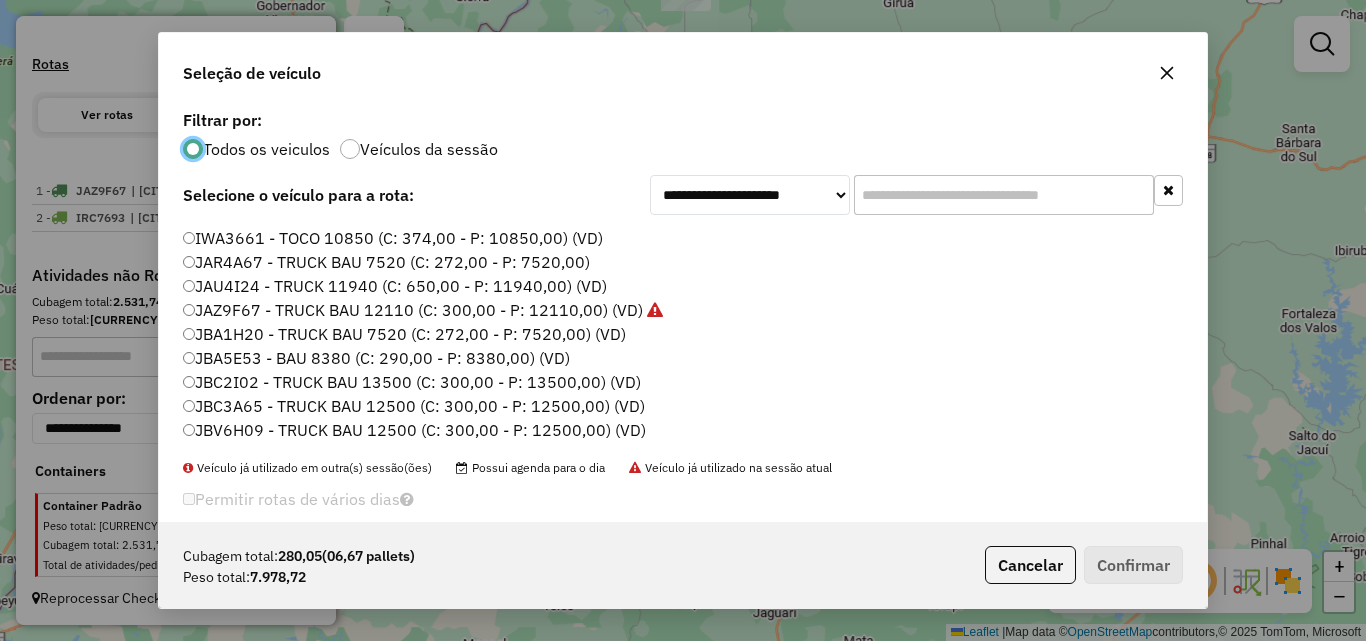 click on "JBC2I02 - TRUCK BAU 13500 (C: 300,00 - P: 13500,00) (VD)" 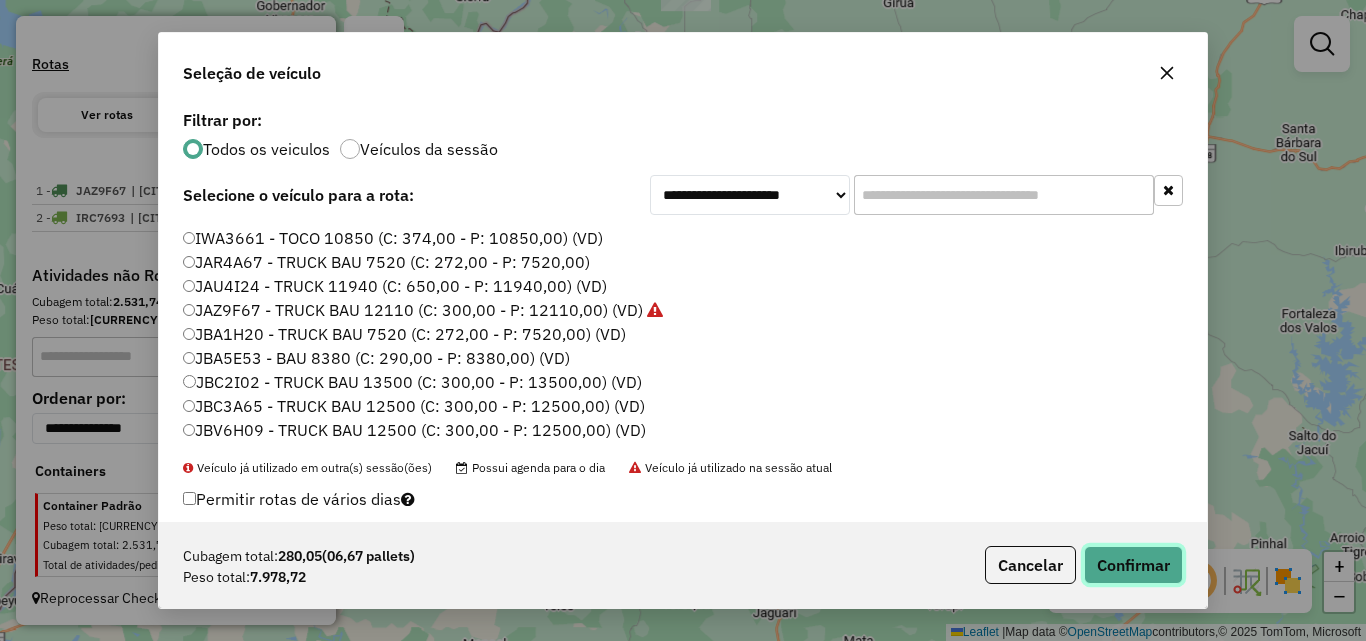 click on "Confirmar" 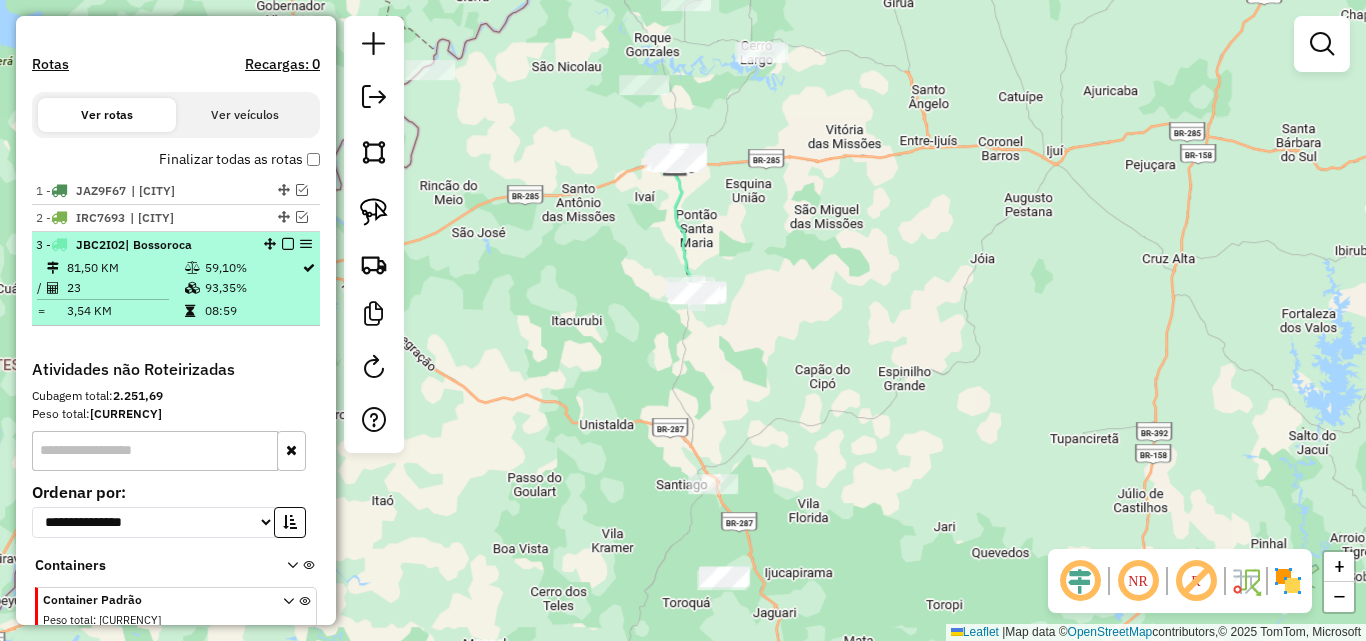 click at bounding box center (288, 244) 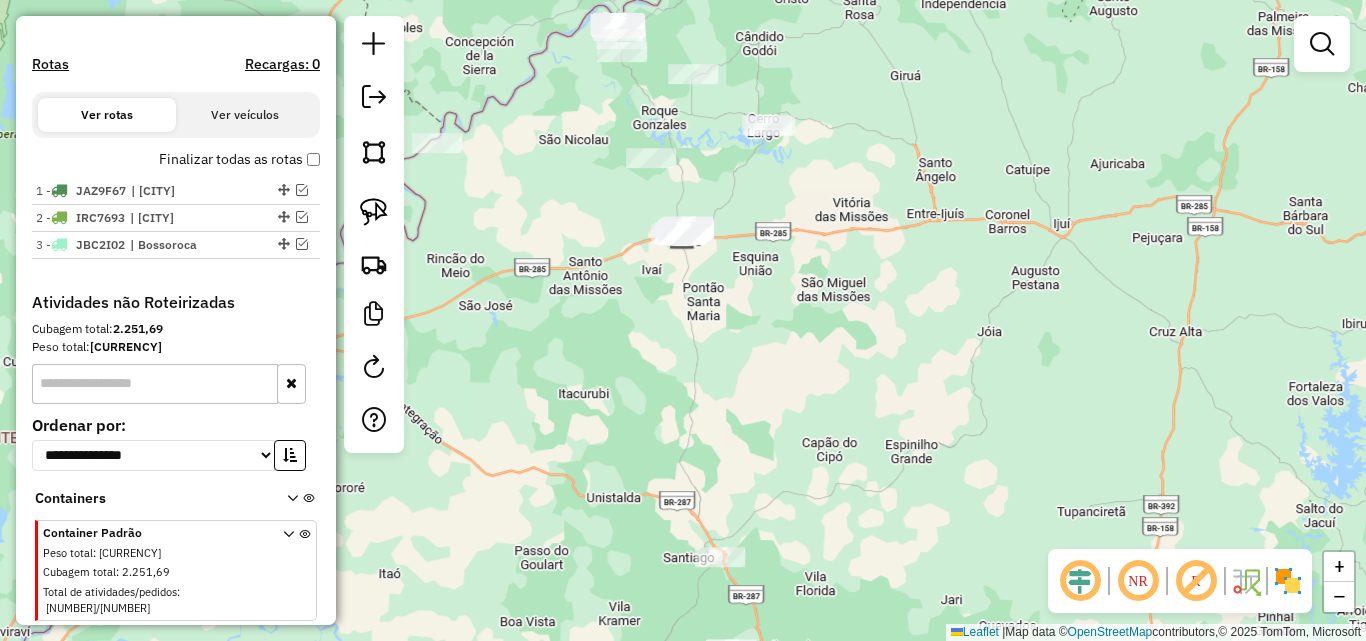drag, startPoint x: 656, startPoint y: 368, endPoint x: 658, endPoint y: 403, distance: 35.057095 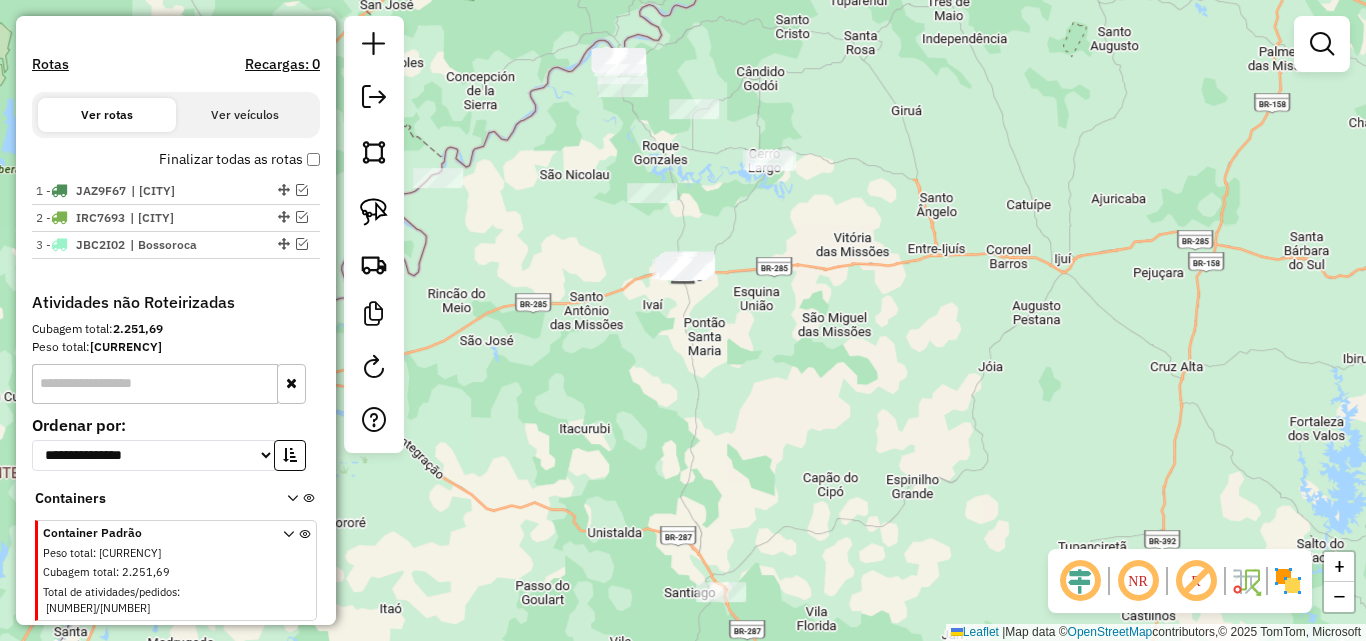 drag, startPoint x: 704, startPoint y: 363, endPoint x: 716, endPoint y: 433, distance: 71.021126 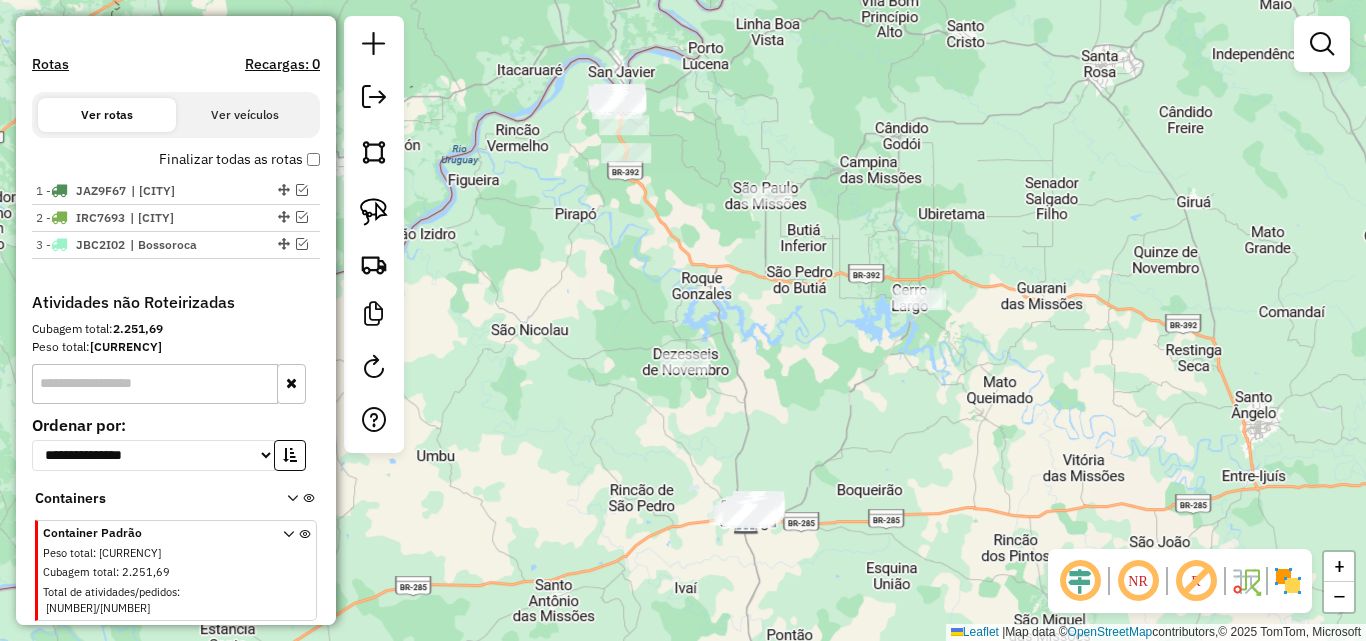click on "Janela de atendimento Grade de atendimento Capacidade Transportadoras Veículos Cliente Pedidos  Rotas Selecione os dias de semana para filtrar as janelas de atendimento  Seg   Ter   Qua   Qui   Sex   Sáb   Dom  Informe o período da janela de atendimento: De: Até:  Filtrar exatamente a janela do cliente  Considerar janela de atendimento padrão  Selecione os dias de semana para filtrar as grades de atendimento  Seg   Ter   Qua   Qui   Sex   Sáb   Dom   Considerar clientes sem dia de atendimento cadastrado  Clientes fora do dia de atendimento selecionado Filtrar as atividades entre os valores definidos abaixo:  Peso mínimo:   Peso máximo:   Cubagem mínima:   Cubagem máxima:   De:   Até:  Filtrar as atividades entre o tempo de atendimento definido abaixo:  De:   Até:   Considerar capacidade total dos clientes não roteirizados Transportadora: Selecione um ou mais itens Tipo de veículo: Selecione um ou mais itens Veículo: Selecione um ou mais itens Motorista: Selecione um ou mais itens Nome: Rótulo:" 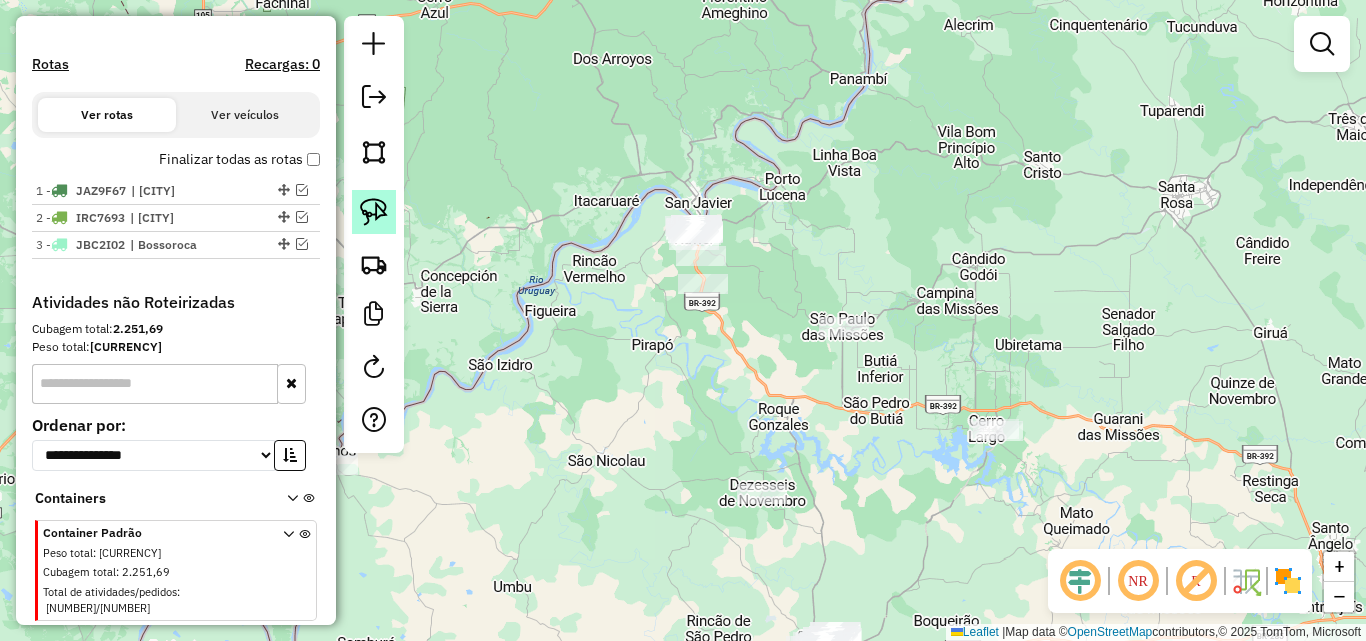 click 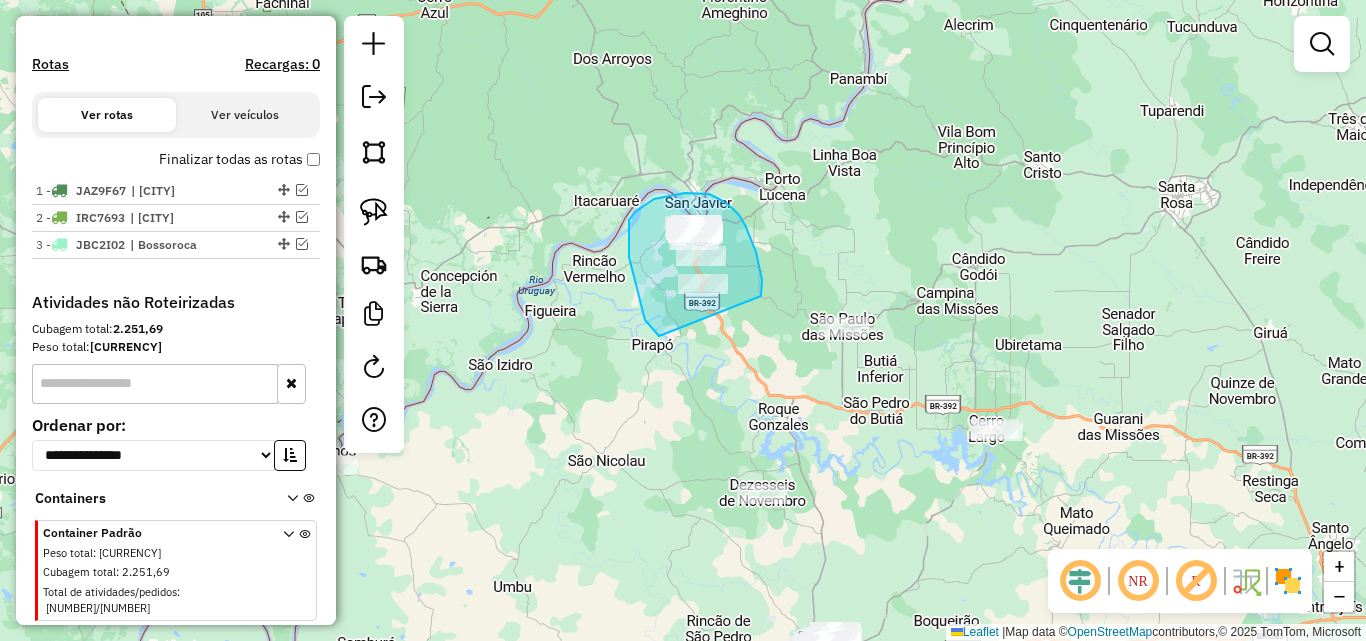 drag, startPoint x: 656, startPoint y: 334, endPoint x: 760, endPoint y: 298, distance: 110.054535 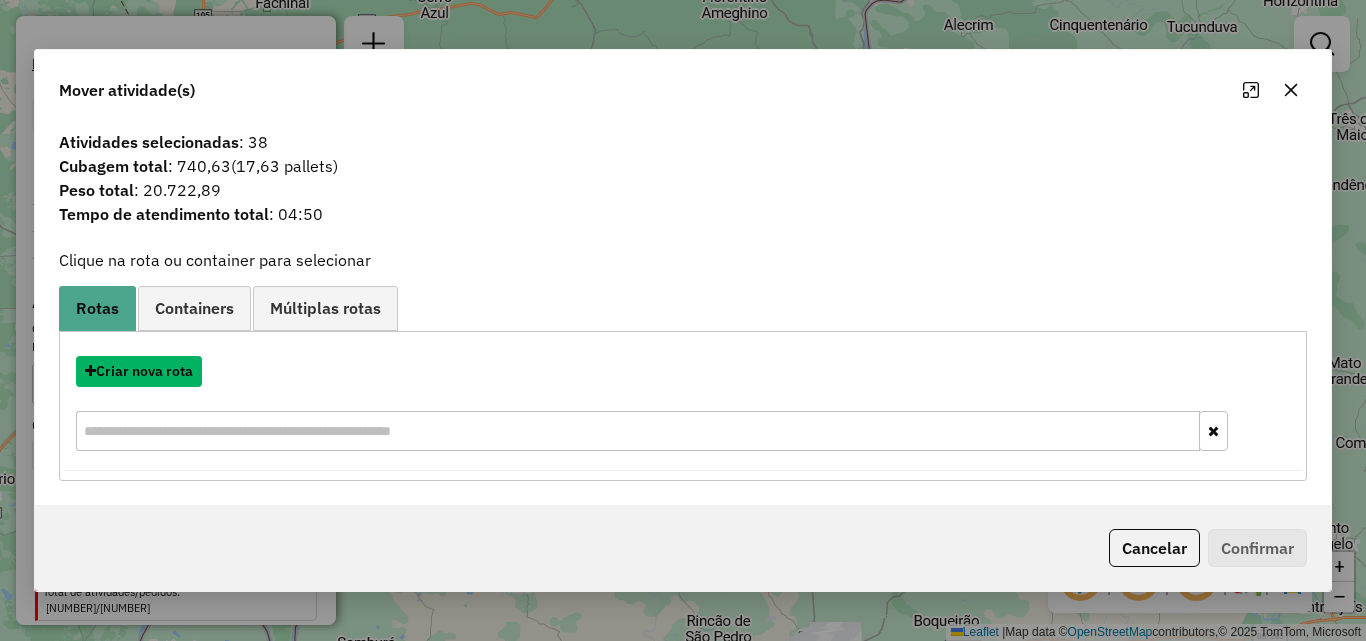click on "Criar nova rota" at bounding box center (139, 371) 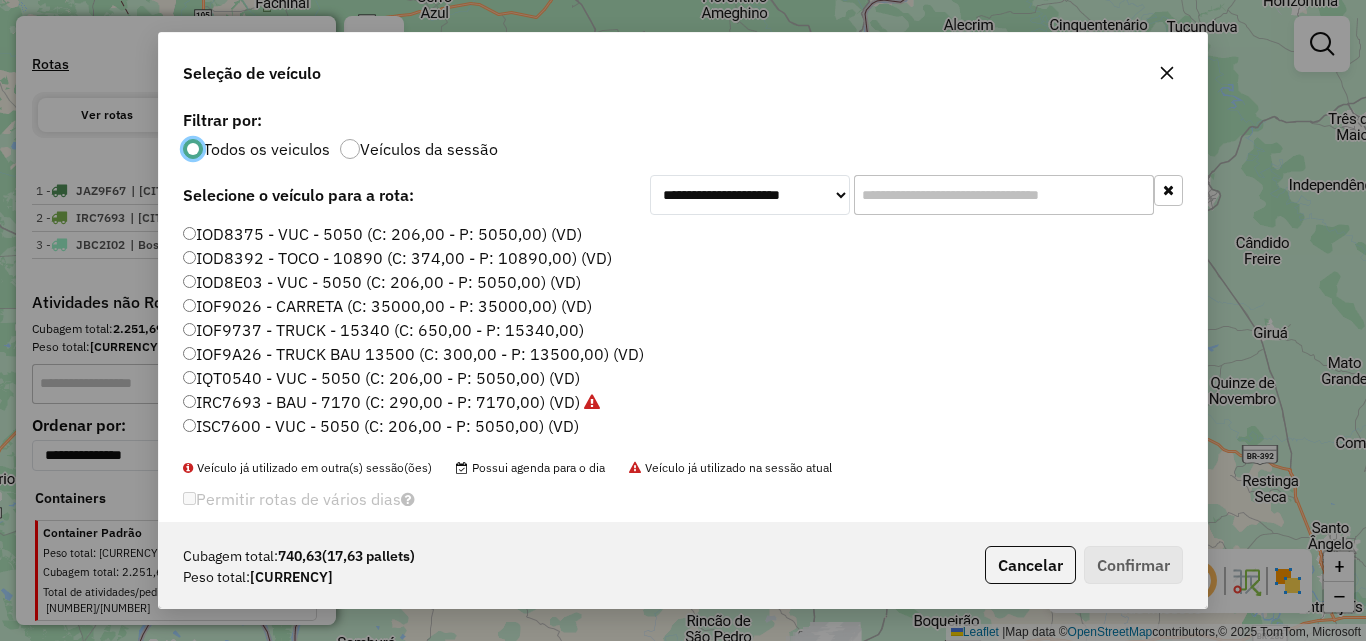 scroll, scrollTop: 11, scrollLeft: 6, axis: both 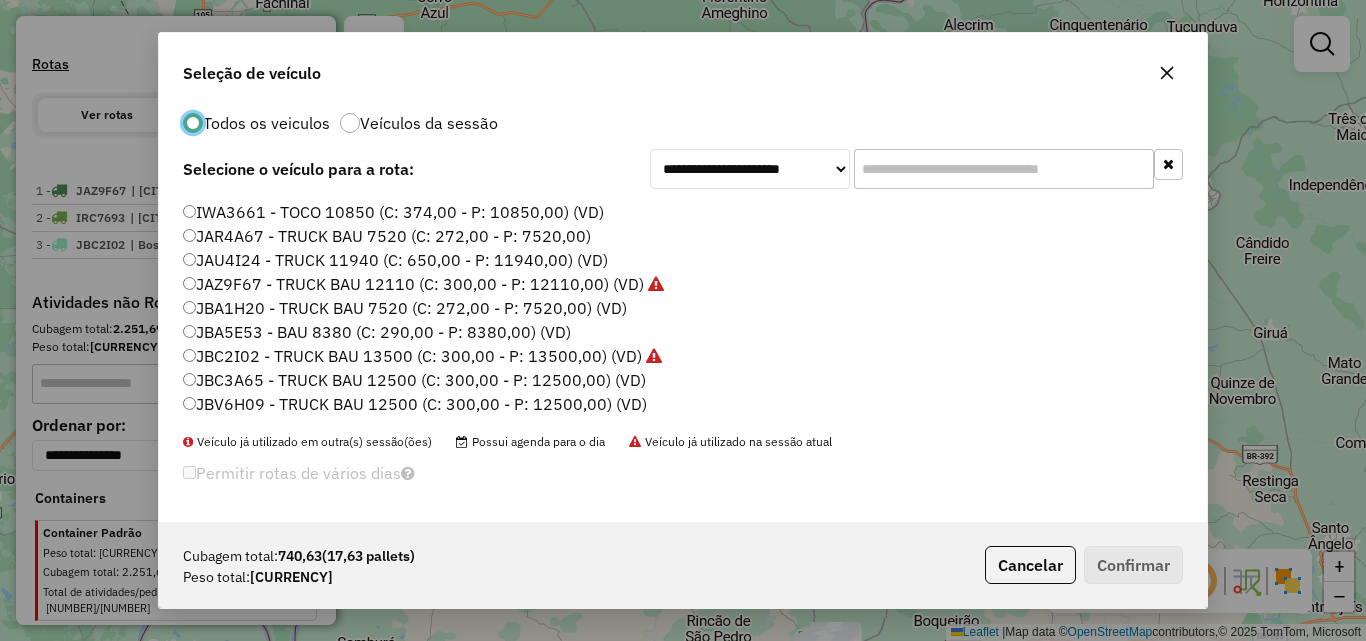 click on "JBC3A65 - TRUCK BAU 12500 (C: 300,00 - P: 12500,00) (VD)" 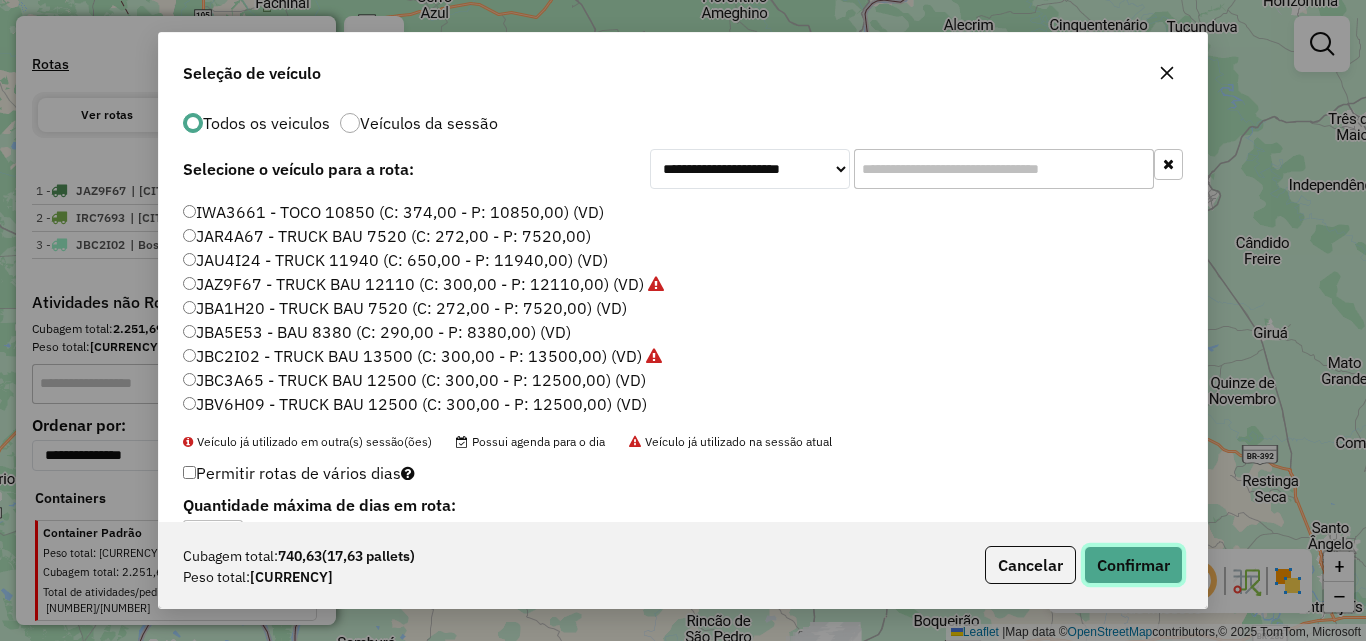 click on "Confirmar" 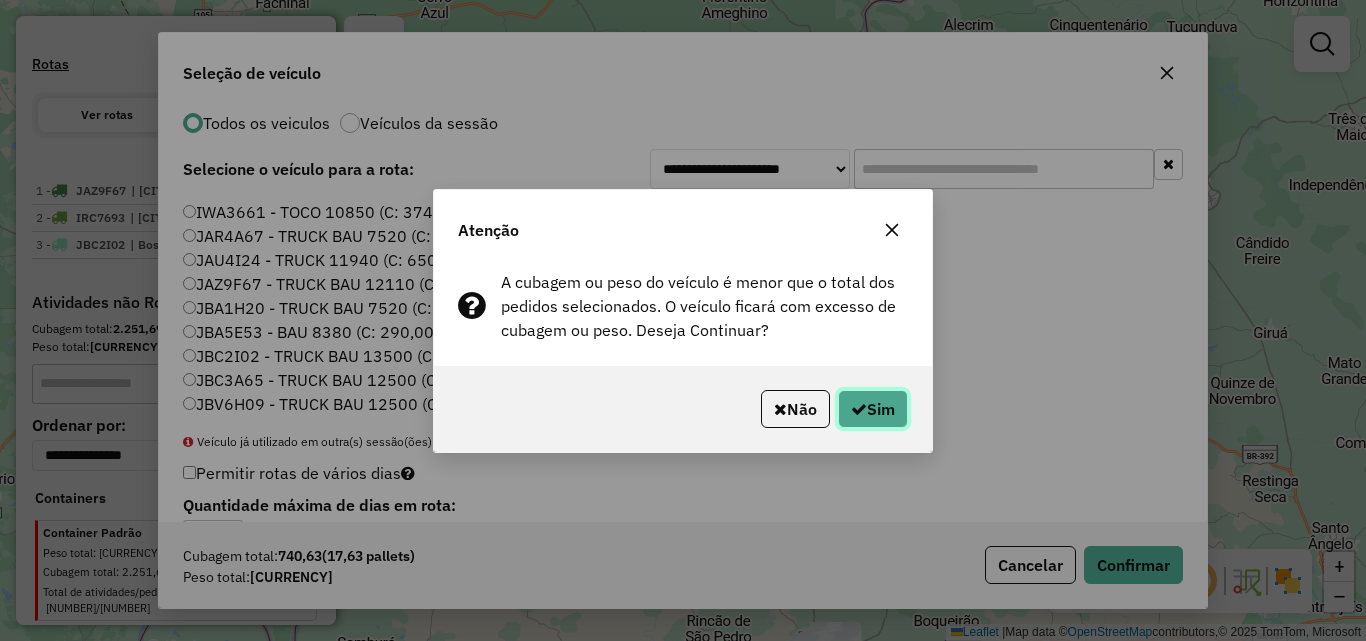 click on "Sim" 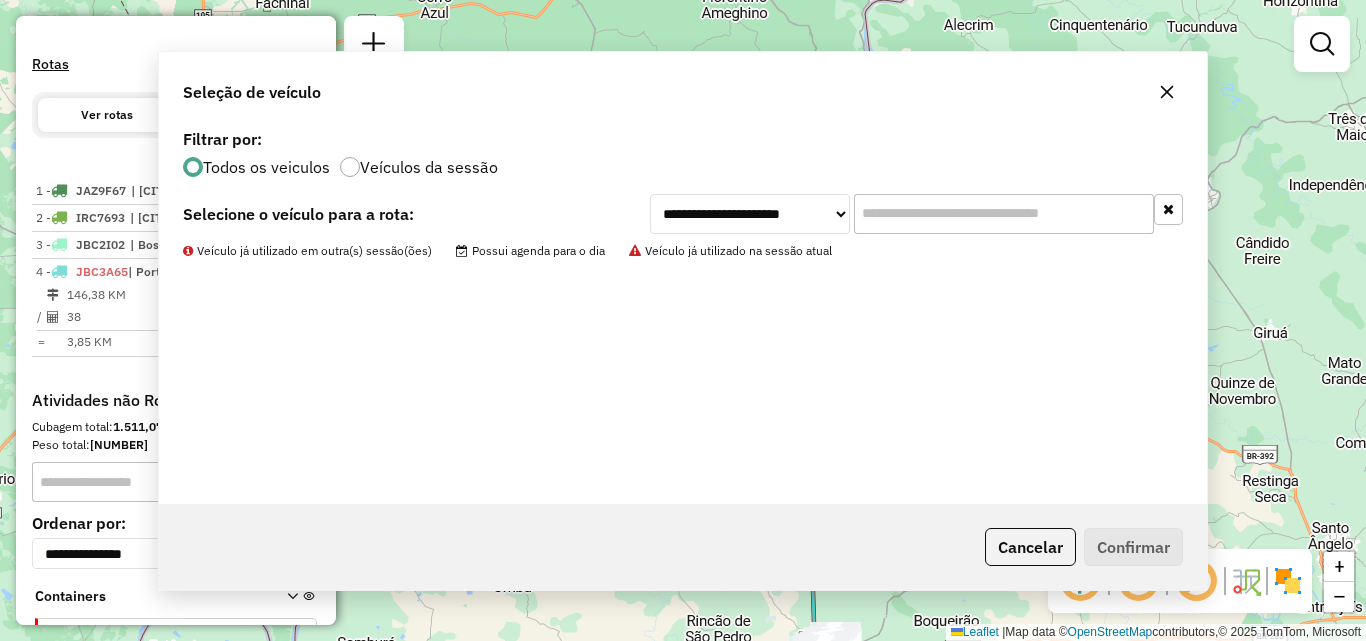 scroll, scrollTop: 0, scrollLeft: 0, axis: both 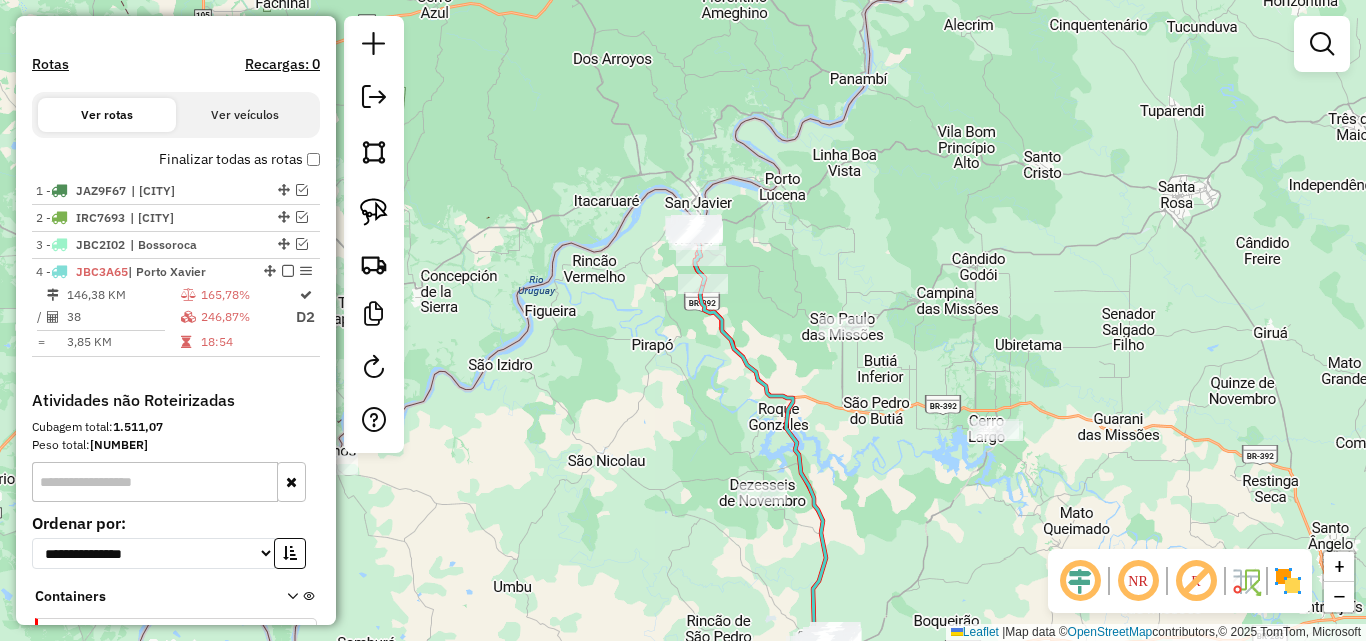 click on "38" at bounding box center (123, 317) 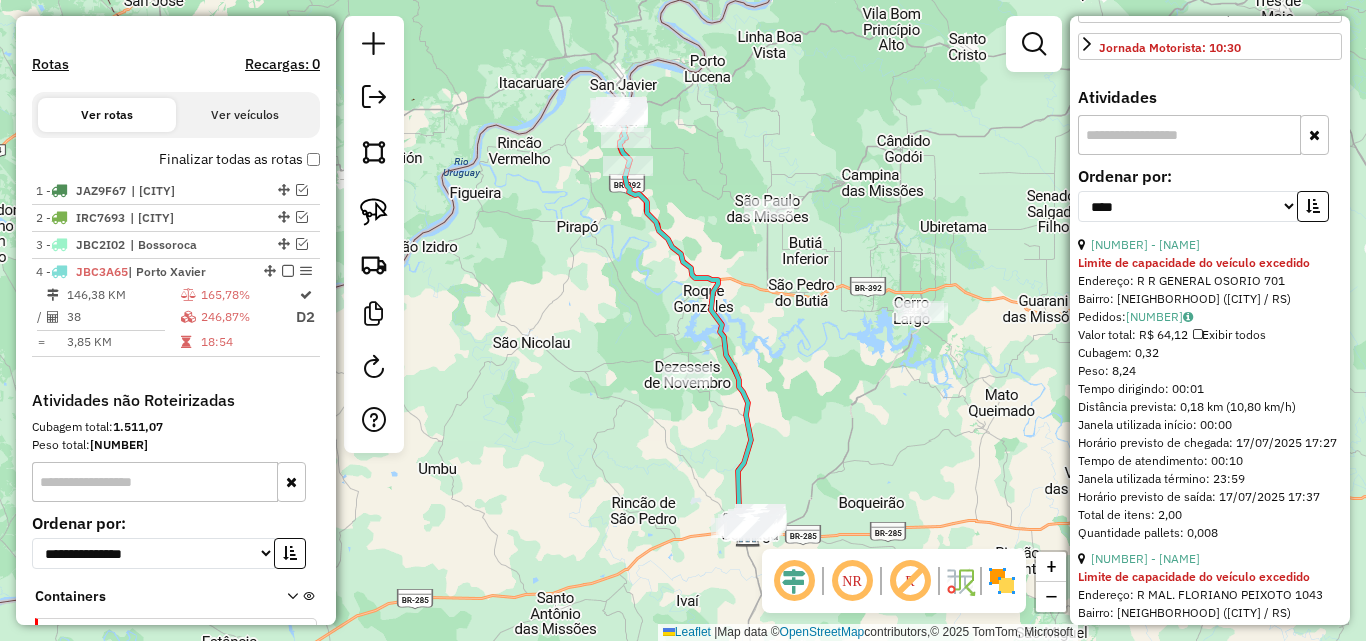 scroll, scrollTop: 700, scrollLeft: 0, axis: vertical 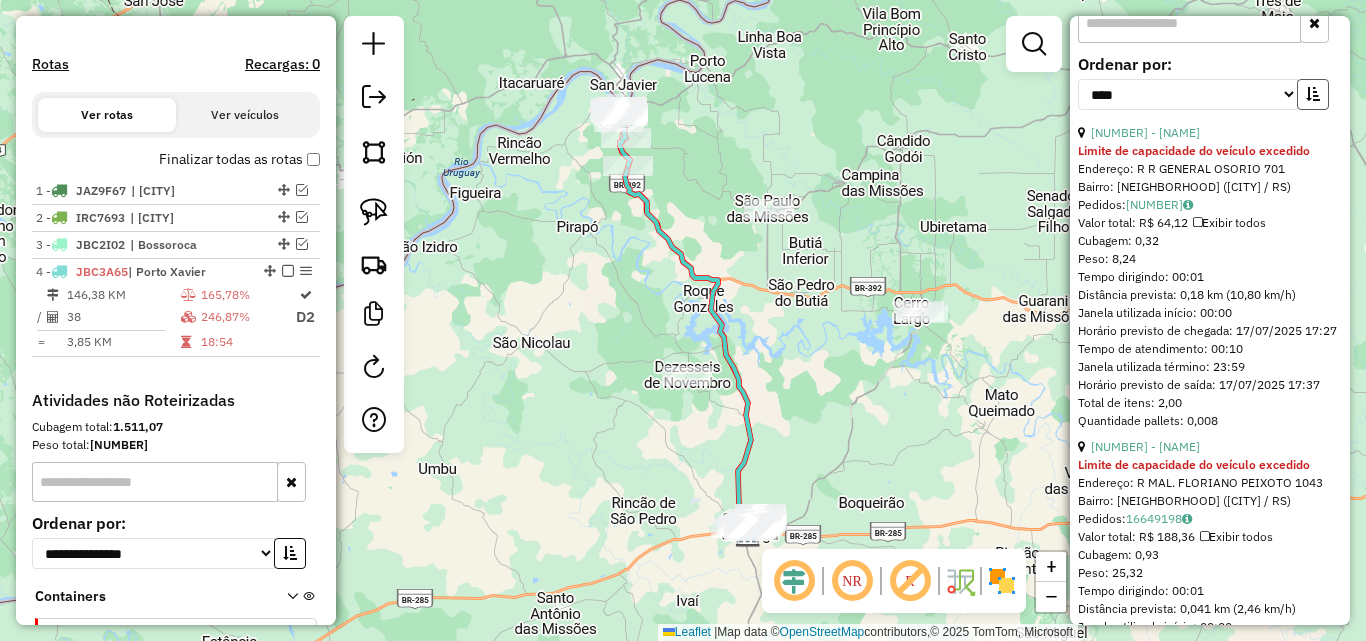 click at bounding box center (1313, 94) 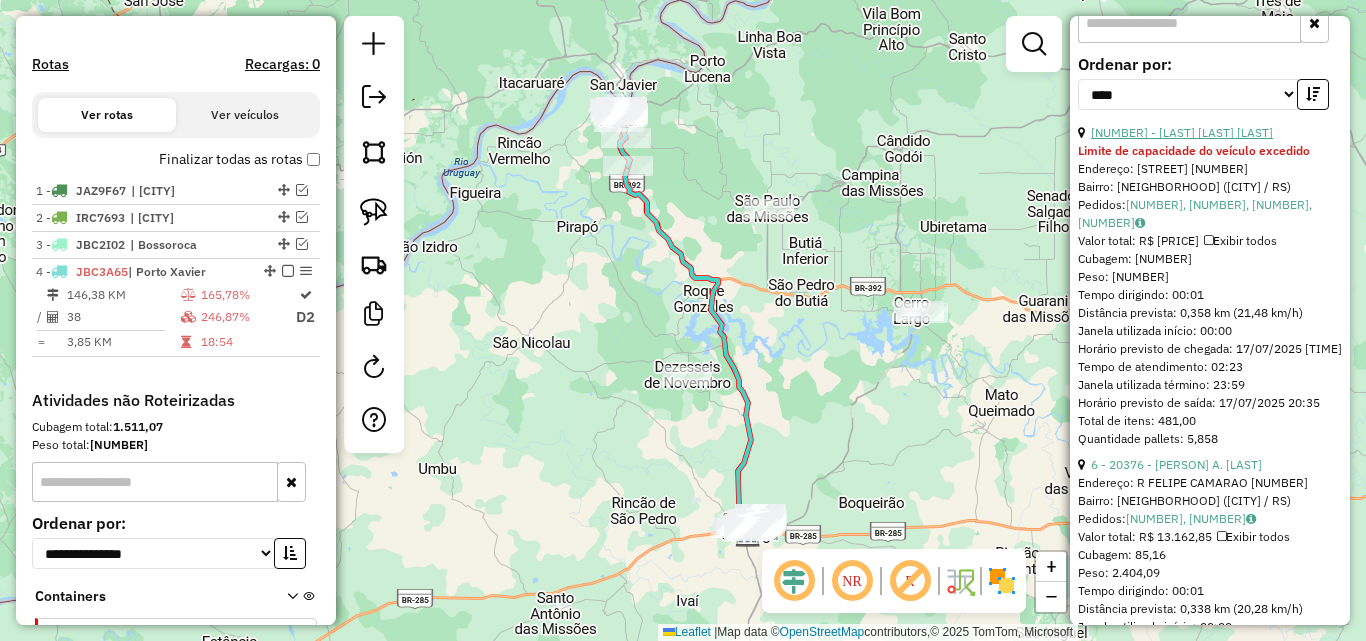 click on "[NUMBER] - [LAST] [LAST] [LAST]" at bounding box center [1182, 132] 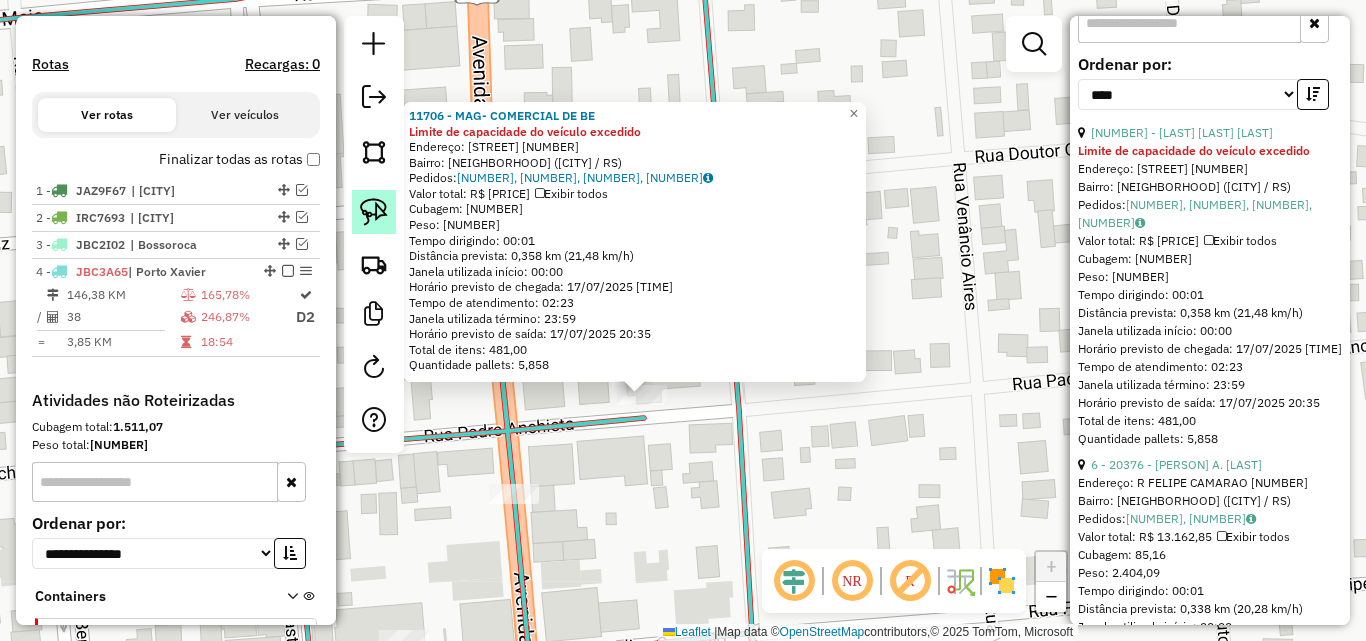 drag, startPoint x: 373, startPoint y: 194, endPoint x: 381, endPoint y: 202, distance: 11.313708 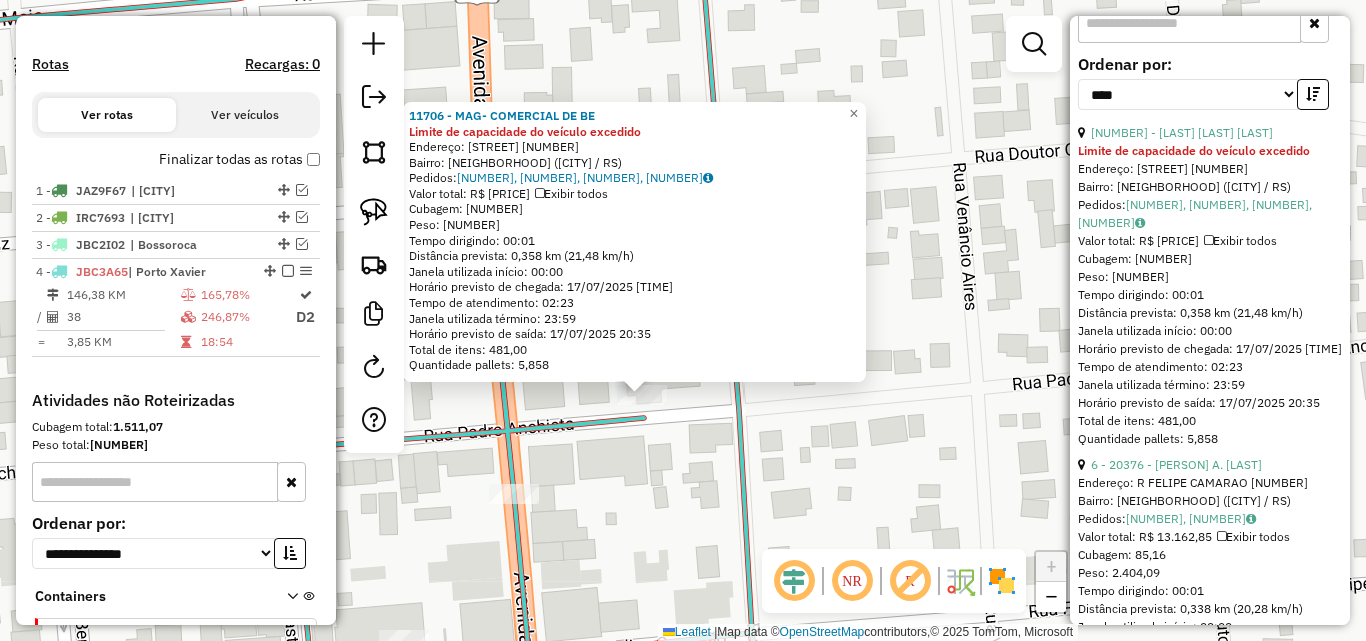 drag, startPoint x: 605, startPoint y: 370, endPoint x: 652, endPoint y: 374, distance: 47.169907 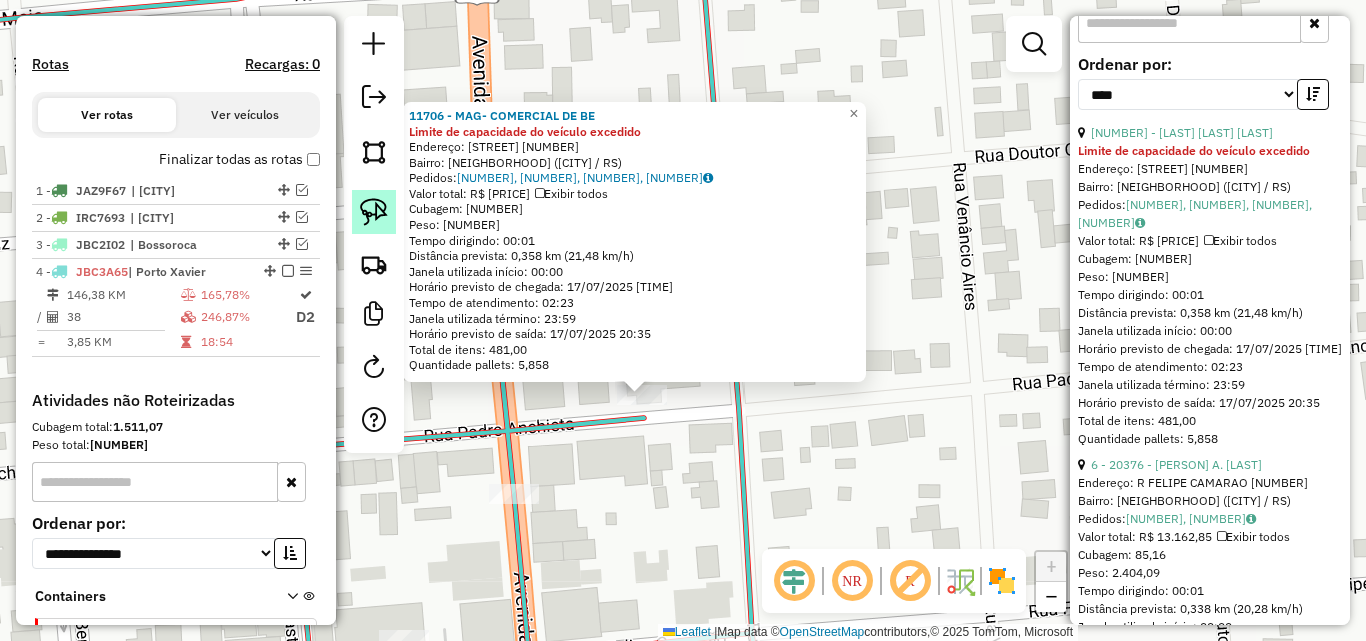 click 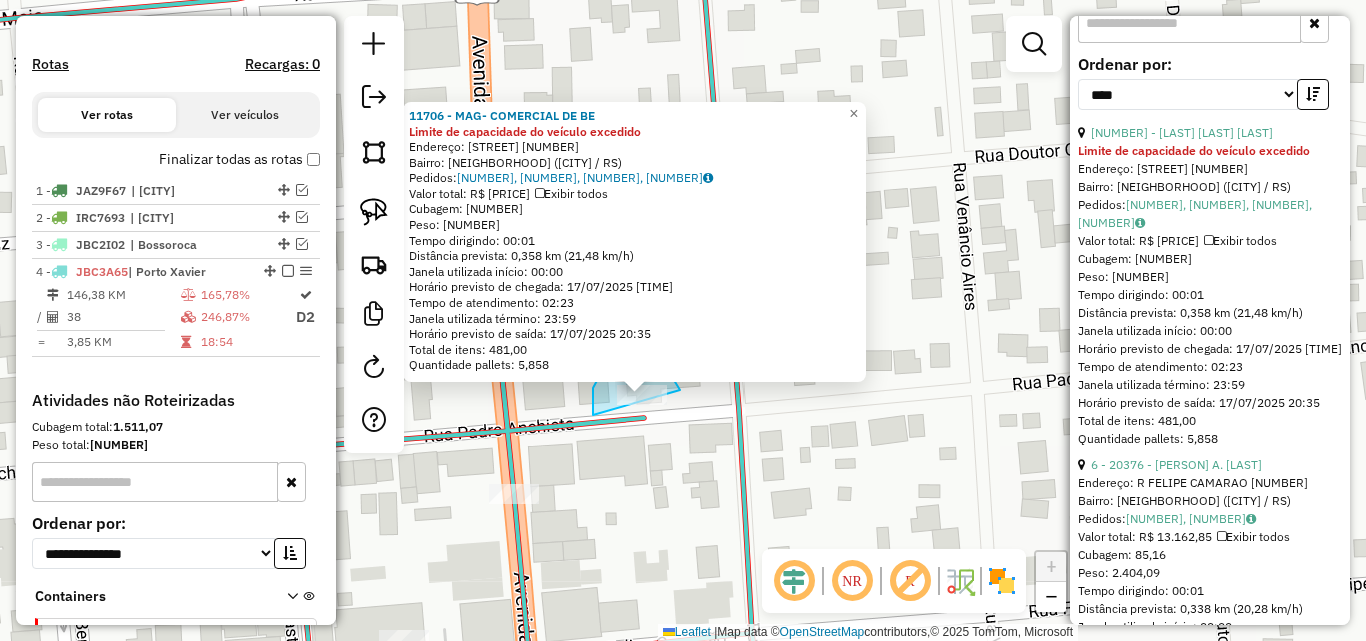 drag, startPoint x: 593, startPoint y: 415, endPoint x: 684, endPoint y: 426, distance: 91.66242 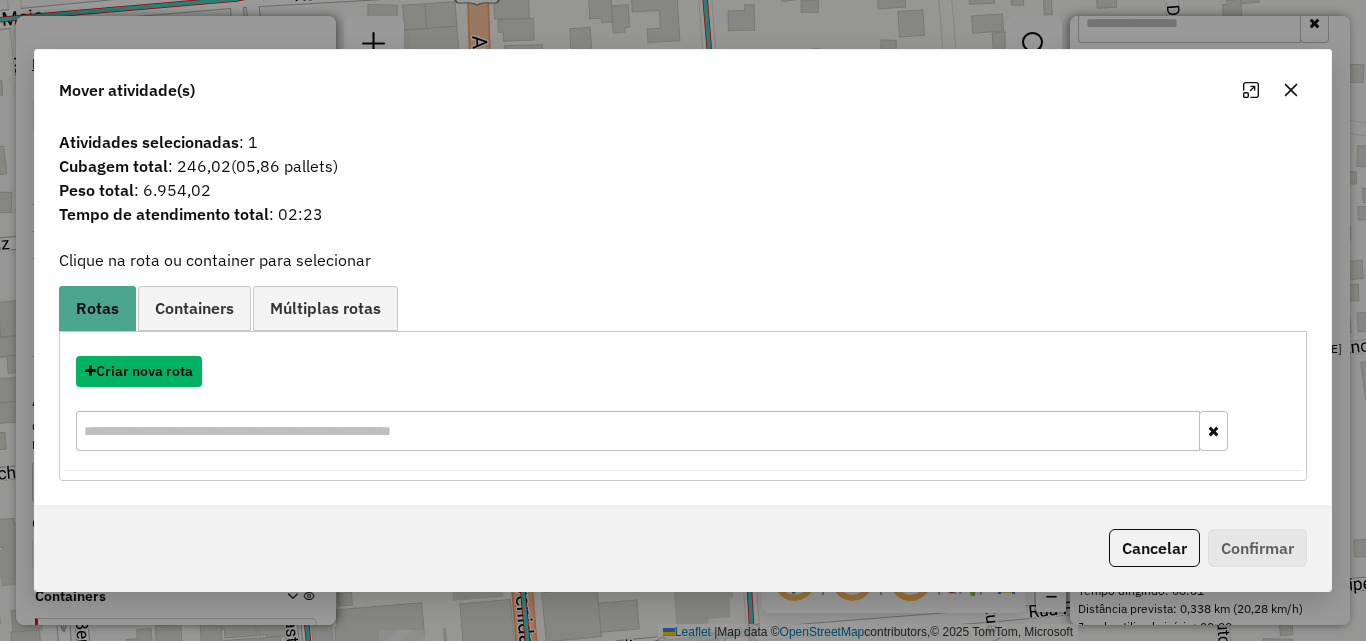 click on "Criar nova rota" at bounding box center (139, 371) 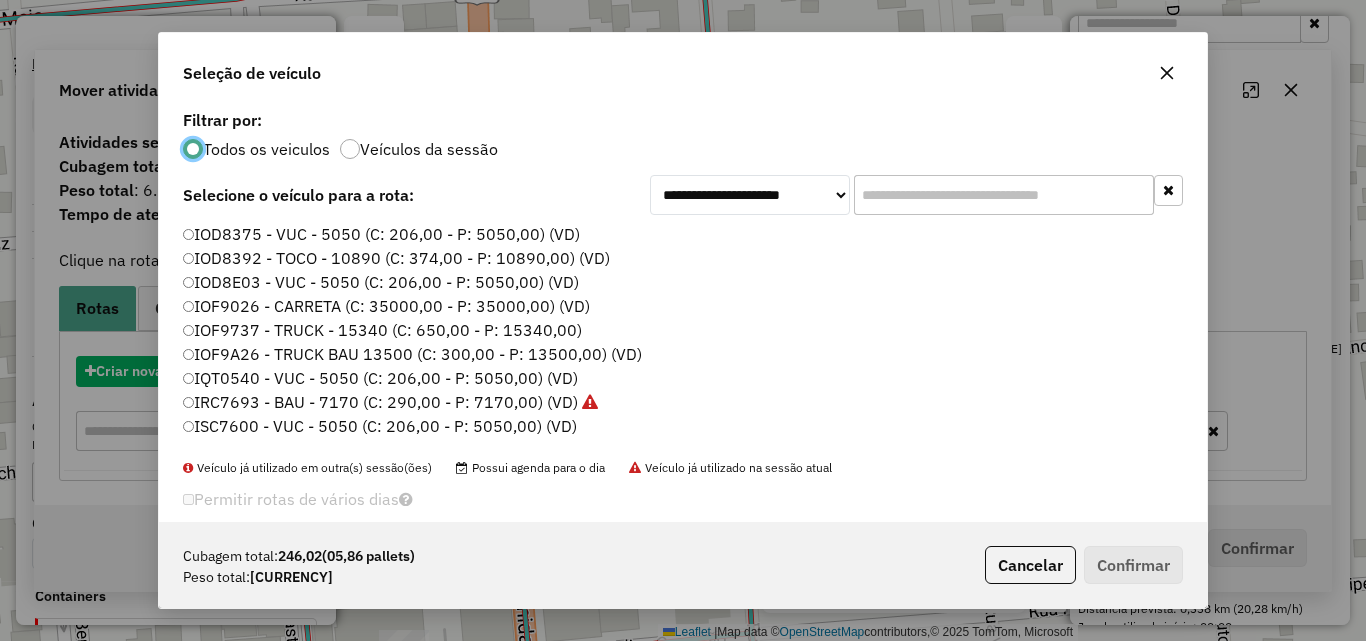 scroll, scrollTop: 11, scrollLeft: 6, axis: both 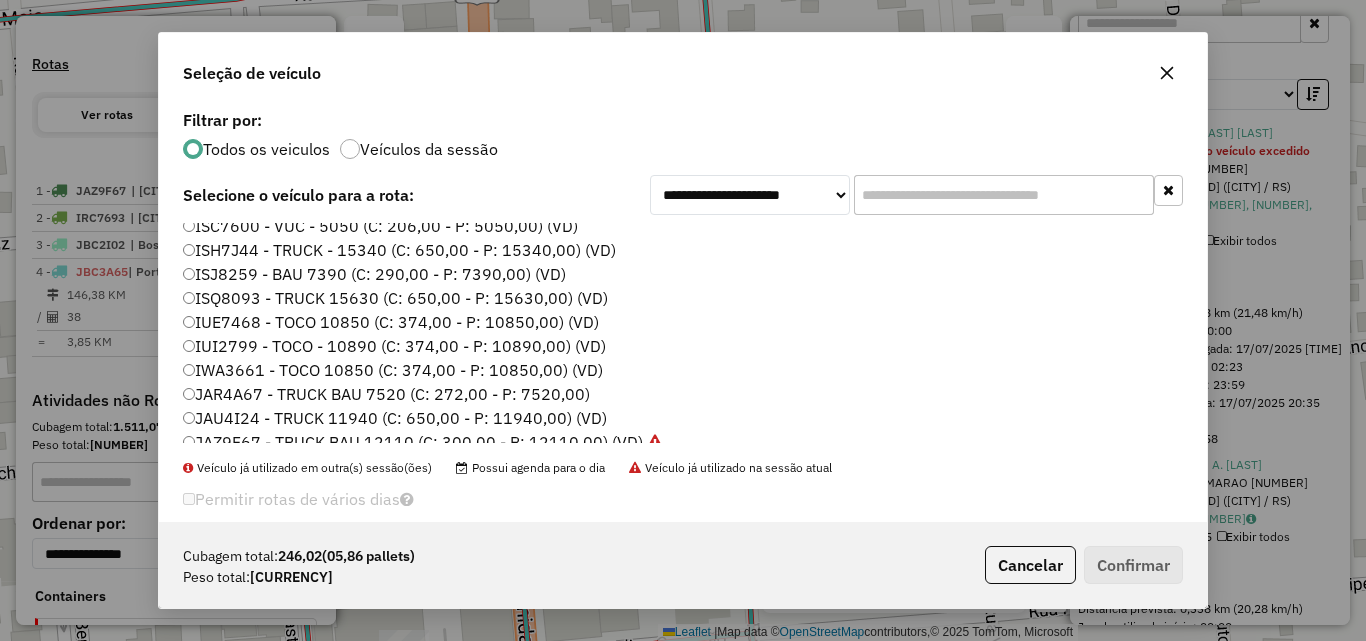 click on "IUE7468 - TOCO 10850 (C: 374,00 - P: 10850,00) (VD)" 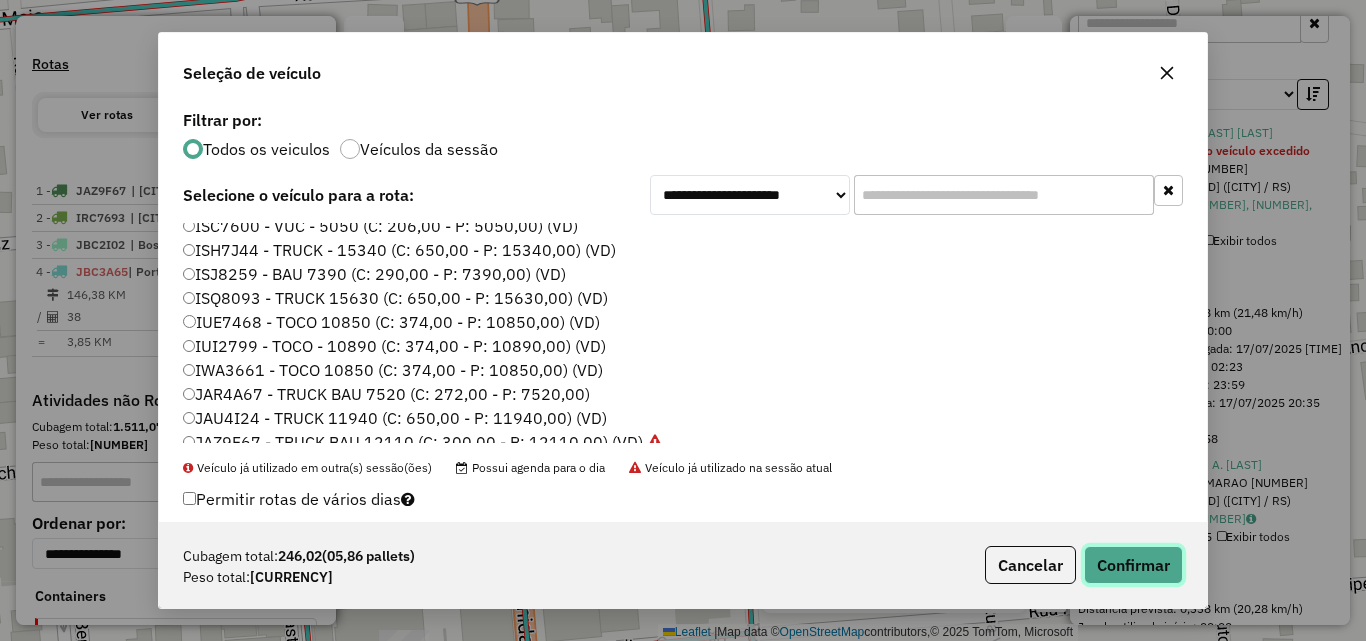 click on "Confirmar" 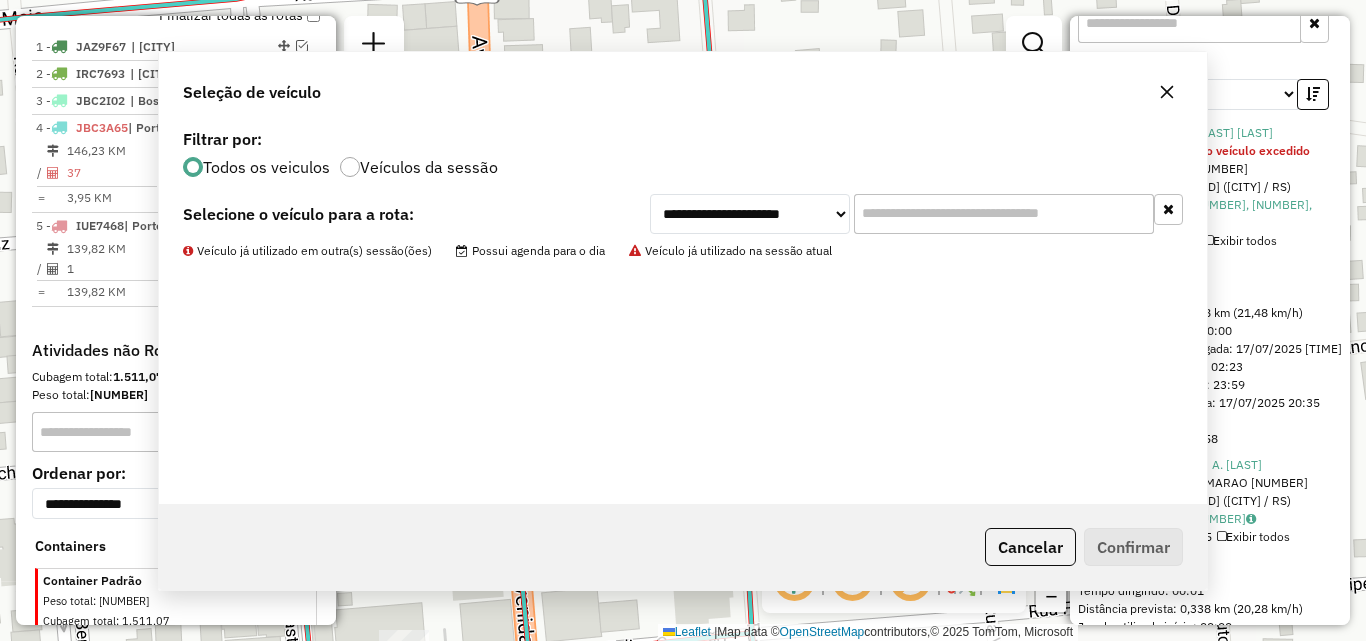 scroll, scrollTop: 808, scrollLeft: 0, axis: vertical 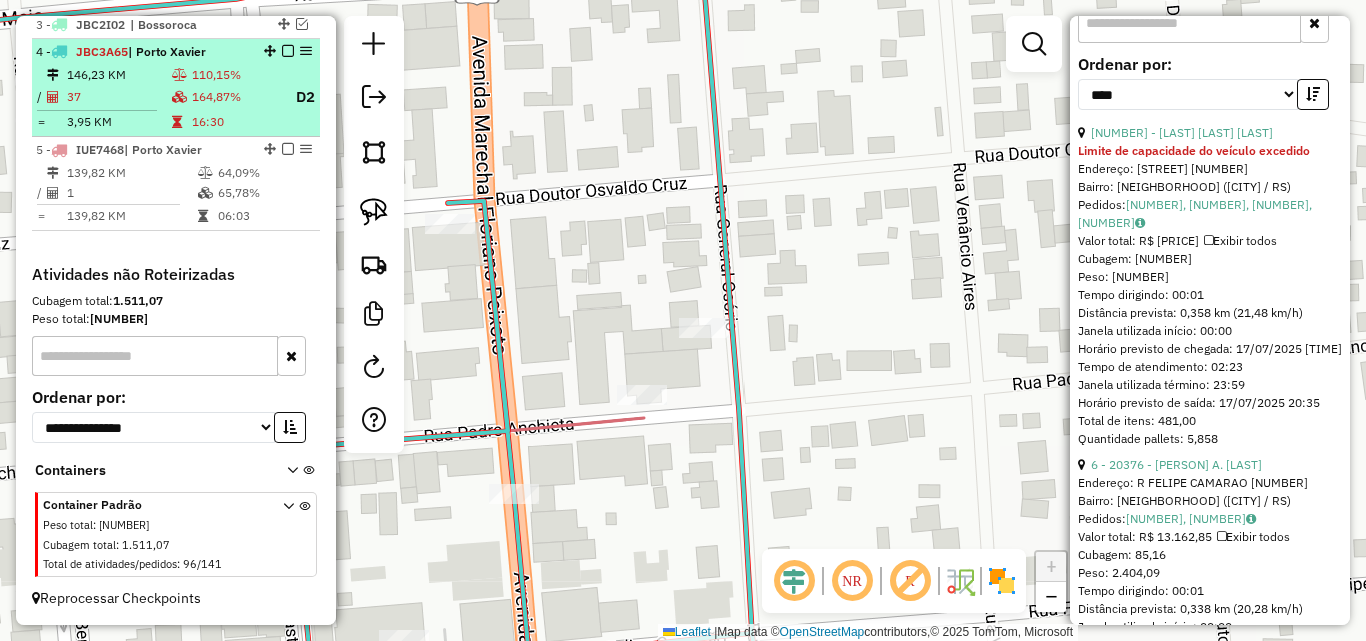 click at bounding box center (181, 75) 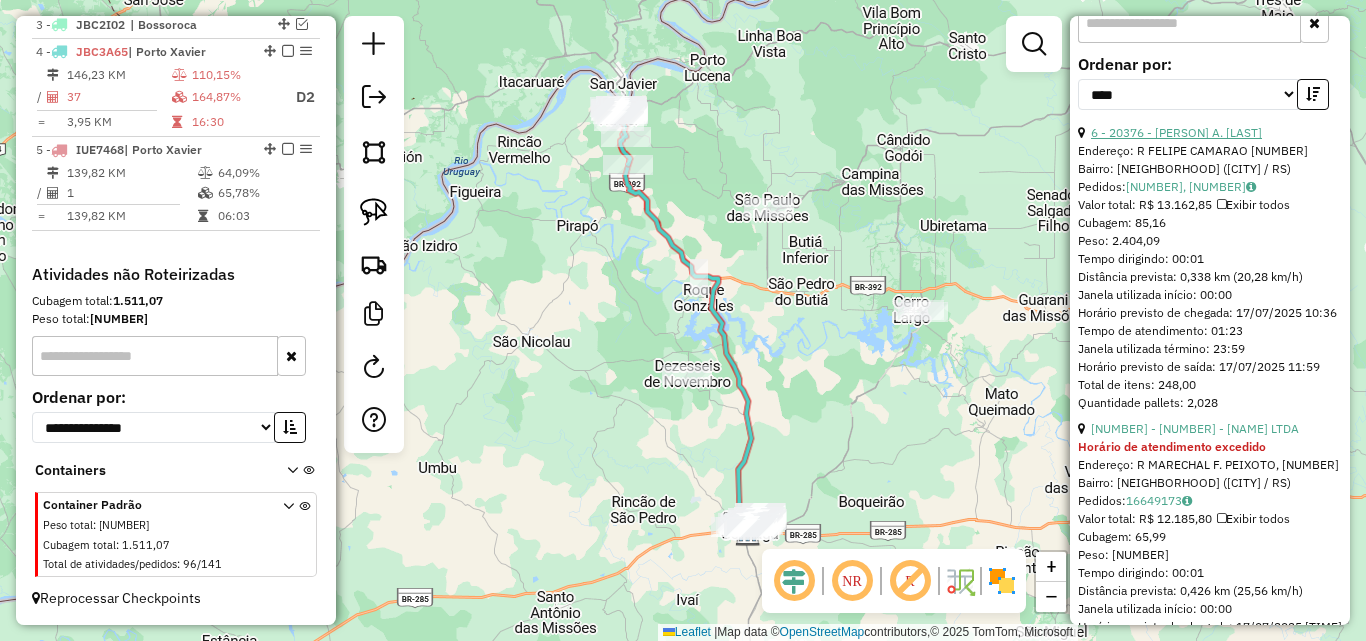 click on "6 - 20376 - [PERSON] A. [LAST]" at bounding box center [1176, 132] 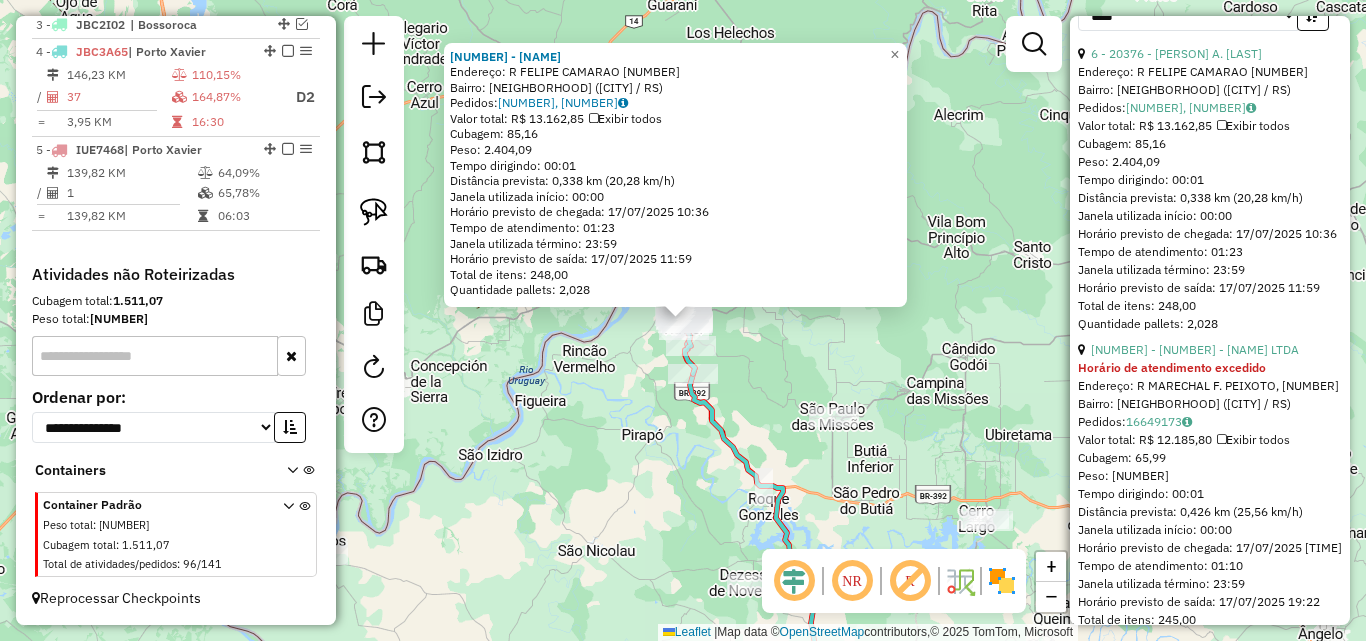 scroll, scrollTop: 1000, scrollLeft: 0, axis: vertical 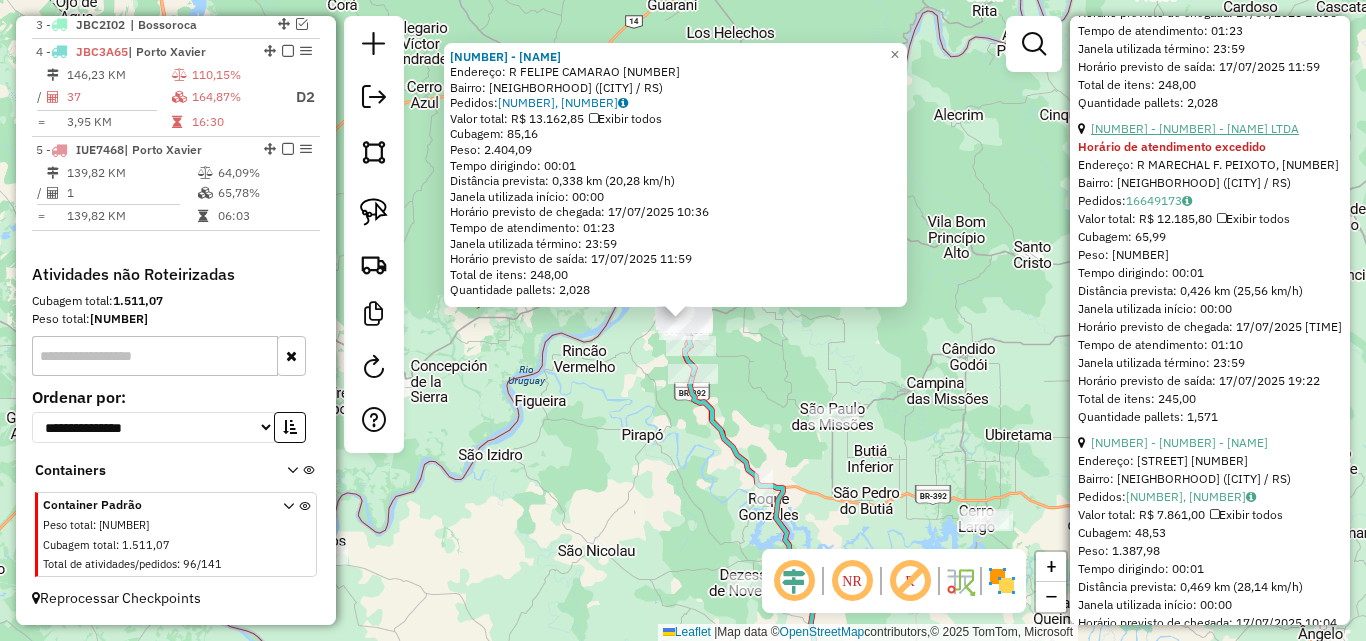 click on "[NUMBER] - [NUMBER] - [NAME] LTDA" at bounding box center [1195, 128] 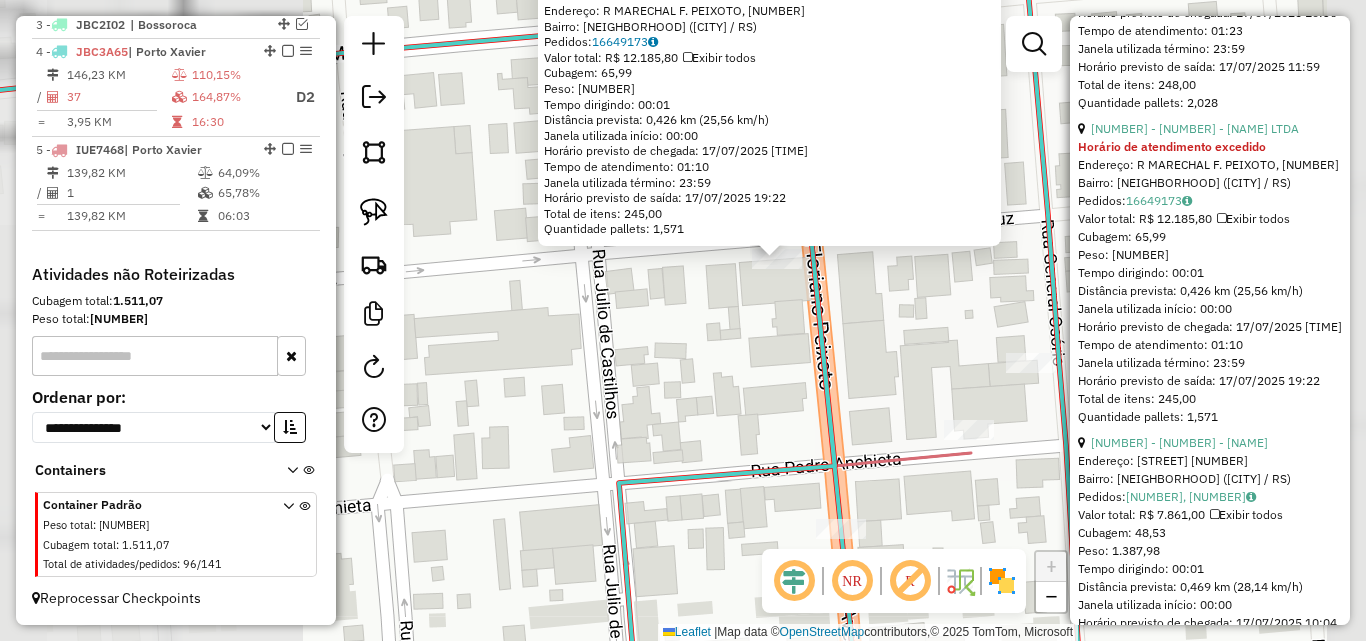 drag, startPoint x: 626, startPoint y: 364, endPoint x: 458, endPoint y: 338, distance: 170 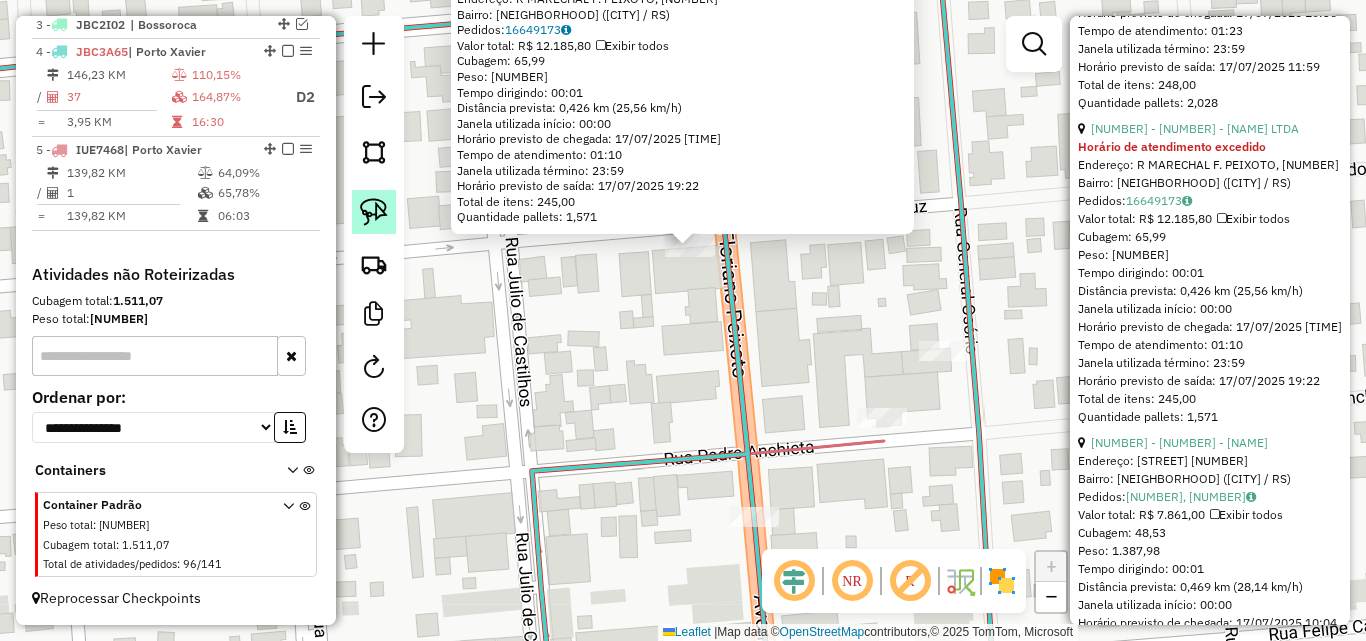 click 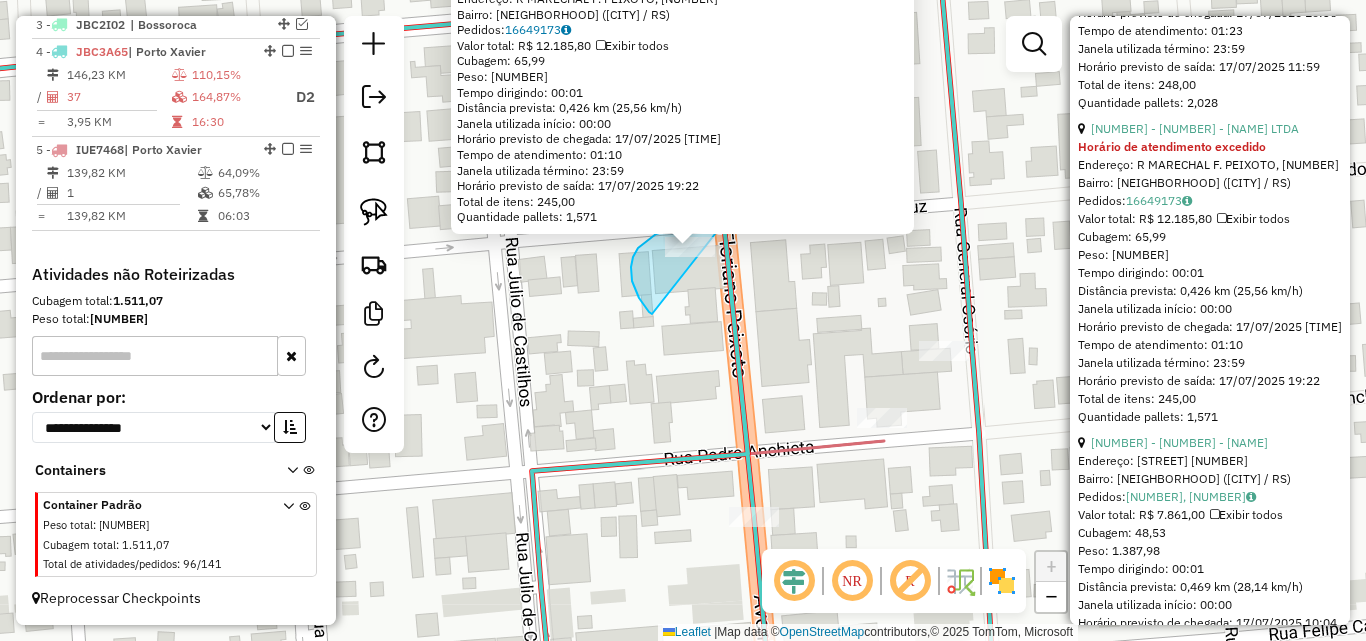 drag, startPoint x: 632, startPoint y: 281, endPoint x: 730, endPoint y: 265, distance: 99.29753 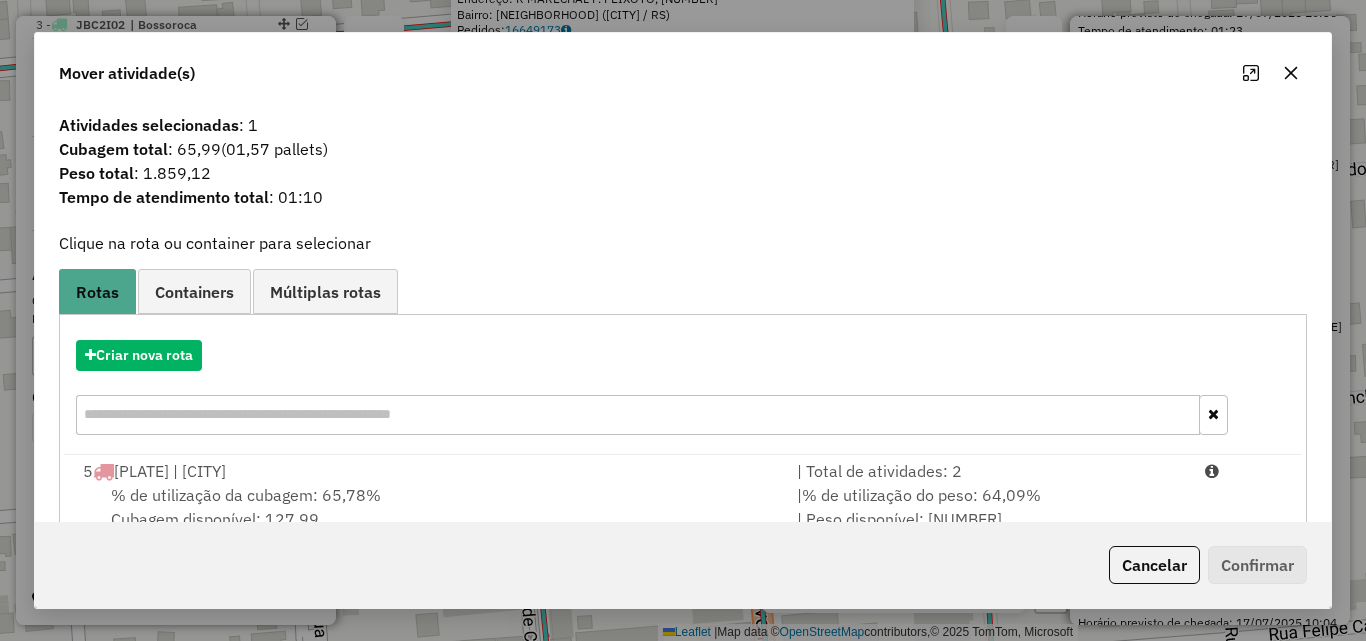 click on "[PLATE] | [CITY]" at bounding box center (428, 471) 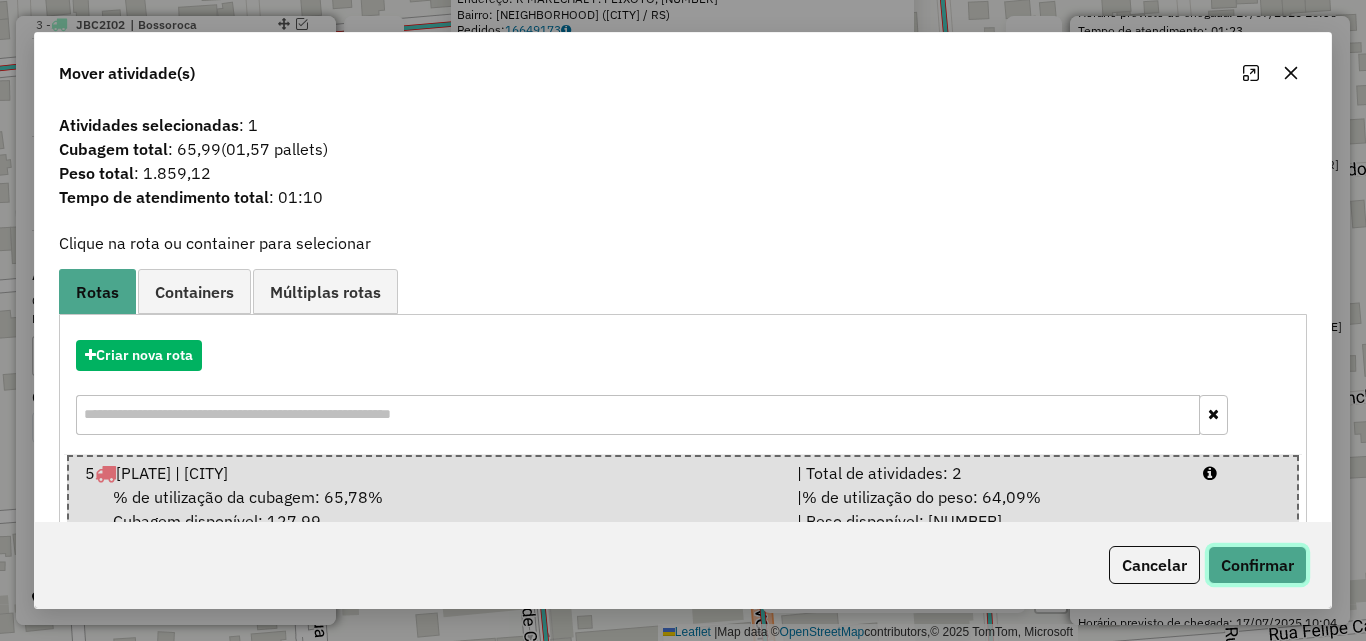 click on "Confirmar" 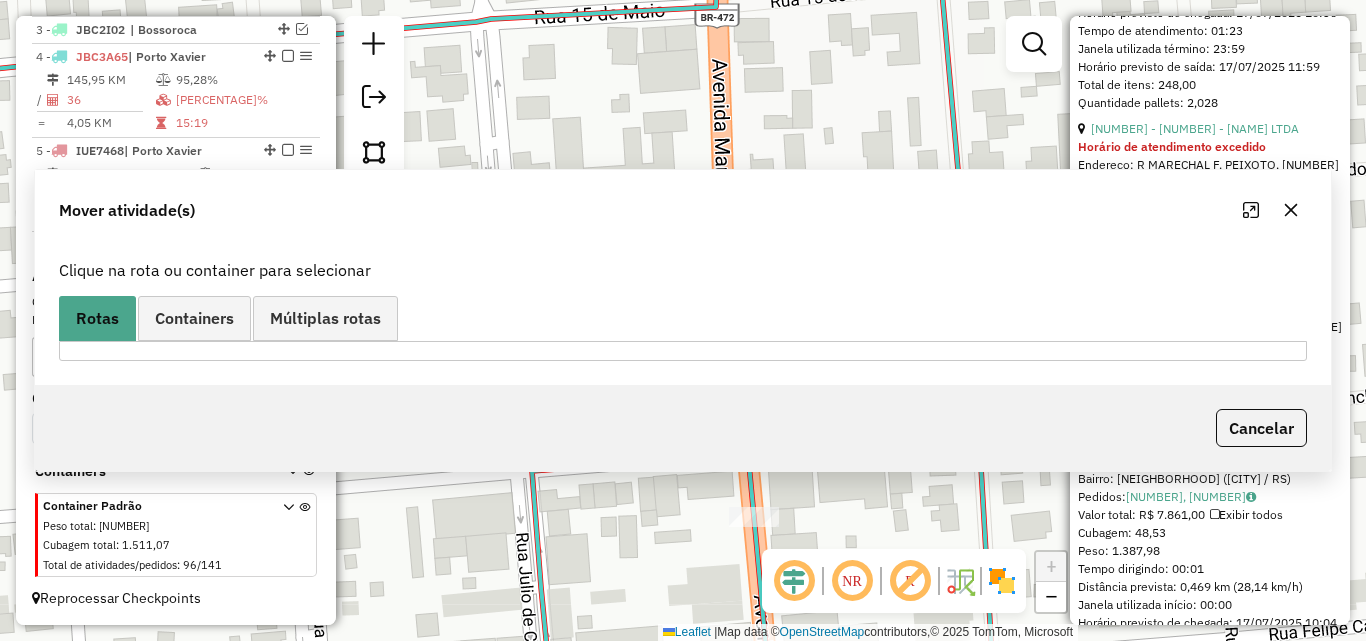 scroll, scrollTop: 982, scrollLeft: 0, axis: vertical 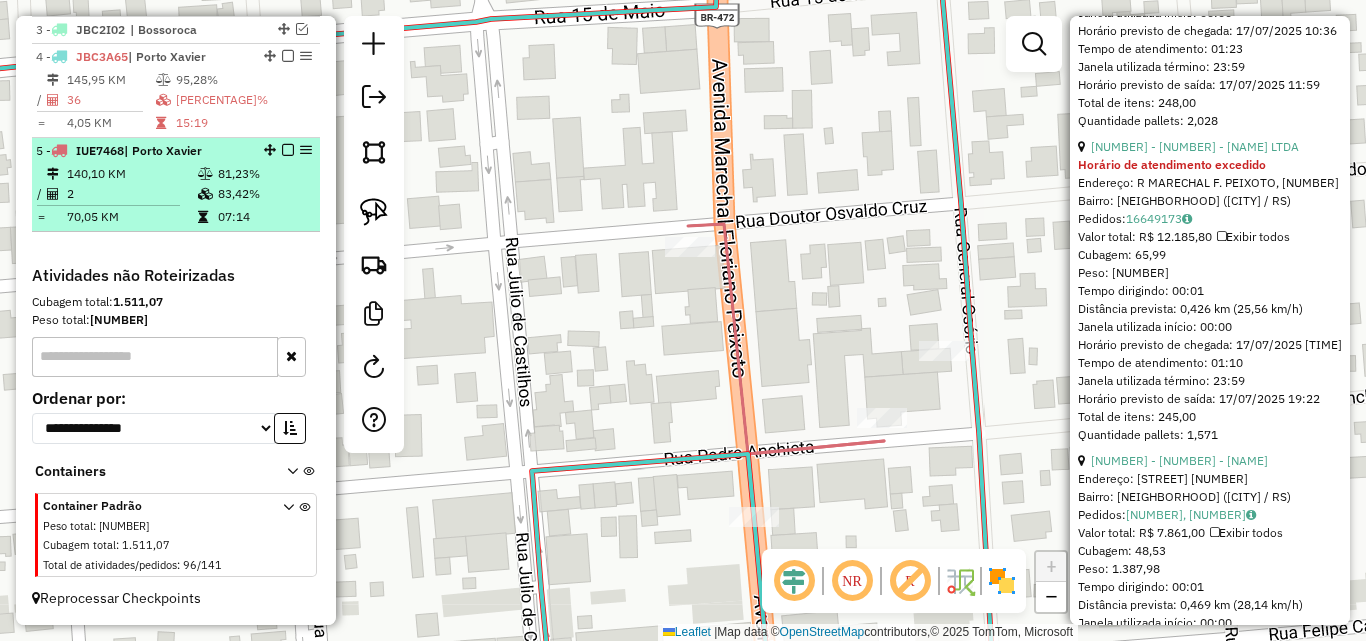 click on "140,10 KM" at bounding box center (131, 174) 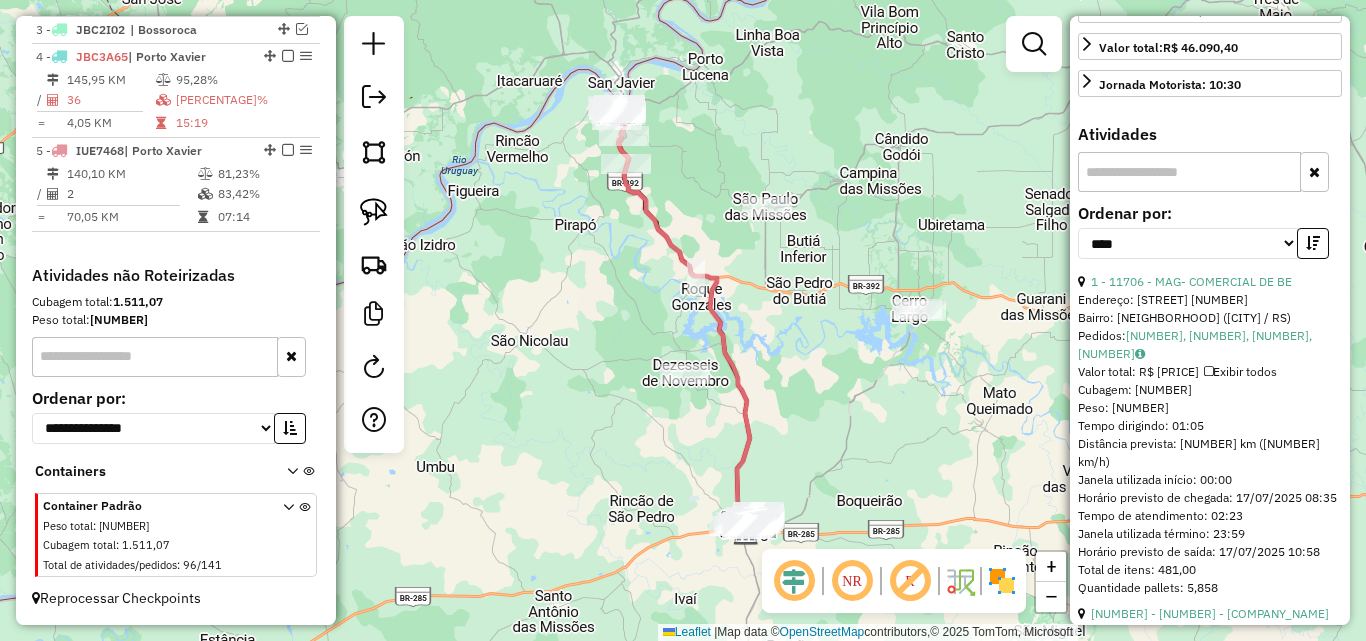 scroll, scrollTop: 351, scrollLeft: 0, axis: vertical 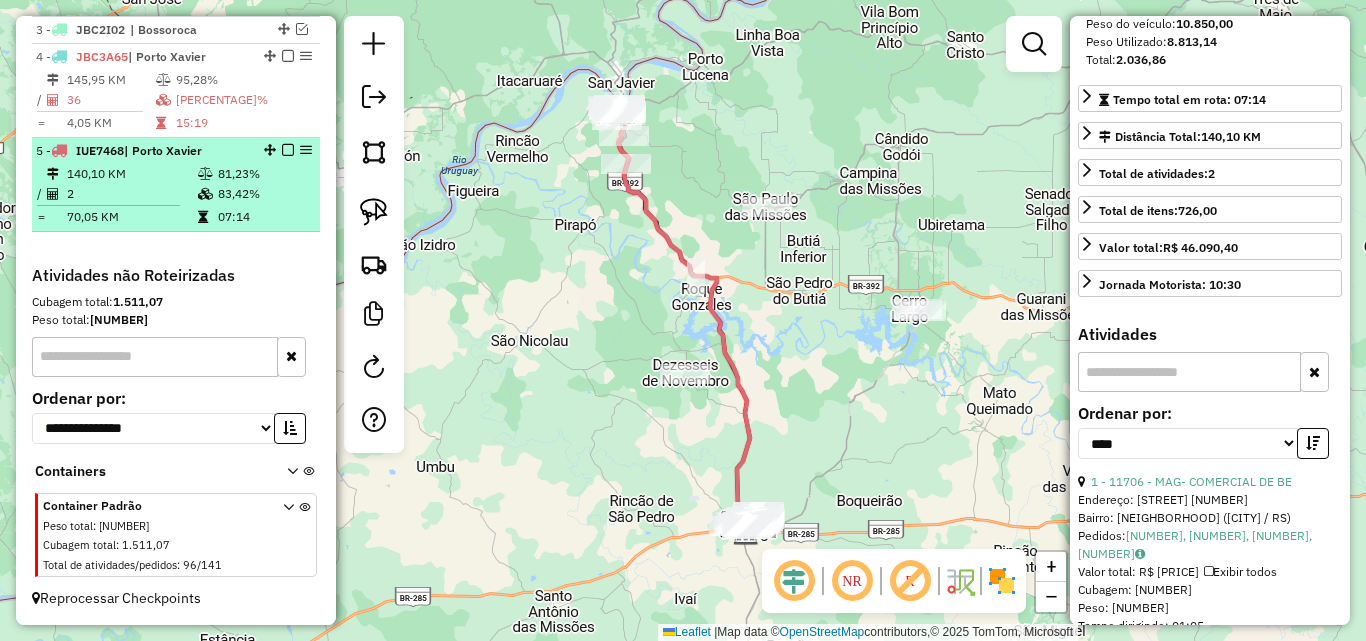 click at bounding box center (288, 150) 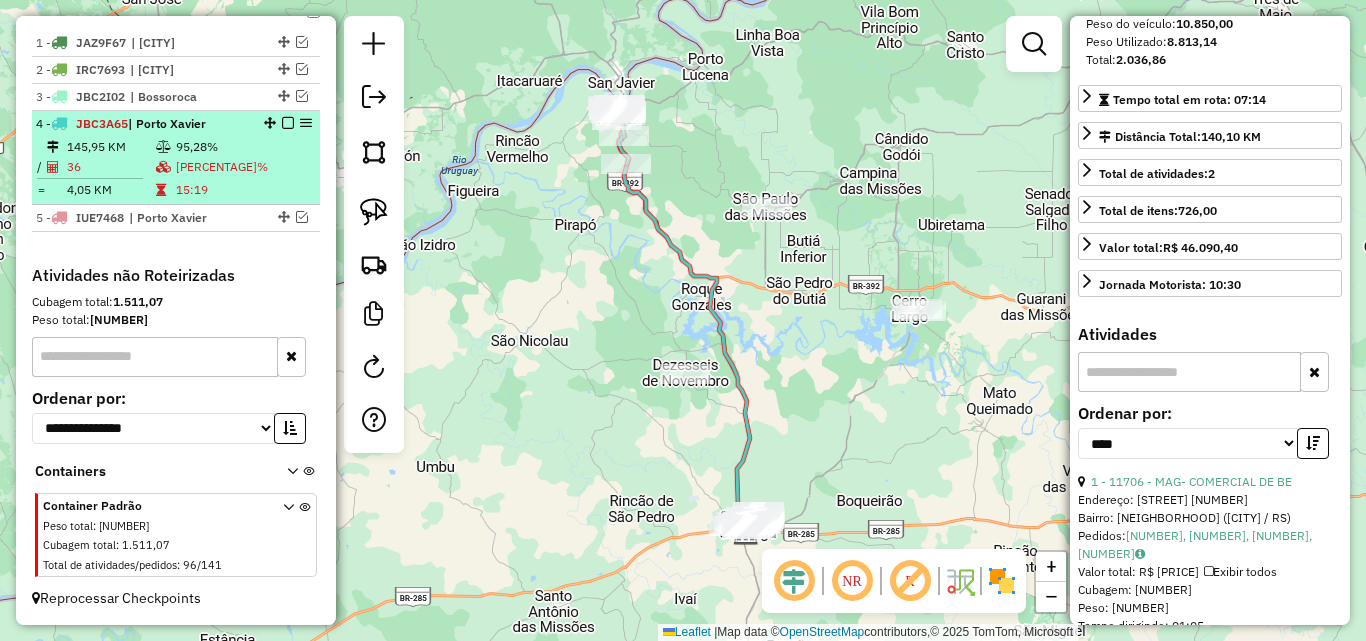 click on "145,95 KM" at bounding box center (110, 147) 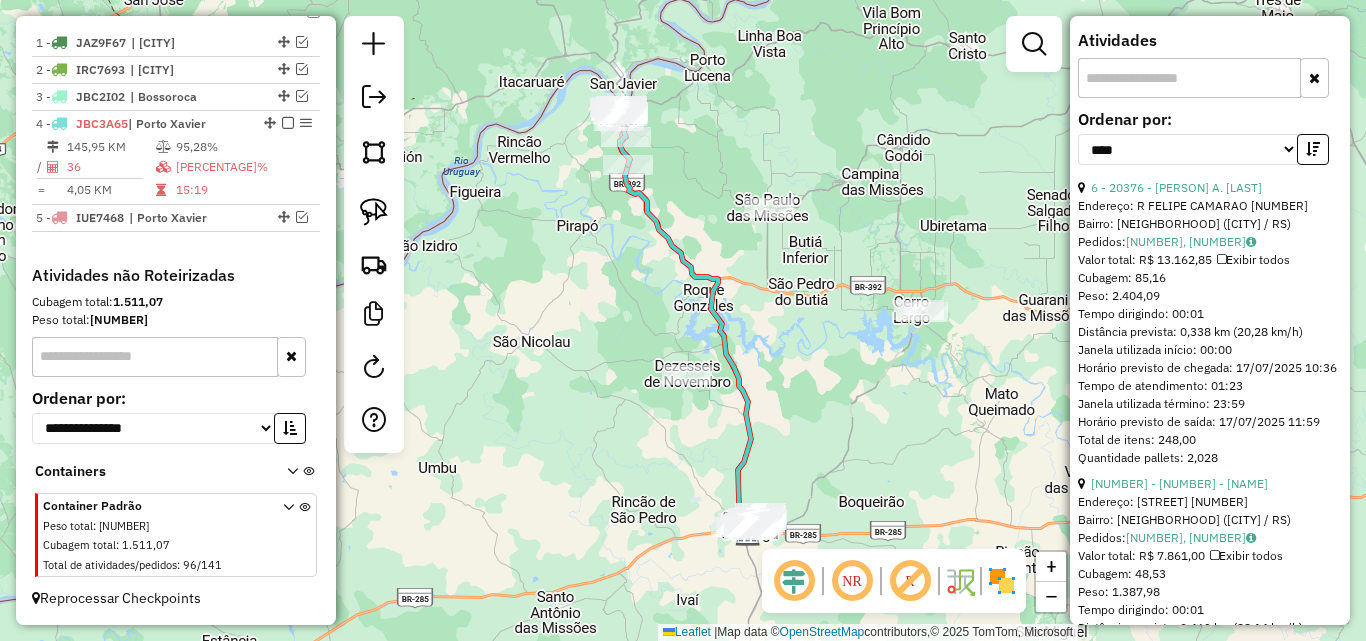 scroll, scrollTop: 651, scrollLeft: 0, axis: vertical 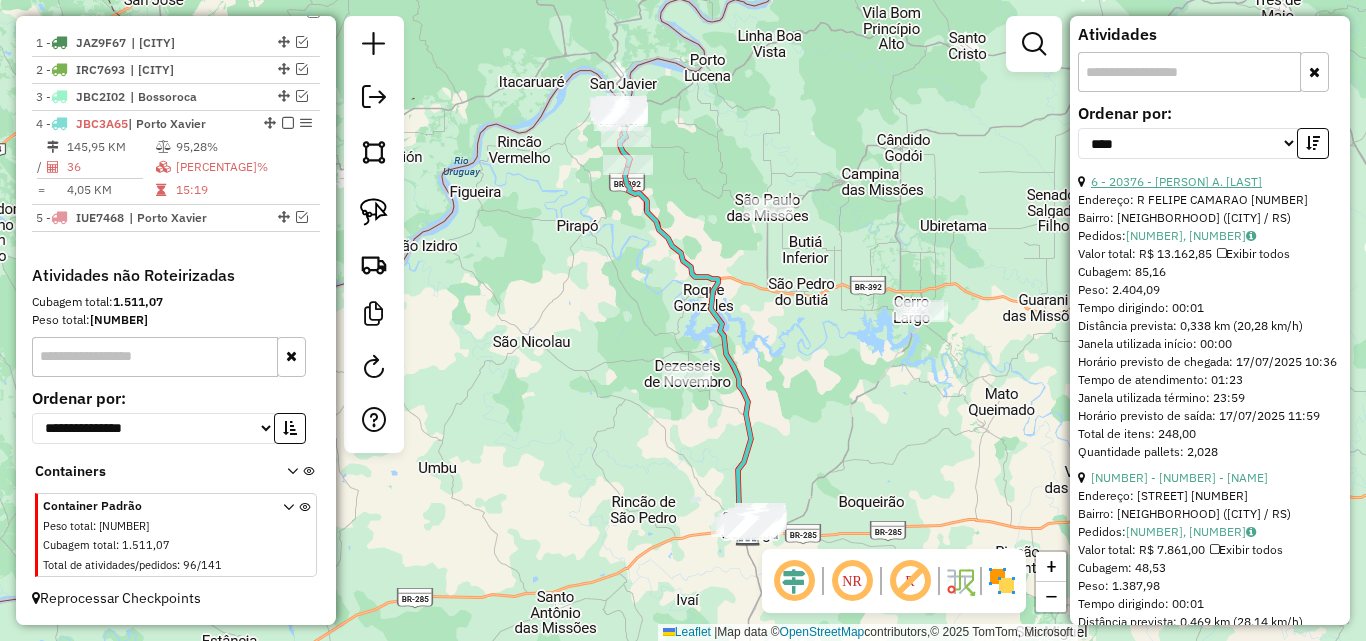 click on "6 - 20376 - [PERSON] A. [LAST]" at bounding box center [1176, 181] 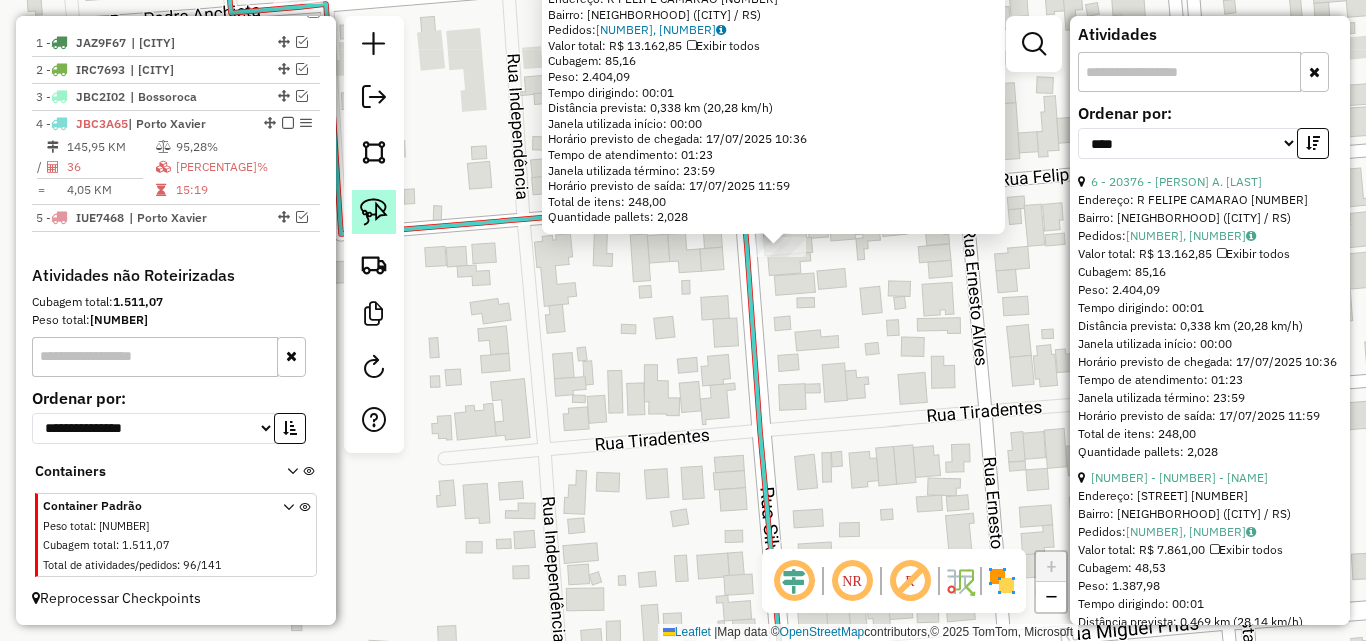 click 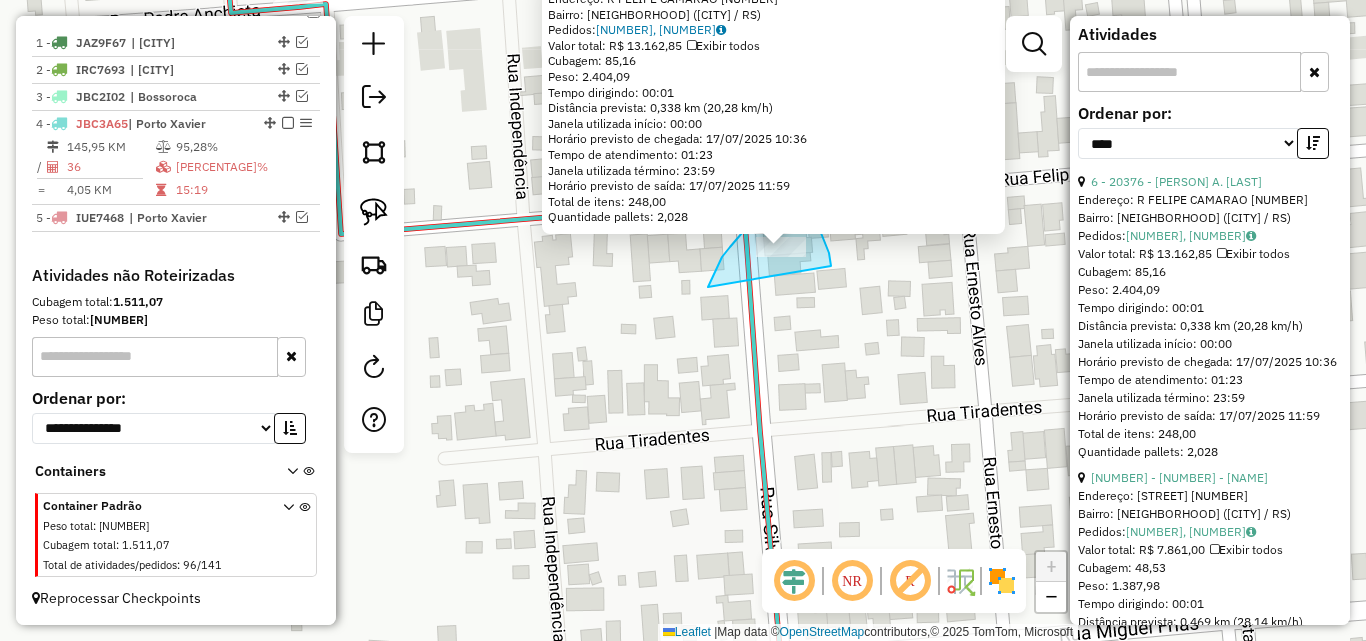 drag, startPoint x: 715, startPoint y: 272, endPoint x: 831, endPoint y: 289, distance: 117.239075 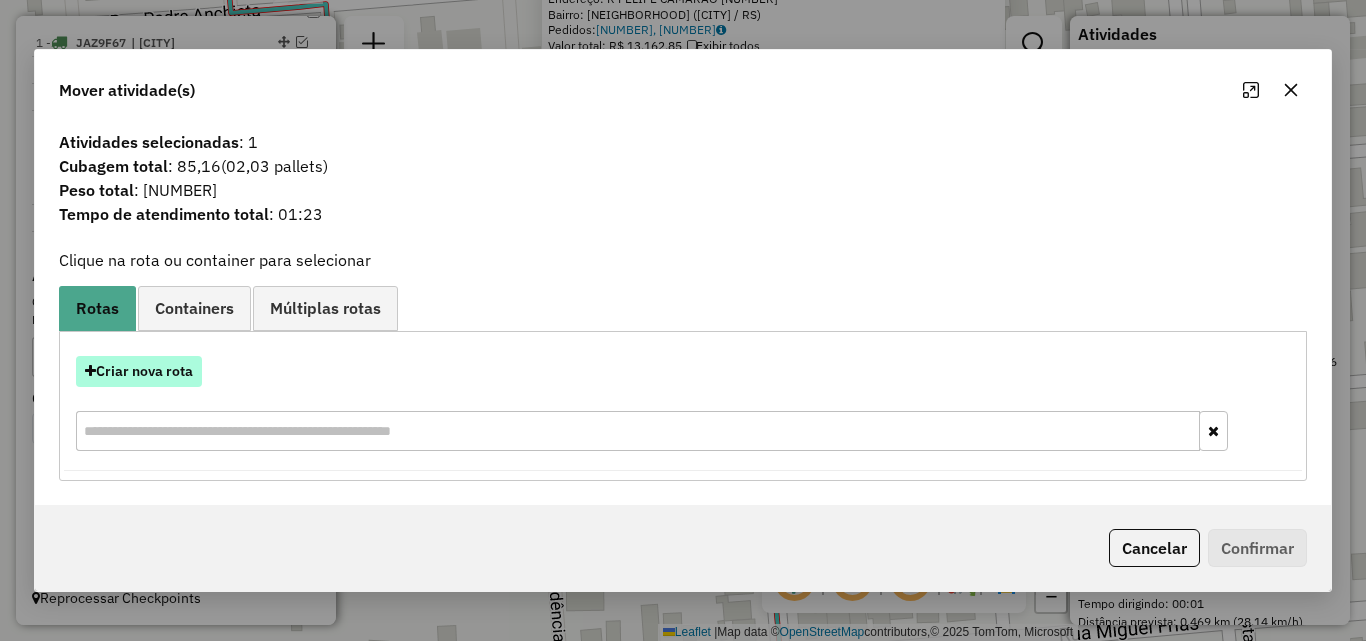 click on "Criar nova rota" at bounding box center [139, 371] 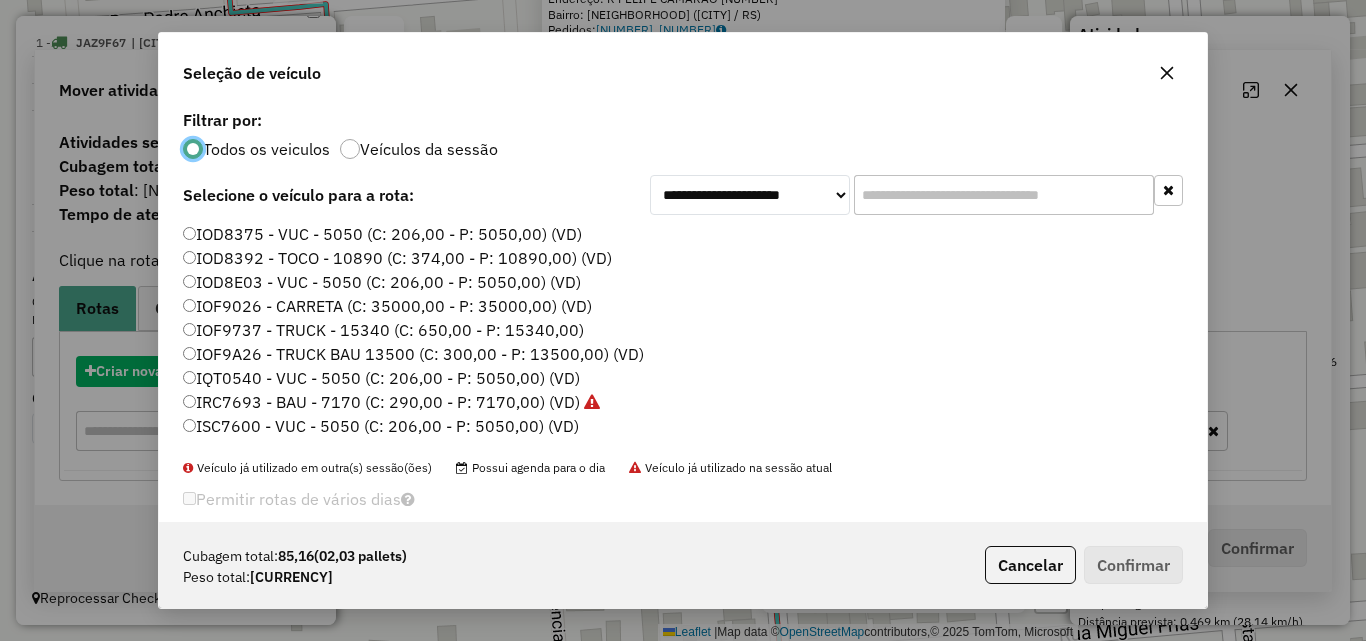 scroll, scrollTop: 11, scrollLeft: 6, axis: both 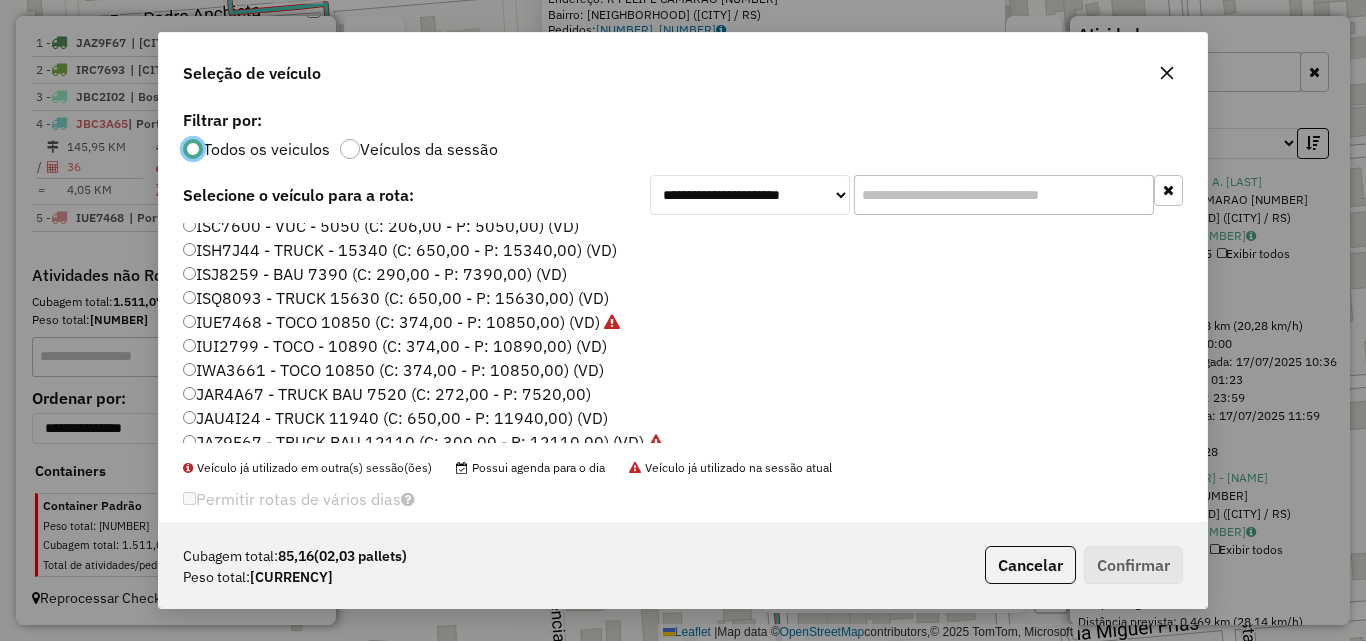 click on "IWA3661 - TOCO 10850 (C: 374,00 - P: 10850,00) (VD)" 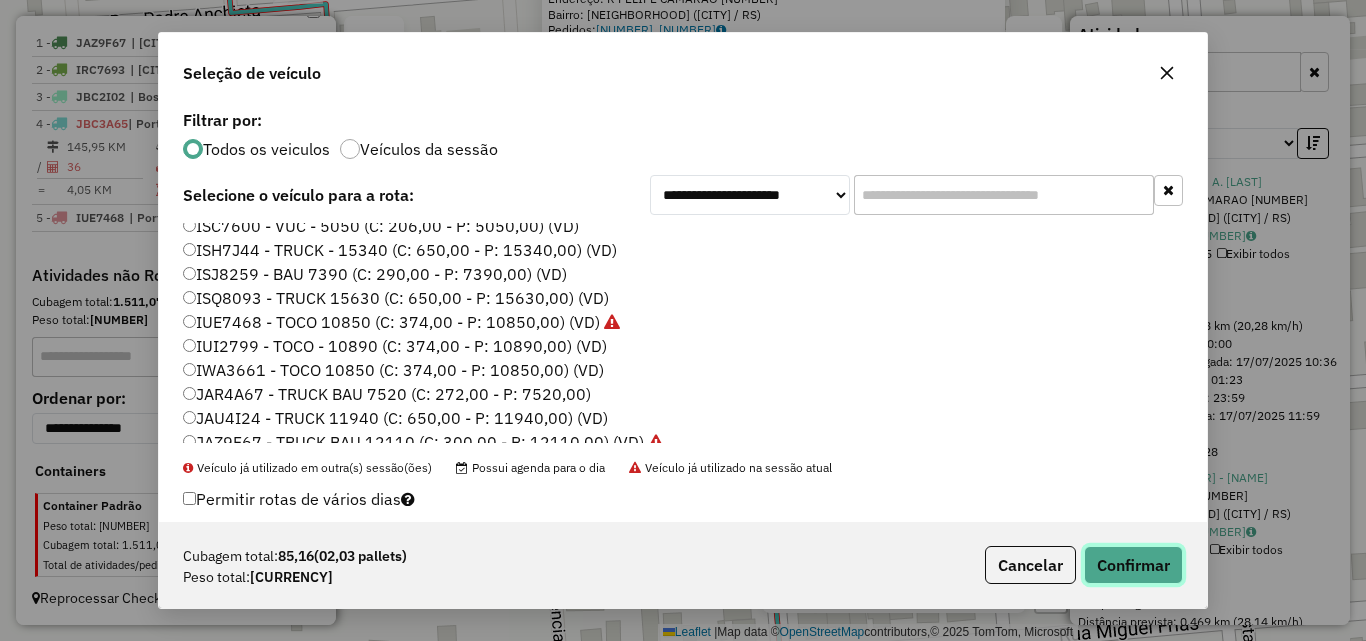 click on "Confirmar" 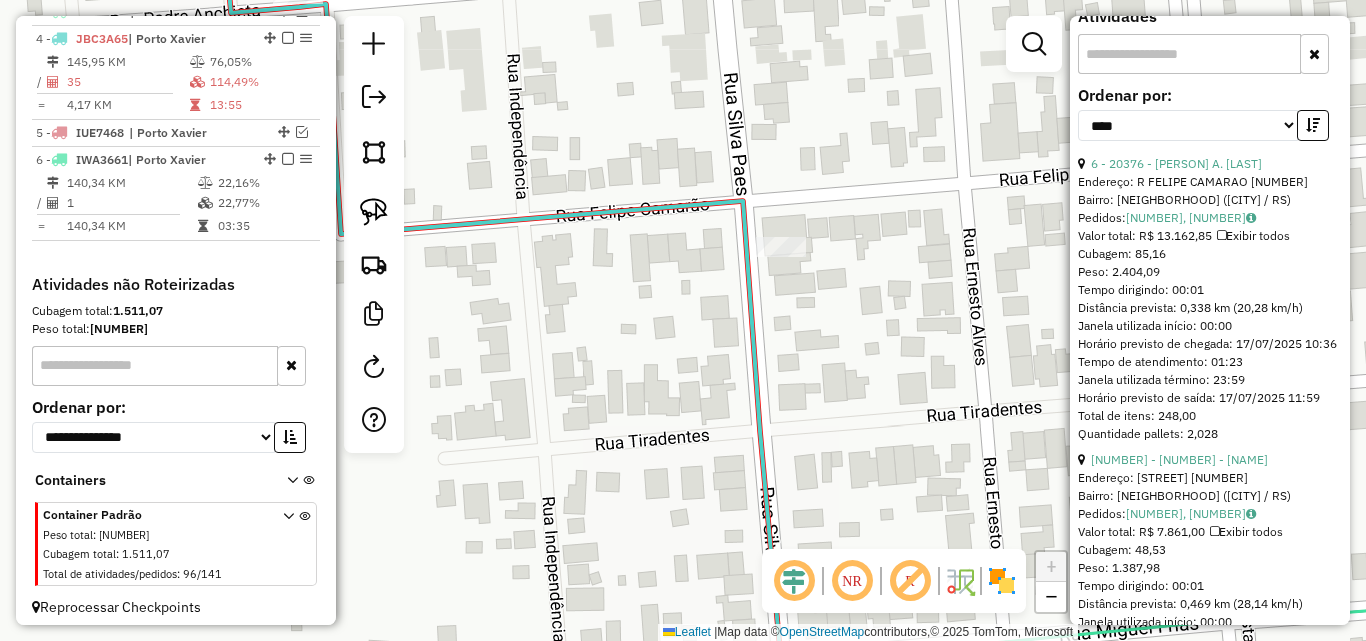 scroll, scrollTop: 830, scrollLeft: 0, axis: vertical 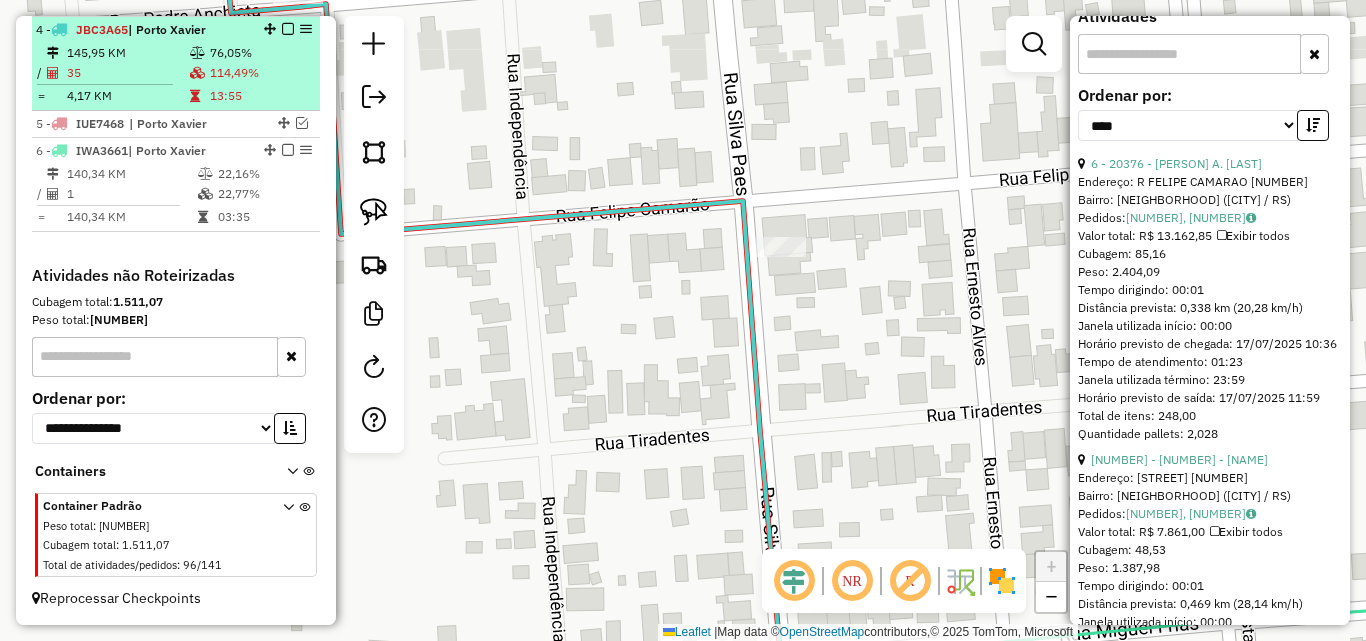 click on "145,95 KM" at bounding box center [127, 53] 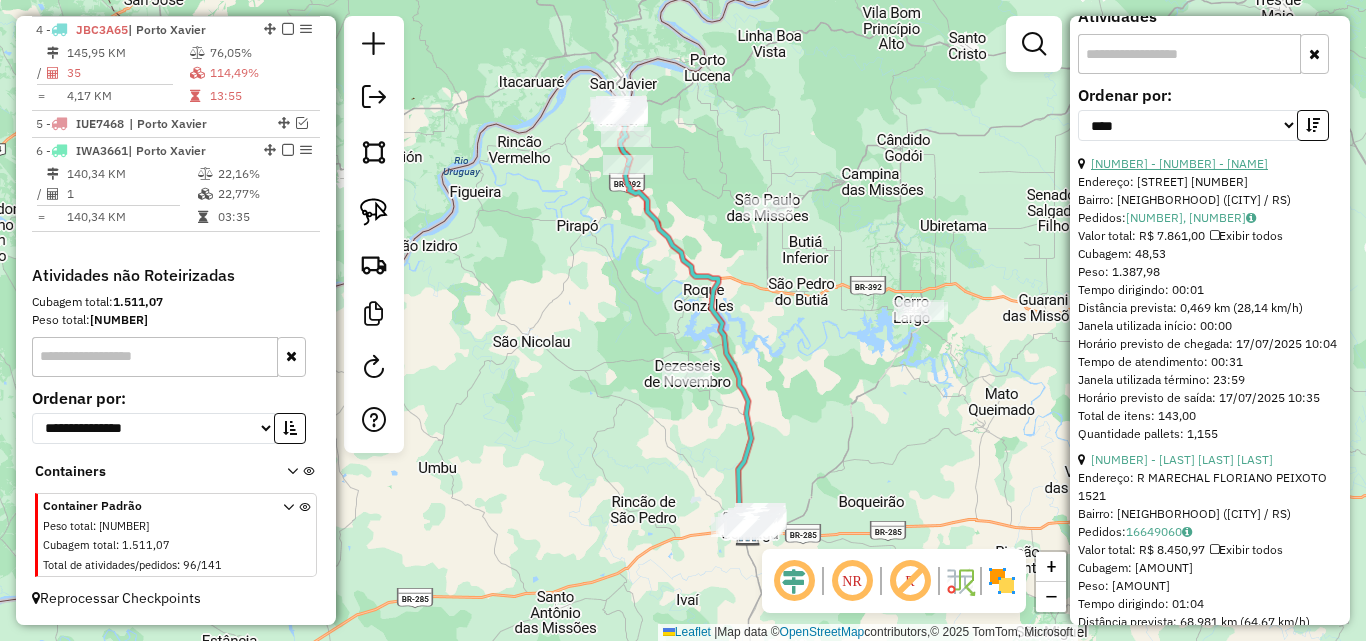 click on "[NUMBER] - [NUMBER] - [NAME]" at bounding box center [1179, 163] 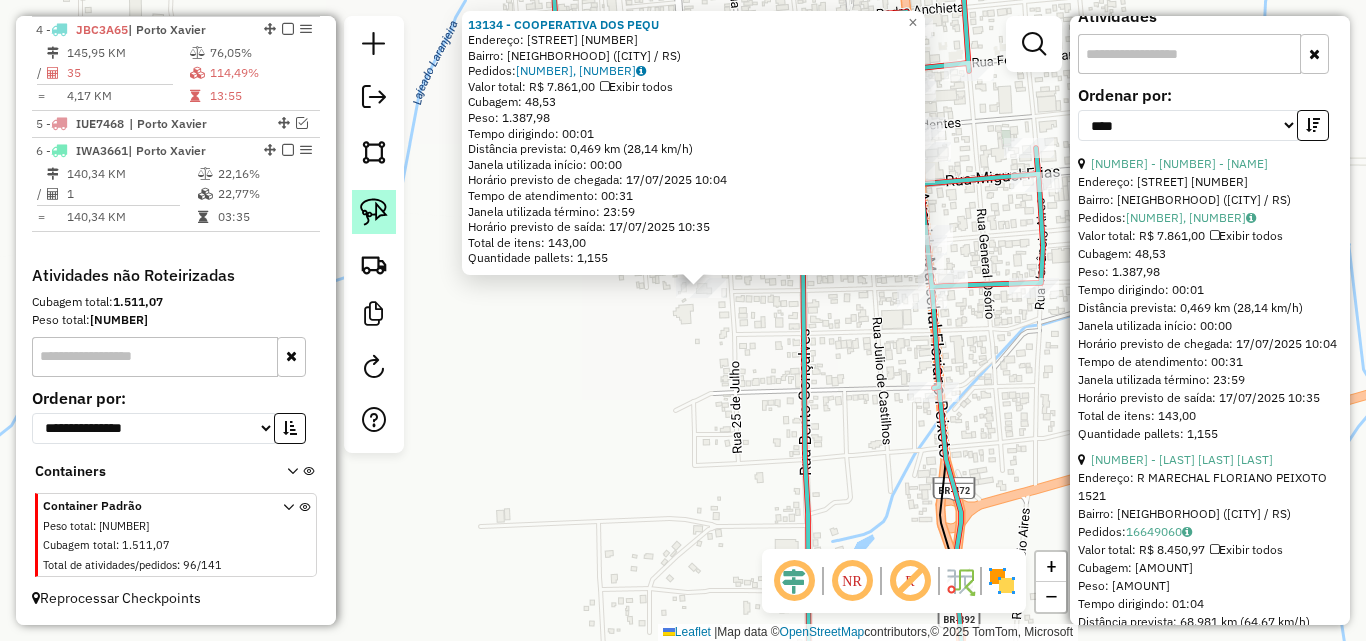 click 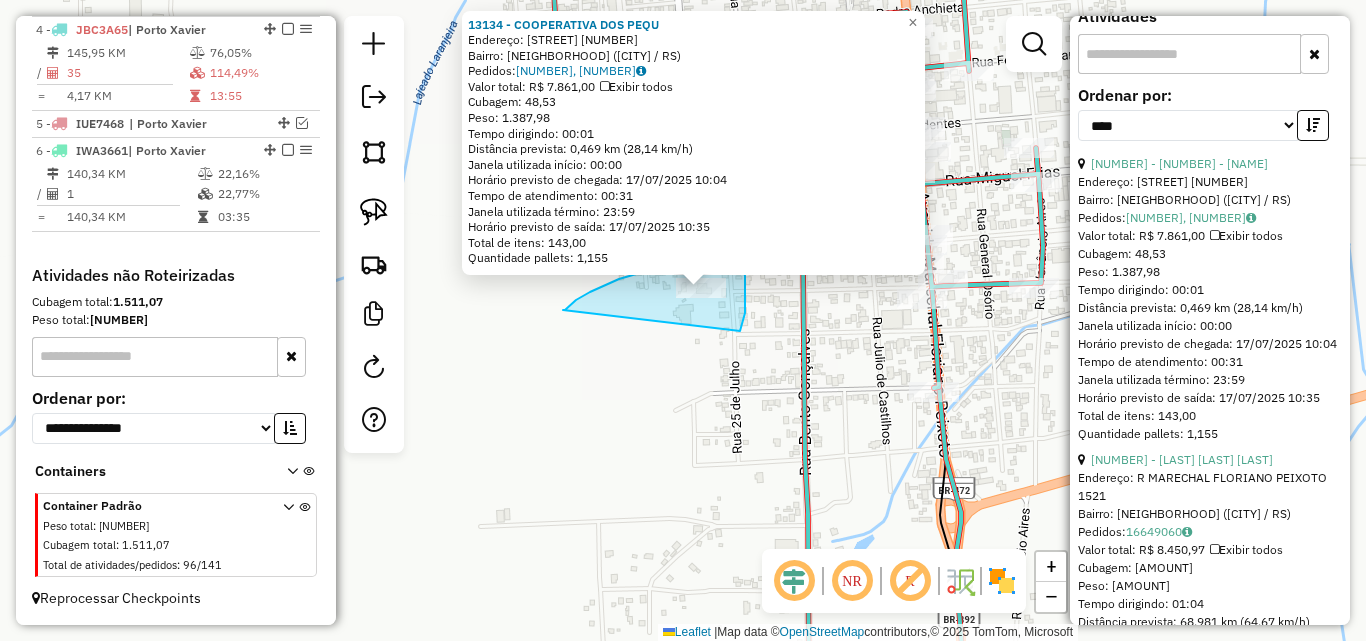 drag, startPoint x: 563, startPoint y: 310, endPoint x: 736, endPoint y: 343, distance: 176.11928 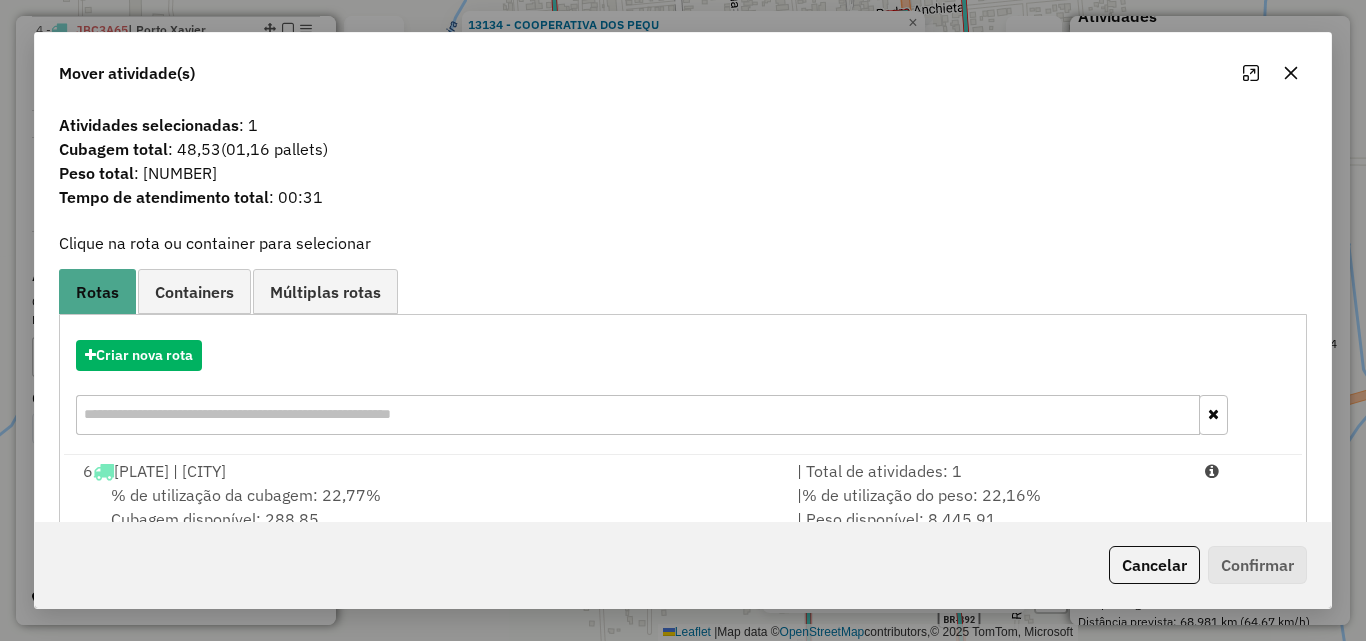 click on "[NUMBER] [PLATE] | [CITY]" at bounding box center [428, 471] 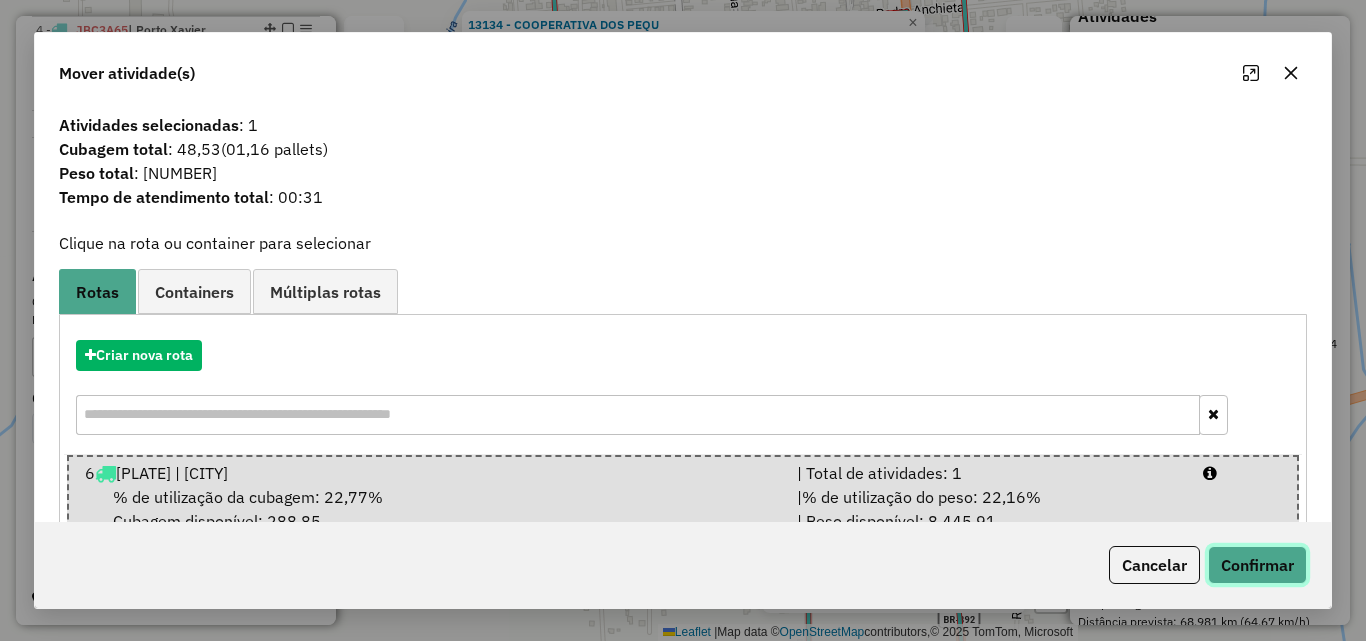 click on "Confirmar" 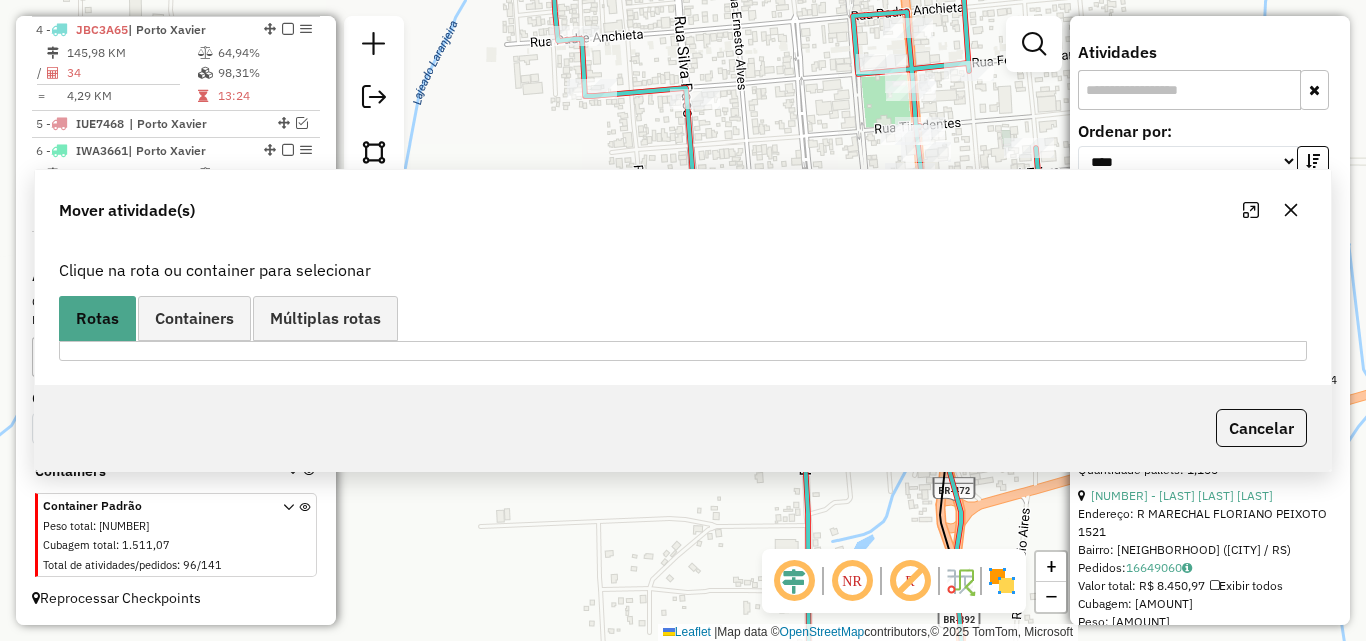 scroll, scrollTop: 633, scrollLeft: 0, axis: vertical 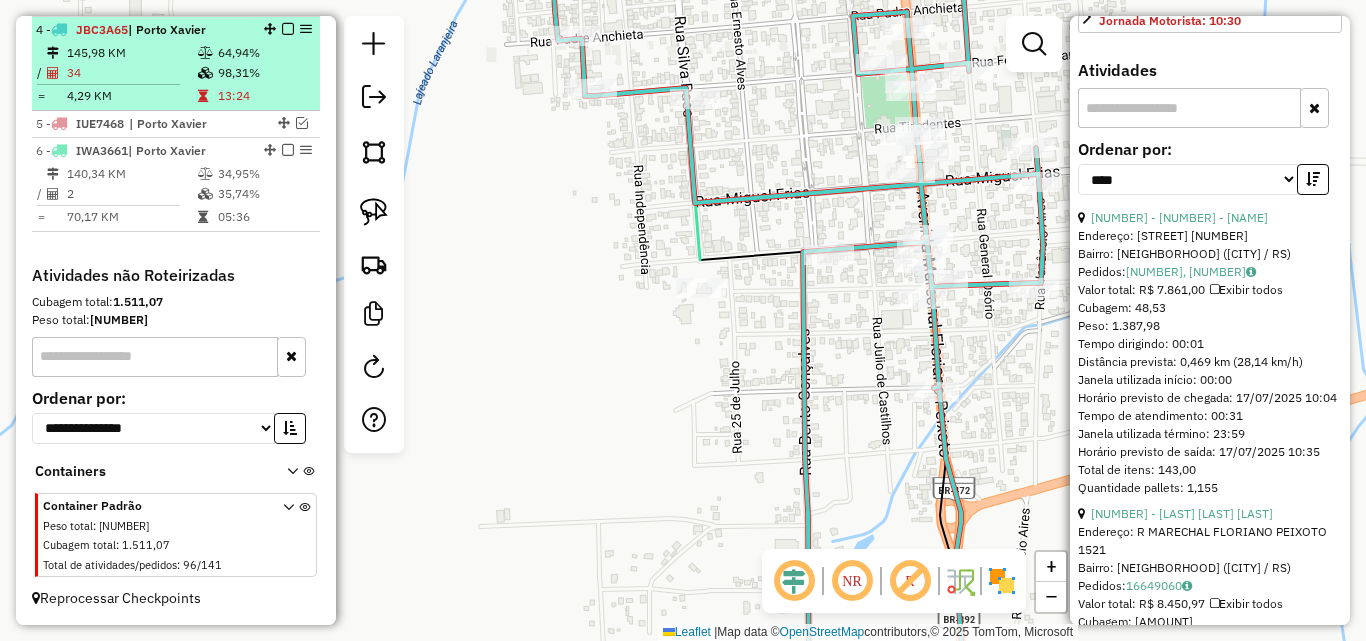 click on "4,29 KM" at bounding box center [131, 96] 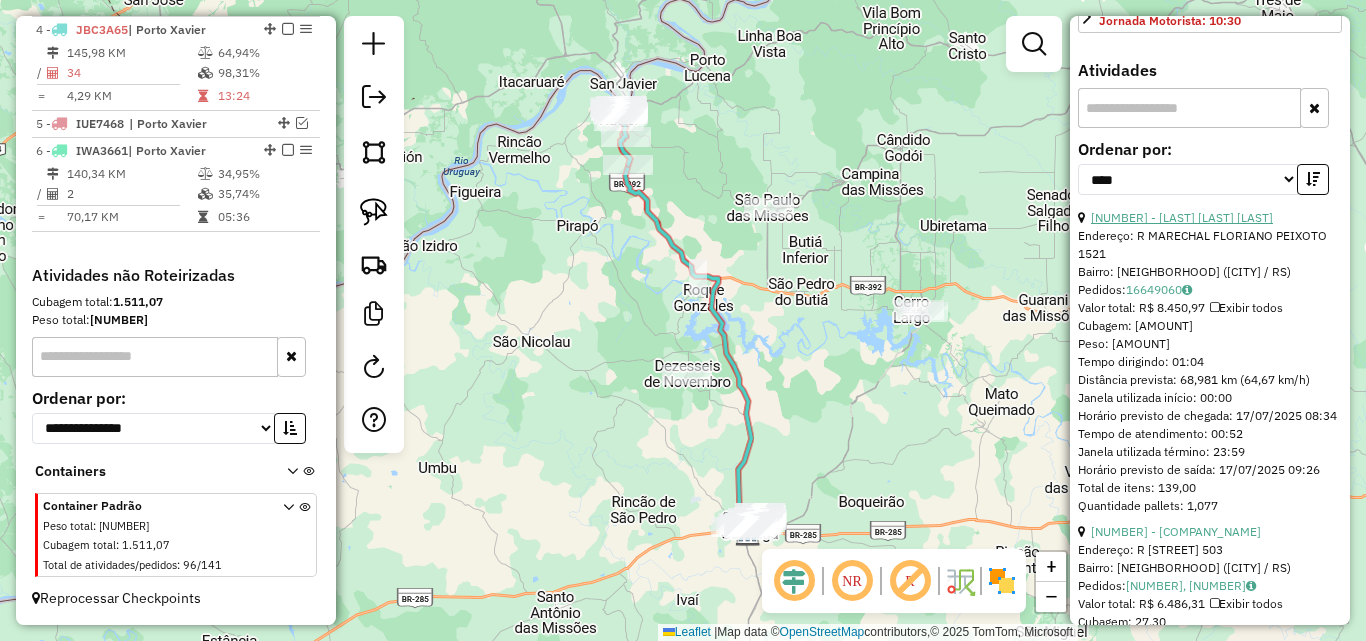 click on "[NUMBER] - [LAST] [LAST] [LAST]" at bounding box center (1182, 217) 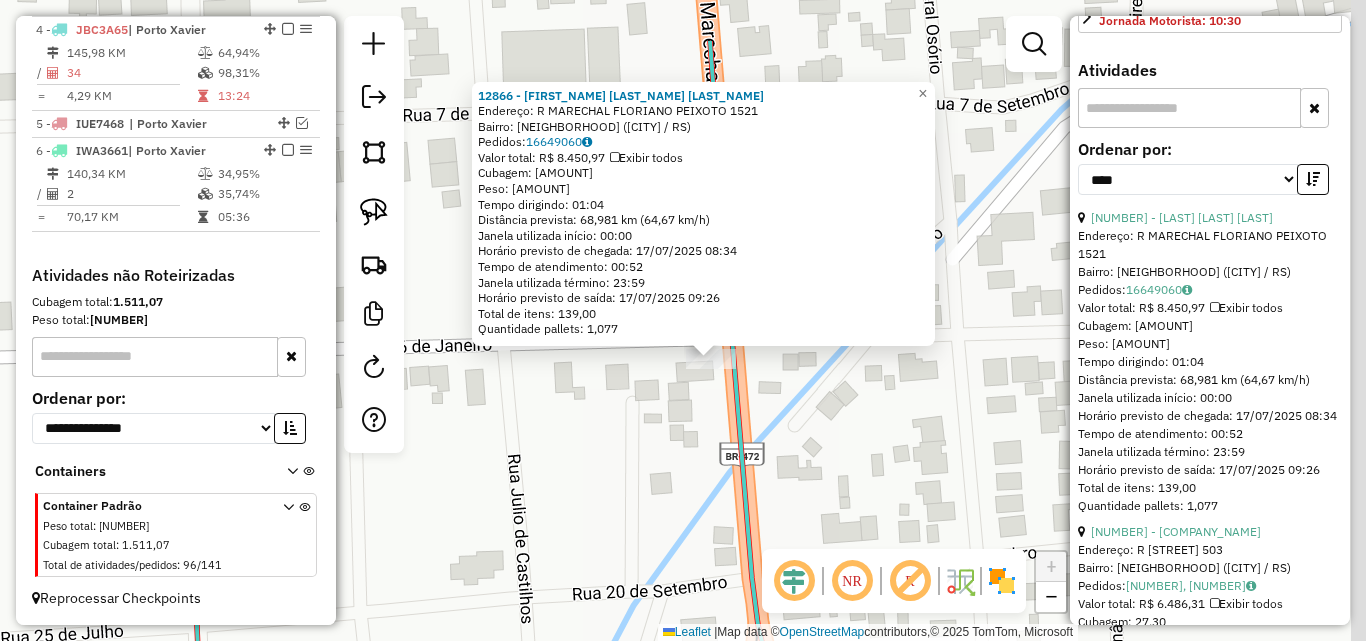 drag, startPoint x: 895, startPoint y: 324, endPoint x: 868, endPoint y: 426, distance: 105.51303 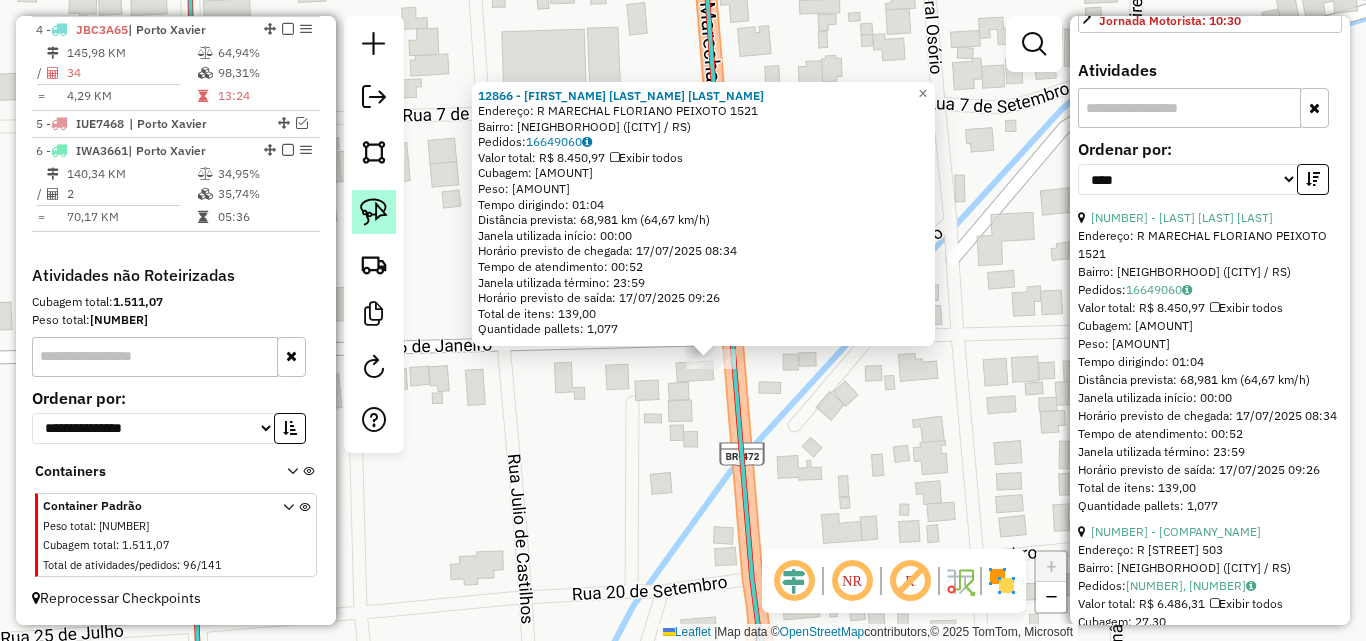 click 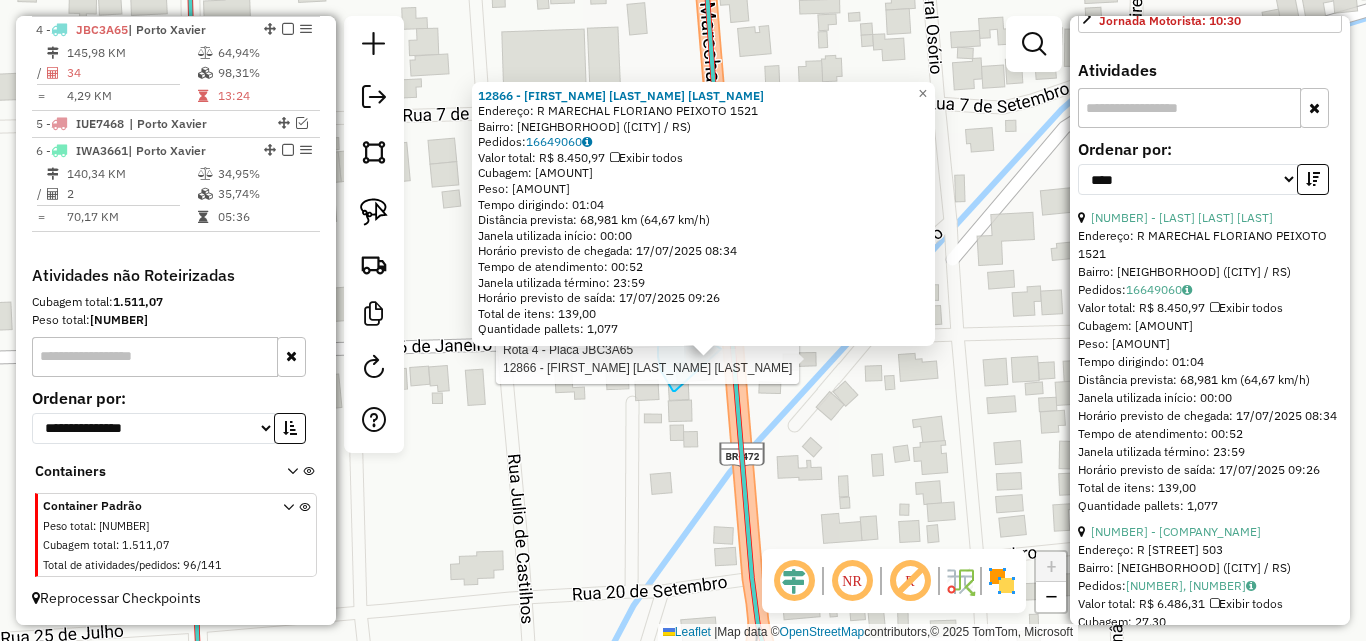 drag, startPoint x: 671, startPoint y: 387, endPoint x: 734, endPoint y: 376, distance: 63.953106 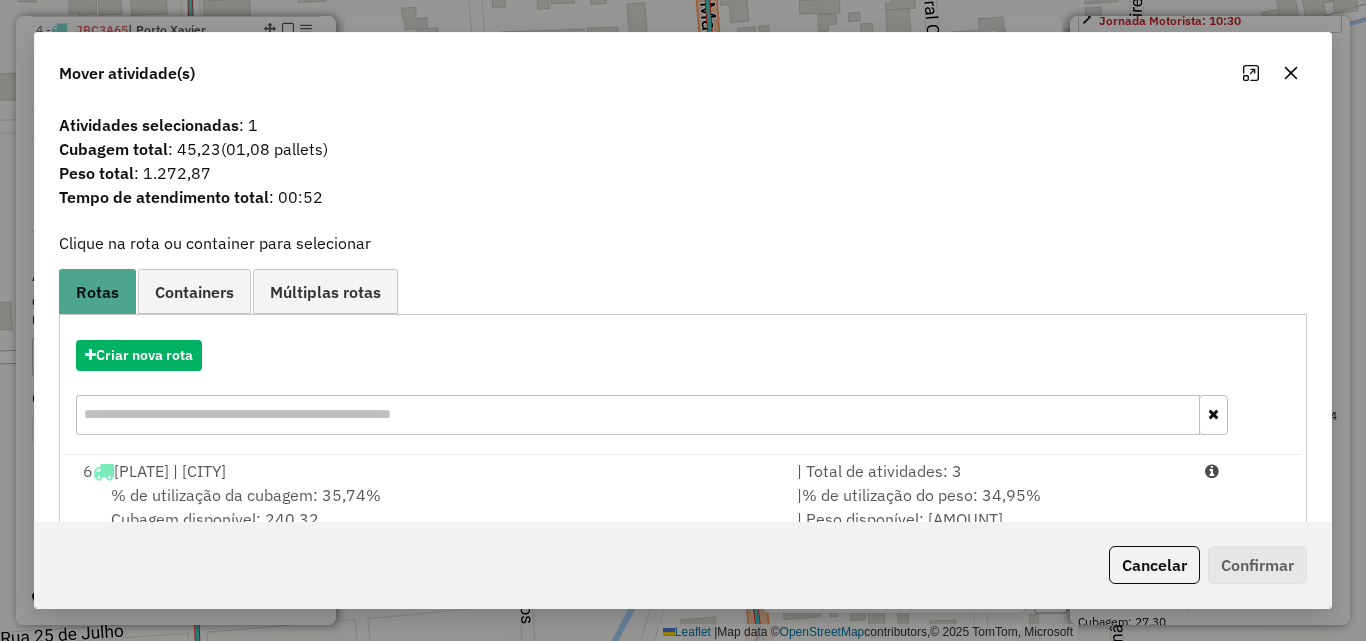 click on "% de utilização da cubagem: 35,74%  Cubagem disponível: 240,32" at bounding box center (428, 507) 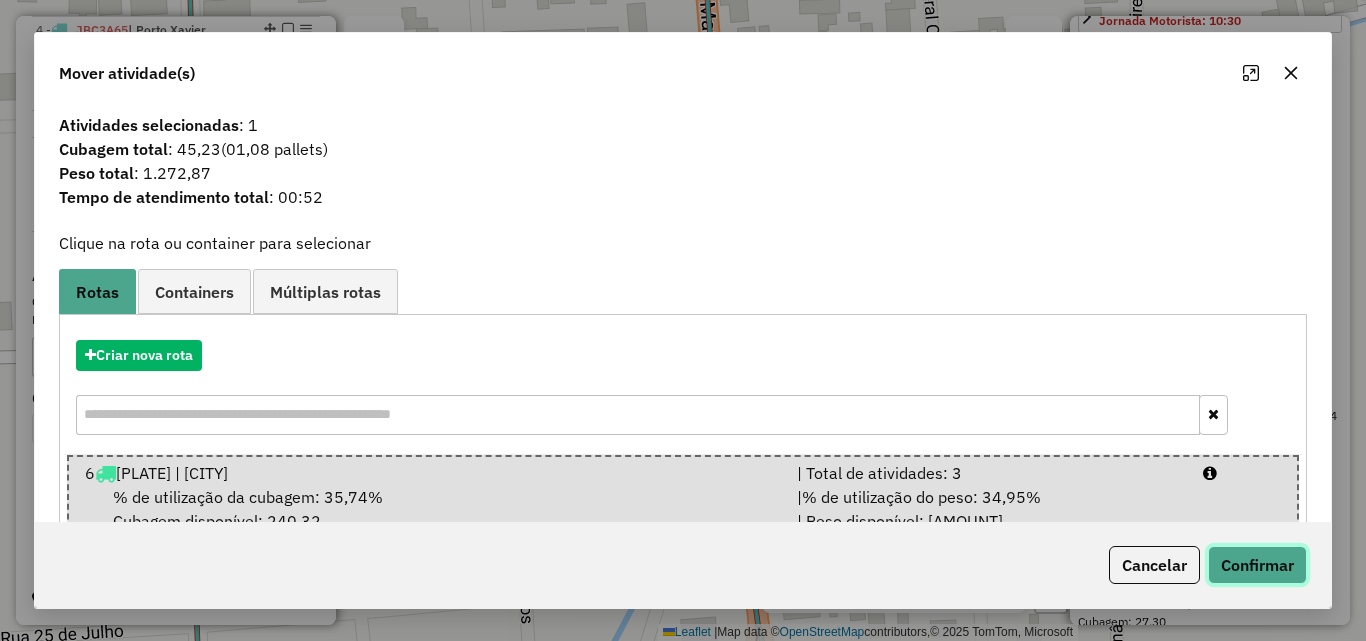 click on "Confirmar" 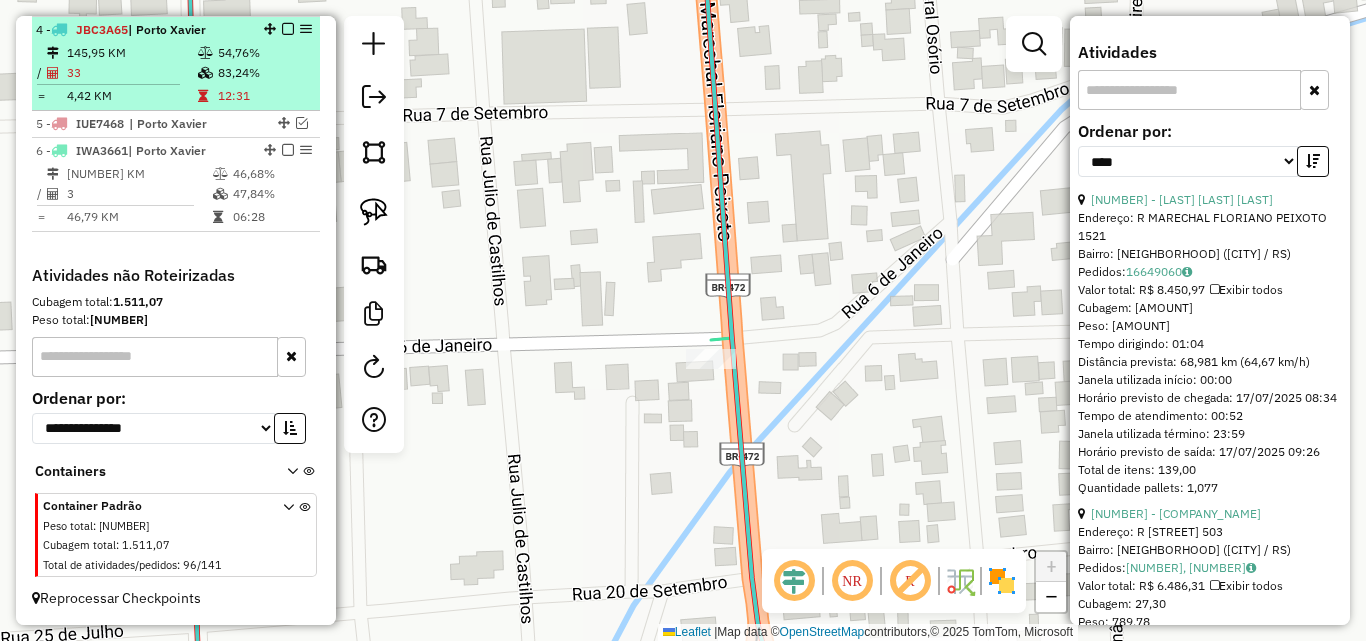 click on "145,95 KM" at bounding box center (131, 53) 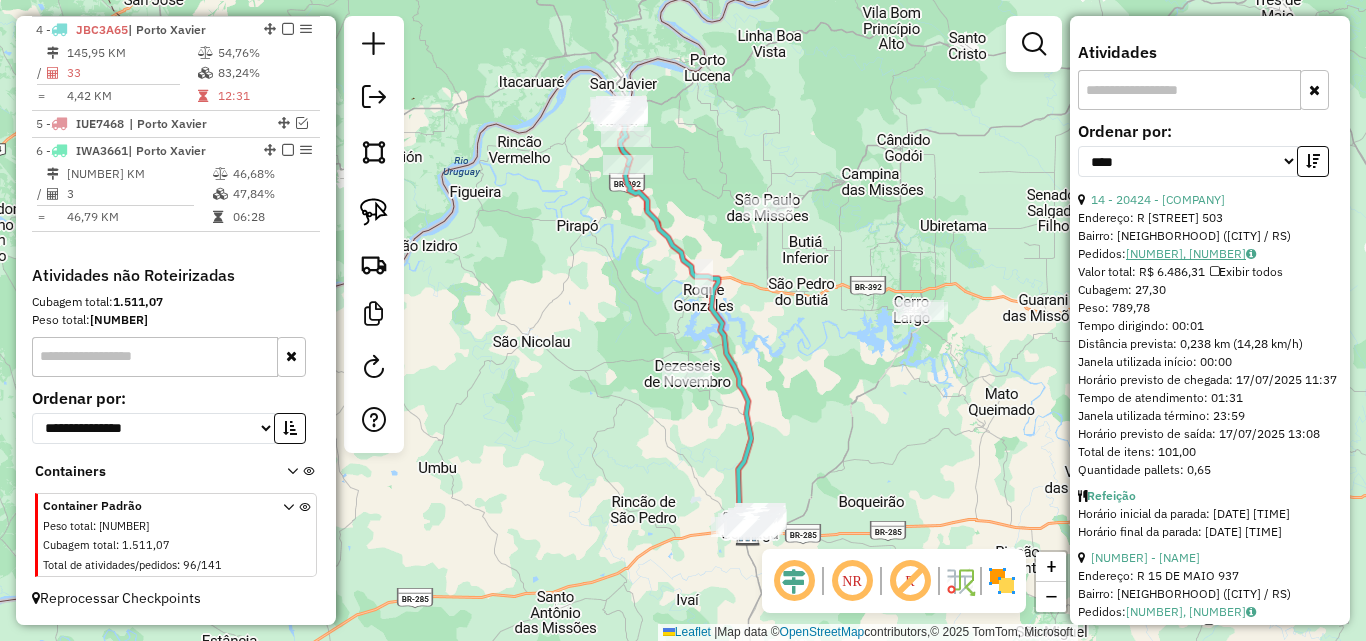 scroll, scrollTop: 233, scrollLeft: 0, axis: vertical 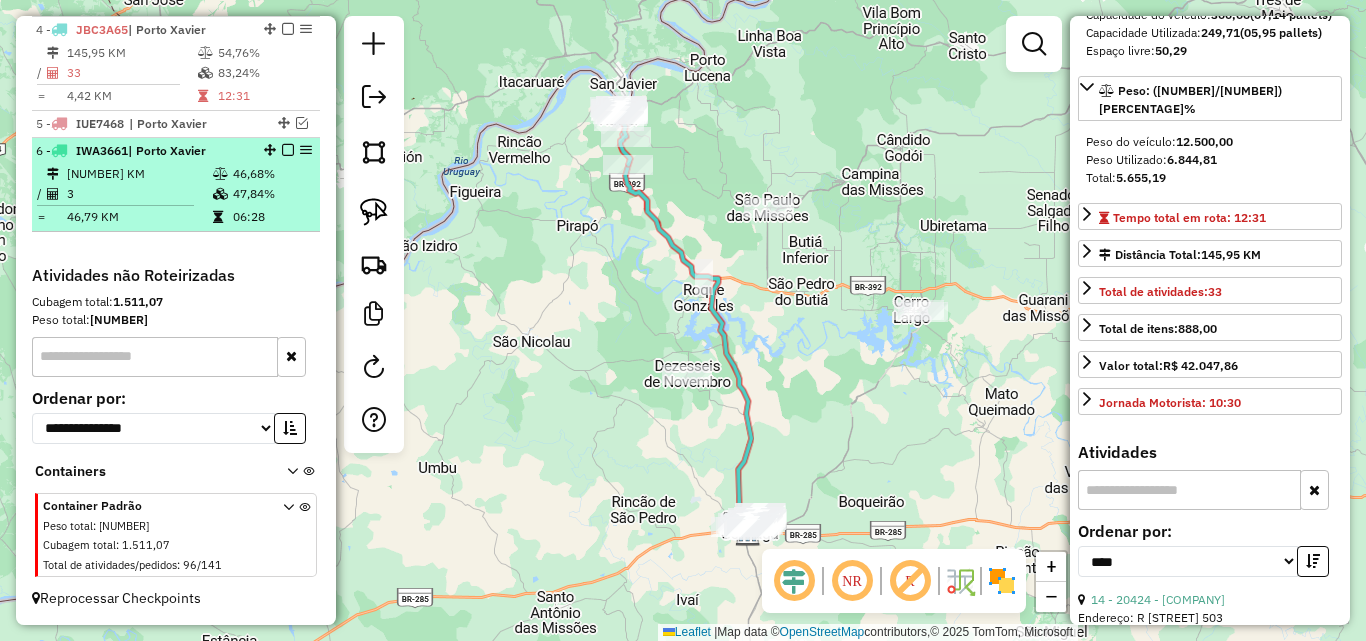 click at bounding box center [220, 194] 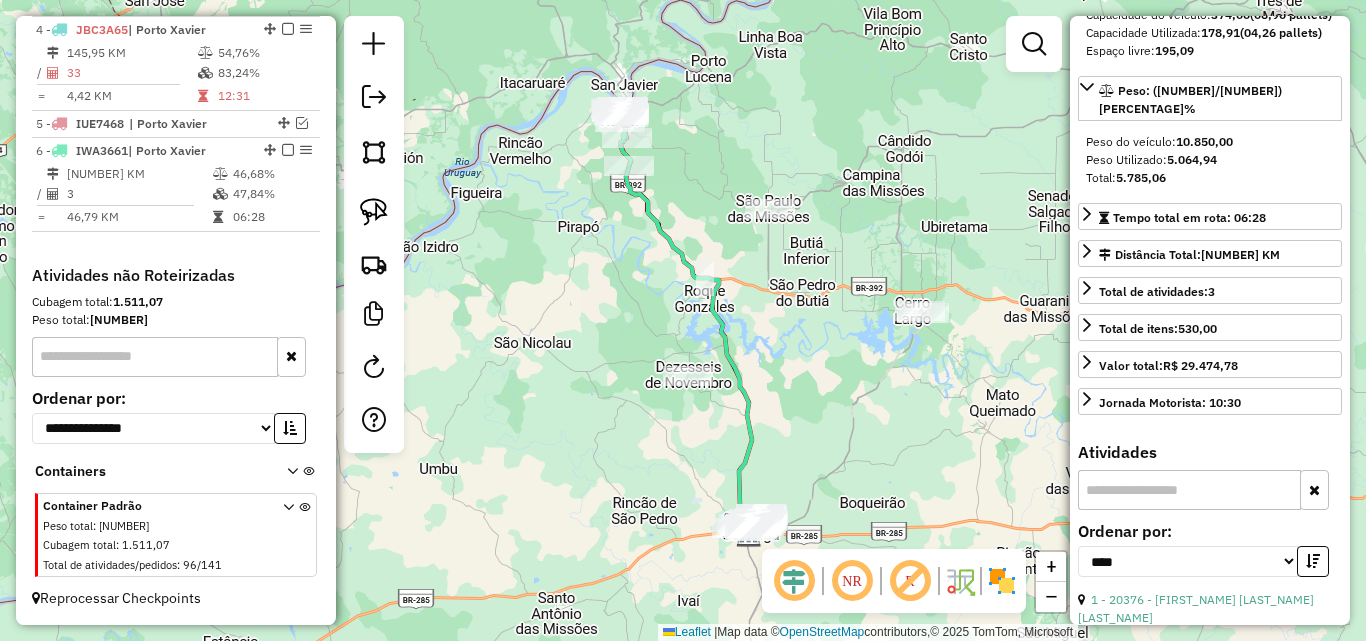 drag, startPoint x: 669, startPoint y: 275, endPoint x: 728, endPoint y: 371, distance: 112.68097 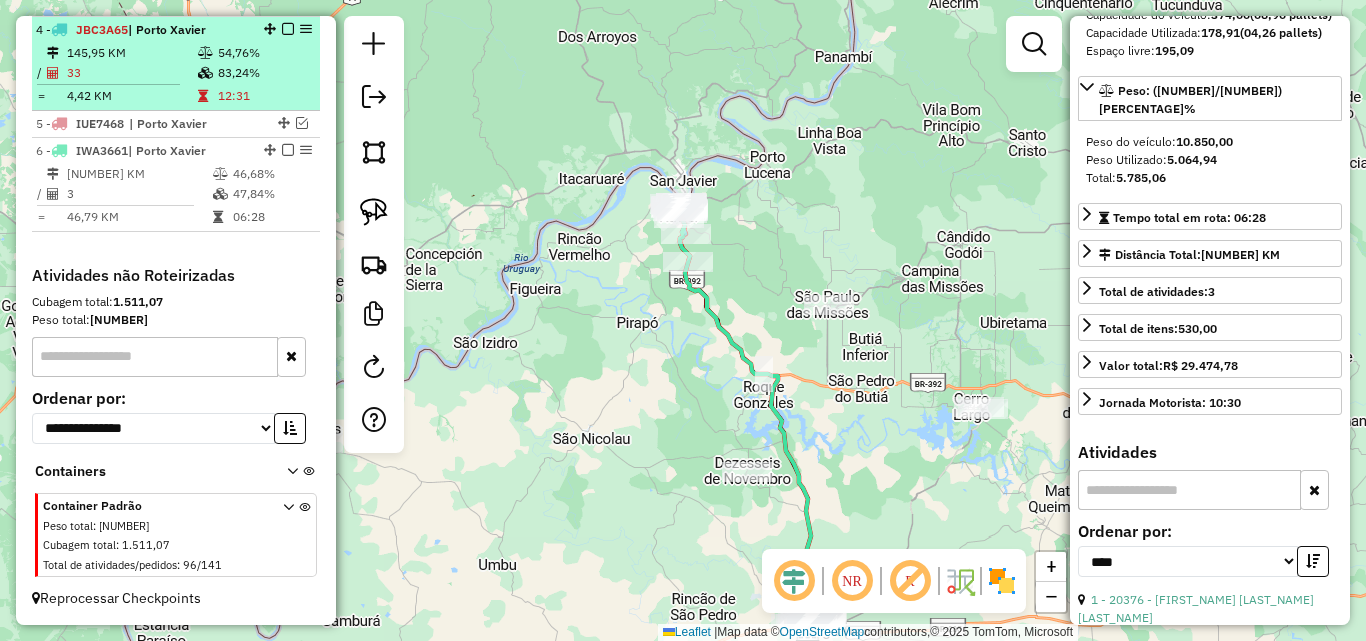click at bounding box center (205, 53) 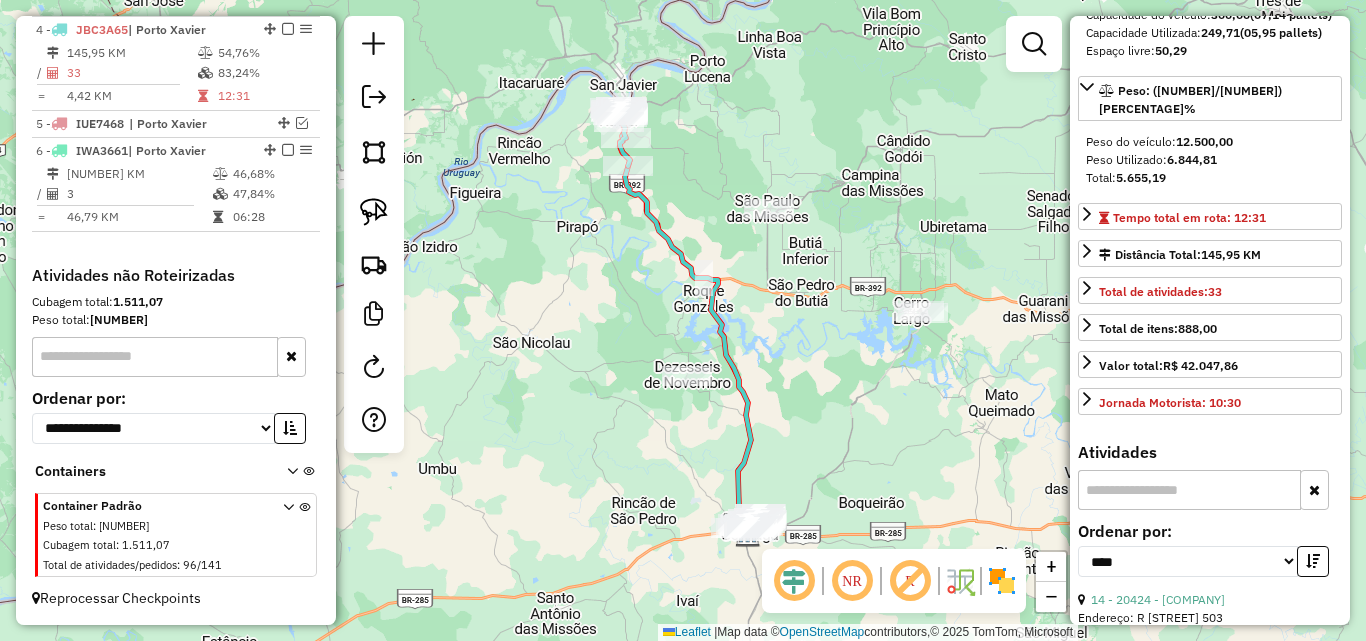 scroll, scrollTop: 533, scrollLeft: 0, axis: vertical 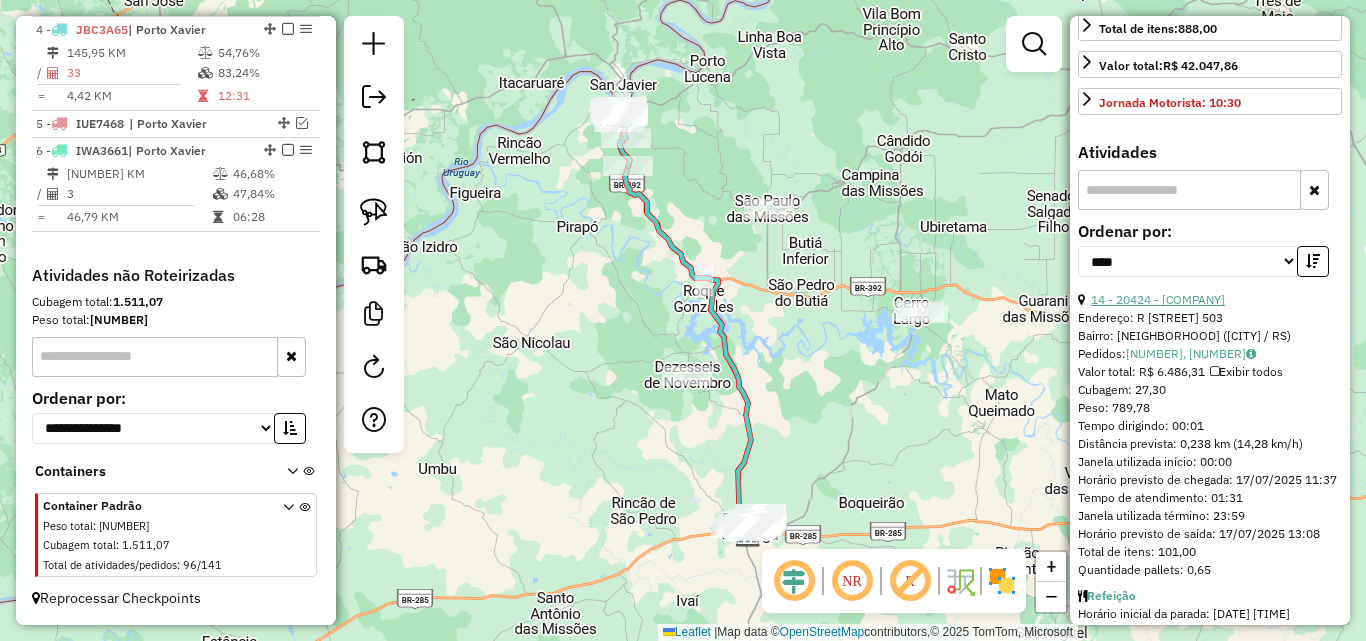 click on "14 - 20424 - [COMPANY]" at bounding box center (1158, 299) 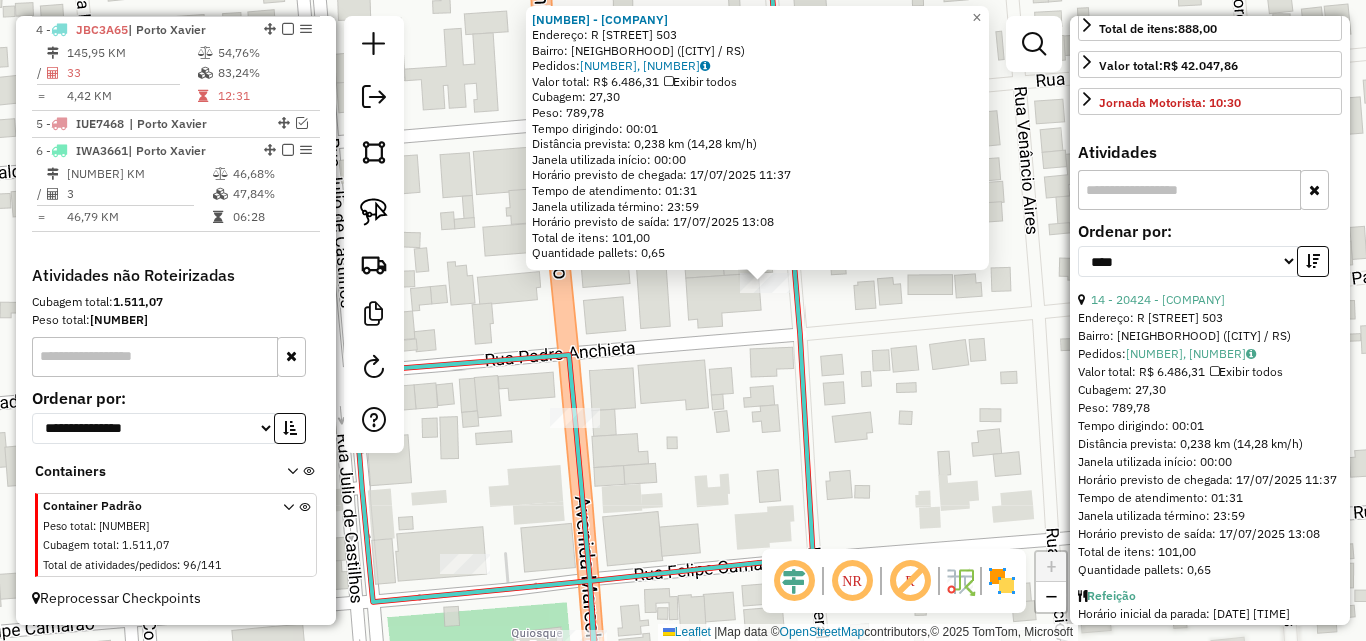 drag, startPoint x: 808, startPoint y: 358, endPoint x: 612, endPoint y: 301, distance: 204.12006 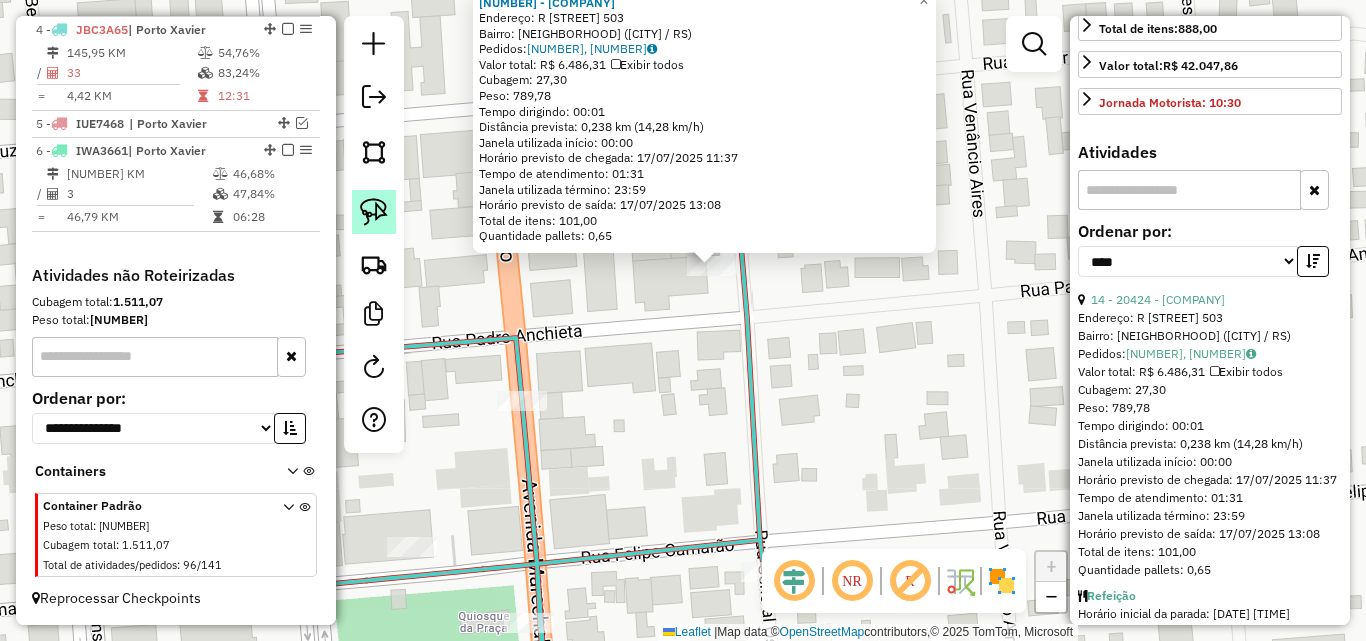 click 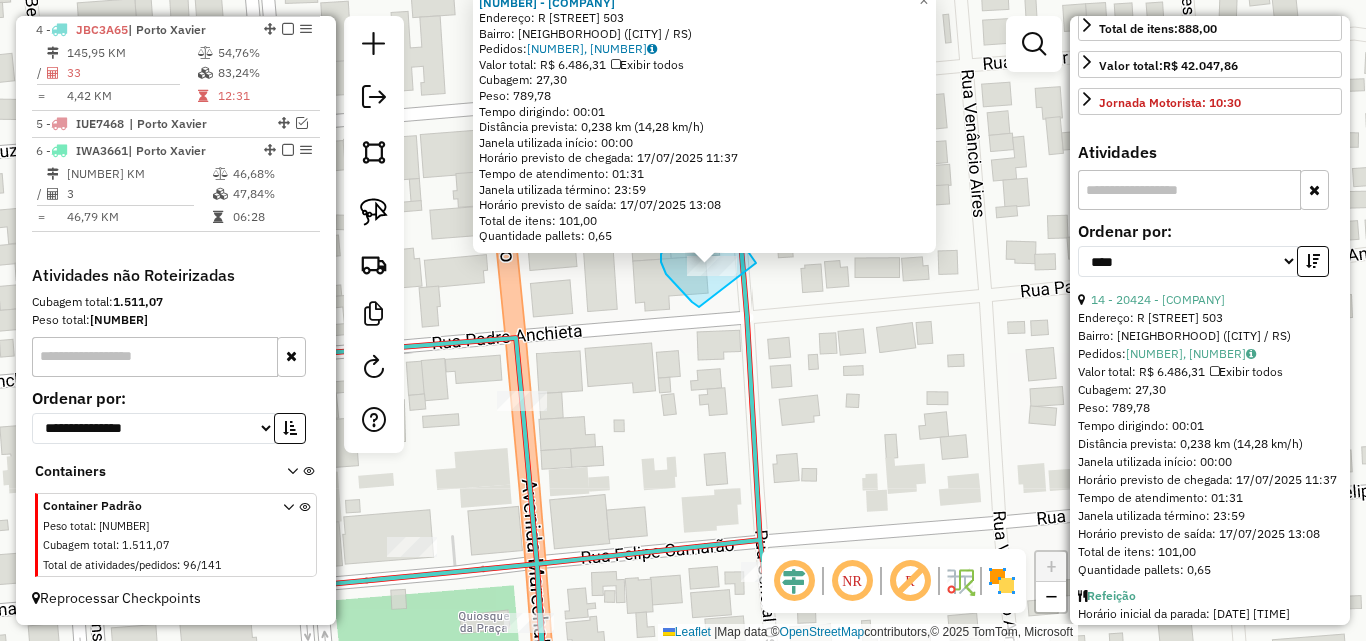 drag, startPoint x: 679, startPoint y: 288, endPoint x: 761, endPoint y: 280, distance: 82.38932 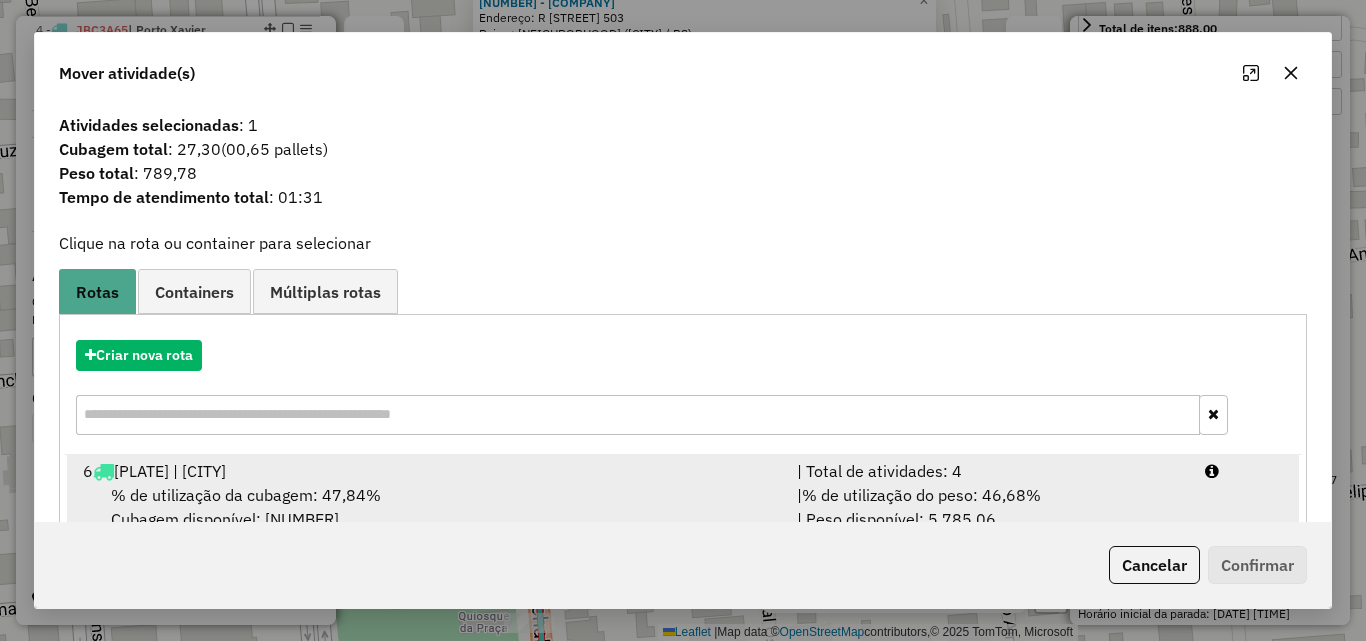 click on "% de utilização da cubagem: [PERCENTAGE]%  Cubagem disponível: [NUMBER]" at bounding box center [428, 507] 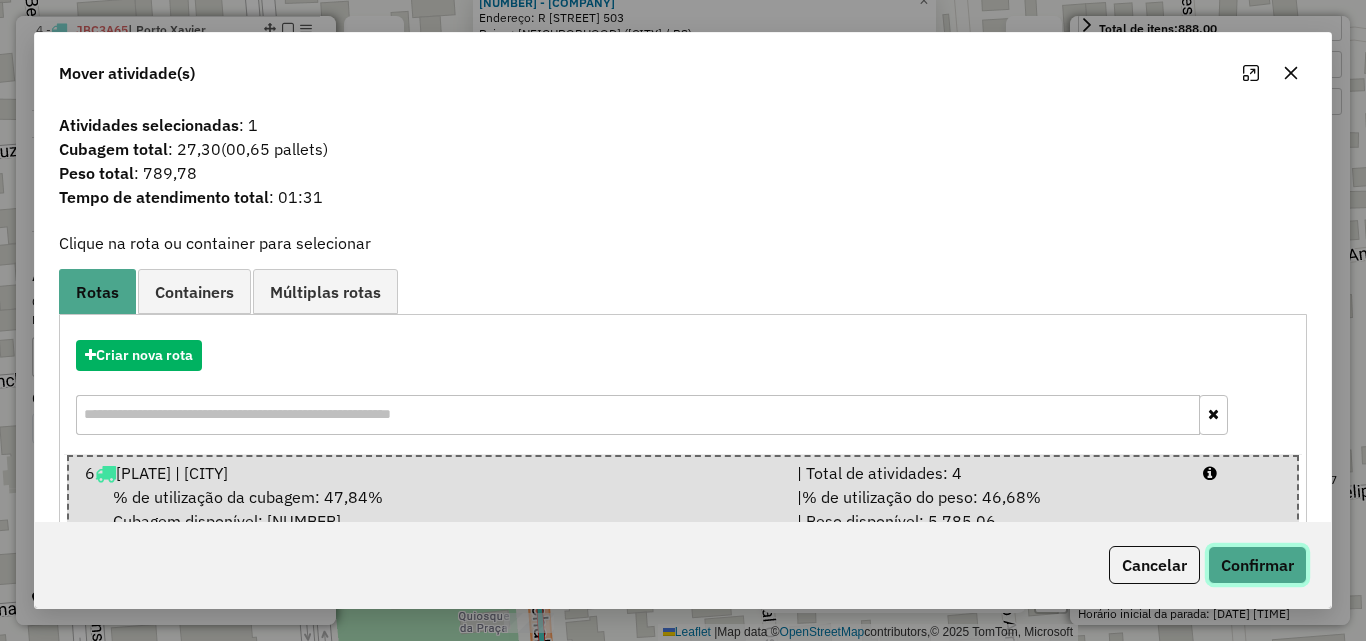 click on "Confirmar" 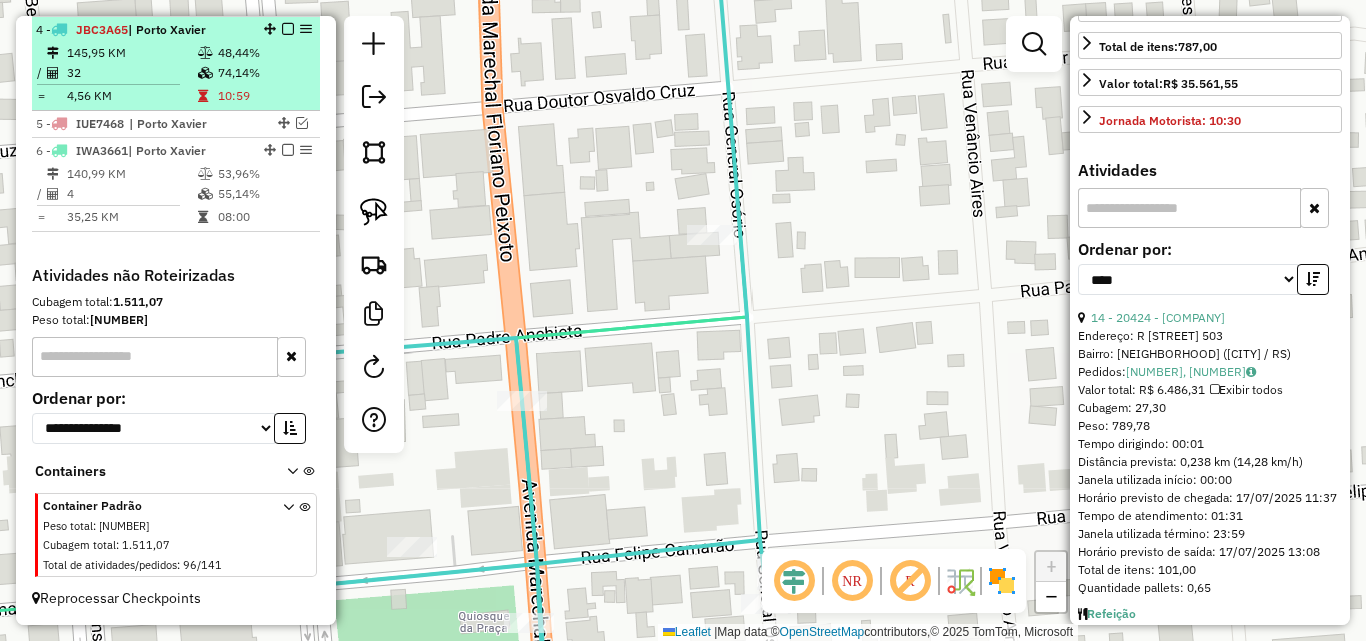 click on "145,95 KM" at bounding box center (131, 53) 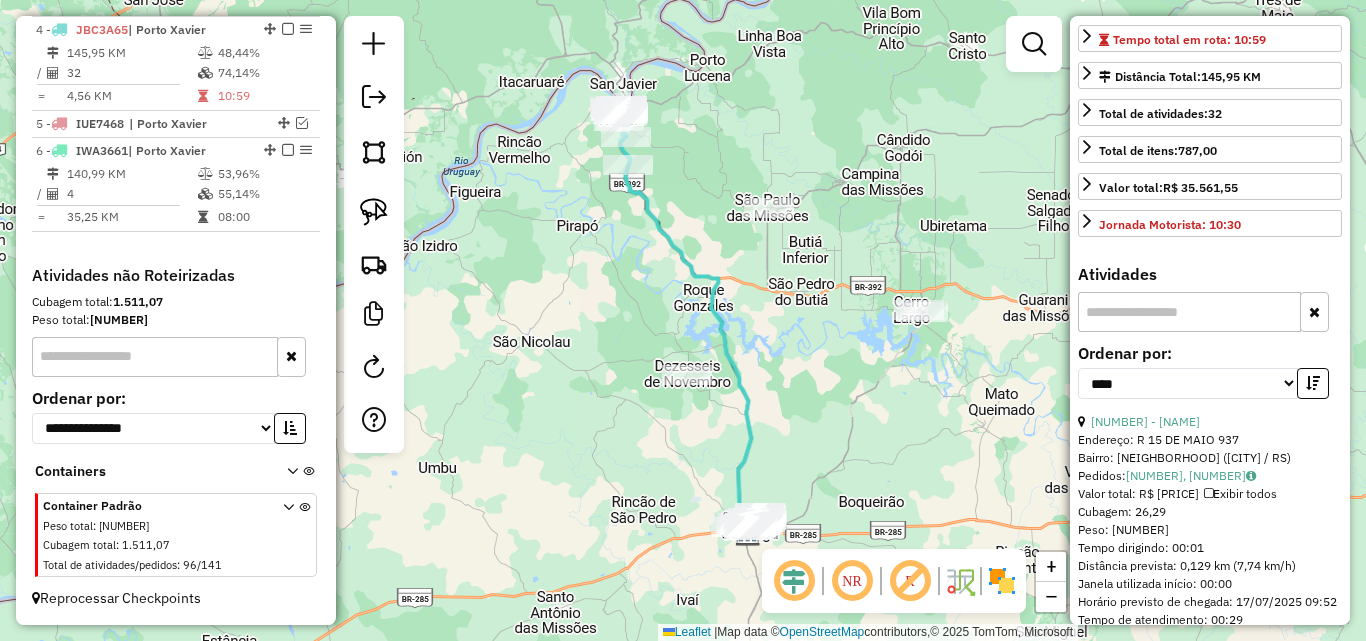 scroll, scrollTop: 633, scrollLeft: 0, axis: vertical 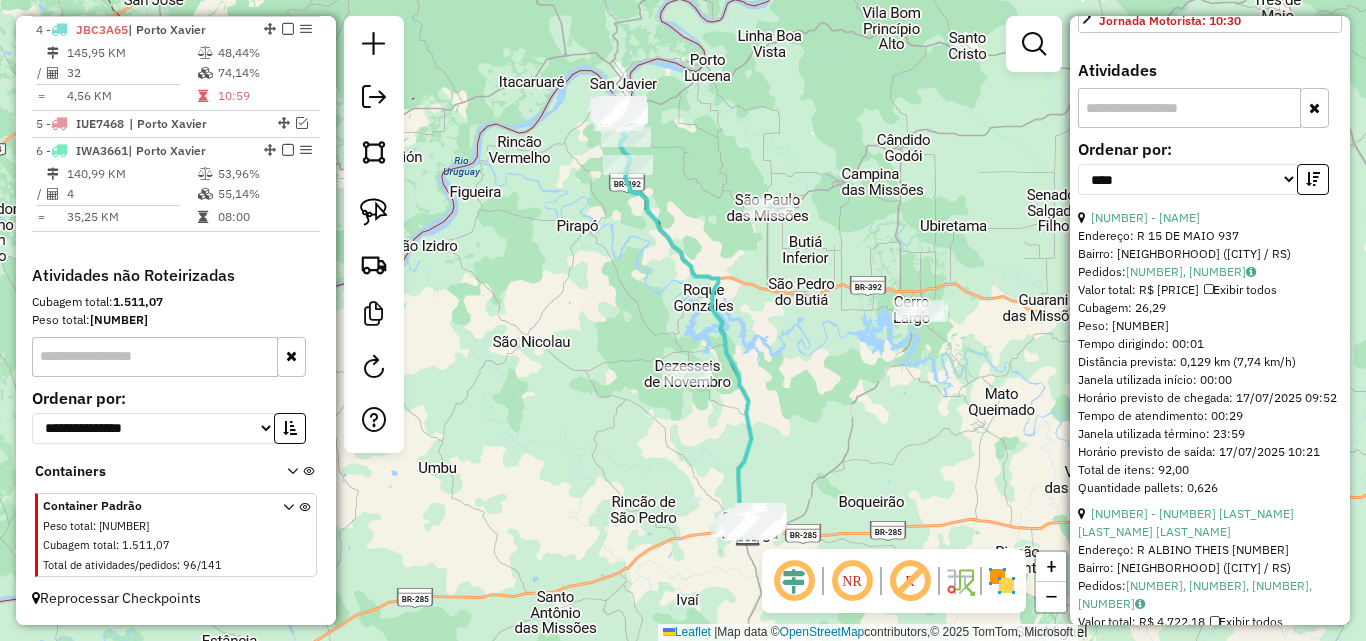 click on "[NUMBER] - [NAME]" at bounding box center [1210, 218] 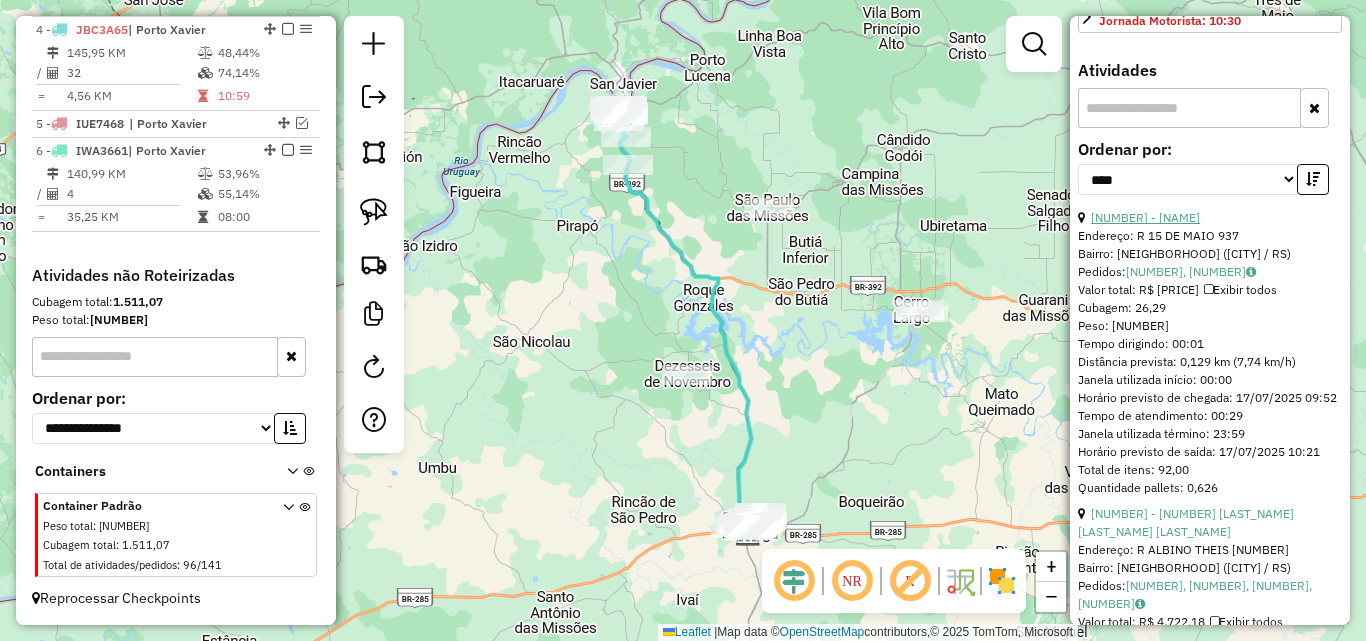 click on "[NUMBER] - [NAME]" at bounding box center [1145, 217] 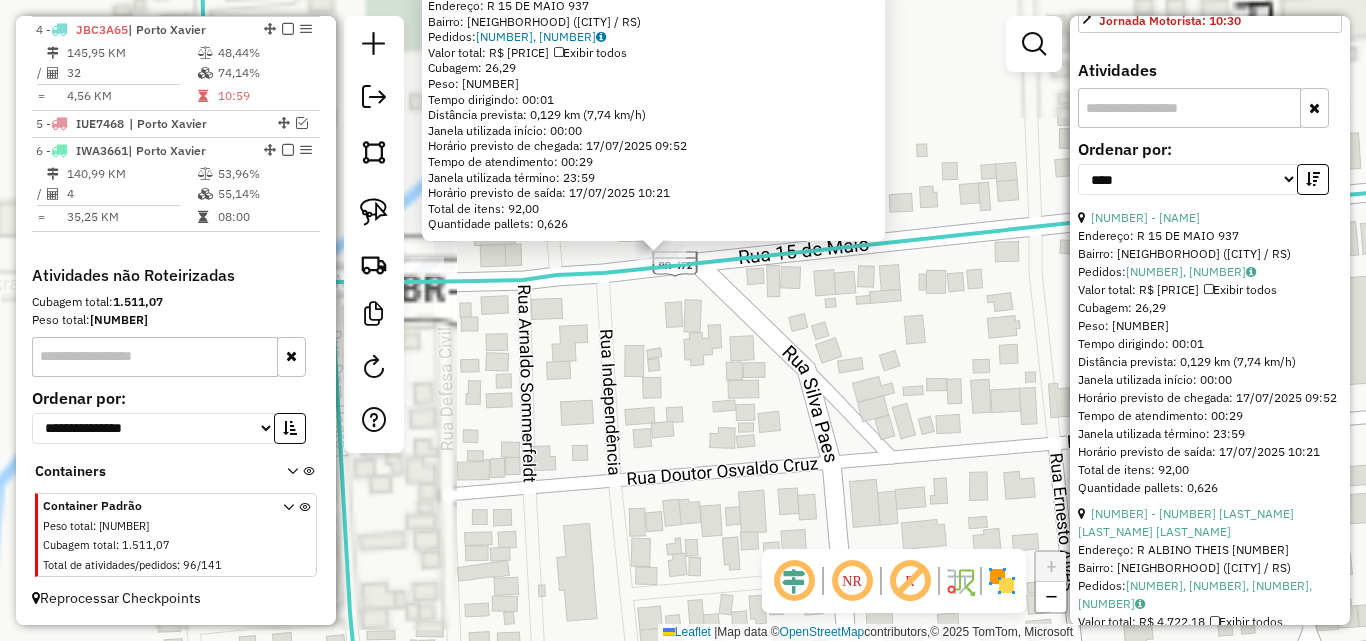 click on "20344 - [NAME]  Endereço: R   15 DE MAIO                    937   Bairro: CENTRO ([CITY] / [STATE])   Pedidos:  16649098, 16649291   Valor total: R$ 5.166,04   Exibir todos   Cubagem: 26,29  Peso: 771,48  Tempo dirigindo: 00:01   Distância prevista: 0,129 km (7,74 km/h)   Janela utilizada início: 00:00   Horário previsto de chegada: 17/07/2025 09:52   Tempo de atendimento: 00:29   Janela utilizada término: 23:59   Horário previsto de saída: 17/07/2025 10:21   Total de itens: 92,00   Quantidade pallets: 0,626  × Janela de atendimento Grade de atendimento Capacidade Transportadoras Veículos Cliente Pedidos  Rotas Selecione os dias de semana para filtrar as janelas de atendimento  Seg   Ter   Qua   Qui   Sex   Sáb   Dom  Informe o período da janela de atendimento: De: Até:  Filtrar exatamente a janela do cliente  Considerar janela de atendimento padrão  Selecione os dias de semana para filtrar as grades de atendimento  Seg   Ter   Qua   Qui   Sex   Sáb   Dom   Peso mínimo:   De:  De:" 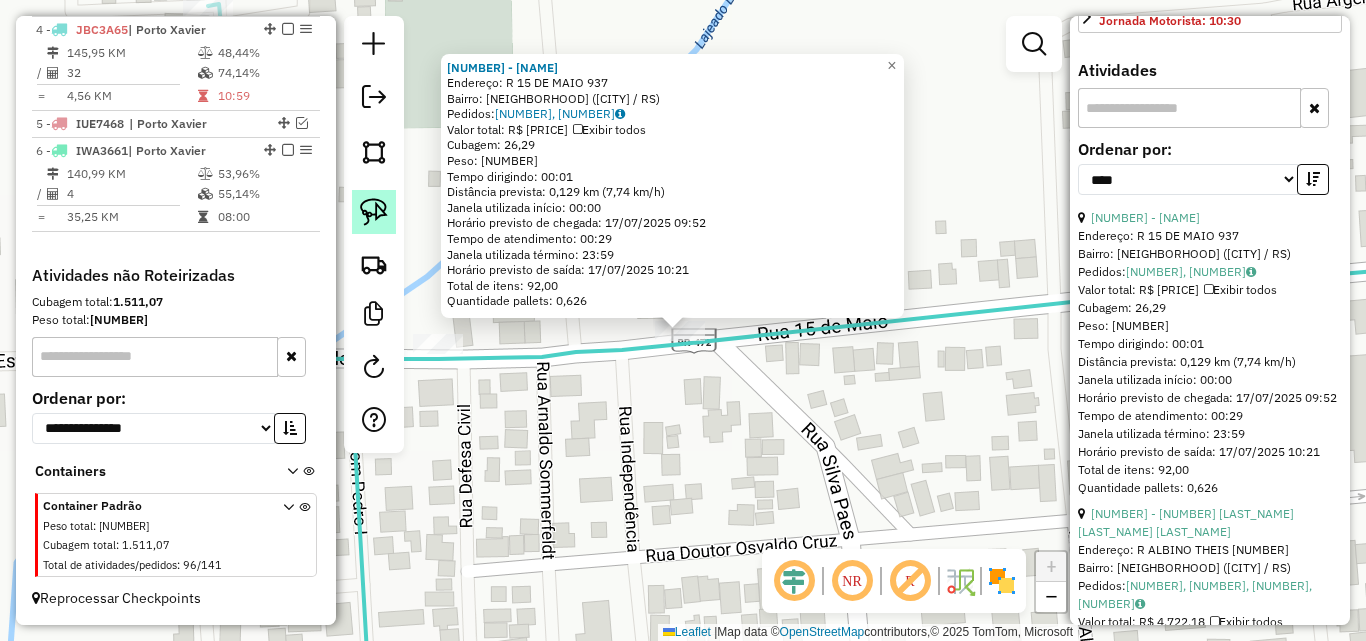click 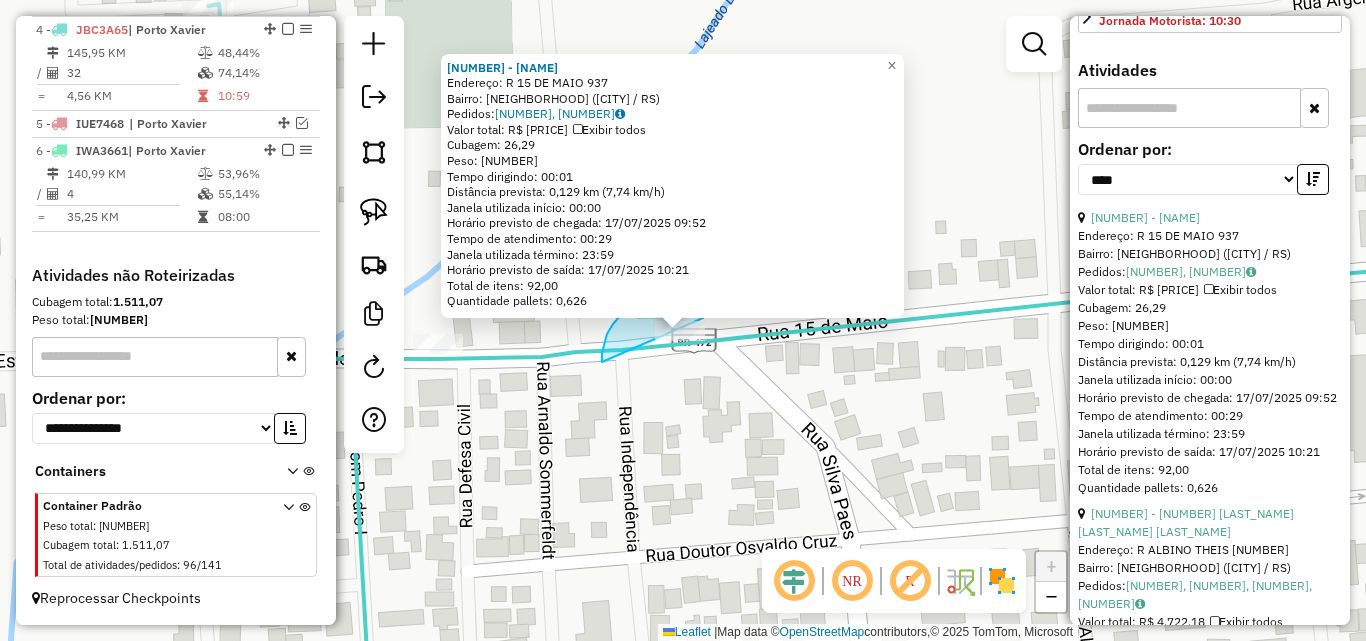 drag, startPoint x: 602, startPoint y: 360, endPoint x: 719, endPoint y: 374, distance: 117.83463 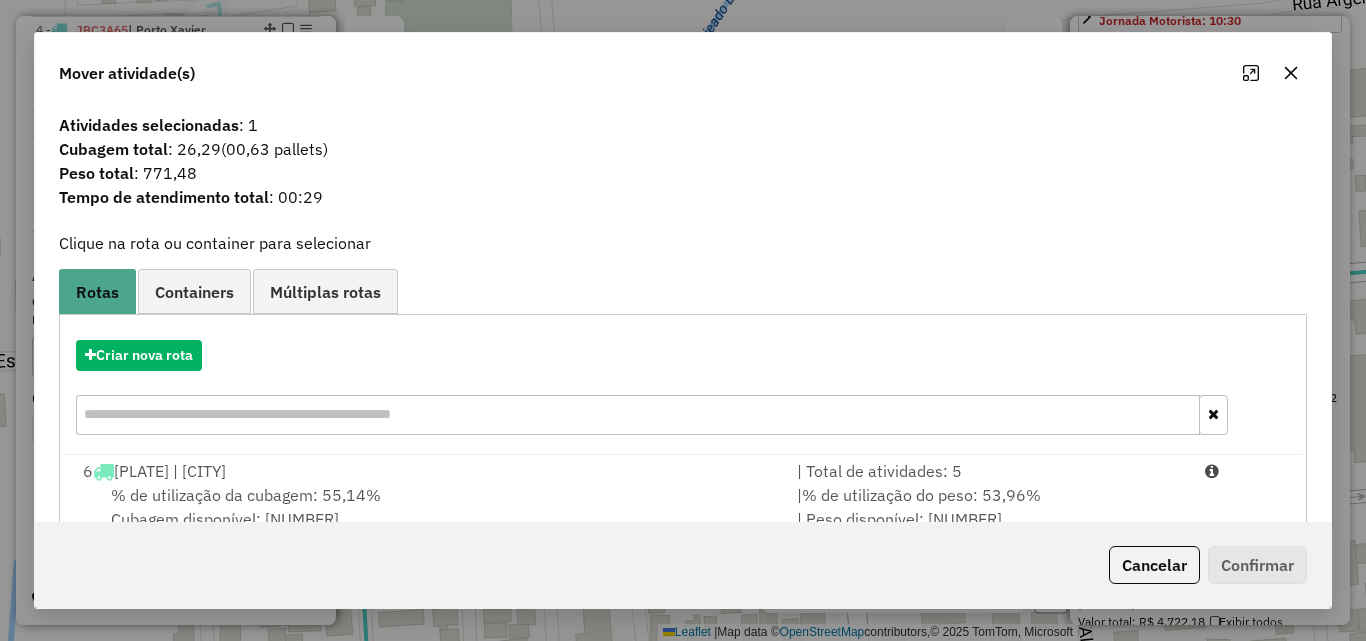 click on "% de utilização da cubagem: 55,14%  Cubagem disponível: 167,79" at bounding box center (428, 507) 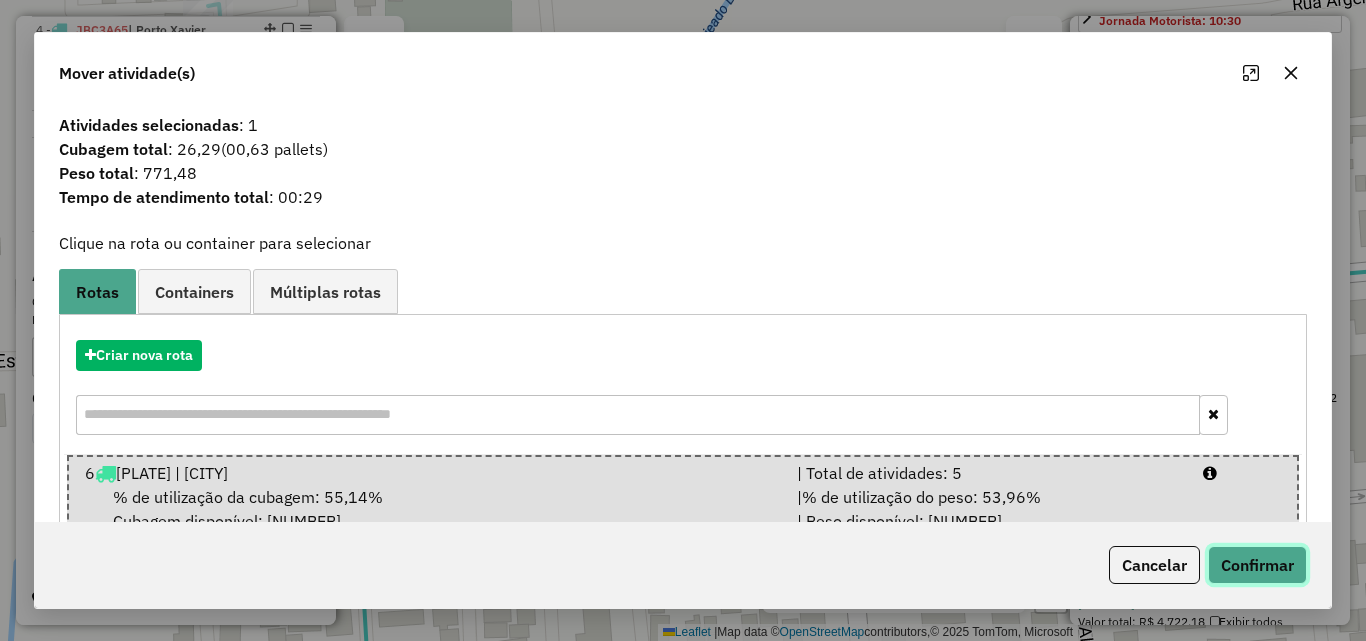 click on "Confirmar" 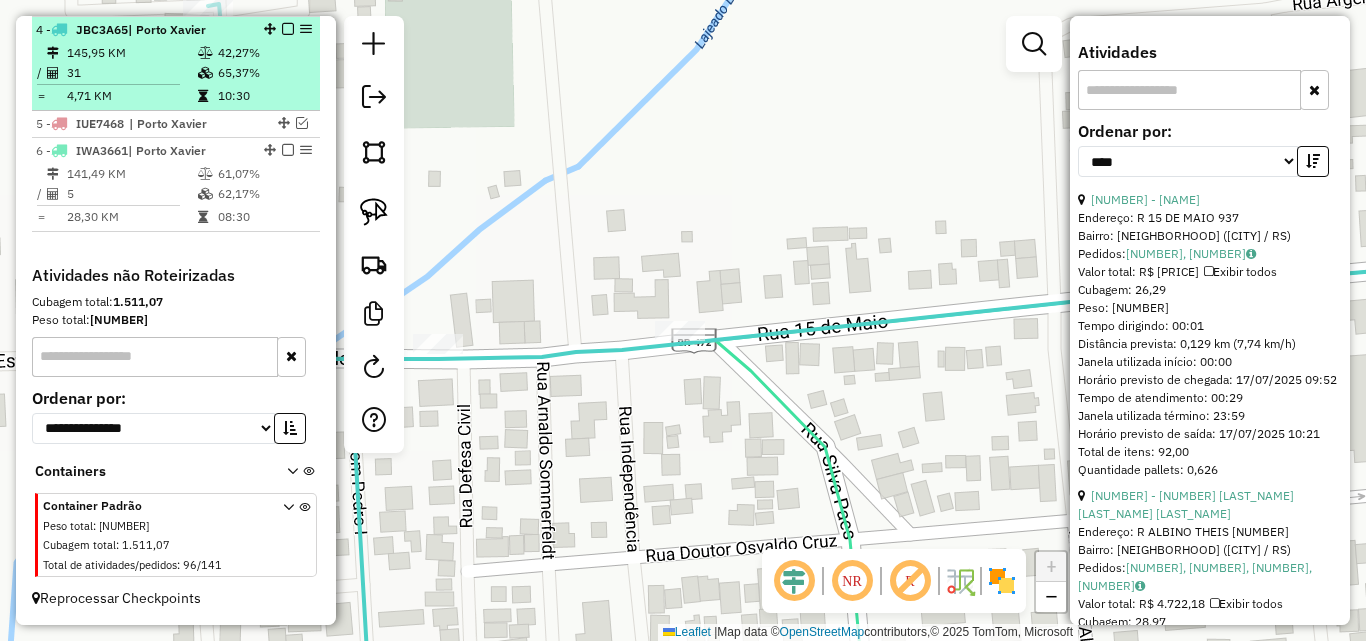 click on "31" at bounding box center (131, 73) 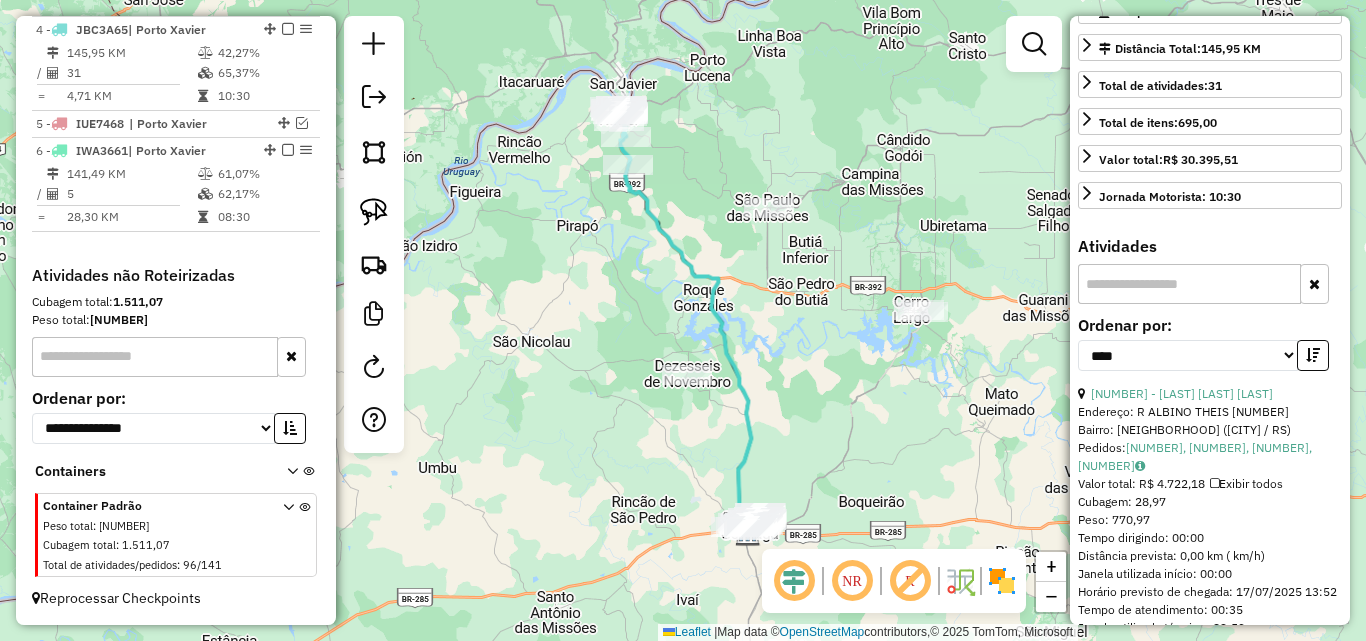 scroll, scrollTop: 233, scrollLeft: 0, axis: vertical 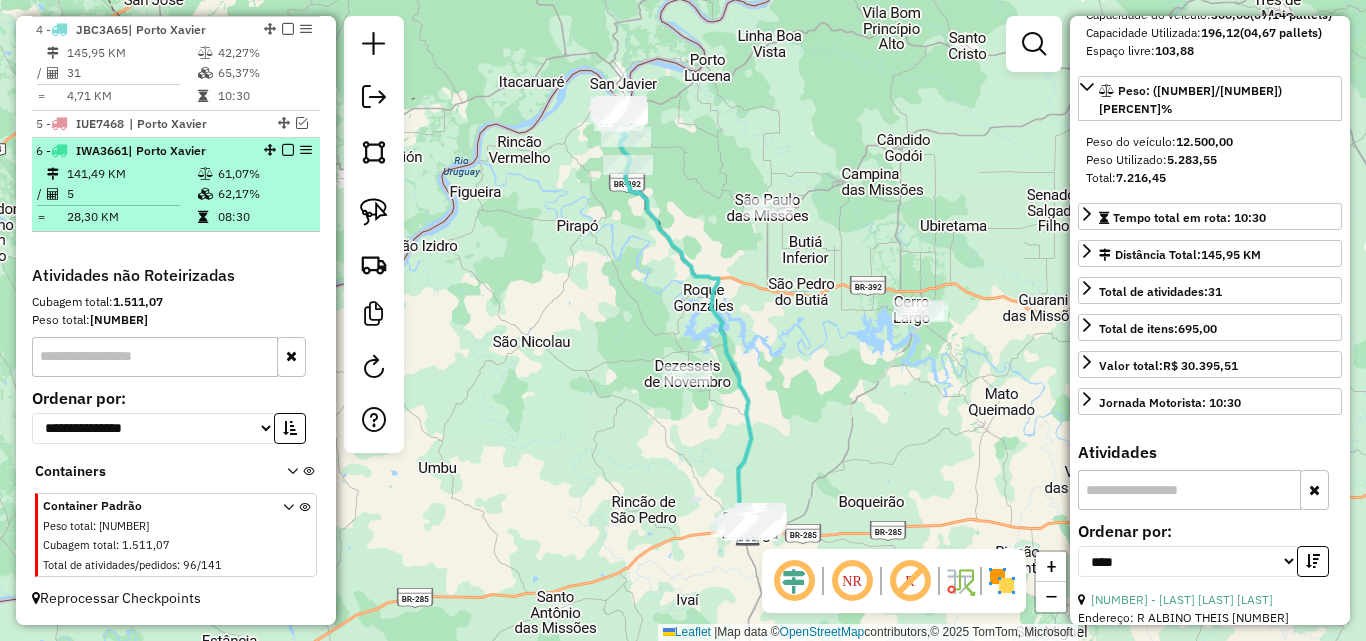 click on "5" at bounding box center (131, 194) 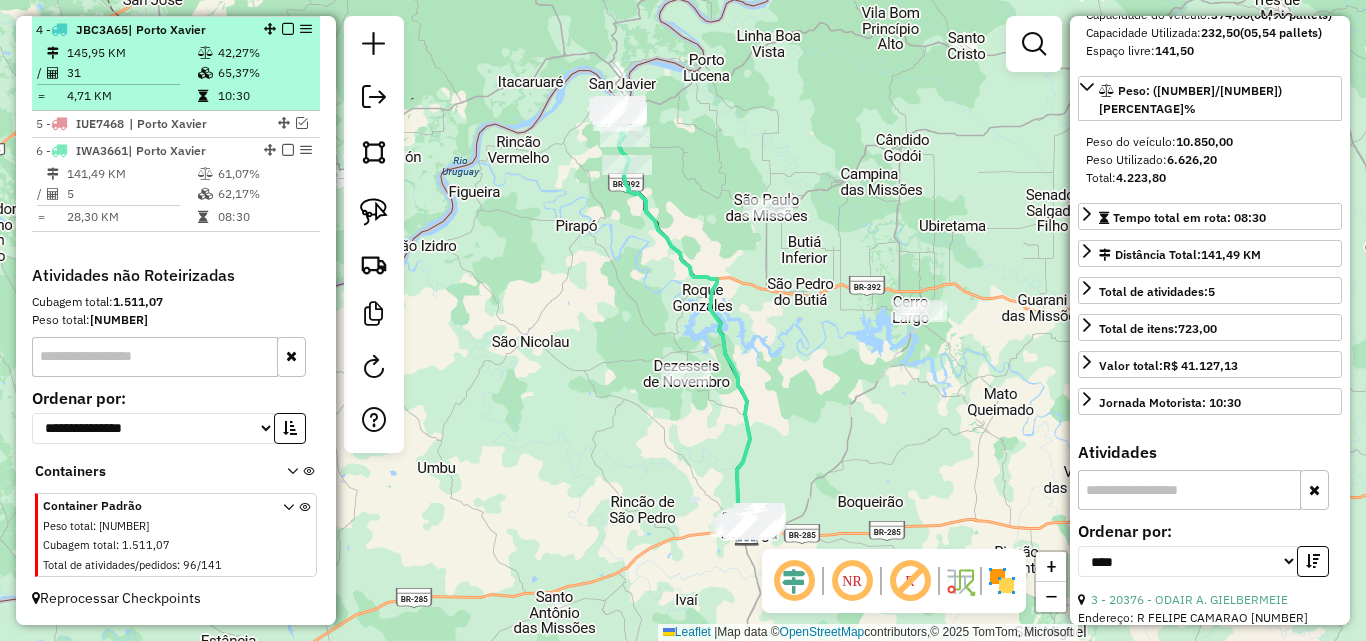 click at bounding box center [116, 84] 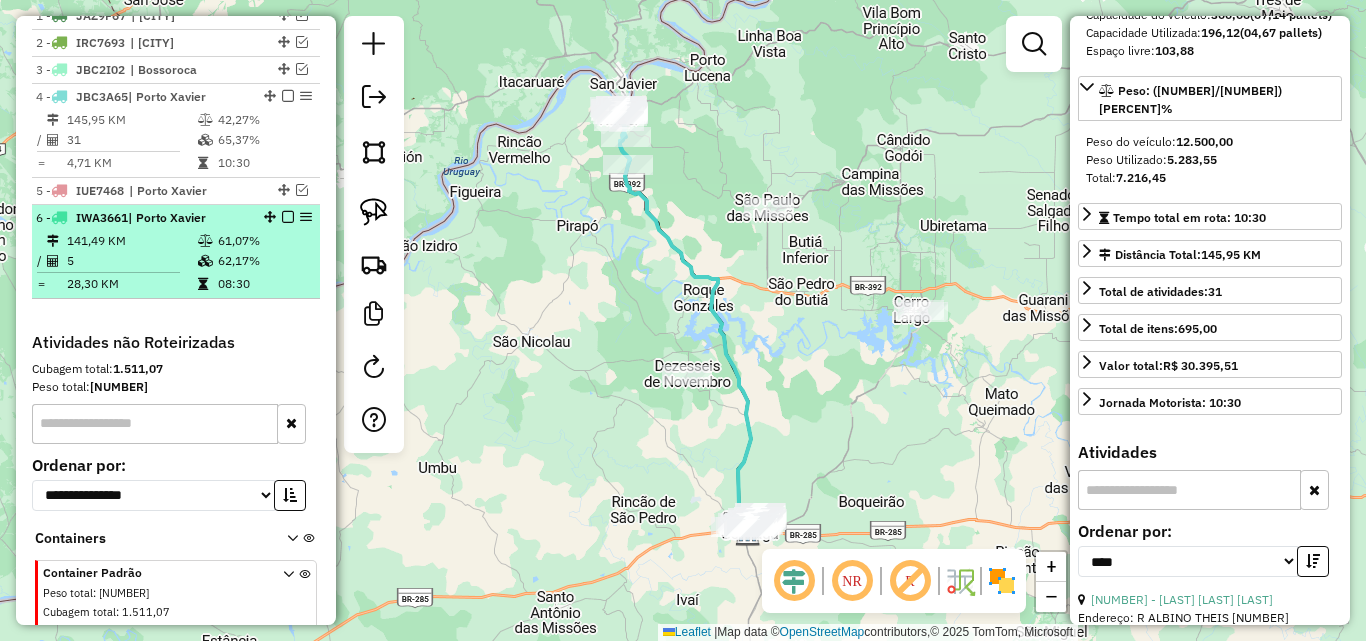 scroll, scrollTop: 730, scrollLeft: 0, axis: vertical 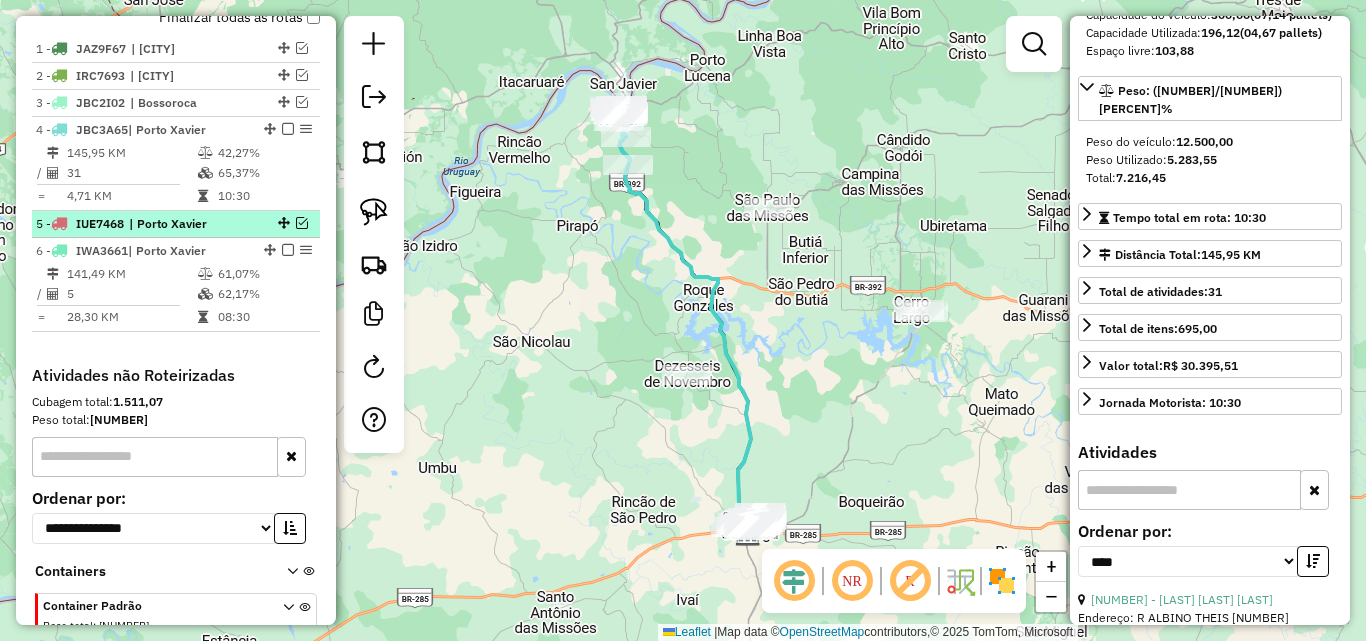 click on "| Porto Xavier" at bounding box center [175, 224] 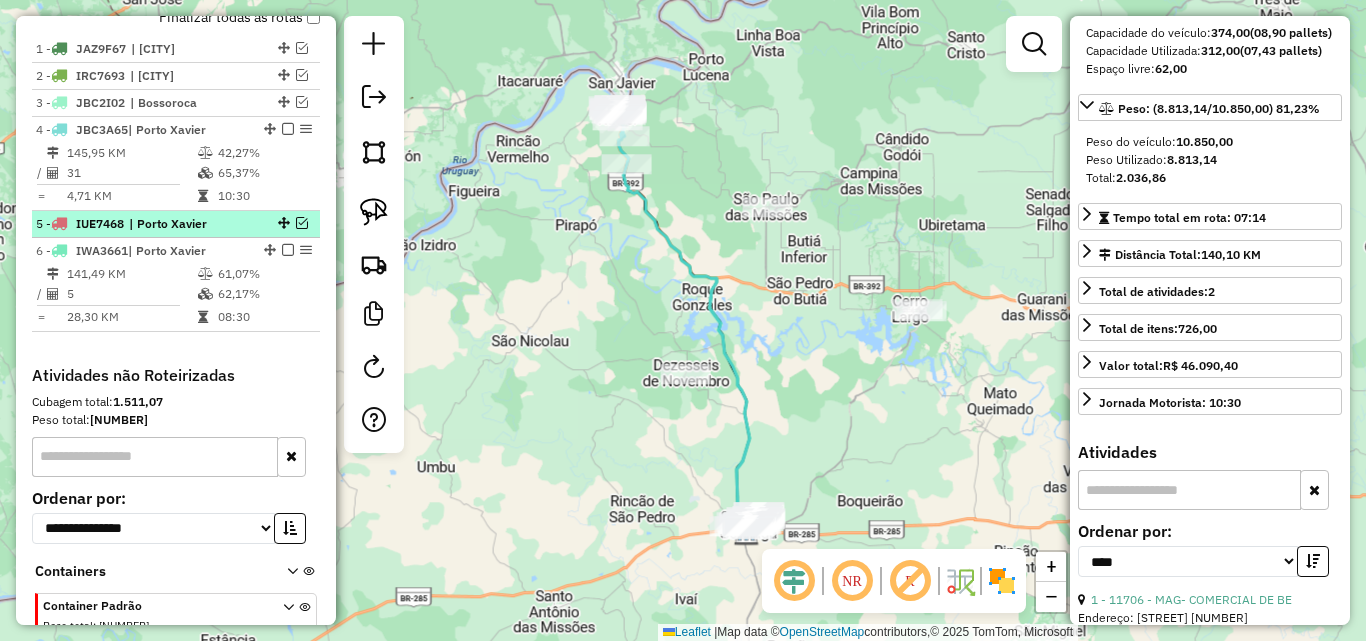 scroll, scrollTop: 251, scrollLeft: 0, axis: vertical 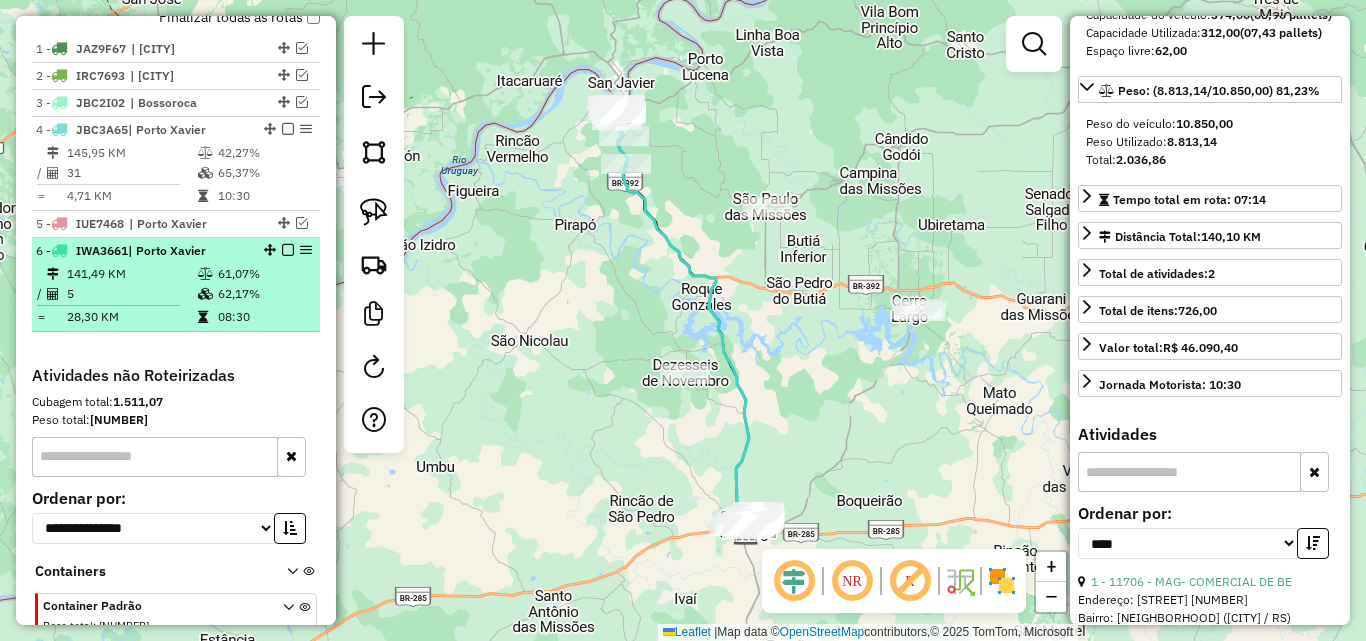 click at bounding box center (288, 250) 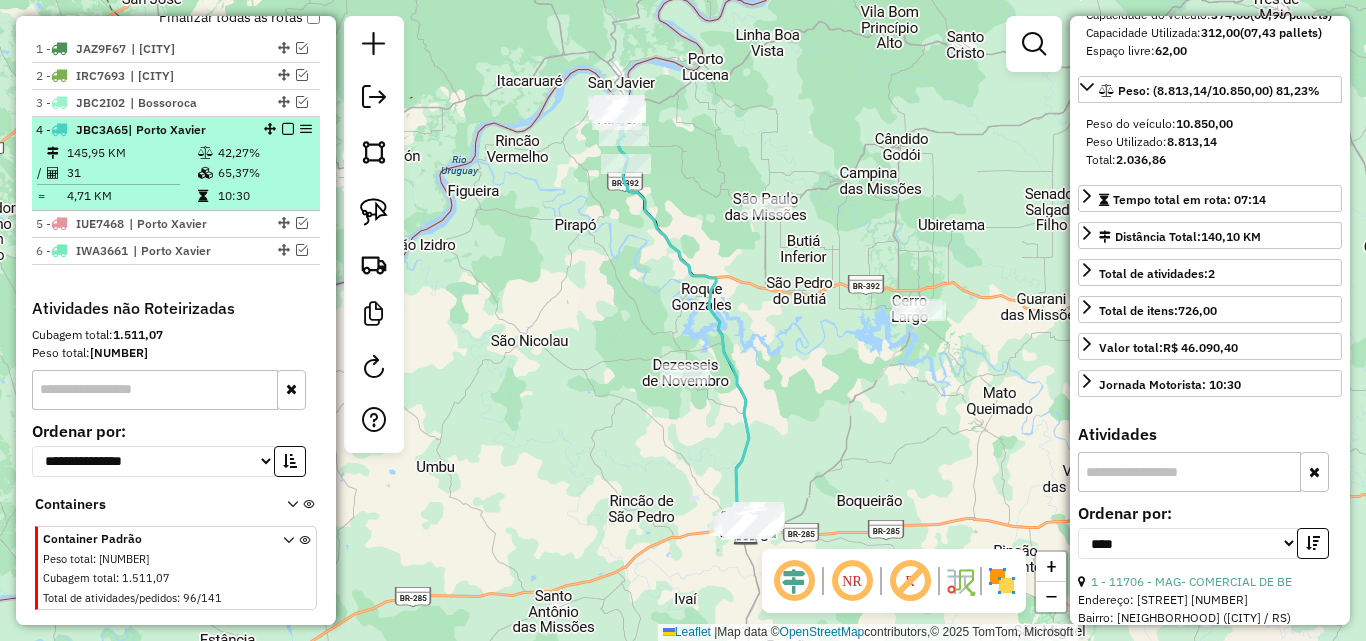 click at bounding box center (288, 129) 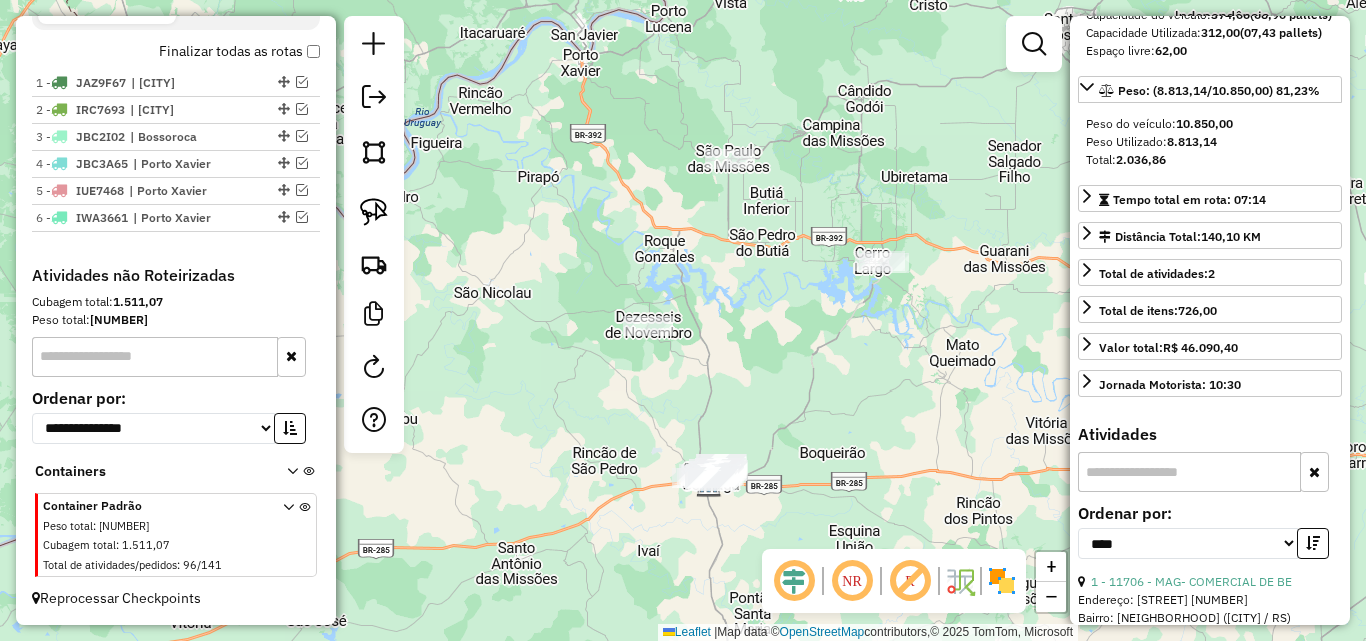 drag, startPoint x: 656, startPoint y: 292, endPoint x: 580, endPoint y: 184, distance: 132.0606 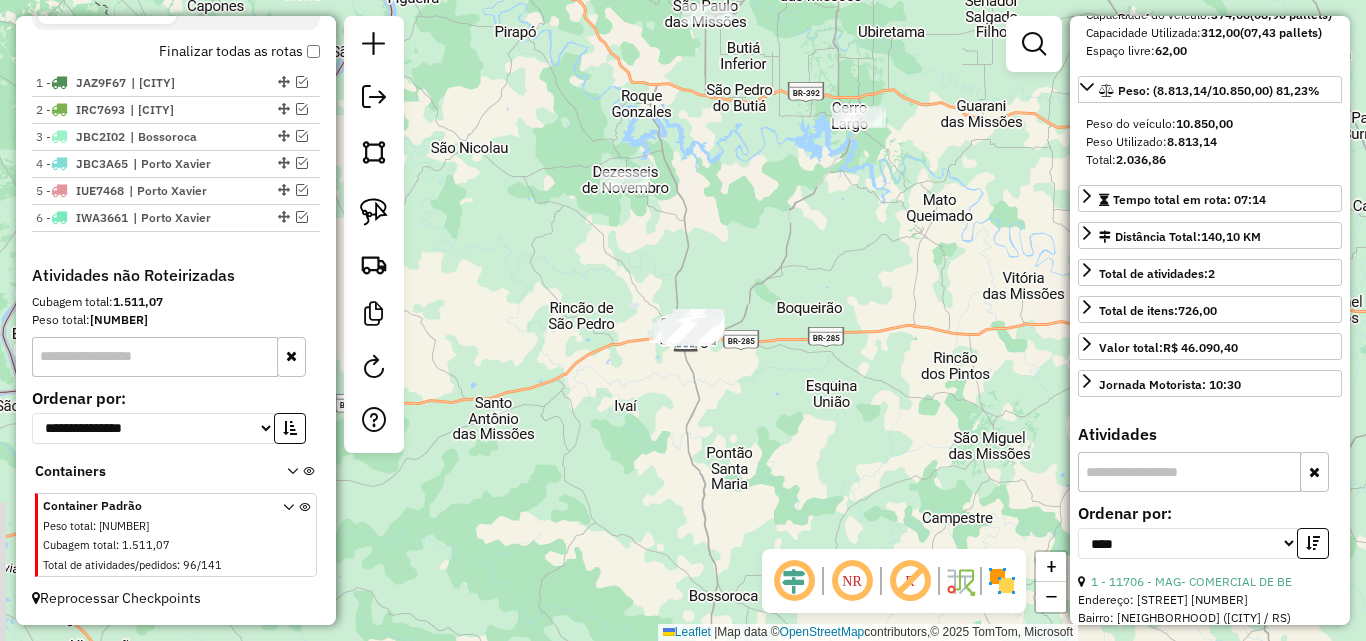 drag, startPoint x: 676, startPoint y: 270, endPoint x: 698, endPoint y: 240, distance: 37.202152 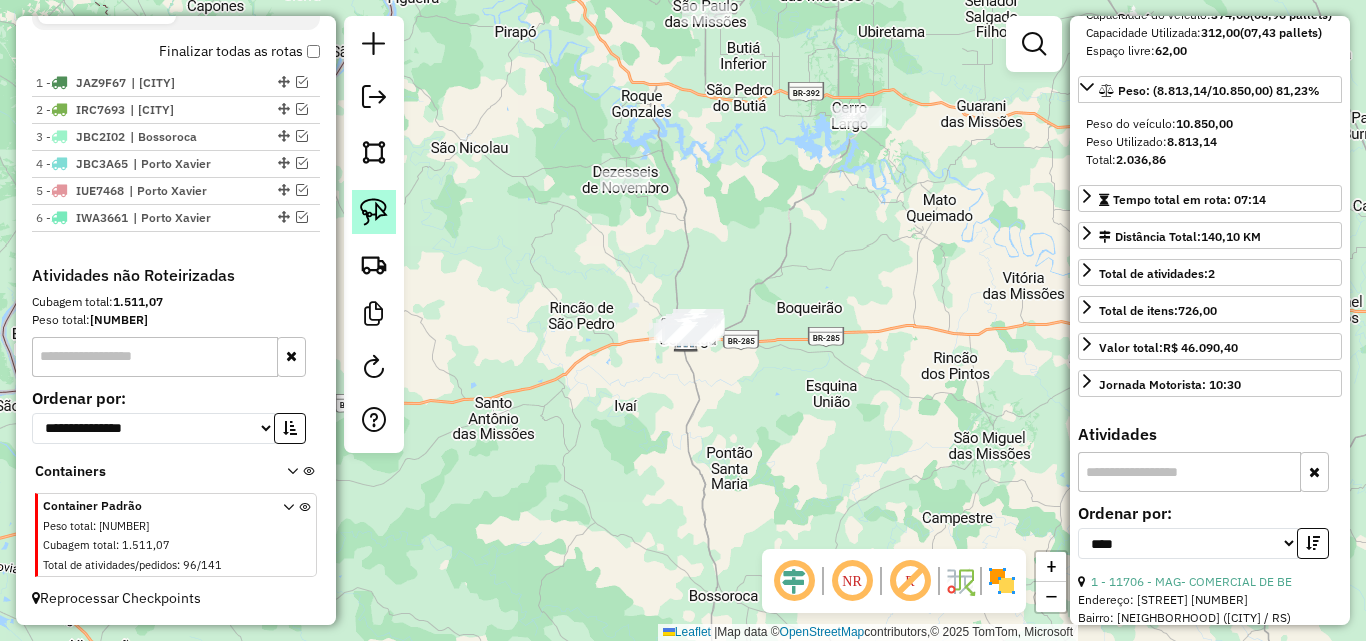 click 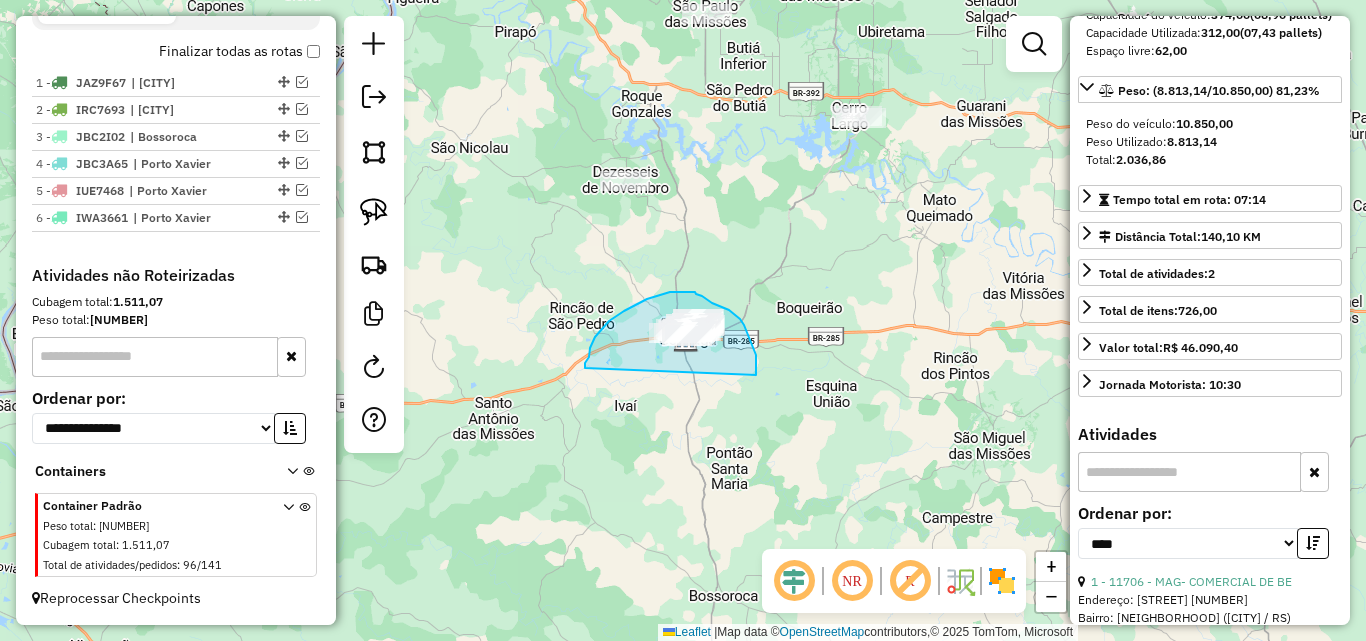 drag, startPoint x: 597, startPoint y: 336, endPoint x: 756, endPoint y: 377, distance: 164.2011 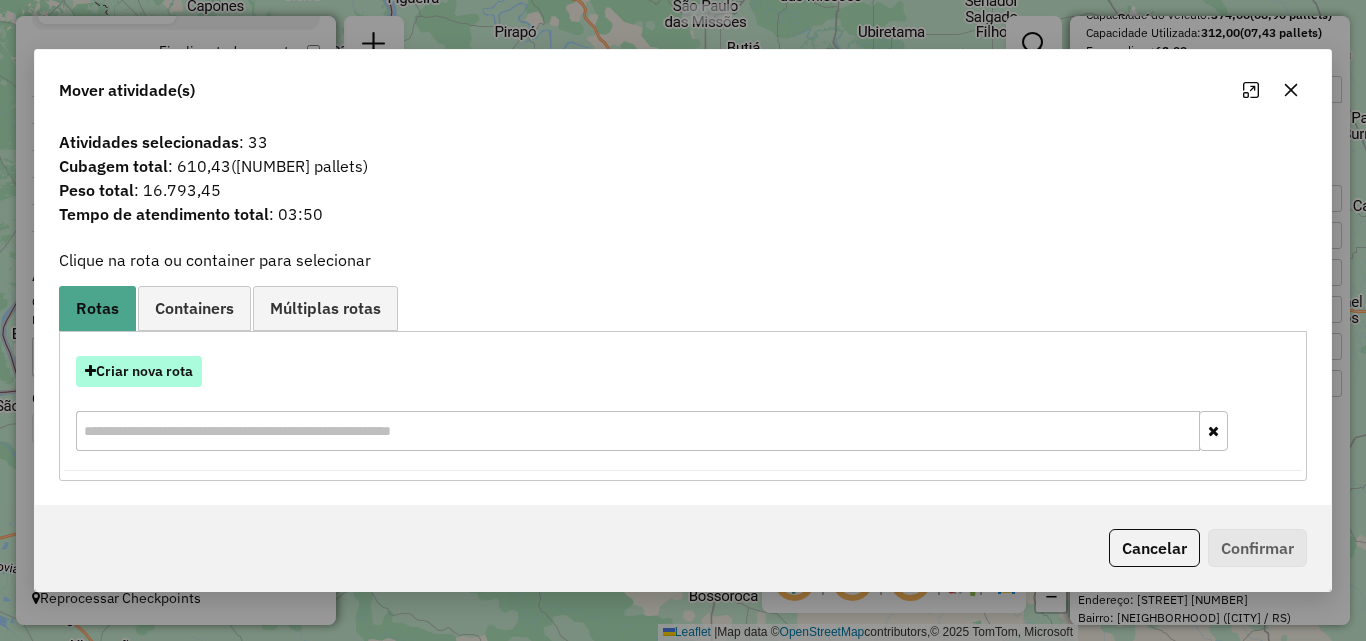 click on "Criar nova rota" at bounding box center (139, 371) 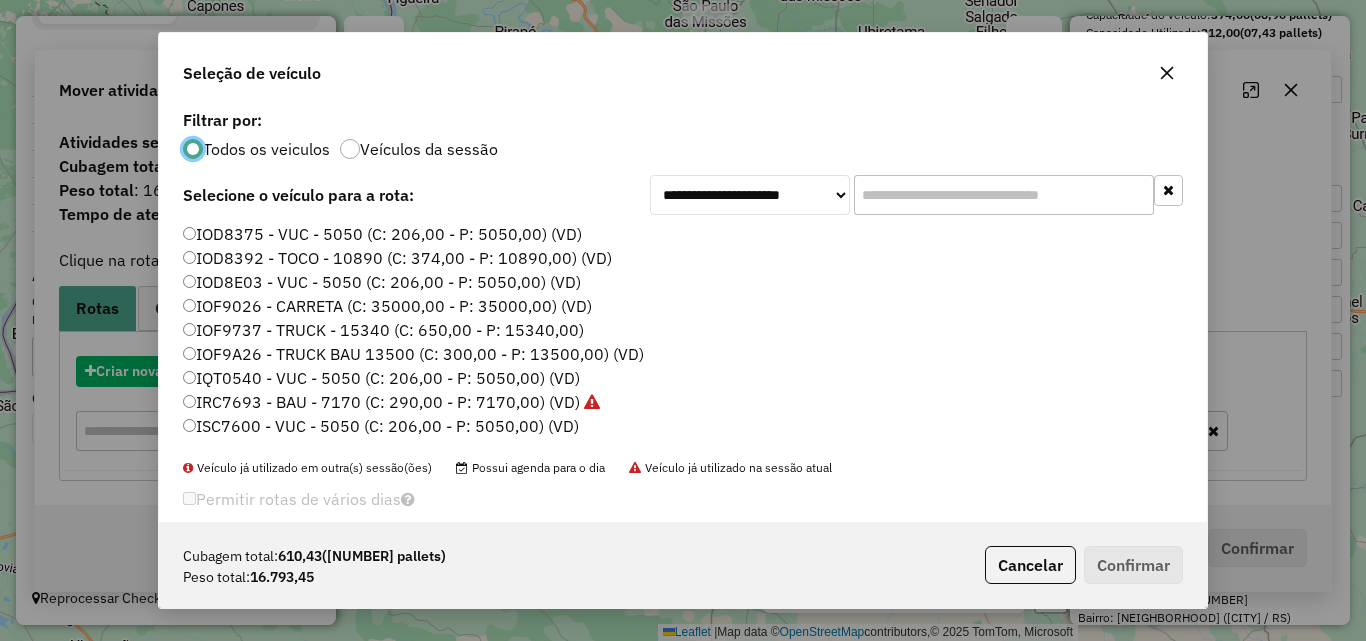 scroll, scrollTop: 11, scrollLeft: 6, axis: both 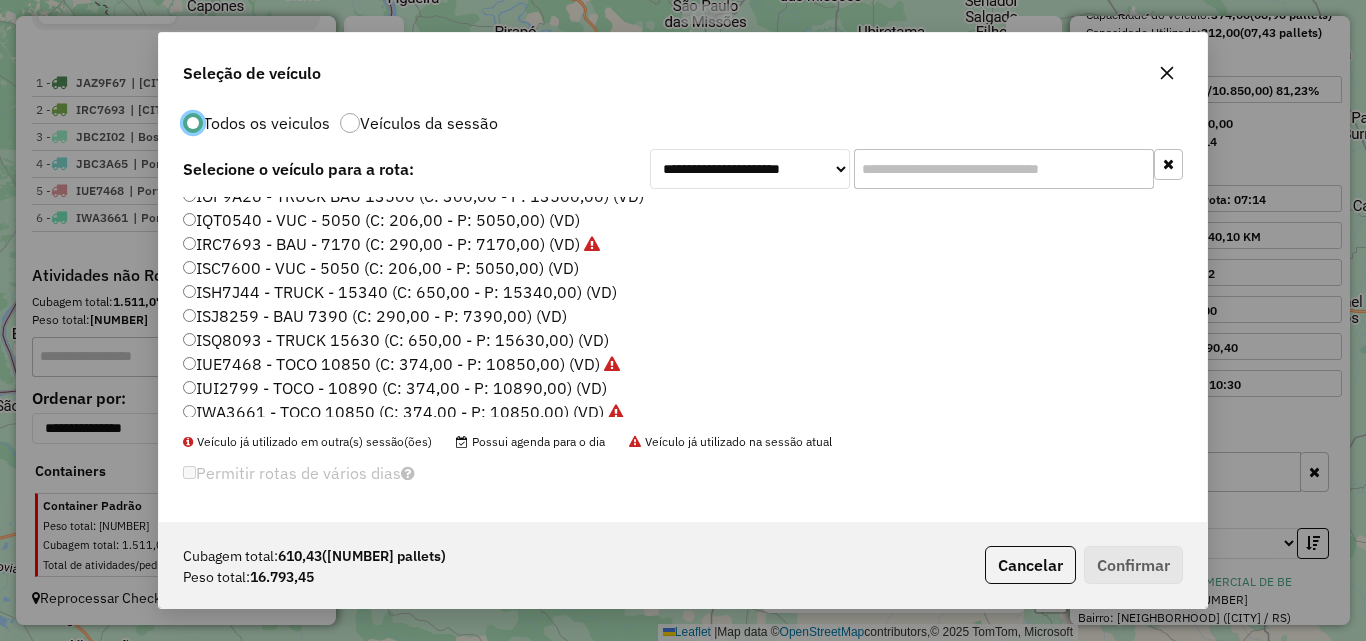 click on "ISJ8259 - BAU 7390 (C: 290,00 - P: 7390,00) (VD)" 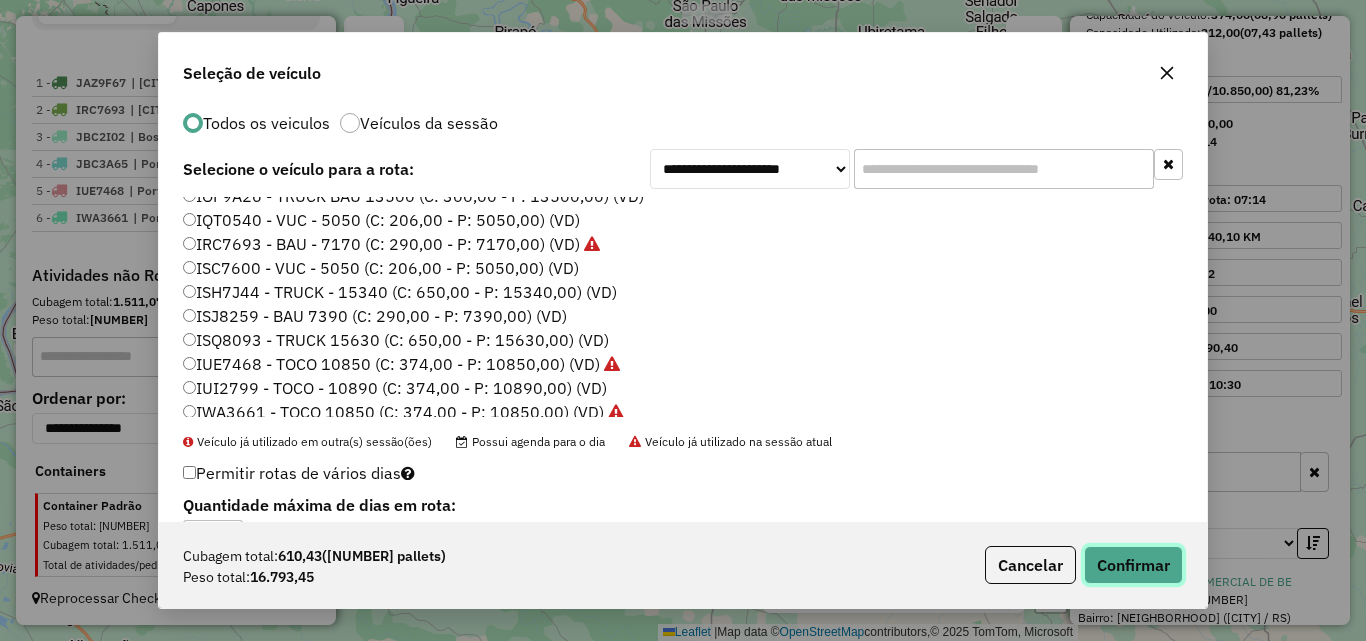 click on "Confirmar" 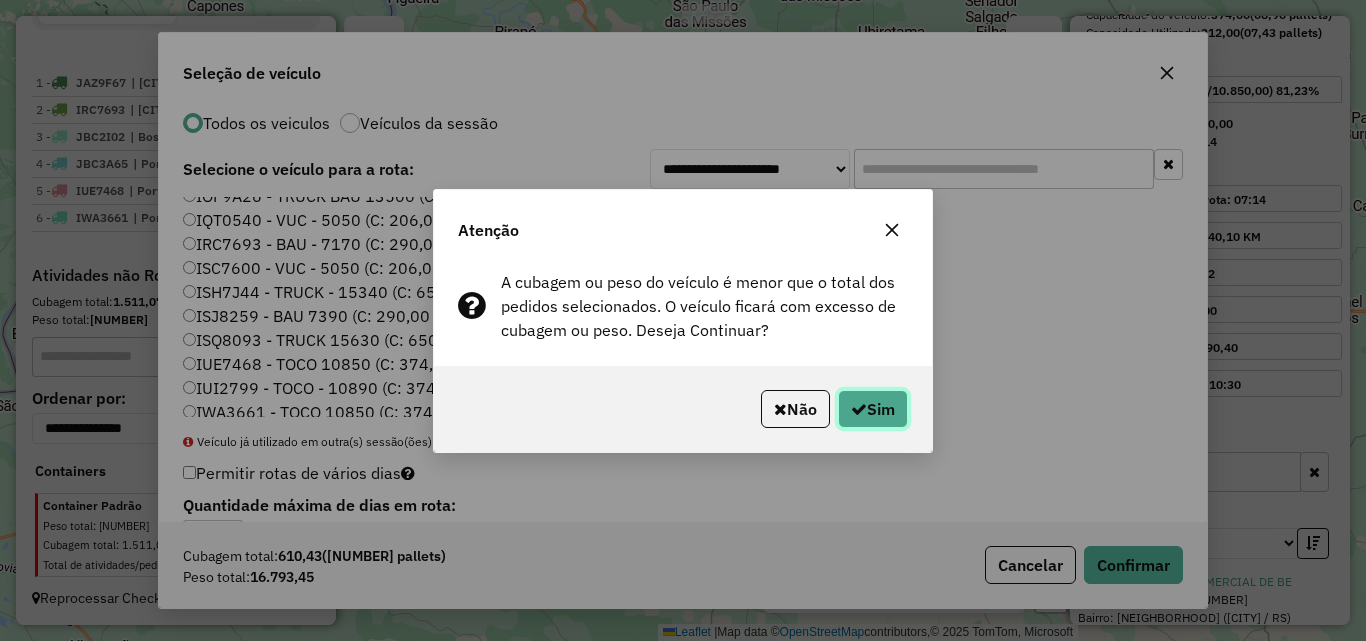 click on "Sim" 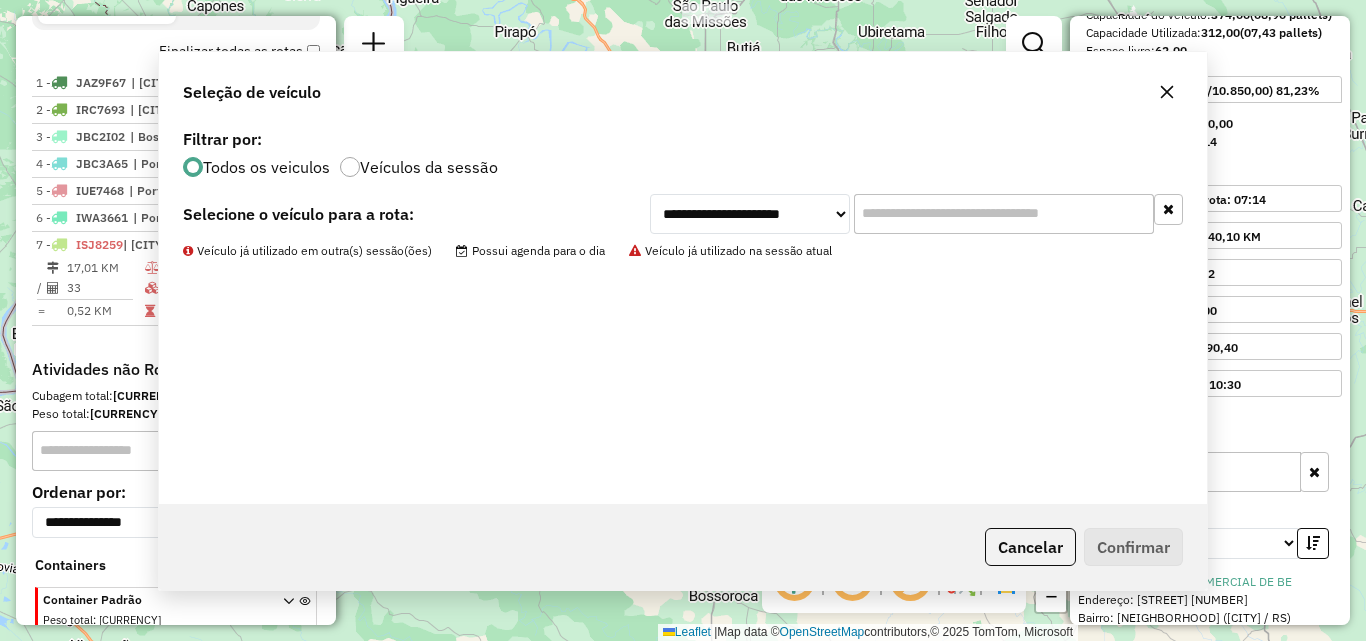 scroll, scrollTop: 790, scrollLeft: 0, axis: vertical 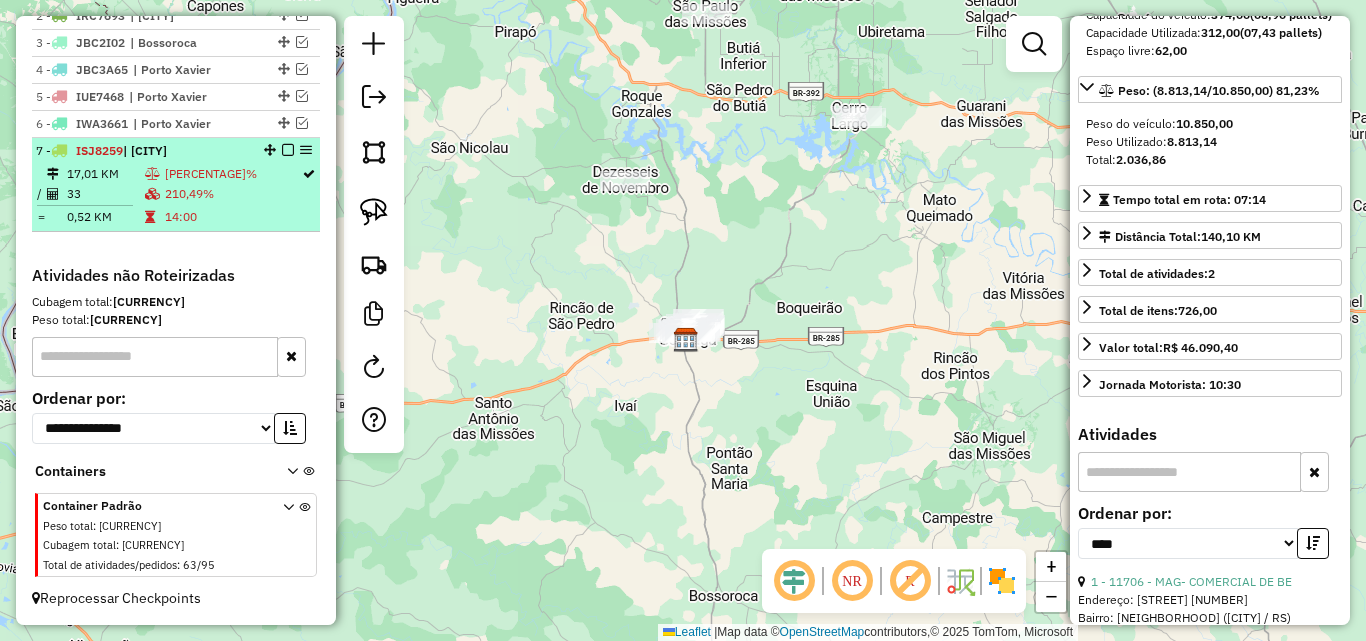 click on "0,52 KM" at bounding box center (105, 217) 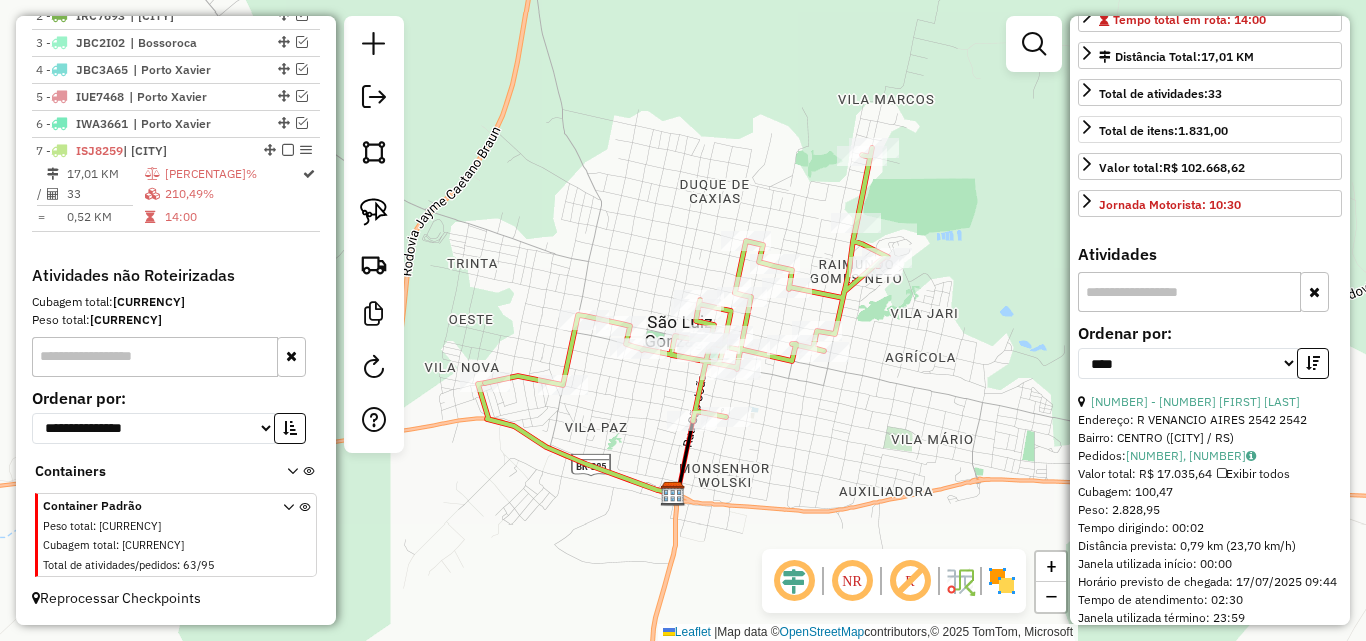 scroll, scrollTop: 651, scrollLeft: 0, axis: vertical 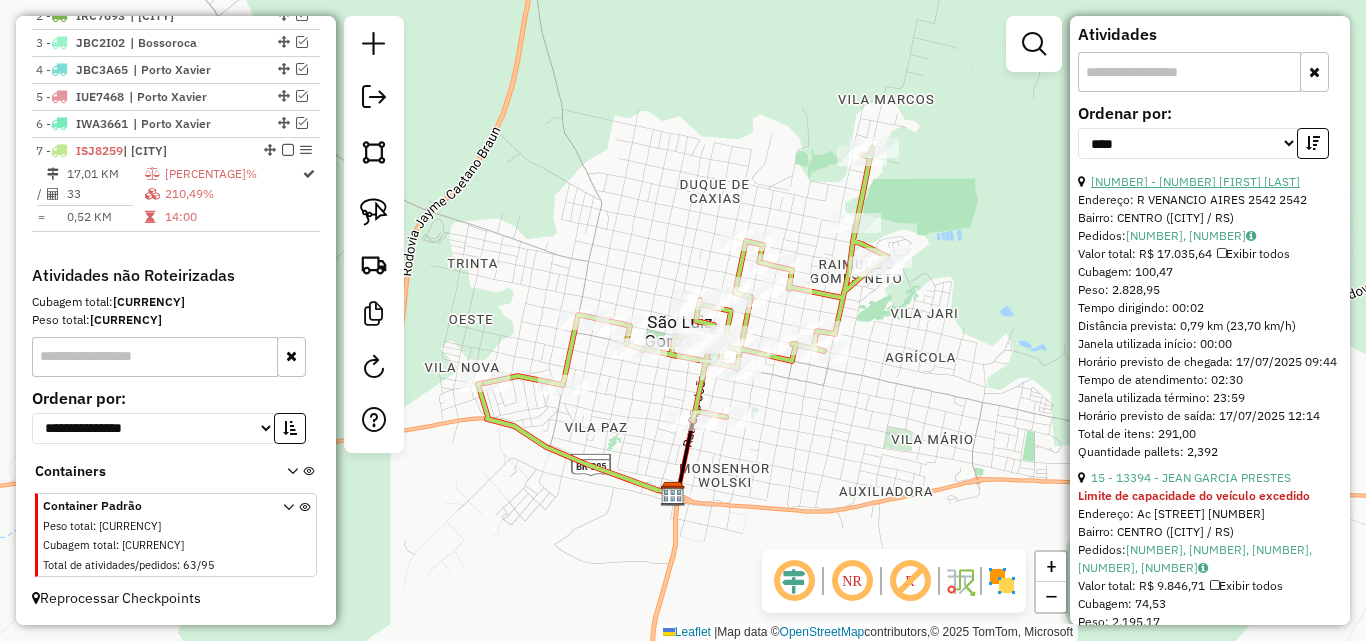 click on "[NUMBER] - [NUMBER] [FIRST] [LAST]" at bounding box center (1195, 181) 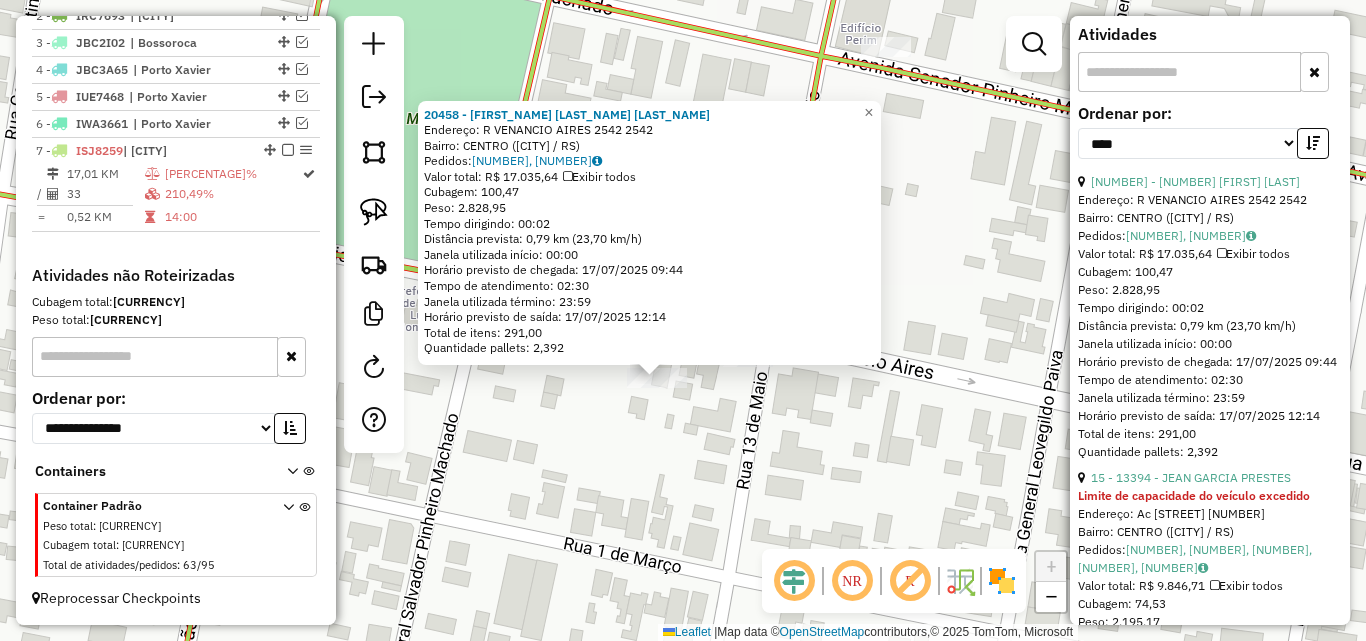 click on "20458 - JOAO CARLOS DE CAMAR Endereço: R VENANCIO AIRES 2542 2542 Bairro: CENTRO ([CITY] / RS) Pedidos: 16648833, 16648976 Valor total: R$ 17.035,64 Exibir todos Cubagem: 100,47 Peso: 2.828,95 Tempo dirigindo: 00:02 Distância prevista: 0,79 km (23,70 km/h) Janela utilizada início: 00:00 Horário previsto de chegada: 17/07/2025 [TIME] Tempo de atendimento: 02:30 Janela utilizada término: 23:59 Horário previsto de saída: 17/07/2025 [TIME] Total de itens: 291,00 Quantidade pallets: 2,392 × Janela de atendimento Grade de atendimento Capacidade Transportadoras Veículos Cliente Pedidos Rotas Selecione os dias de semana para filtrar as janelas de atendimento Seg Ter Qua Qui Sex Sáb Dom Informe o período da janela de atendimento: De: Até: Filtrar exatamente a janela do cliente Considerar janela de atendimento padrão Selecione os dias de semana para filtrar as grades de atendimento Seg Ter Qua Qui Sex Sáb Dom Peso mínimo: De: Até:" 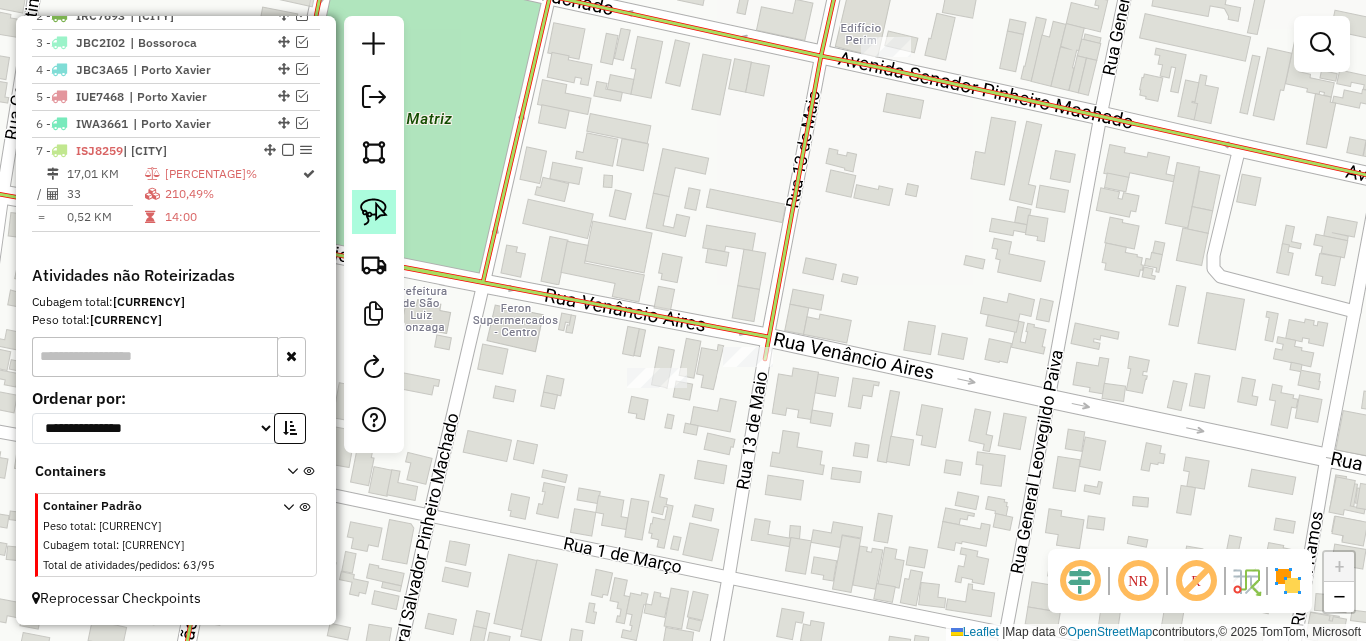 click 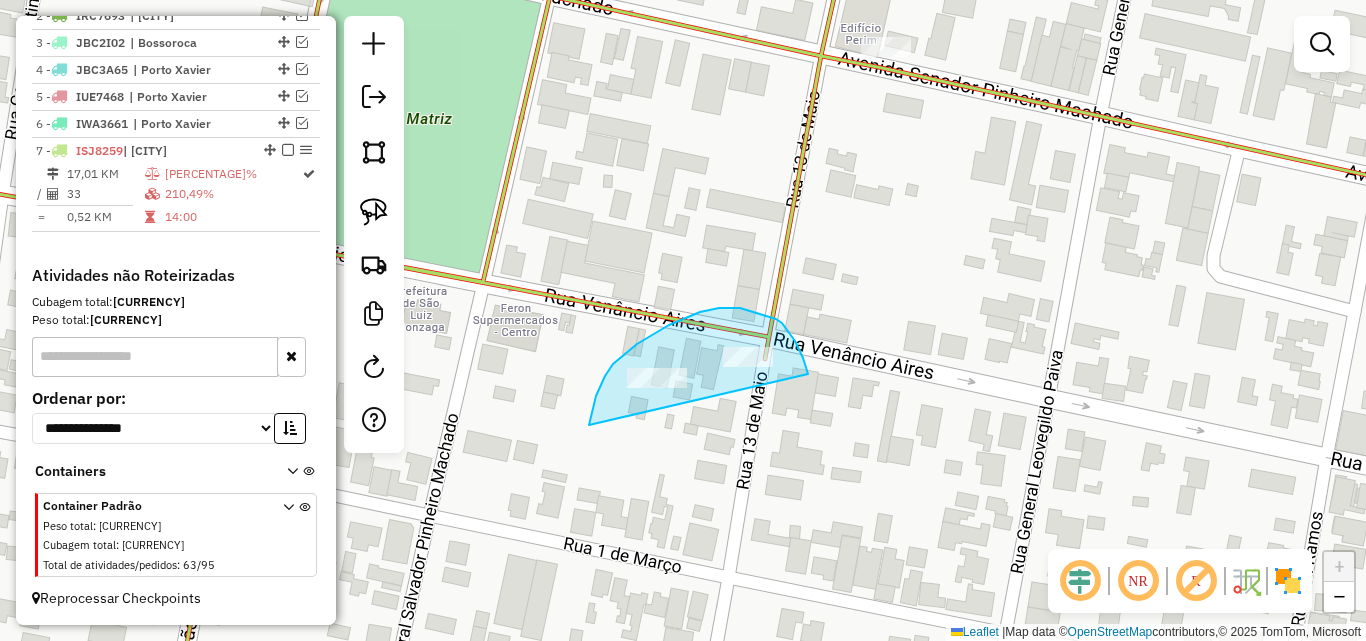 drag, startPoint x: 592, startPoint y: 409, endPoint x: 808, endPoint y: 386, distance: 217.22108 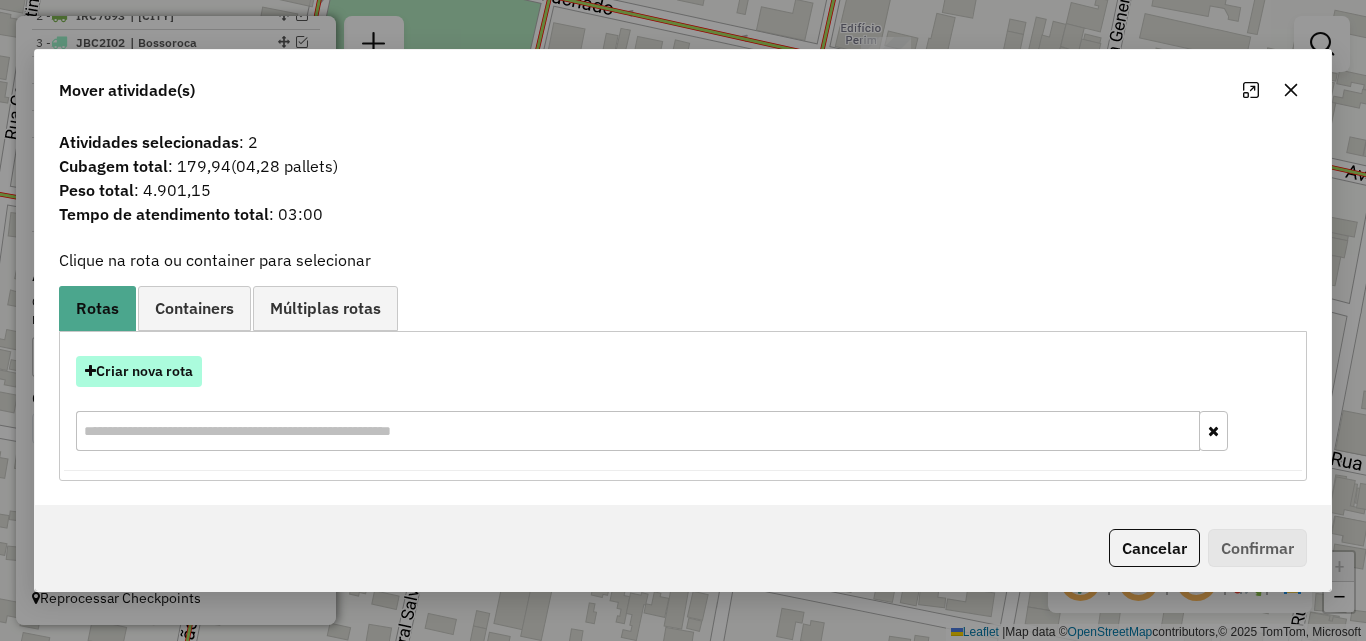 click on "Criar nova rota" at bounding box center (139, 371) 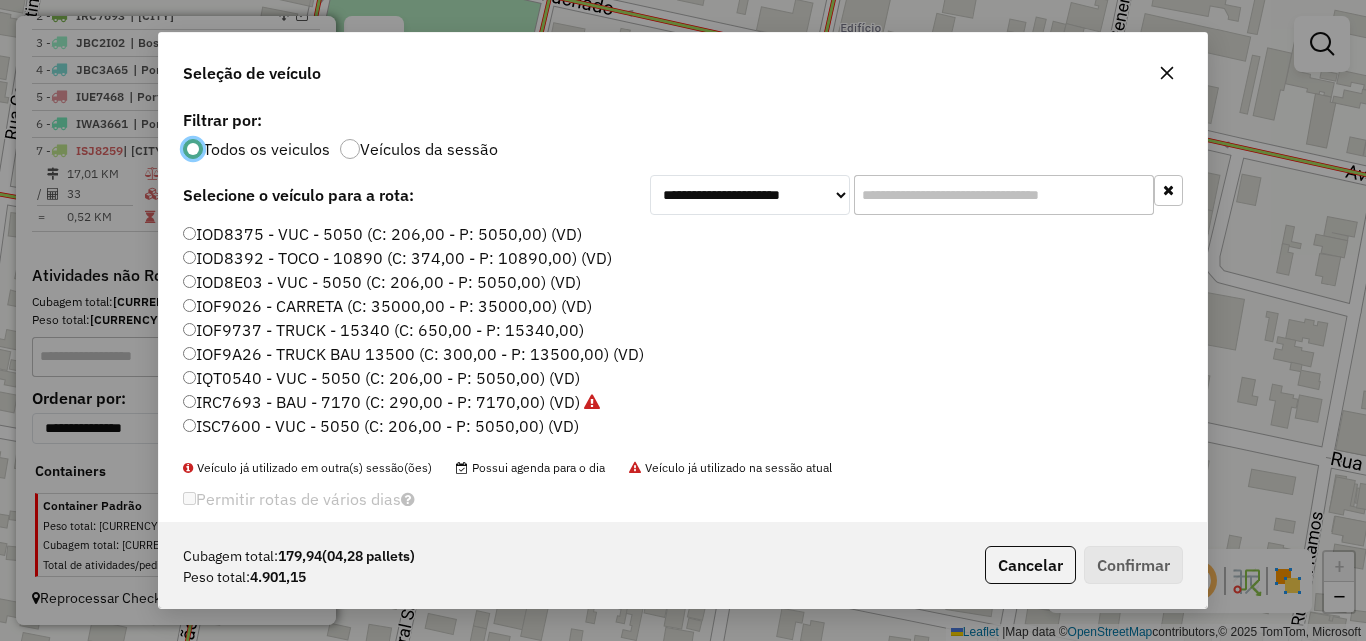 scroll, scrollTop: 11, scrollLeft: 6, axis: both 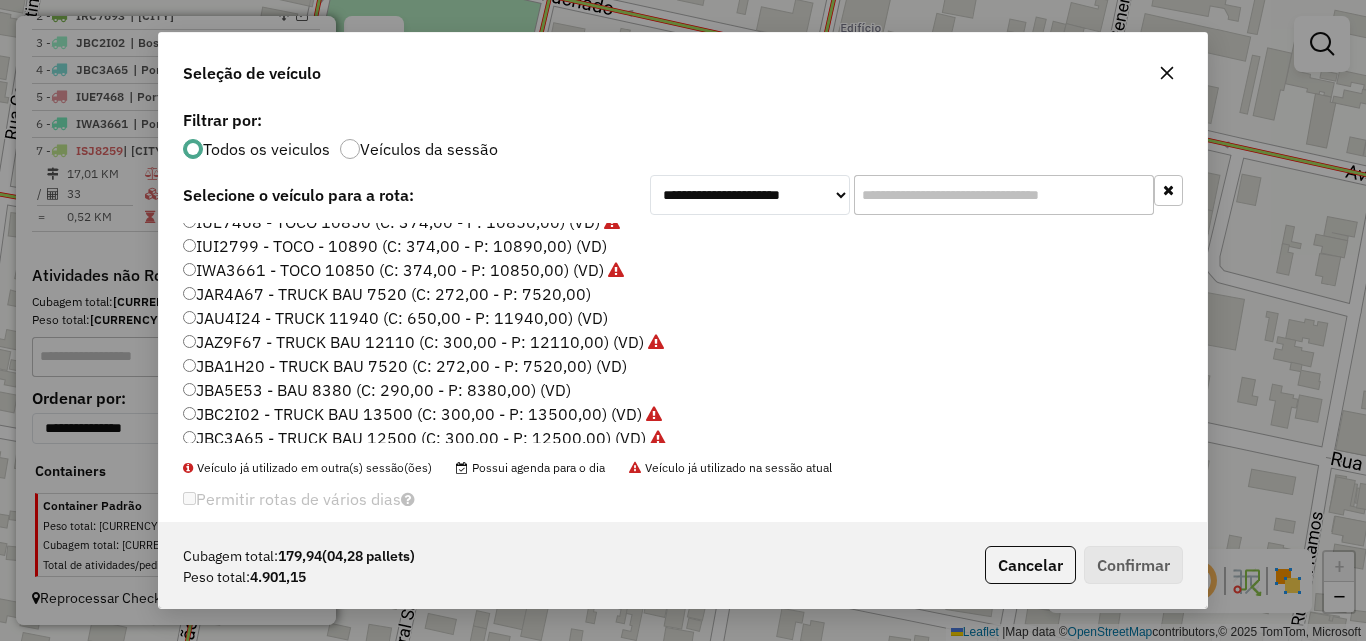 click on "JAU4I24 - TRUCK 11940 (C: 650,00 - P: 11940,00) (VD)" 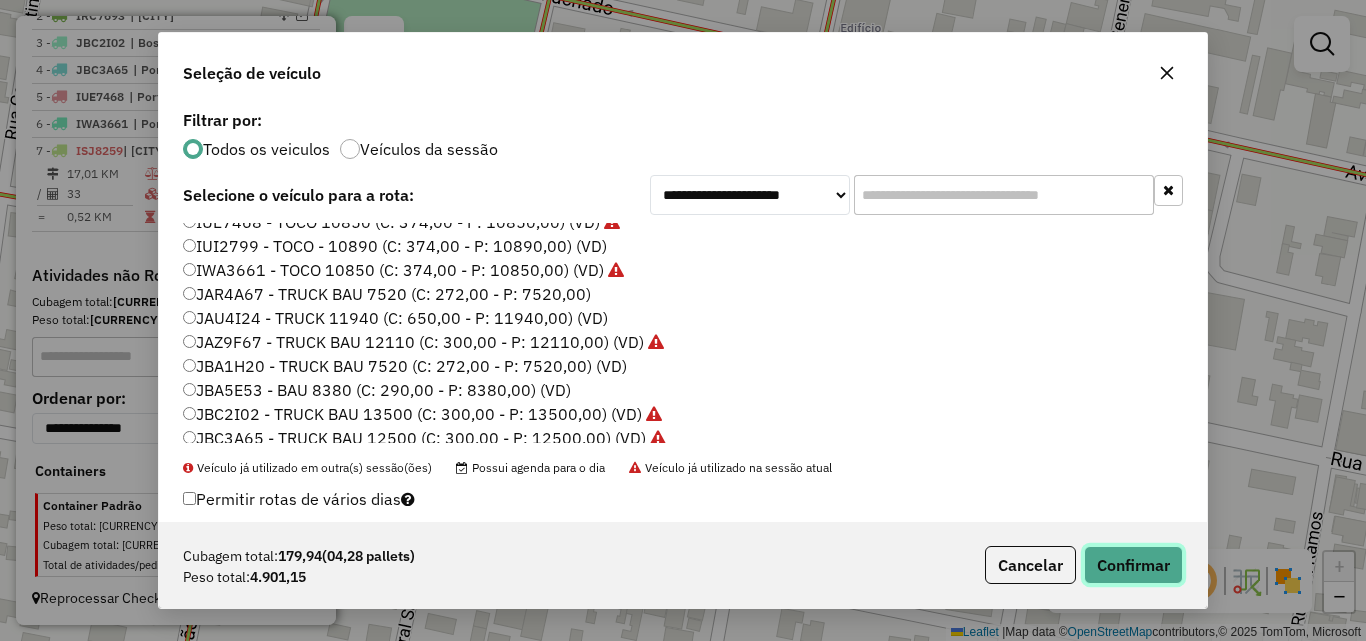 click on "Confirmar" 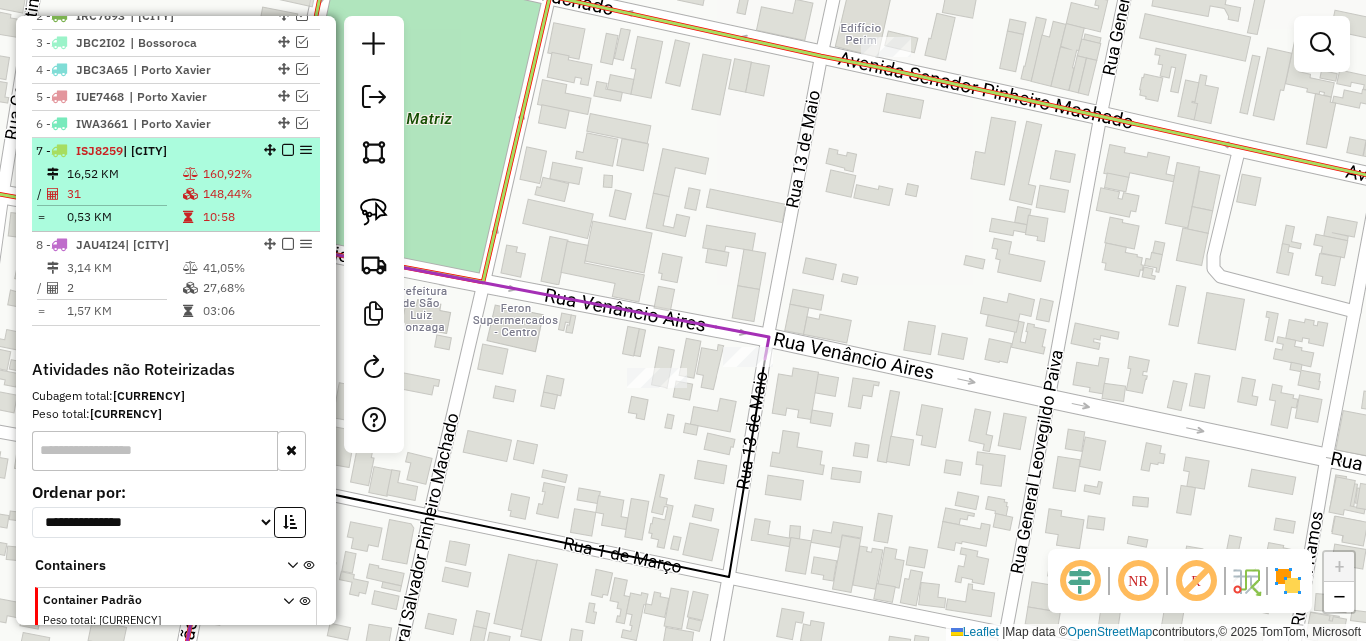 click at bounding box center [190, 174] 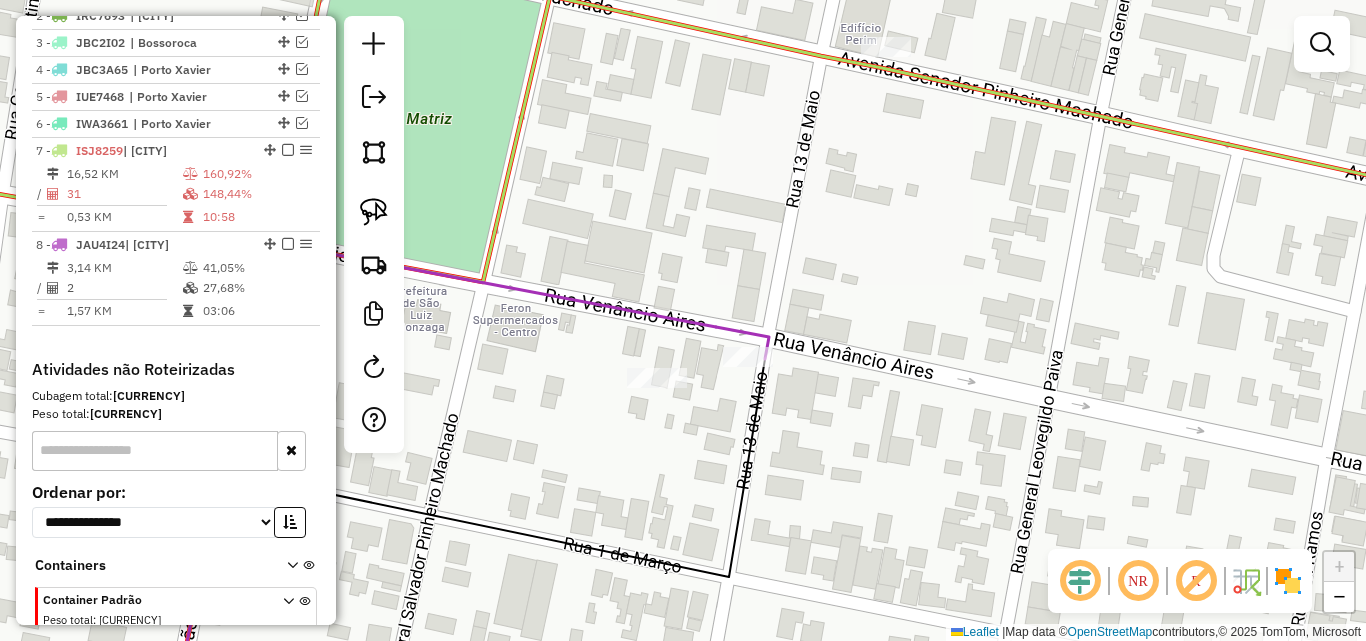 select on "*********" 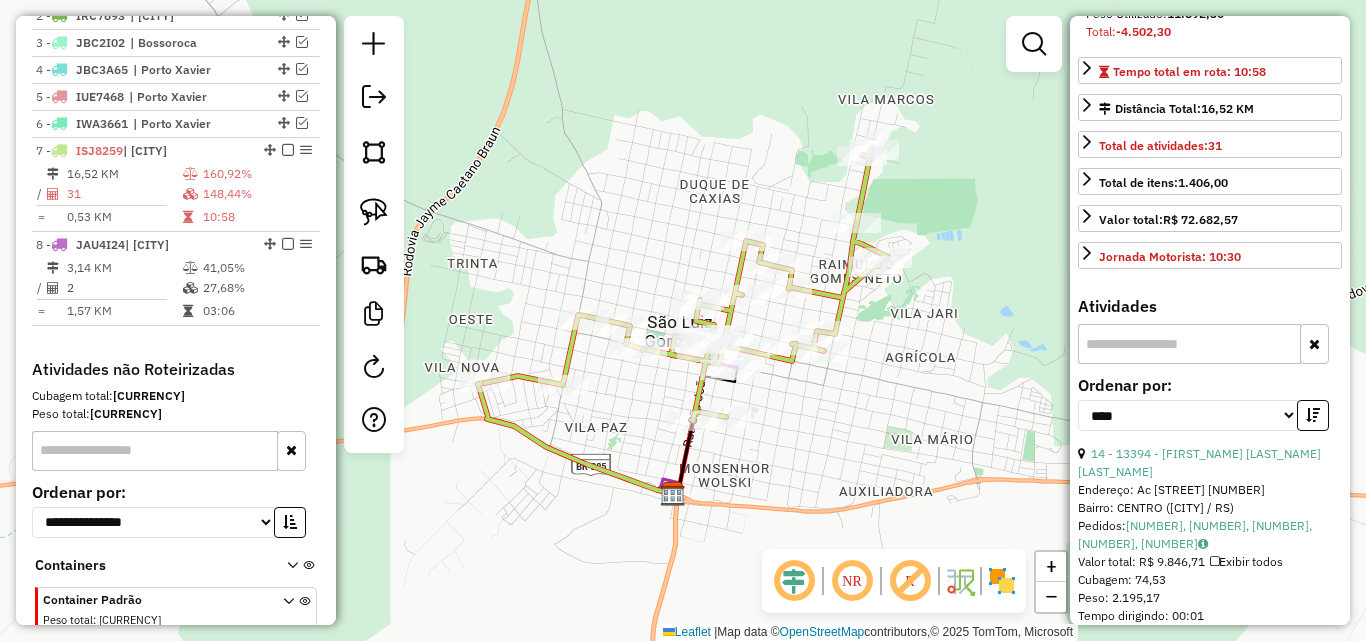scroll, scrollTop: 500, scrollLeft: 0, axis: vertical 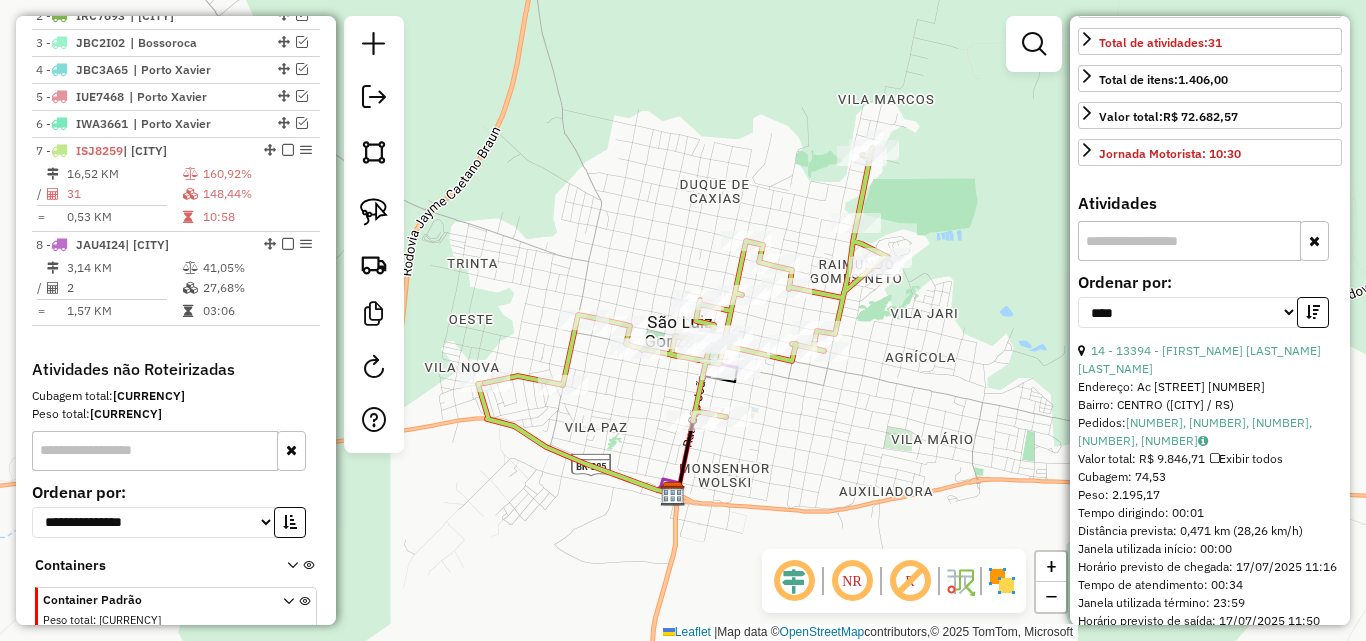 click on "Endereço: Ac  [STREET] [NUMBER]" at bounding box center (1210, 387) 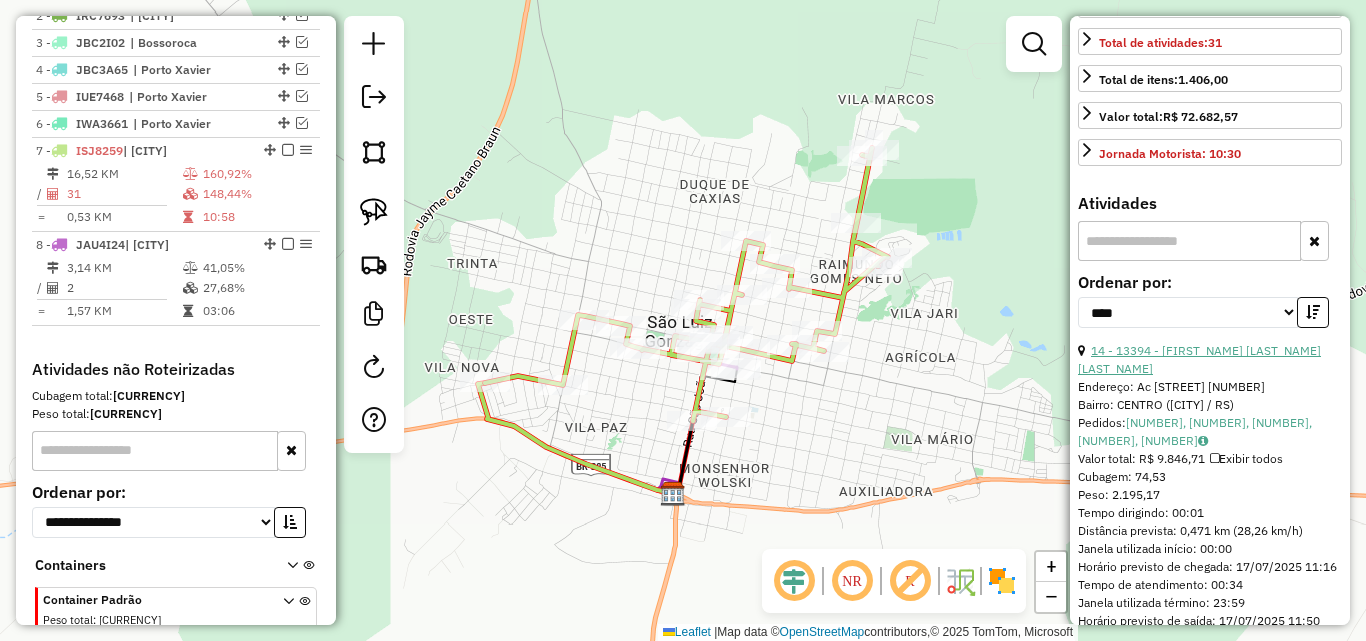 click on "14 - 13394 - [FIRST_NAME] [LAST_NAME] [LAST_NAME]" at bounding box center [1199, 359] 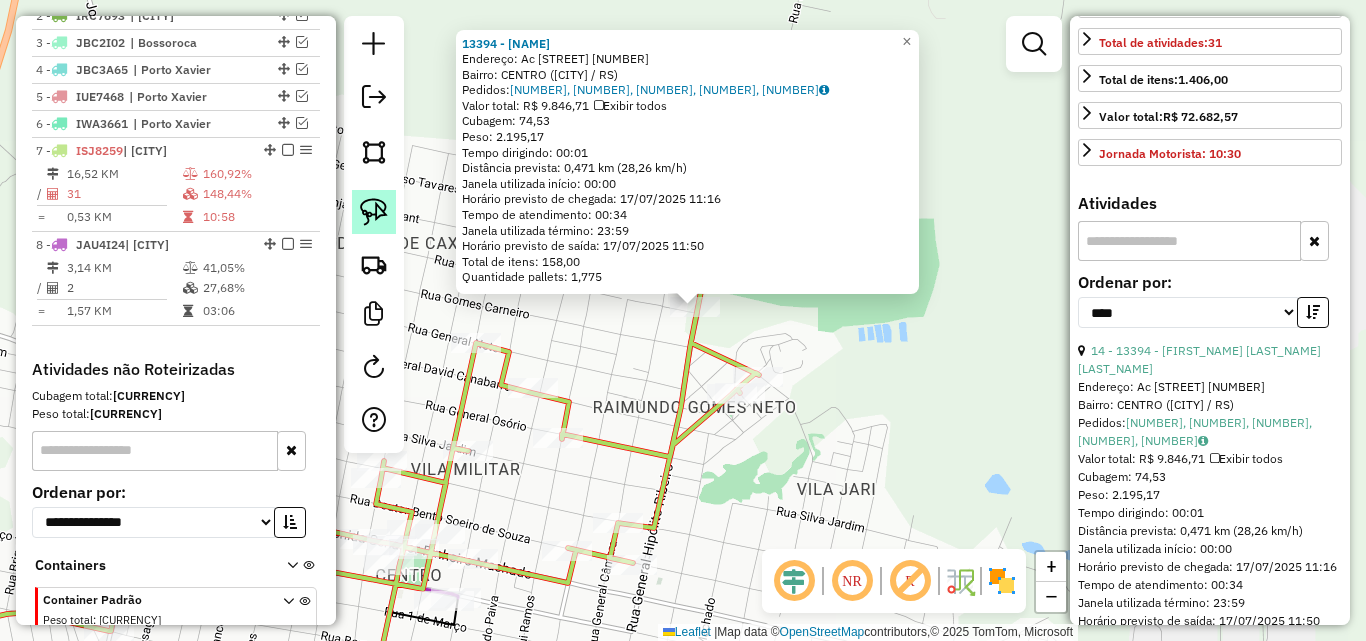 click 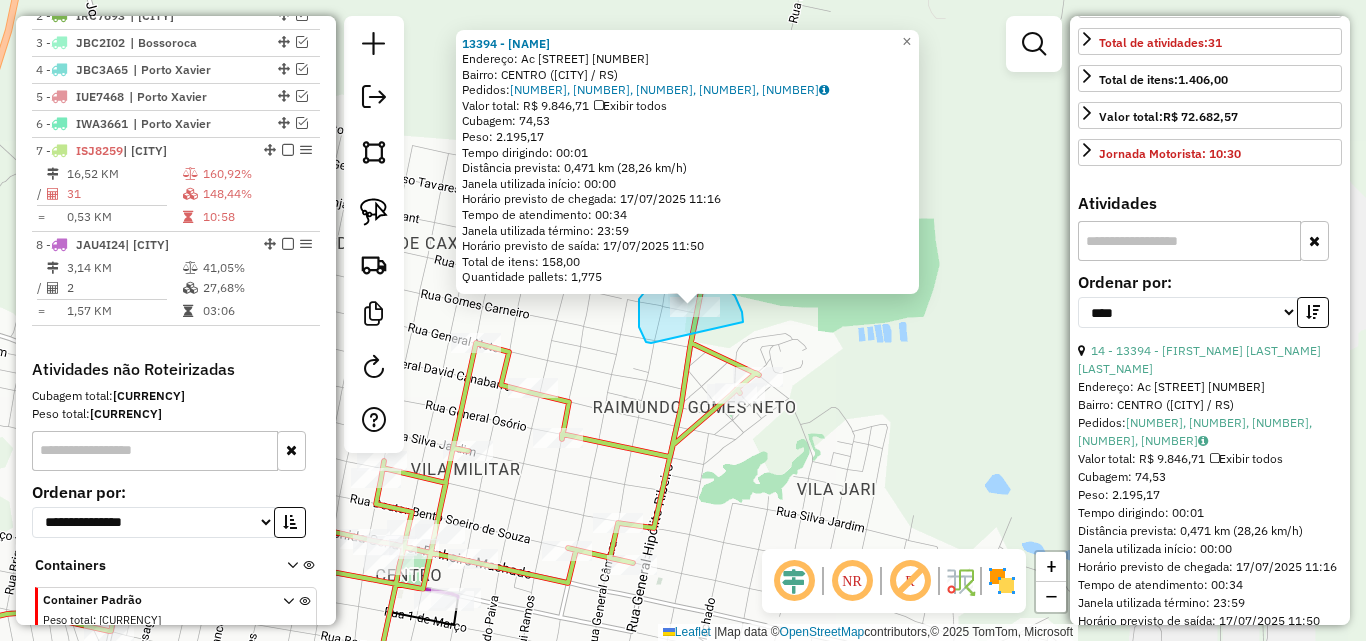 drag, startPoint x: 646, startPoint y: 342, endPoint x: 743, endPoint y: 322, distance: 99.0404 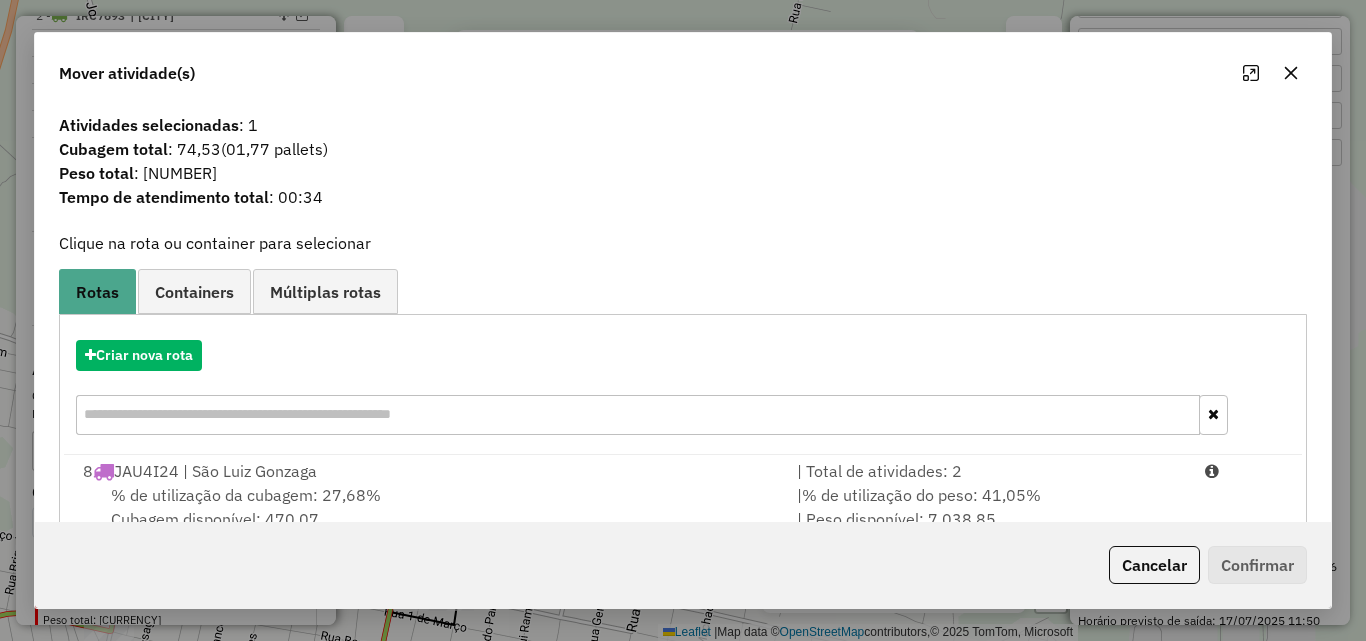 click on "% de utilização da cubagem: 27,68%  Cubagem disponível: 470,07" at bounding box center [428, 507] 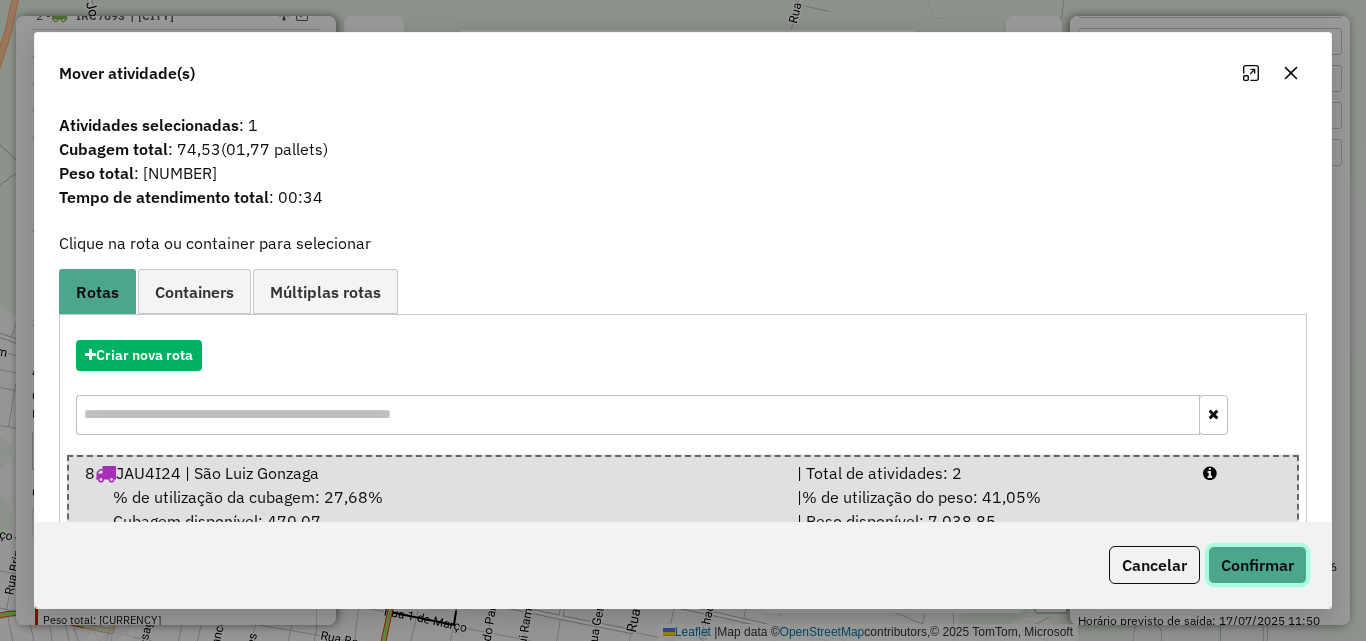 click on "Confirmar" 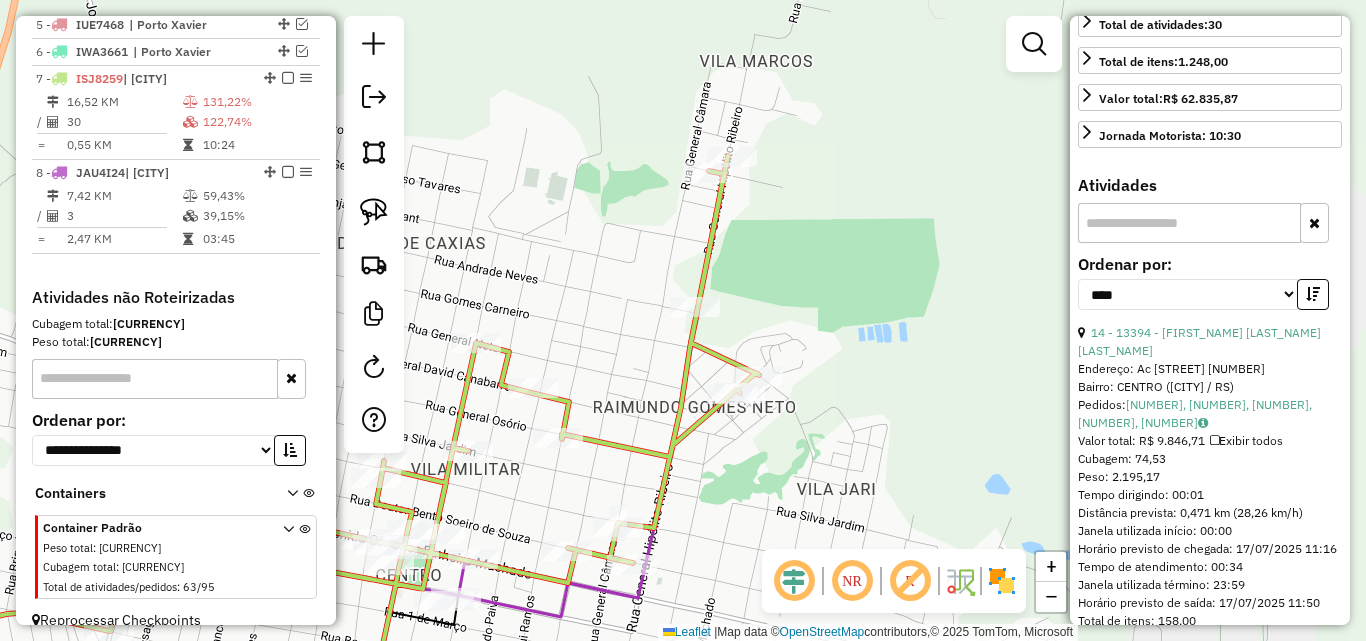scroll, scrollTop: 884, scrollLeft: 0, axis: vertical 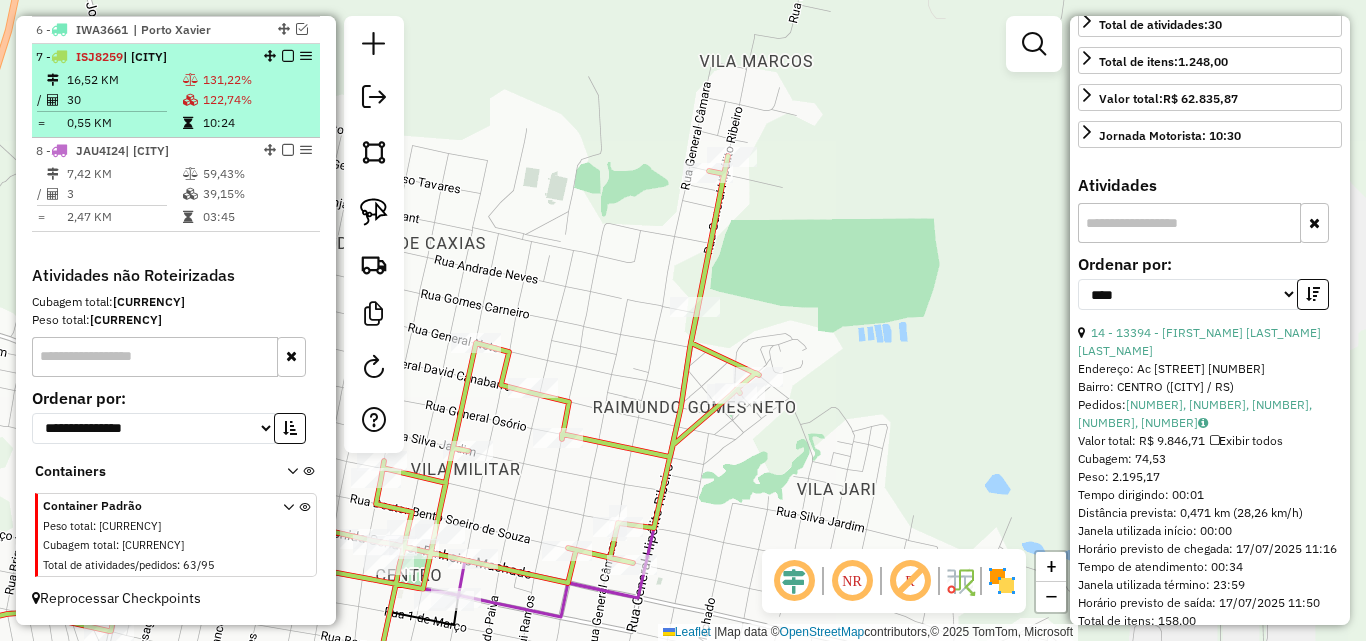 click on "30" at bounding box center (124, 100) 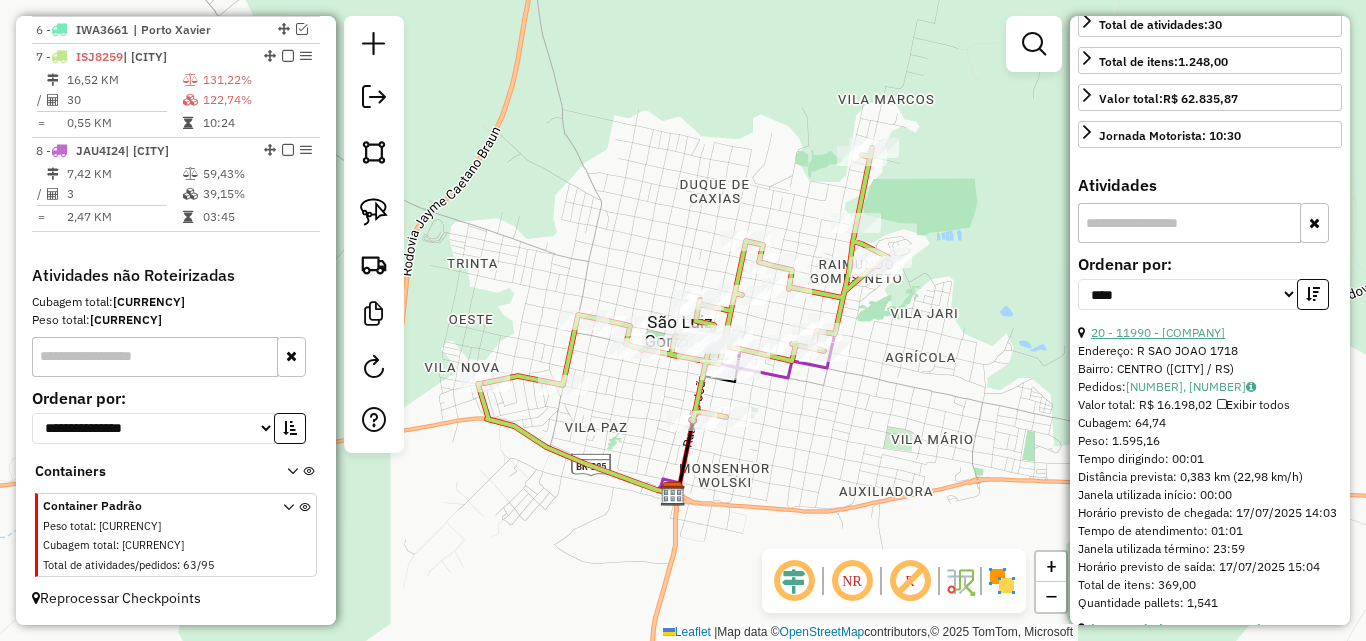 click on "20 - 11990 - [COMPANY]" at bounding box center (1158, 332) 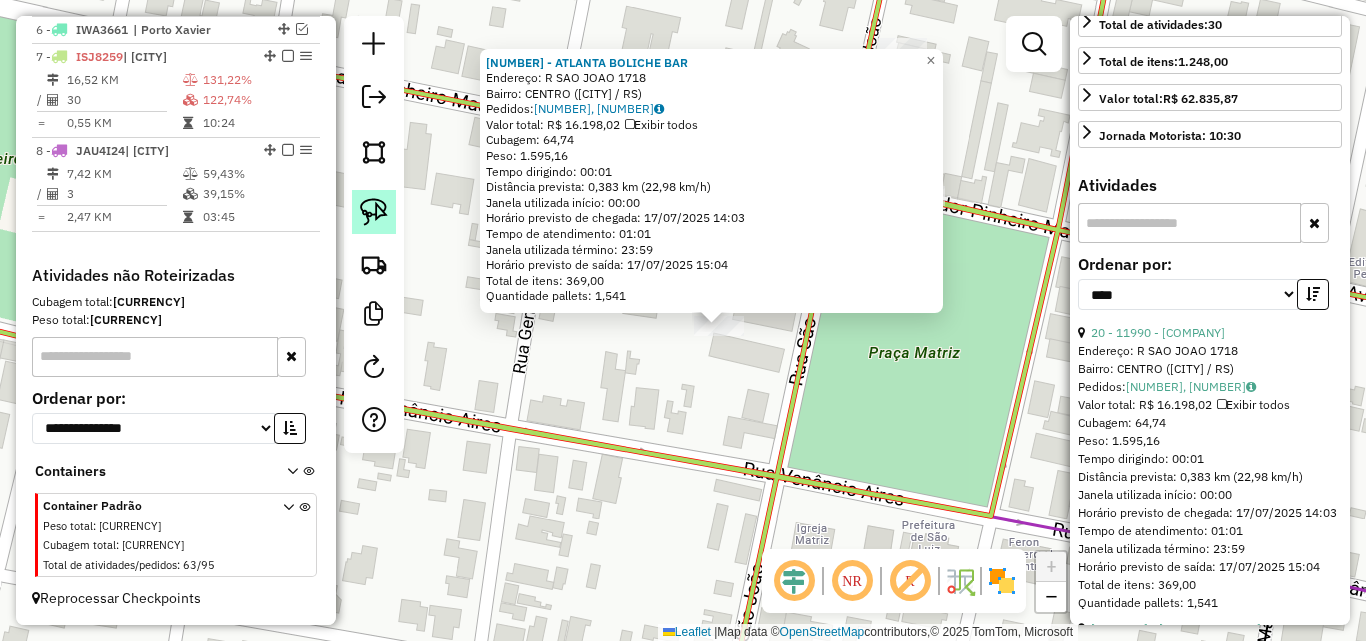 click 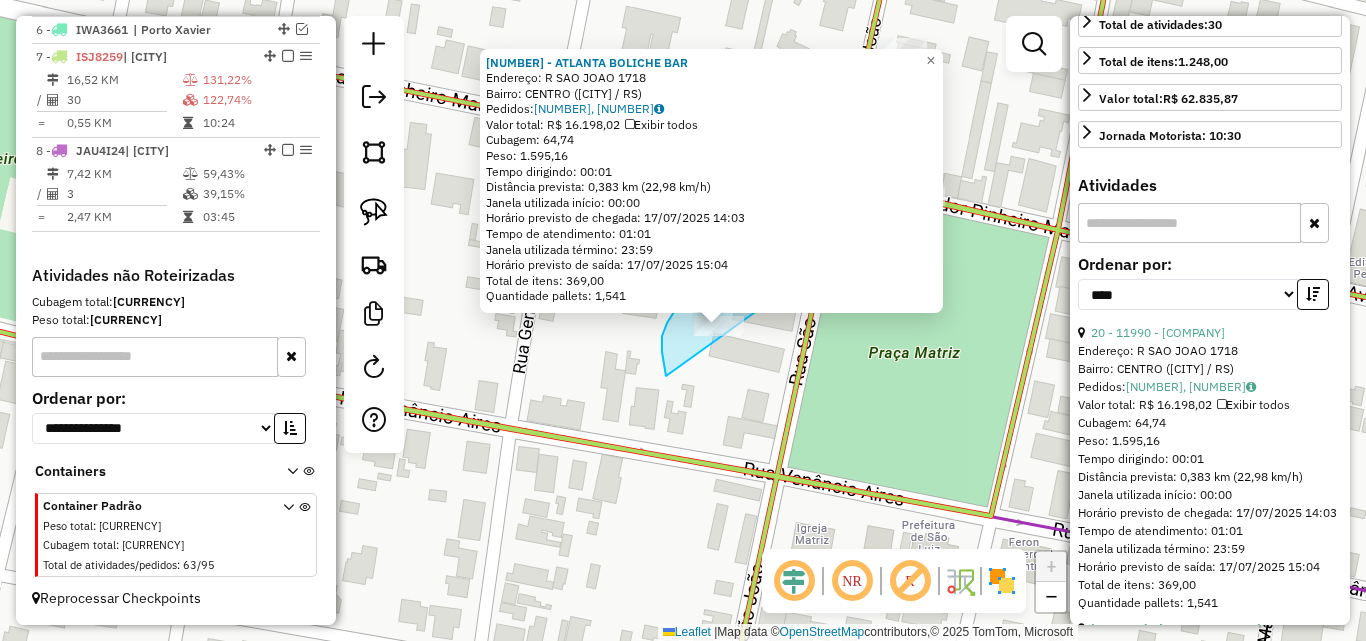 drag, startPoint x: 666, startPoint y: 376, endPoint x: 774, endPoint y: 342, distance: 113.22544 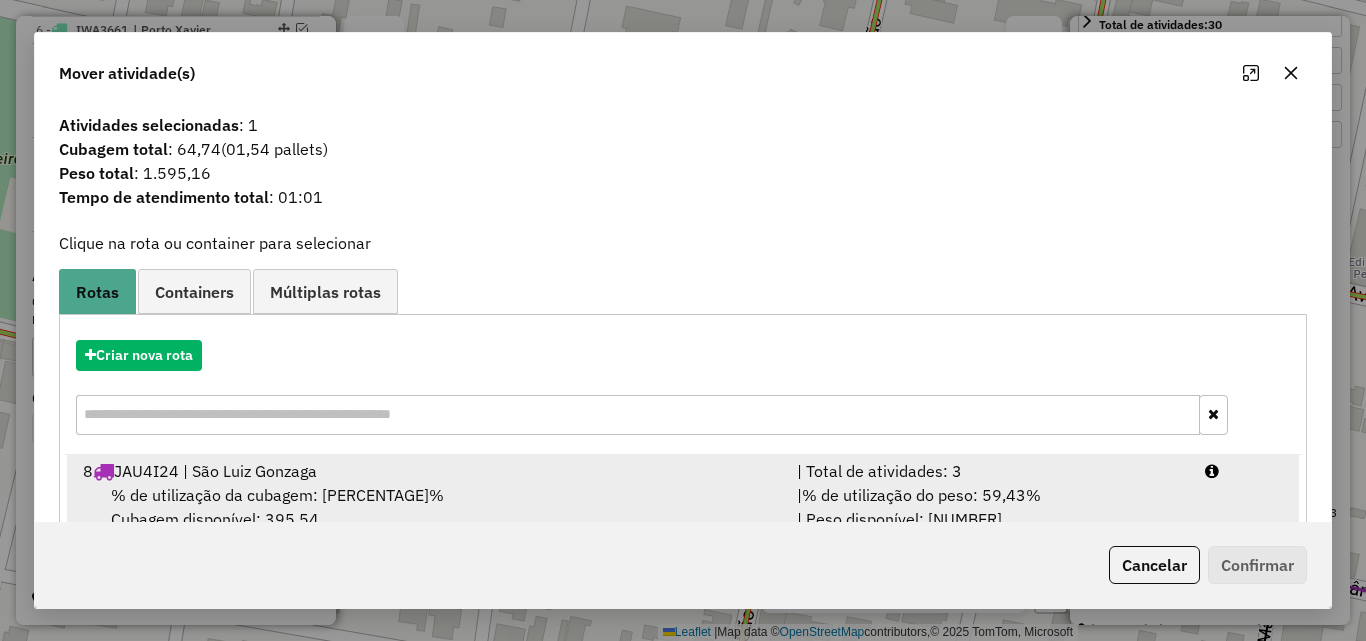 click on "% de utilização da cubagem: 39,15%  Cubagem disponível: 395,54" at bounding box center (428, 507) 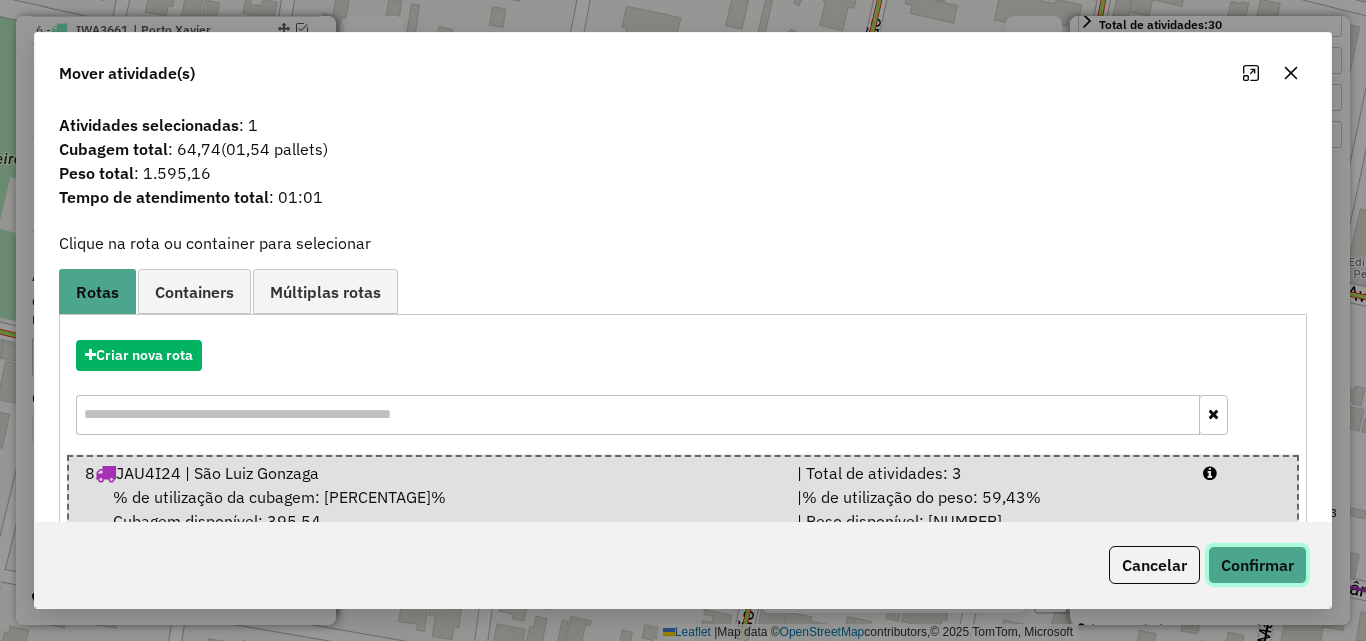 drag, startPoint x: 1235, startPoint y: 560, endPoint x: 1172, endPoint y: 398, distance: 173.81888 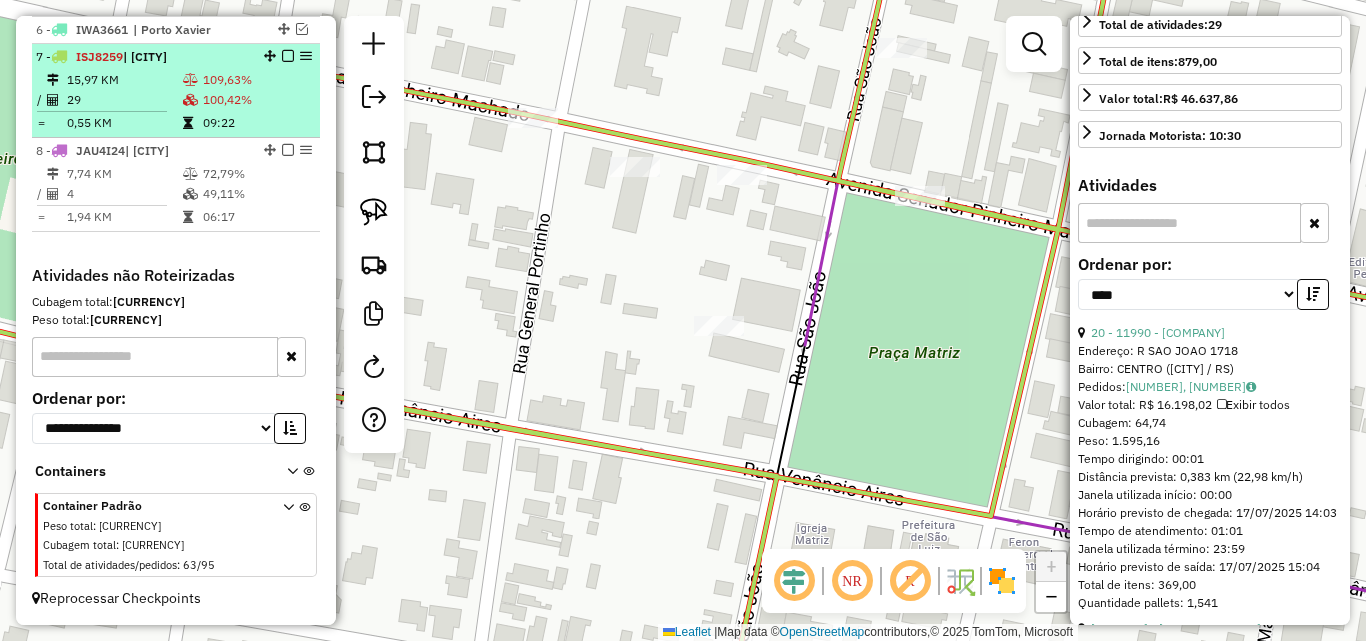 click at bounding box center (190, 100) 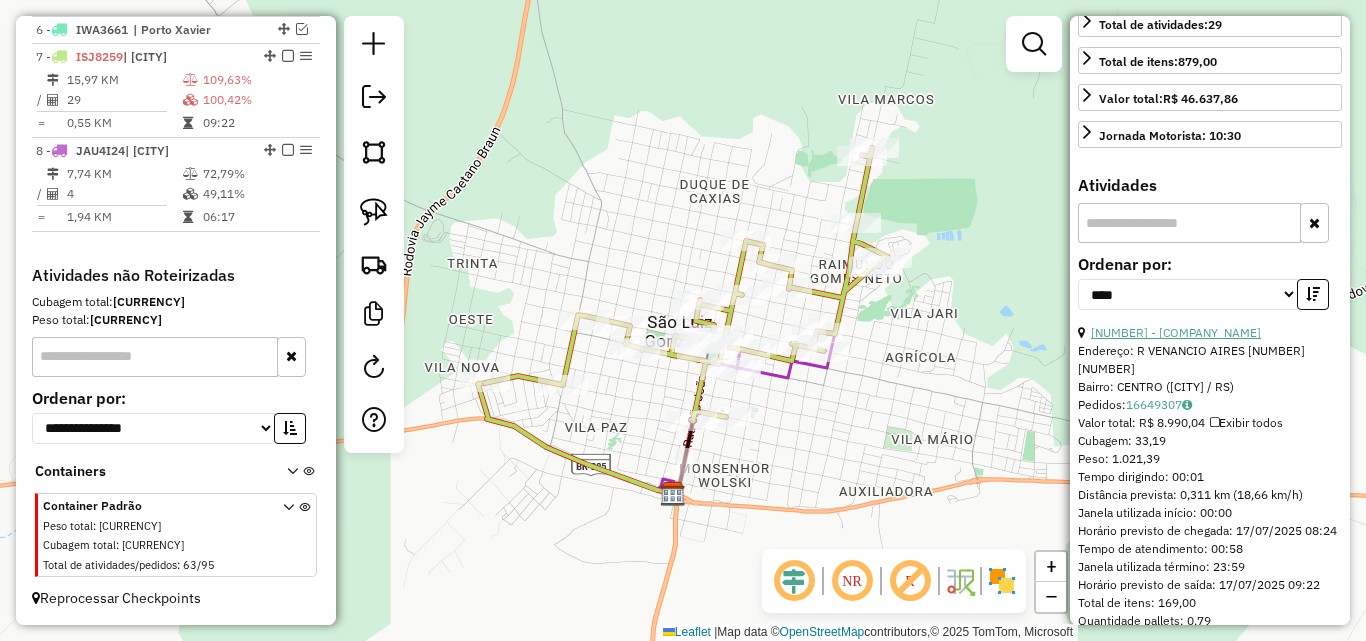 click on "[NUMBER] - [COMPANY_NAME]" at bounding box center (1176, 332) 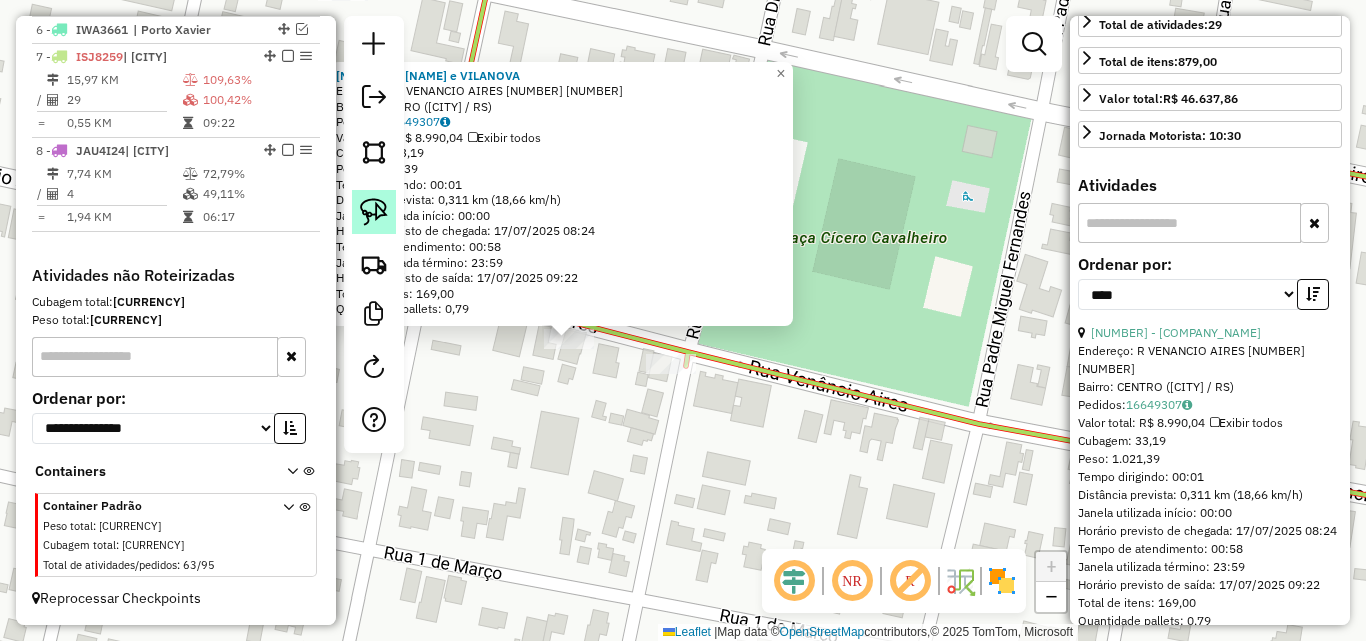 click 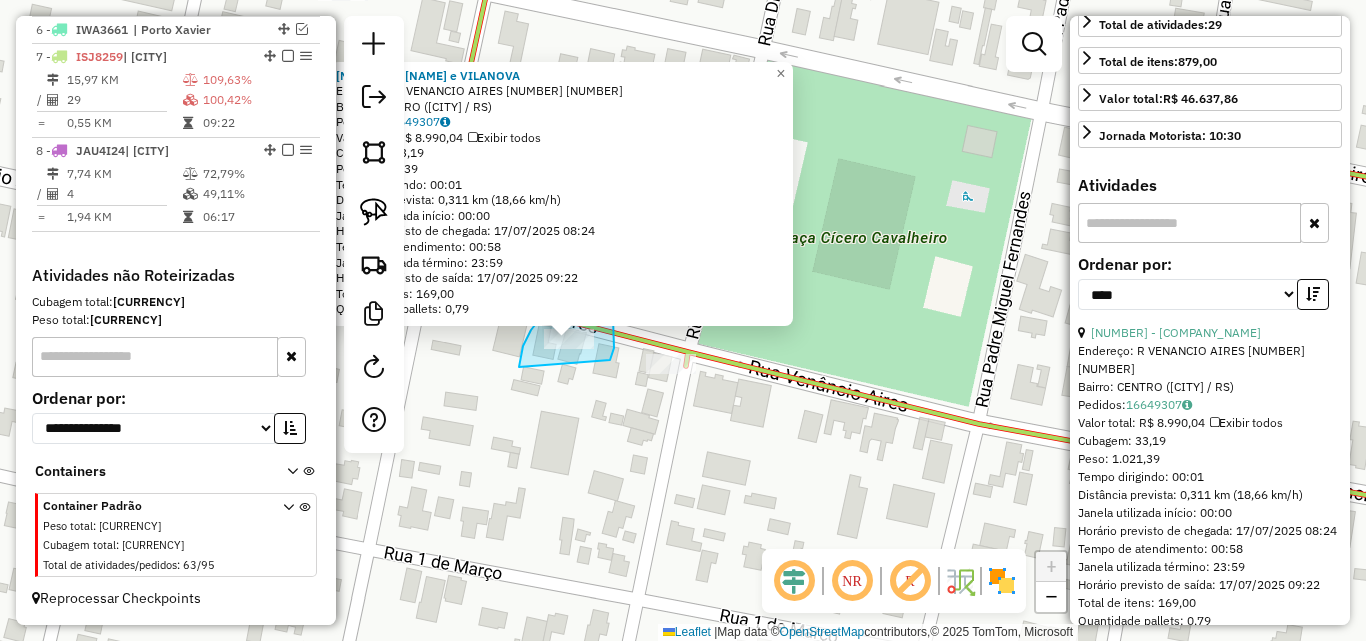 drag, startPoint x: 519, startPoint y: 367, endPoint x: 609, endPoint y: 364, distance: 90.04999 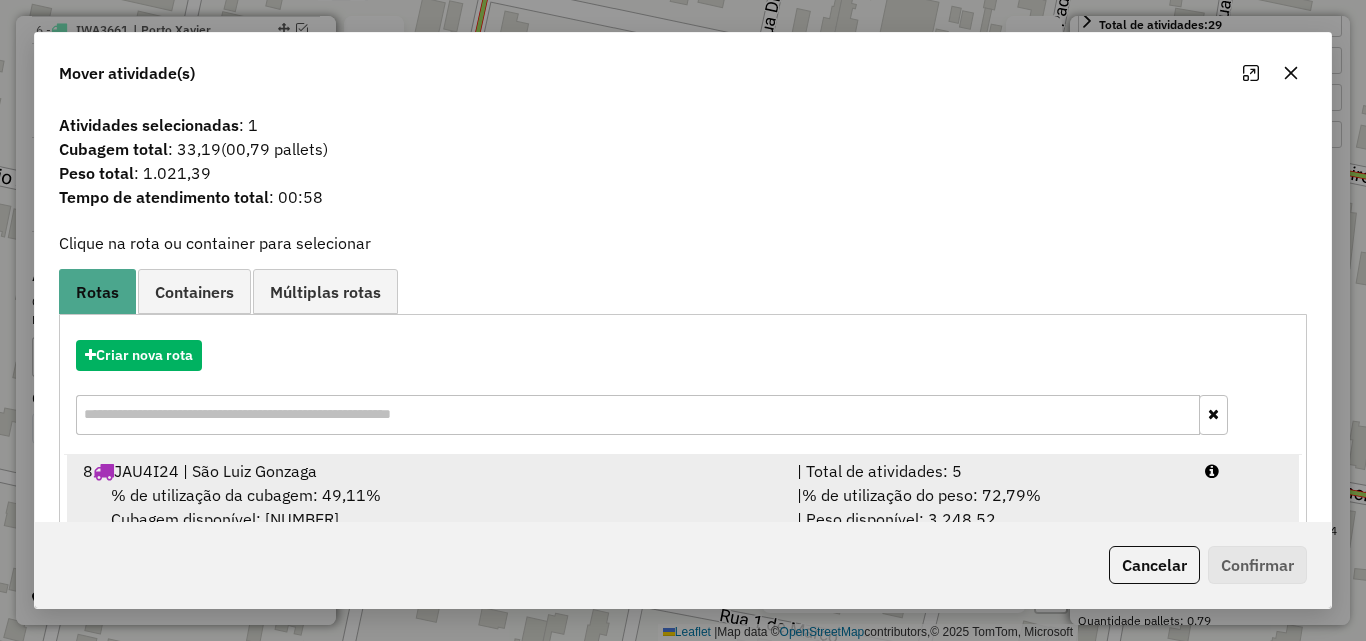 click on "% de utilização da cubagem: [PERCENTAGE]%  Cubagem disponível: [NUMBER]" at bounding box center [428, 507] 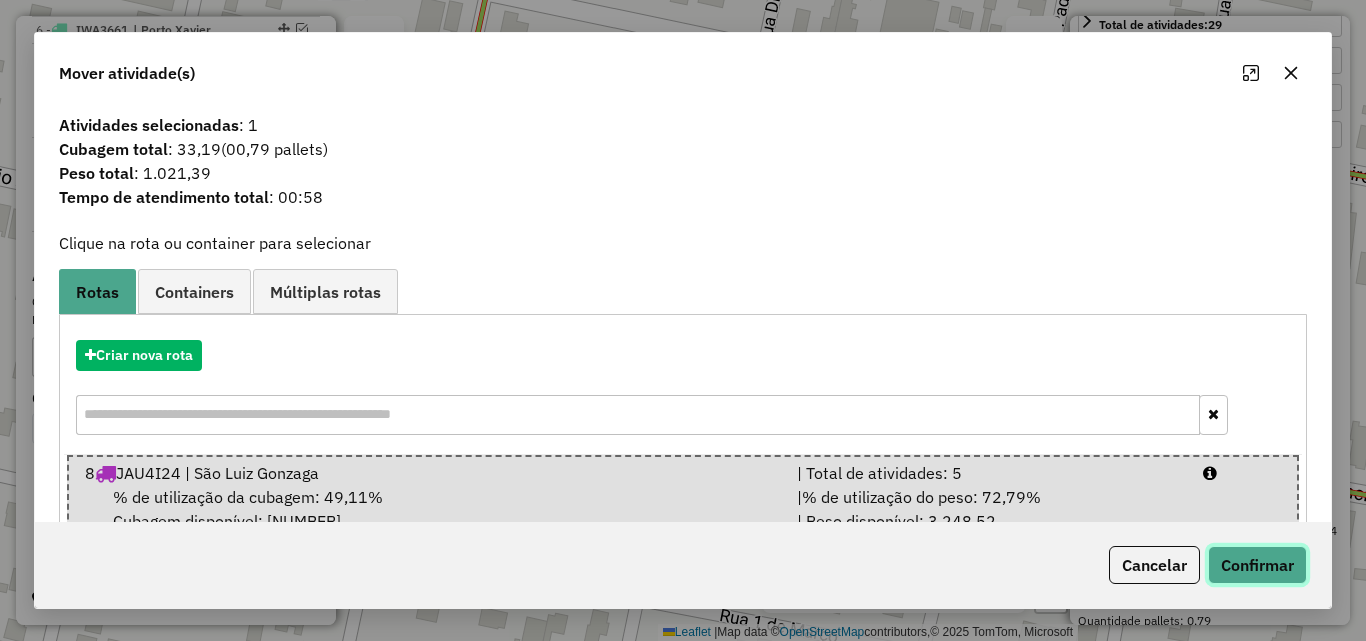 click on "Confirmar" 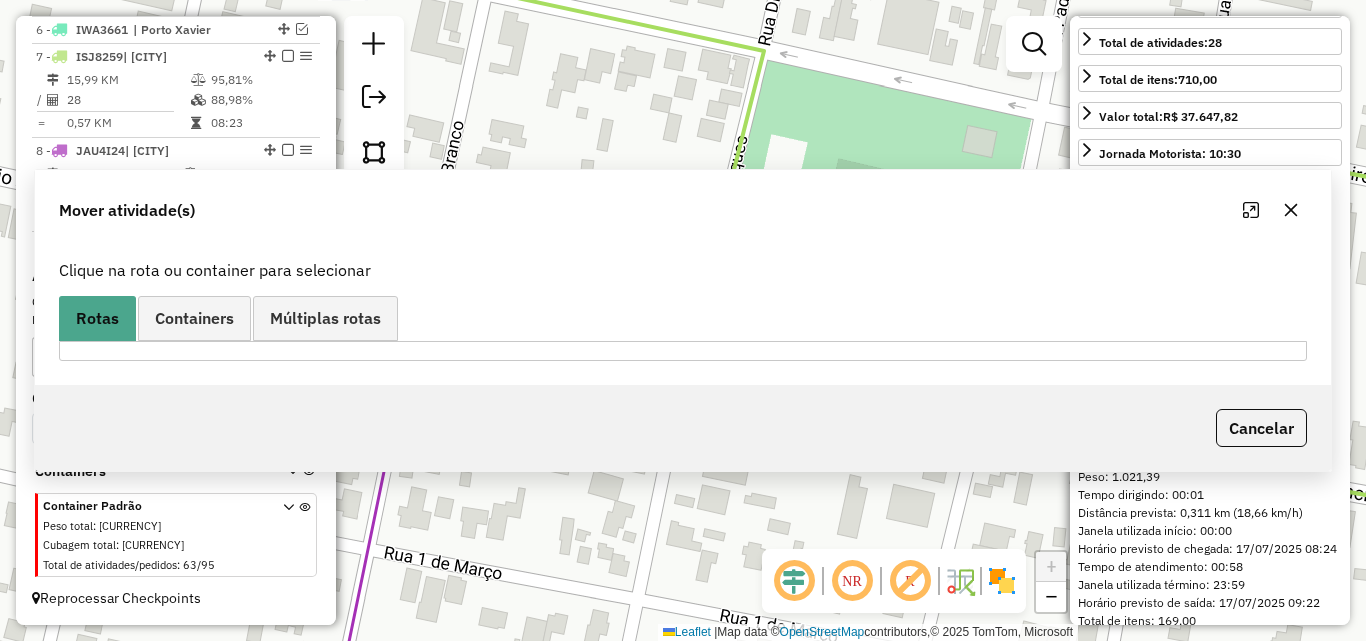 scroll, scrollTop: 482, scrollLeft: 0, axis: vertical 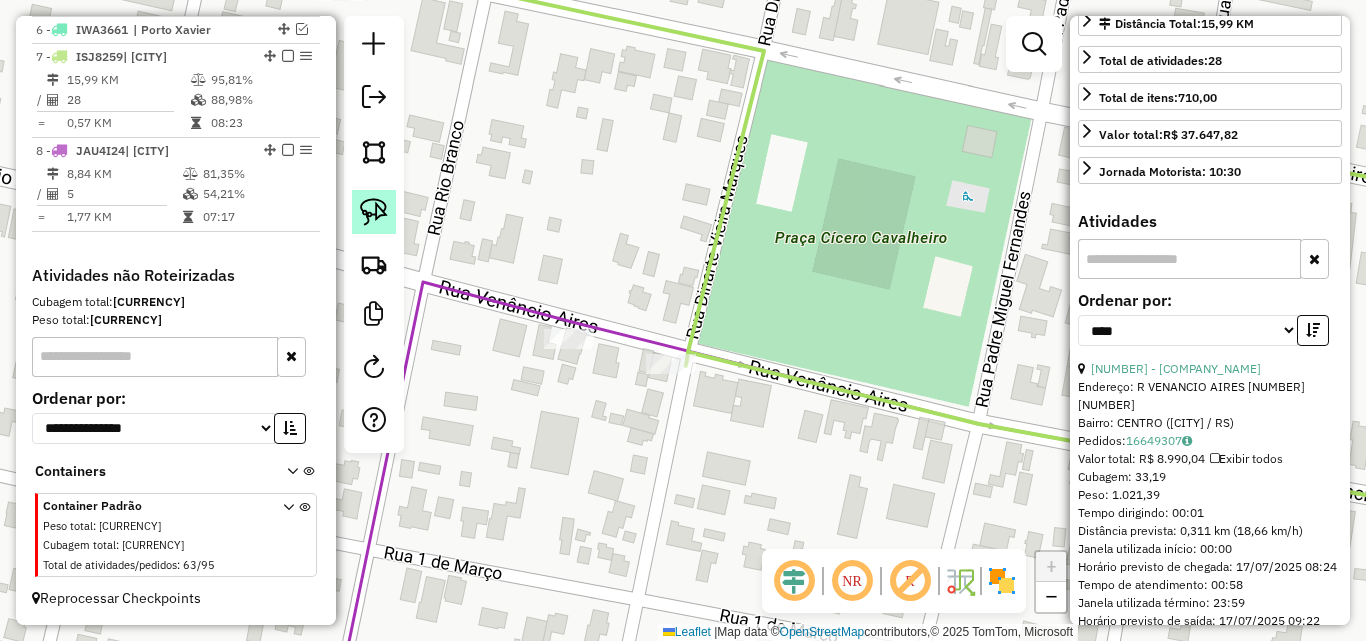 click 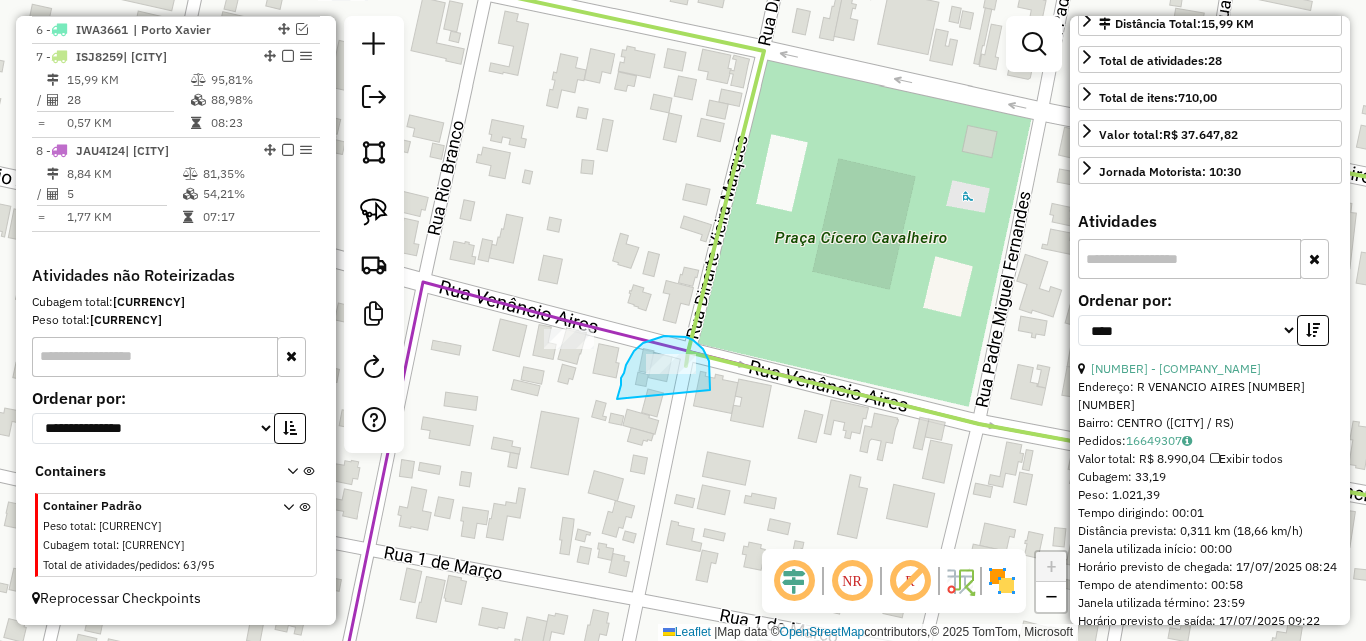 drag, startPoint x: 621, startPoint y: 378, endPoint x: 700, endPoint y: 394, distance: 80.60397 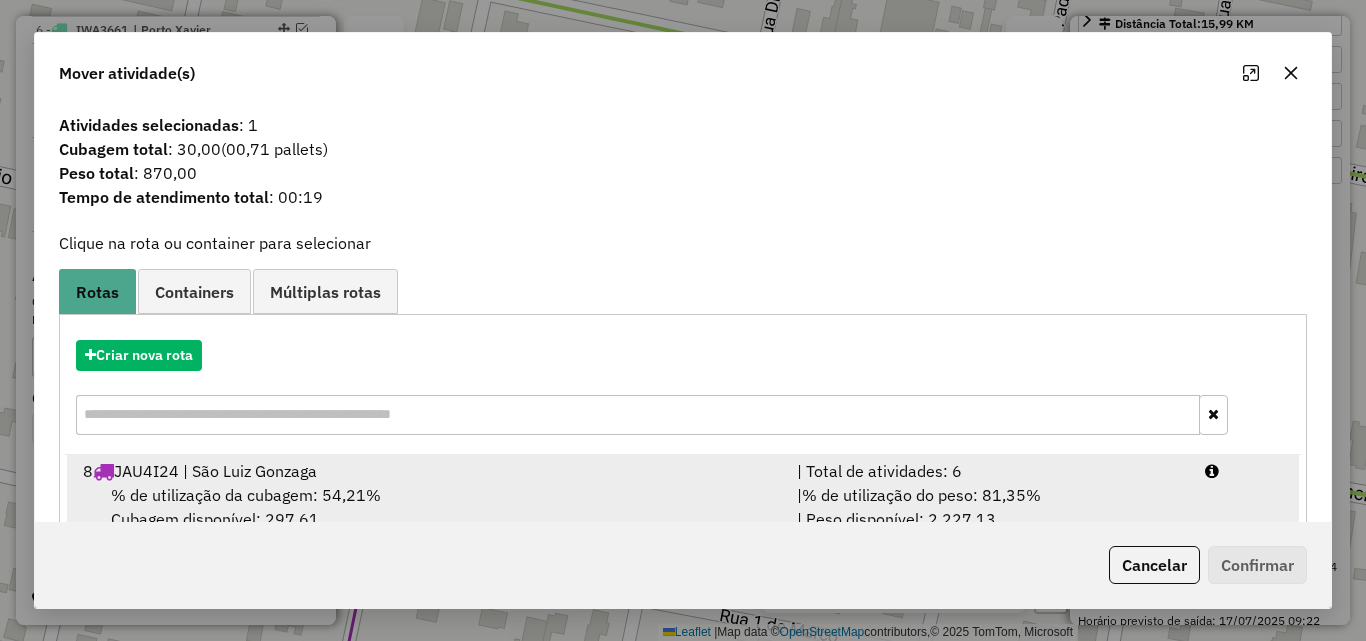 drag, startPoint x: 415, startPoint y: 491, endPoint x: 425, endPoint y: 490, distance: 10.049875 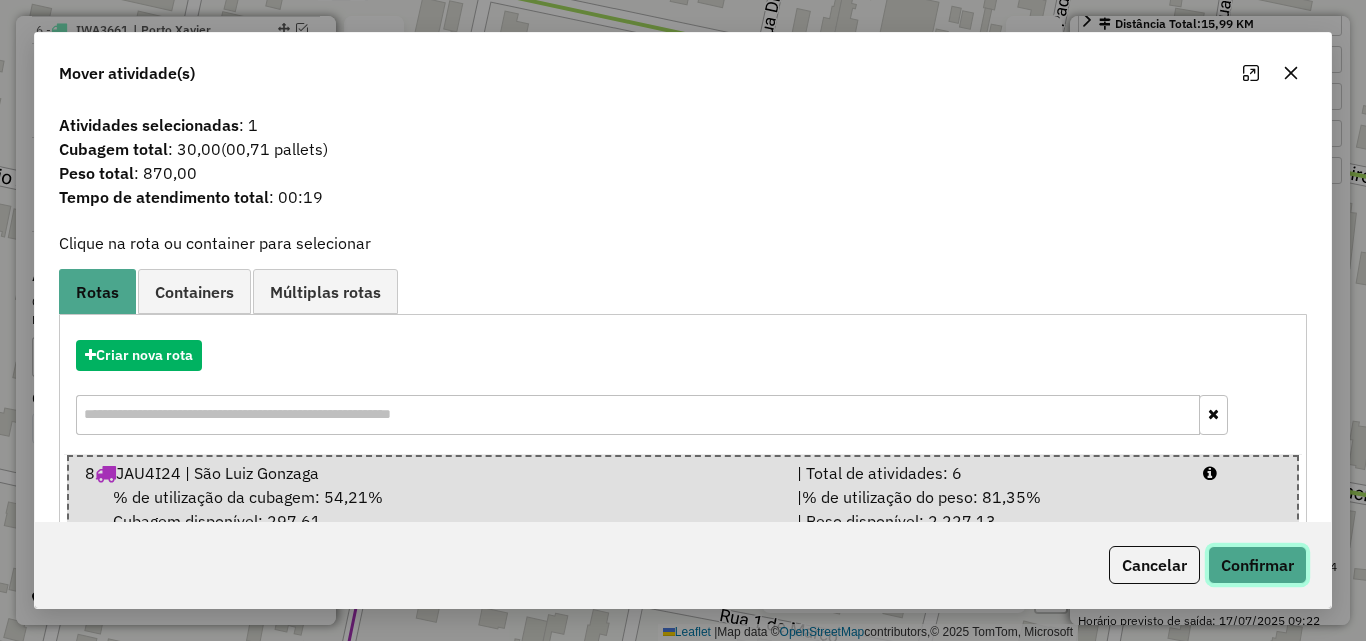click on "Confirmar" 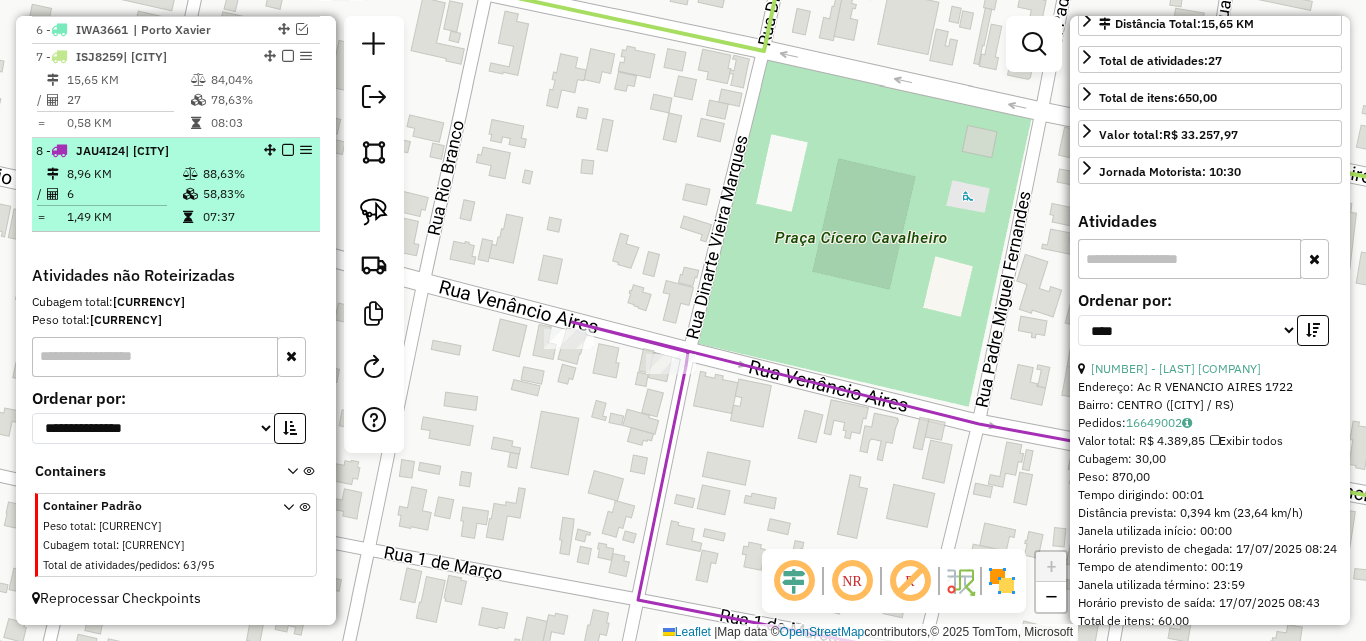 click on "8 - JAU4I24 | São Luiz Gonzaga 8,96 KM 88,63% / 6 58,83% = 1,49 KM 07:37" at bounding box center [176, 185] 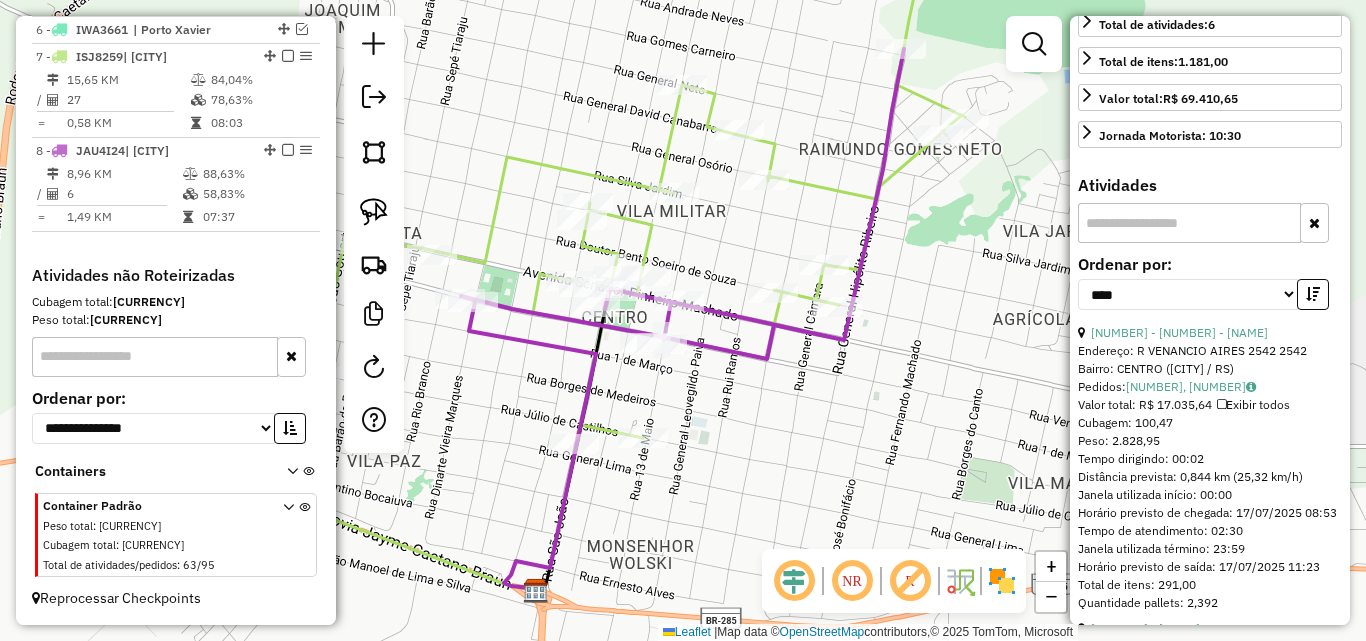 scroll, scrollTop: 182, scrollLeft: 0, axis: vertical 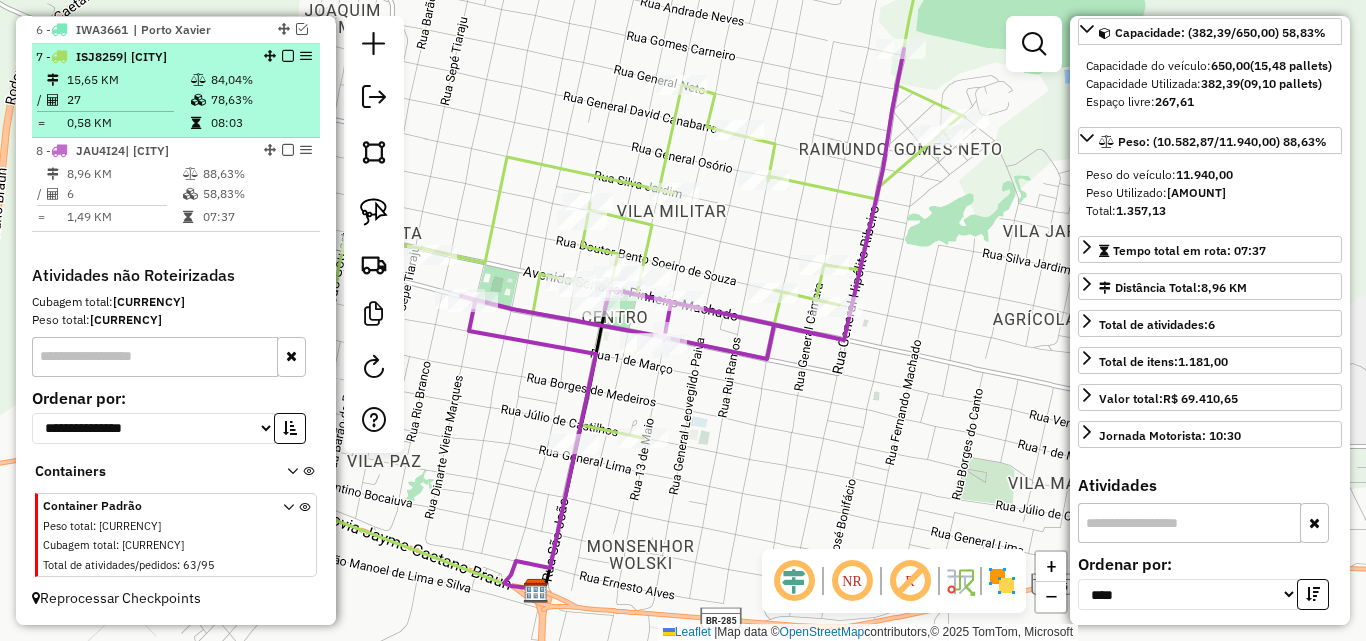 click on "27" at bounding box center [128, 100] 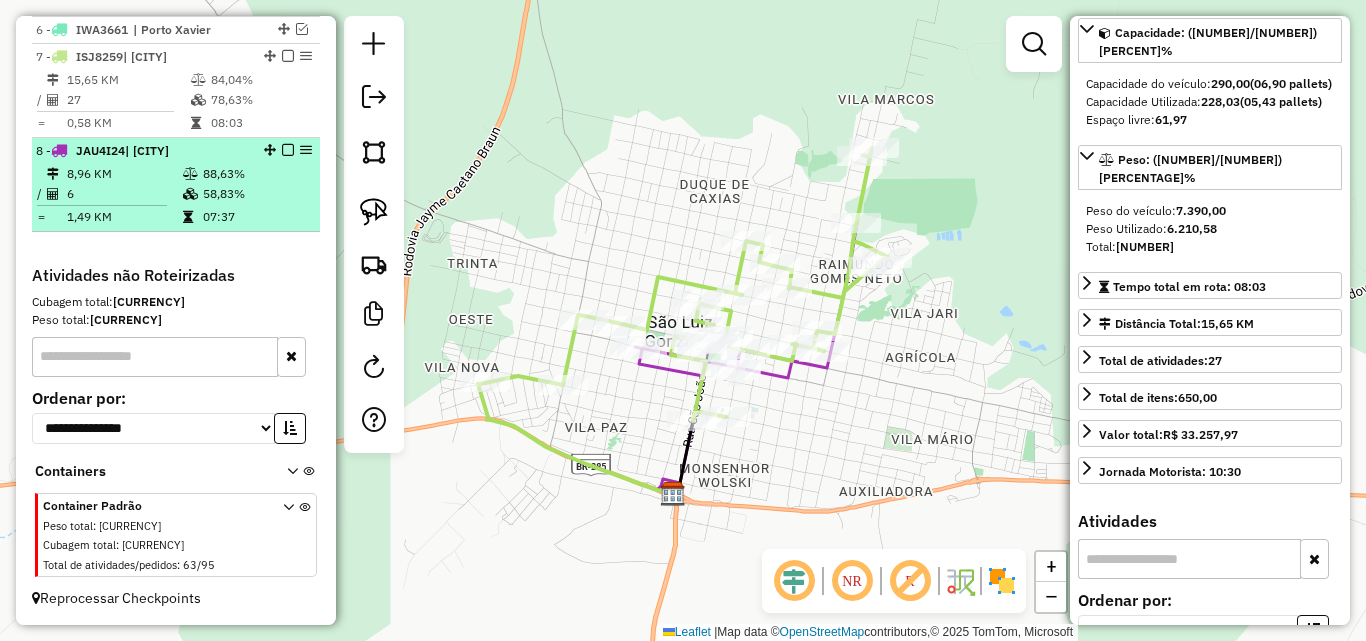 click on "6" at bounding box center [124, 194] 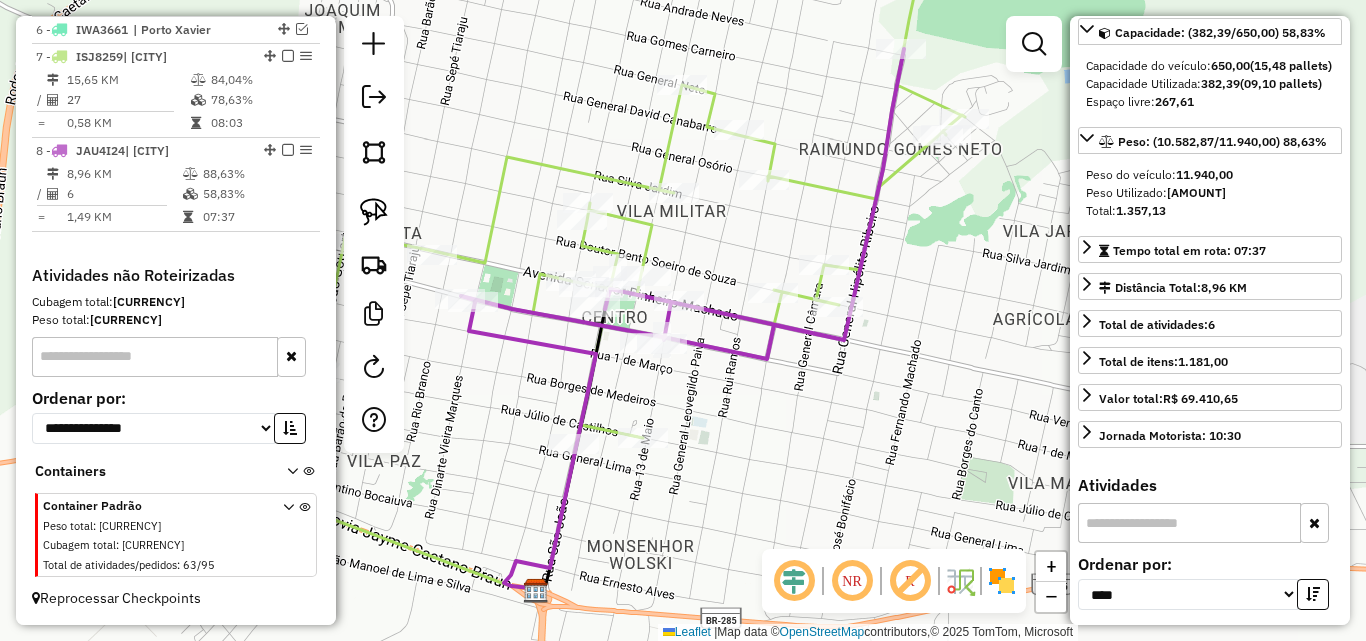click on "Janela de atendimento Grade de atendimento Capacidade Transportadoras Veículos Cliente Pedidos  Rotas Selecione os dias de semana para filtrar as janelas de atendimento  Seg   Ter   Qua   Qui   Sex   Sáb   Dom  Informe o período da janela de atendimento: De: Até:  Filtrar exatamente a janela do cliente  Considerar janela de atendimento padrão  Selecione os dias de semana para filtrar as grades de atendimento  Seg   Ter   Qua   Qui   Sex   Sáb   Dom   Considerar clientes sem dia de atendimento cadastrado  Clientes fora do dia de atendimento selecionado Filtrar as atividades entre os valores definidos abaixo:  Peso mínimo:   Peso máximo:   Cubagem mínima:   Cubagem máxima:   De:   Até:  Filtrar as atividades entre o tempo de atendimento definido abaixo:  De:   Até:   Considerar capacidade total dos clientes não roteirizados Transportadora: Selecione um ou mais itens Tipo de veículo: Selecione um ou mais itens Veículo: Selecione um ou mais itens Motorista: Selecione um ou mais itens Nome: Rótulo:" 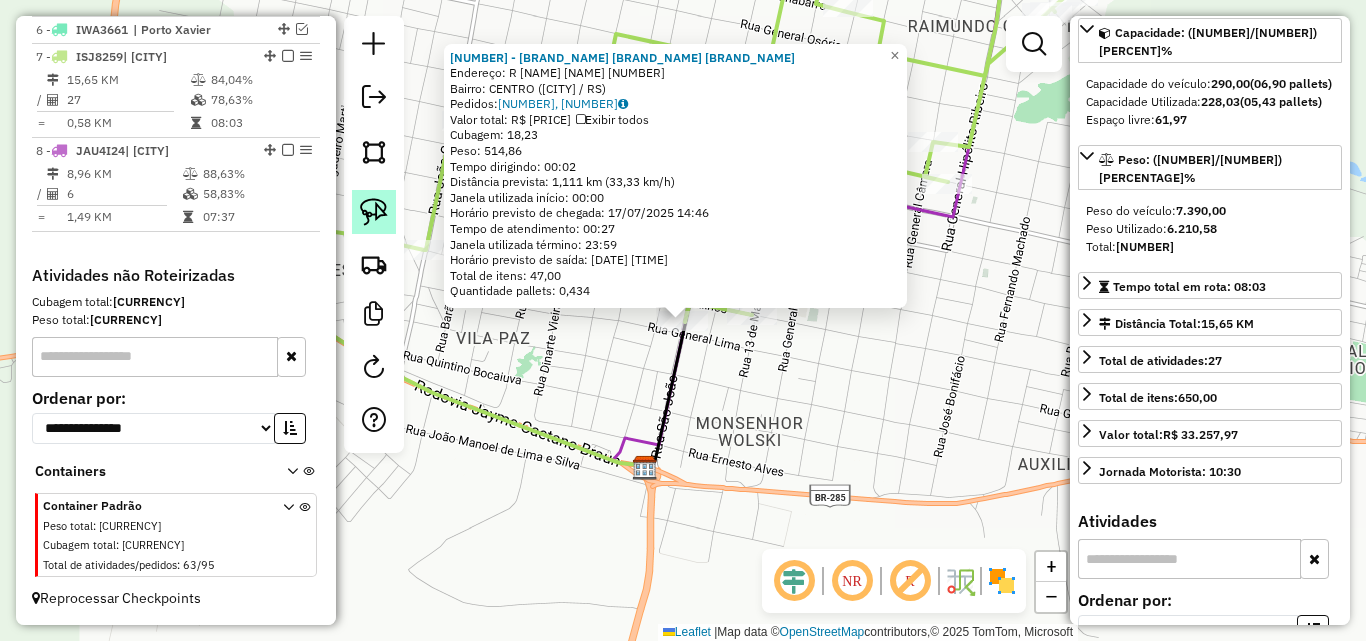 click 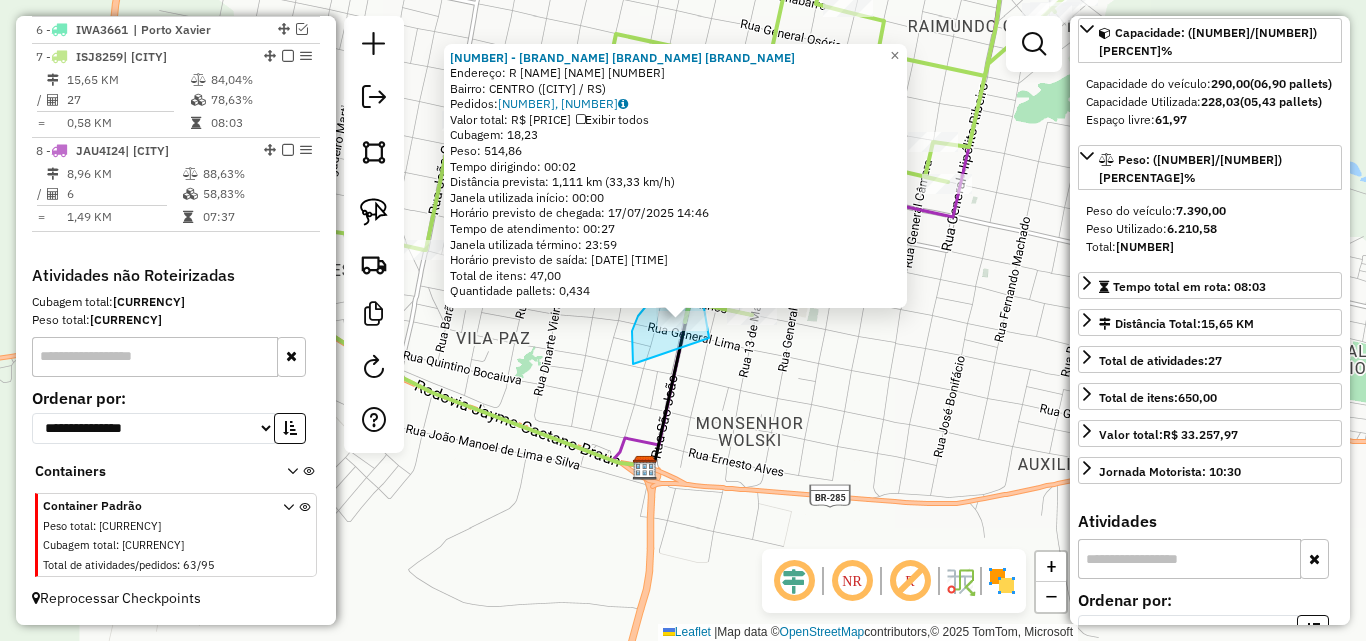 drag, startPoint x: 632, startPoint y: 336, endPoint x: 709, endPoint y: 341, distance: 77.16217 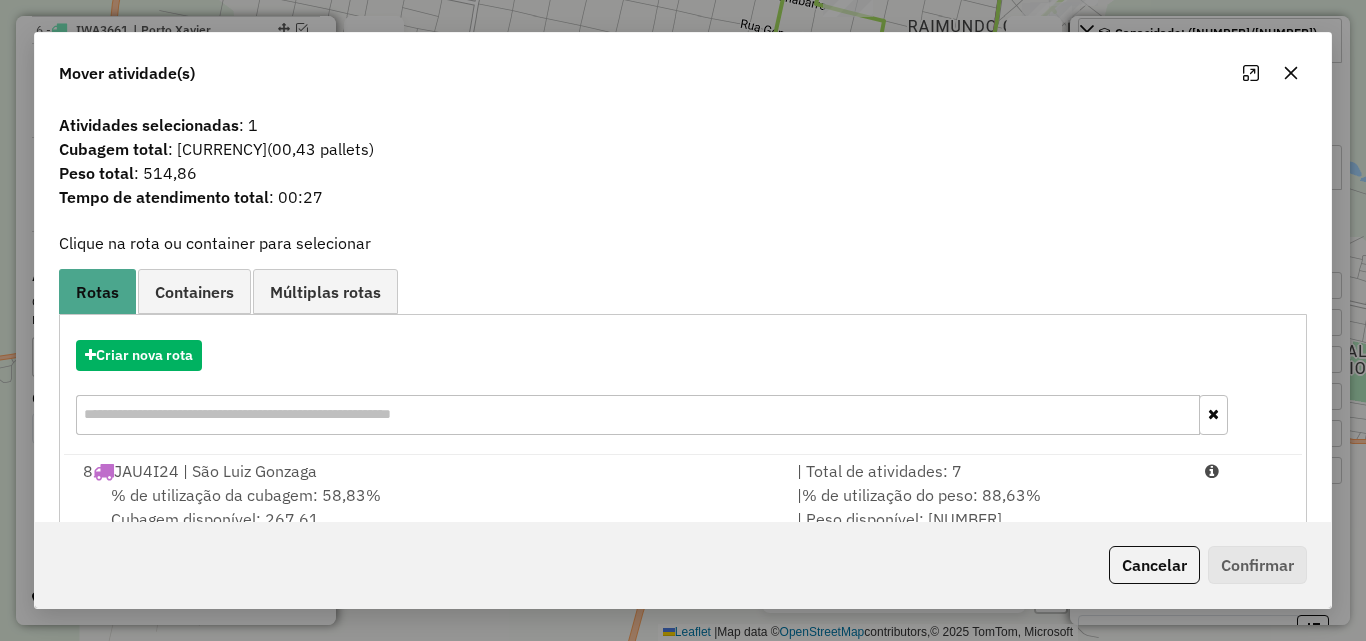 click on "[NUMBER] JAU4I24 | São Luiz Gonzaga" at bounding box center [428, 471] 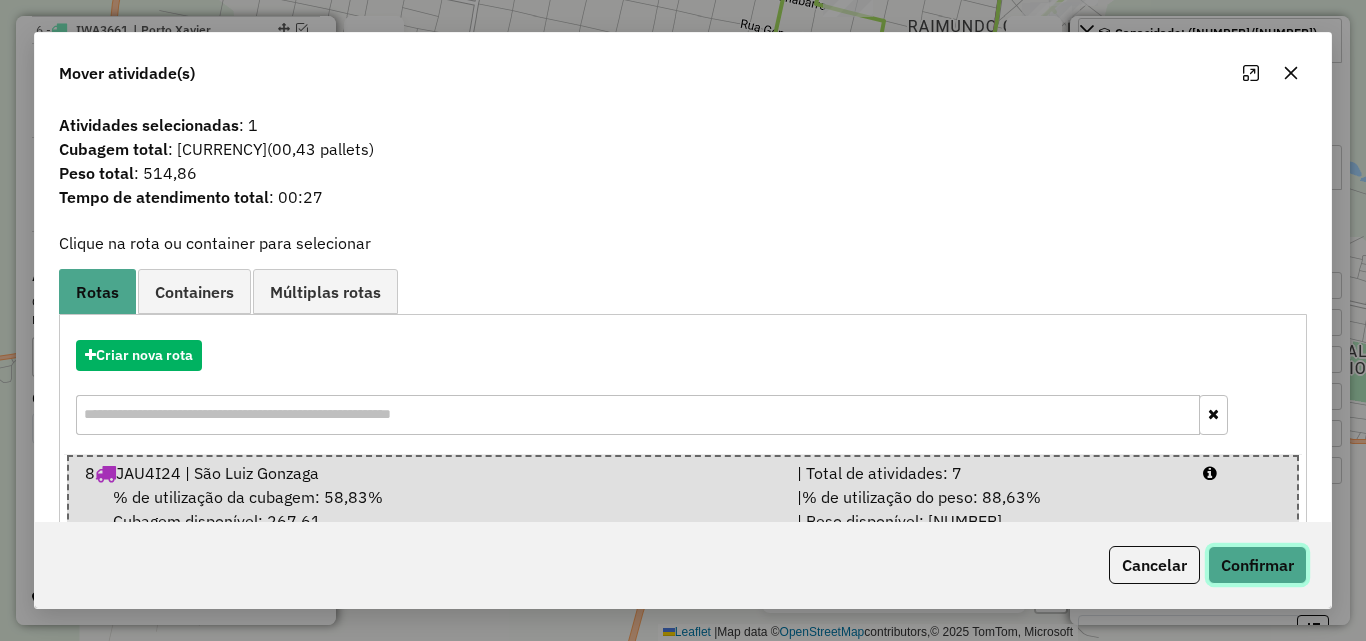 click on "Confirmar" 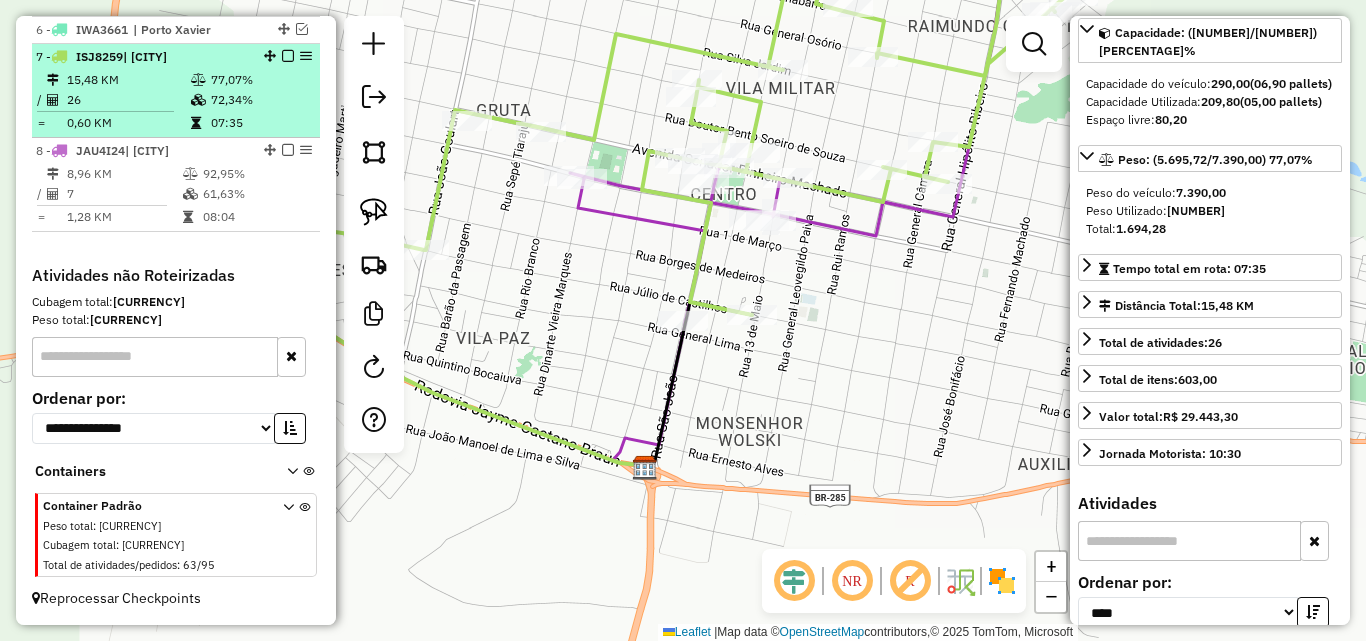 drag, startPoint x: 115, startPoint y: 108, endPoint x: 202, endPoint y: 106, distance: 87.02299 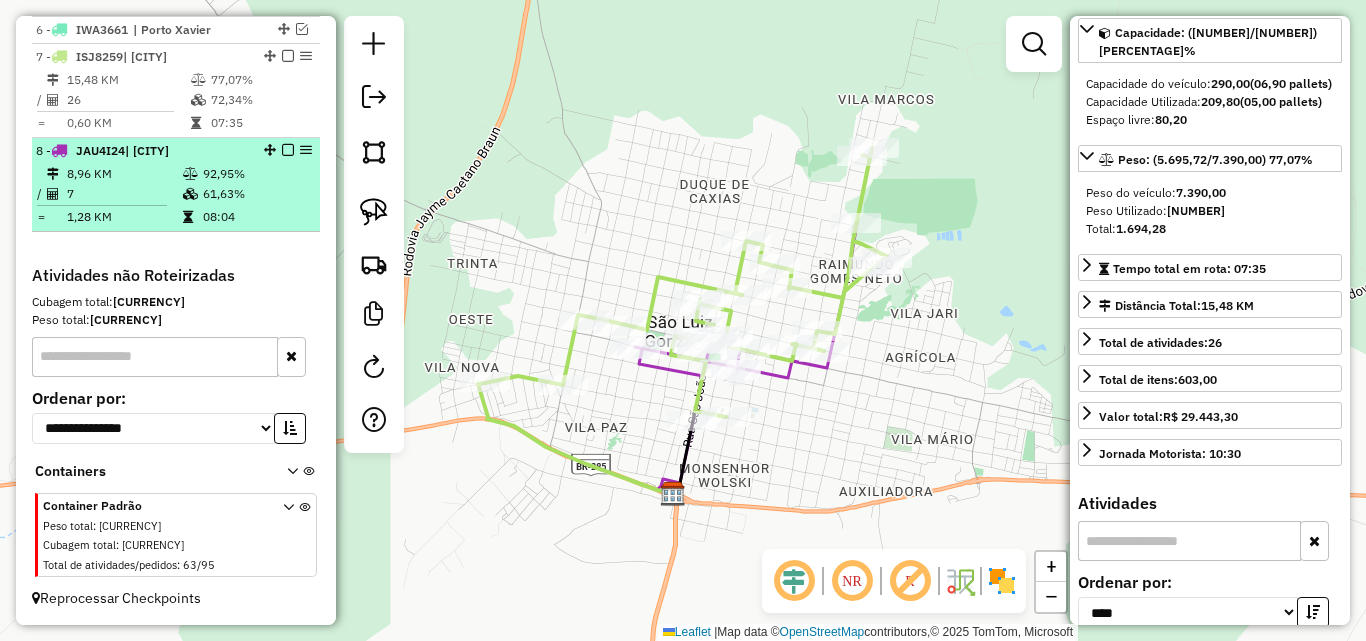 click on "7" at bounding box center [124, 194] 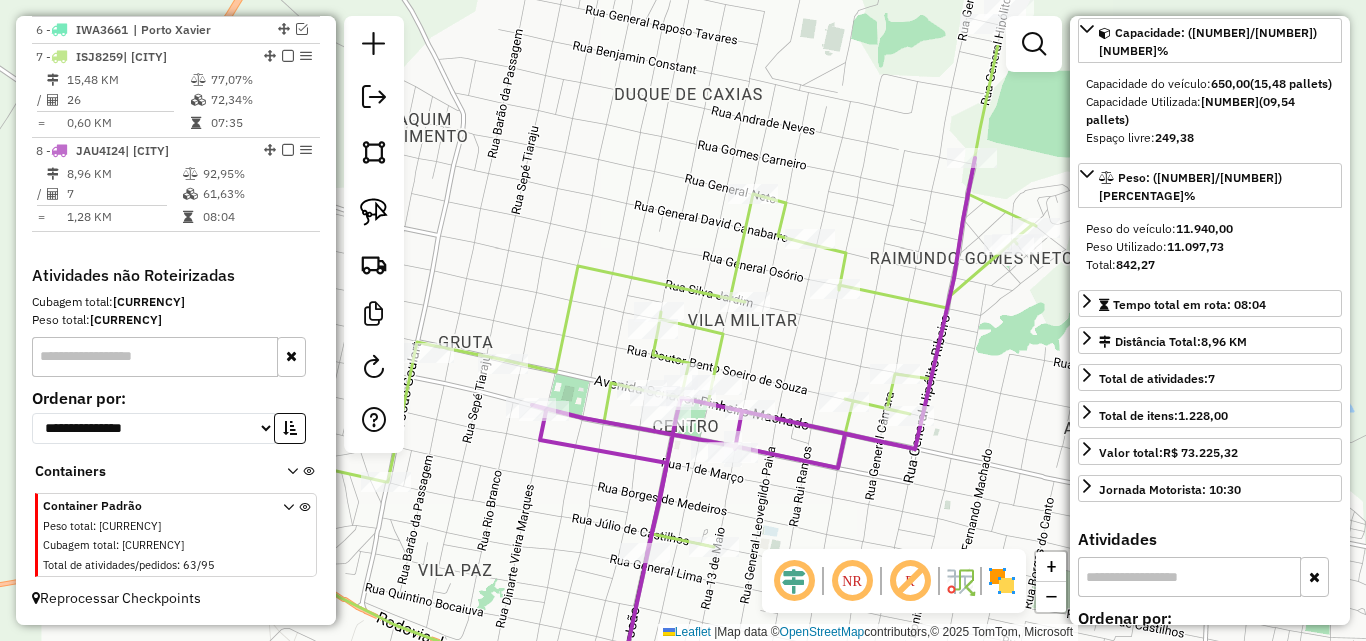 drag, startPoint x: 726, startPoint y: 365, endPoint x: 810, endPoint y: 420, distance: 100.40418 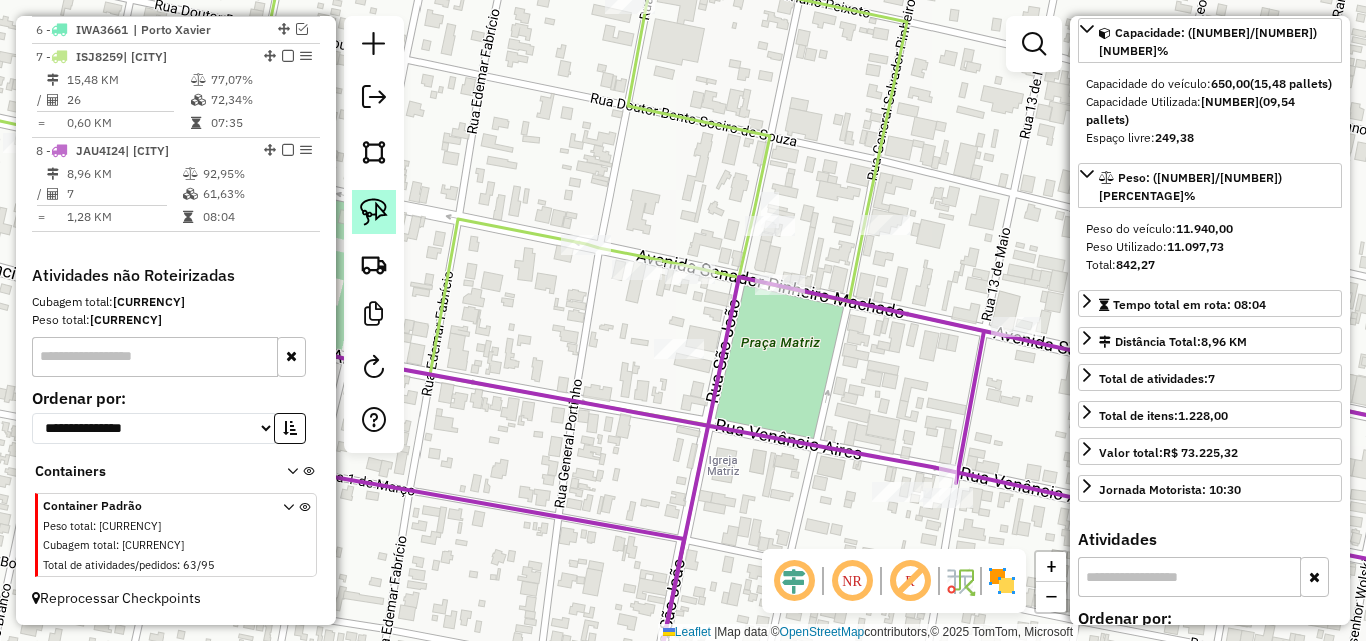 click 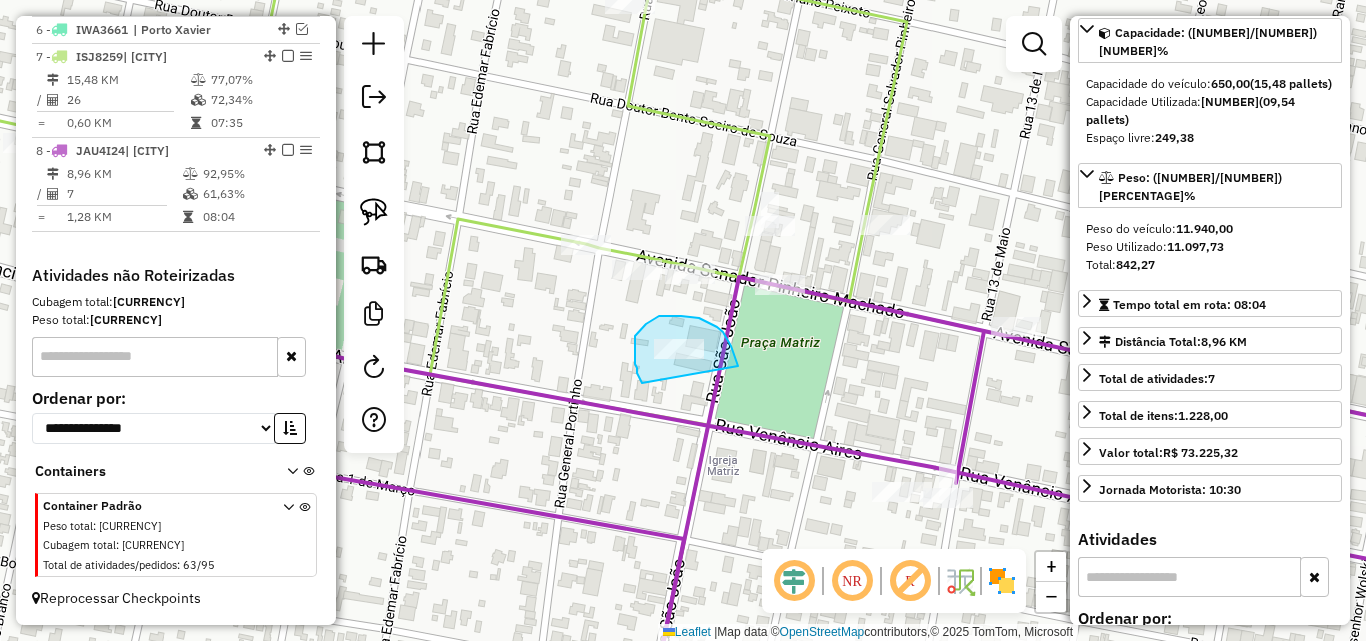 drag, startPoint x: 635, startPoint y: 364, endPoint x: 738, endPoint y: 367, distance: 103.04368 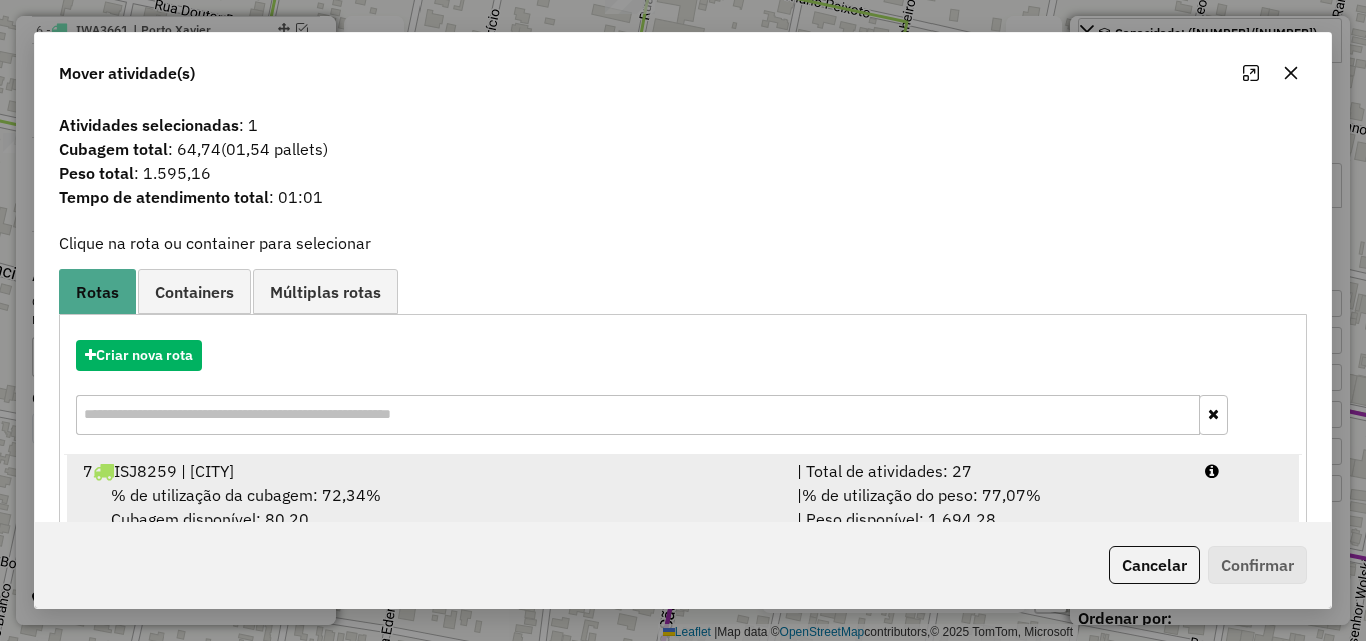 drag, startPoint x: 541, startPoint y: 494, endPoint x: 672, endPoint y: 504, distance: 131.38112 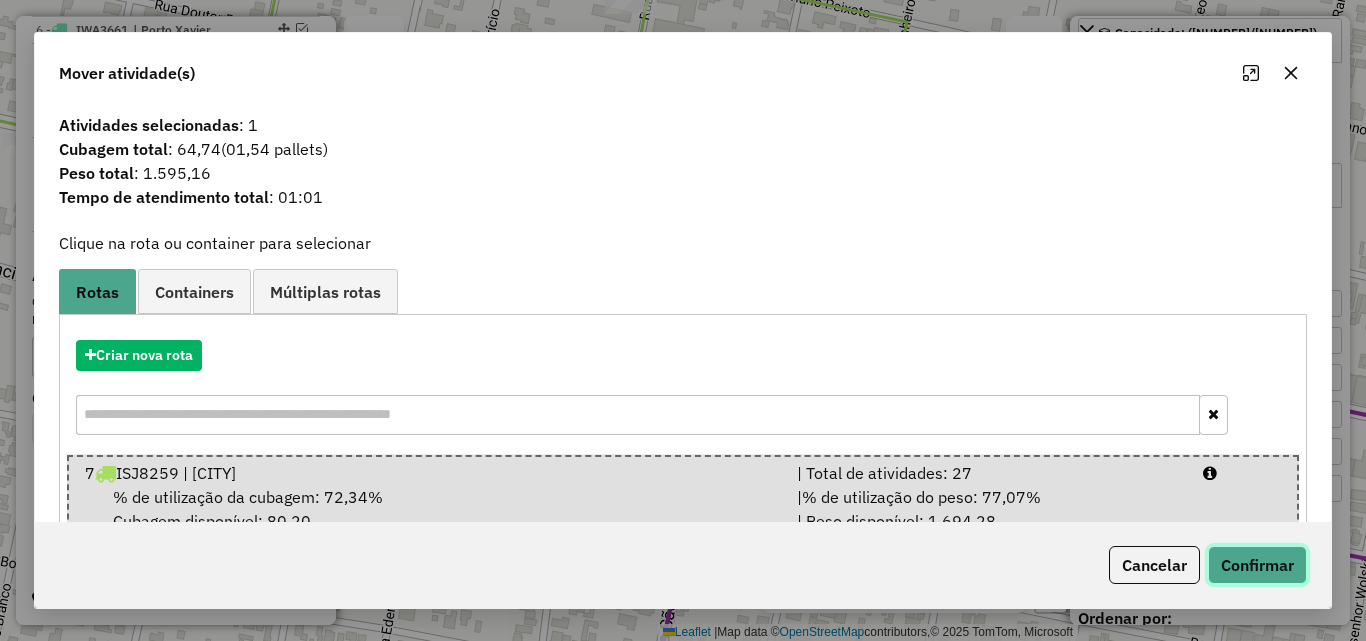 click on "Confirmar" 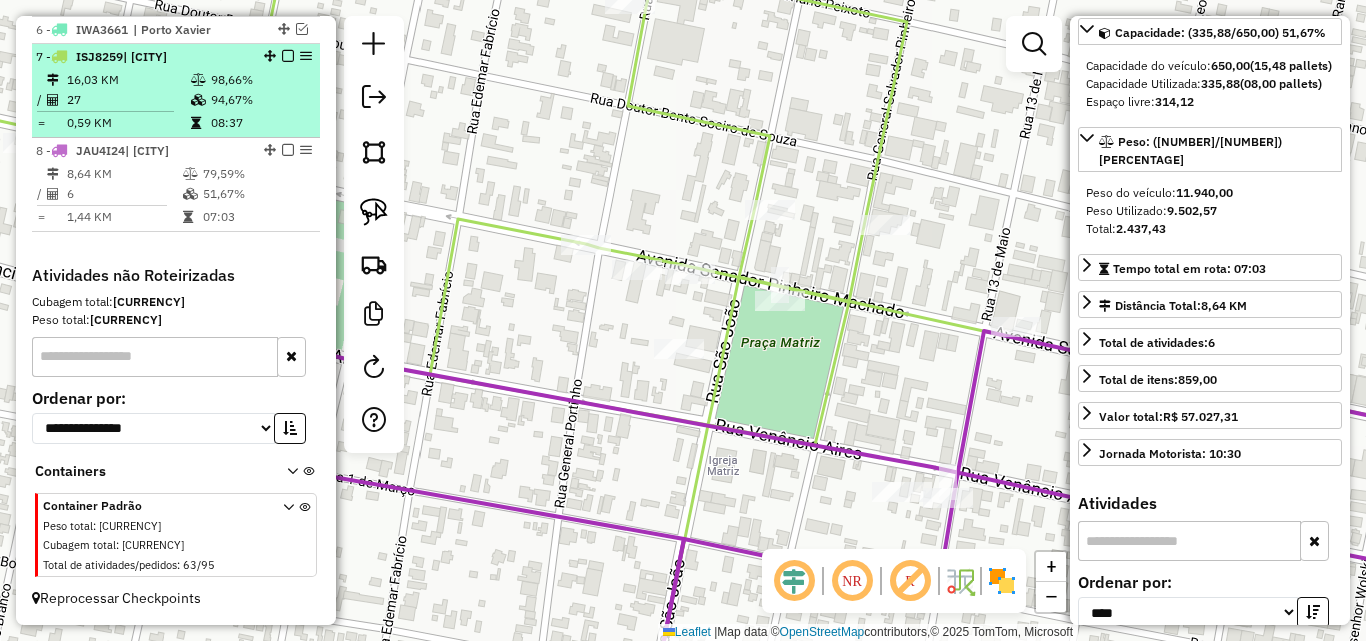 click on "16,03 KM" at bounding box center [128, 80] 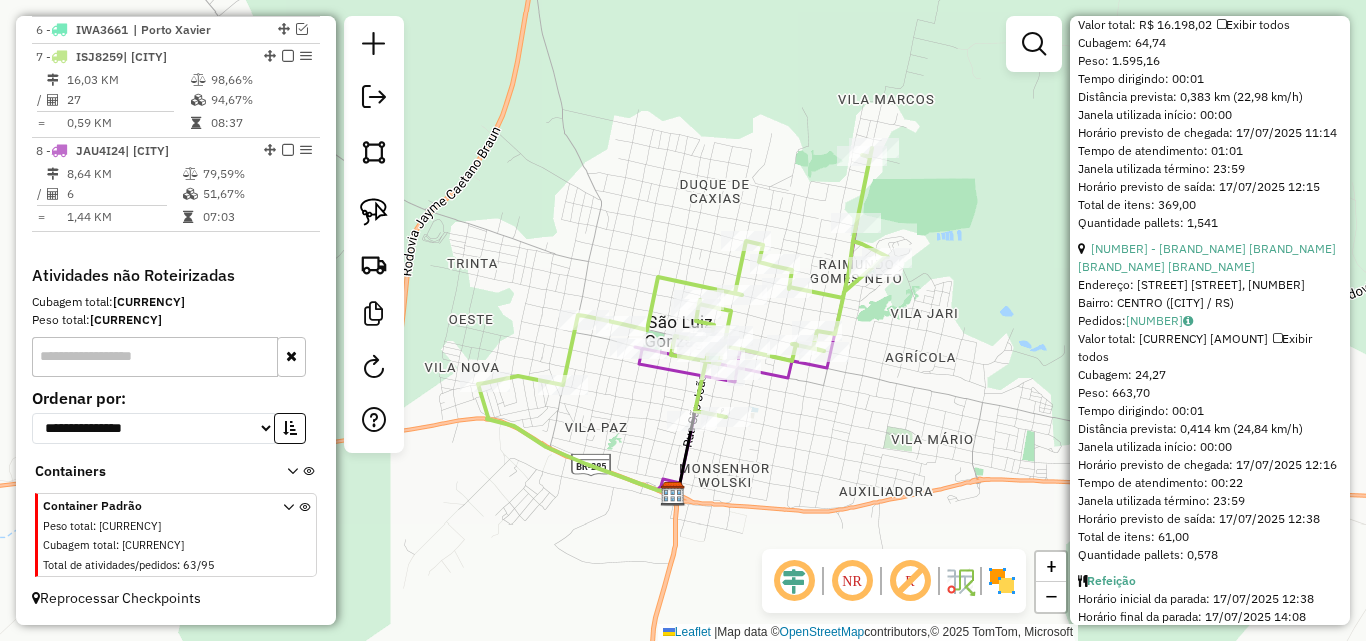 scroll, scrollTop: 882, scrollLeft: 0, axis: vertical 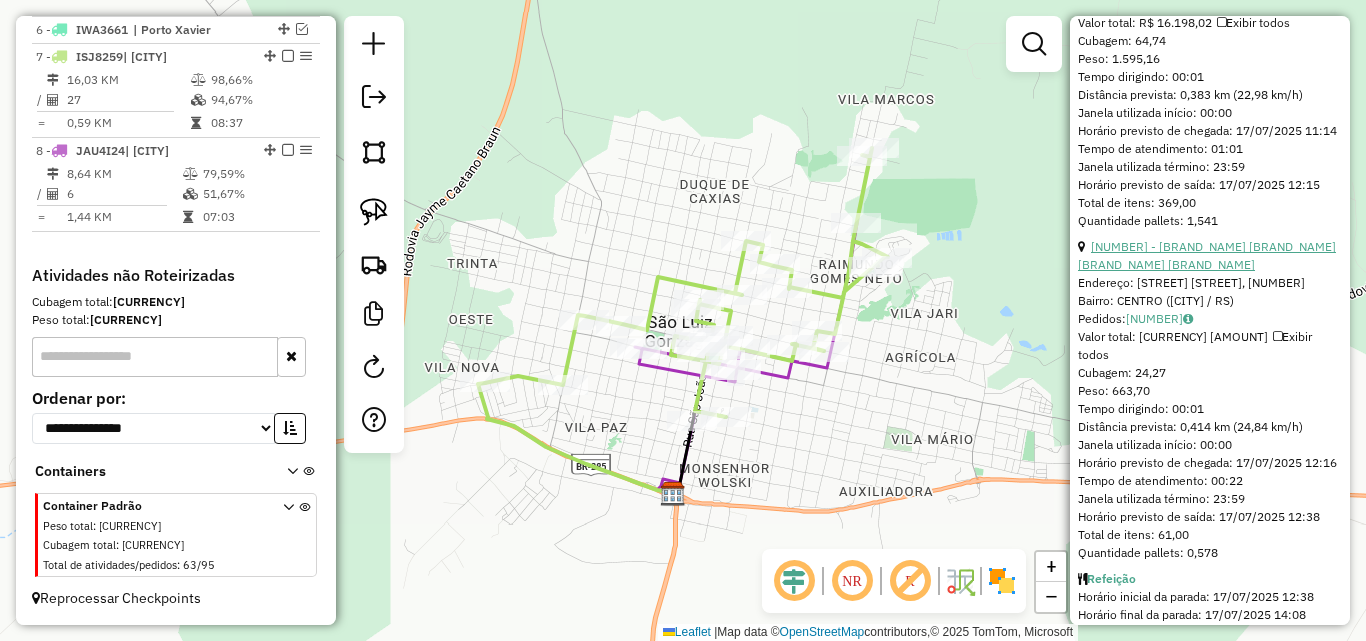 click on "[NUMBER] - [BRAND_NAME] [BRAND_NAME] [BRAND_NAME] [BRAND_NAME]" at bounding box center (1207, 255) 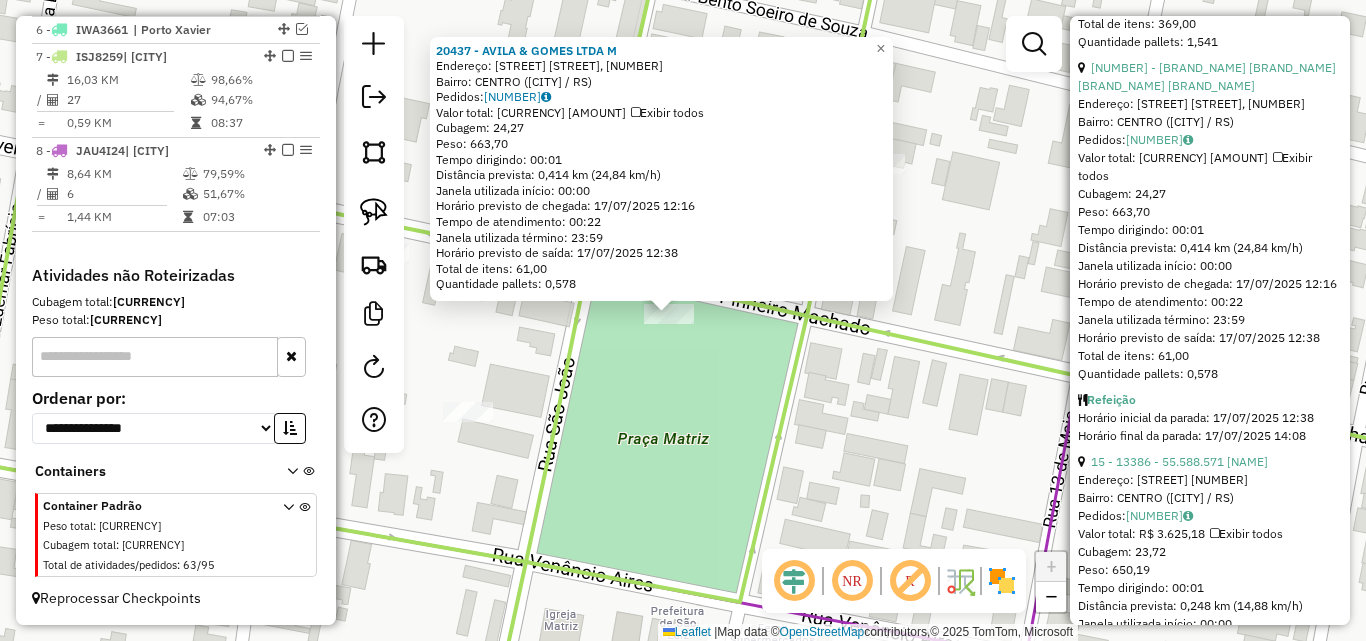 scroll, scrollTop: 1182, scrollLeft: 0, axis: vertical 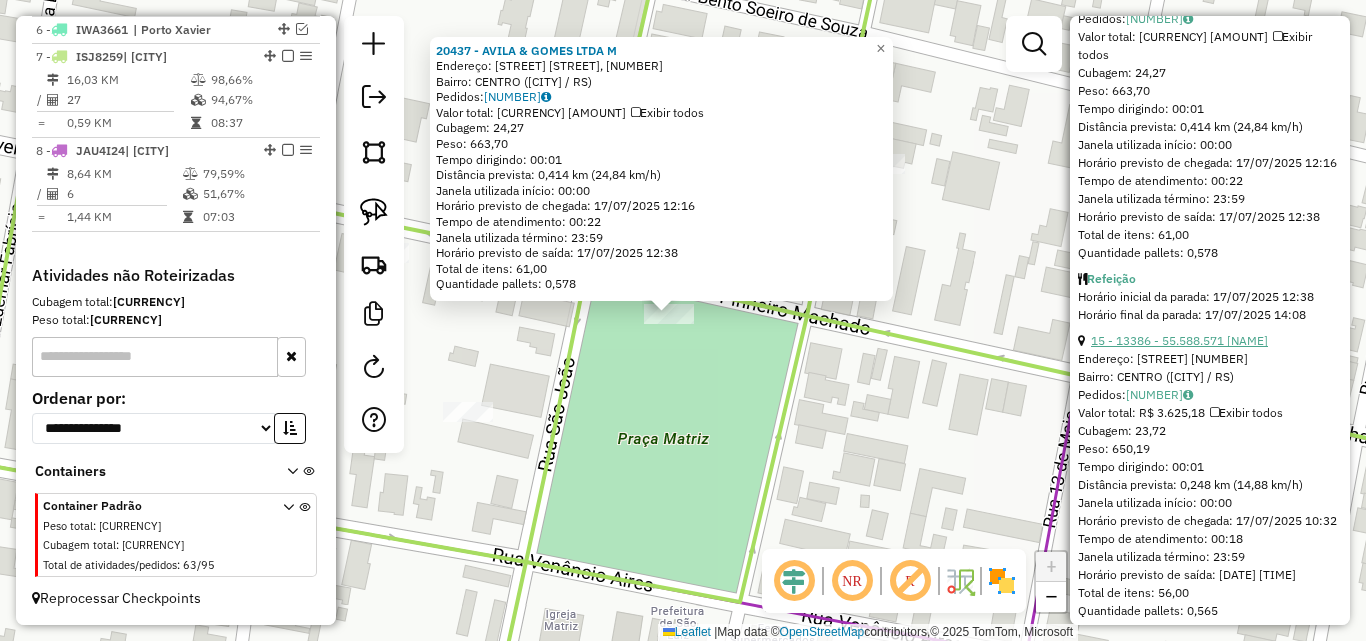 click on "15 - 13386 - 55.588.571 [NAME]" at bounding box center (1179, 340) 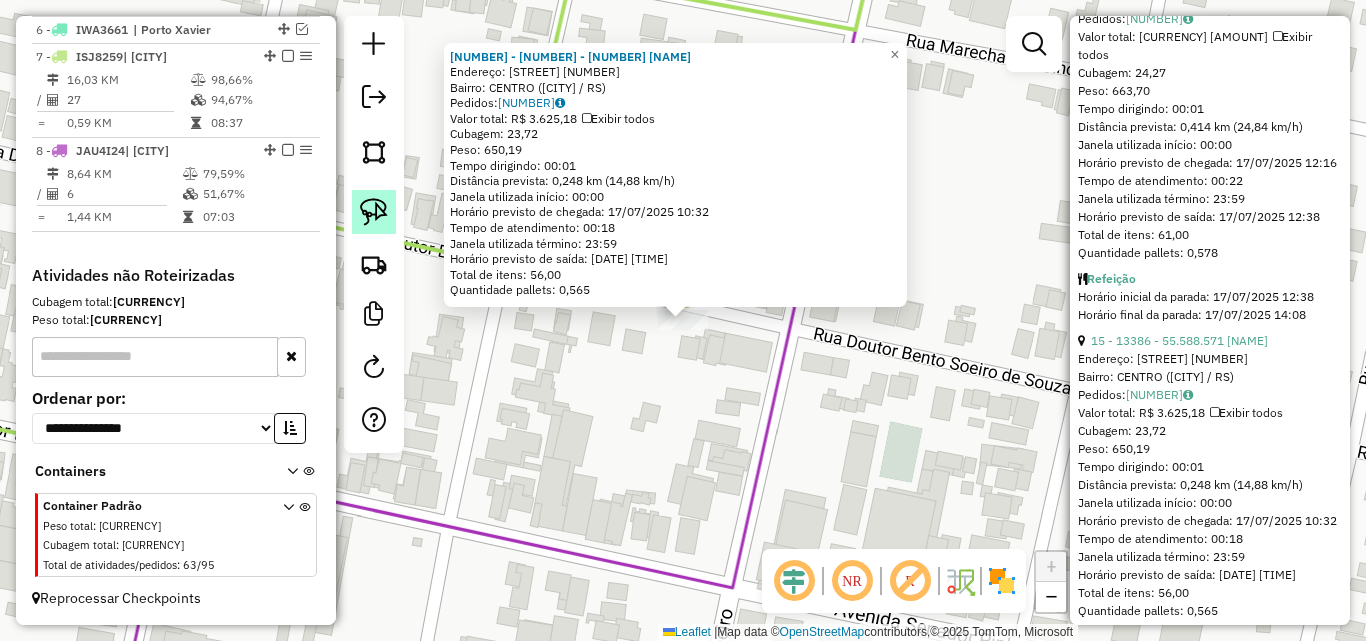 click 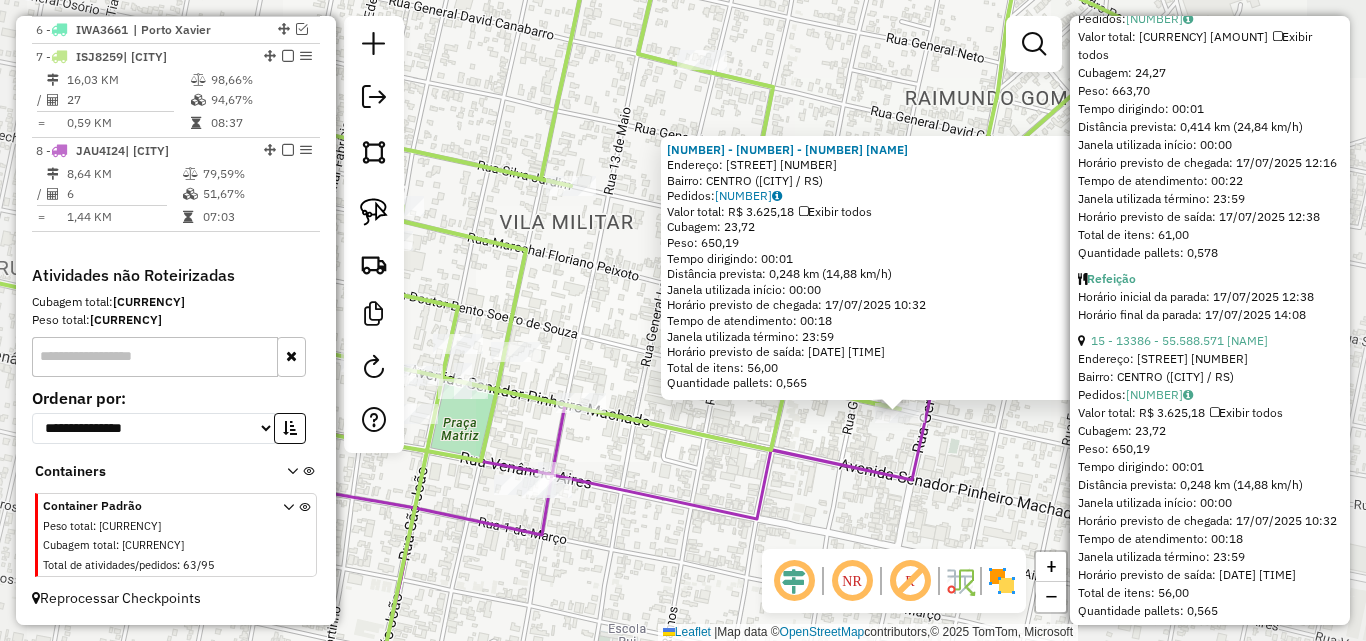 click 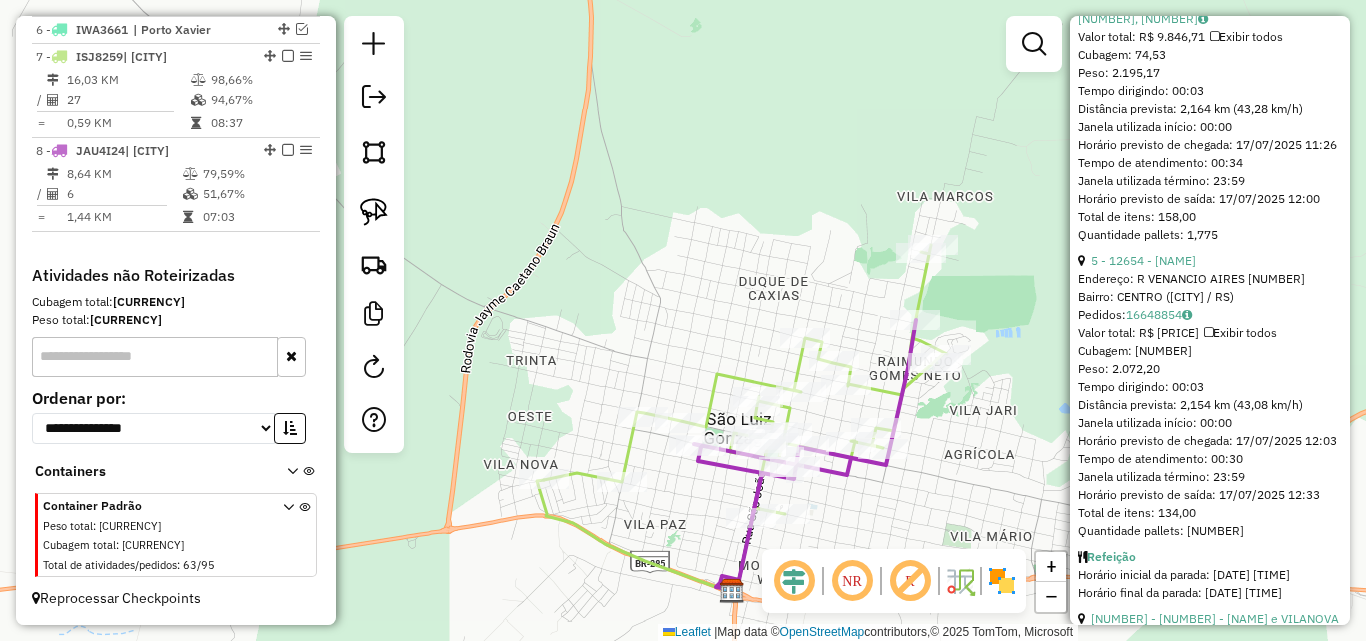 drag, startPoint x: 944, startPoint y: 318, endPoint x: 840, endPoint y: 394, distance: 128.80994 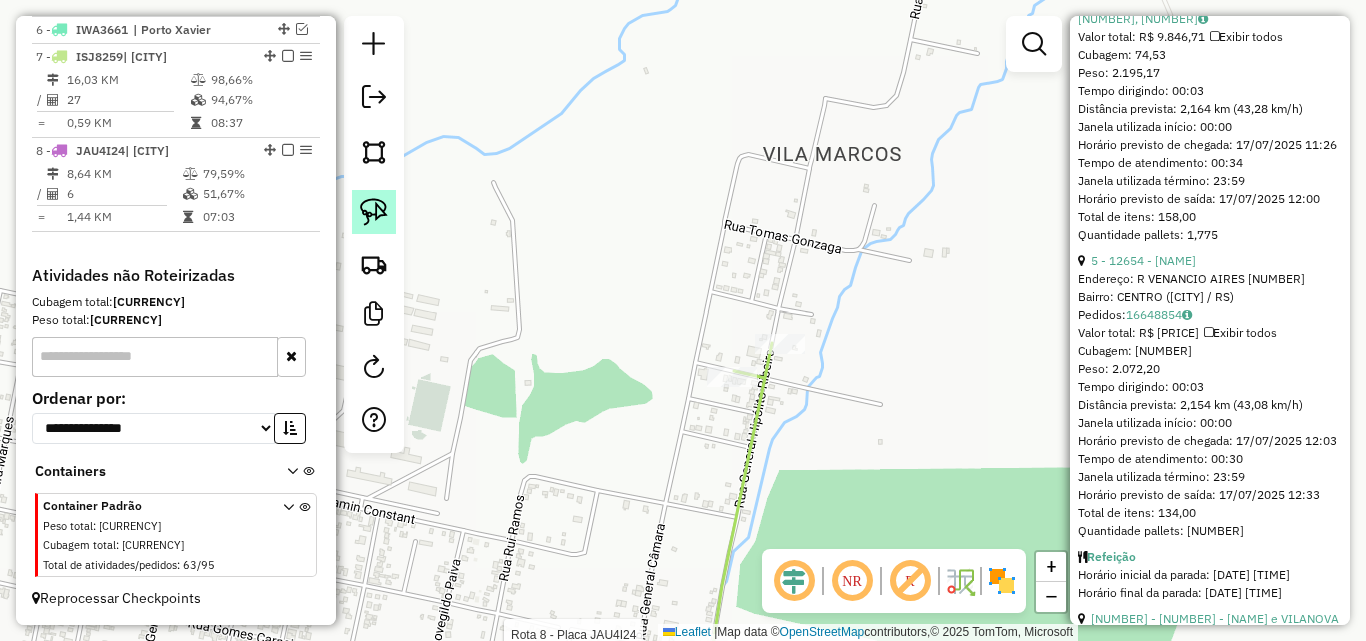 click 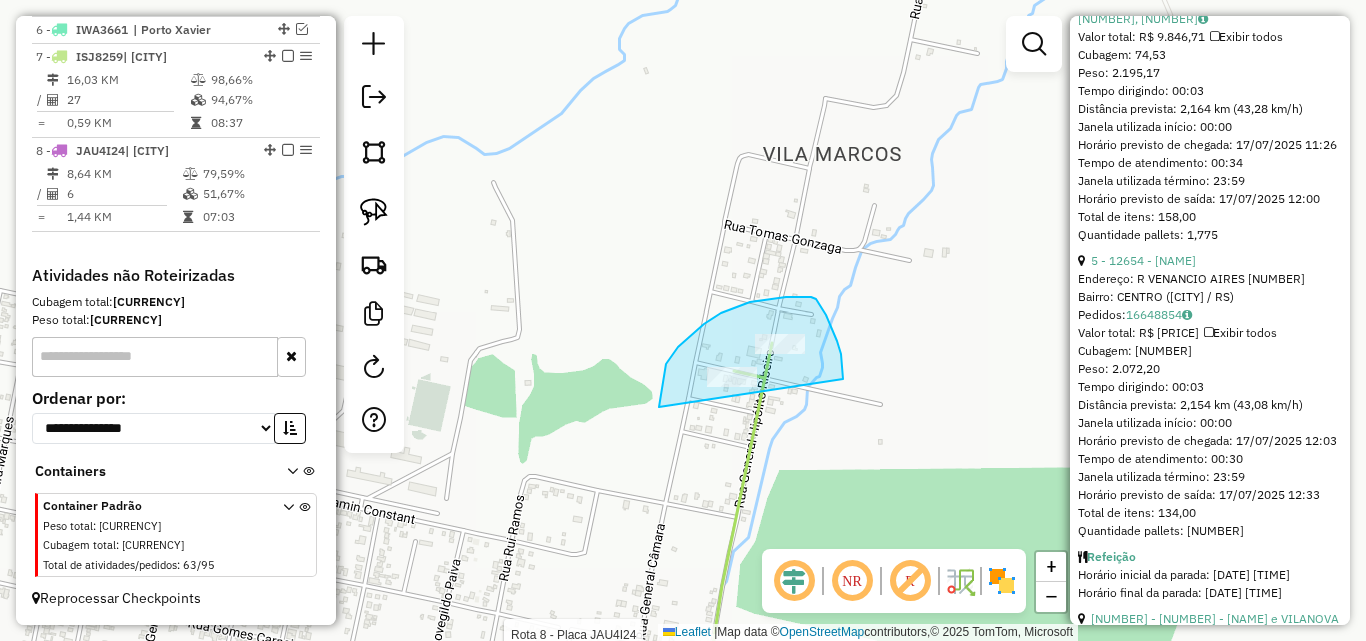 drag, startPoint x: 659, startPoint y: 407, endPoint x: 843, endPoint y: 379, distance: 186.11824 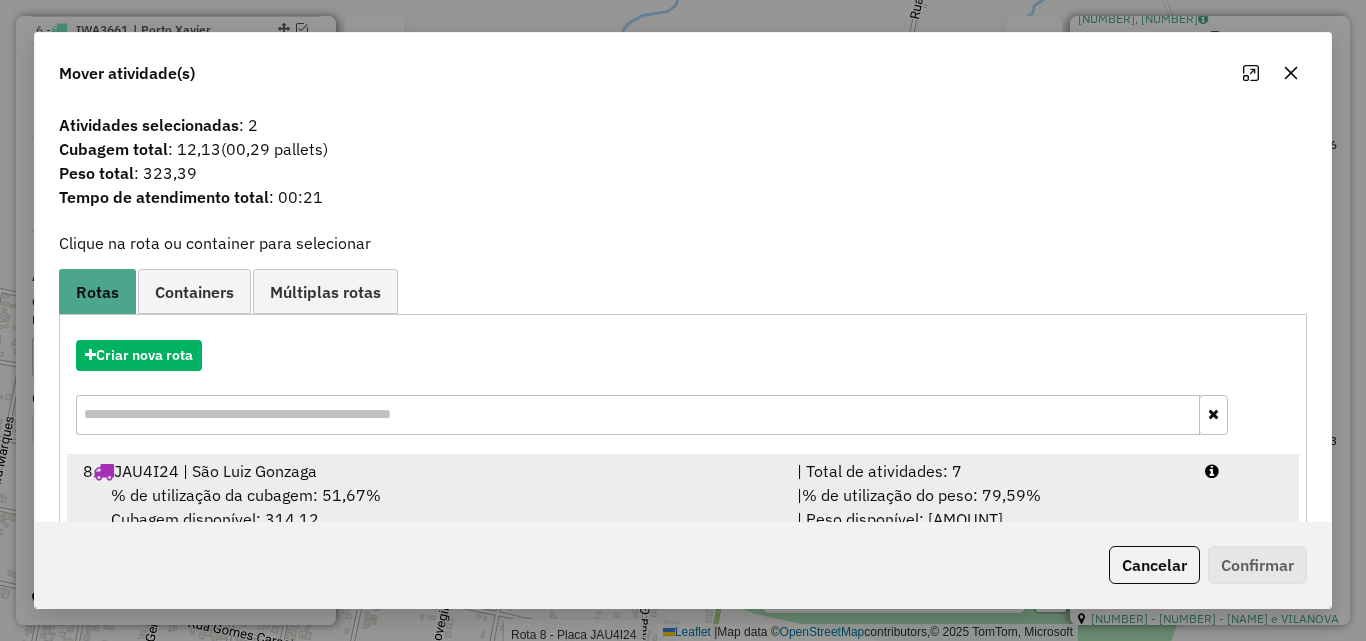 click on "[NUMBER] JAU4I24 | São Luiz Gonzaga" at bounding box center [428, 471] 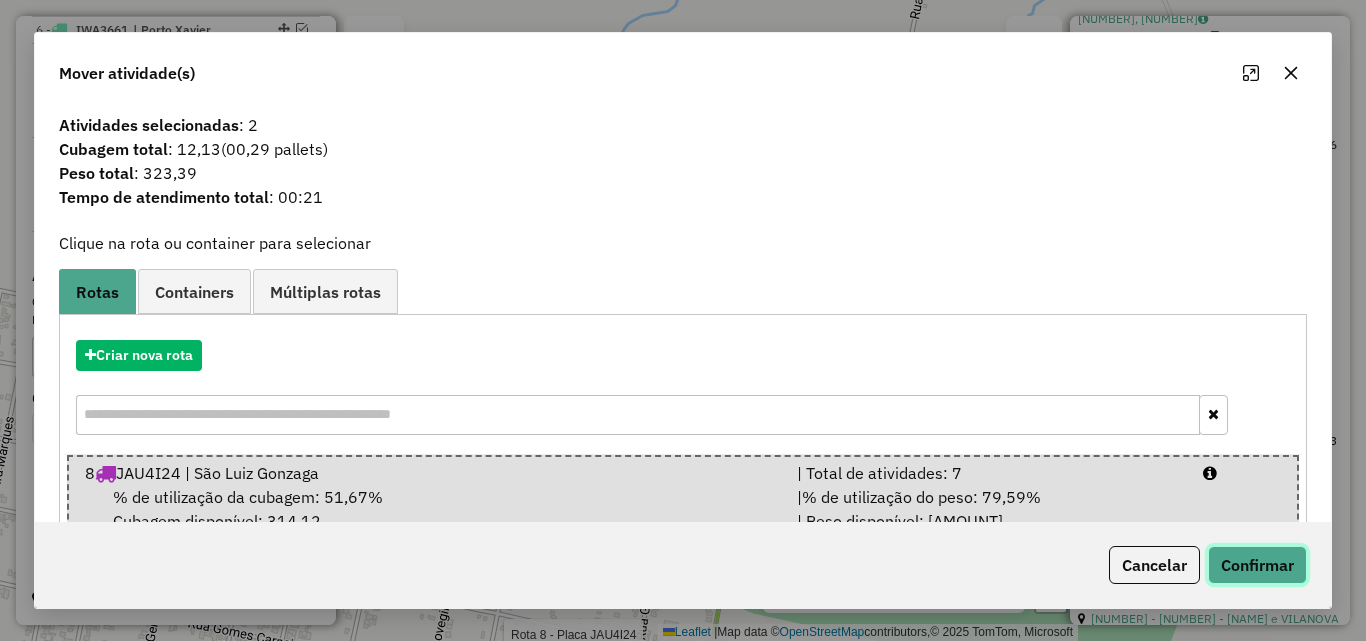 click on "Confirmar" 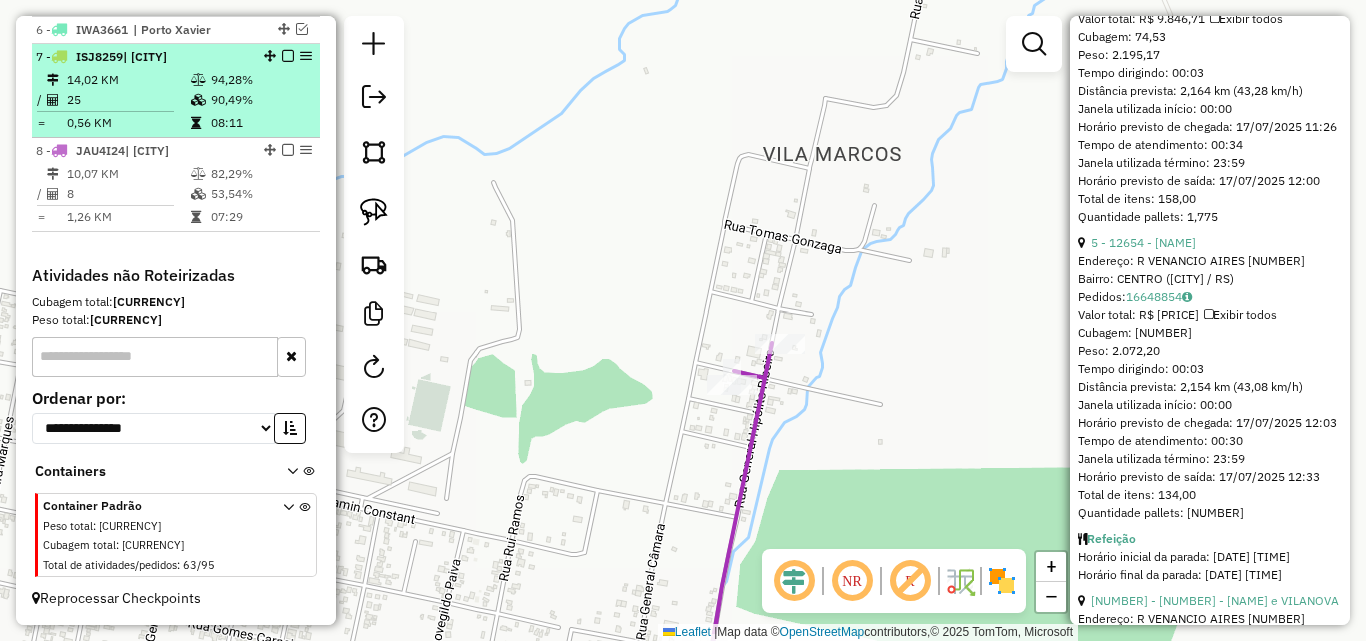 click at bounding box center (113, 111) 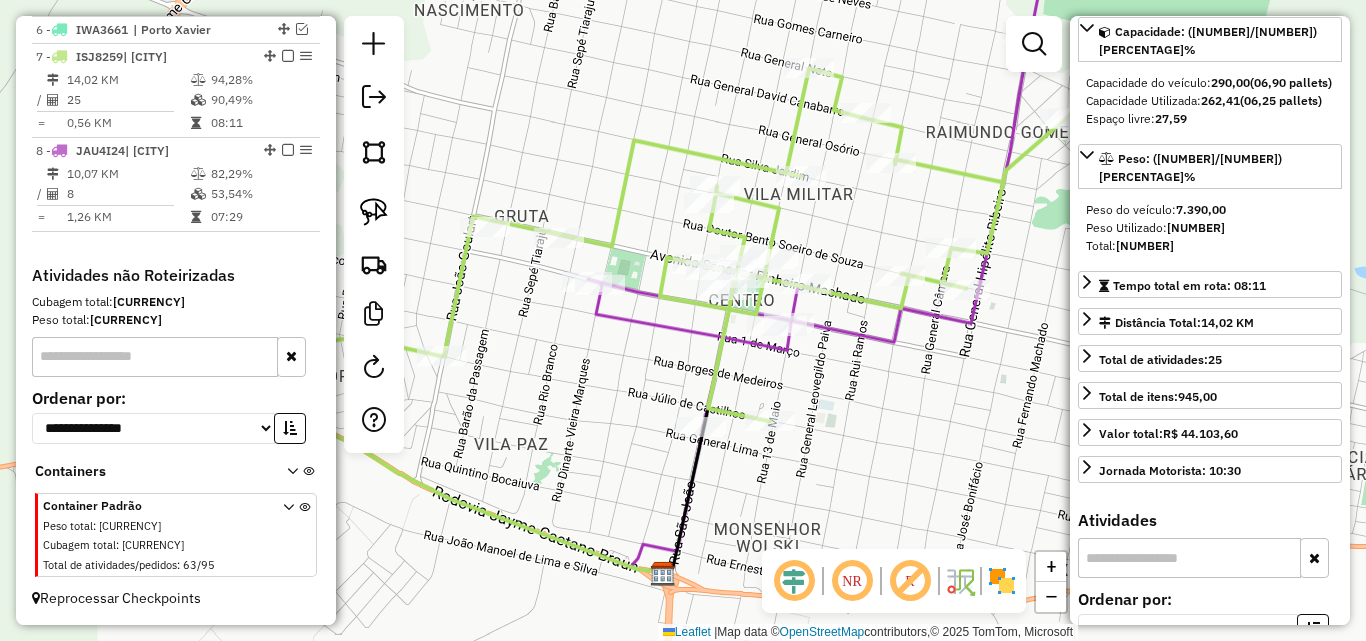 scroll, scrollTop: 182, scrollLeft: 0, axis: vertical 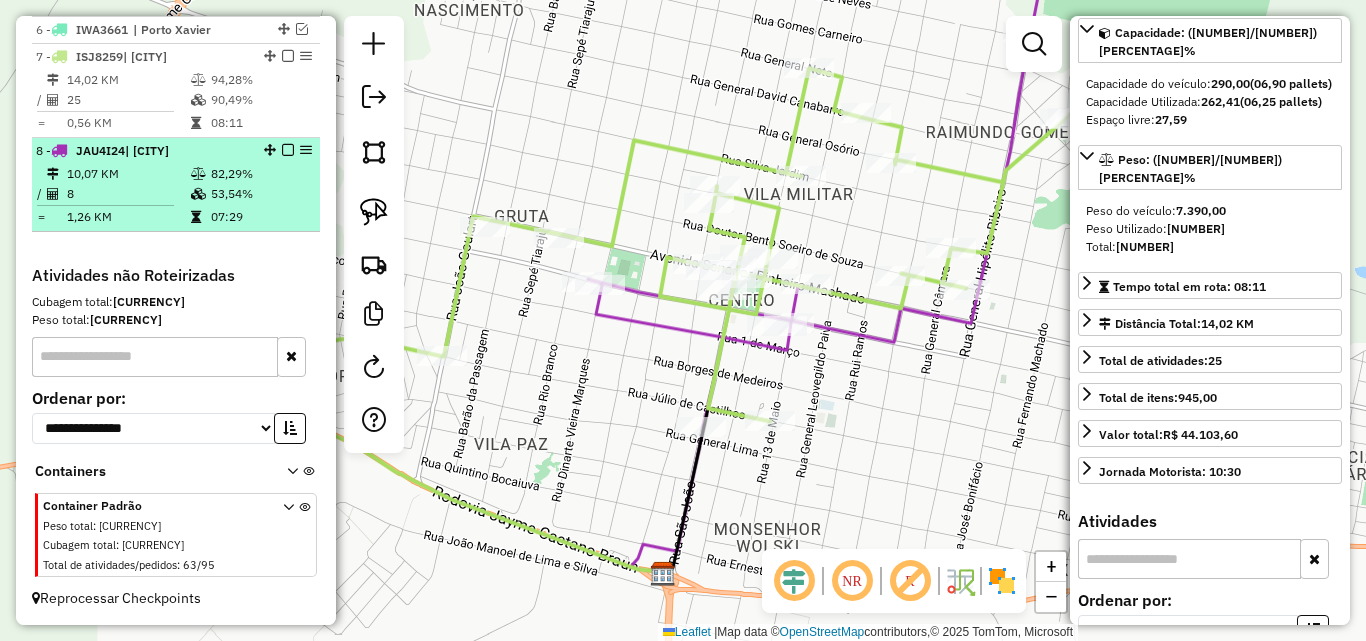 click on "10,07 KM" at bounding box center [128, 174] 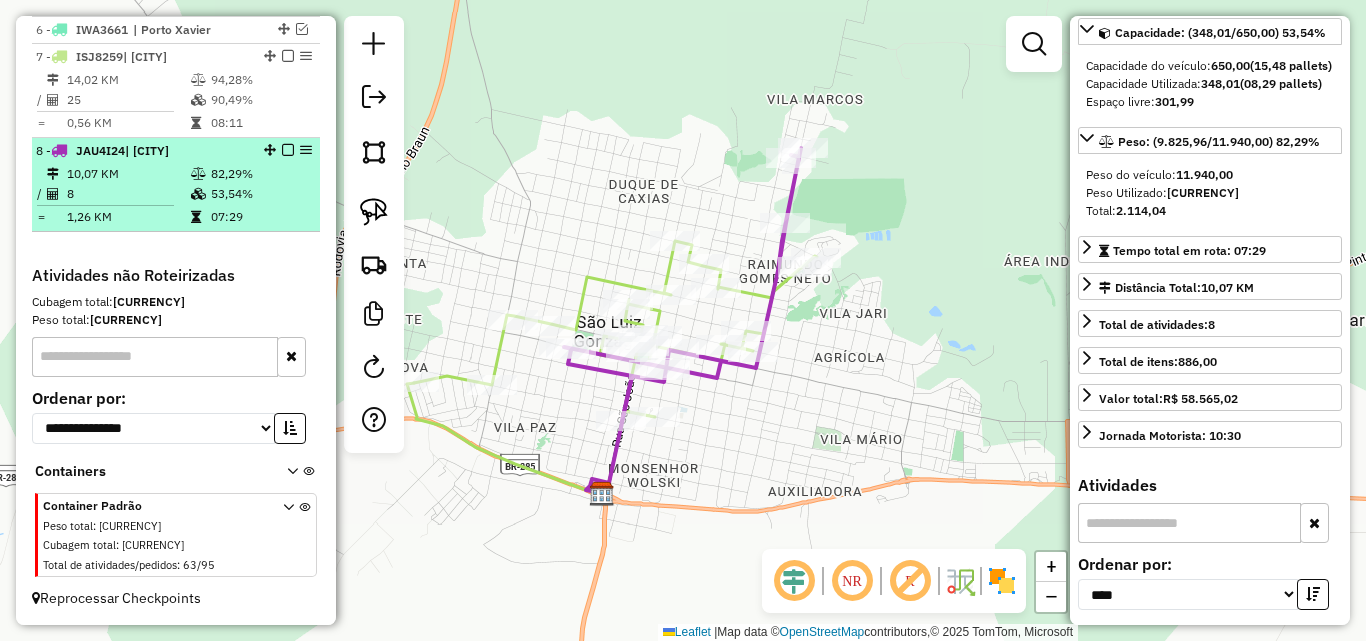 click at bounding box center [288, 150] 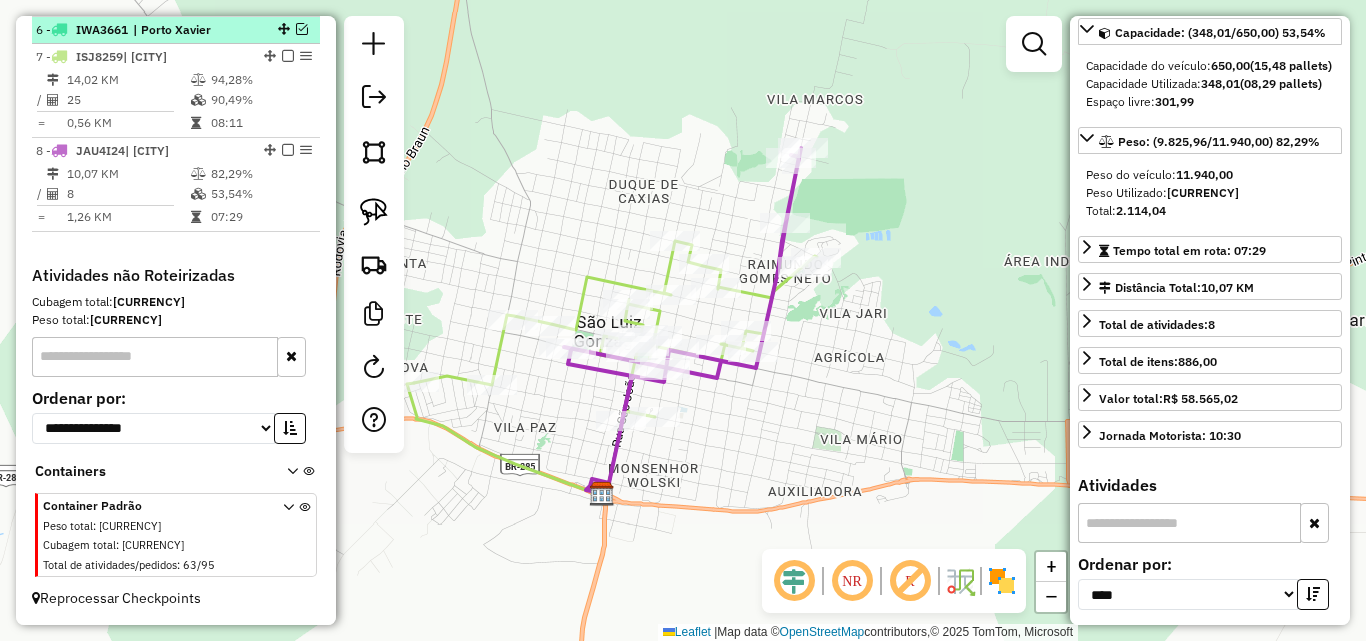 scroll, scrollTop: 817, scrollLeft: 0, axis: vertical 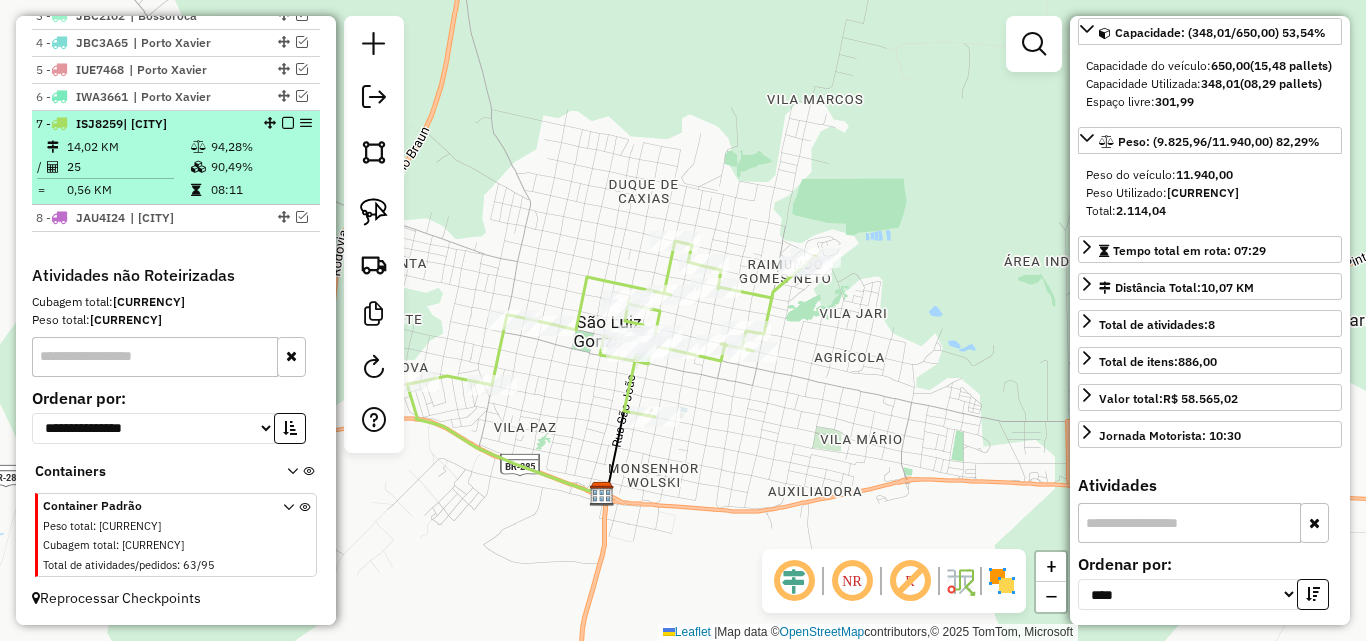 click at bounding box center (288, 123) 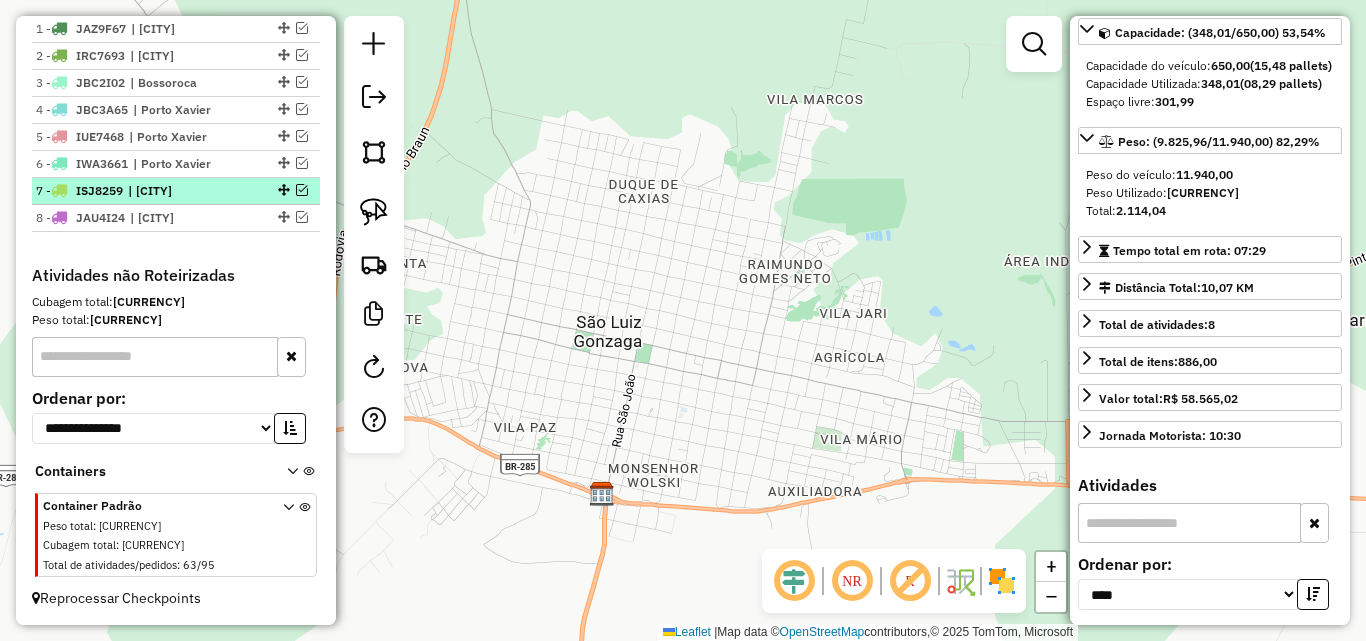 scroll, scrollTop: 750, scrollLeft: 0, axis: vertical 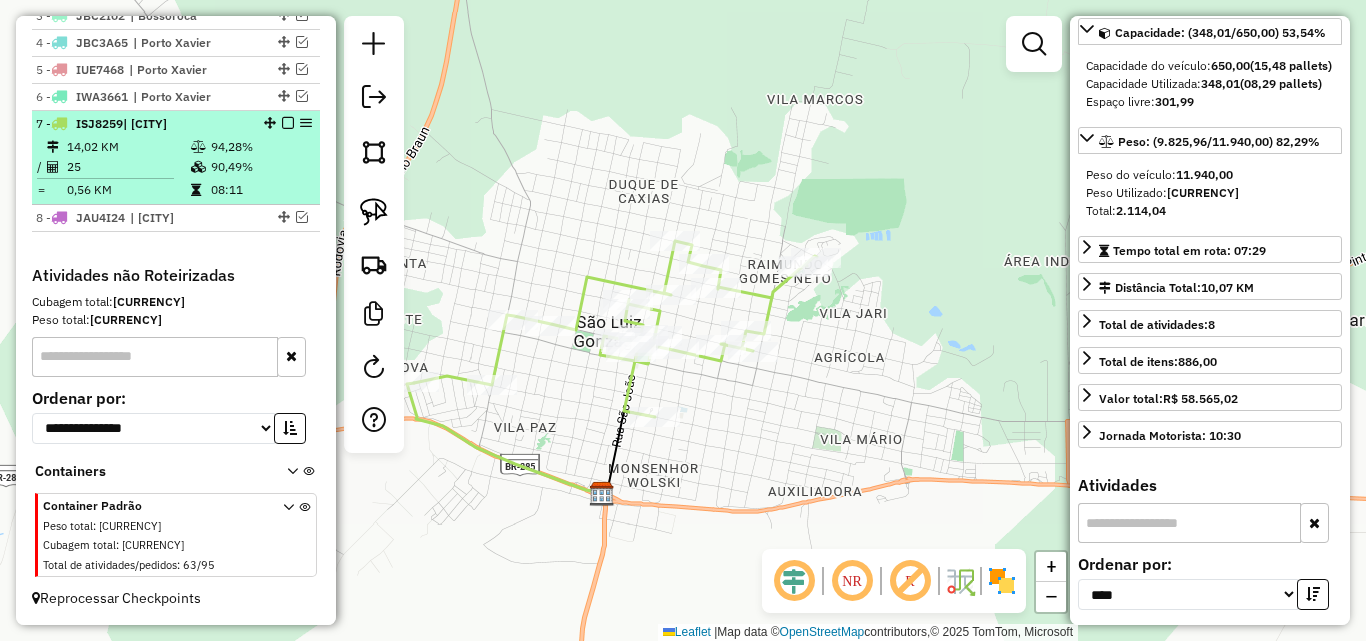 click on "25" at bounding box center [128, 167] 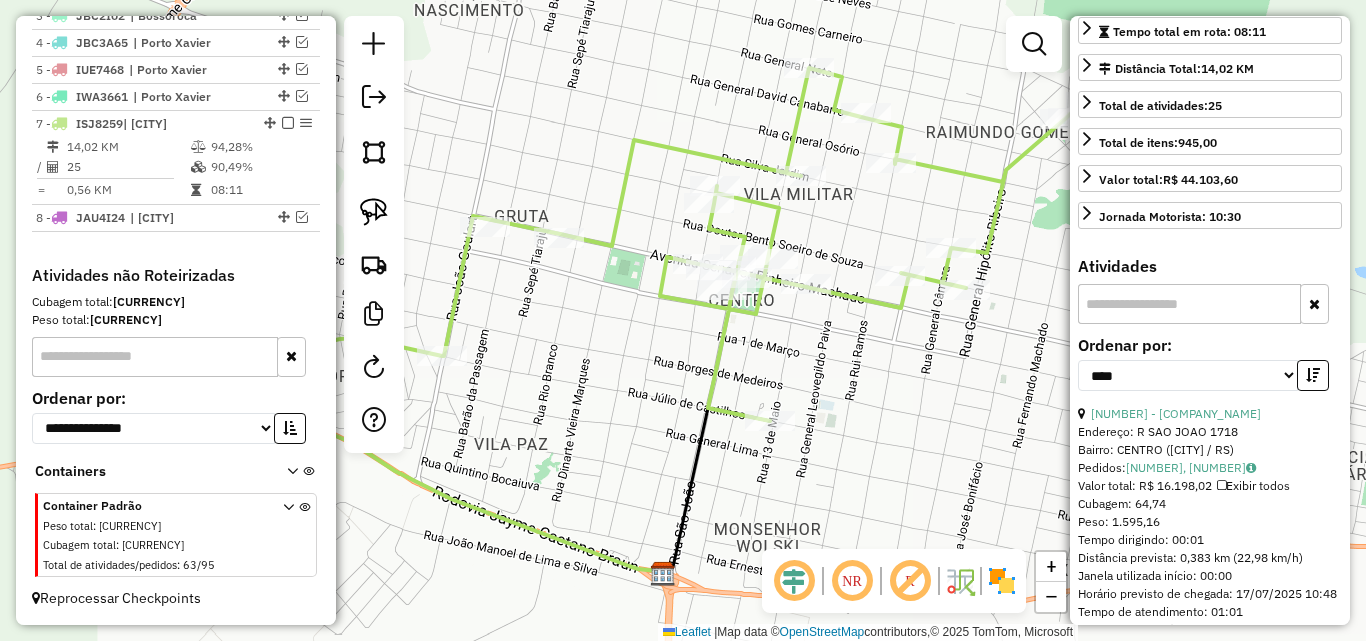 scroll, scrollTop: 682, scrollLeft: 0, axis: vertical 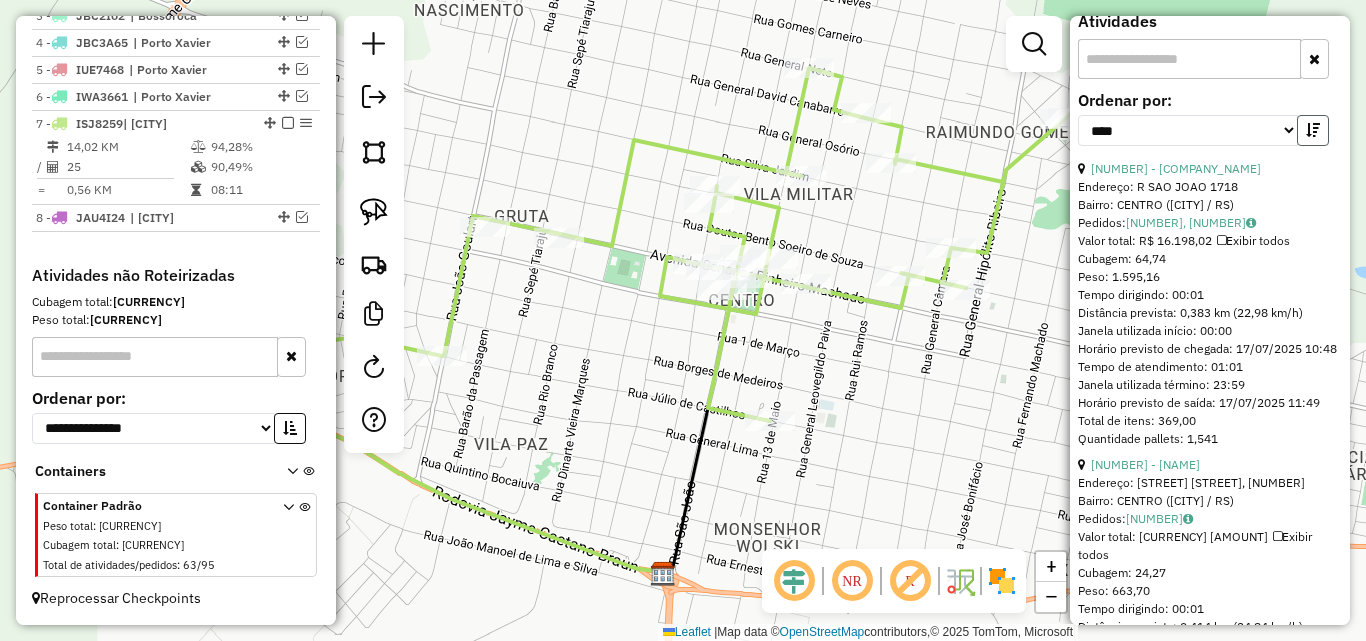 click at bounding box center [1313, 130] 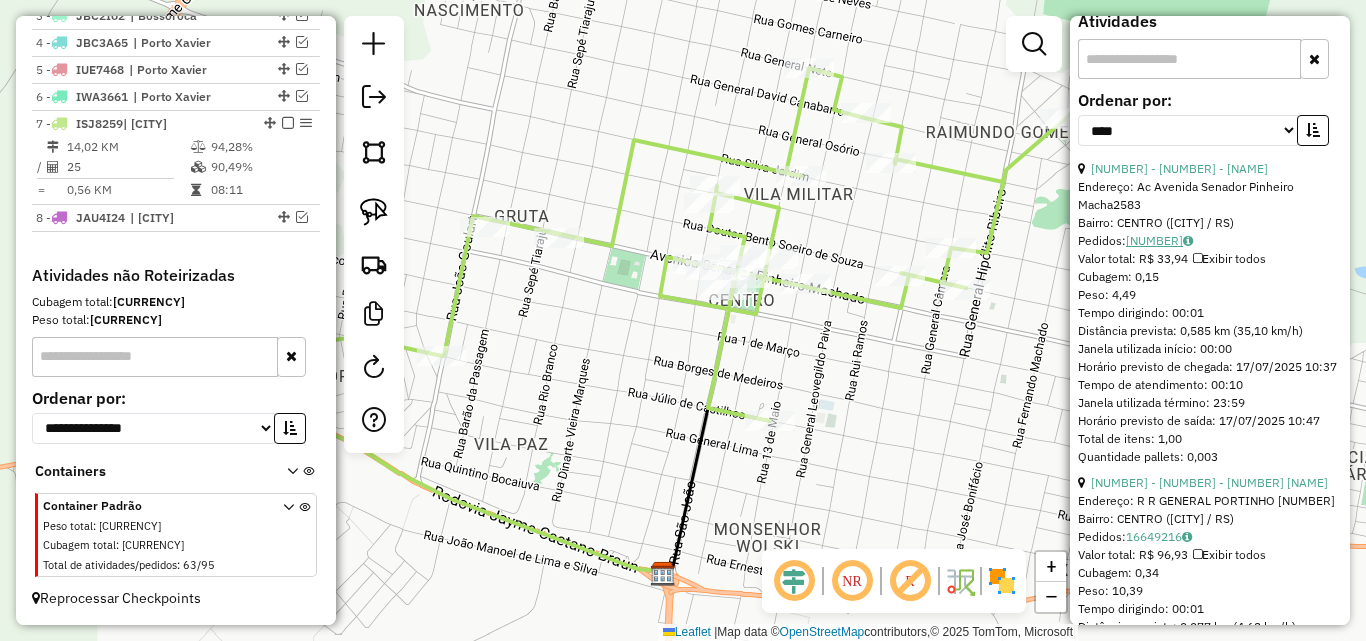 click on "[NUMBER]" at bounding box center (1159, 240) 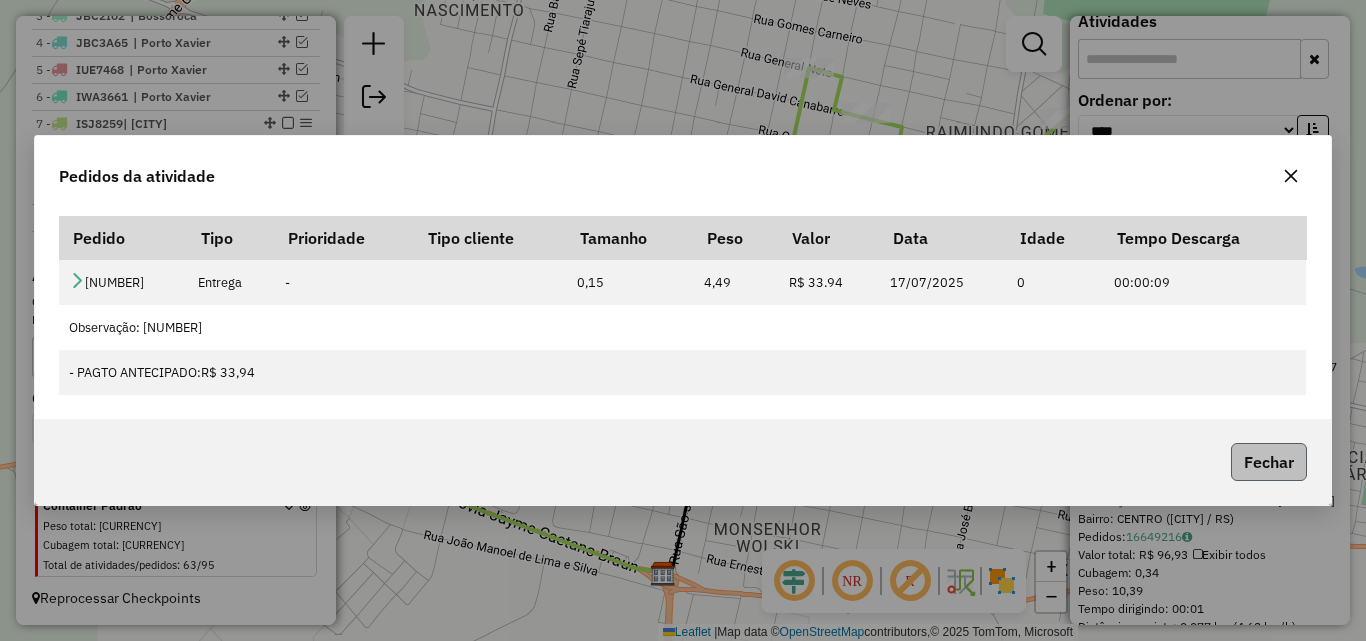 click on "Fechar" 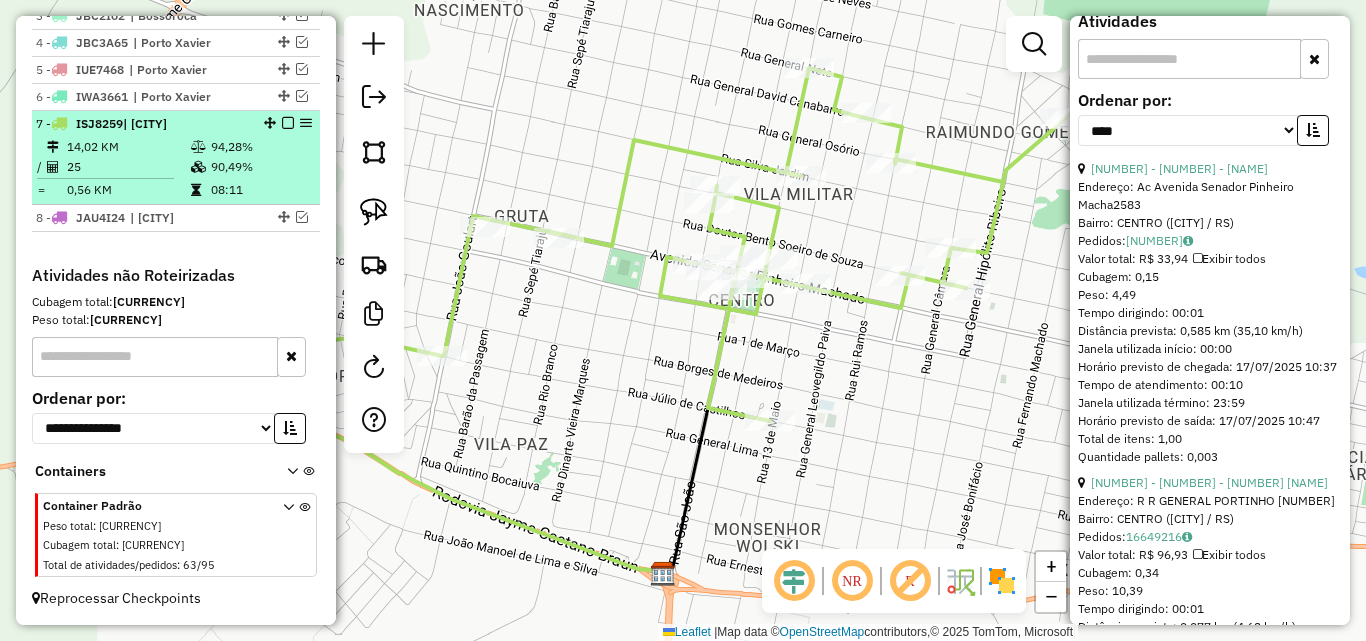 click at bounding box center (288, 123) 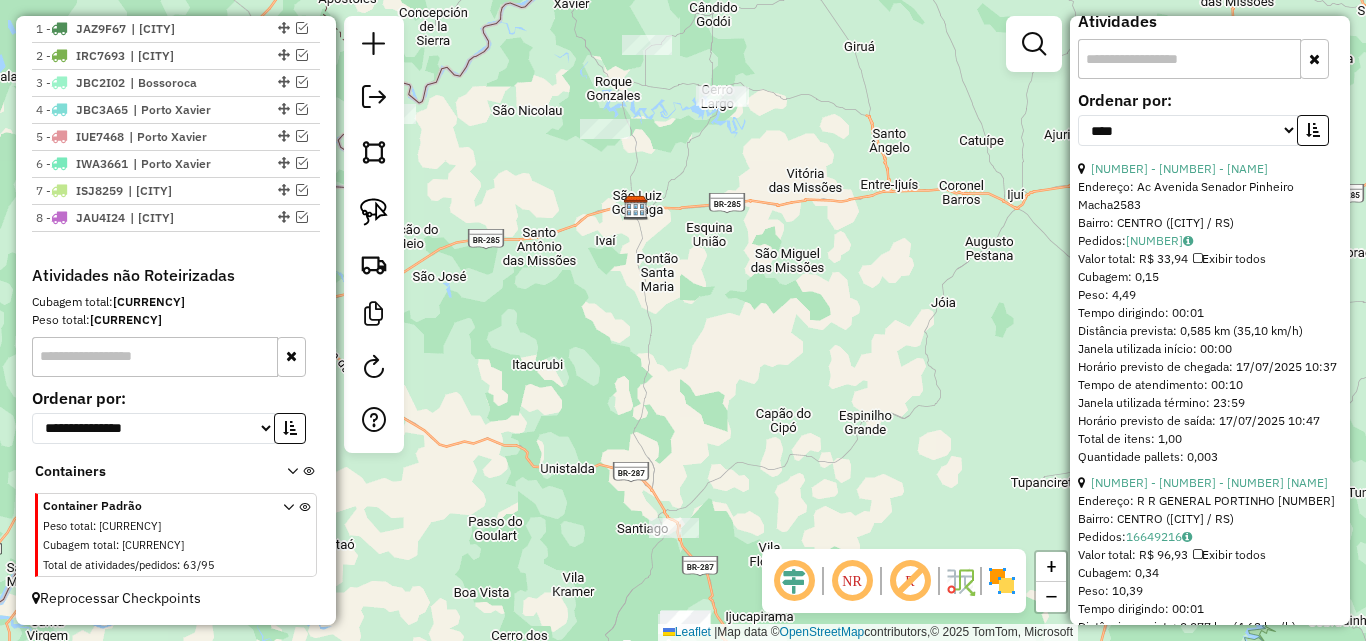 click on "Janela de atendimento Grade de atendimento Capacidade Transportadoras Veículos Cliente Pedidos  Rotas Selecione os dias de semana para filtrar as janelas de atendimento  Seg   Ter   Qua   Qui   Sex   Sáb   Dom  Informe o período da janela de atendimento: De: Até:  Filtrar exatamente a janela do cliente  Considerar janela de atendimento padrão  Selecione os dias de semana para filtrar as grades de atendimento  Seg   Ter   Qua   Qui   Sex   Sáb   Dom   Considerar clientes sem dia de atendimento cadastrado  Clientes fora do dia de atendimento selecionado Filtrar as atividades entre os valores definidos abaixo:  Peso mínimo:   Peso máximo:   Cubagem mínima:   Cubagem máxima:   De:   Até:  Filtrar as atividades entre o tempo de atendimento definido abaixo:  De:   Até:   Considerar capacidade total dos clientes não roteirizados Transportadora: Selecione um ou mais itens Tipo de veículo: Selecione um ou mais itens Veículo: Selecione um ou mais itens Motorista: Selecione um ou mais itens Nome: Rótulo:" 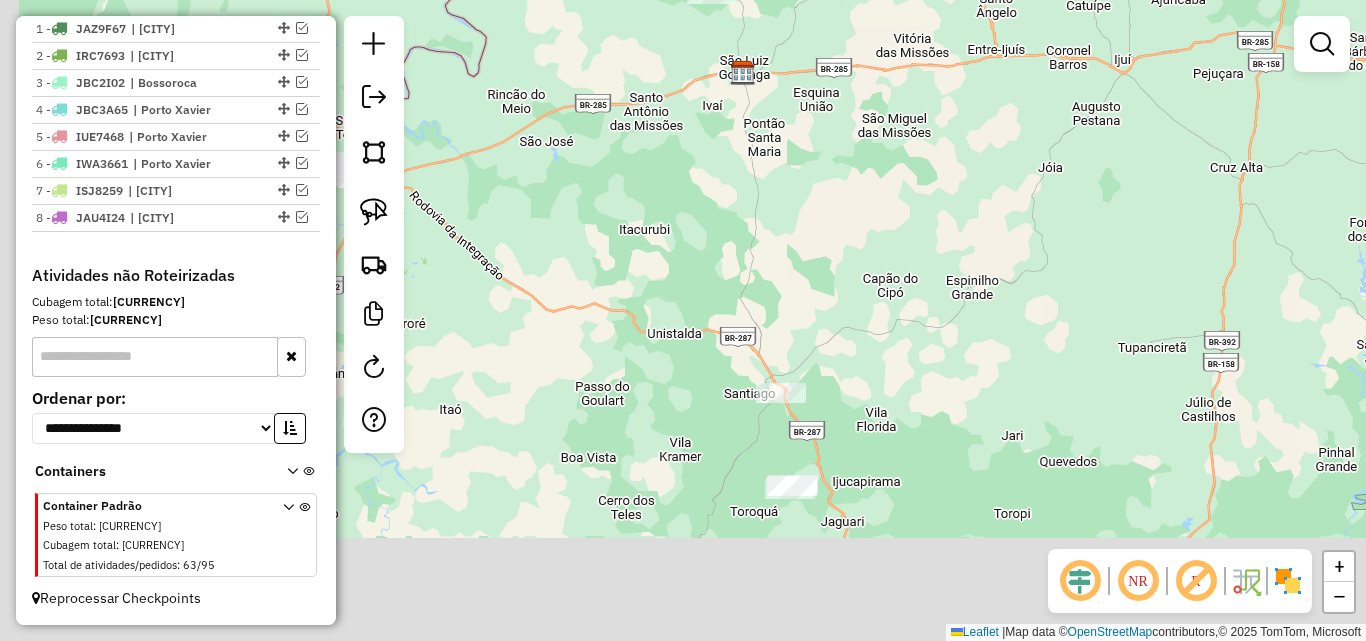 drag, startPoint x: 563, startPoint y: 298, endPoint x: 687, endPoint y: 140, distance: 200.8482 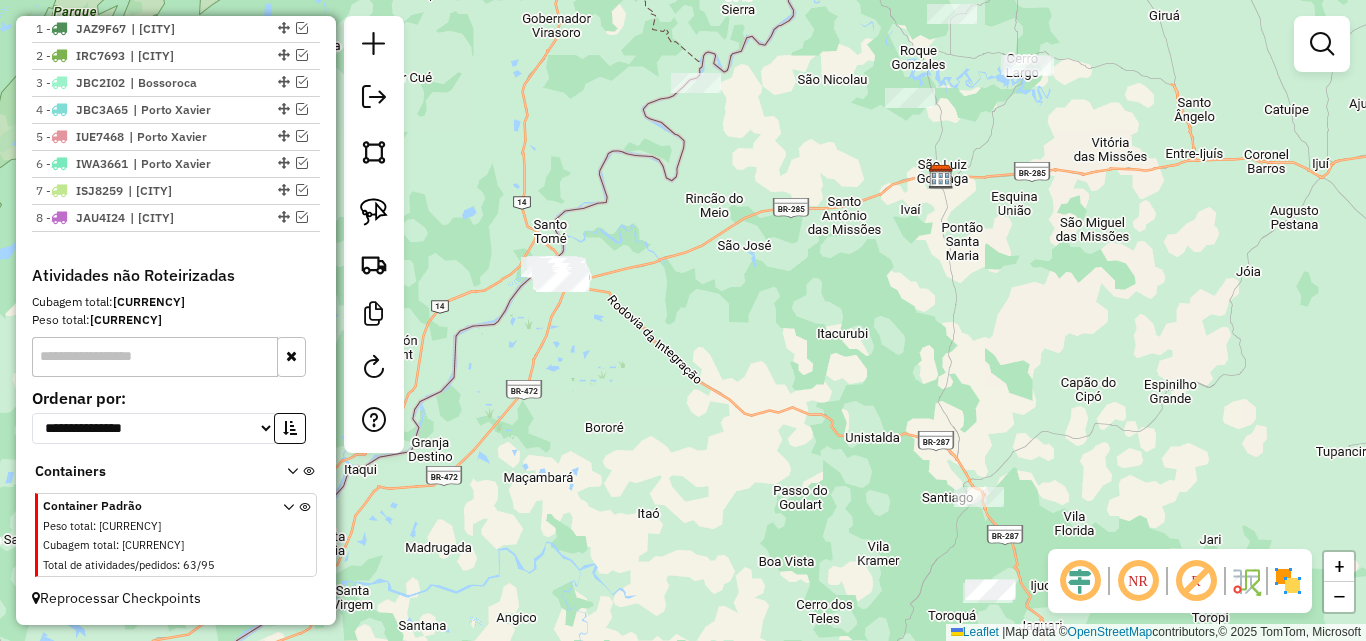 drag, startPoint x: 649, startPoint y: 244, endPoint x: 817, endPoint y: 366, distance: 207.62466 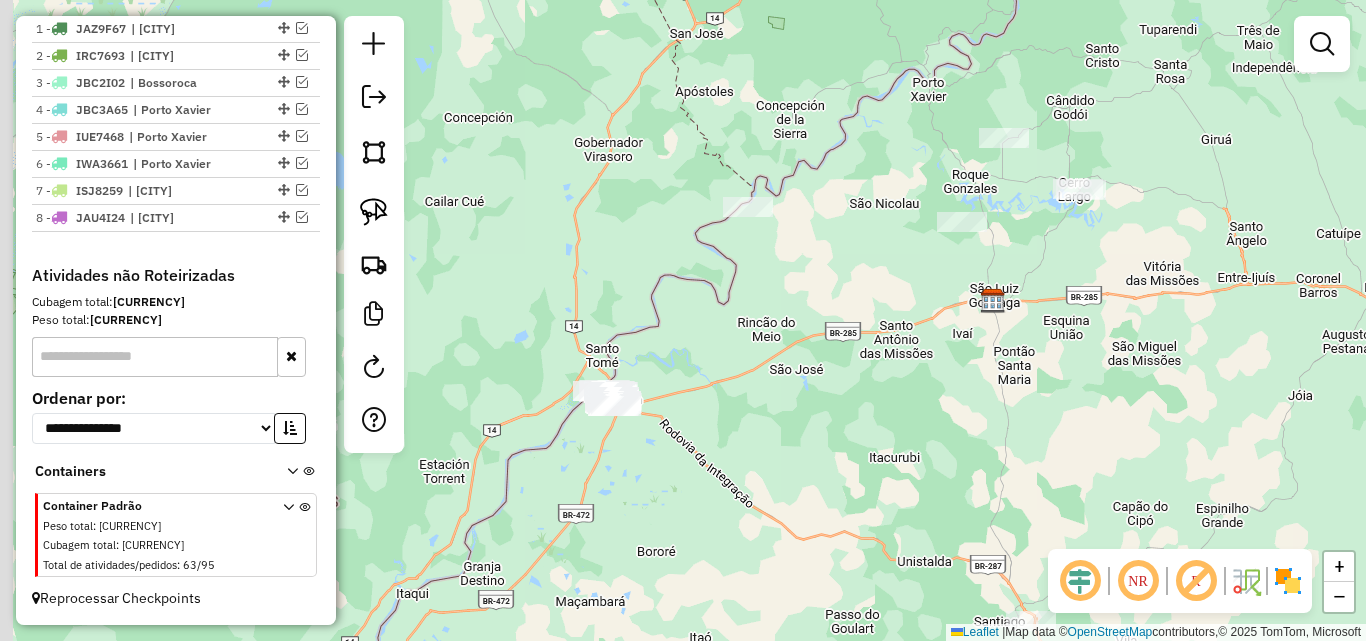 drag, startPoint x: 692, startPoint y: 231, endPoint x: 741, endPoint y: 350, distance: 128.69344 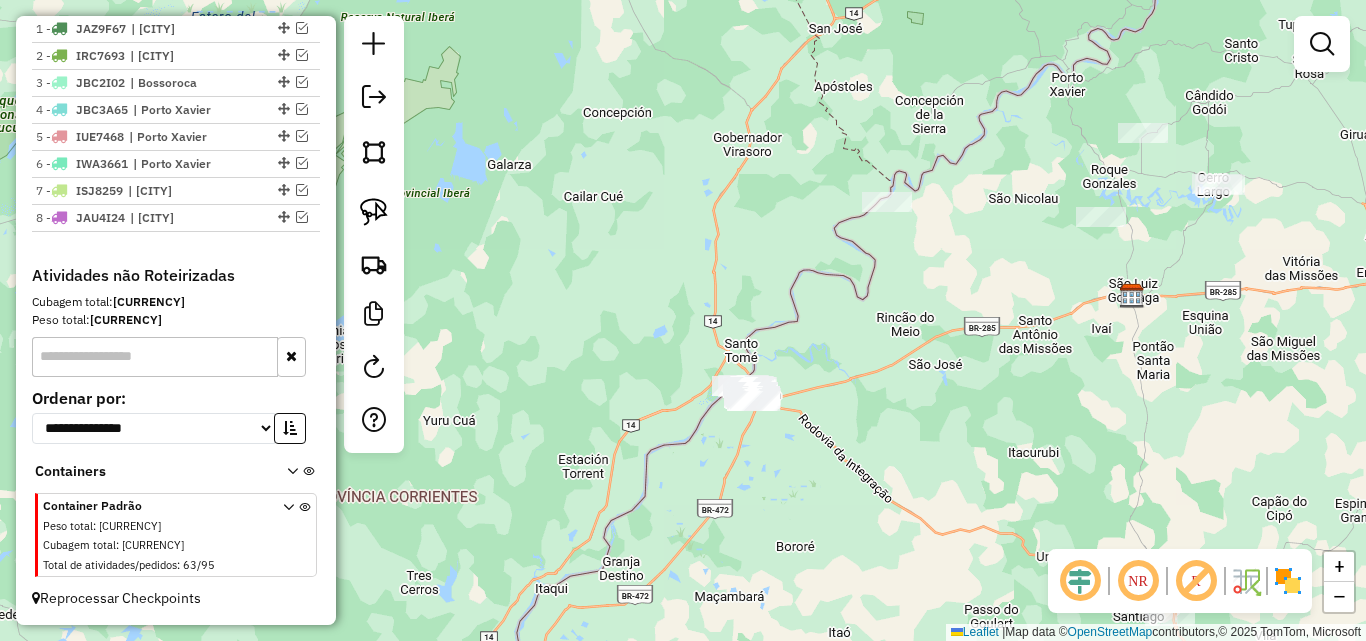 drag, startPoint x: 792, startPoint y: 375, endPoint x: 823, endPoint y: 370, distance: 31.400637 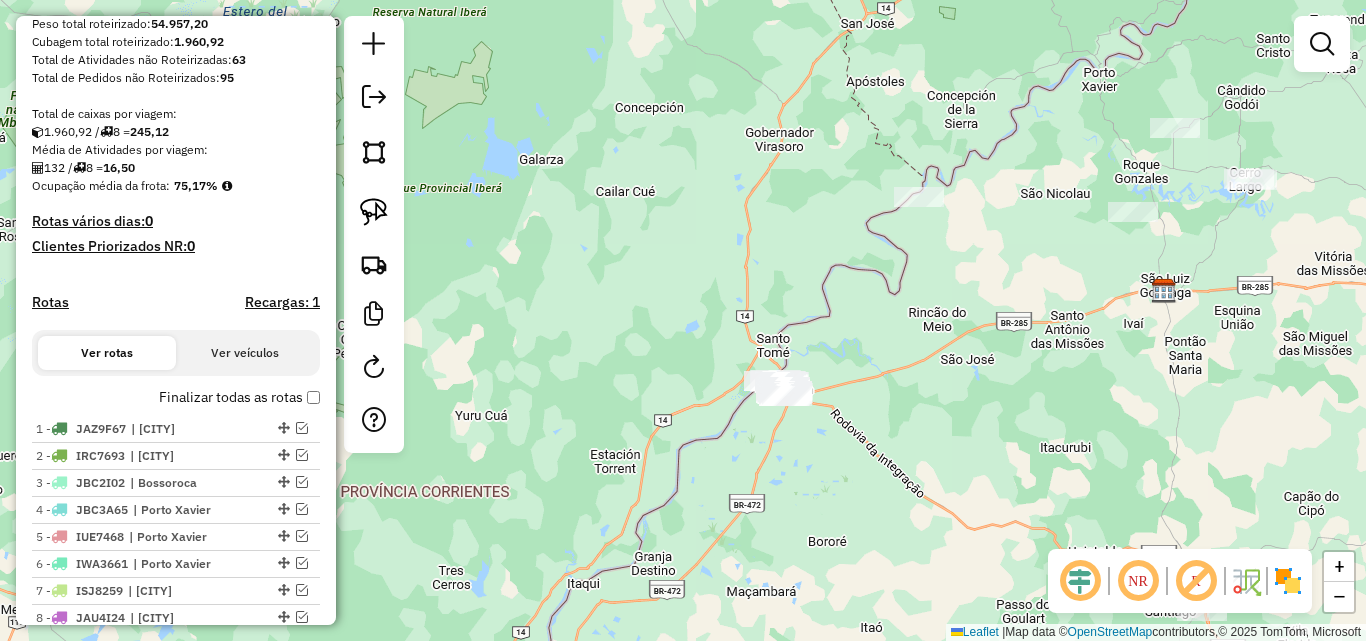 scroll, scrollTop: 150, scrollLeft: 0, axis: vertical 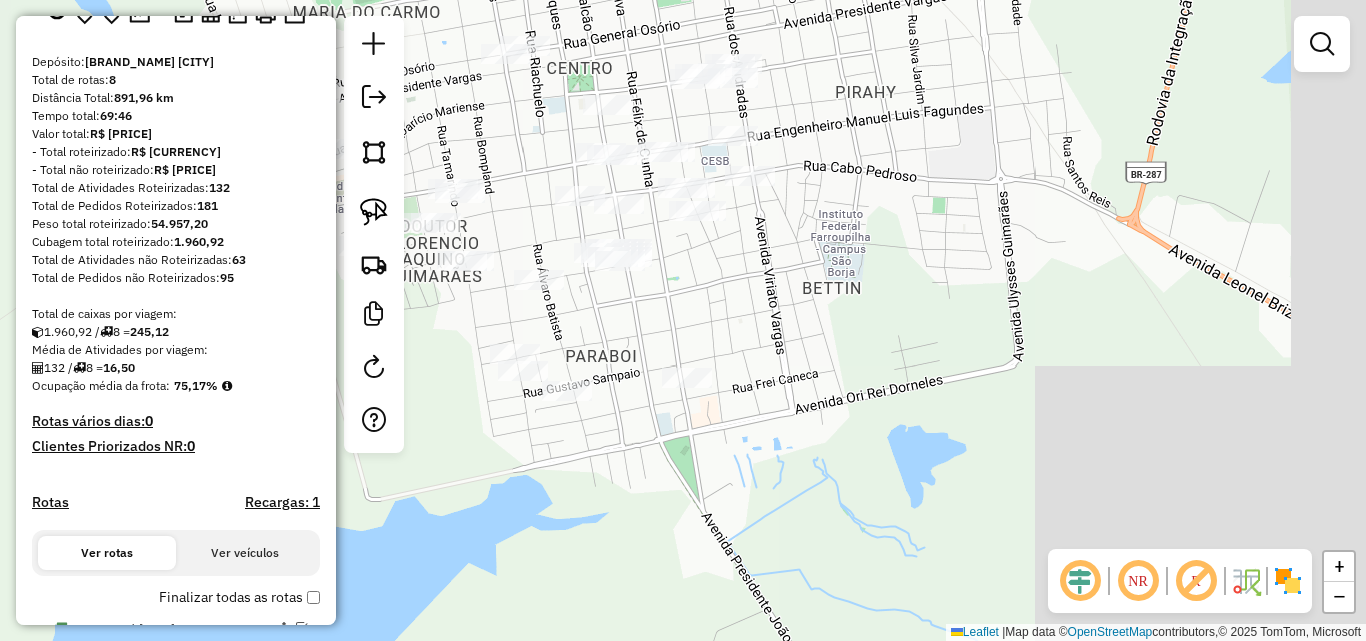 drag, startPoint x: 891, startPoint y: 454, endPoint x: 496, endPoint y: 669, distance: 449.72214 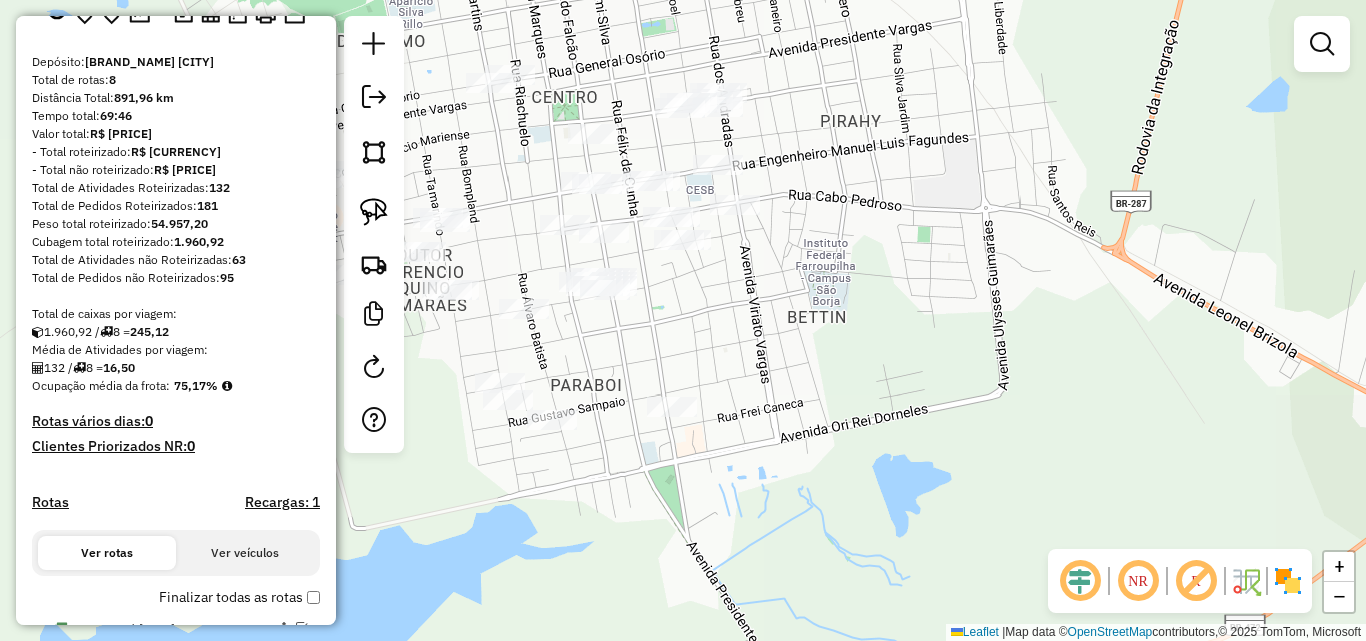 drag, startPoint x: 930, startPoint y: 441, endPoint x: 963, endPoint y: 576, distance: 138.97482 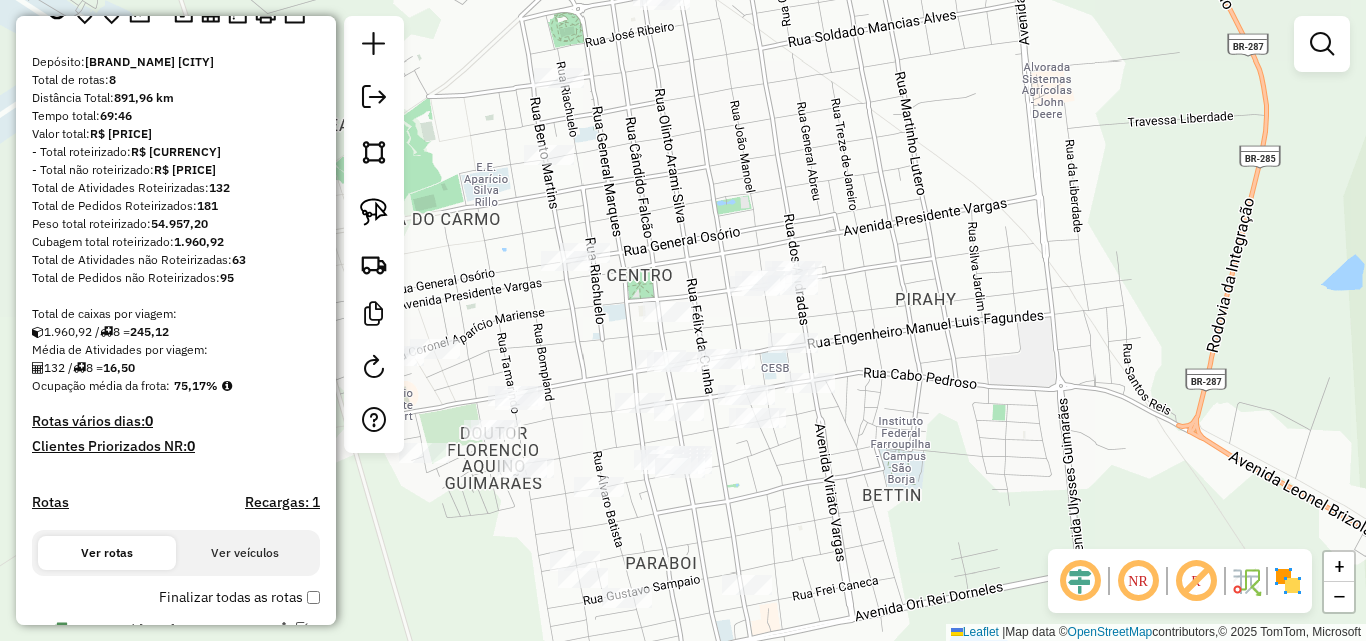 click on "Janela de atendimento Grade de atendimento Capacidade Transportadoras Veículos Cliente Pedidos  Rotas Selecione os dias de semana para filtrar as janelas de atendimento  Seg   Ter   Qua   Qui   Sex   Sáb   Dom  Informe o período da janela de atendimento: De: Até:  Filtrar exatamente a janela do cliente  Considerar janela de atendimento padrão  Selecione os dias de semana para filtrar as grades de atendimento  Seg   Ter   Qua   Qui   Sex   Sáb   Dom   Considerar clientes sem dia de atendimento cadastrado  Clientes fora do dia de atendimento selecionado Filtrar as atividades entre os valores definidos abaixo:  Peso mínimo:   Peso máximo:   Cubagem mínima:   Cubagem máxima:   De:   Até:  Filtrar as atividades entre o tempo de atendimento definido abaixo:  De:   Até:   Considerar capacidade total dos clientes não roteirizados Transportadora: Selecione um ou mais itens Tipo de veículo: Selecione um ou mais itens Veículo: Selecione um ou mais itens Motorista: Selecione um ou mais itens Nome: Rótulo:" 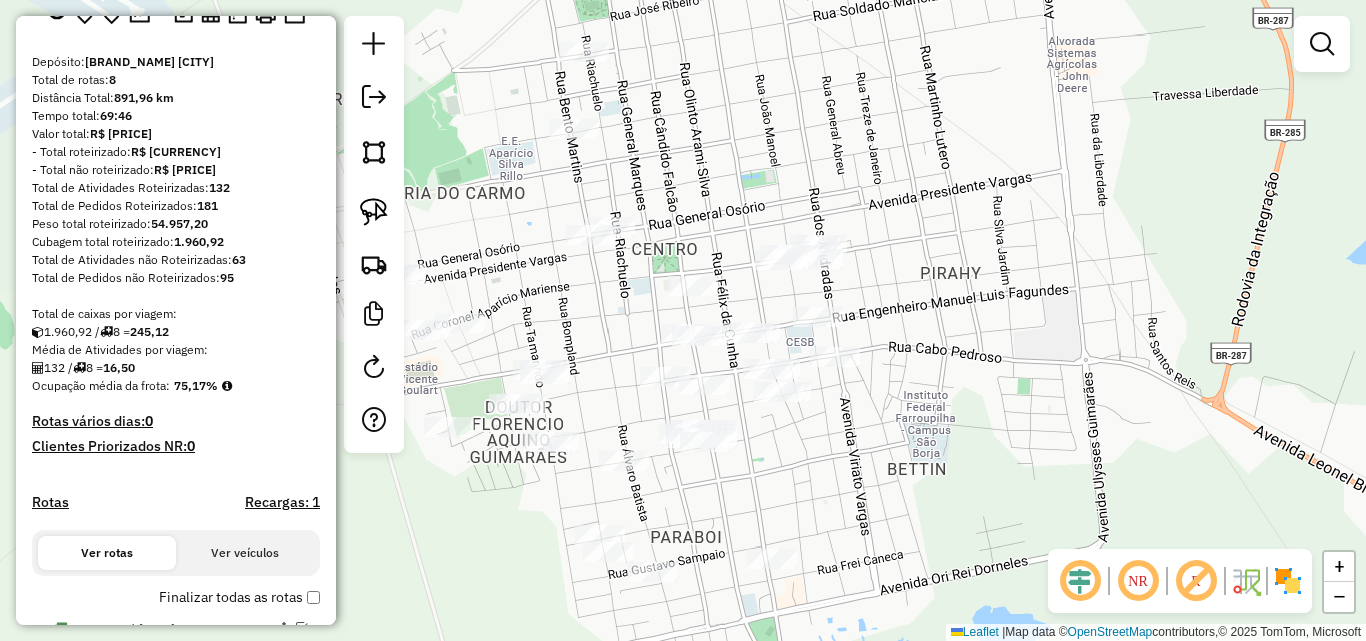 drag, startPoint x: 992, startPoint y: 312, endPoint x: 1070, endPoint y: 276, distance: 85.90693 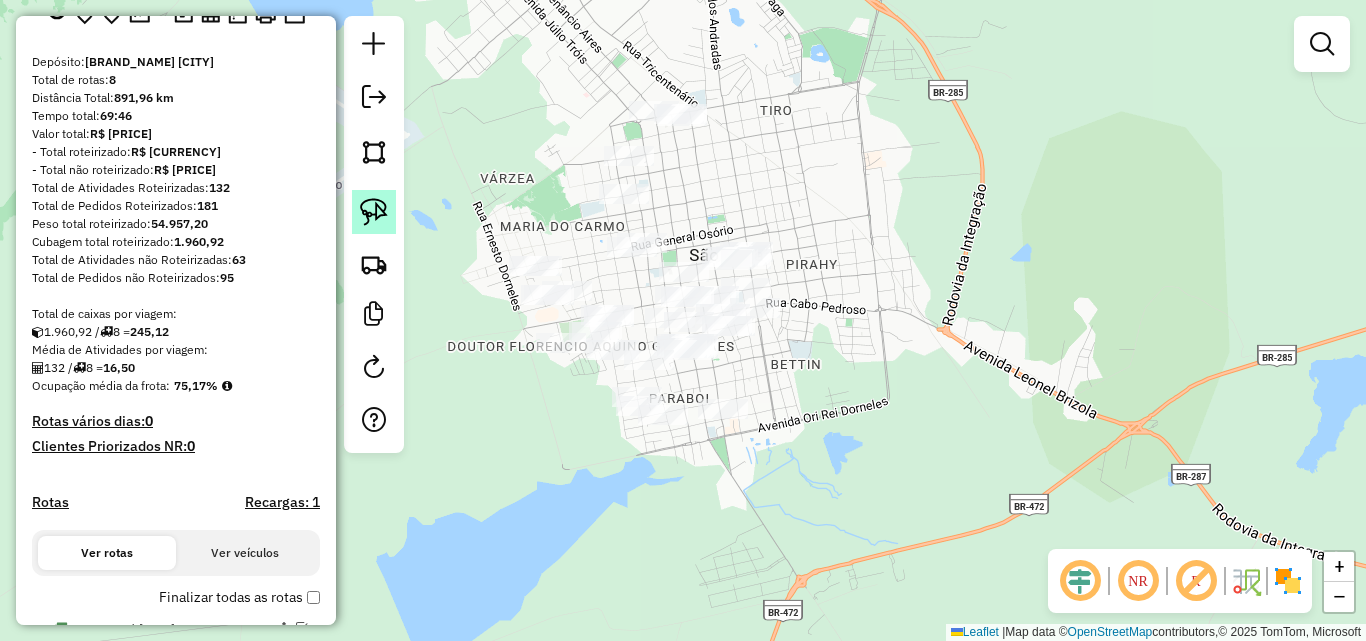 click 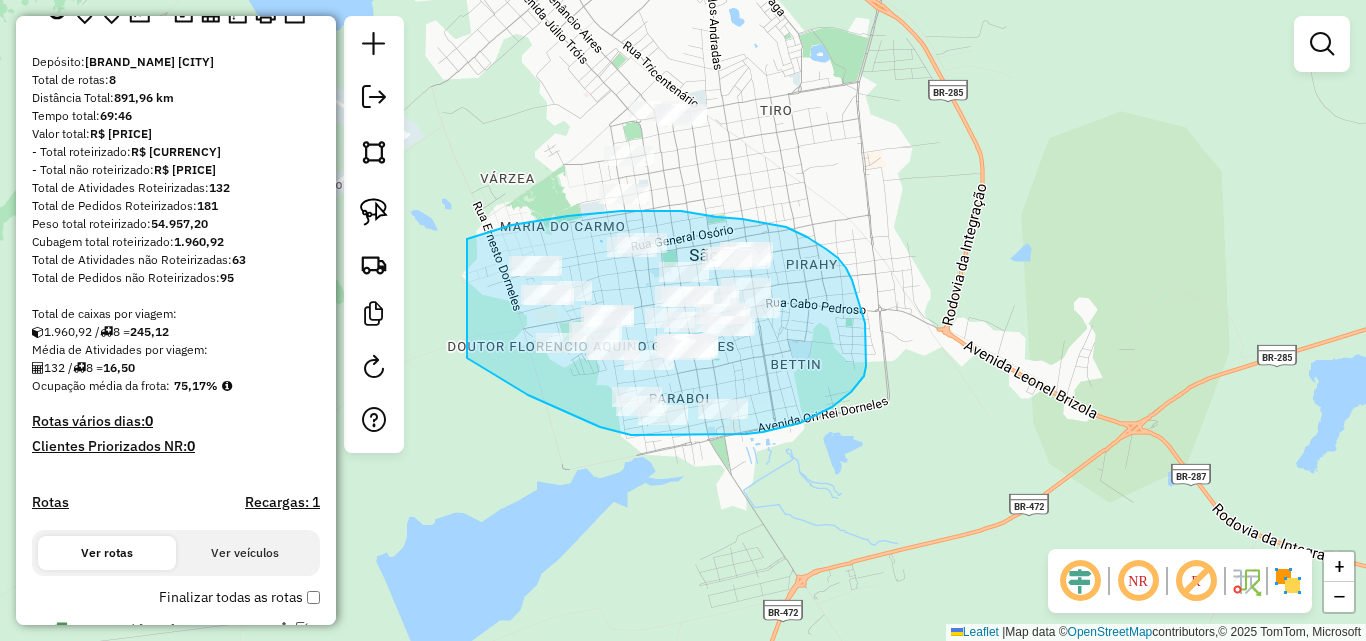 drag, startPoint x: 470, startPoint y: 238, endPoint x: 463, endPoint y: 354, distance: 116.21101 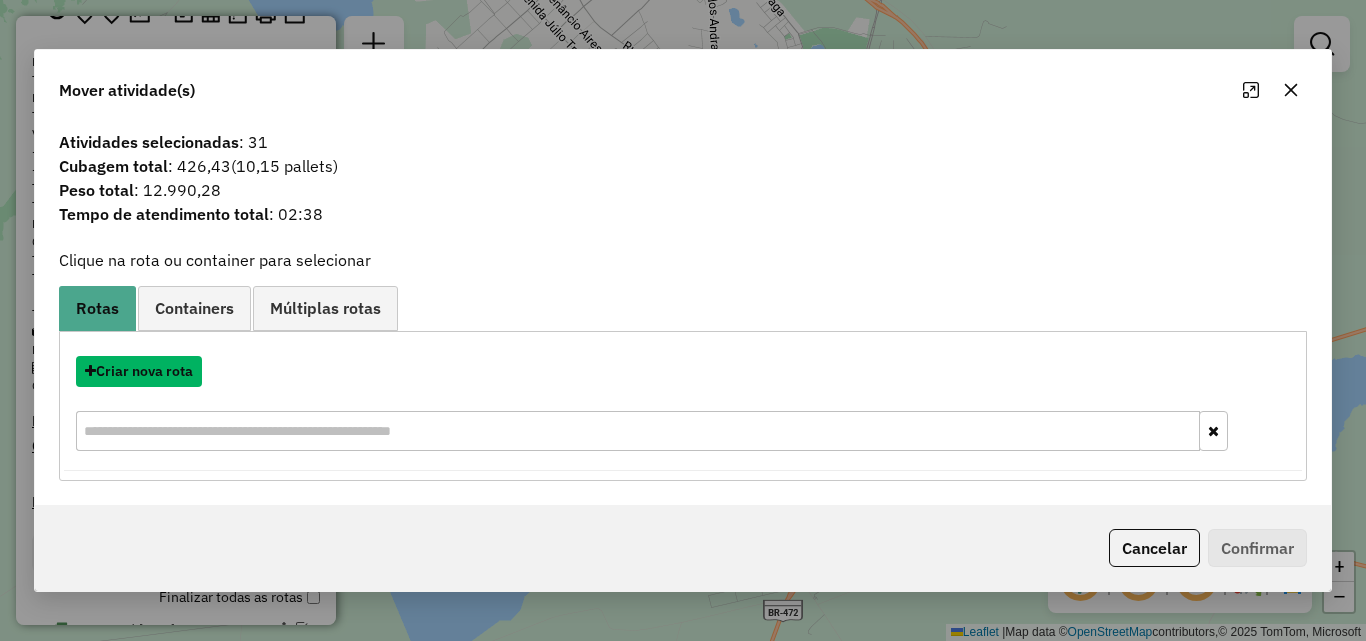 click on "Criar nova rota" at bounding box center (139, 371) 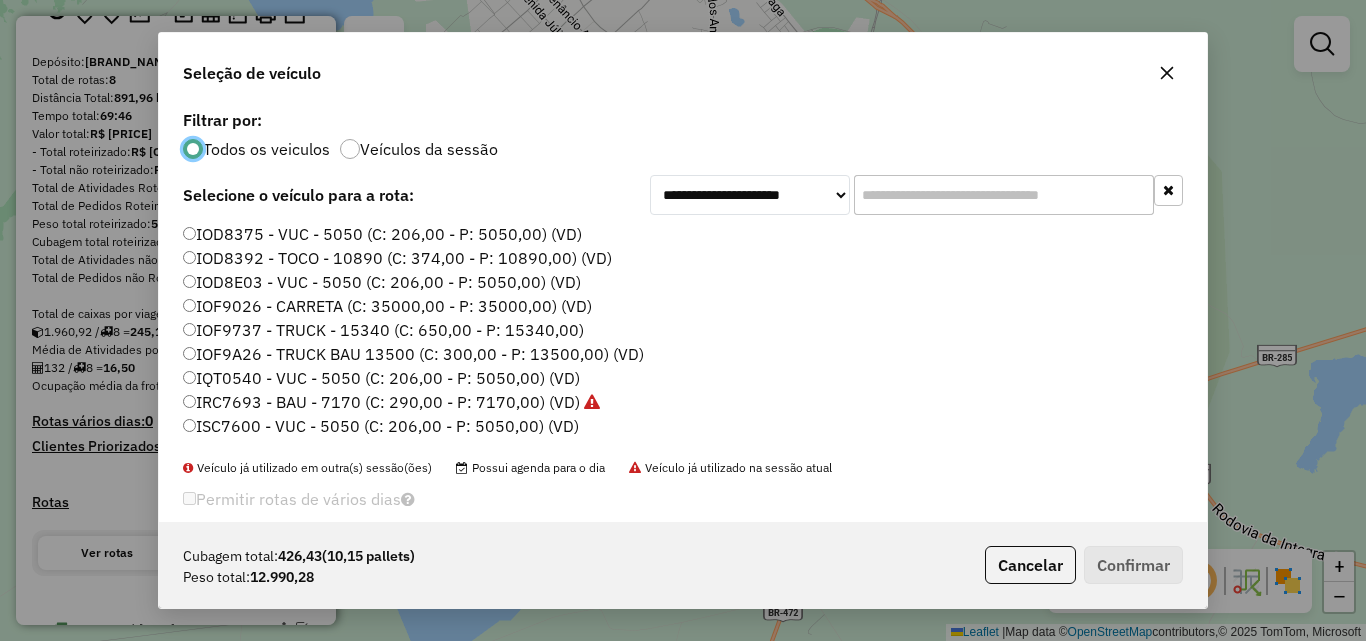 scroll, scrollTop: 11, scrollLeft: 6, axis: both 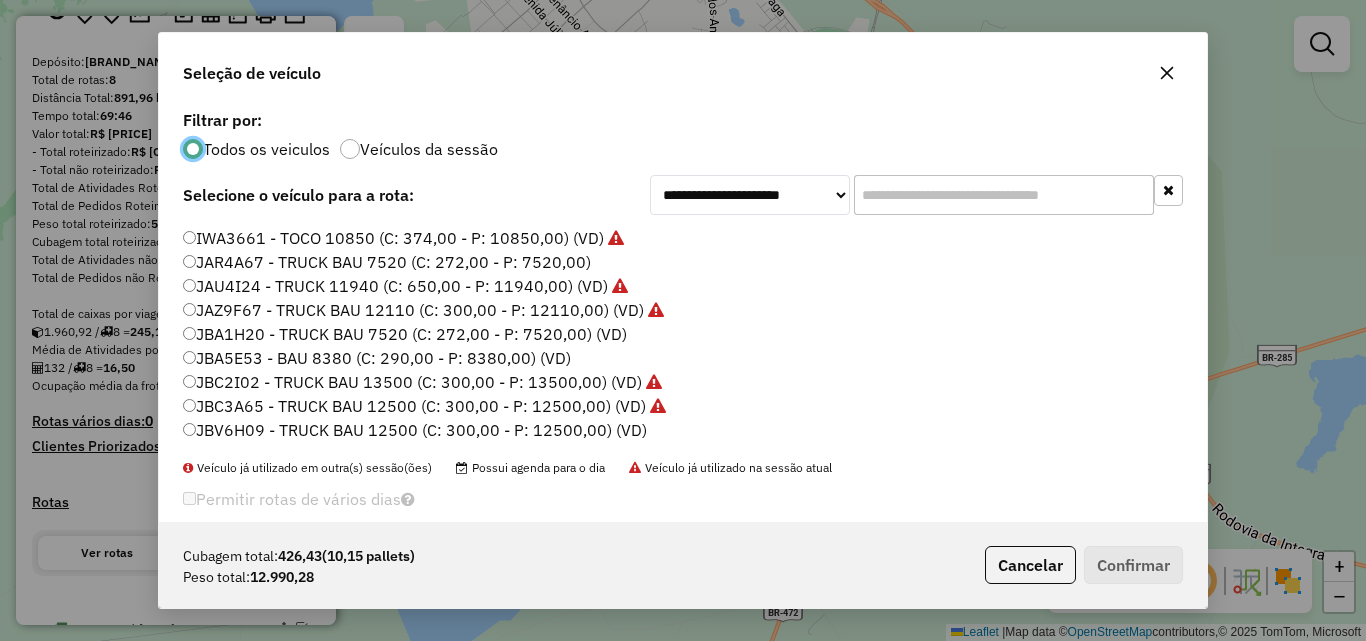 click on "JBA1H20 - TRUCK BAU 7520 (C: 272,00 - P: 7520,00) (VD)" 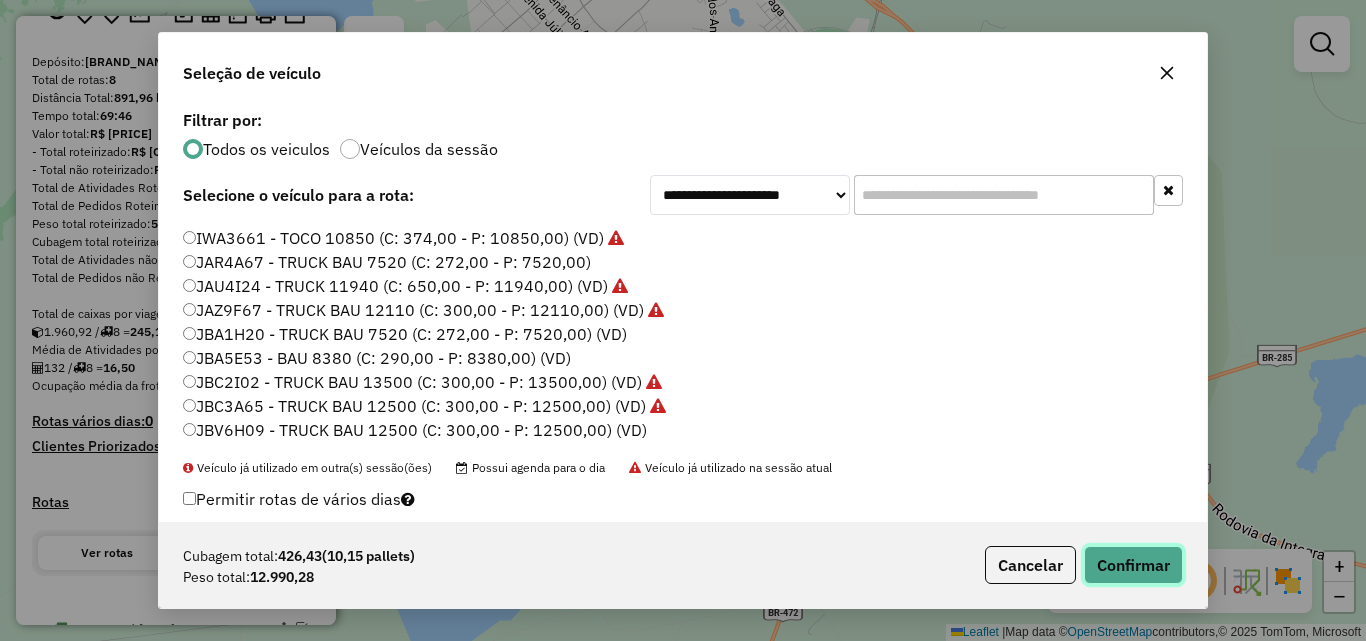 click on "Confirmar" 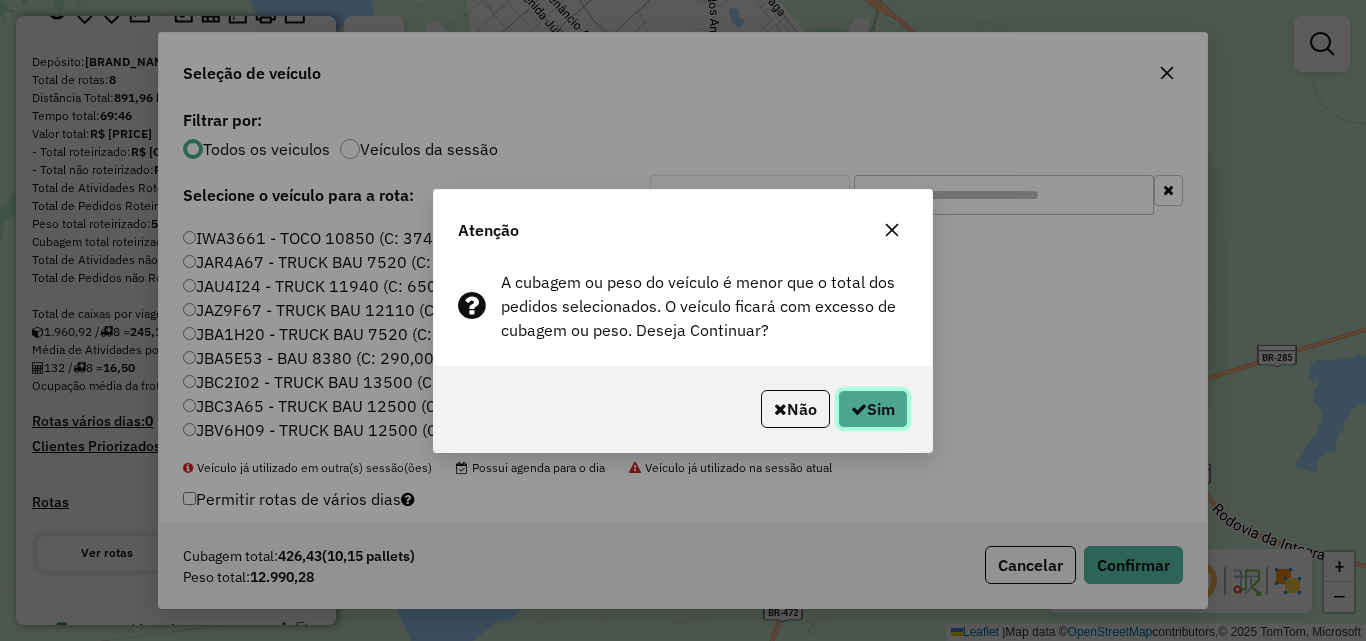 click 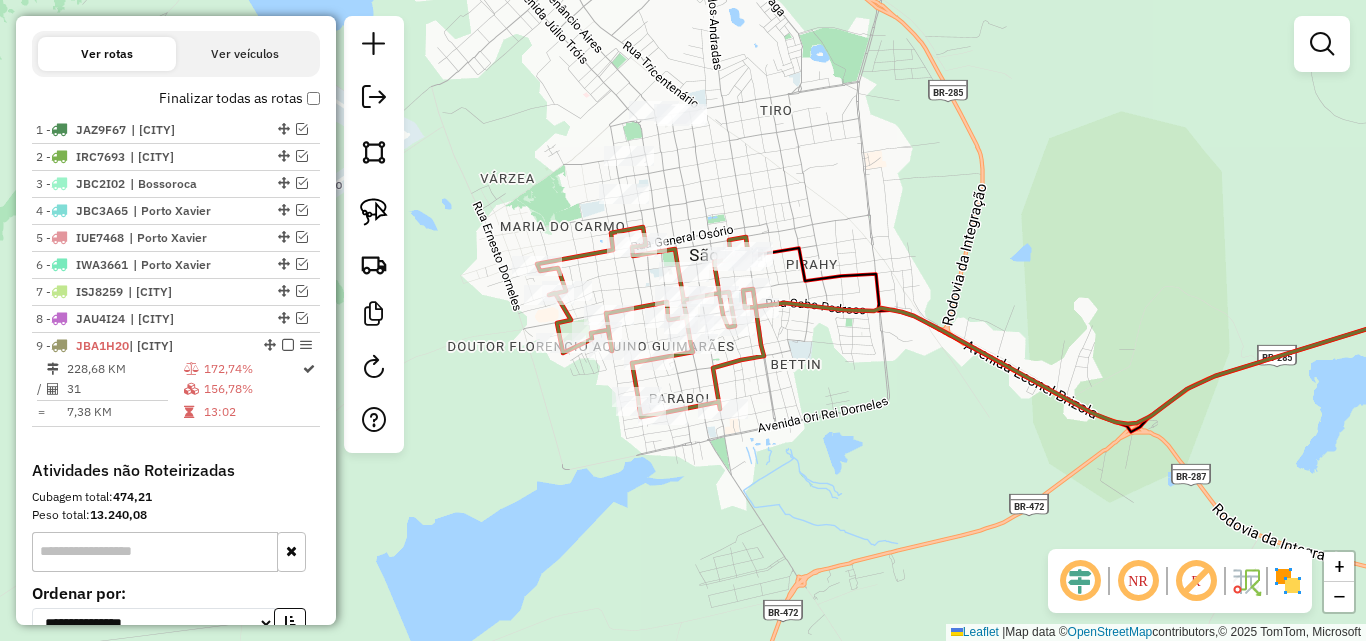 scroll, scrollTop: 650, scrollLeft: 0, axis: vertical 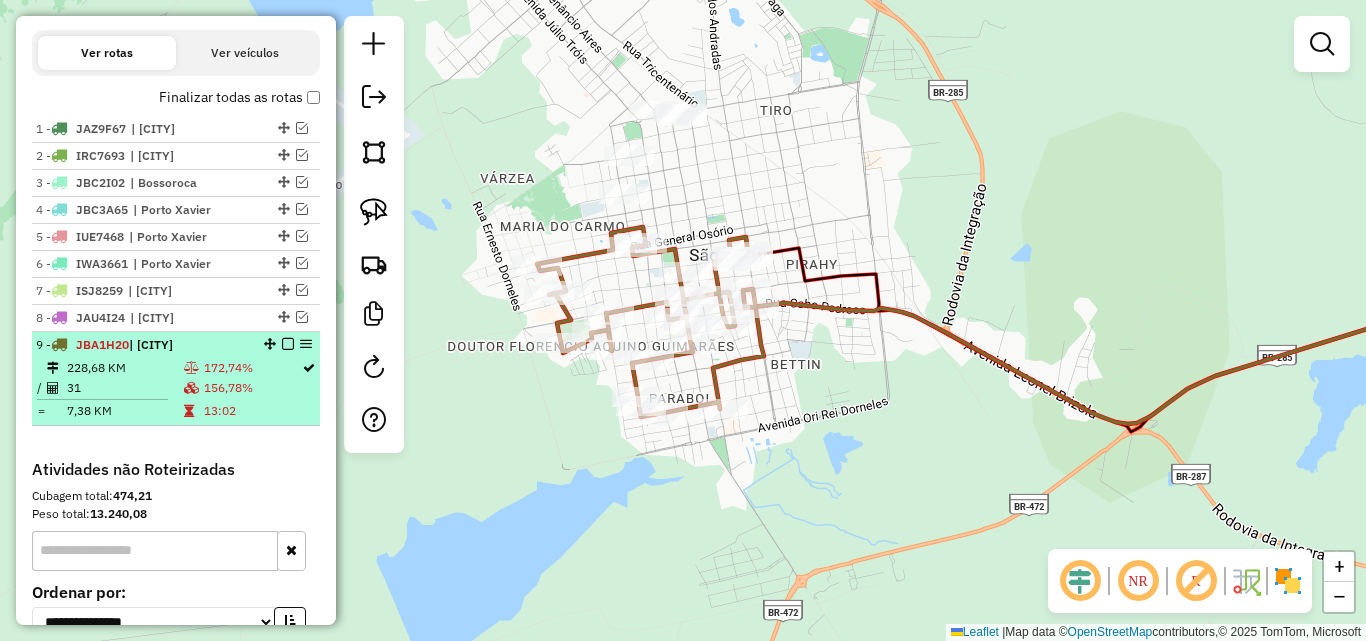 click on "31" at bounding box center (124, 388) 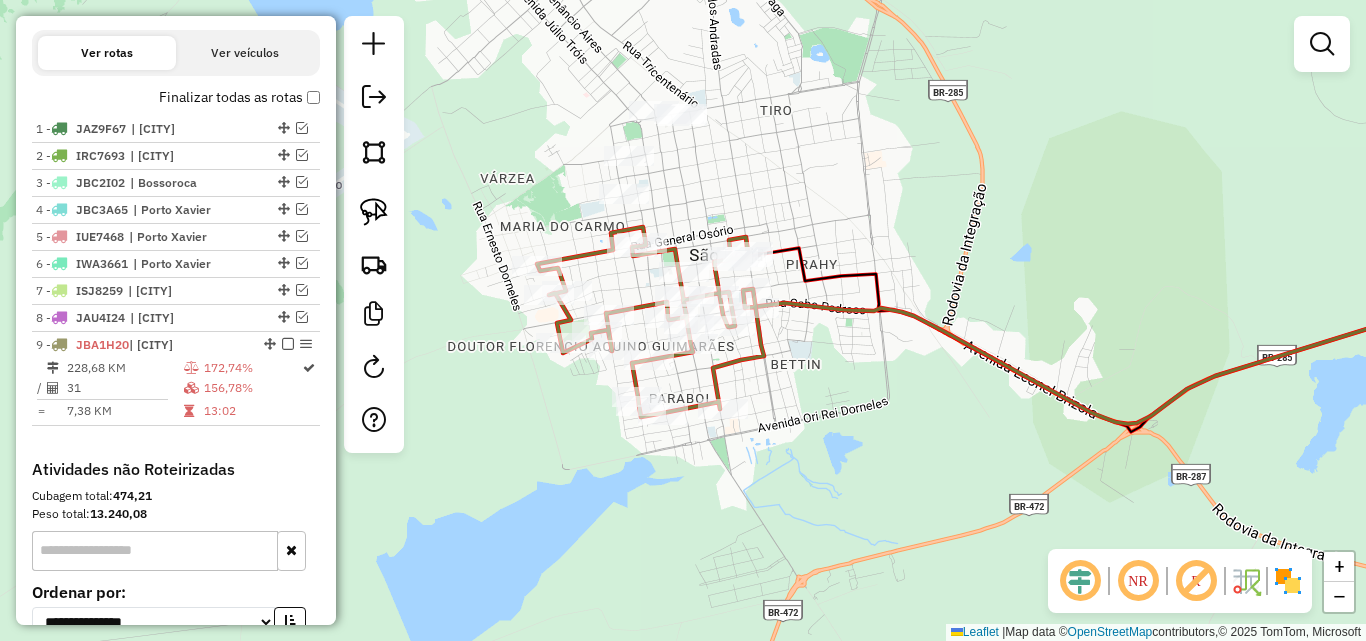 select on "*********" 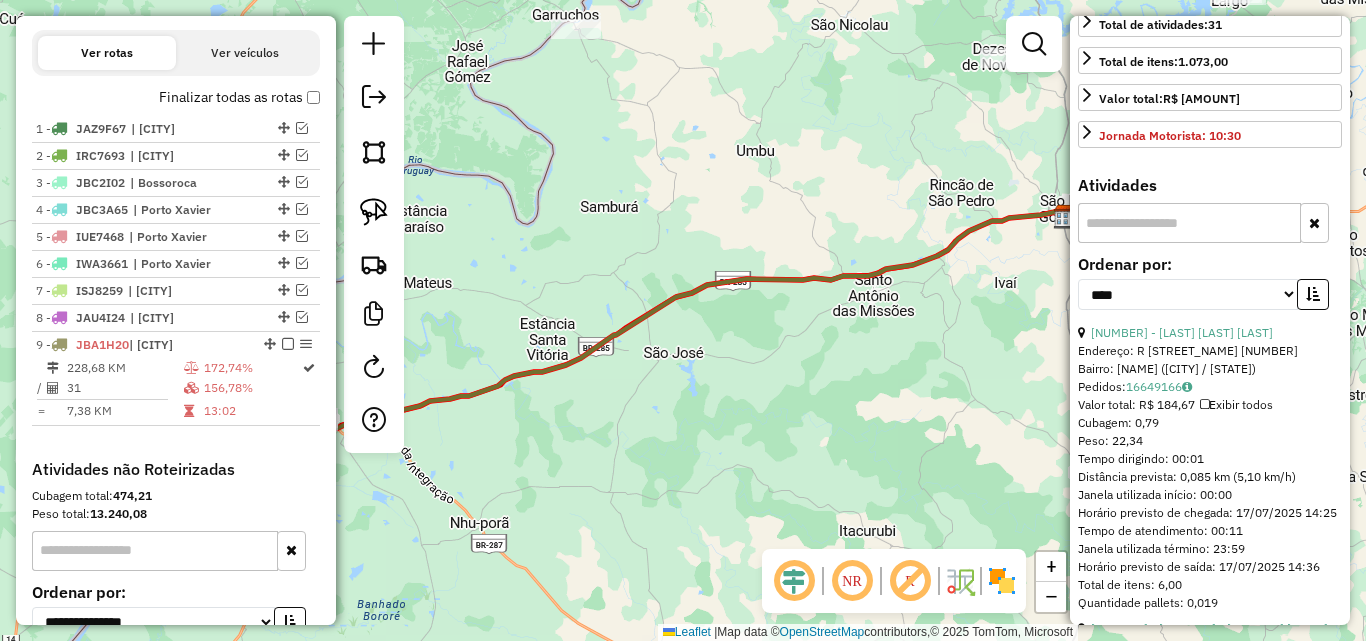 scroll, scrollTop: 600, scrollLeft: 0, axis: vertical 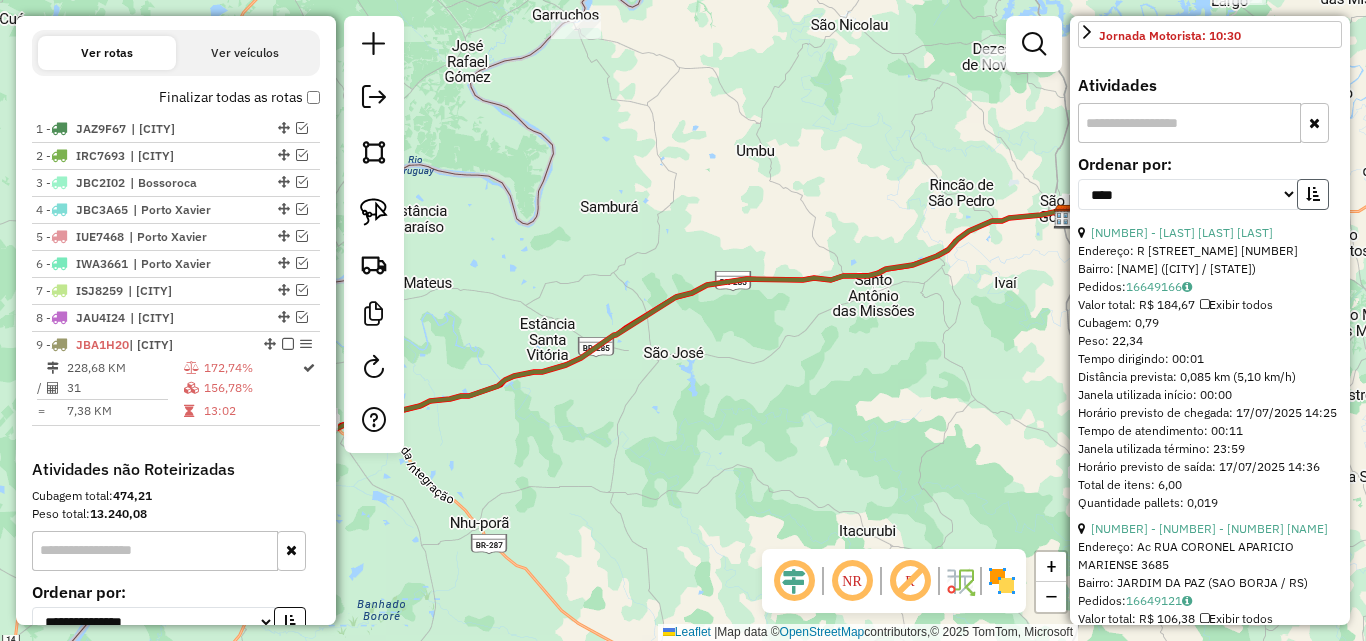 click at bounding box center (1313, 194) 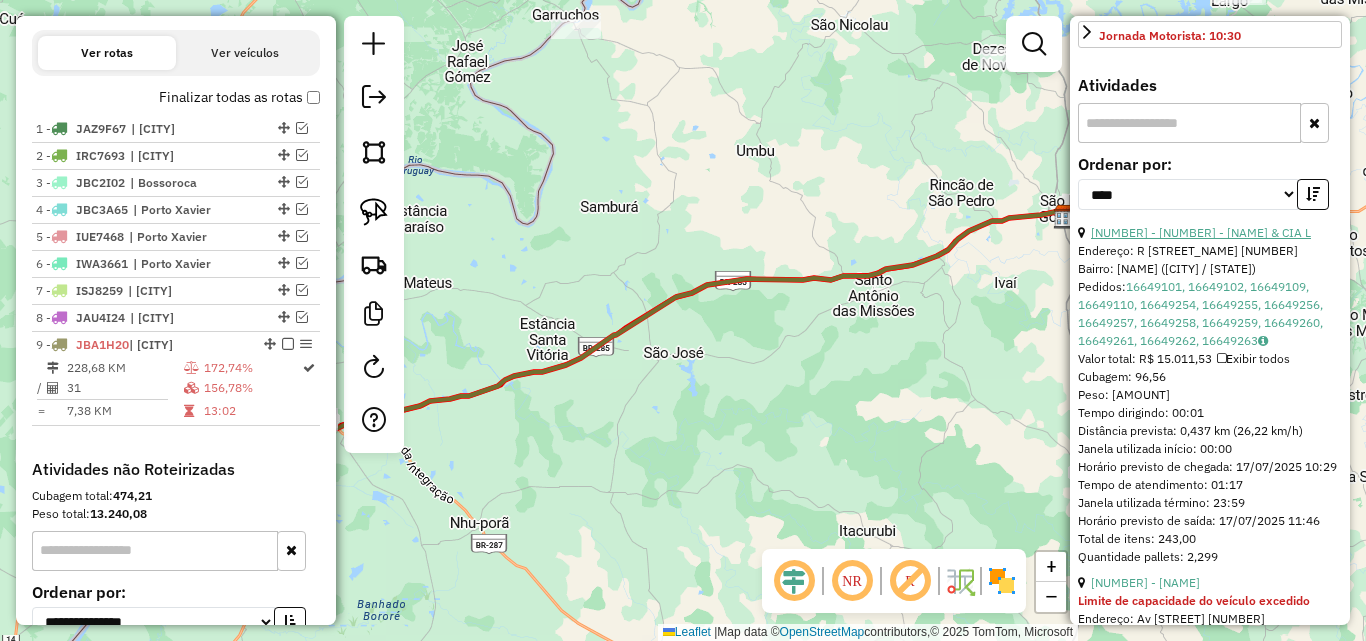 click on "[NUMBER] - [NUMBER] - [NAME] & CIA L" at bounding box center (1201, 232) 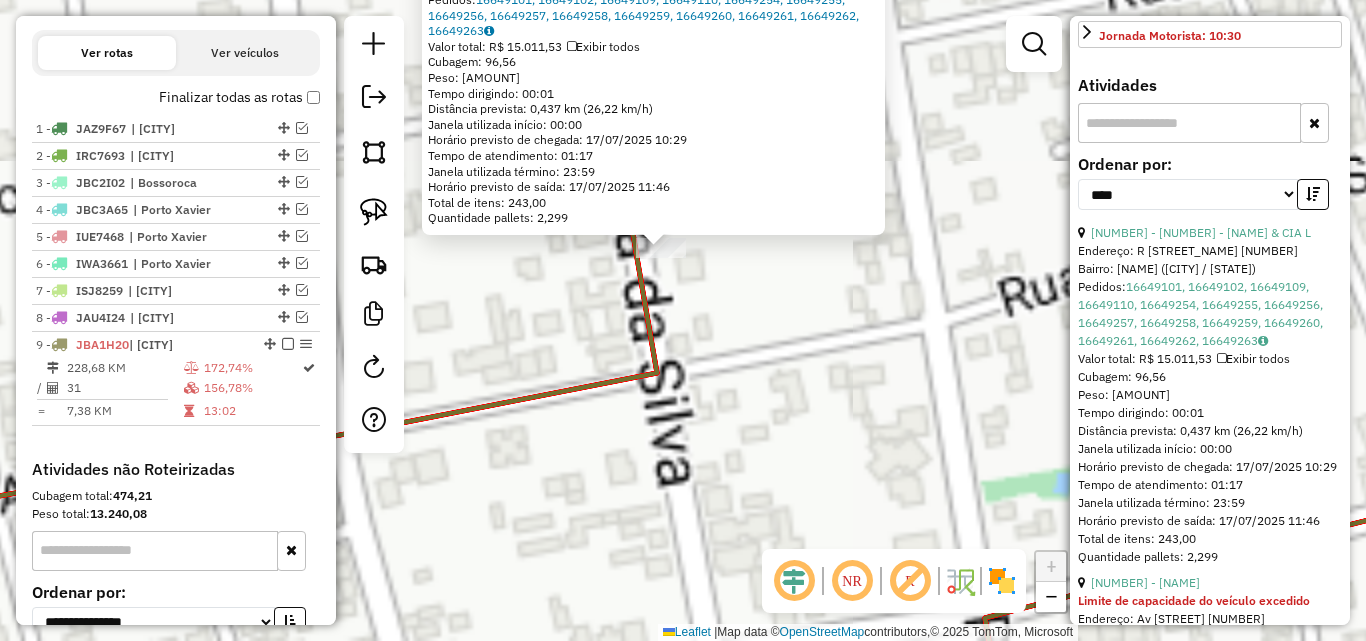 drag, startPoint x: 595, startPoint y: 387, endPoint x: 625, endPoint y: 448, distance: 67.977936 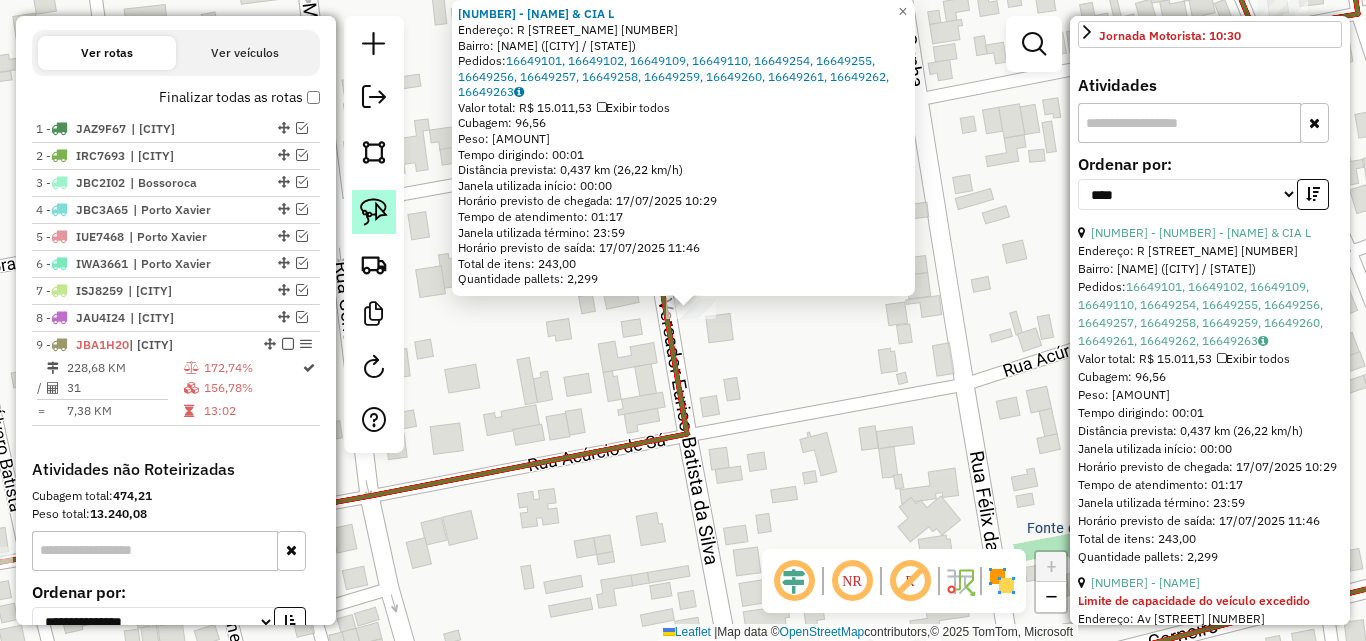 click 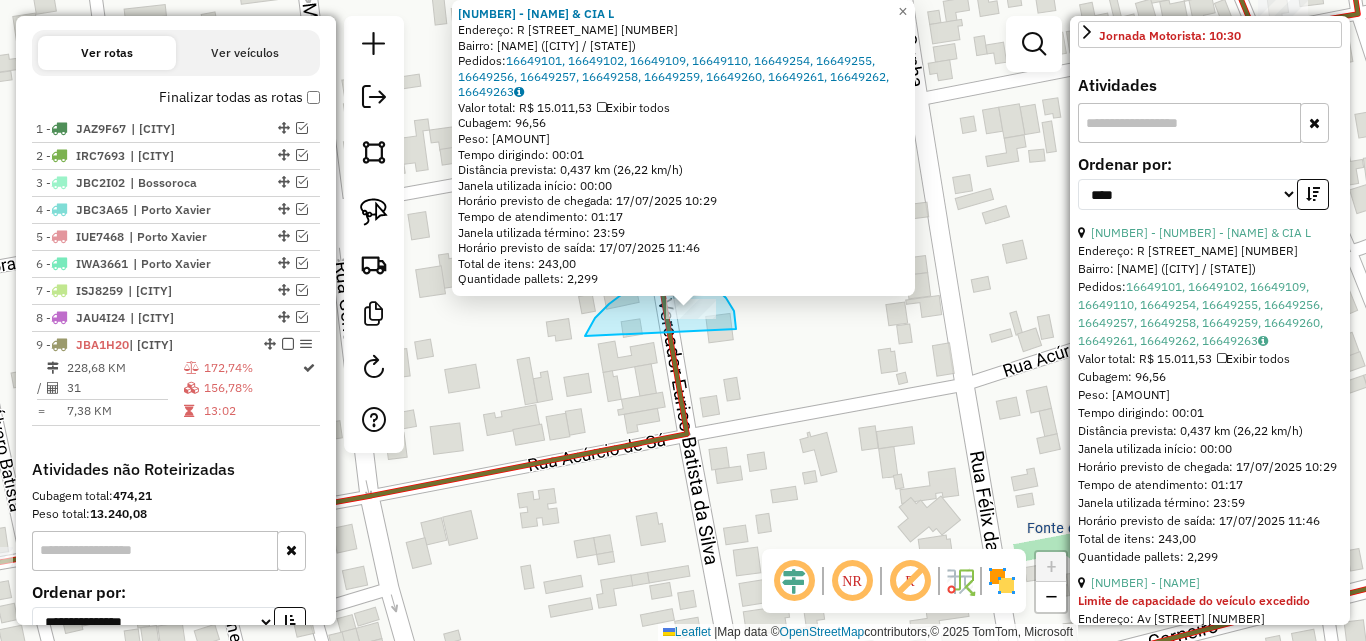 drag, startPoint x: 601, startPoint y: 312, endPoint x: 736, endPoint y: 333, distance: 136.62357 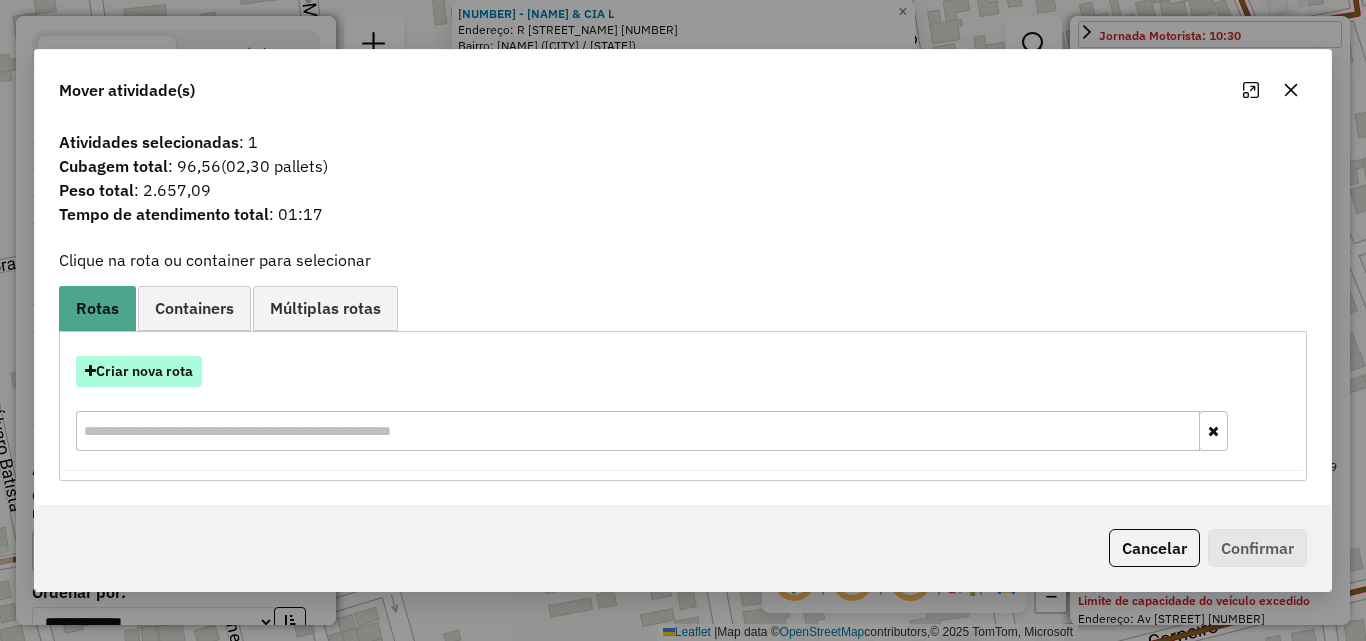click on "Criar nova rota" at bounding box center (139, 371) 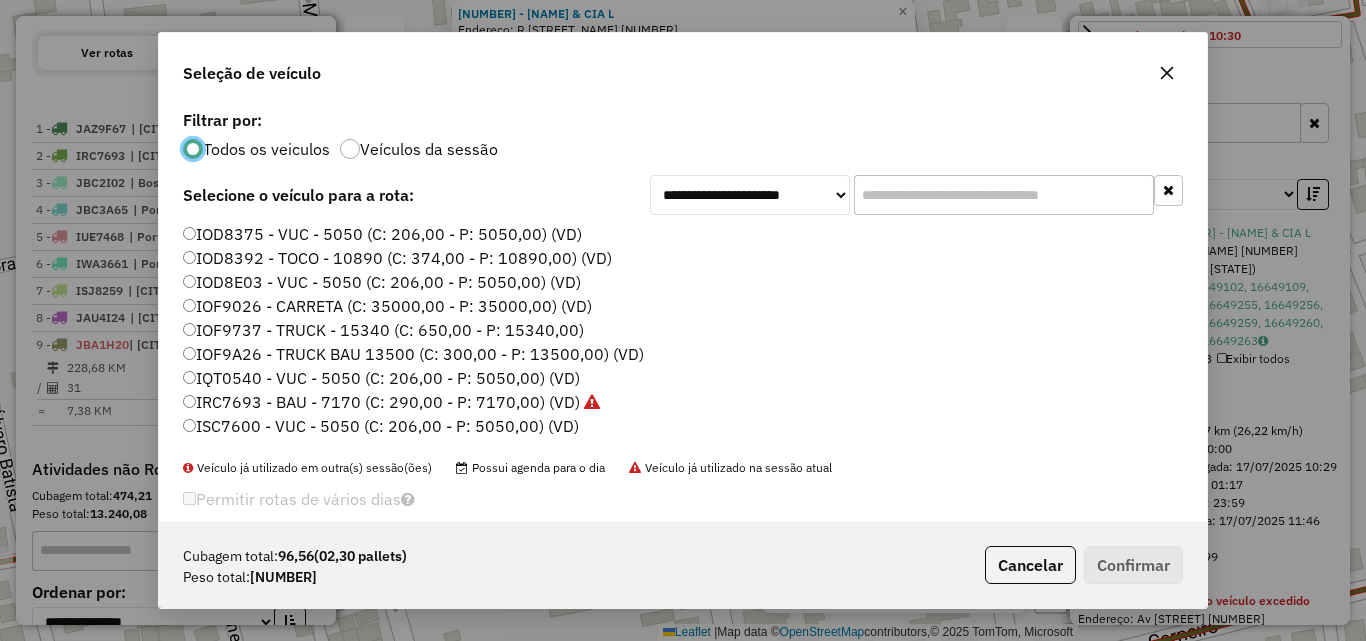 scroll, scrollTop: 11, scrollLeft: 6, axis: both 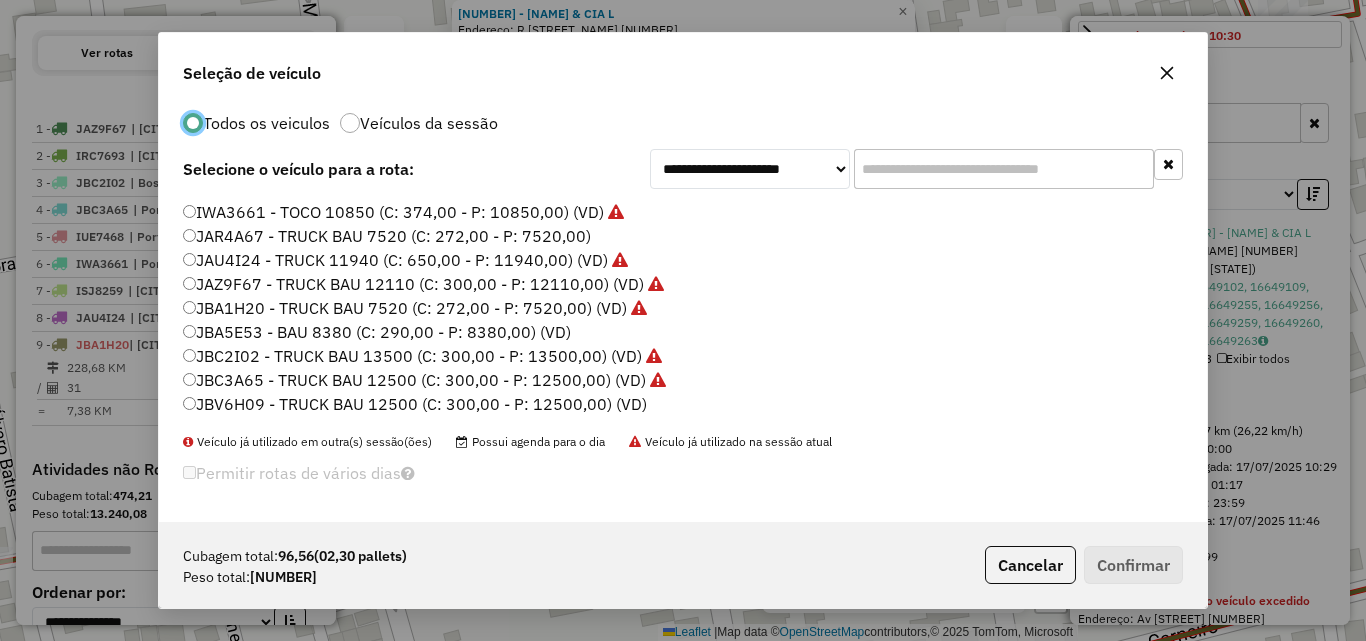 click on "JBV6H09 - TRUCK BAU 12500 (C: 300,00 - P: 12500,00) (VD)" 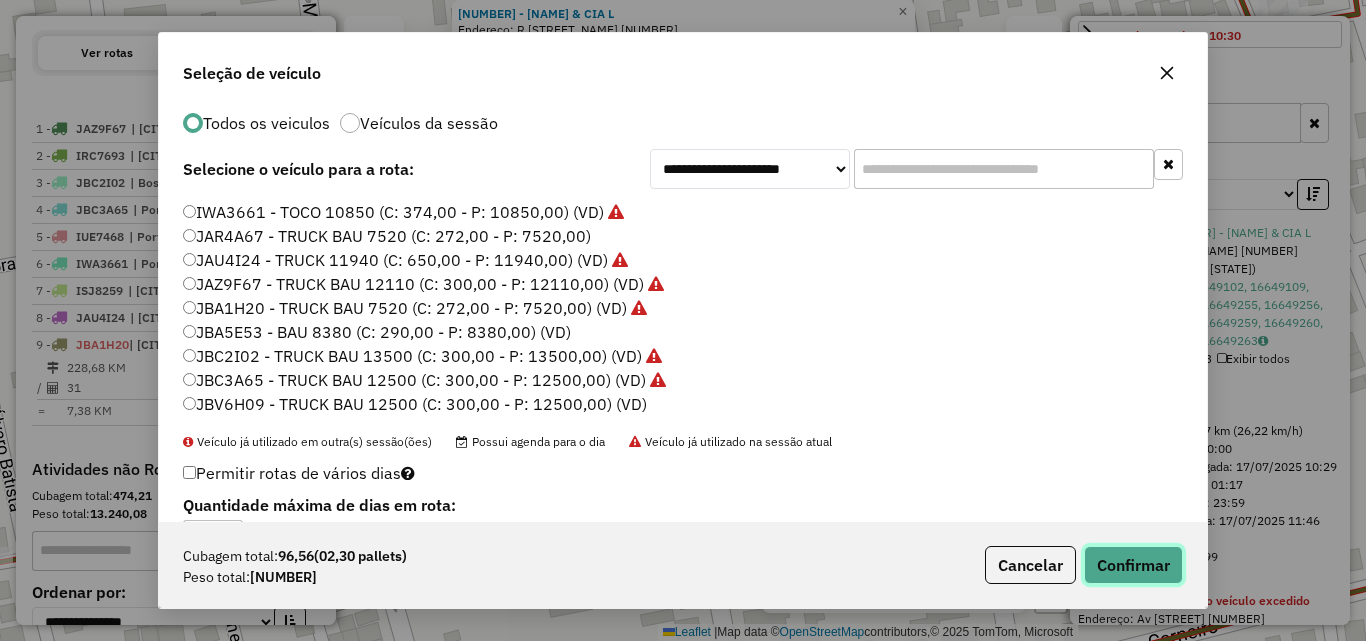 click on "Confirmar" 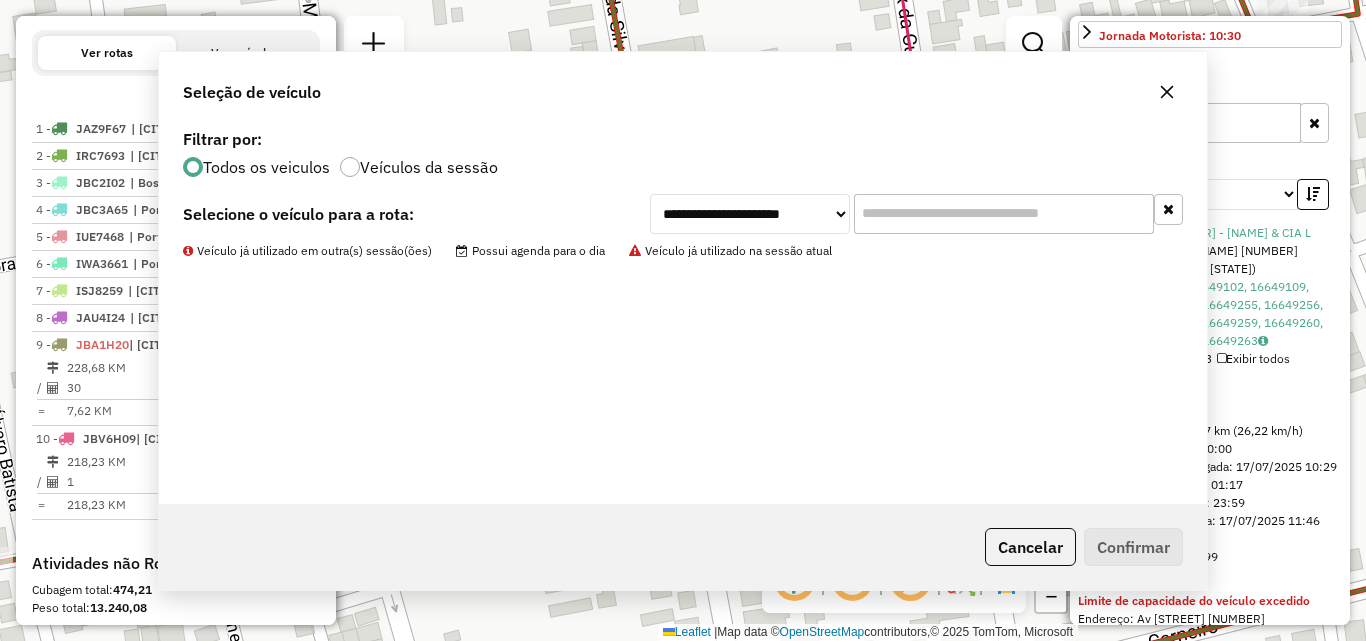 scroll, scrollTop: 0, scrollLeft: 0, axis: both 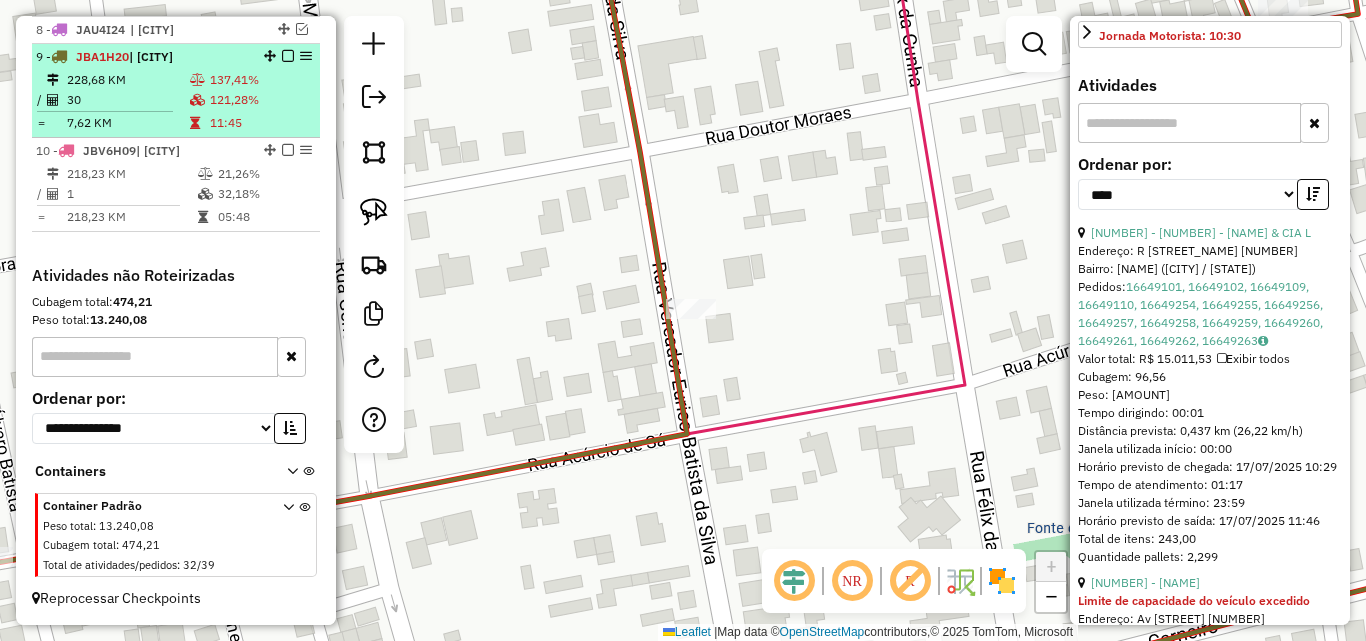 click on "228,68 KM" at bounding box center (127, 80) 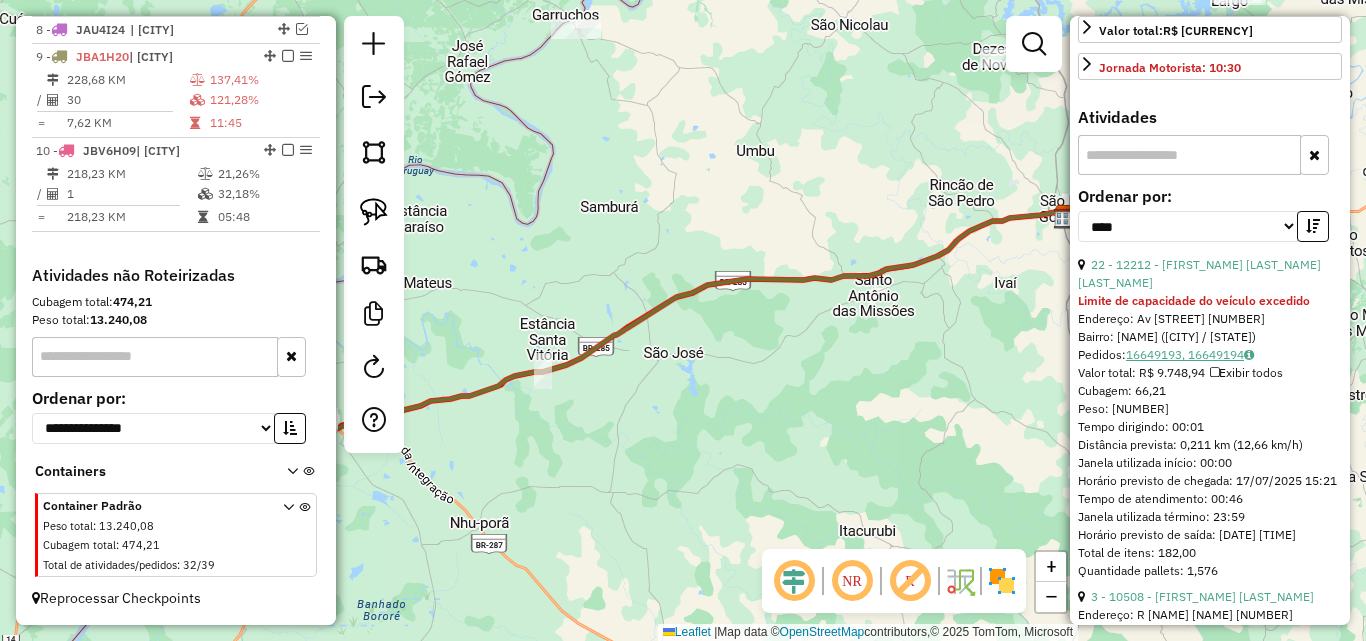 scroll, scrollTop: 600, scrollLeft: 0, axis: vertical 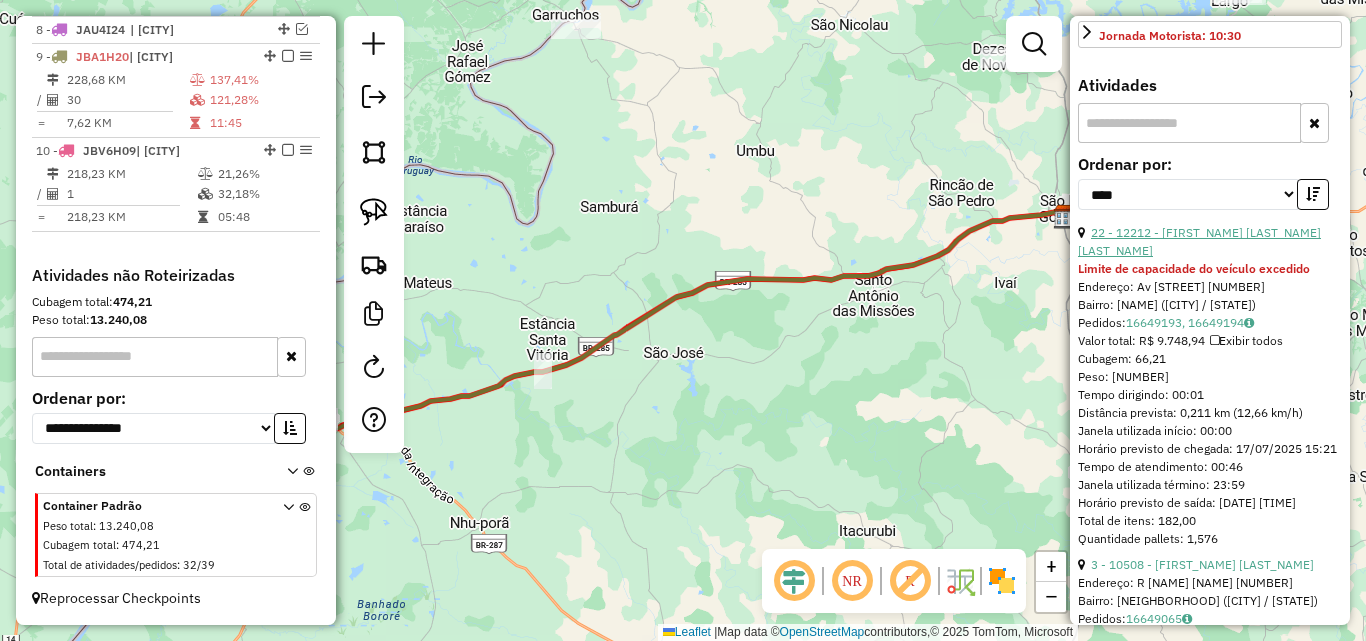 click on "22 - 12212 - [FIRST_NAME] [LAST_NAME] [LAST_NAME]" at bounding box center [1199, 241] 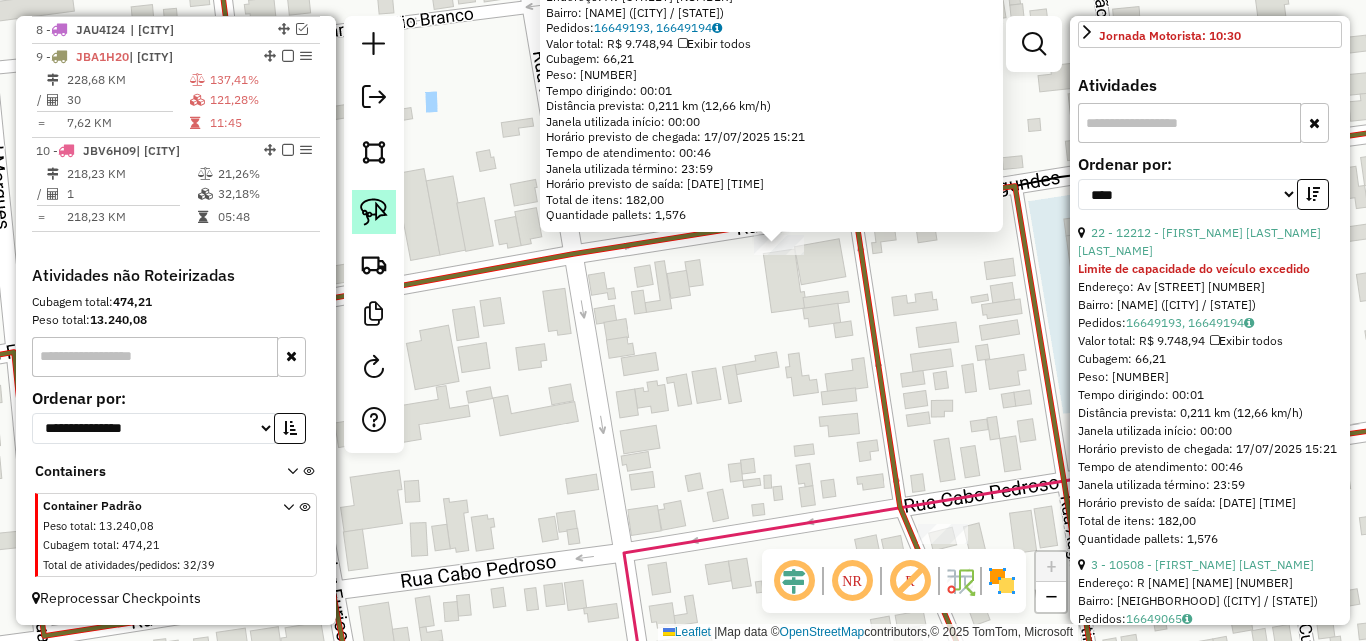 click 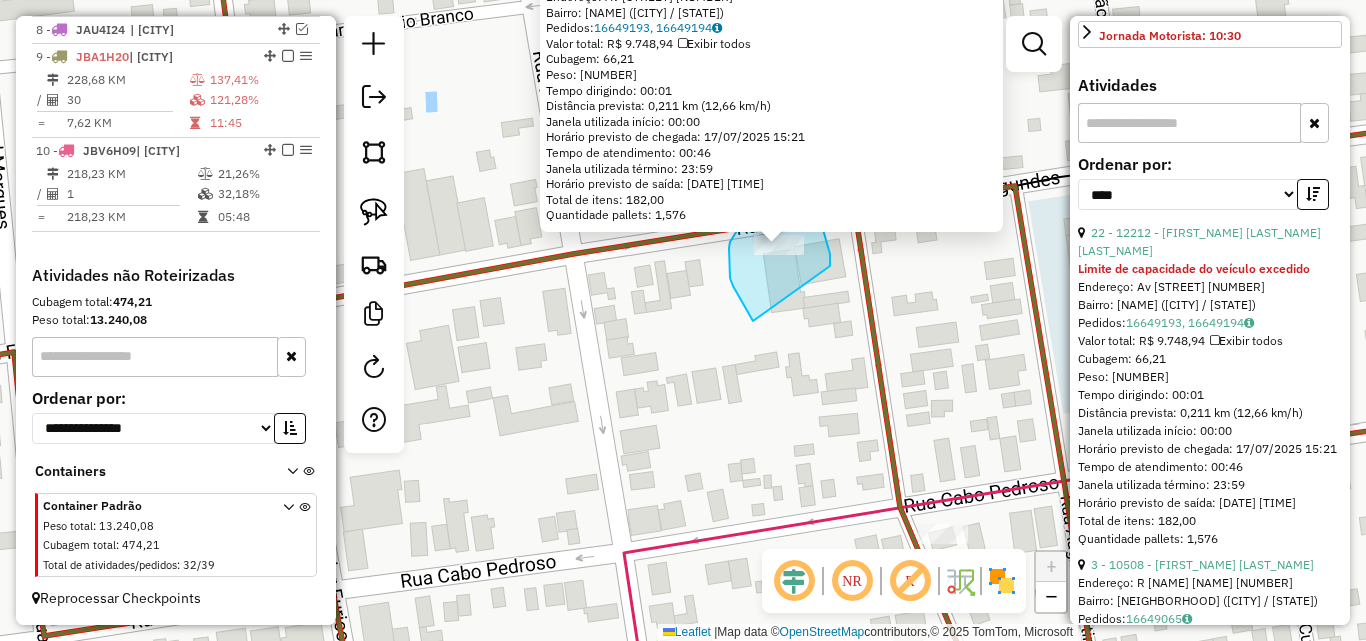 drag, startPoint x: 730, startPoint y: 278, endPoint x: 830, endPoint y: 266, distance: 100.71743 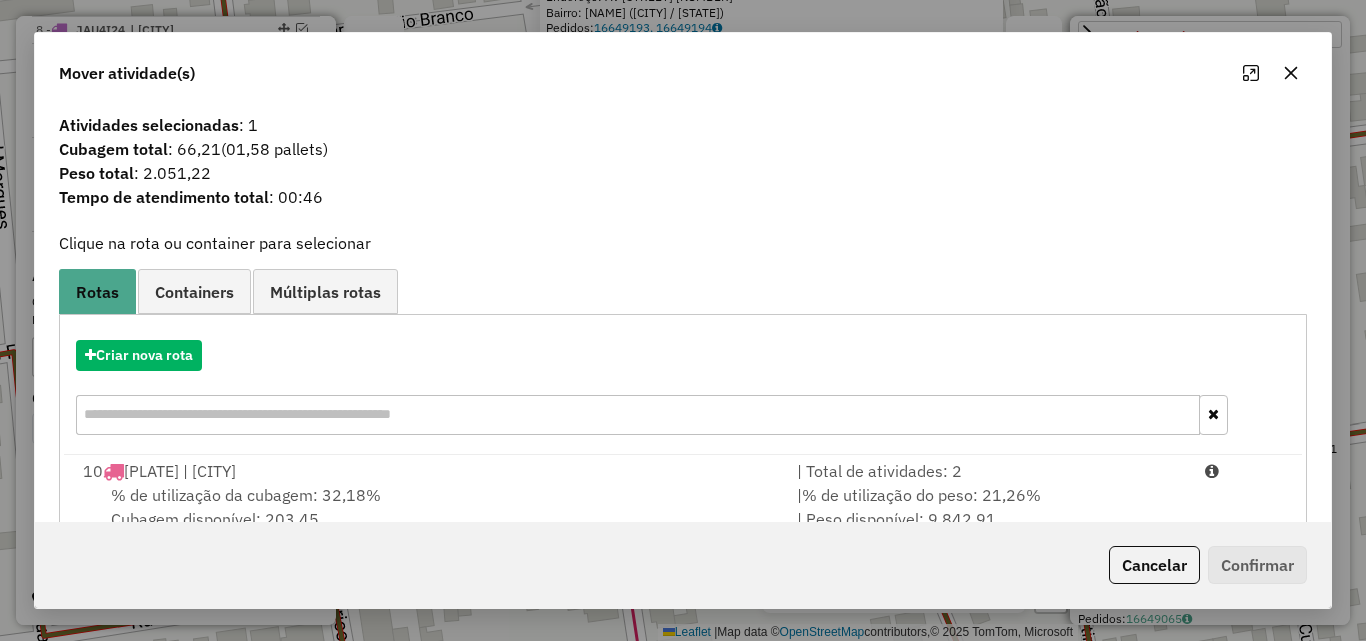 click on "% de utilização da cubagem: 32,18%  Cubagem disponível: 203,45" at bounding box center (428, 507) 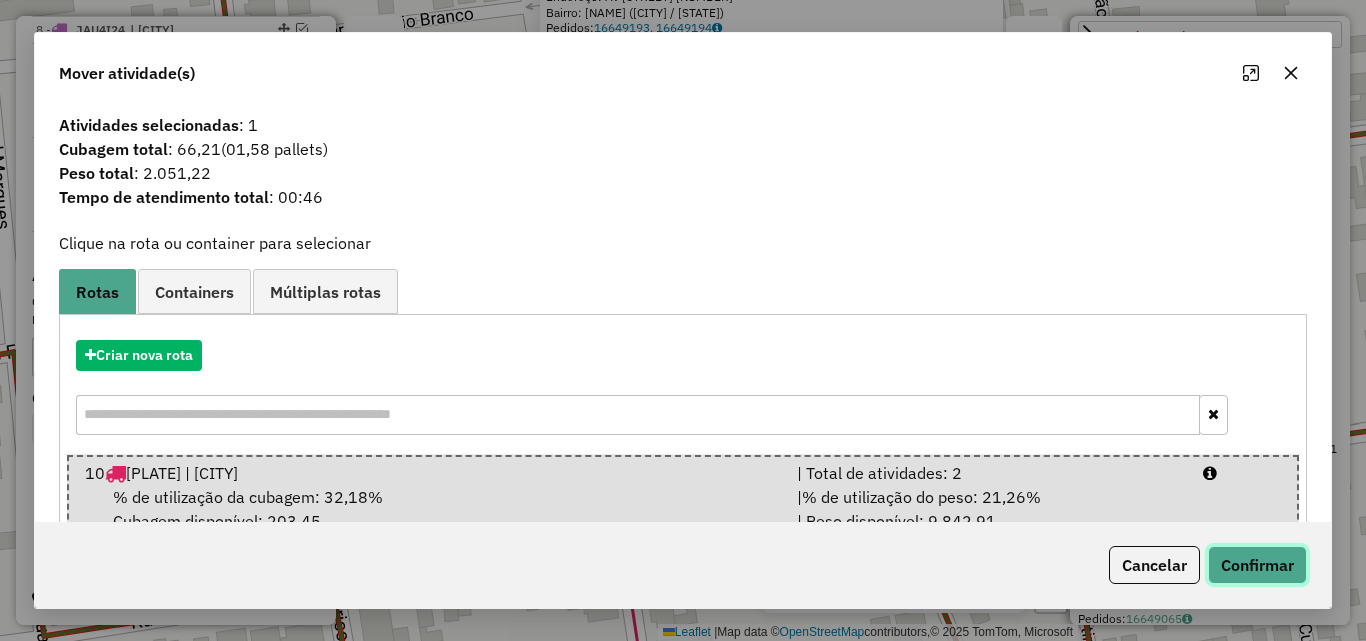 click on "Confirmar" 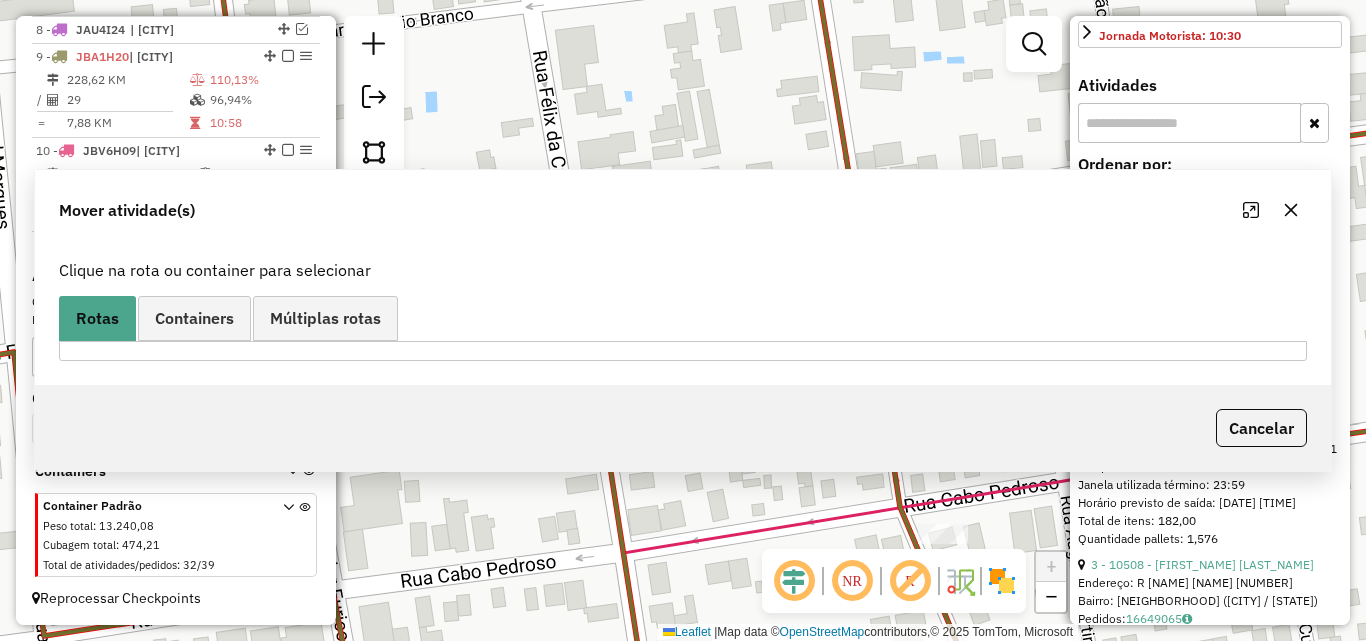 scroll, scrollTop: 582, scrollLeft: 0, axis: vertical 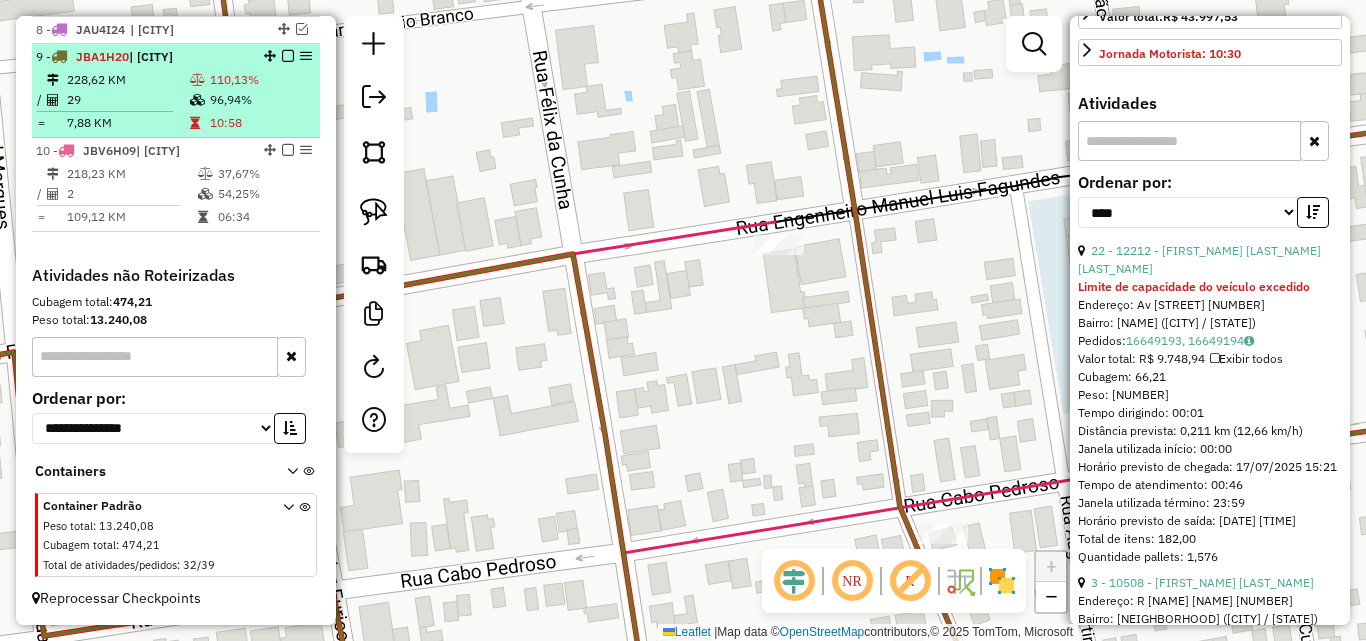 click on "7,88 KM" at bounding box center (127, 123) 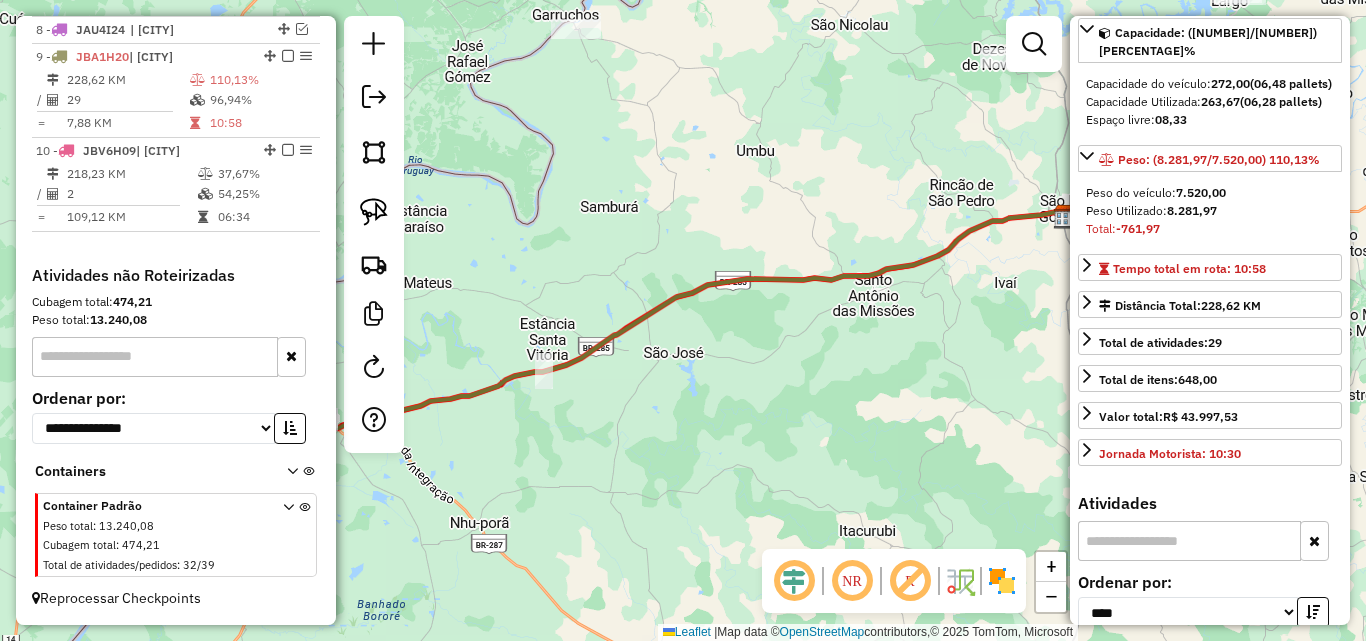 scroll, scrollTop: 582, scrollLeft: 0, axis: vertical 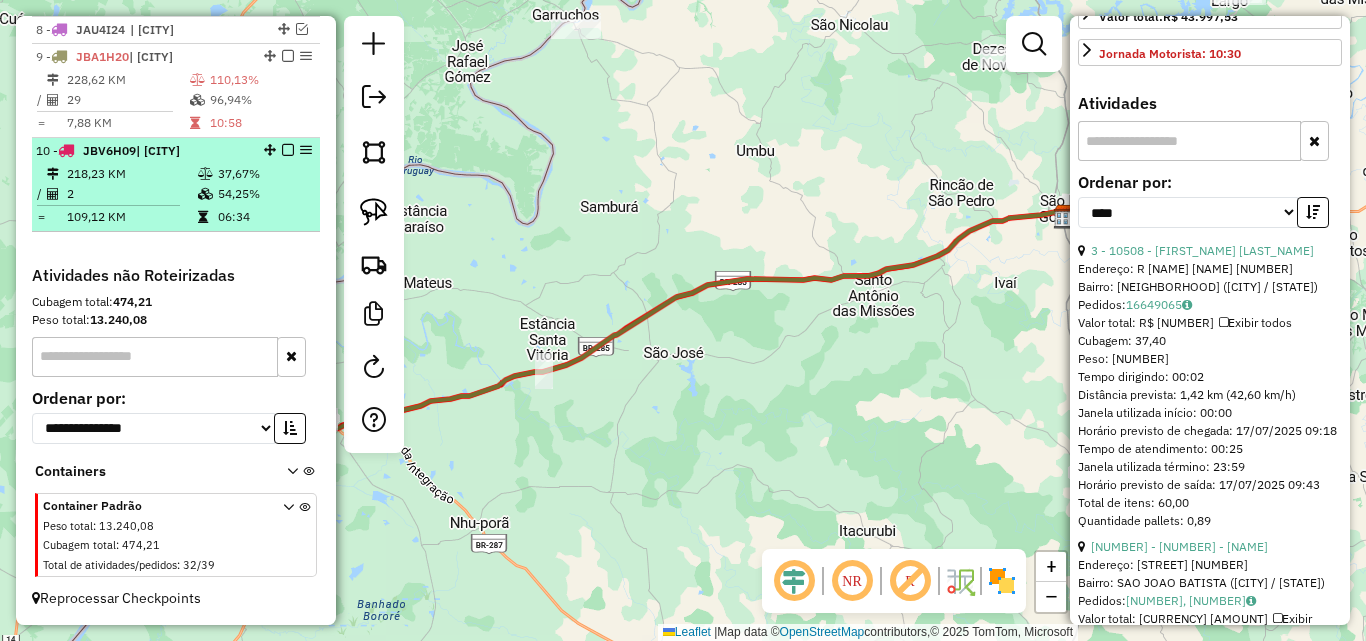 click on "54,25%" at bounding box center [264, 194] 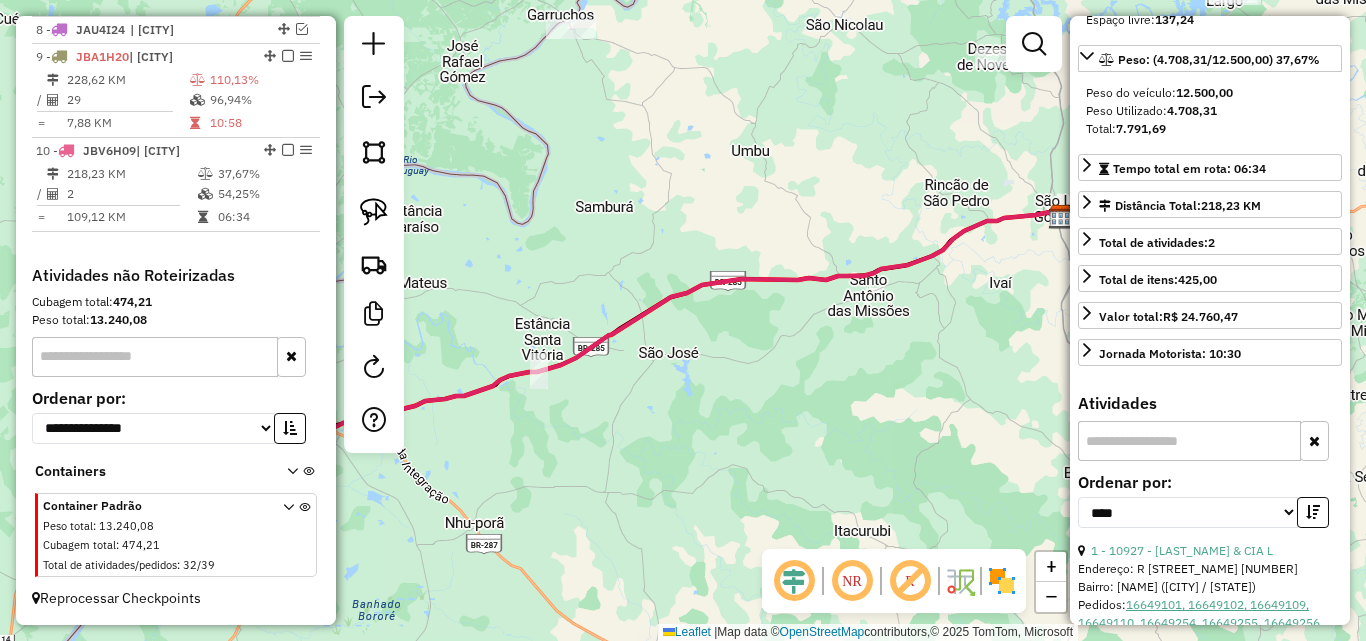 scroll, scrollTop: 200, scrollLeft: 0, axis: vertical 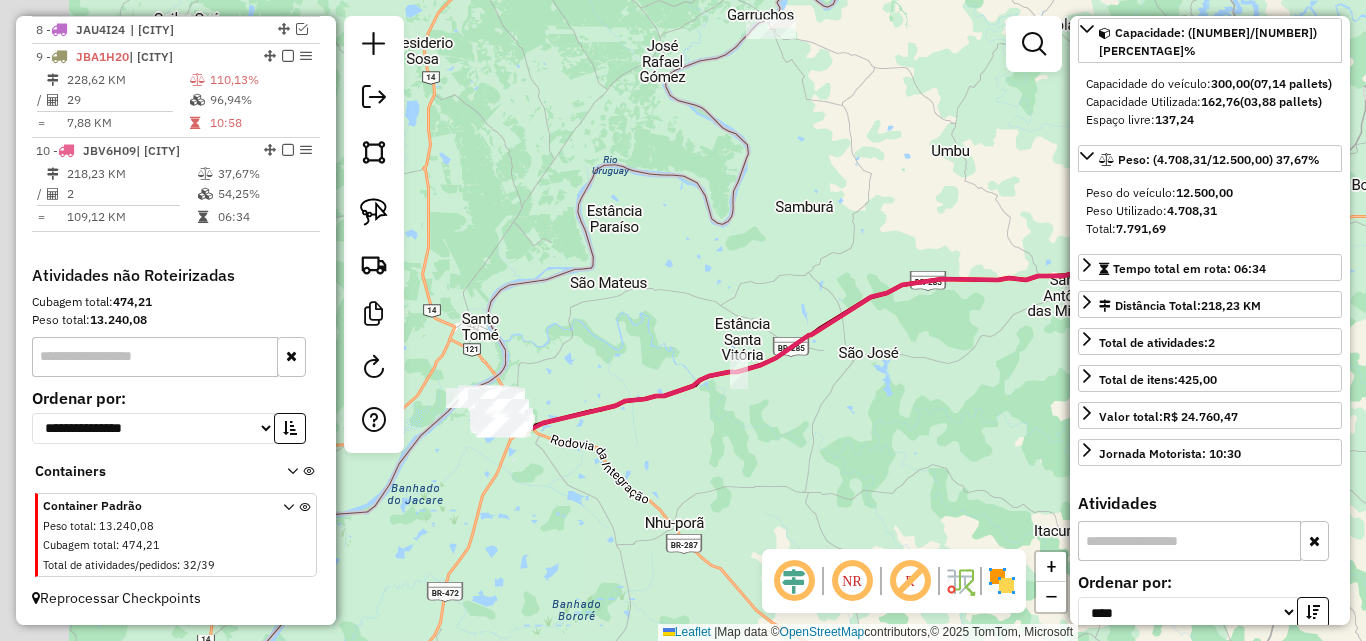 drag, startPoint x: 602, startPoint y: 401, endPoint x: 973, endPoint y: 389, distance: 371.19403 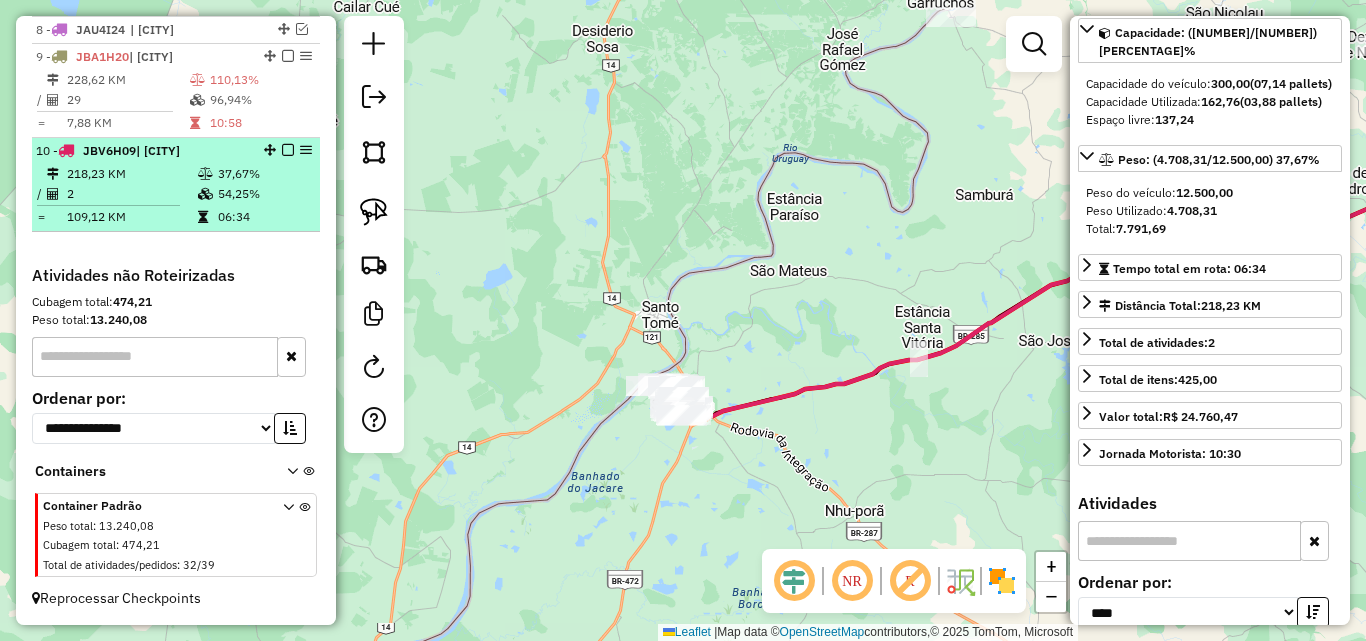click at bounding box center (288, 150) 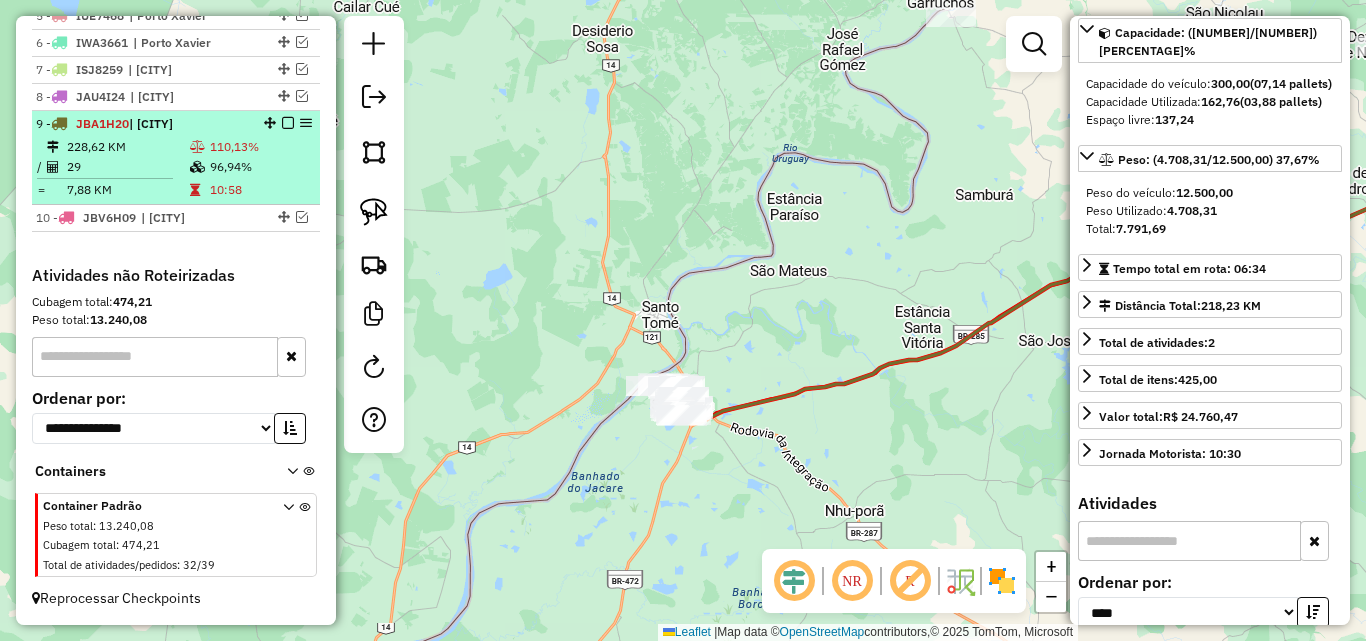 click at bounding box center (288, 123) 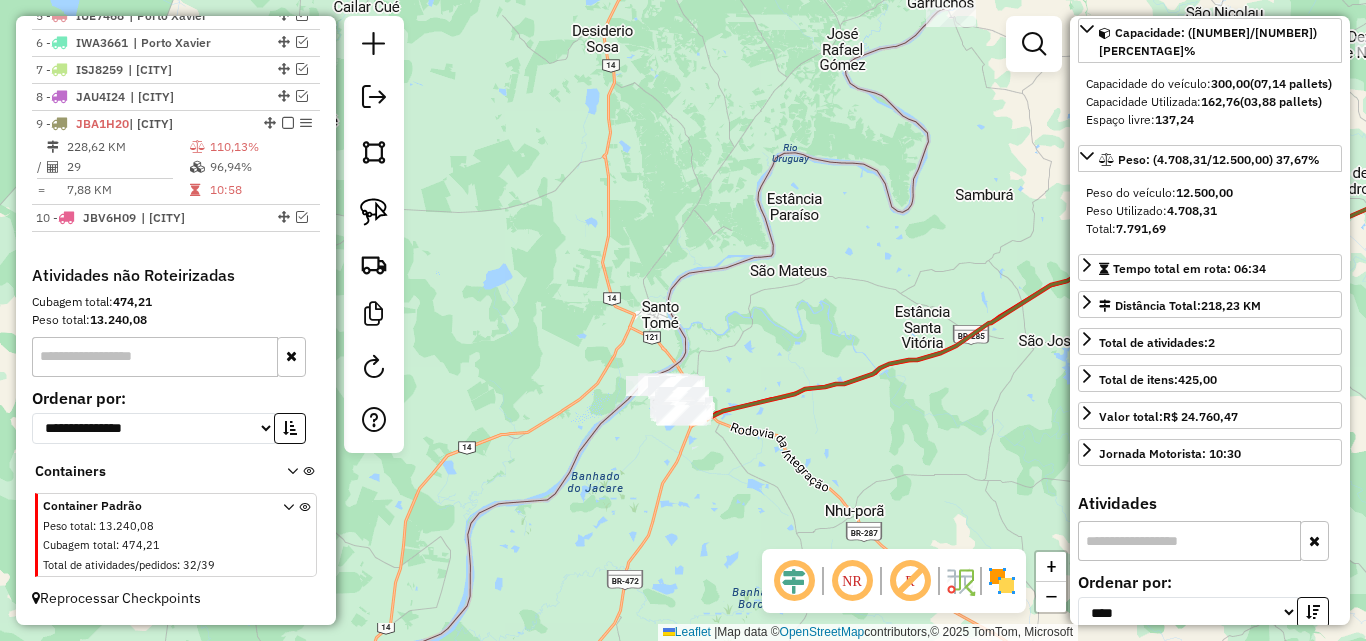 scroll, scrollTop: 804, scrollLeft: 0, axis: vertical 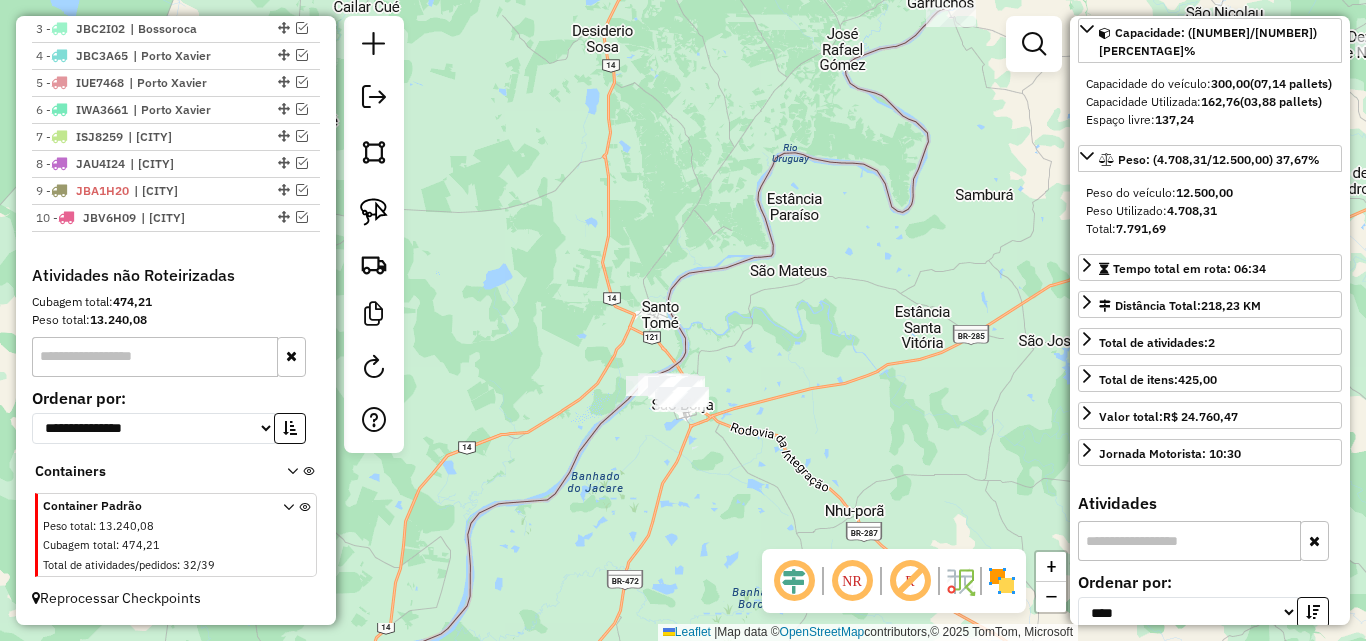 drag, startPoint x: 577, startPoint y: 332, endPoint x: 530, endPoint y: 267, distance: 80.21222 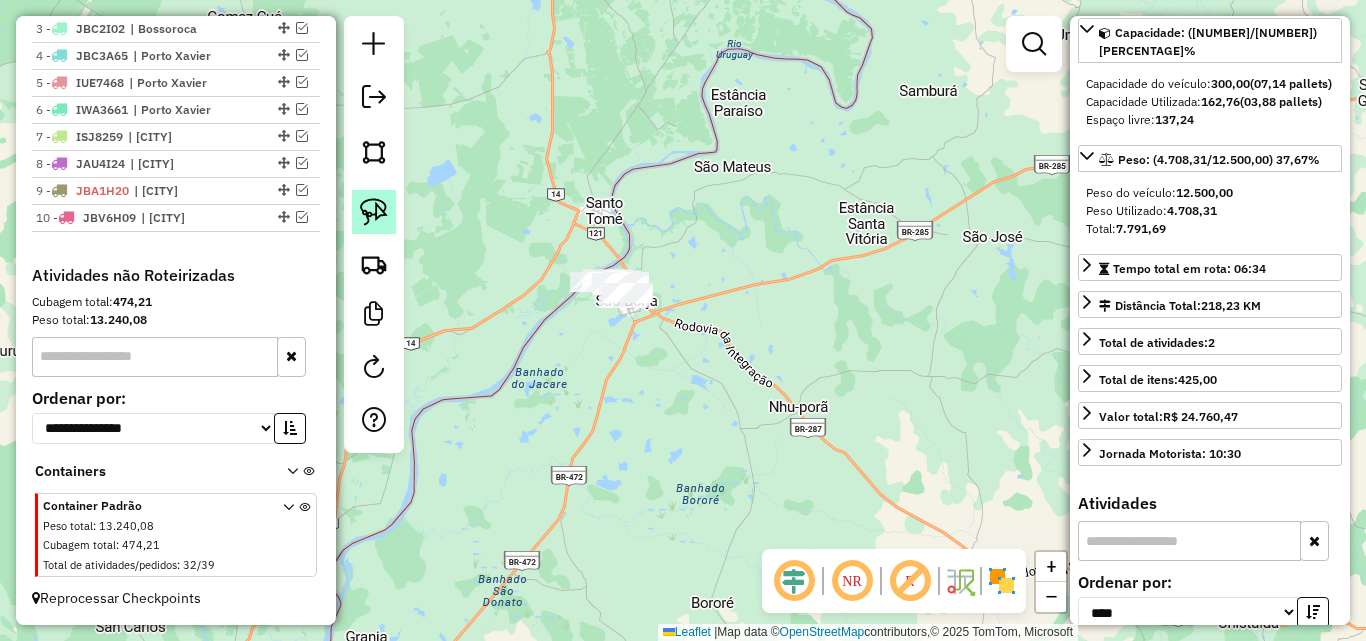 click 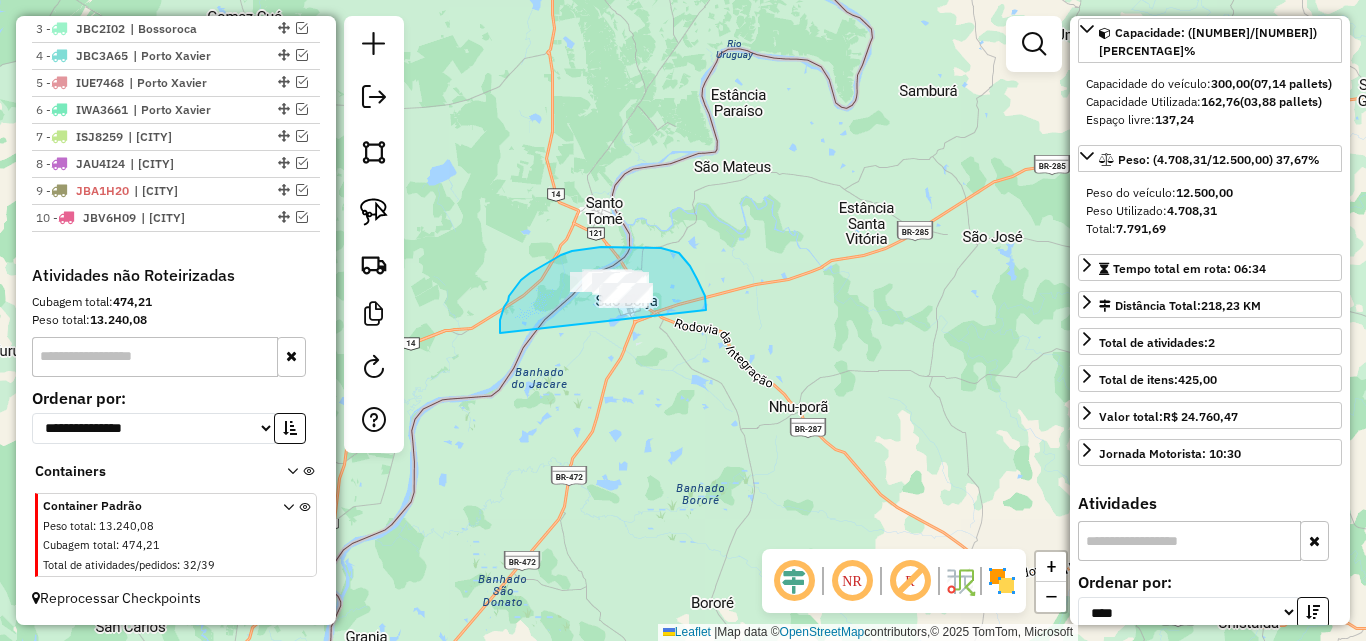 drag, startPoint x: 500, startPoint y: 333, endPoint x: 705, endPoint y: 349, distance: 205.62344 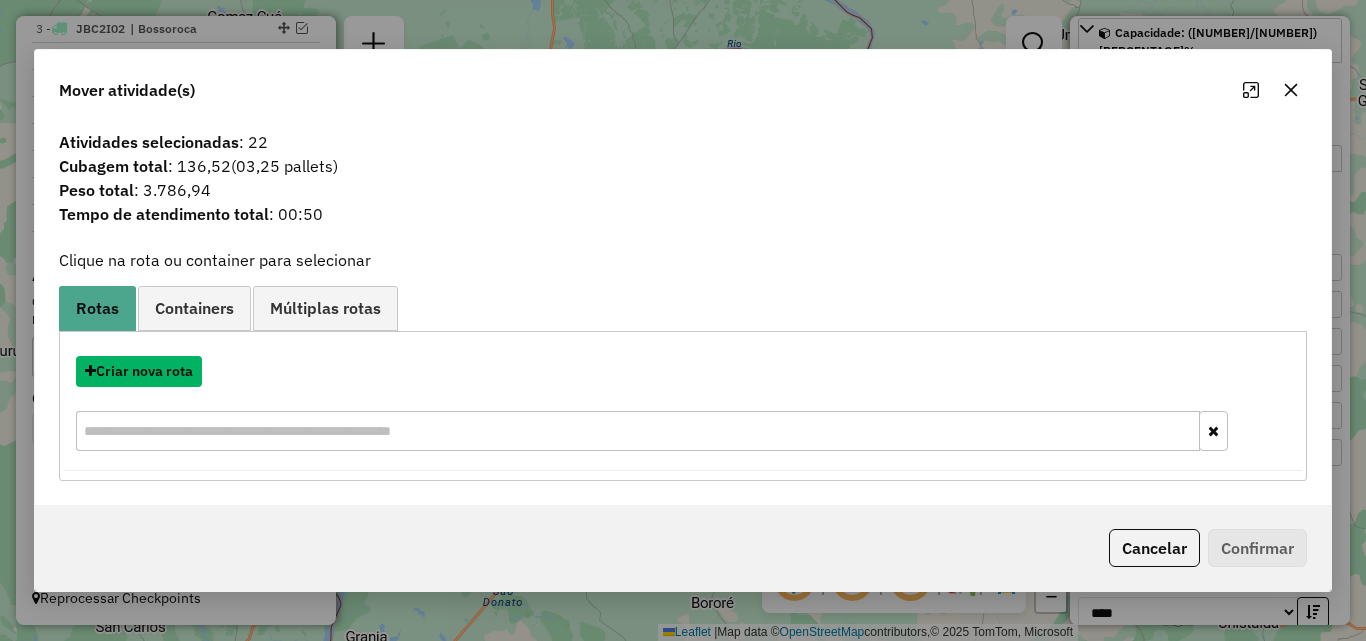 click on "Criar nova rota" at bounding box center (139, 371) 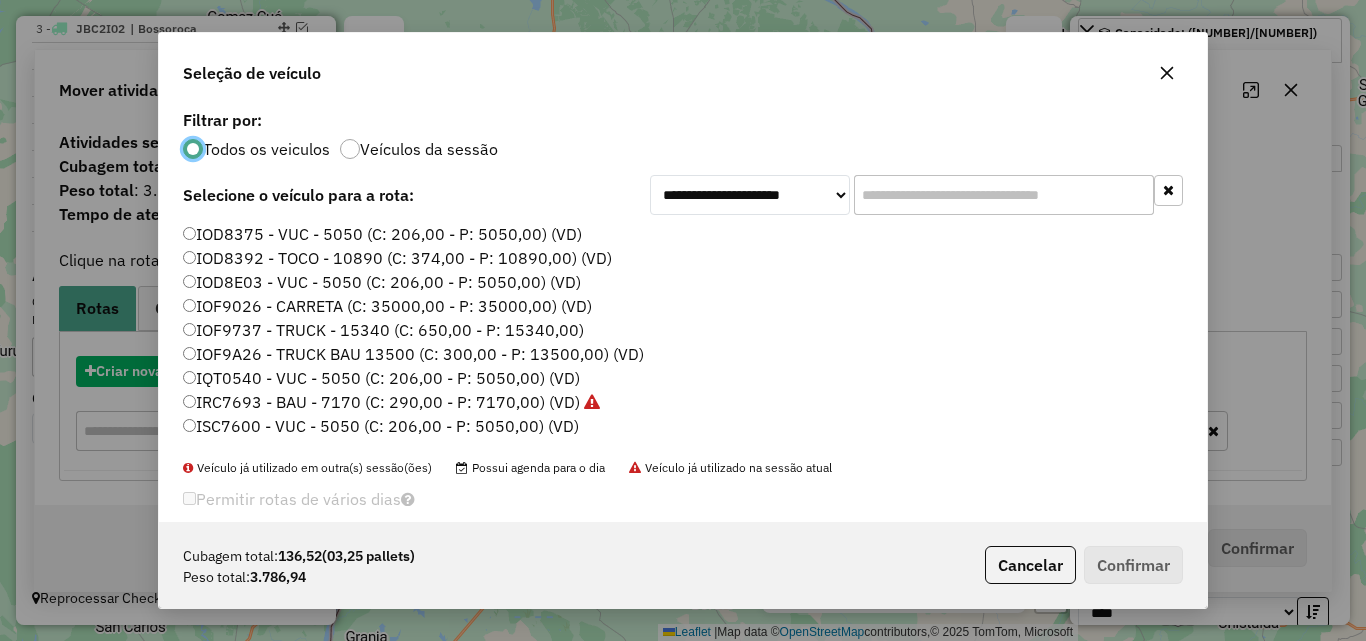 scroll, scrollTop: 11, scrollLeft: 6, axis: both 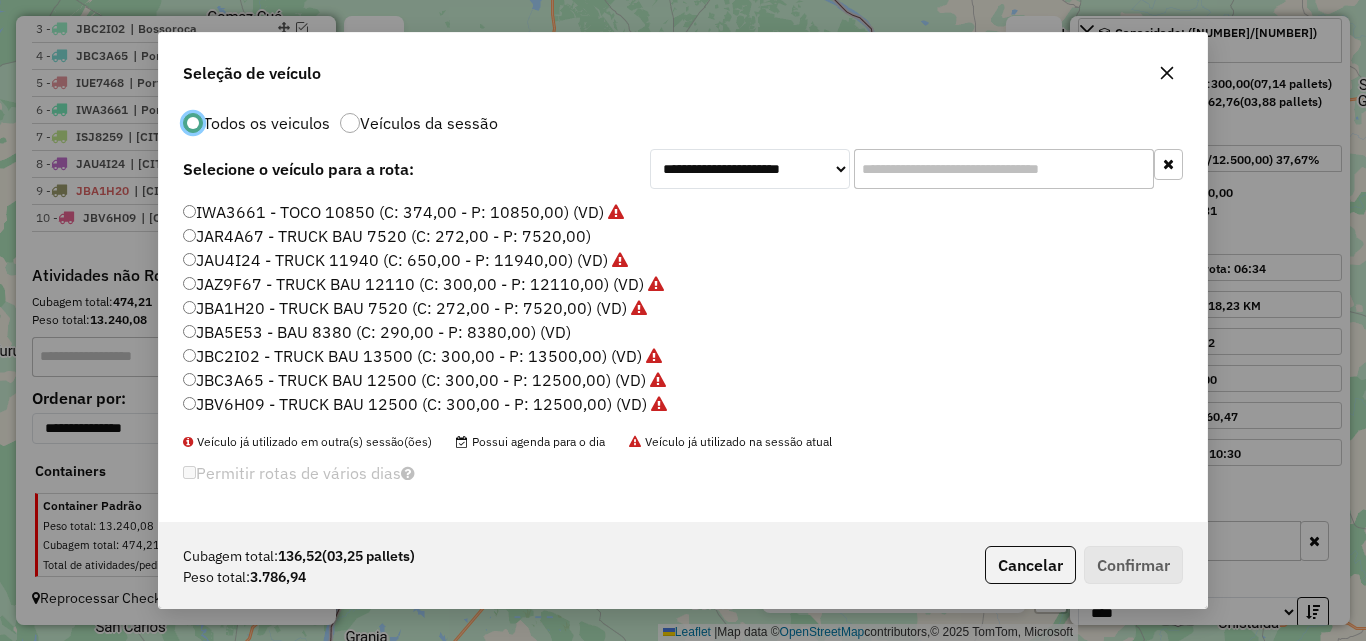 click on "JBA5E53 - BAU 8380 (C: 290,00 - P: 8380,00) (VD)" 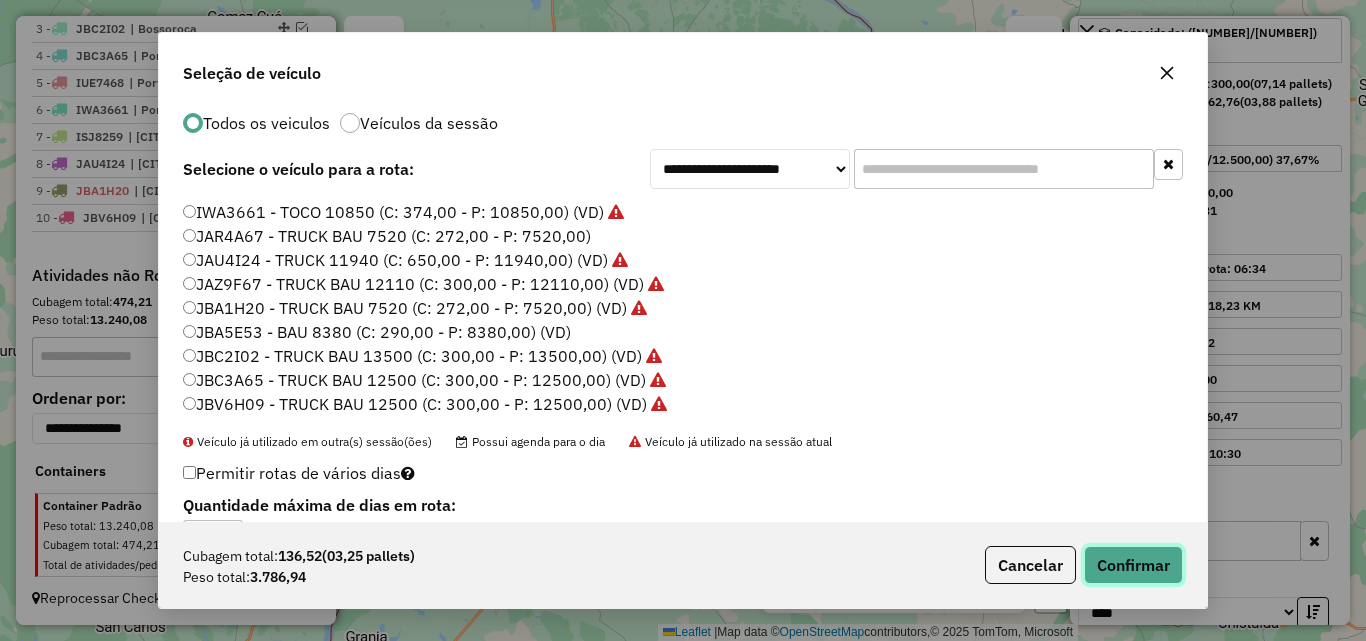 click on "Confirmar" 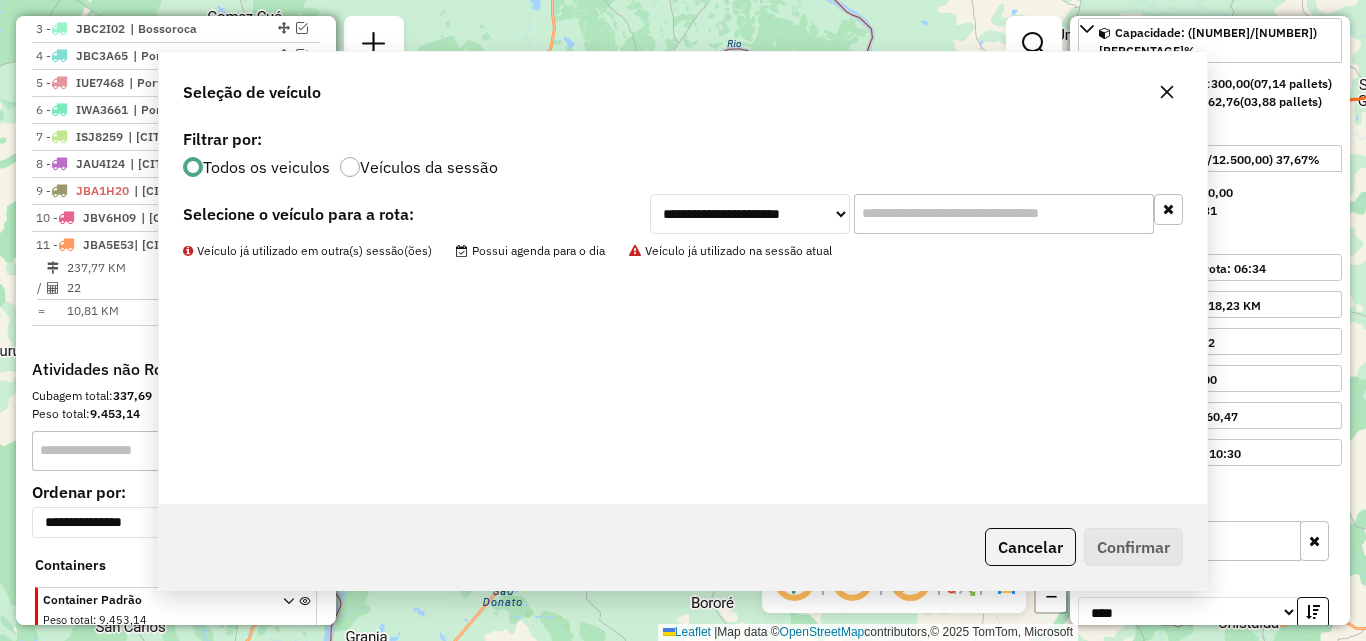 scroll, scrollTop: 898, scrollLeft: 0, axis: vertical 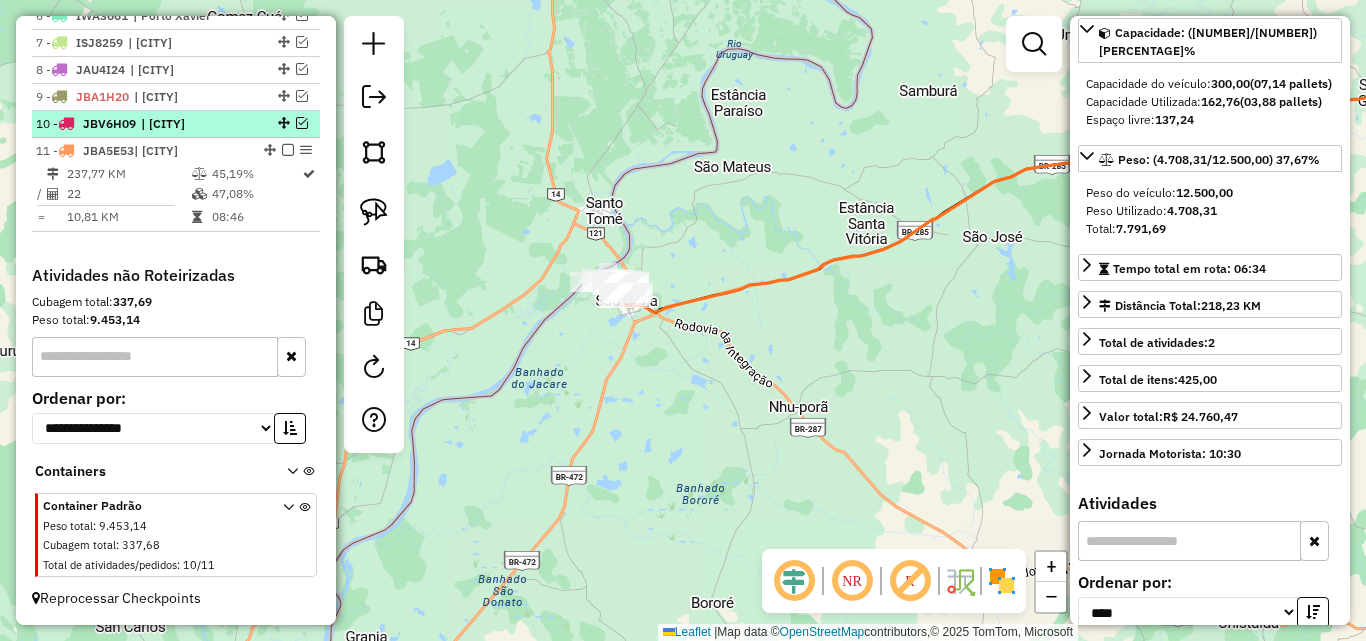 click at bounding box center [302, 123] 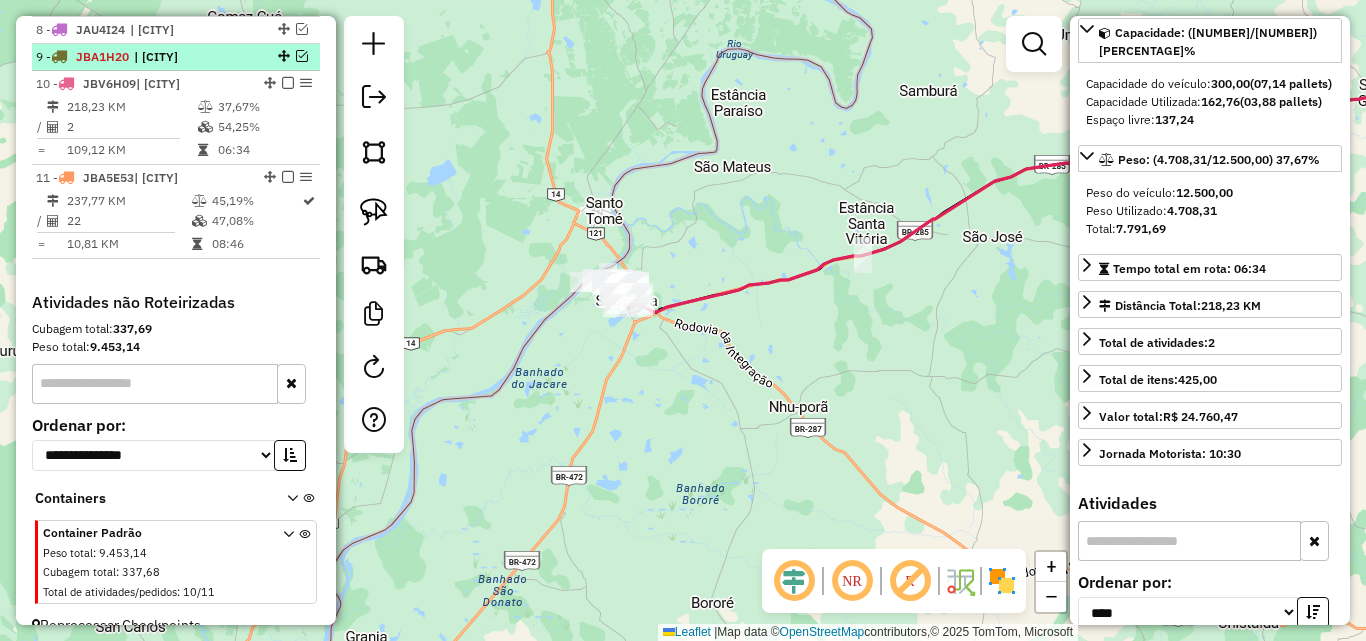 click at bounding box center [302, 56] 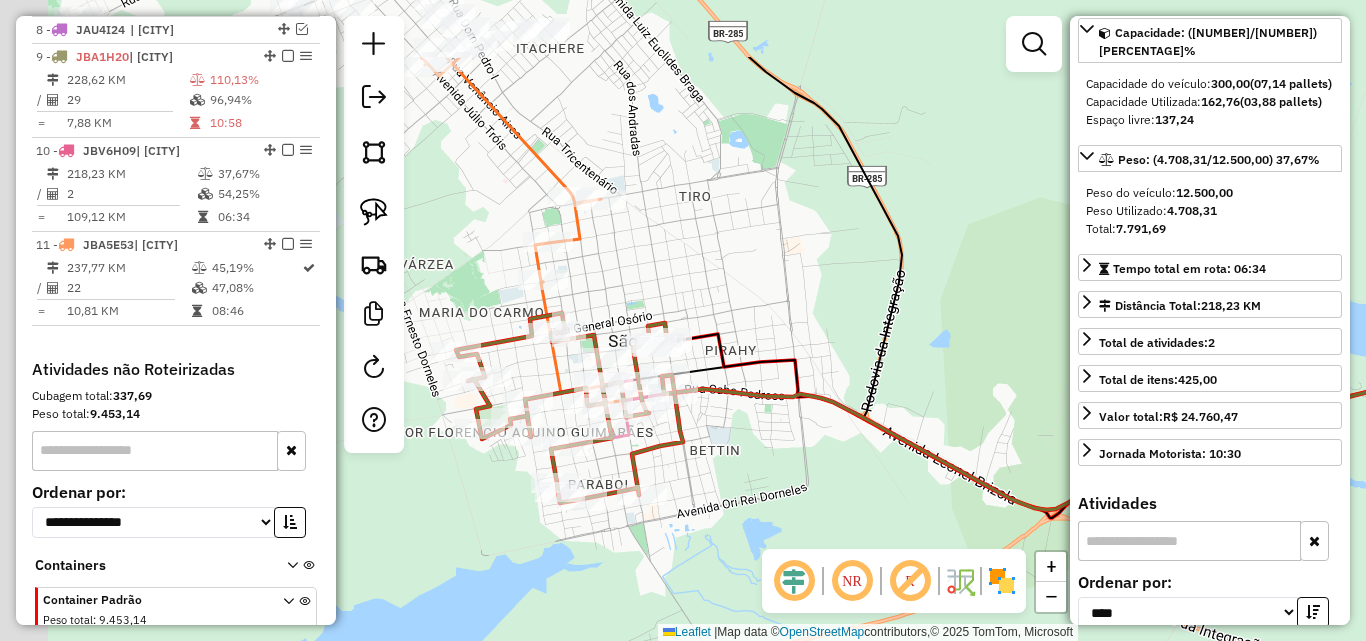 drag, startPoint x: 647, startPoint y: 451, endPoint x: 732, endPoint y: 419, distance: 90.824005 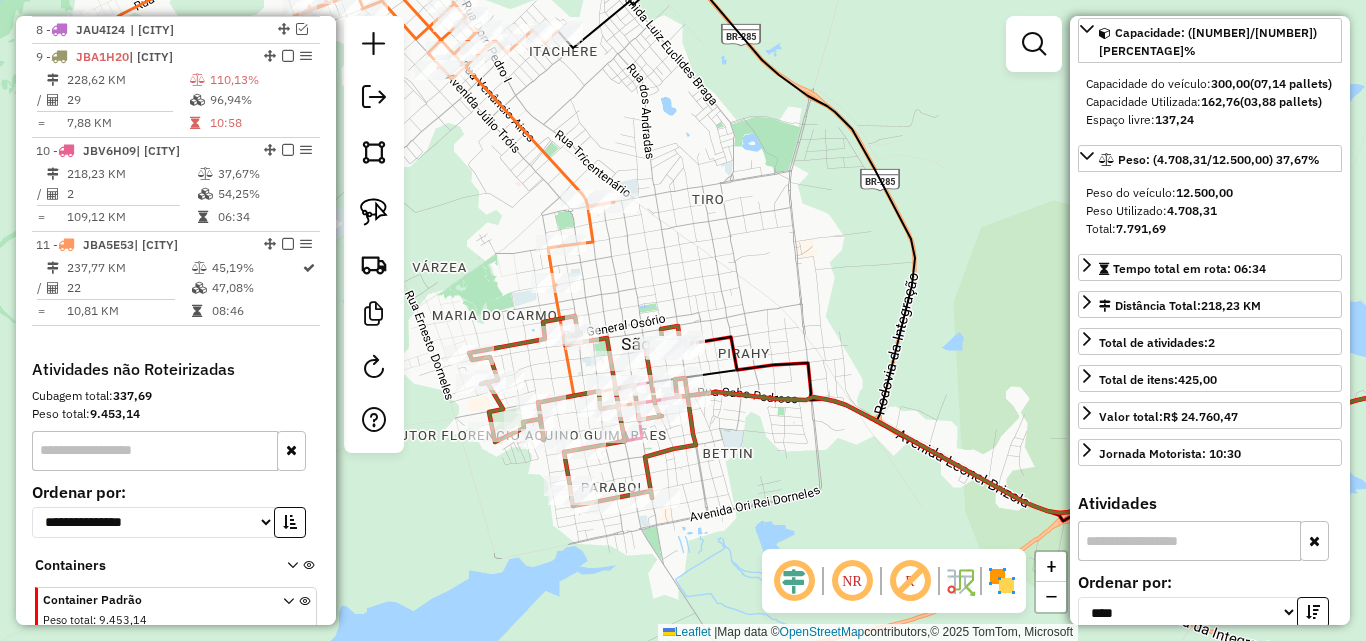 click on "Rota 9 - Placa JBA1H20 12325 - [PERSON] [LAST] COMER Janela de atendimento Grade de atendimento Capacidade Transportadoras Veículos Cliente Pedidos Rotas Selecione os dias de semana para filtrar as janelas de atendimento Seg Ter Qua Qui Sex Sáb Dom Informe o período da janela de atendimento: De: Até: Filtrar exatamente a janela do cliente Considerar janela de atendimento padrão Selecione os dias de semana para filtrar as grades de atendimento Seg Ter Qua Qui Sex Sáb Dom Considerar clientes sem dia de atendimento cadastrado Clientes fora do dia de atendimento selecionado Filtrar as atividades entre os valores definidos abaixo: Peso mínimo: Cubagem mínima: De: Até: Filtrar as atividades entre o tempo de atendimento definido abaixo: De: Até: Considerar capacidade total dos clientes não roteirizados Transportadora: Selecione um ou mais itens Tipo de veículo: Selecione um ou mais itens Veículo: Selecione um ou mais itens" 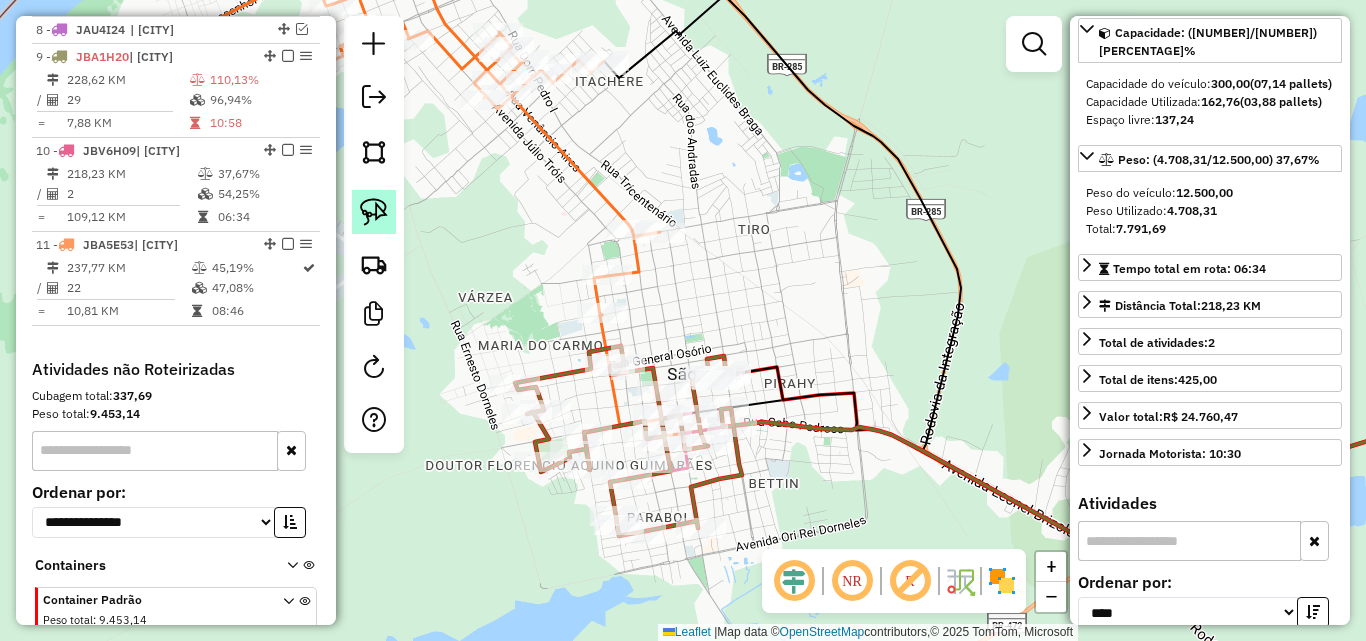 click 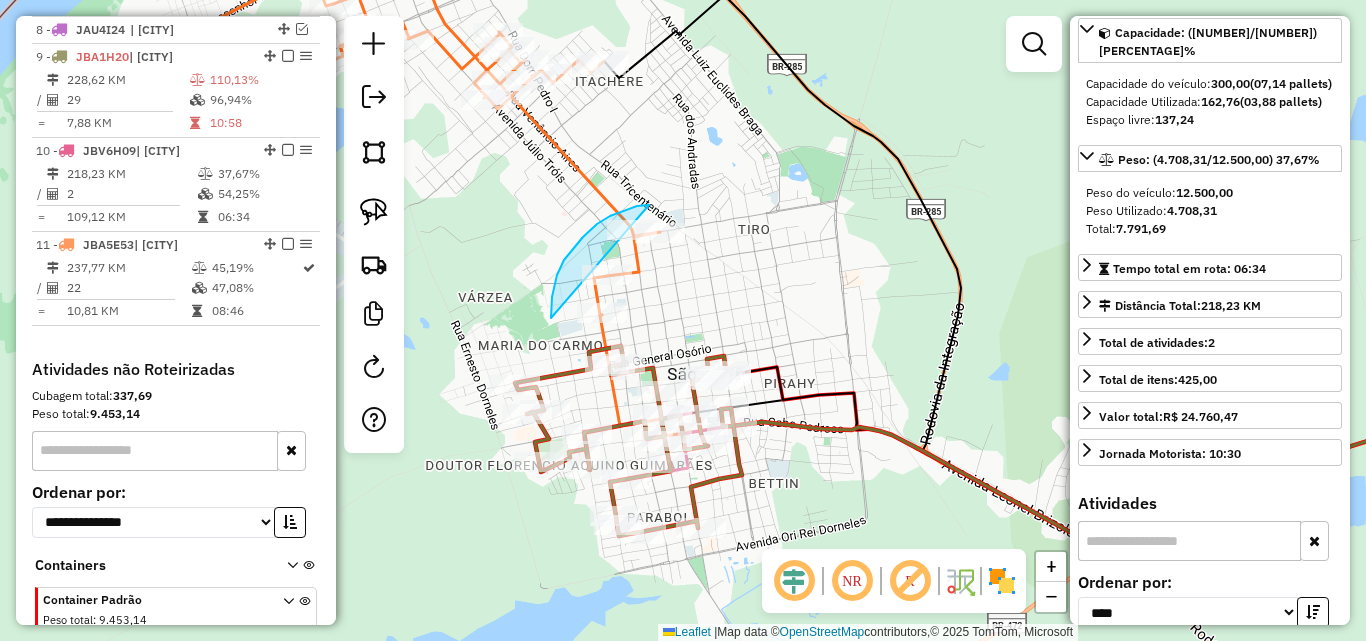 drag, startPoint x: 551, startPoint y: 318, endPoint x: 649, endPoint y: 205, distance: 149.57607 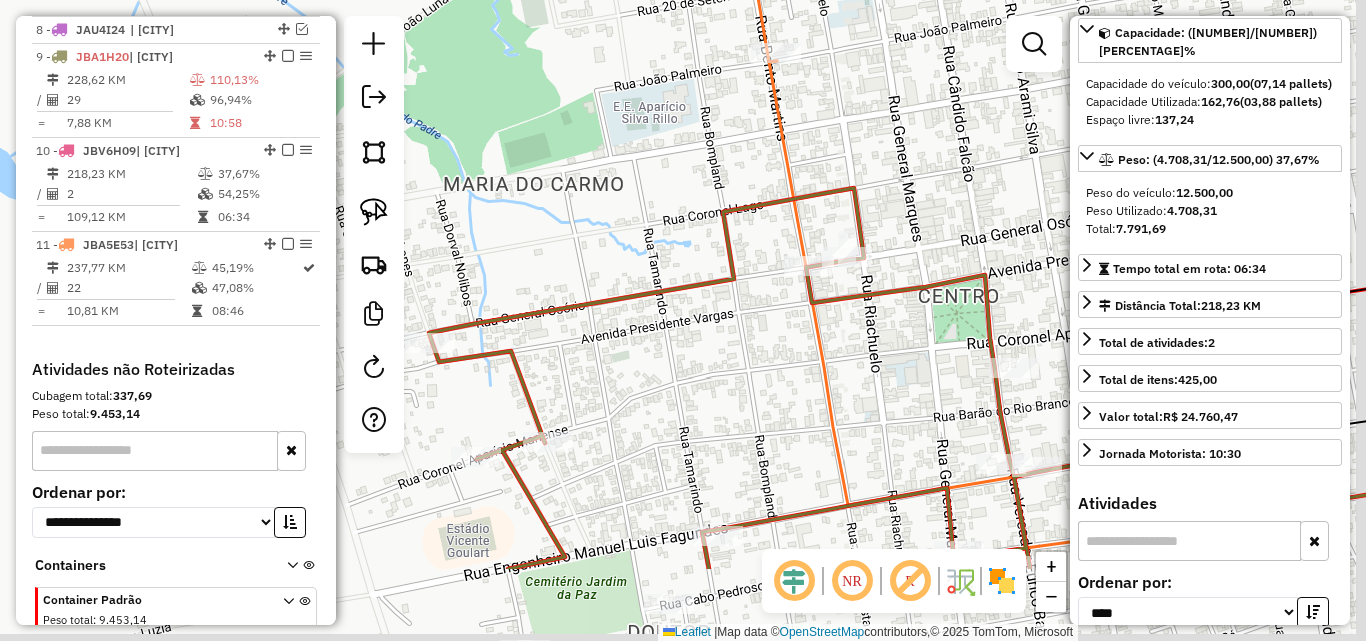 drag, startPoint x: 628, startPoint y: 336, endPoint x: 623, endPoint y: 324, distance: 13 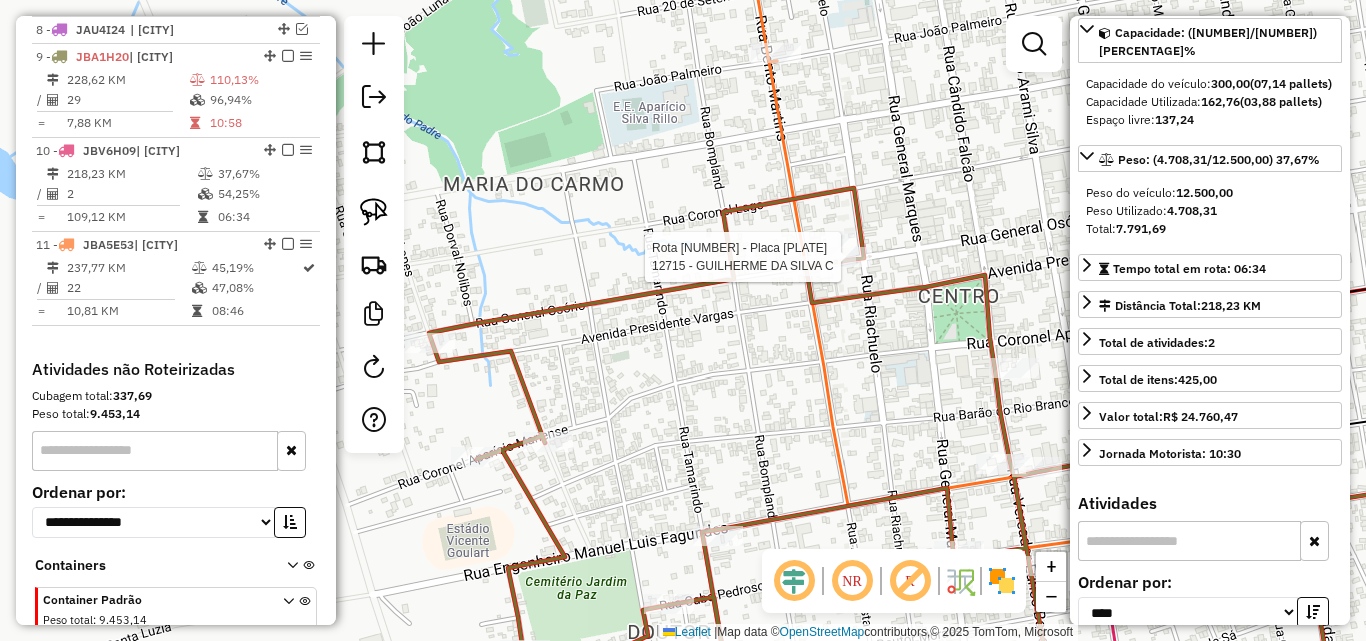 scroll, scrollTop: 182, scrollLeft: 0, axis: vertical 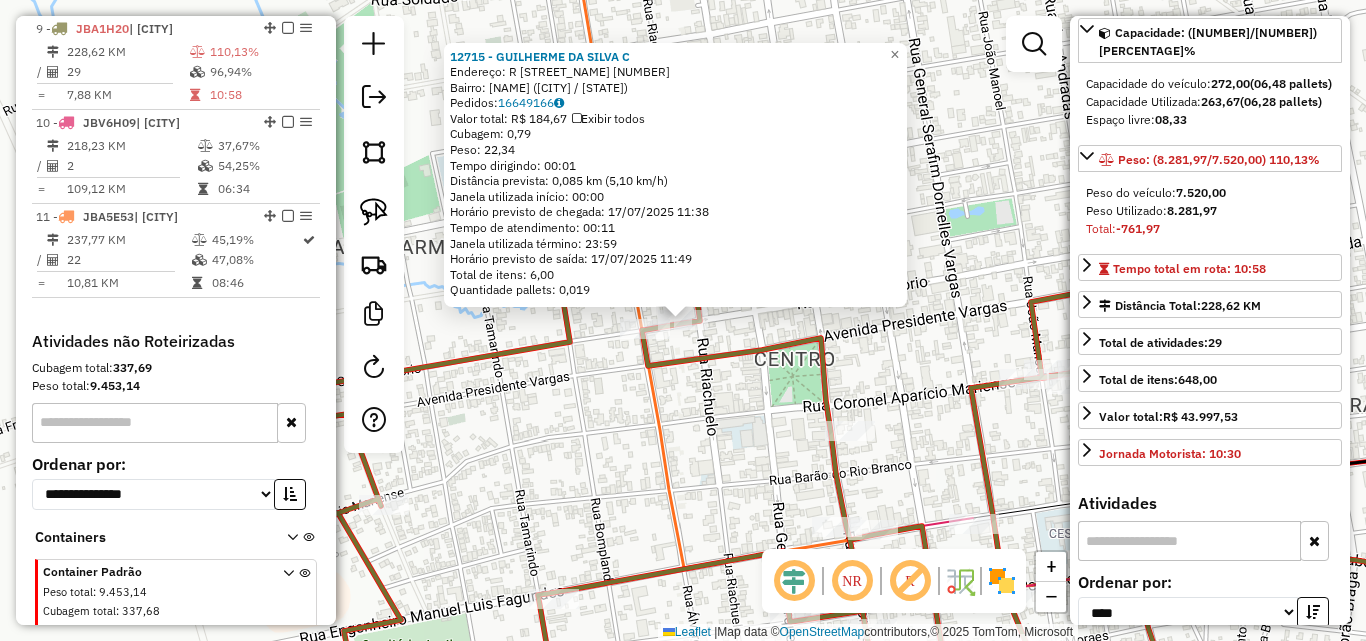 drag, startPoint x: 660, startPoint y: 395, endPoint x: 744, endPoint y: 364, distance: 89.537704 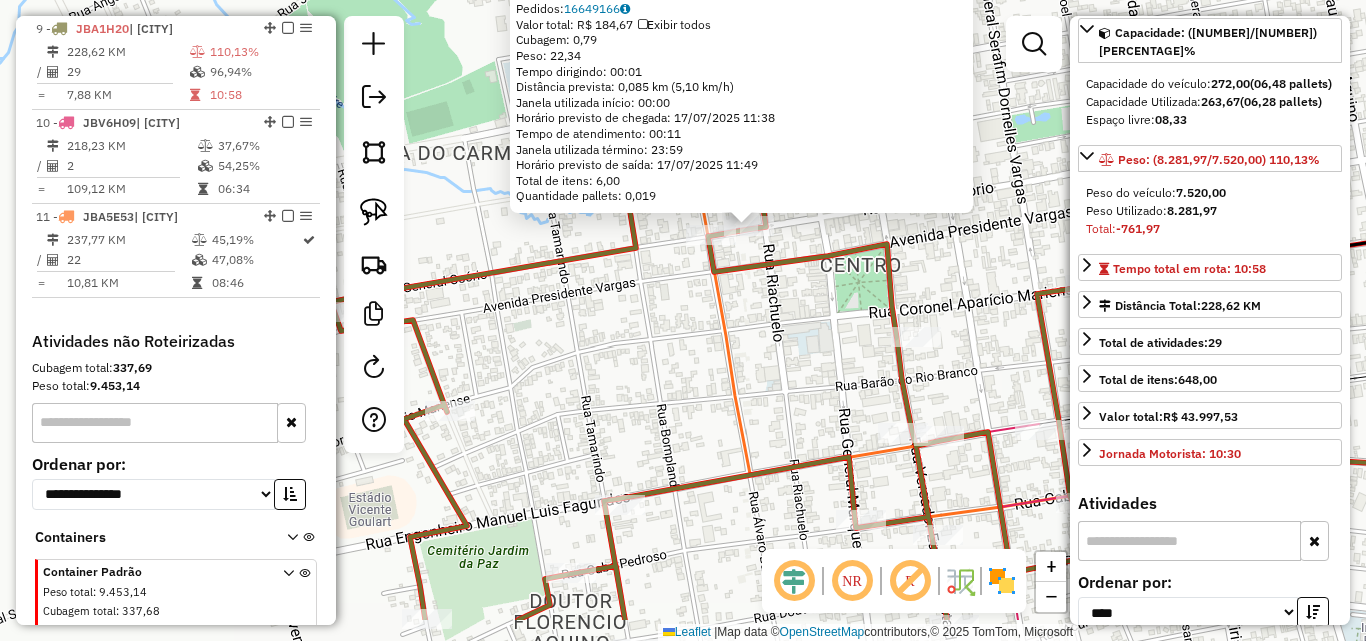 drag, startPoint x: 712, startPoint y: 422, endPoint x: 759, endPoint y: 330, distance: 103.31021 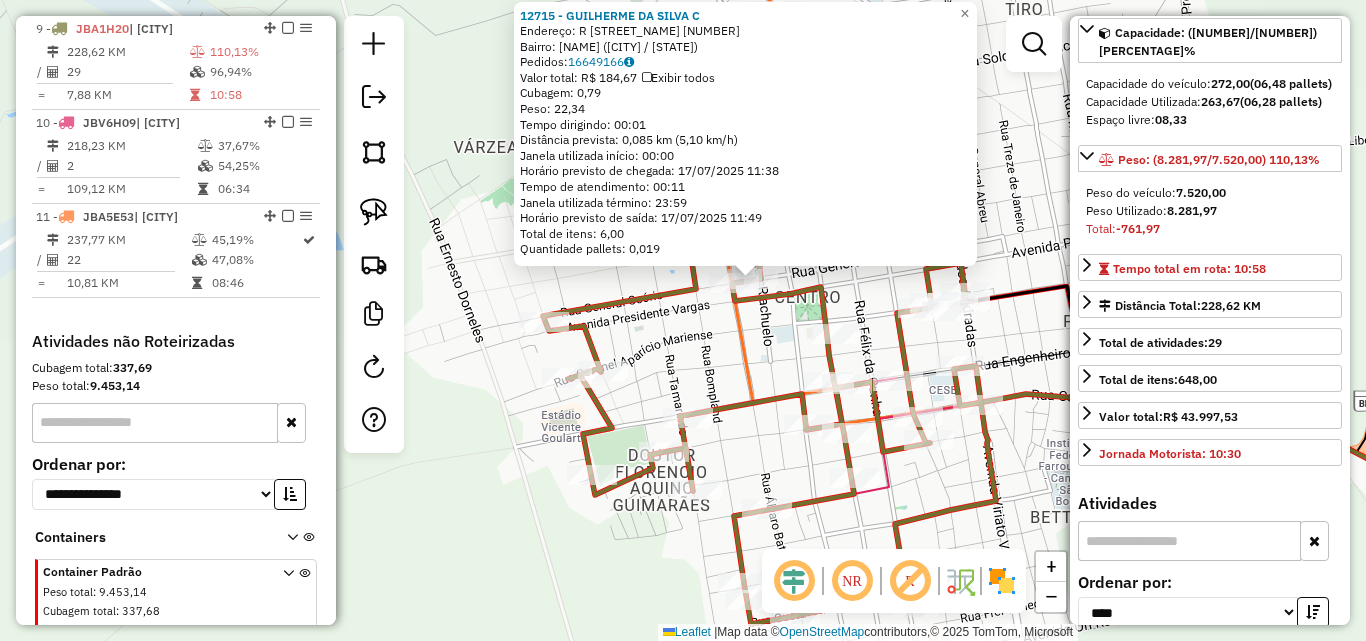 click on "[NUMBER] - [NUMBER] [LAST_NAME] [LAST_NAME] [LAST_NAME] Endereço: R [STREET_NAME] [NUMBER] Bairro: [NEIGHBORHOOD] ([CITY] / [STATE]) Pedidos: [NUMBER] Valor total: R$ [PRICE] Exibir todos Cubagem: [NUMBER] Peso: [NUMBER] Tempo dirigindo: [TIME] Distância prevista: [NUMBER] km ([NUMBER] km/h) Janela utilizada início: [TIME] Horário previsto de chegada: 17/07/2025 [TIME] Tempo de atendimento: [TIME] Janela utilizada término: [TIME] Horário previsto de saída: 17/07/2025 [TIME] Total de itens: [NUMBER] Quantidade pallets: [NUMBER] × Janela de atendimento Grade de atendimento Capacidade Transportadoras Veículos Cliente Pedidos Rotas Selecione os dias de semana para filtrar as janelas de atendimento Seg Ter Qua Qui Sex Sáb Dom Informe o período da janela de atendimento: De: Até: Filtrar exatamente a janela do cliente Considerar janela de atendimento padrão Selecione os dias de semana para filtrar as grades de atendimento Seg Ter Qua Qui Sex Sáb Dom Peso mínimo: Peso máximo: De: De:" 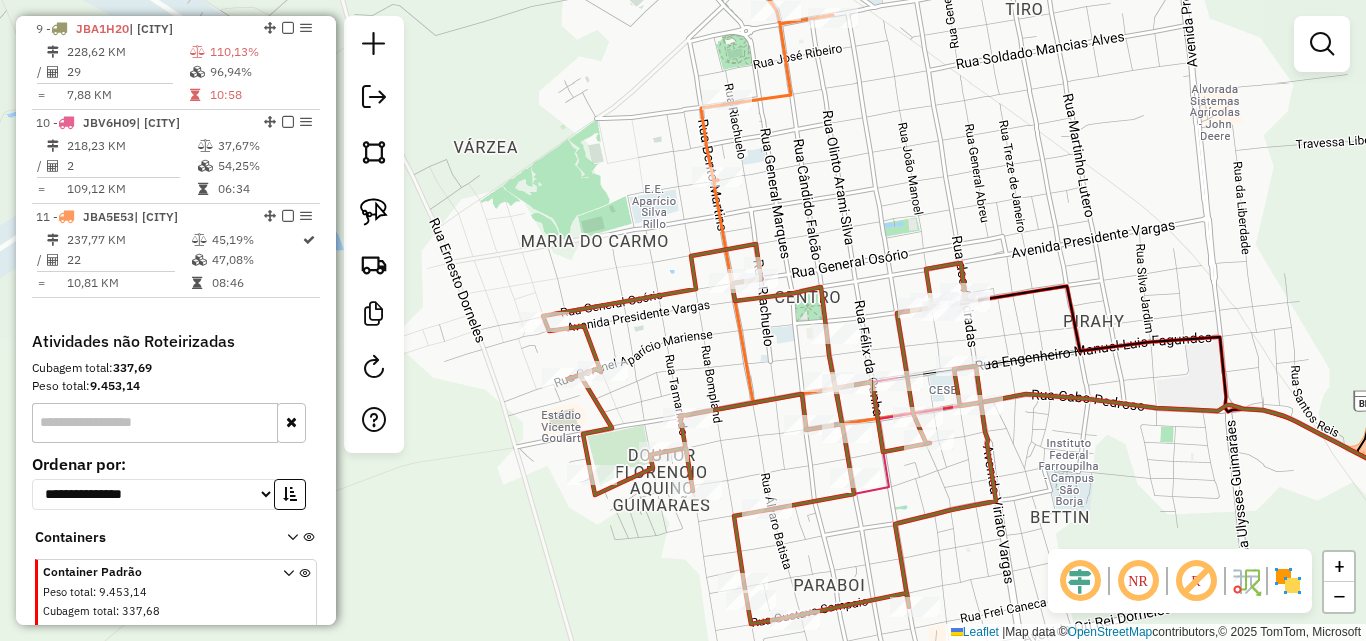 click on "Janela de atendimento Grade de atendimento Capacidade Transportadoras Veículos Cliente Pedidos  Rotas Selecione os dias de semana para filtrar as janelas de atendimento  Seg   Ter   Qua   Qui   Sex   Sáb   Dom  Informe o período da janela de atendimento: De: Até:  Filtrar exatamente a janela do cliente  Considerar janela de atendimento padrão  Selecione os dias de semana para filtrar as grades de atendimento  Seg   Ter   Qua   Qui   Sex   Sáb   Dom   Considerar clientes sem dia de atendimento cadastrado  Clientes fora do dia de atendimento selecionado Filtrar as atividades entre os valores definidos abaixo:  Peso mínimo:   Peso máximo:   Cubagem mínima:   Cubagem máxima:   De:   Até:  Filtrar as atividades entre o tempo de atendimento definido abaixo:  De:   Até:   Considerar capacidade total dos clientes não roteirizados Transportadora: Selecione um ou mais itens Tipo de veículo: Selecione um ou mais itens Veículo: Selecione um ou mais itens Motorista: Selecione um ou mais itens Nome: Rótulo:" 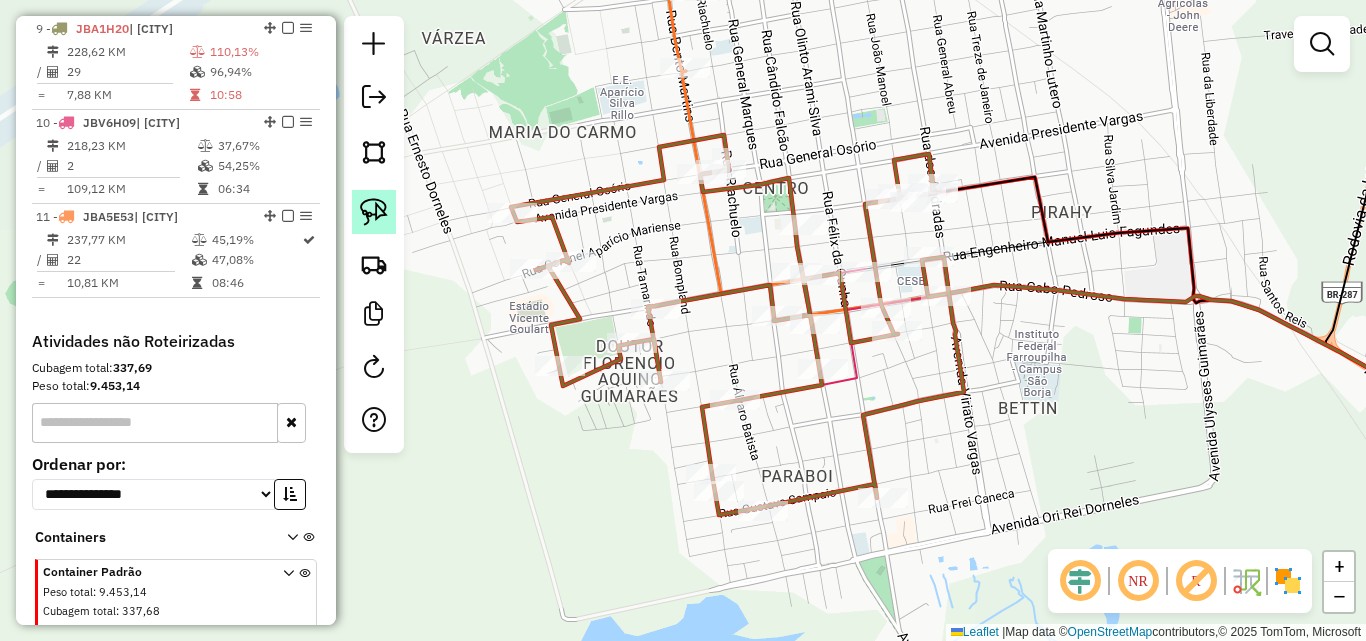 click 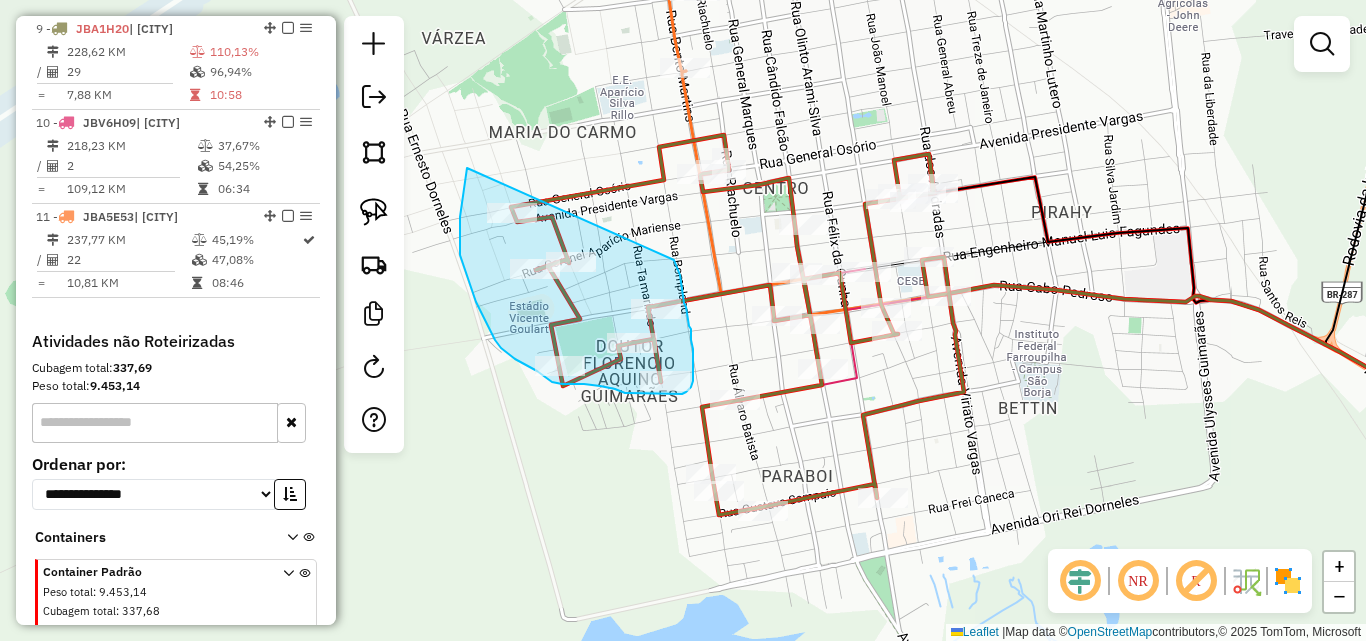drag, startPoint x: 467, startPoint y: 168, endPoint x: 672, endPoint y: 251, distance: 221.1651 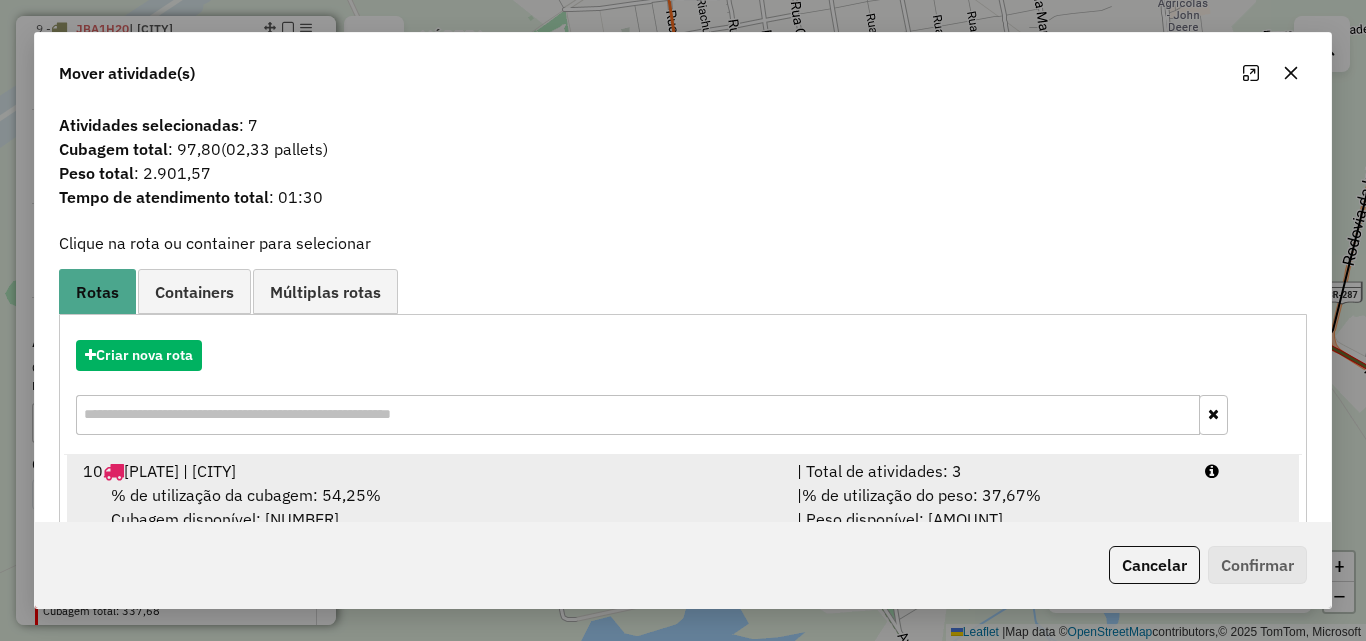 click on "% de utilização da cubagem: [PERCENTAGE]  Cubagem disponível: [NUMBER]" at bounding box center [428, 507] 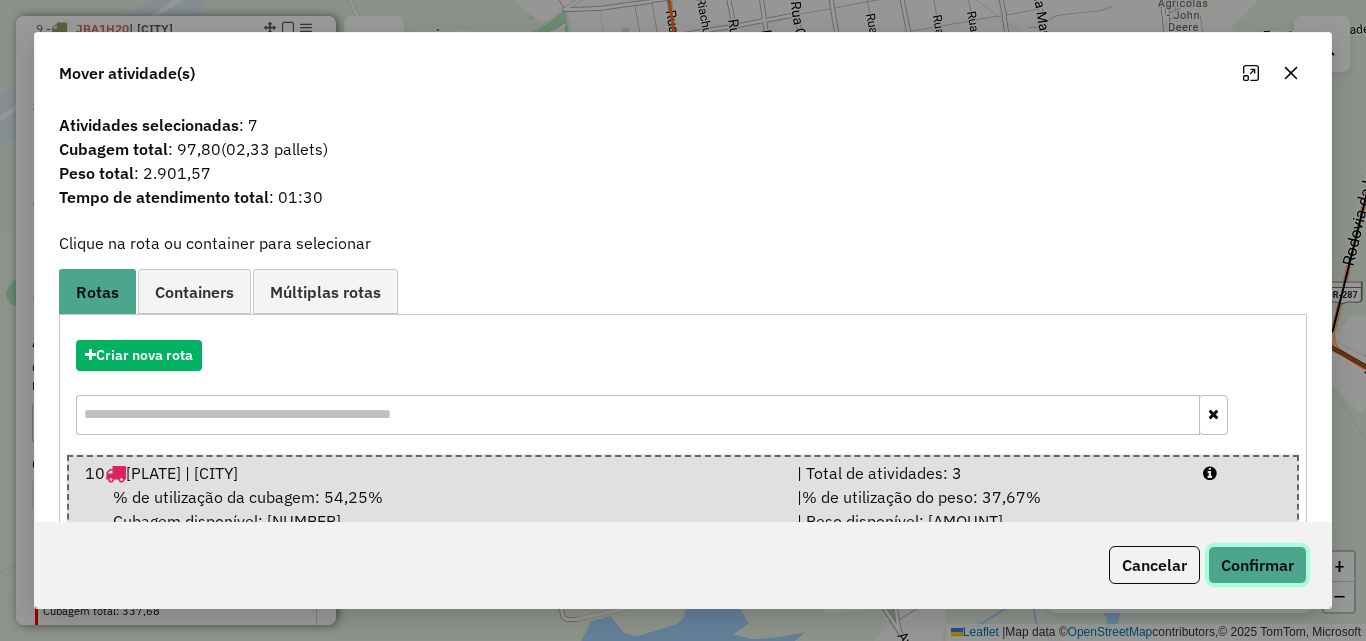 click on "Confirmar" 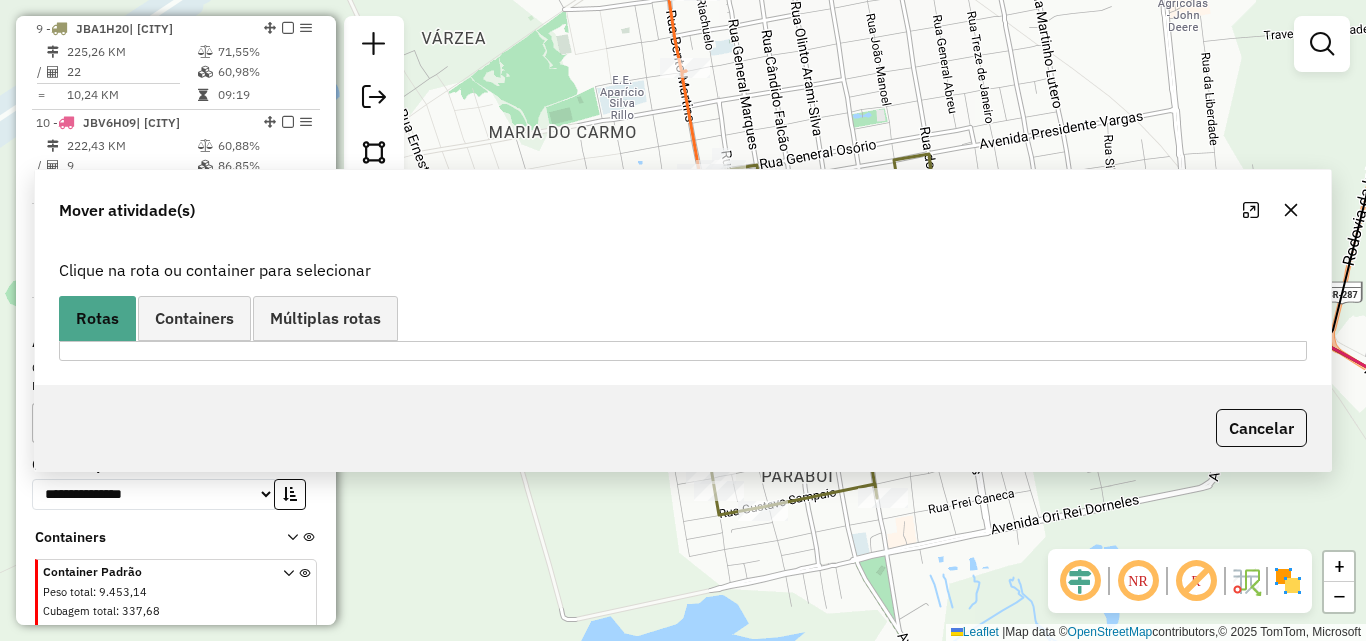 scroll, scrollTop: 778, scrollLeft: 0, axis: vertical 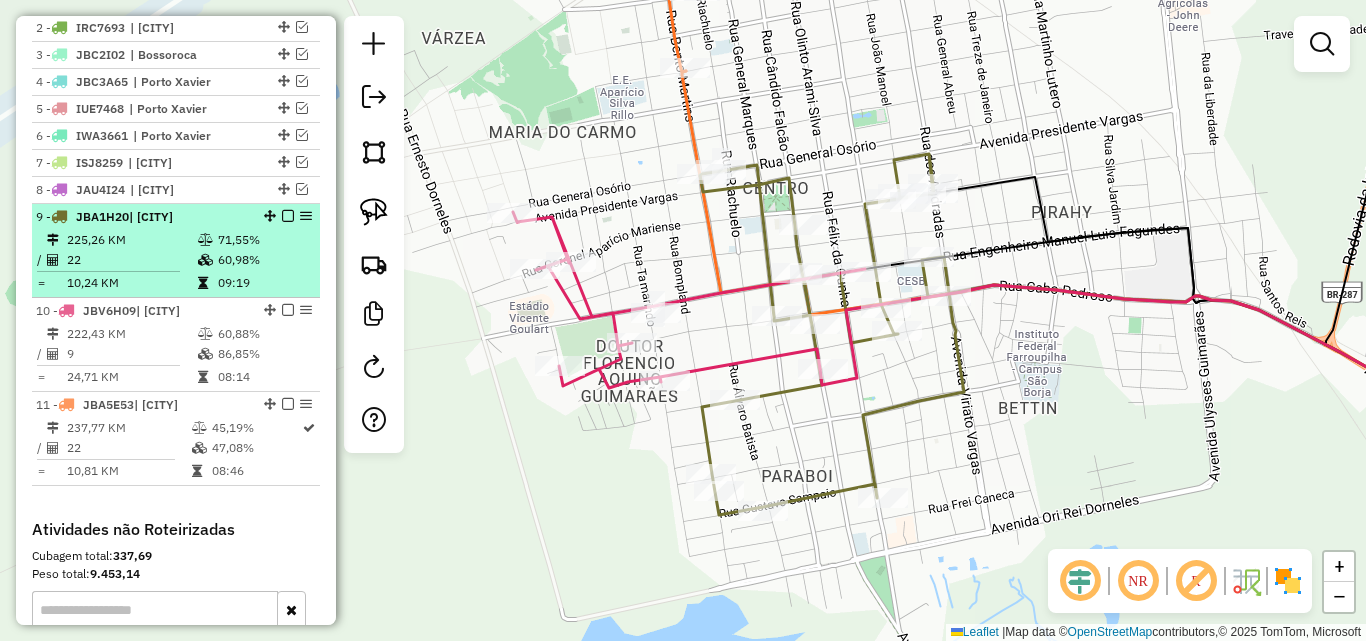 click on "22" at bounding box center (131, 260) 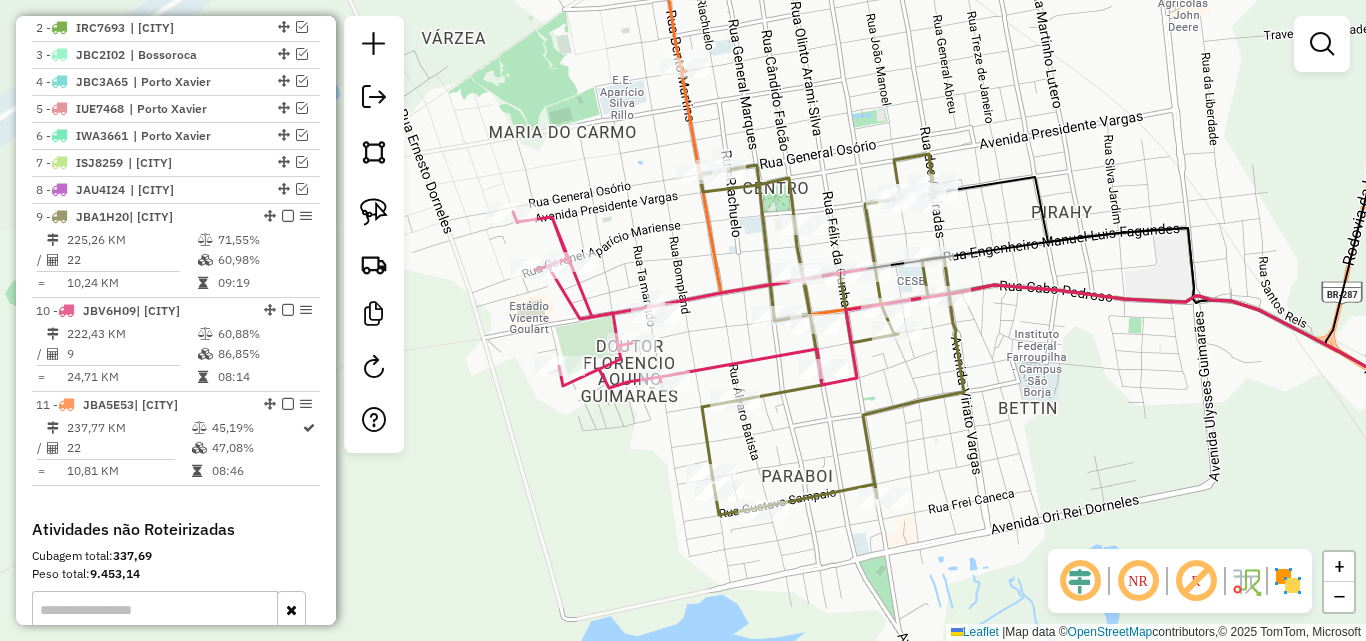 select on "*********" 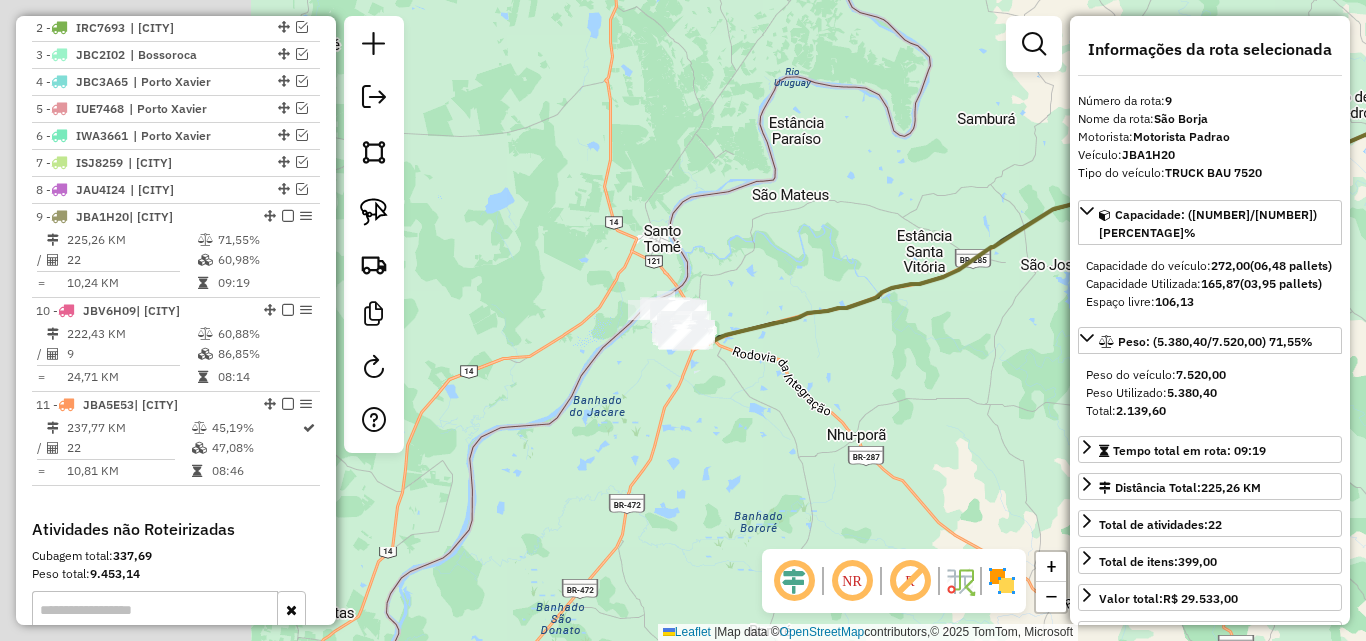 click on "Informações da Sessão [NUMBER] - [DATE] Criação: [DATE] [TIME] Depósito: Steffen [CITY] Total de rotas: [NUMBER] Distância Total: [NUMBER] km Tempo total: [TIME] Valor total: R$ [PRICE] - Total roteirizado: R$ [PRICE] - Total não roteirizado: R$ [PRICE] Total de Atividades Roteirizadas: [NUMBER] Total de Pedidos Roteirizados: [NUMBER] Peso total roteirizado: [NUMBER] Cubagem total roteirizado: [NUMBER] Total de Atividades não Roteirizadas: [NUMBER] Total de Pedidos não Roteirizados: [NUMBER] Total de caixas por viagem: [NUMBER] / [NUMBER] = [NUMBER] Média de Atividades por viagem: [NUMBER] / [NUMBER] = [NUMBER] Ocupação média da frota: [NUMBER]% Rotas vários dias: [NUMBER] Clientes Priorizados NR: [NUMBER] Rotas Recargas: [NUMBER] Ver rotas Ver veículos Finalizar todas as rotas [NUMBER] - [PLATE] | Santiago [NUMBER] - [PLATE] | Itacurubi [NUMBER] - [PLATE] | Bossoroca [NUMBER] - [PLATE] | Porto Xavier [NUMBER] - [PLATE] | Porto Xavier [NUMBER] - [PLATE] | Porto Xavier" 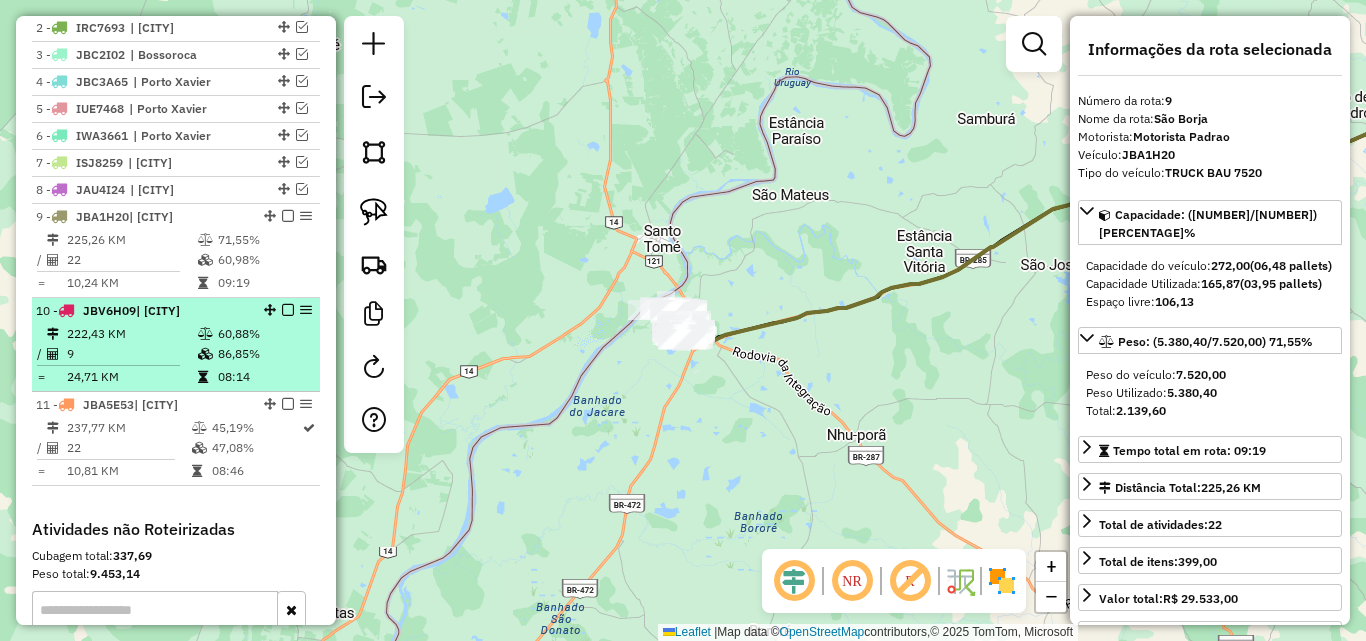 click at bounding box center (207, 334) 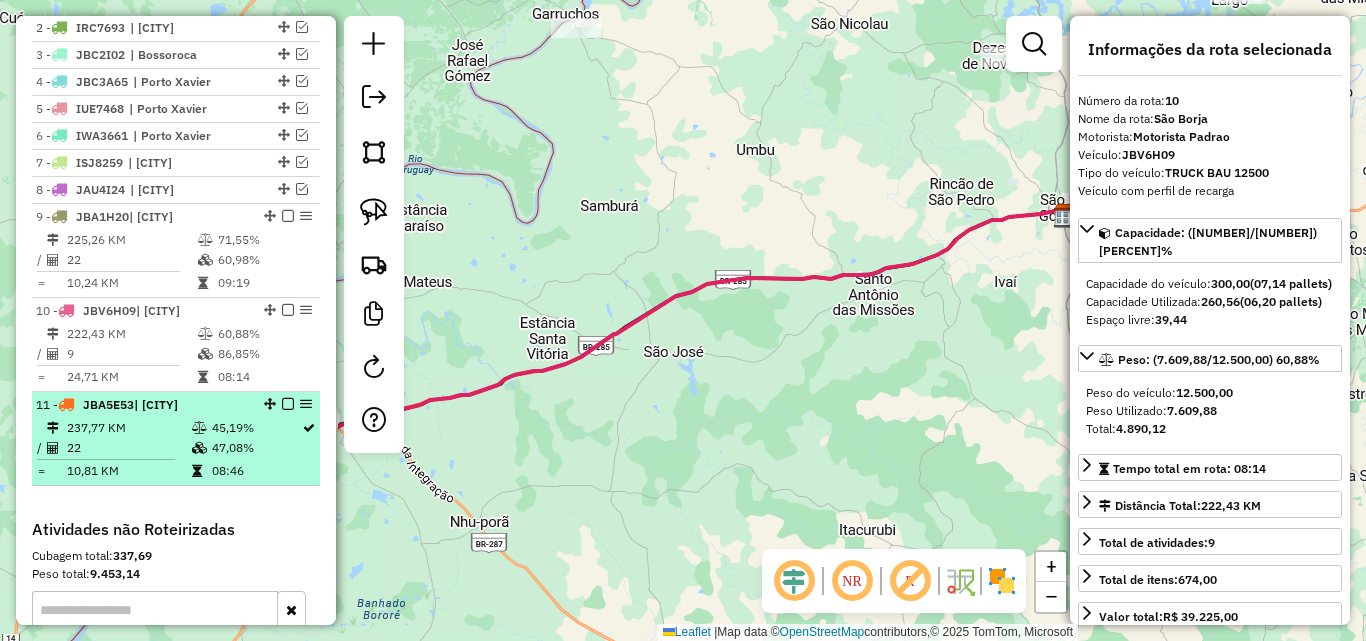 click on "237,77 KM" at bounding box center [128, 428] 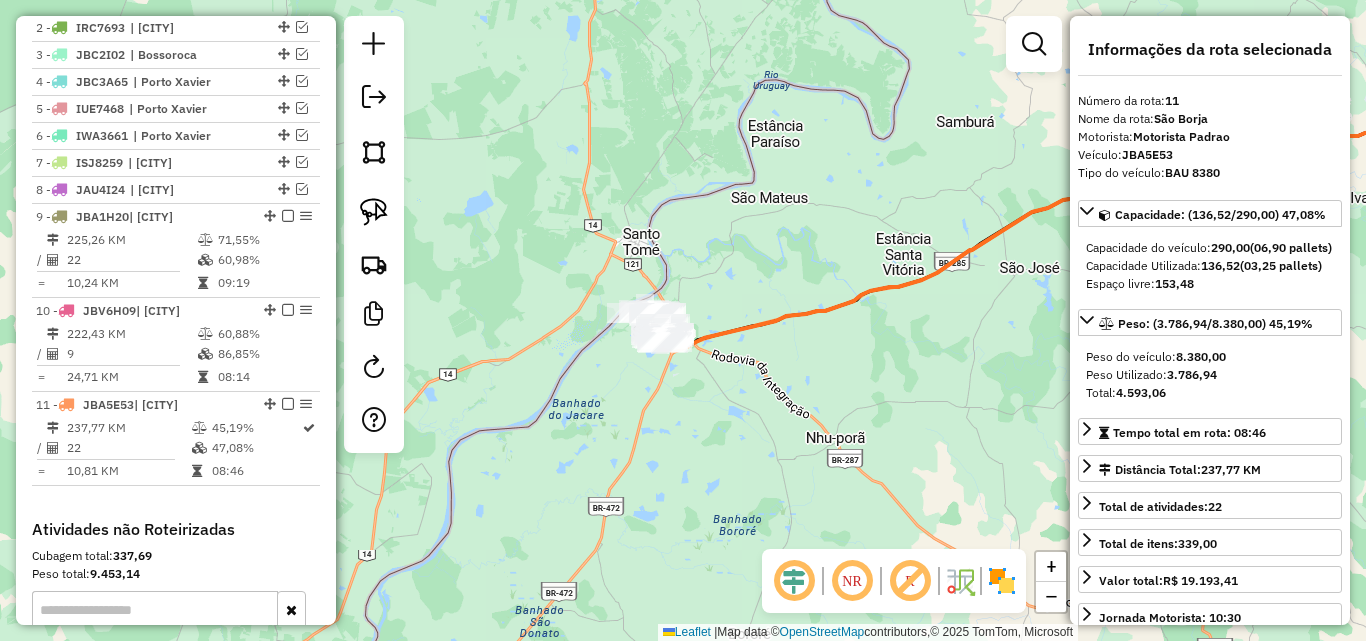 drag, startPoint x: 654, startPoint y: 469, endPoint x: 919, endPoint y: 411, distance: 271.27292 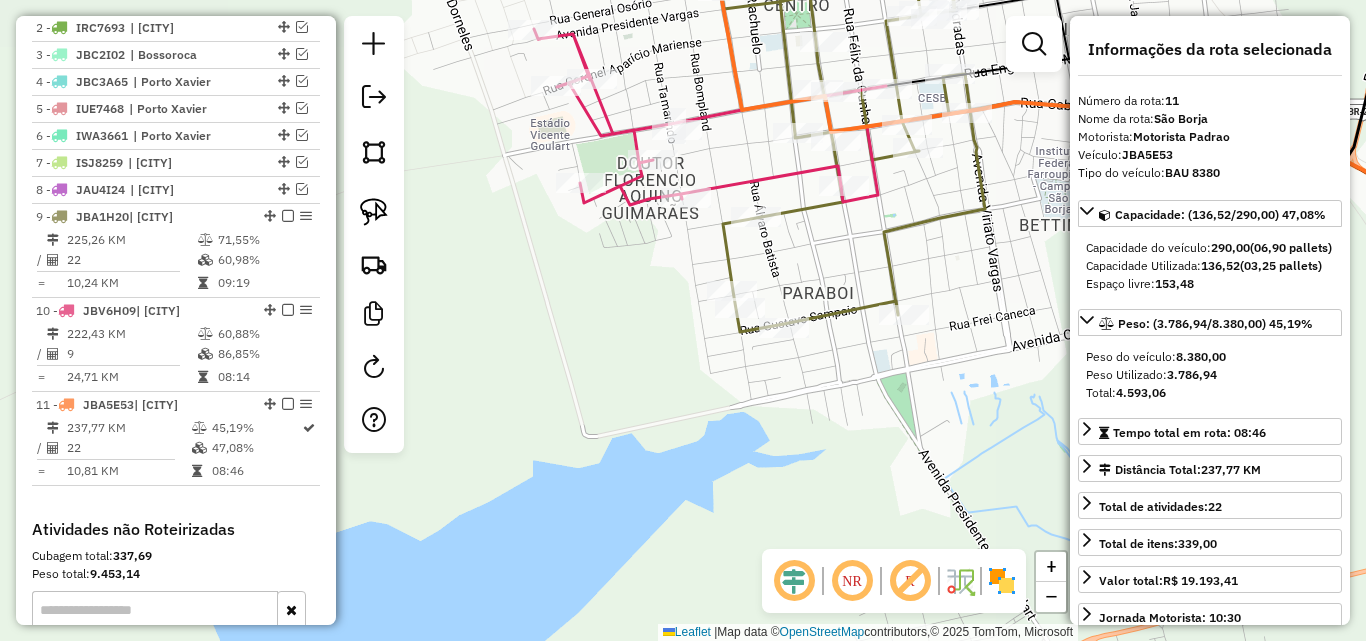 drag, startPoint x: 800, startPoint y: 442, endPoint x: 697, endPoint y: 415, distance: 106.48004 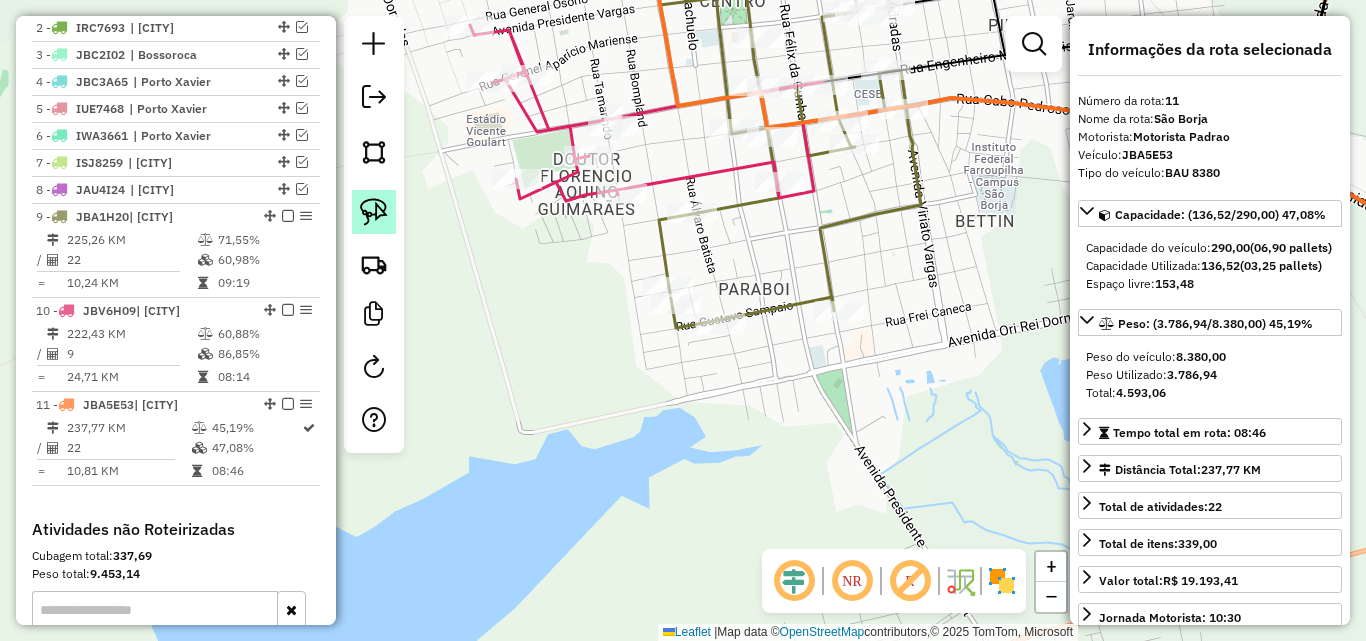 click 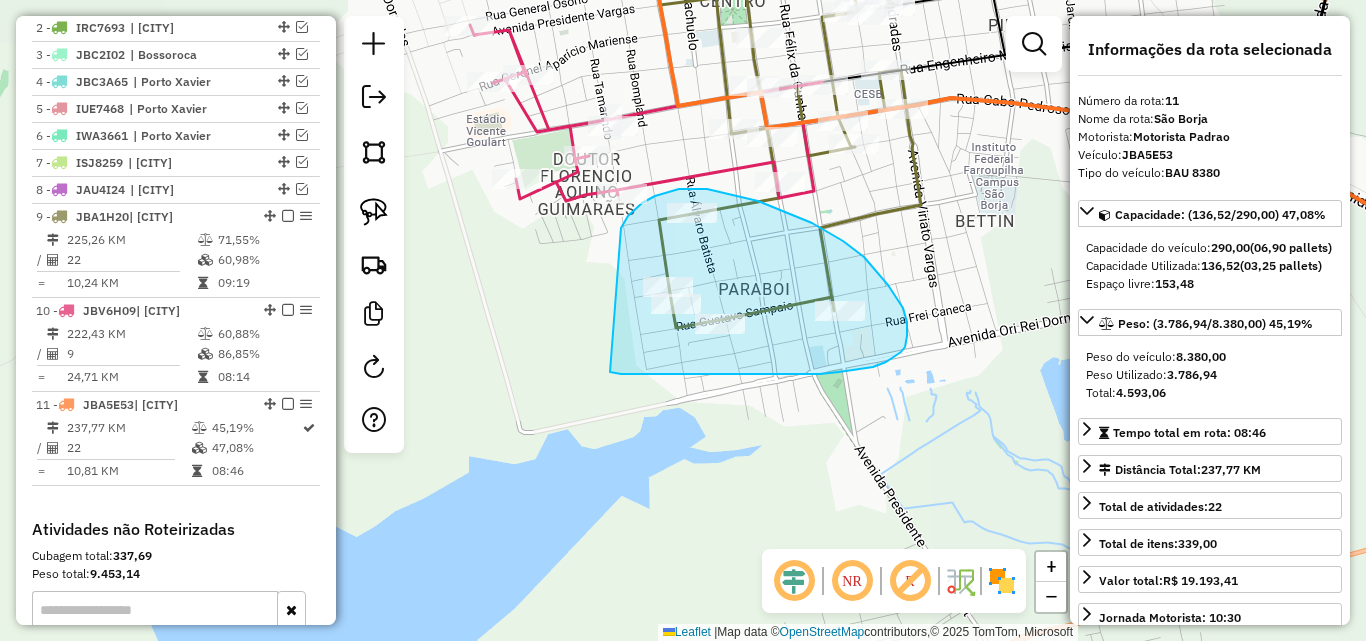 drag, startPoint x: 625, startPoint y: 220, endPoint x: 586, endPoint y: 368, distance: 153.05228 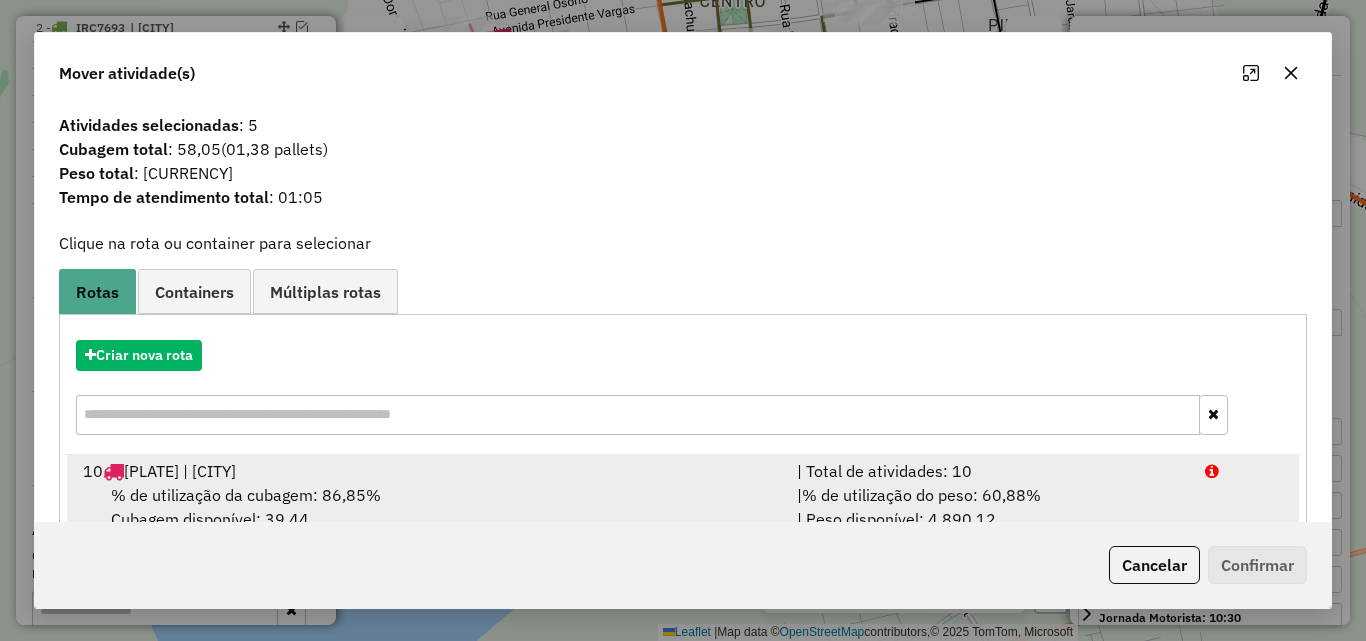 click on "% de utilização da cubagem: 86,85%  Cubagem disponível: 39,44" at bounding box center [428, 507] 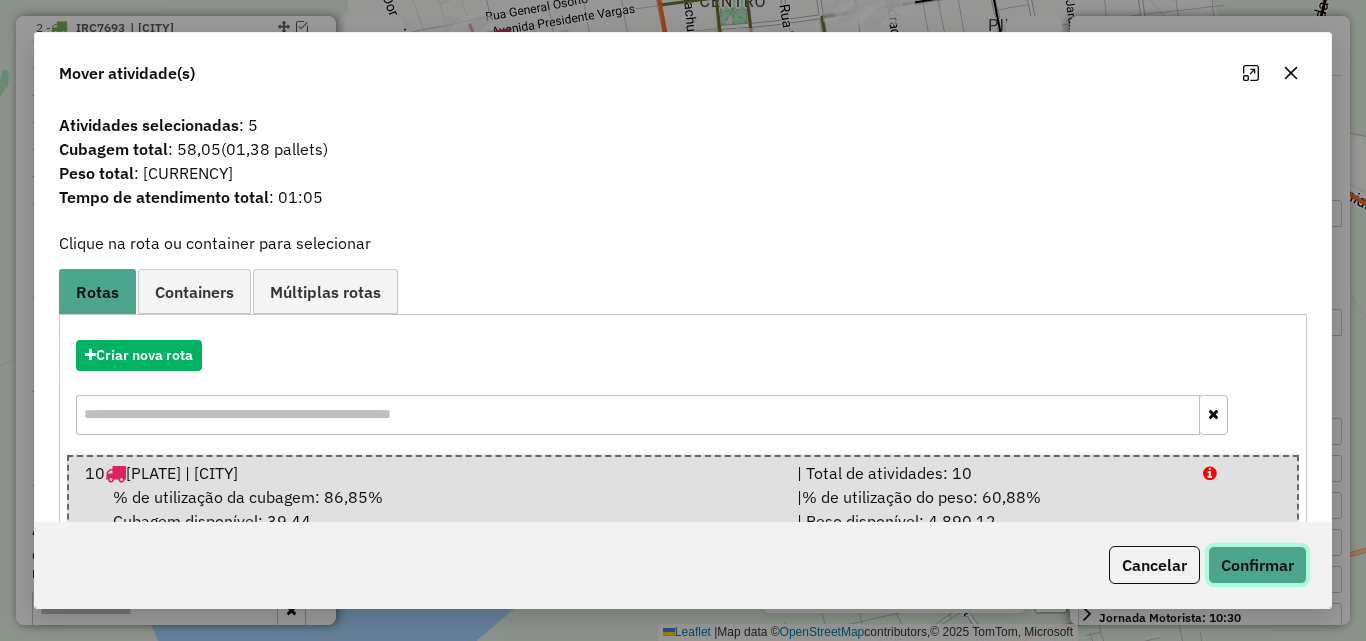 click on "Confirmar" 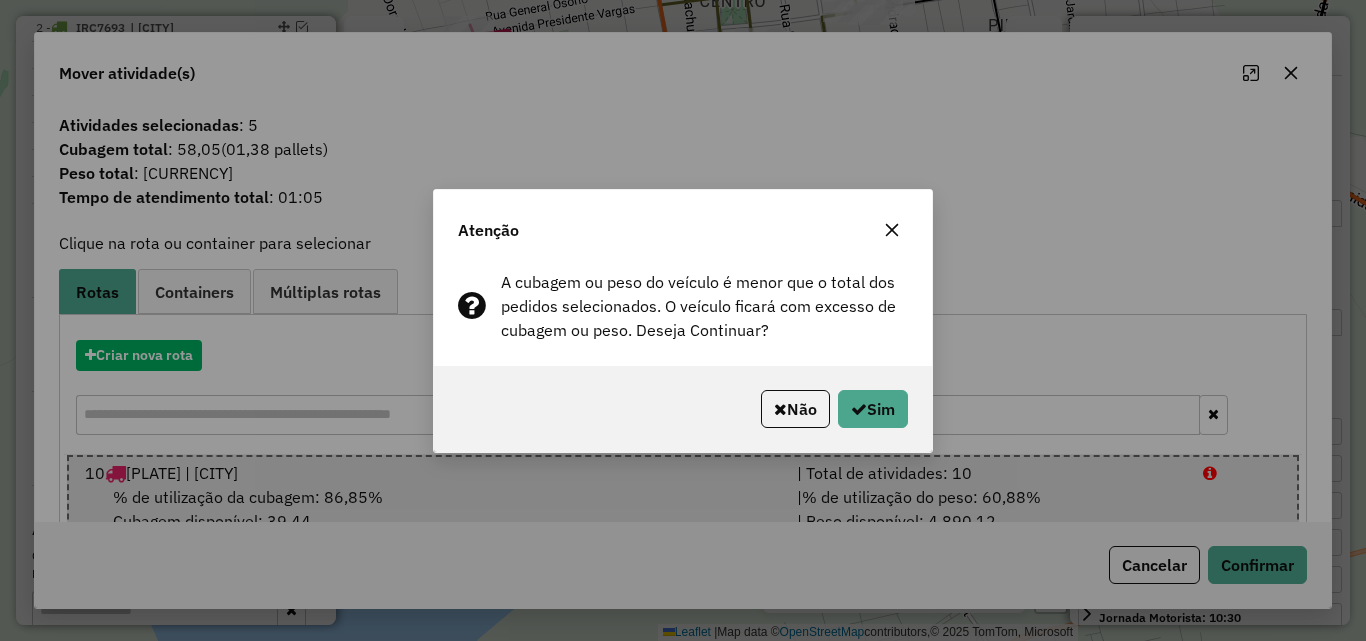 click on "Atenção A cubagem ou peso do veículo é menor que o total dos pedidos selecionados. O veículo ficará com excesso de cubagem ou peso. Deseja Continuar?  Não   Sim" 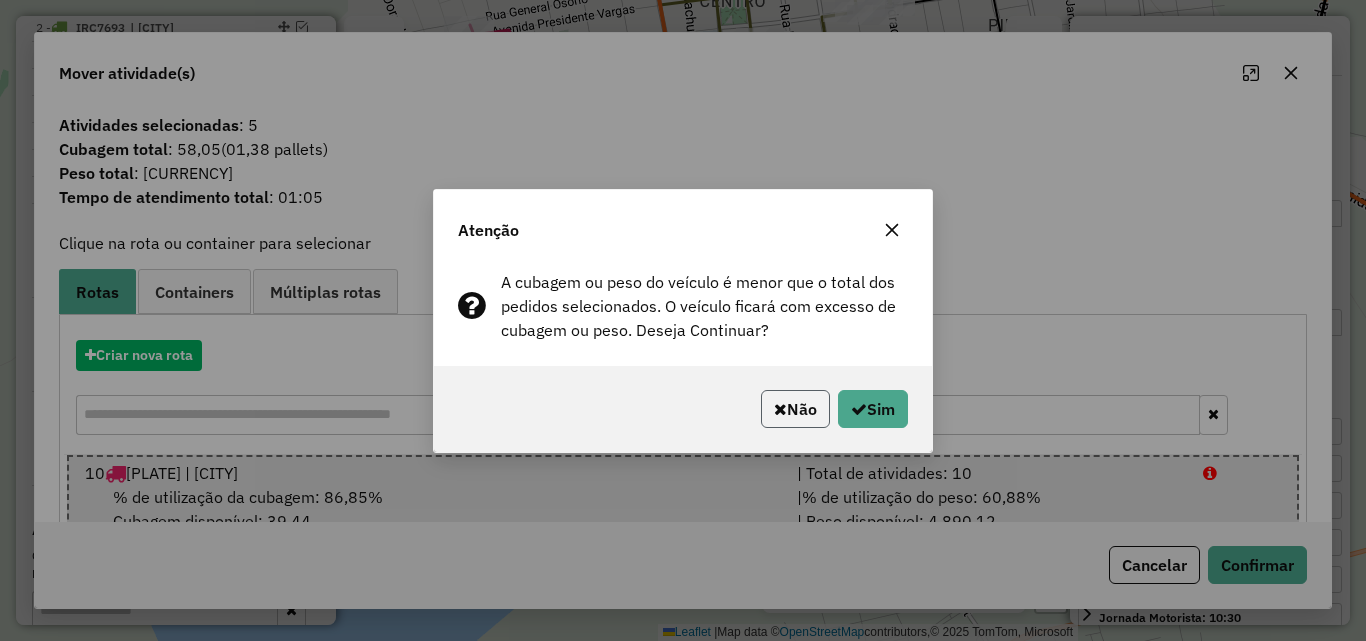 click on "Não" 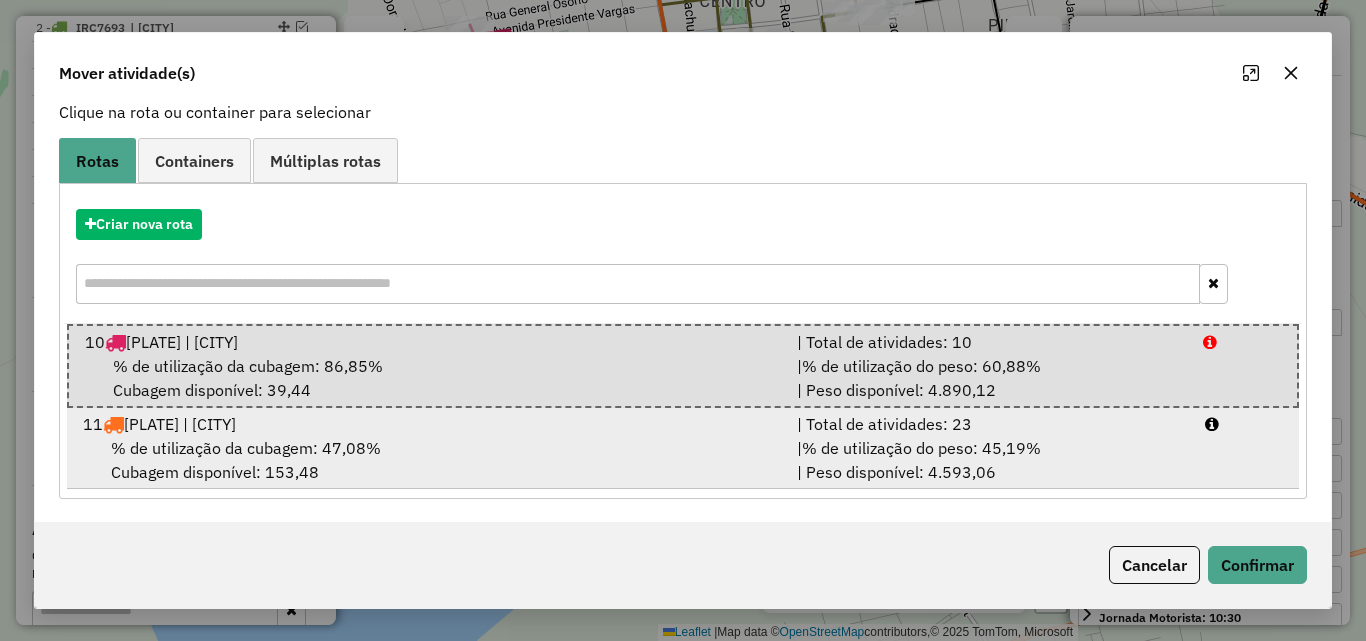 scroll, scrollTop: 132, scrollLeft: 0, axis: vertical 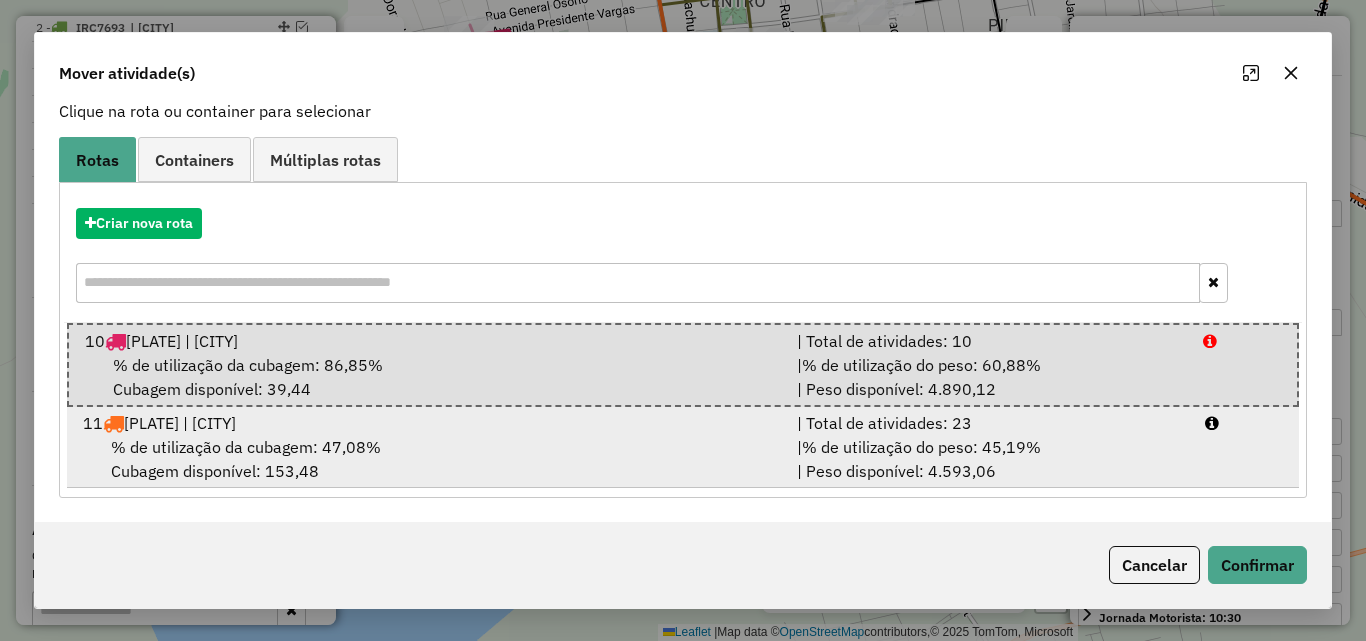 click on "% de utilização da cubagem: [PERCENTAGE]%  Cubagem disponível: [AMOUNT]" at bounding box center (428, 459) 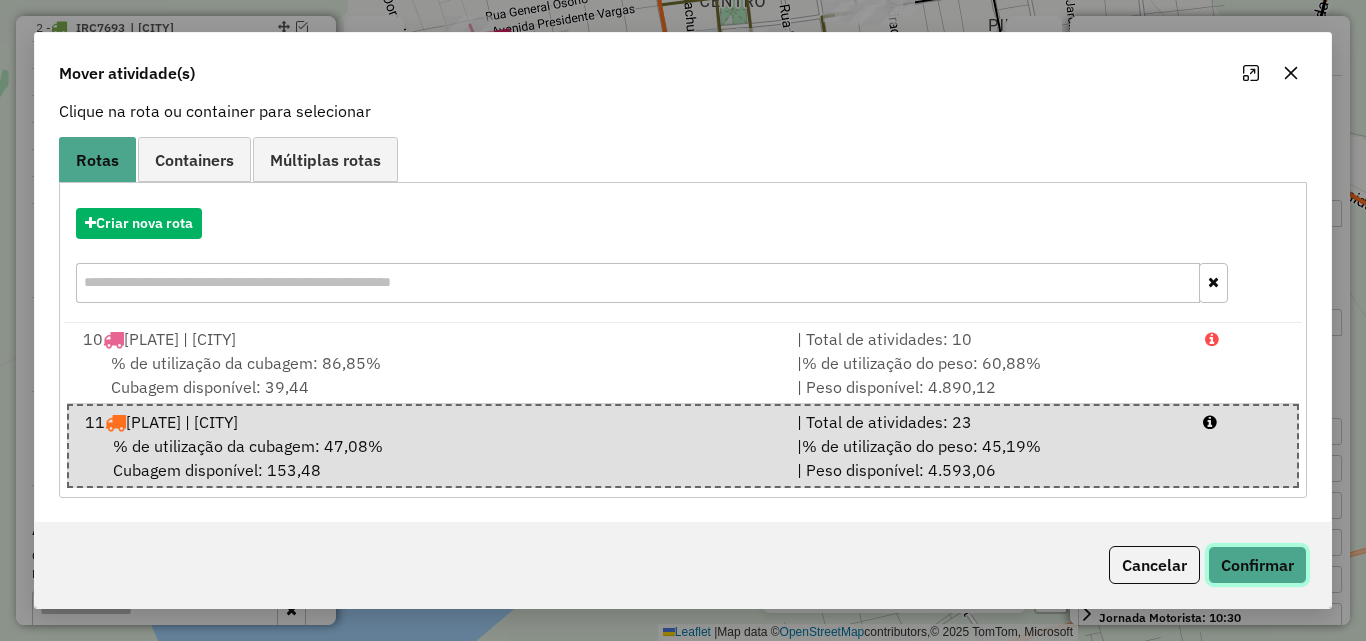 click on "Confirmar" 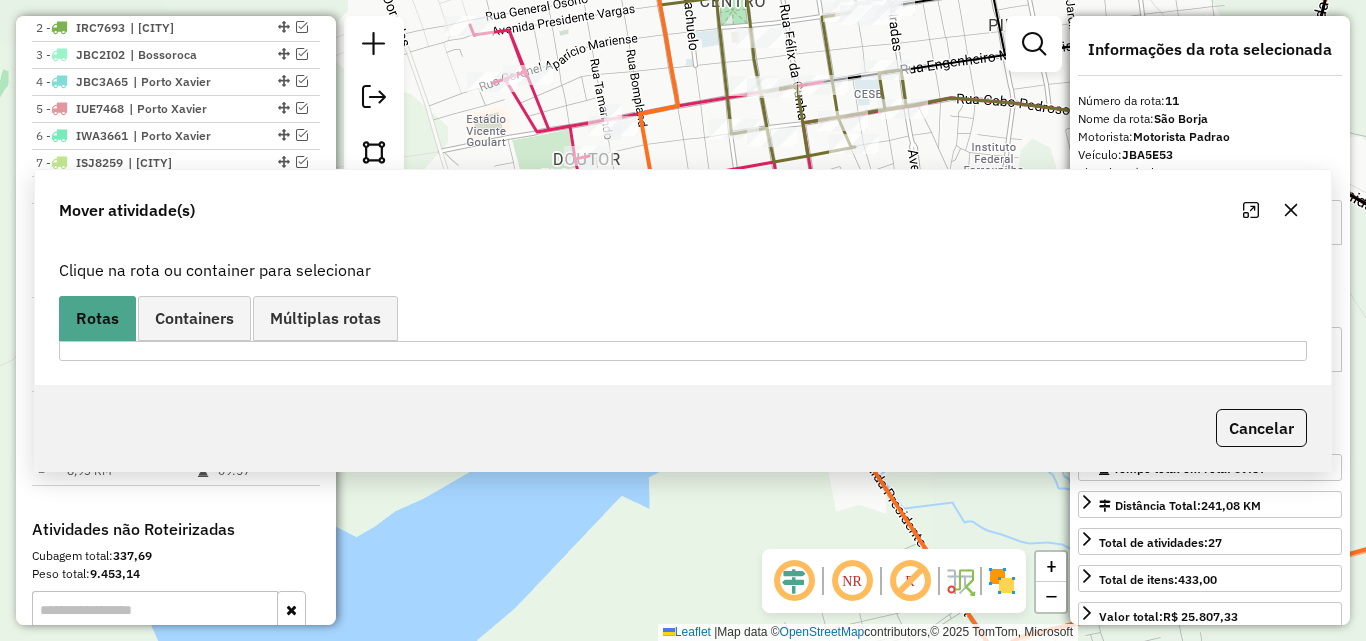 scroll, scrollTop: 0, scrollLeft: 0, axis: both 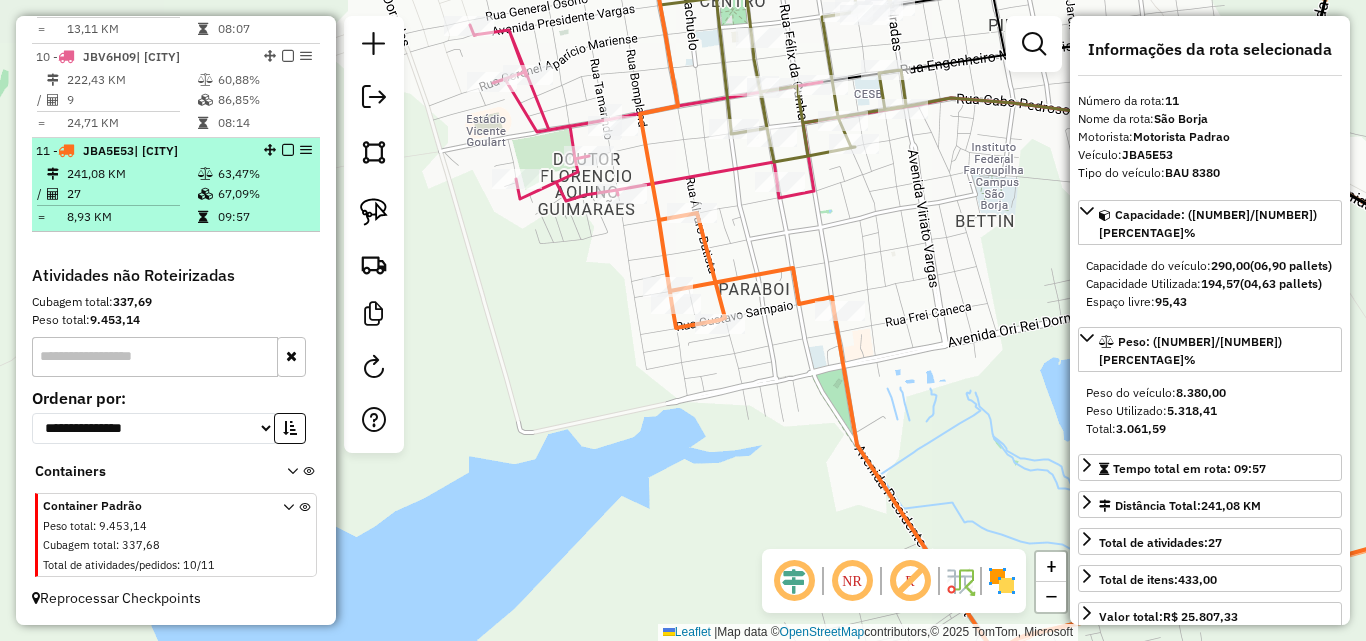 click on "241,08 KM" at bounding box center (131, 174) 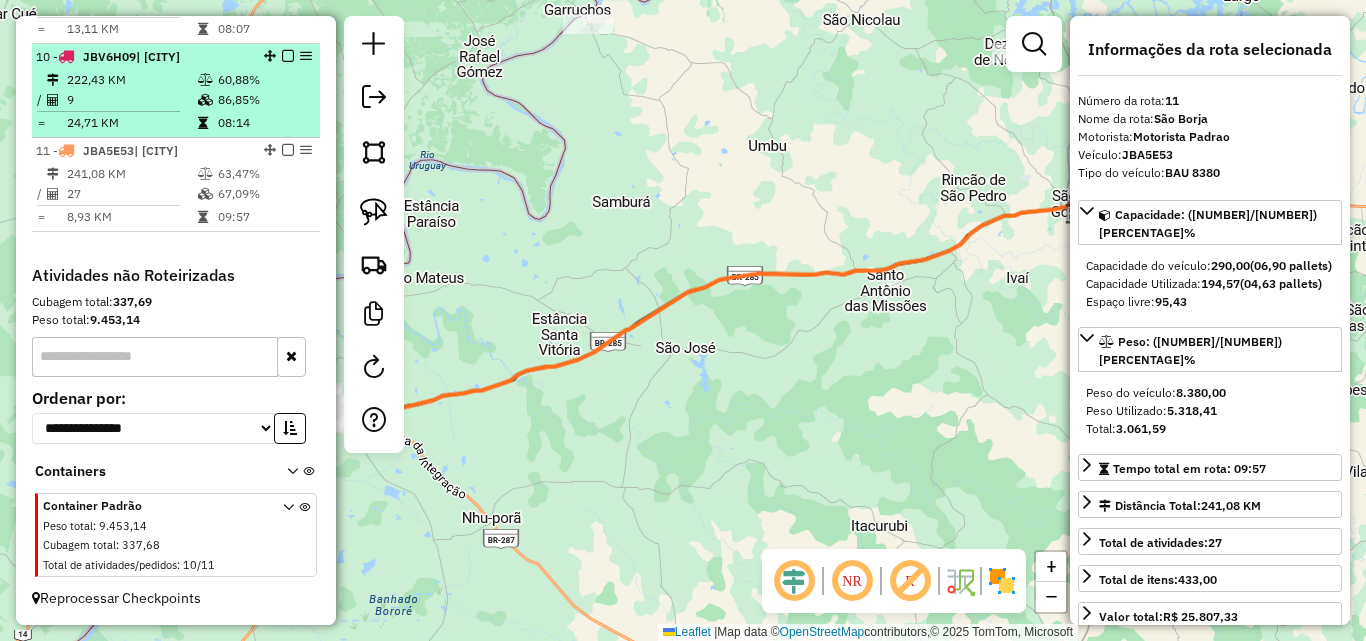 click at bounding box center (207, 123) 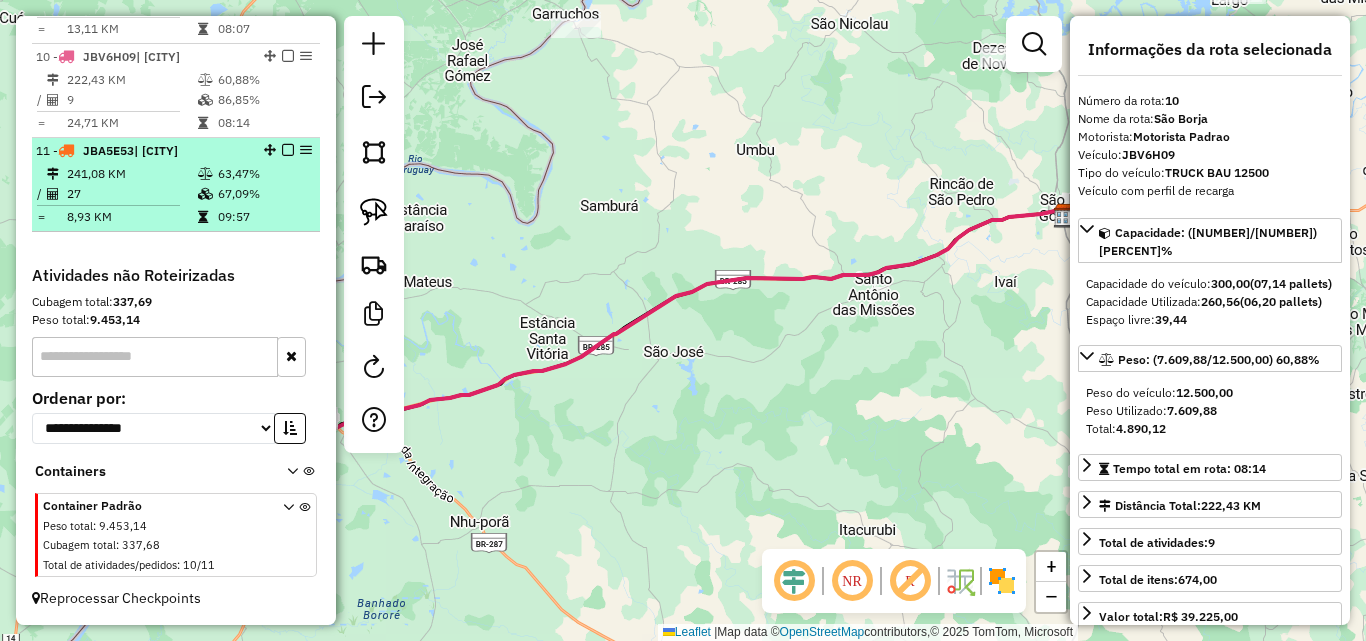 scroll, scrollTop: 932, scrollLeft: 0, axis: vertical 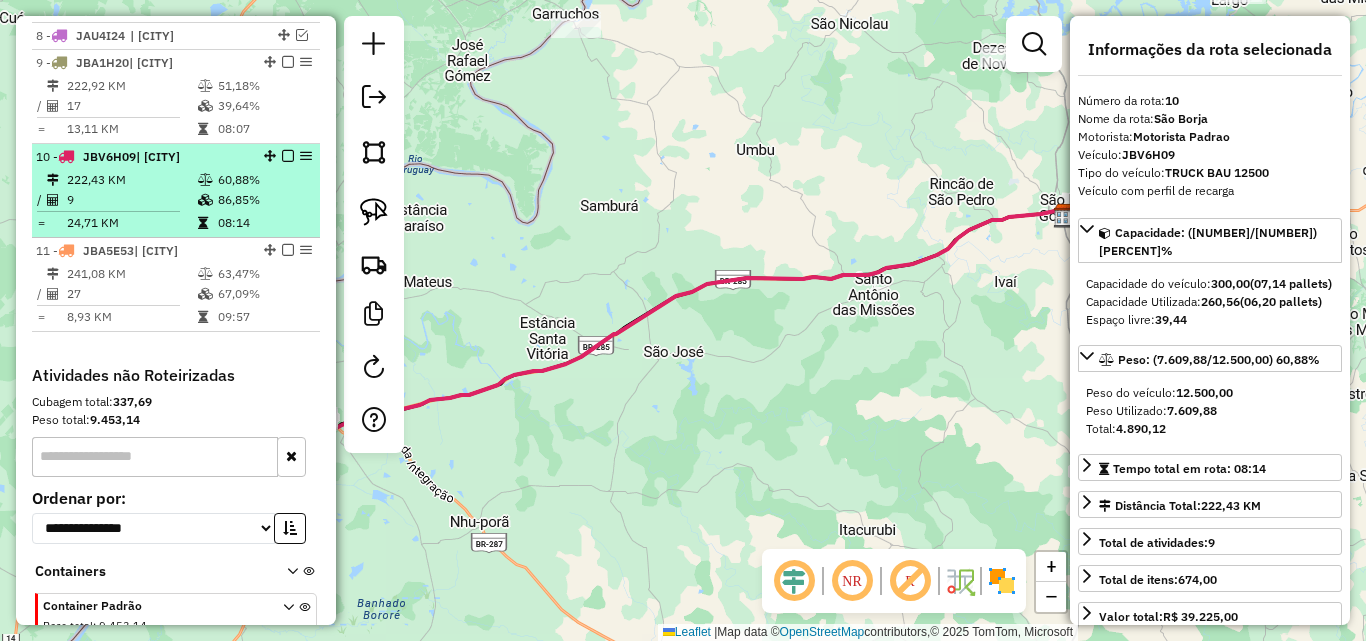 click on "222,43 KM" at bounding box center (131, 180) 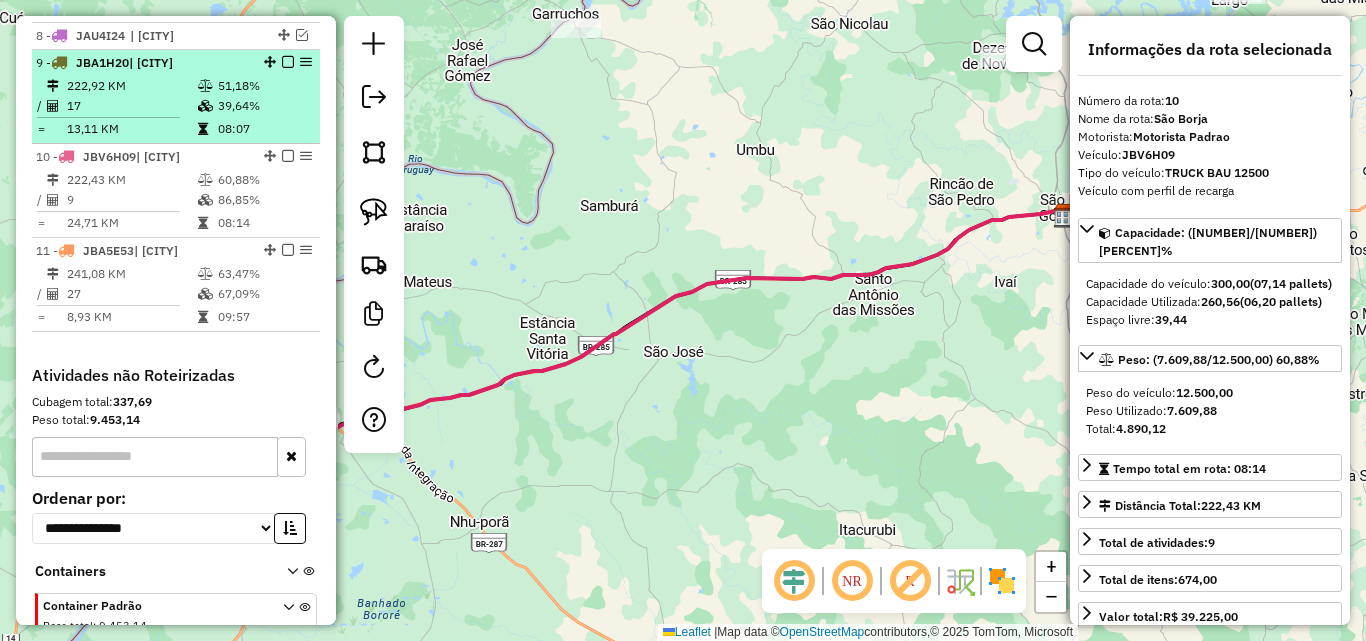 click on "17" at bounding box center (131, 106) 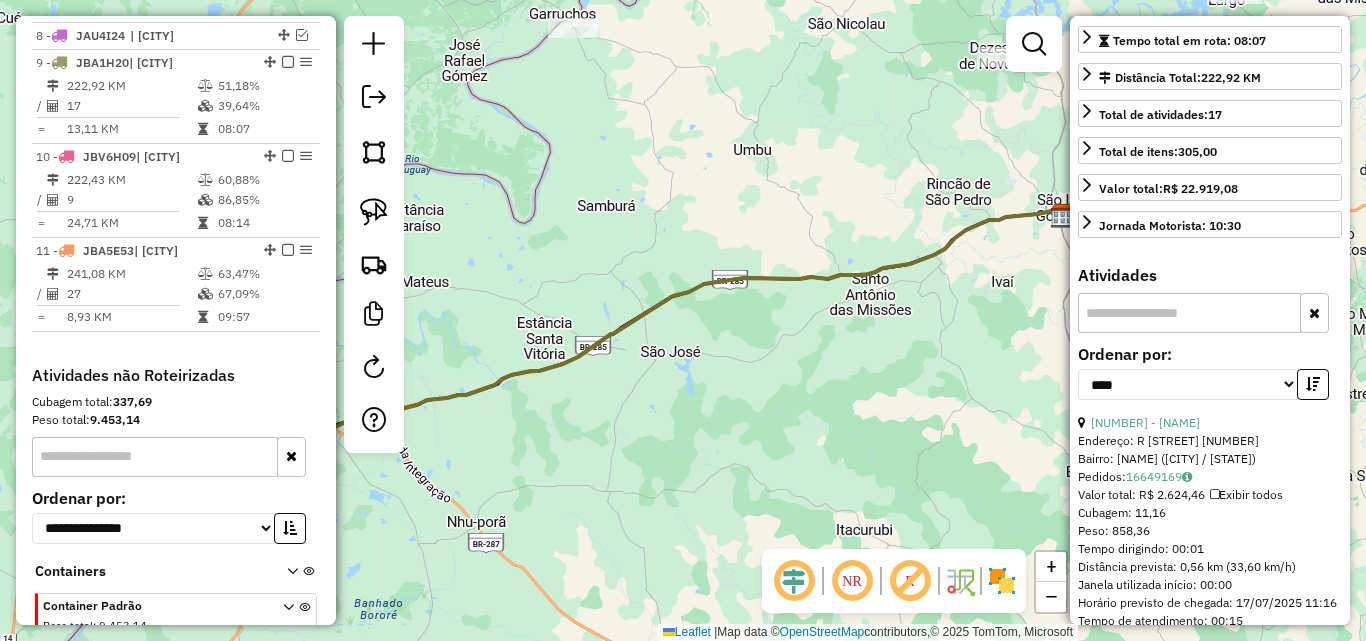 scroll, scrollTop: 500, scrollLeft: 0, axis: vertical 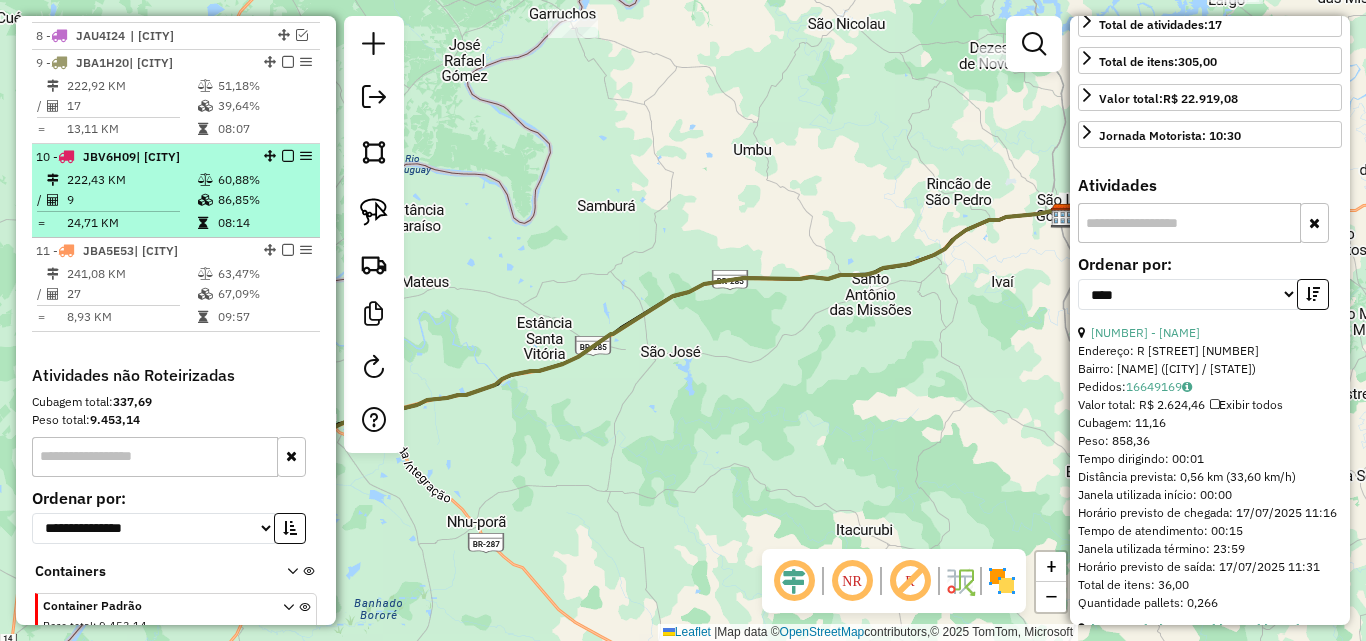 click on "222,43 KM" at bounding box center (131, 180) 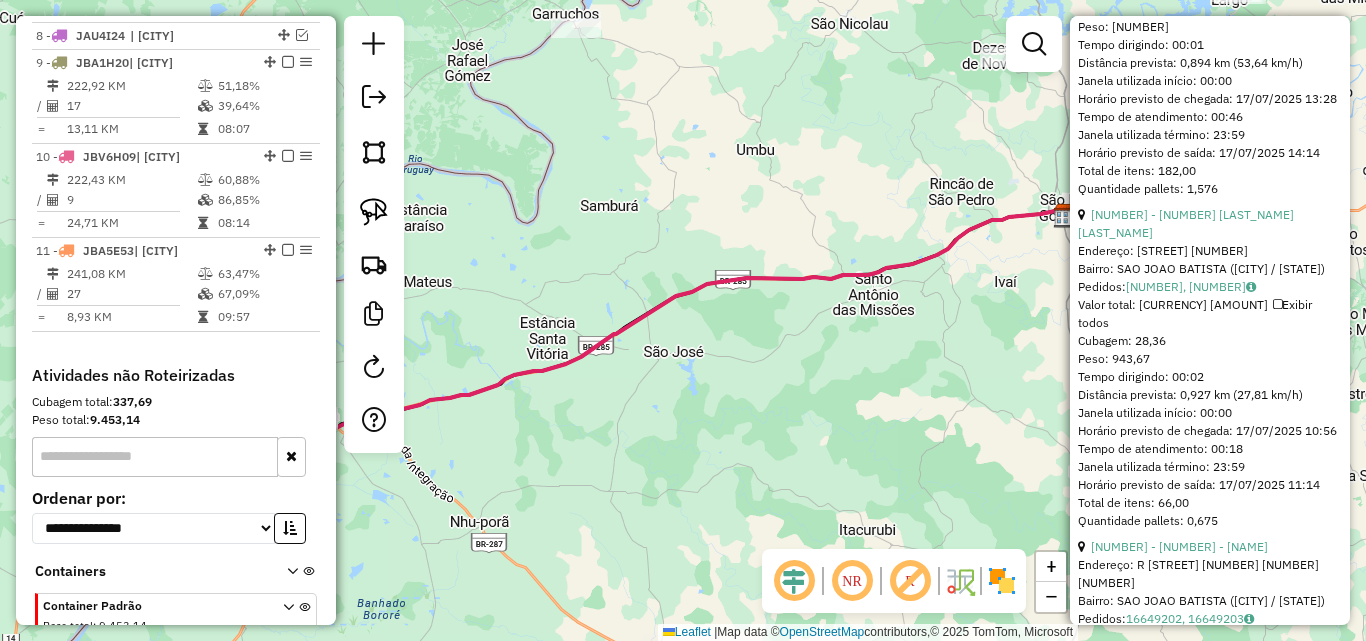 scroll, scrollTop: 1518, scrollLeft: 0, axis: vertical 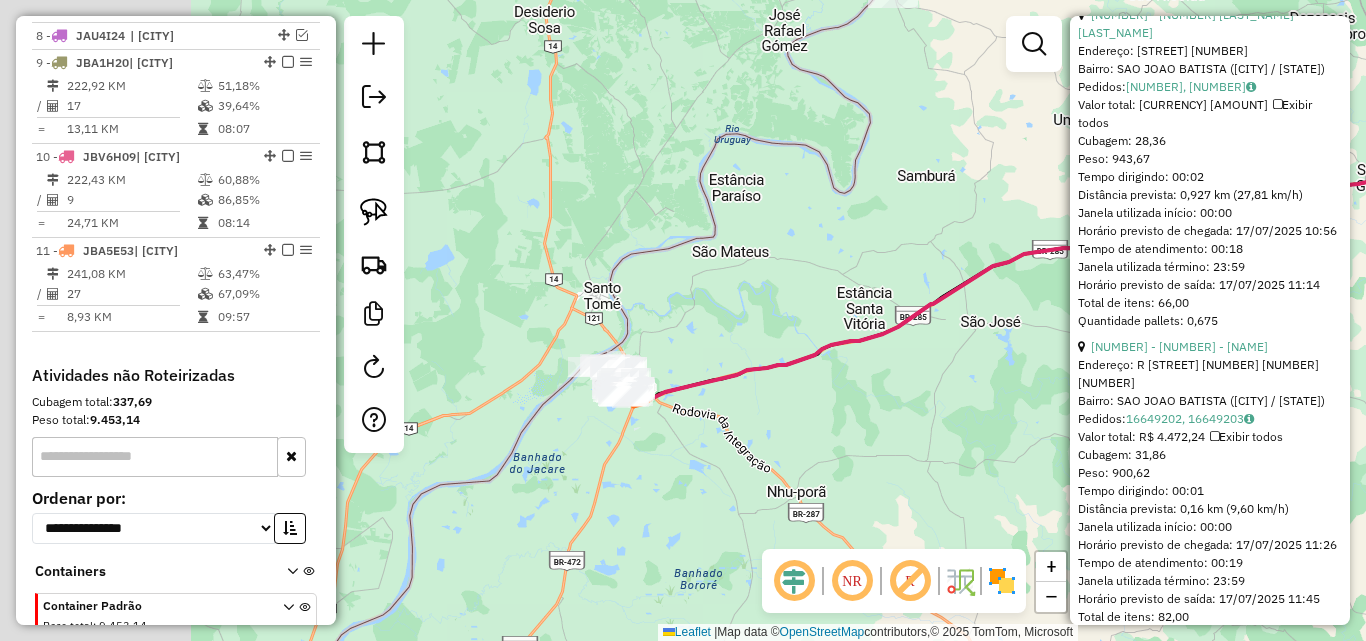 drag, startPoint x: 717, startPoint y: 440, endPoint x: 1162, endPoint y: 394, distance: 447.37122 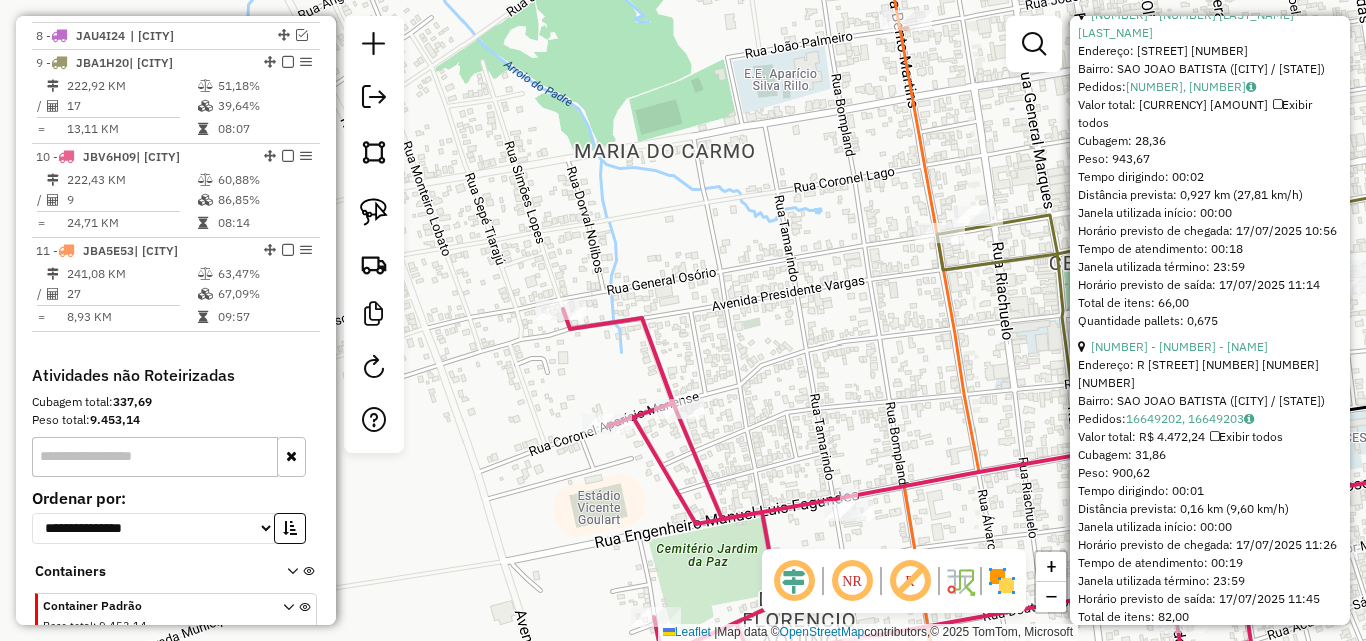 drag, startPoint x: 786, startPoint y: 366, endPoint x: 732, endPoint y: 236, distance: 140.76932 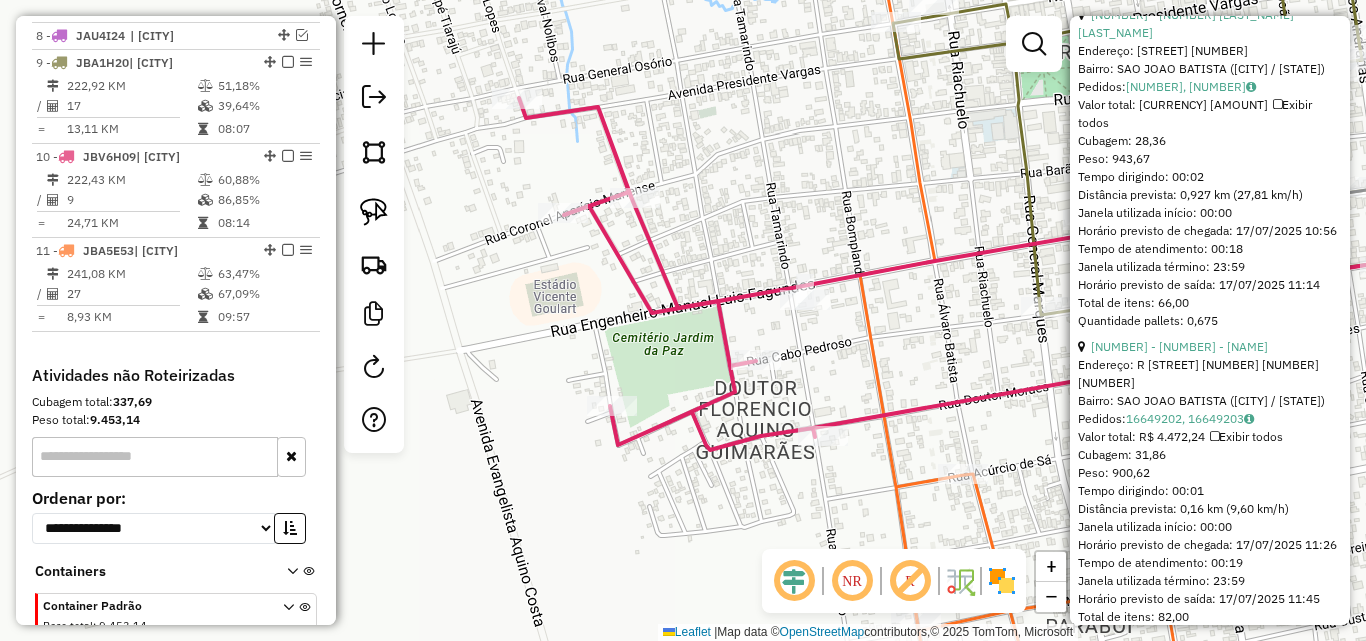 drag, startPoint x: 908, startPoint y: 407, endPoint x: 955, endPoint y: 430, distance: 52.3259 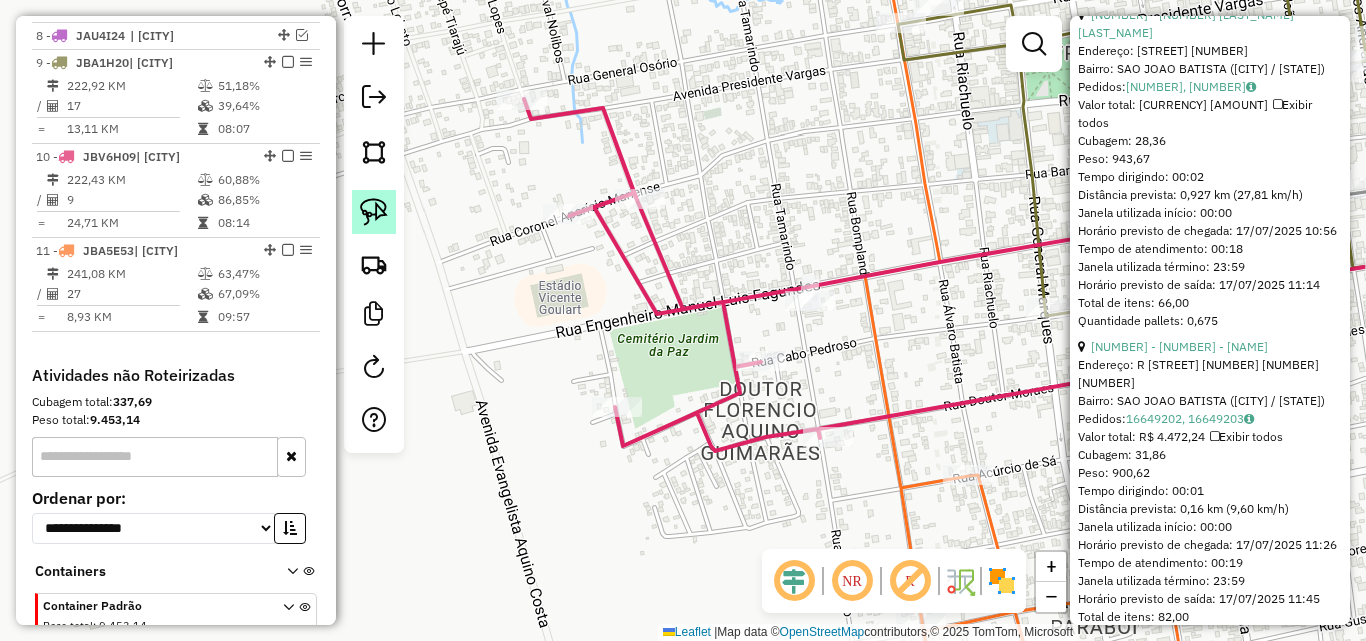 click 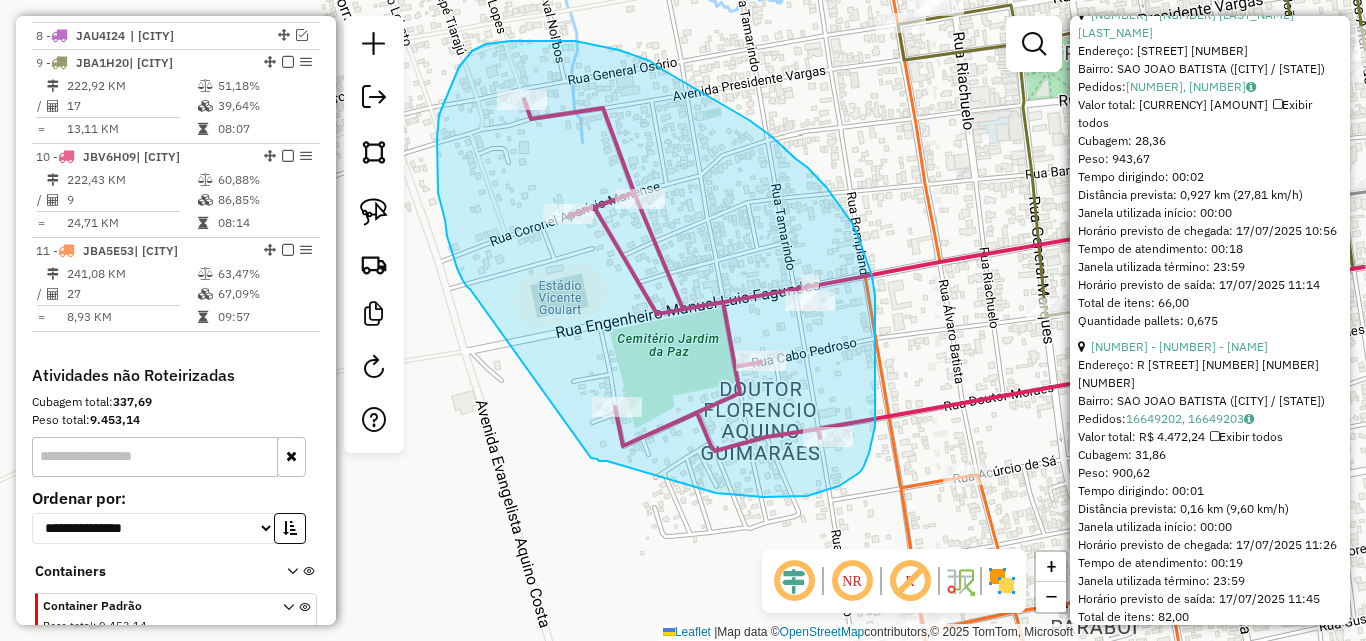 drag, startPoint x: 445, startPoint y: 220, endPoint x: 591, endPoint y: 458, distance: 279.21317 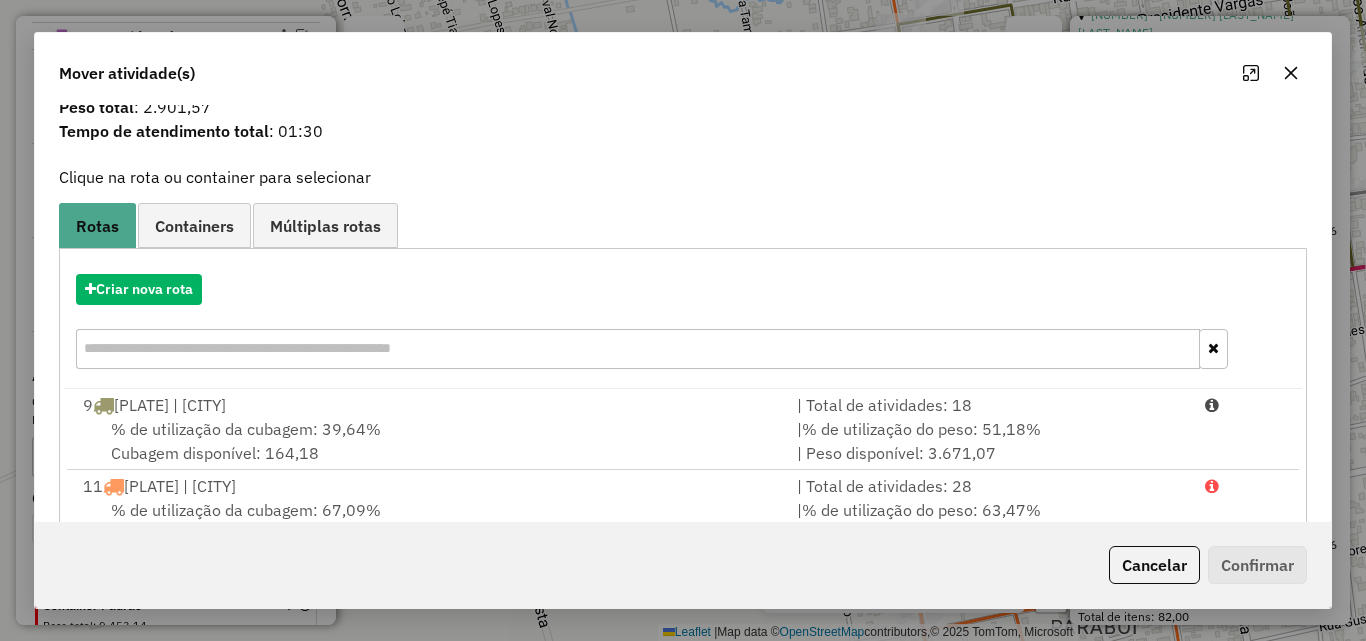 scroll, scrollTop: 129, scrollLeft: 0, axis: vertical 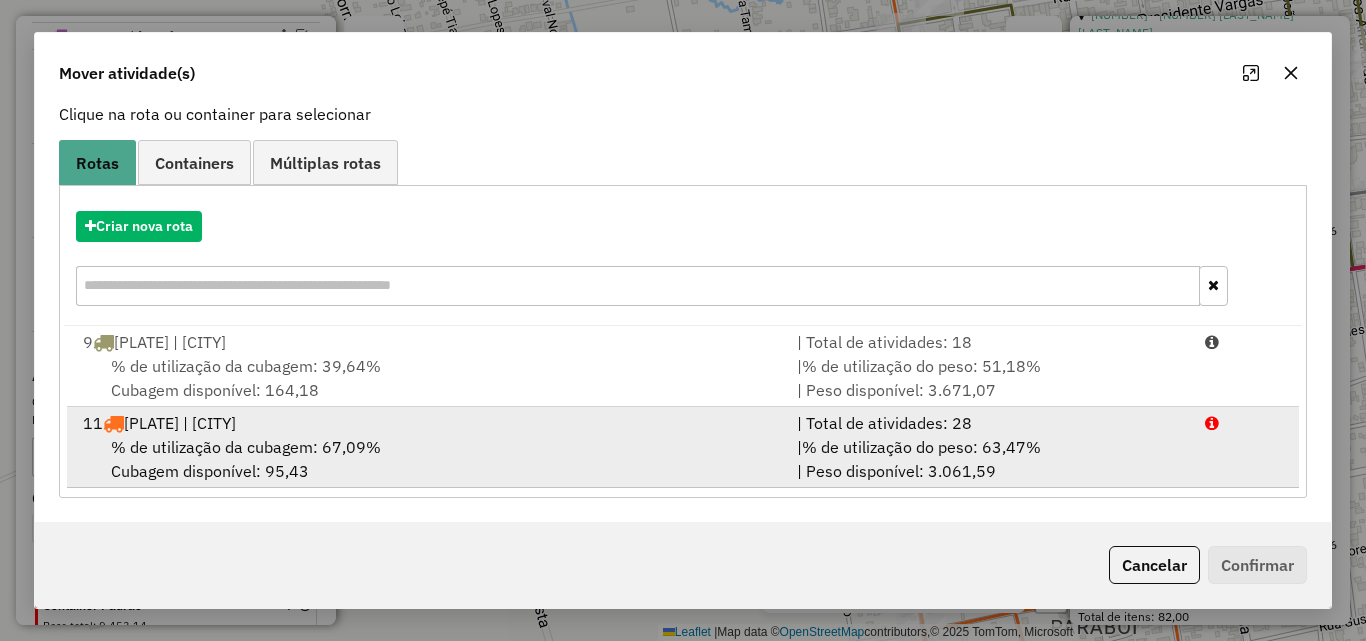 click on "% de utilização da cubagem: [PERCENT]  Cubagem disponível: [NUMBER]" at bounding box center [428, 459] 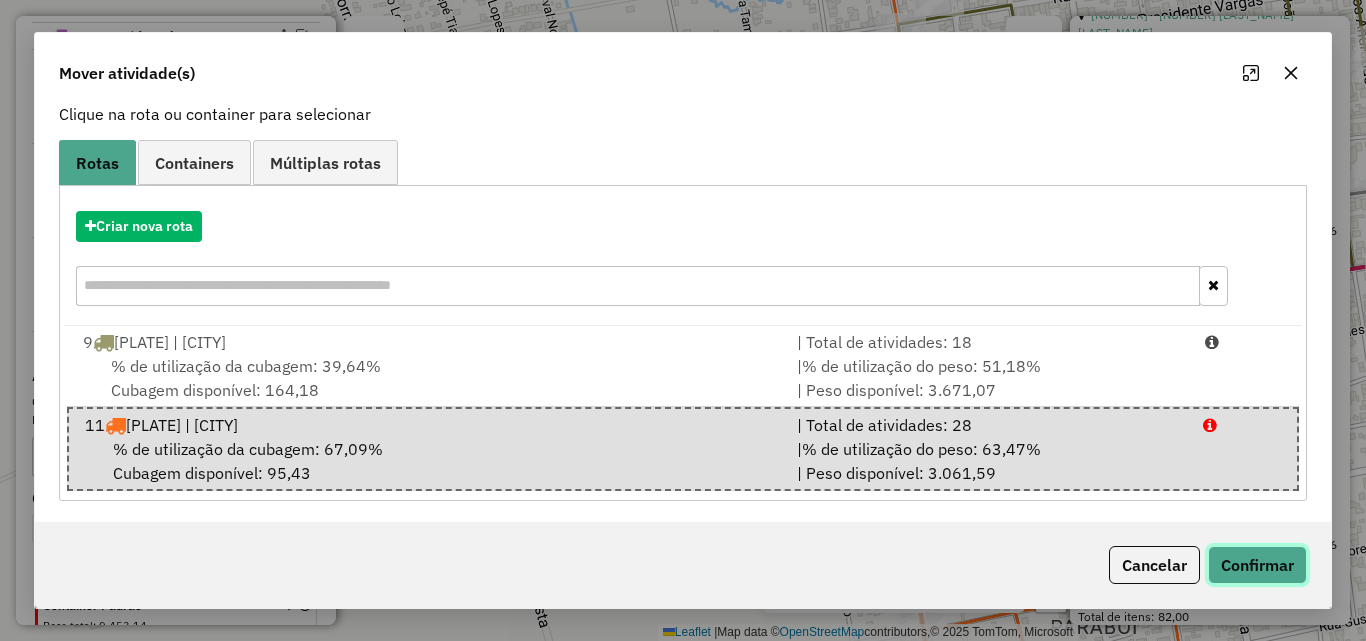 click on "Confirmar" 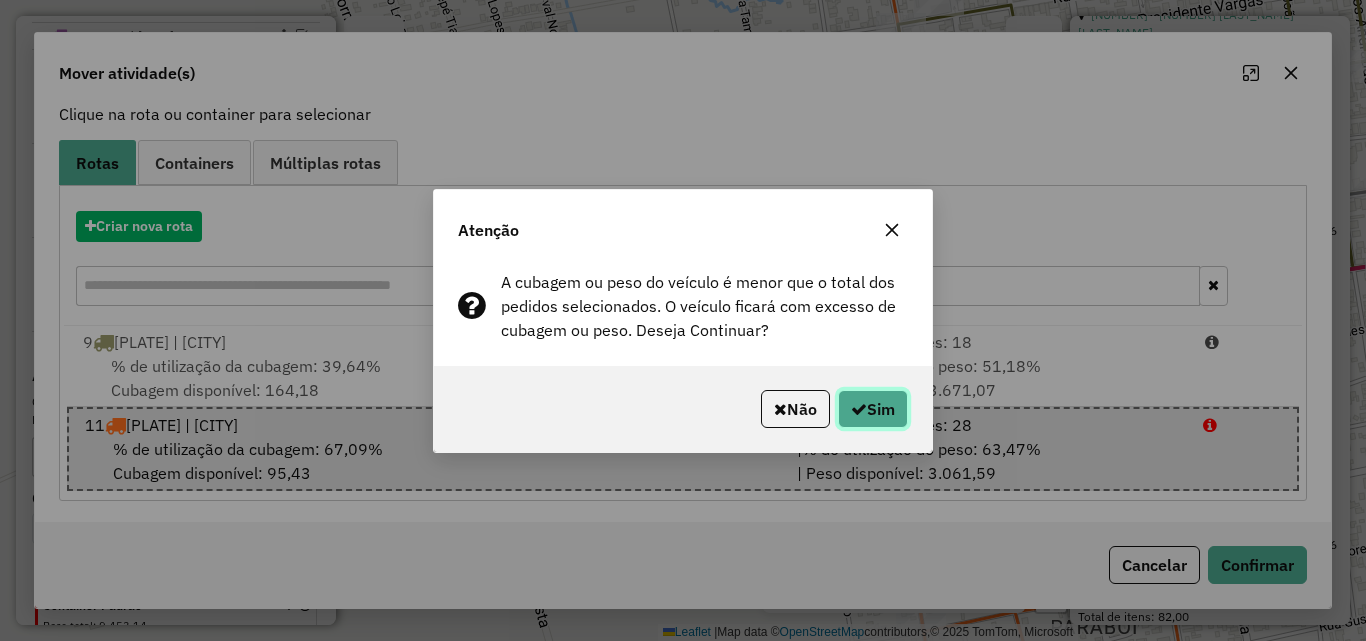 click on "Sim" 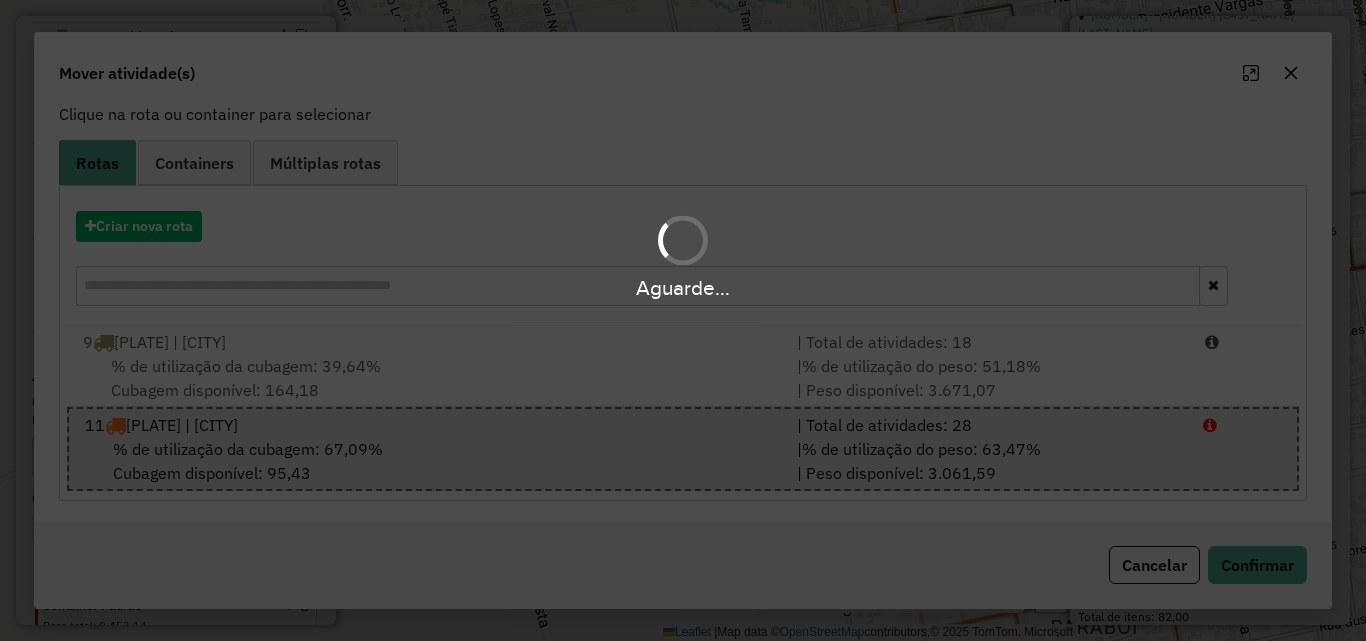 scroll, scrollTop: 0, scrollLeft: 0, axis: both 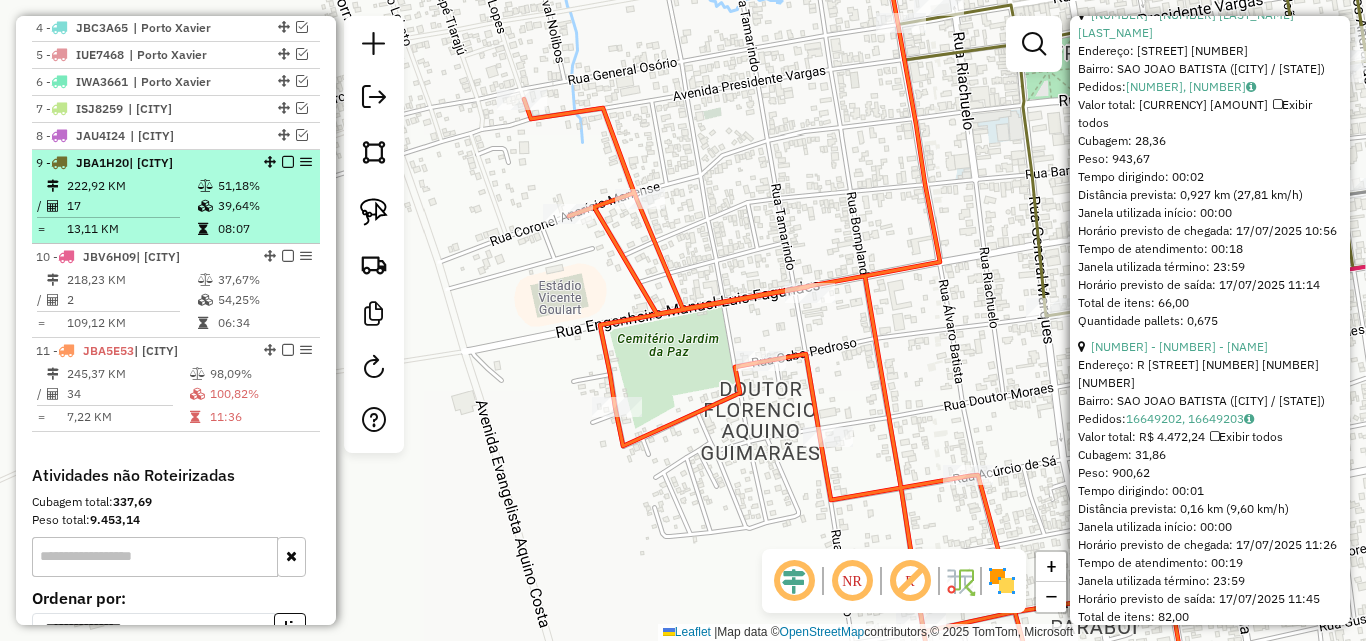 click on "17" at bounding box center (131, 206) 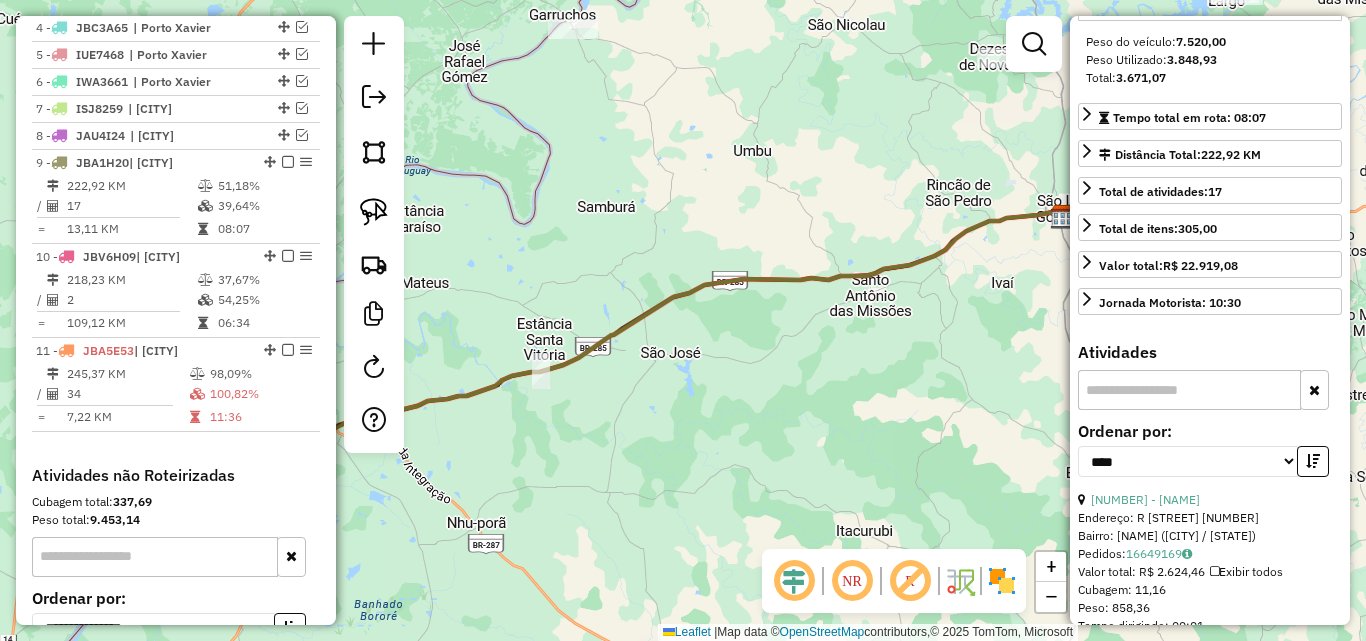scroll, scrollTop: 300, scrollLeft: 0, axis: vertical 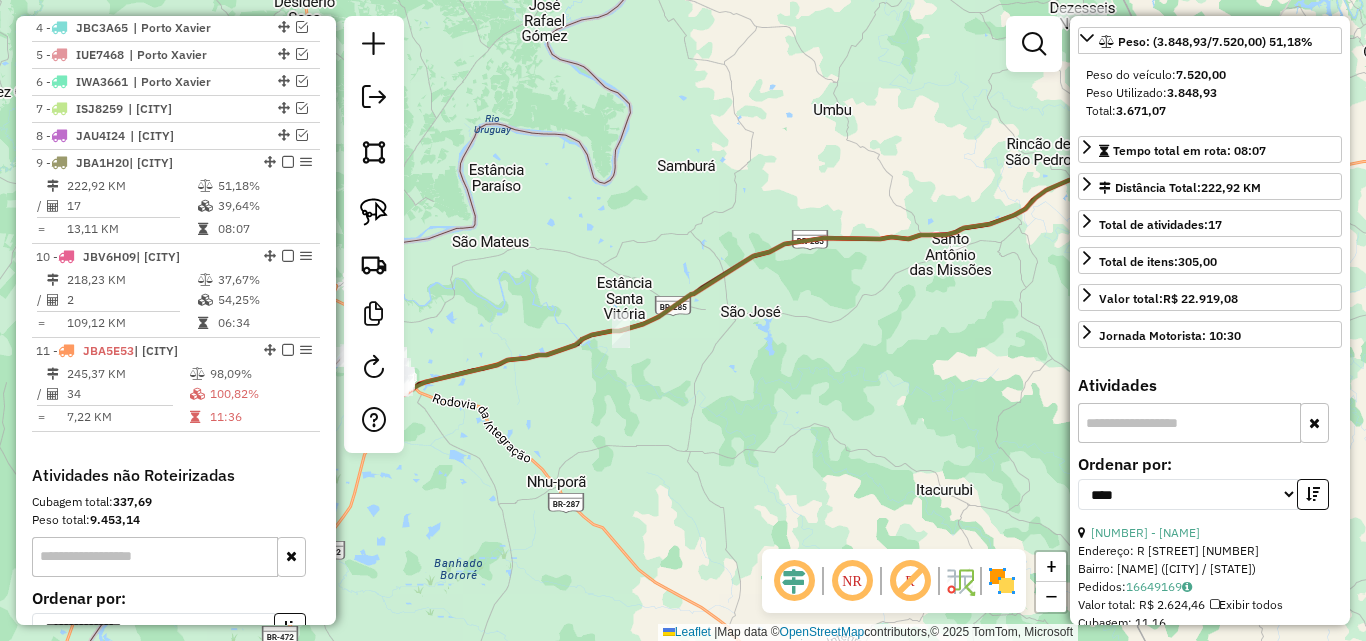 drag, startPoint x: 687, startPoint y: 270, endPoint x: 706, endPoint y: 261, distance: 21.023796 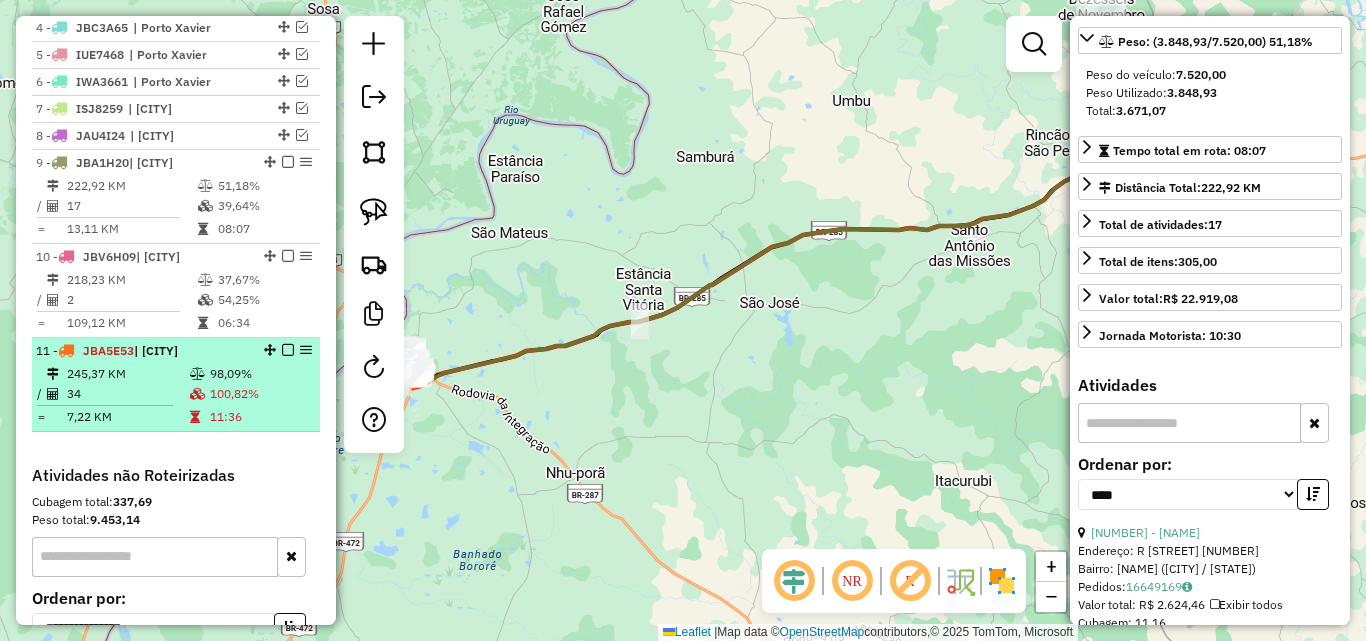 click at bounding box center [199, 374] 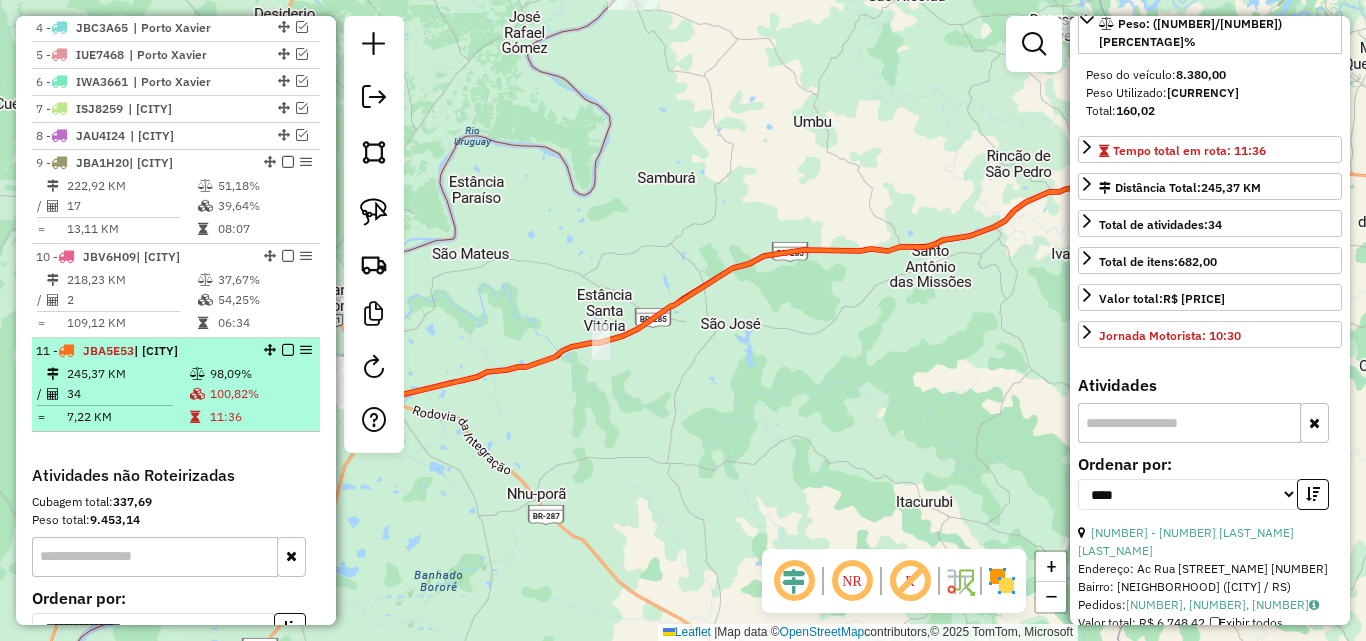 scroll, scrollTop: 318, scrollLeft: 0, axis: vertical 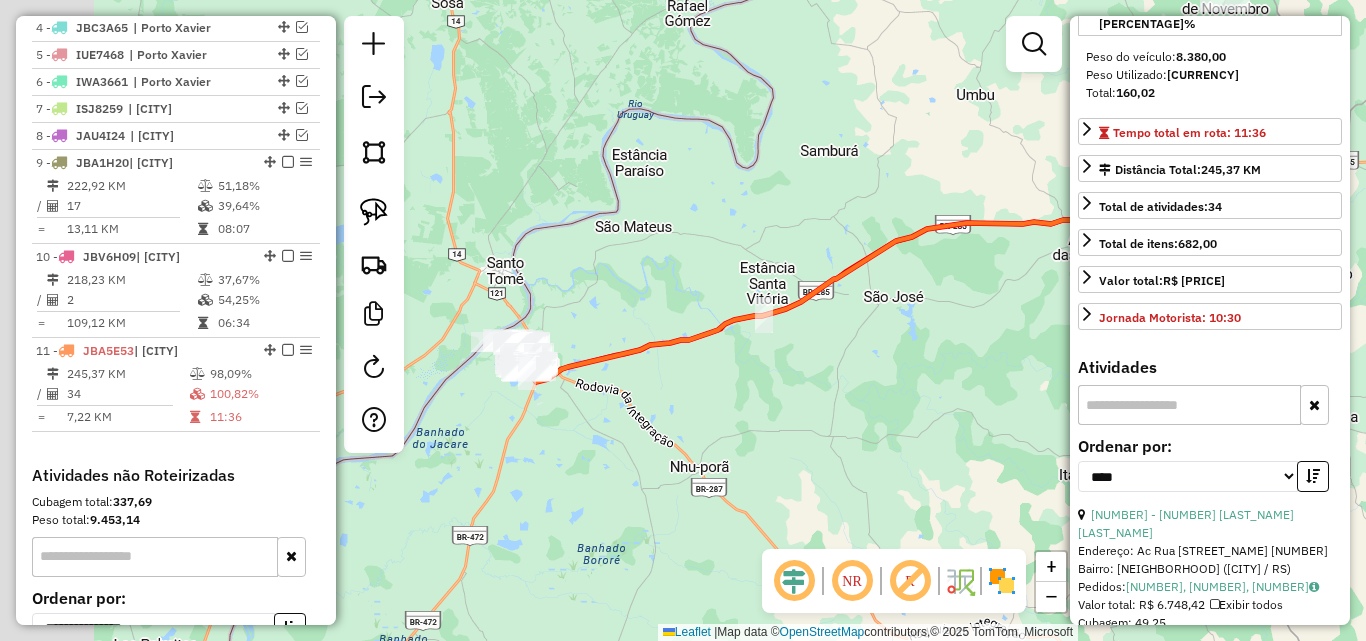 drag, startPoint x: 748, startPoint y: 458, endPoint x: 555, endPoint y: 410, distance: 198.87936 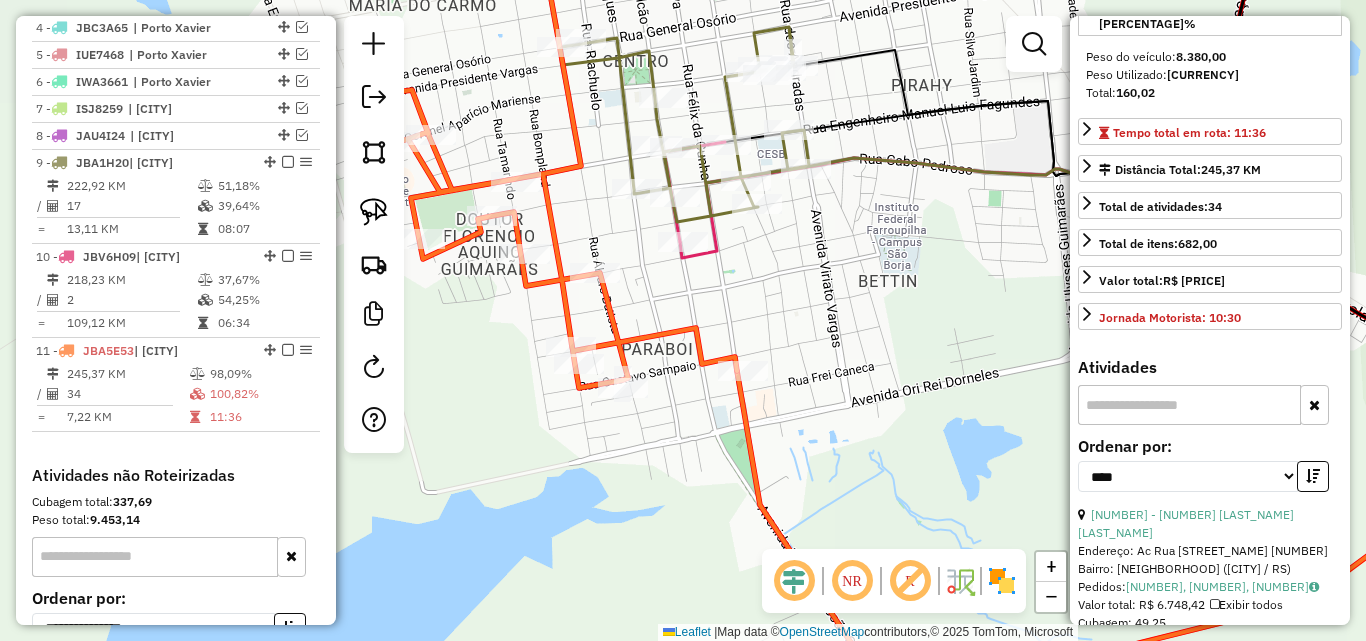 drag, startPoint x: 737, startPoint y: 320, endPoint x: 802, endPoint y: 275, distance: 79.05694 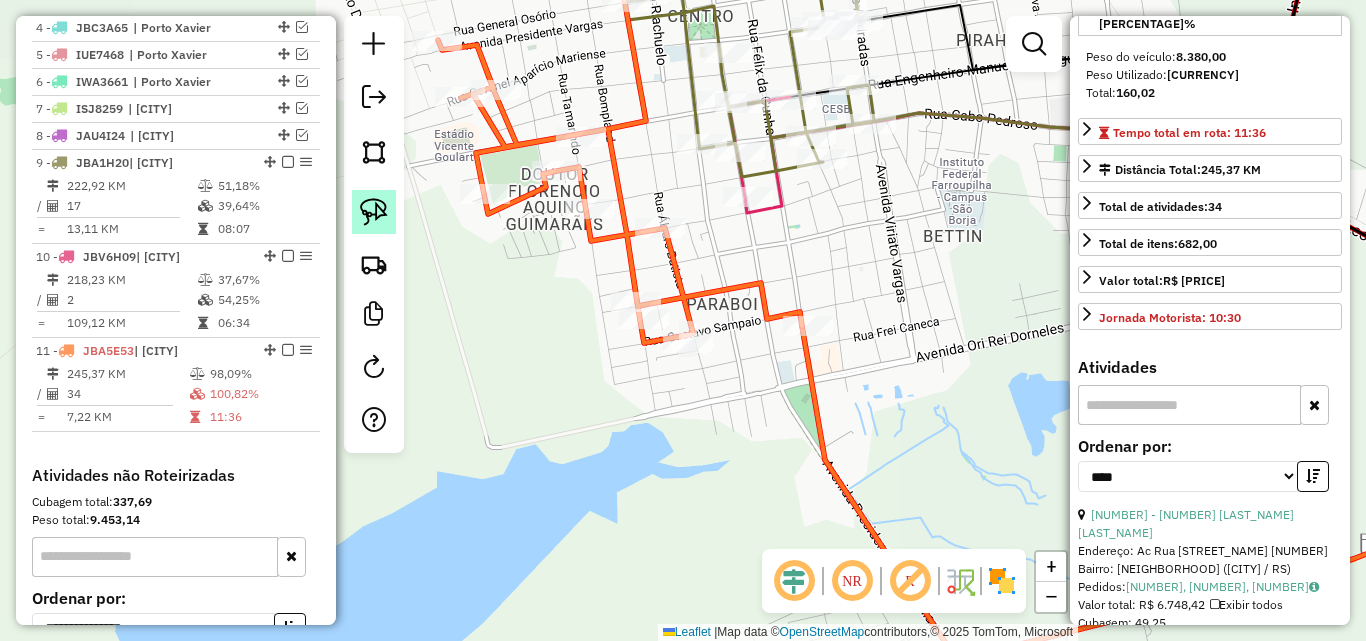 click 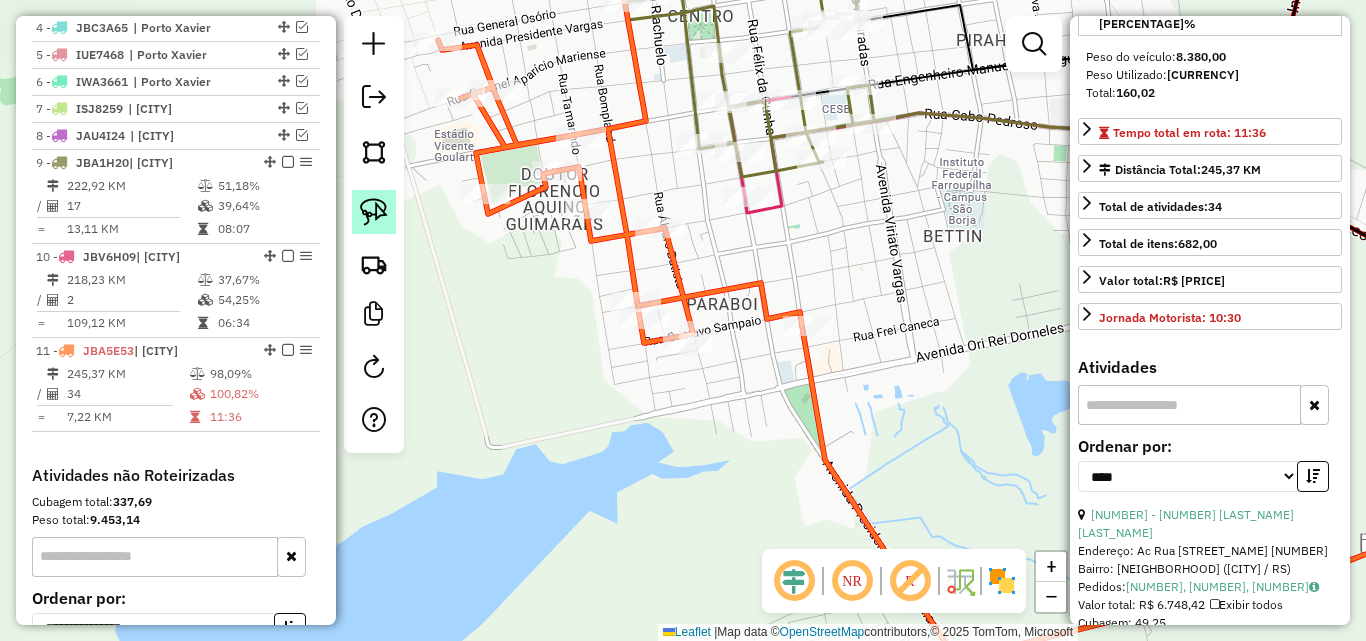 click 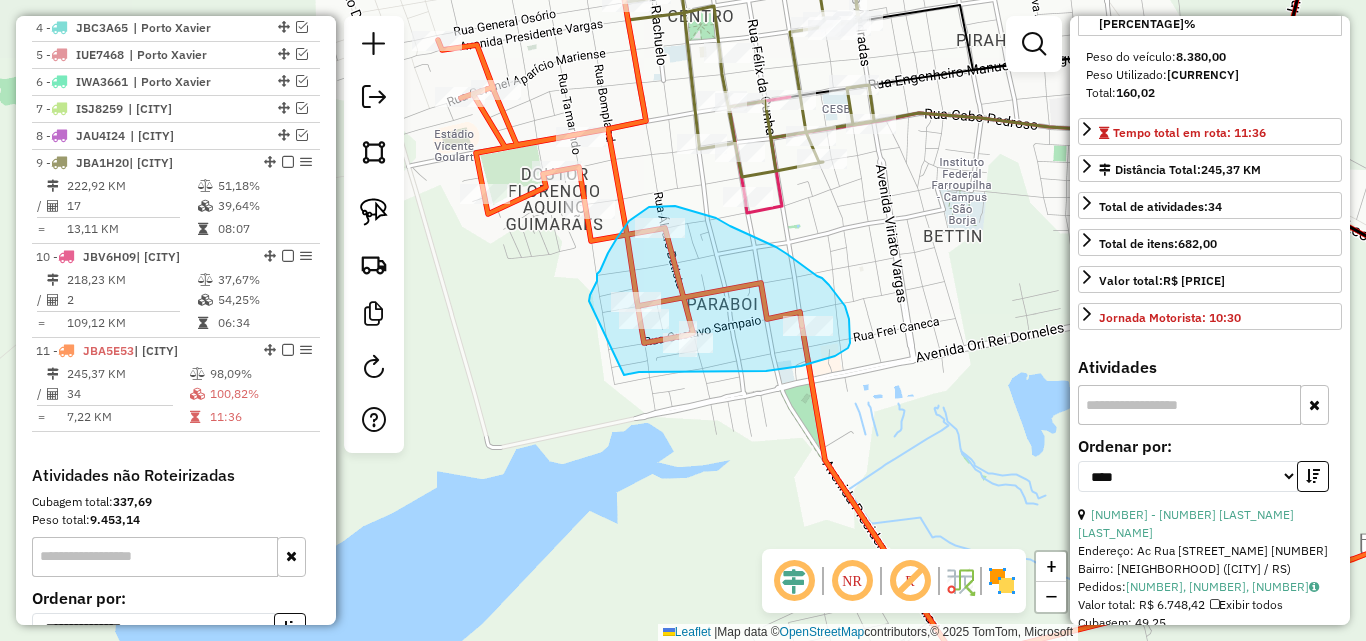 drag, startPoint x: 593, startPoint y: 288, endPoint x: 624, endPoint y: 375, distance: 92.358 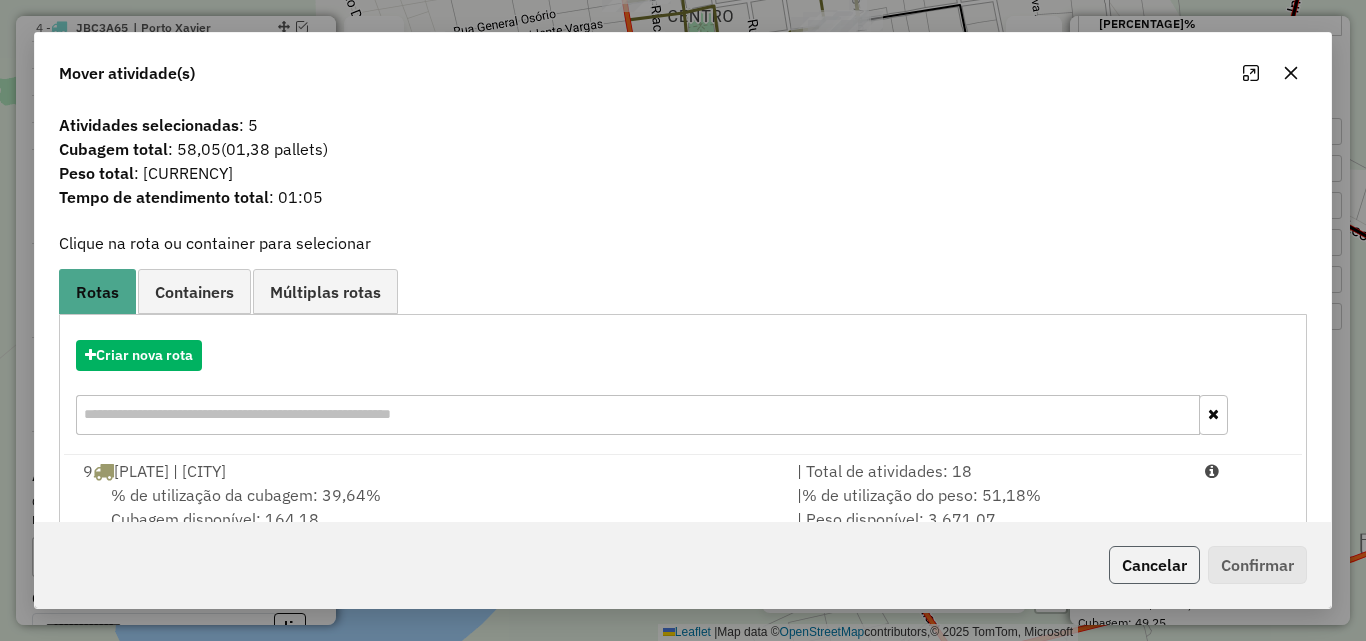 click on "Cancelar" 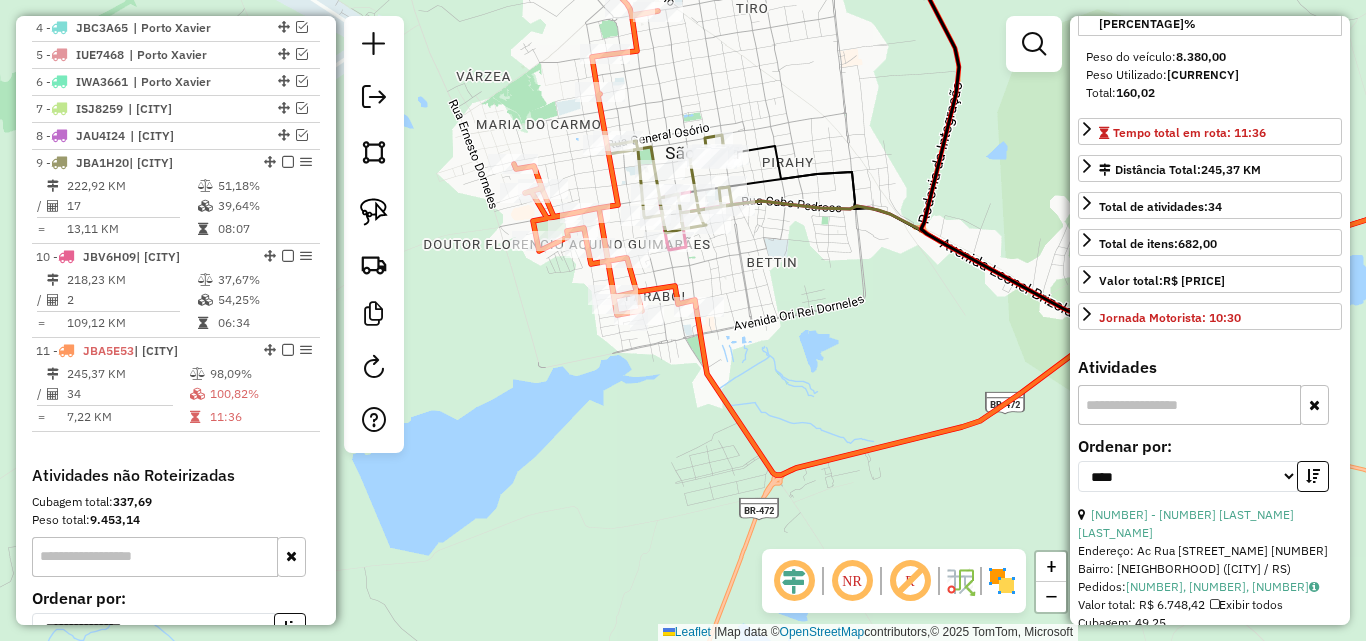 drag, startPoint x: 778, startPoint y: 322, endPoint x: 827, endPoint y: 309, distance: 50.695168 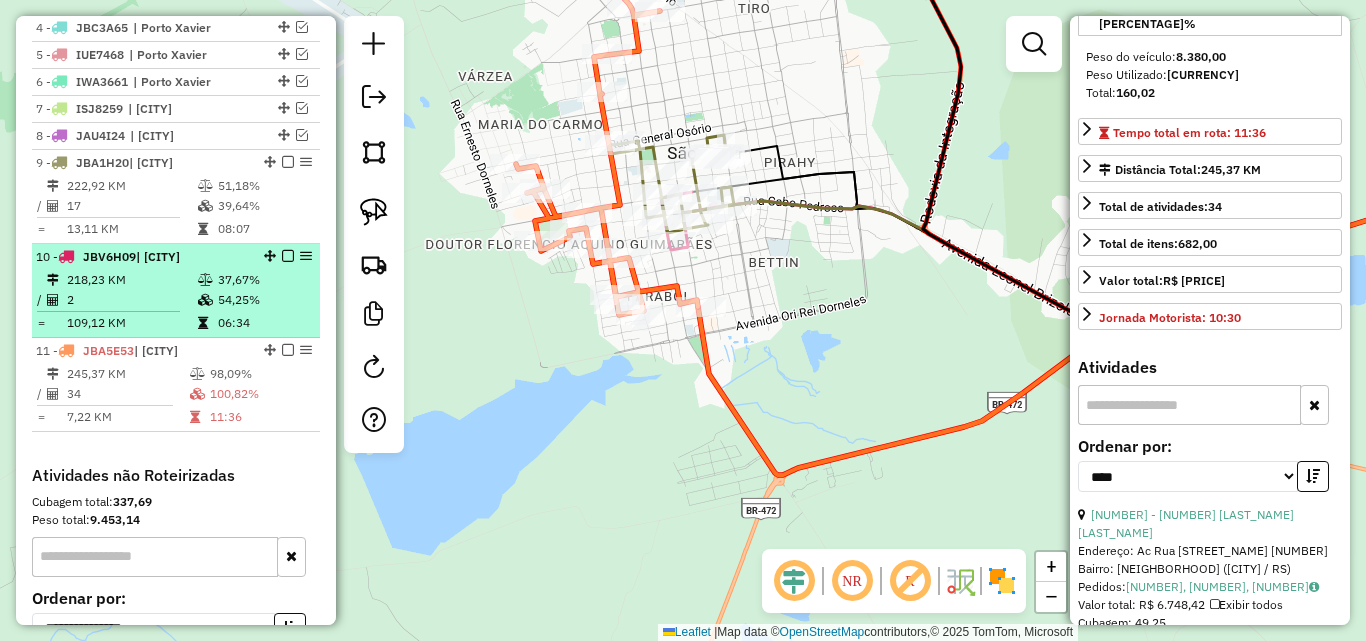 click on "218,23 KM" at bounding box center [131, 280] 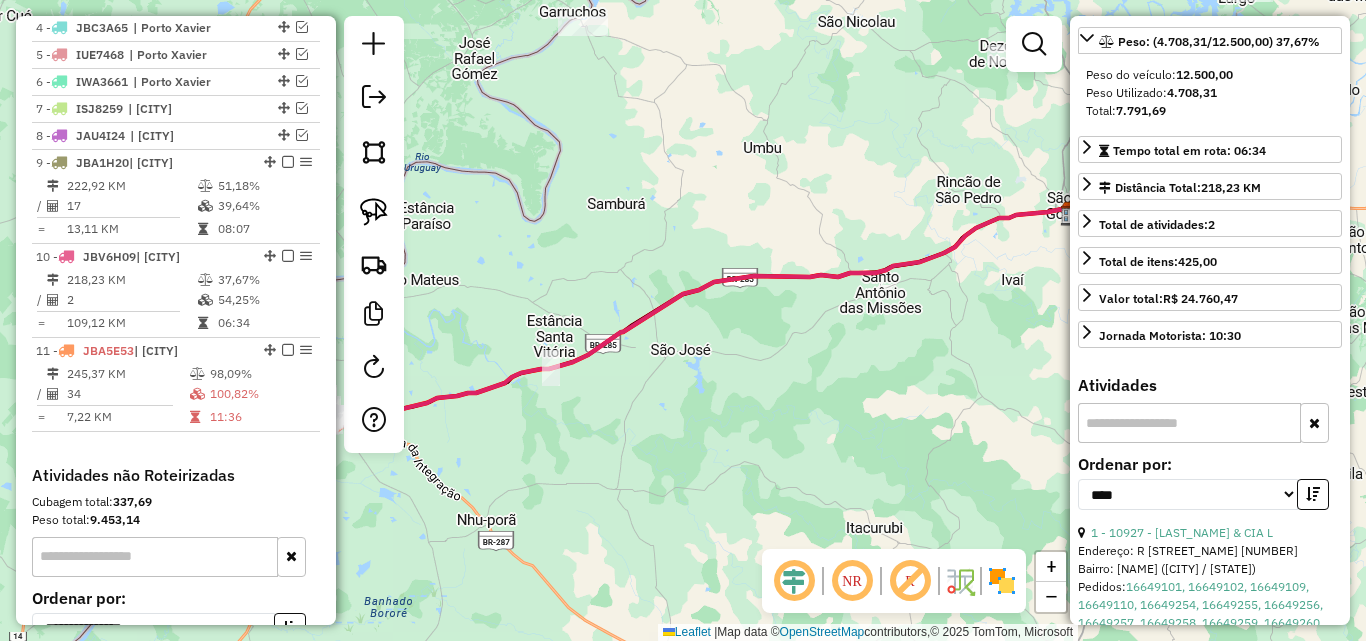 drag, startPoint x: 643, startPoint y: 393, endPoint x: 947, endPoint y: 372, distance: 304.72446 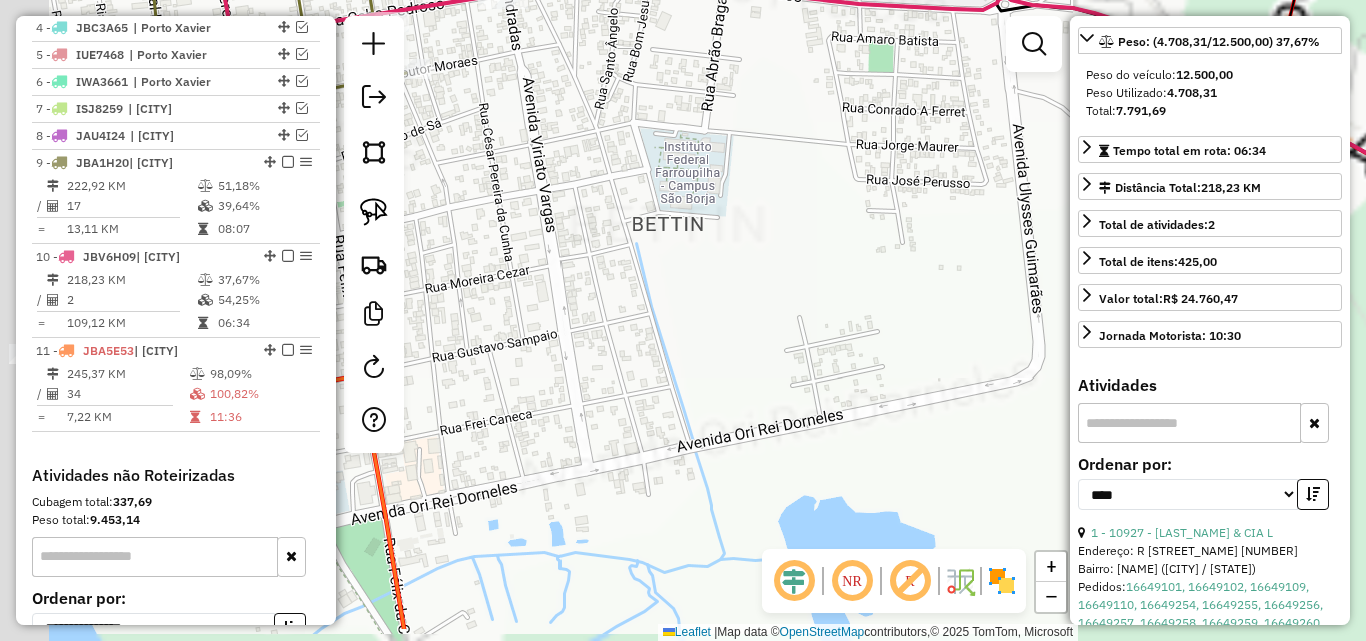 drag, startPoint x: 509, startPoint y: 458, endPoint x: 1025, endPoint y: 268, distance: 549.8691 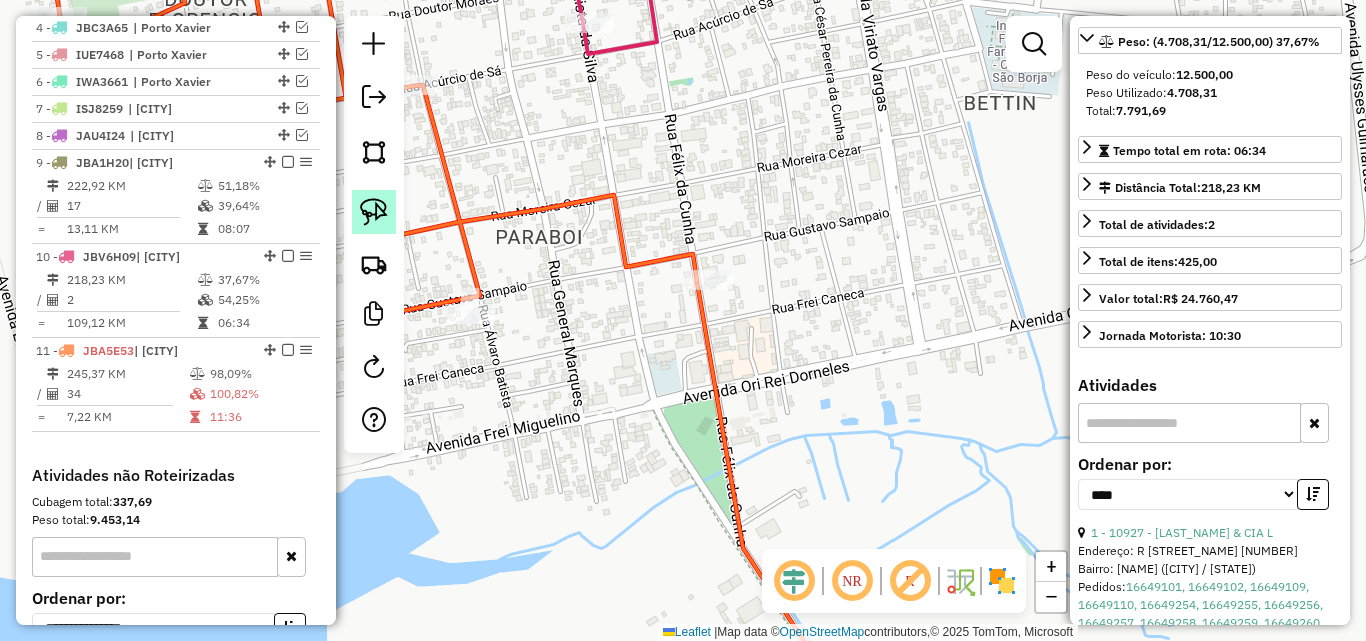 click 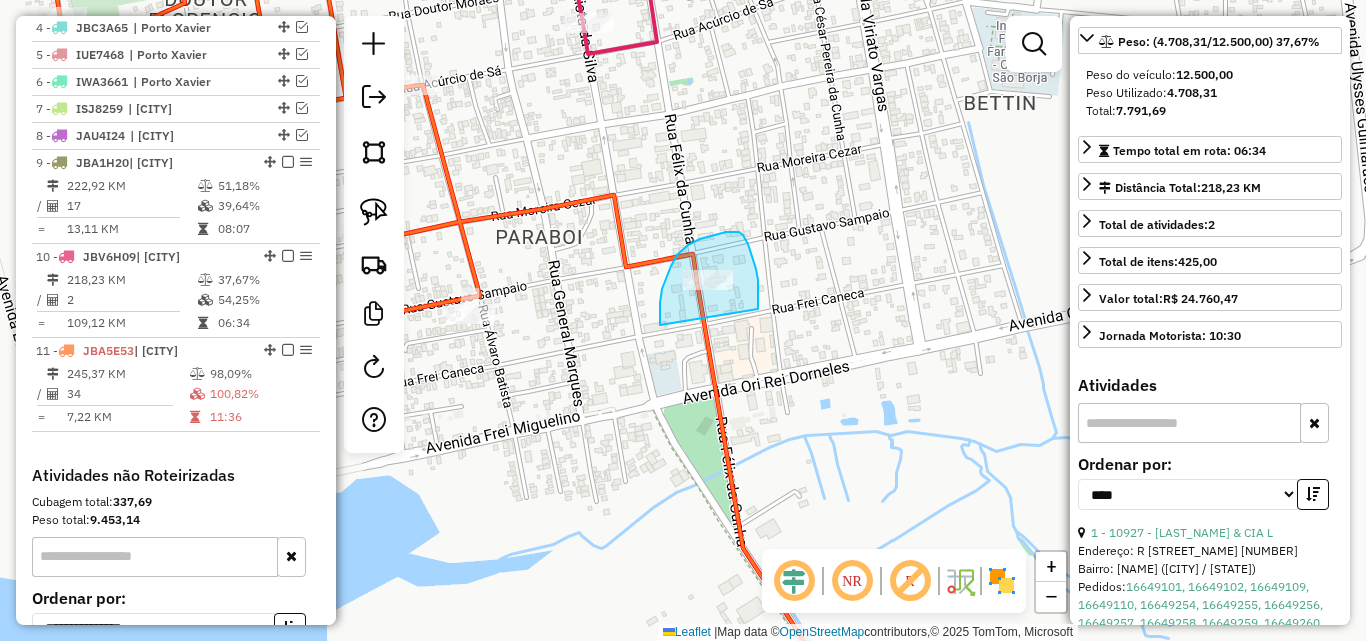 drag, startPoint x: 660, startPoint y: 322, endPoint x: 756, endPoint y: 312, distance: 96.519424 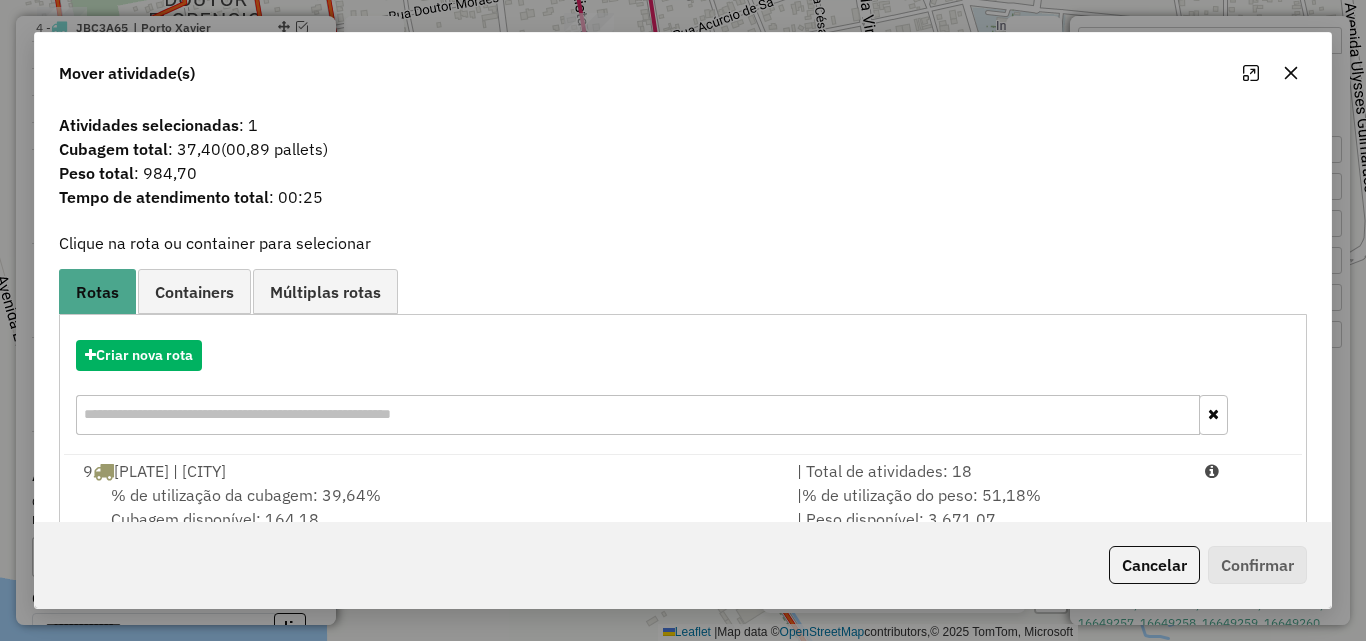 scroll, scrollTop: 129, scrollLeft: 0, axis: vertical 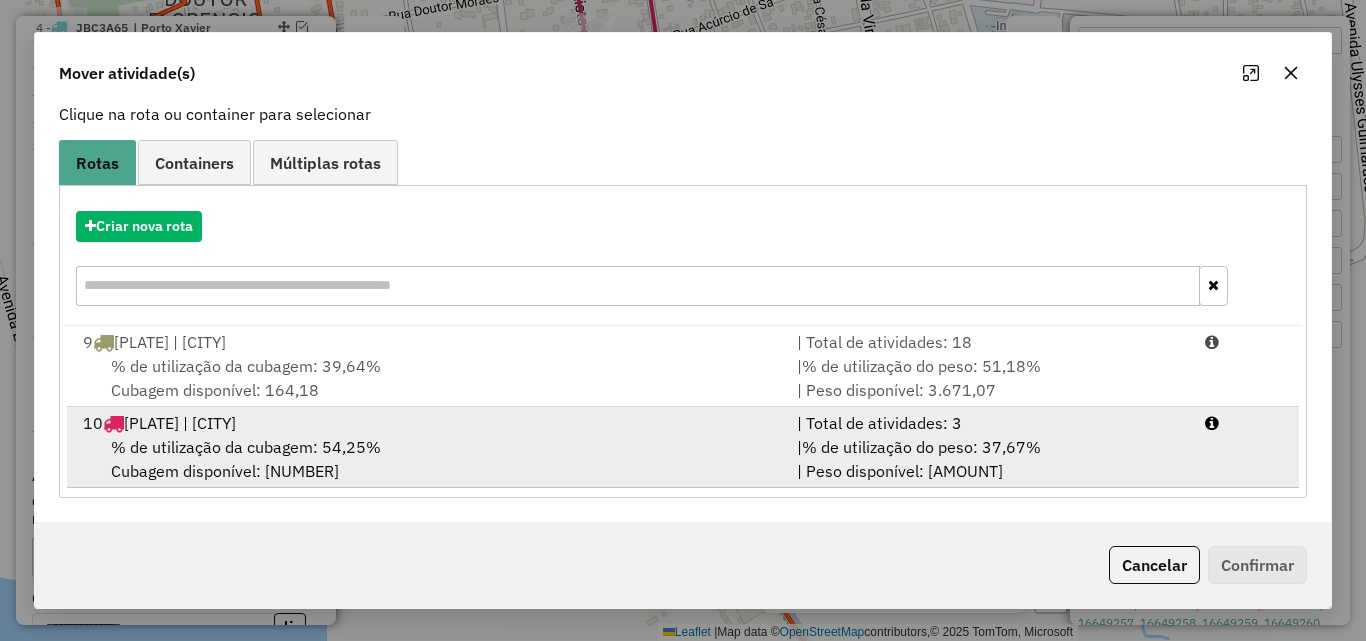 click on "% de utilização da cubagem: [PERCENTAGE]  Cubagem disponível: [NUMBER]" at bounding box center (428, 459) 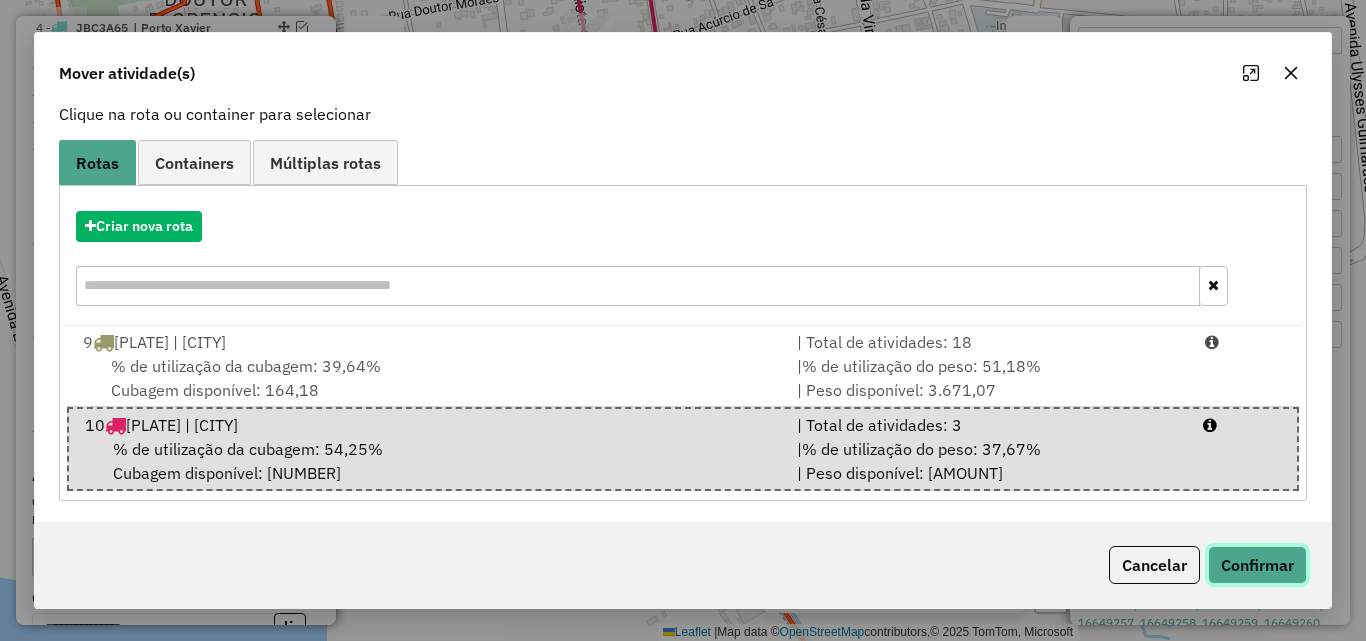 click on "Confirmar" 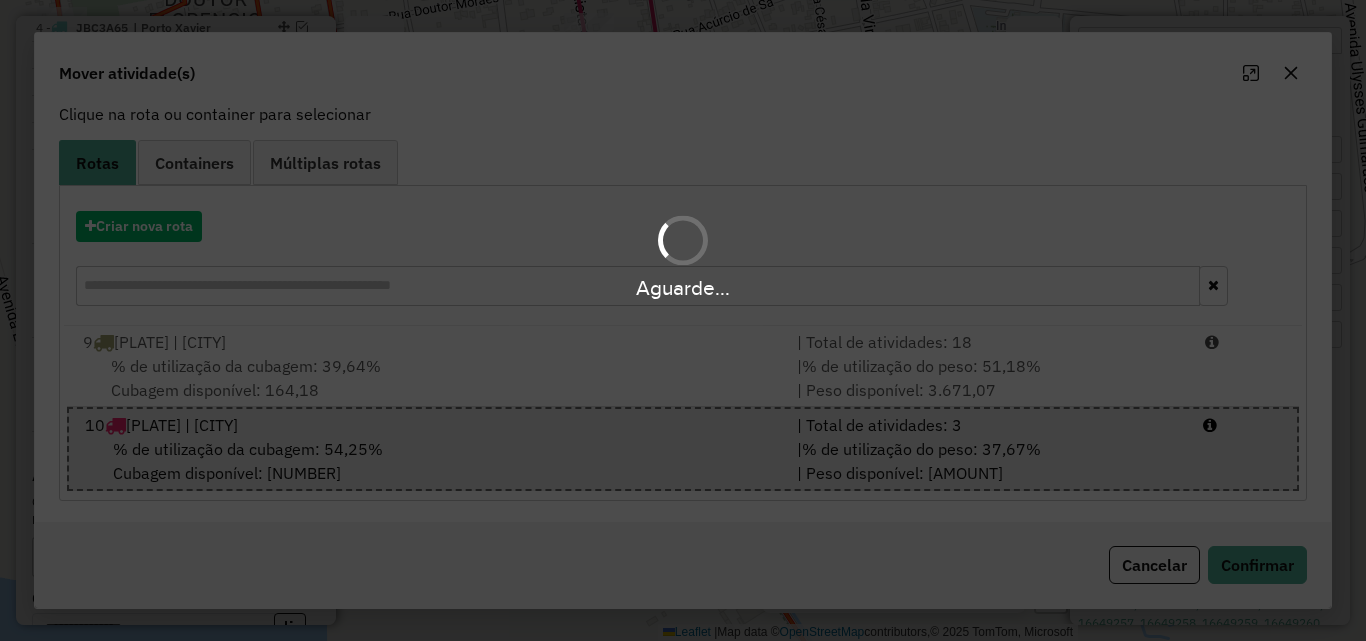 scroll, scrollTop: 0, scrollLeft: 0, axis: both 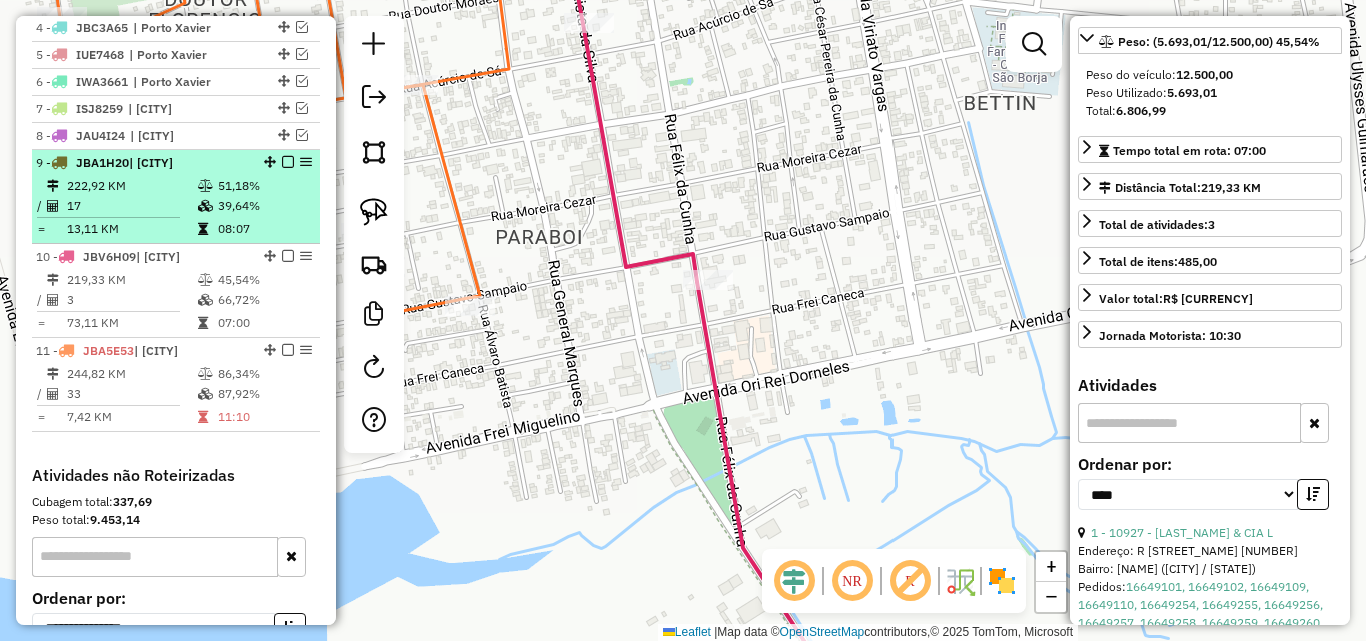 click on "222,92 KM" at bounding box center (131, 186) 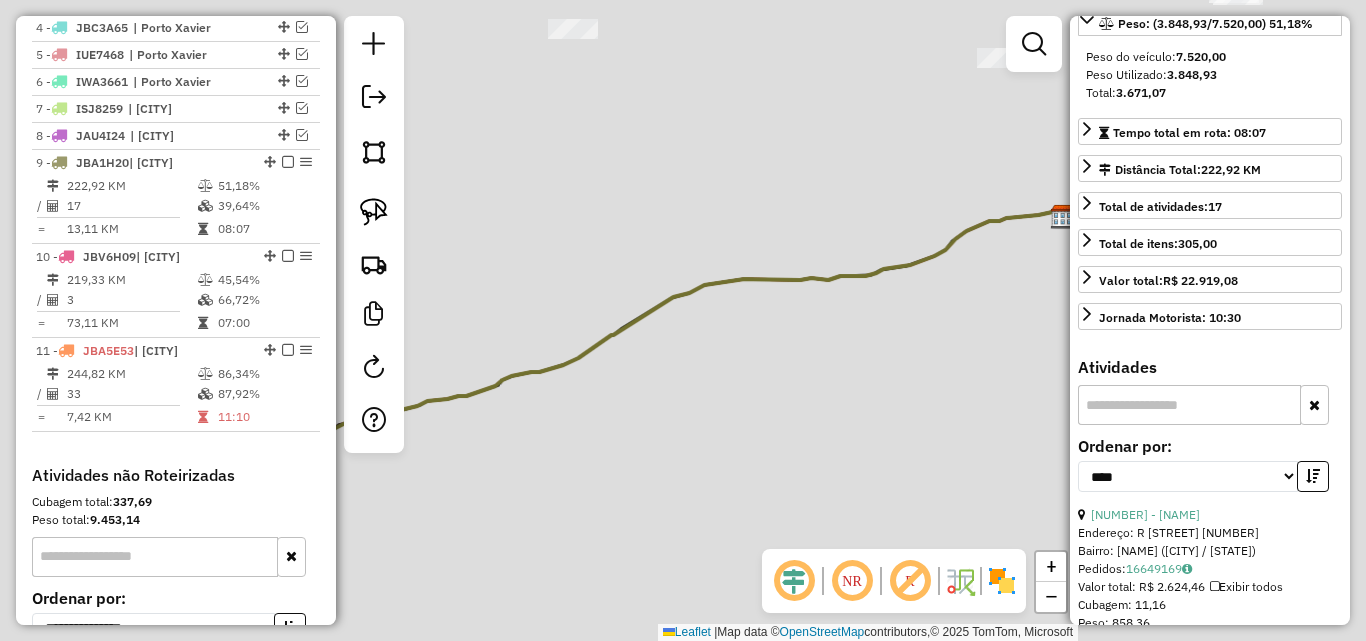 scroll, scrollTop: 300, scrollLeft: 0, axis: vertical 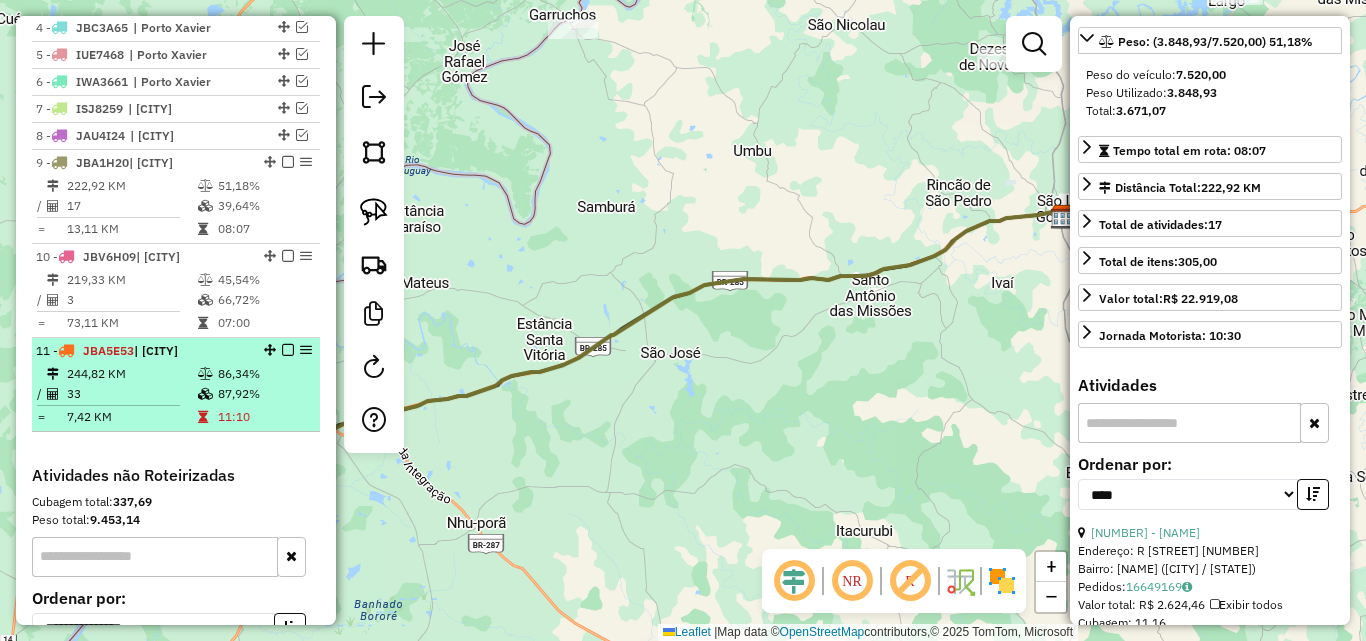 click on "33" at bounding box center [131, 394] 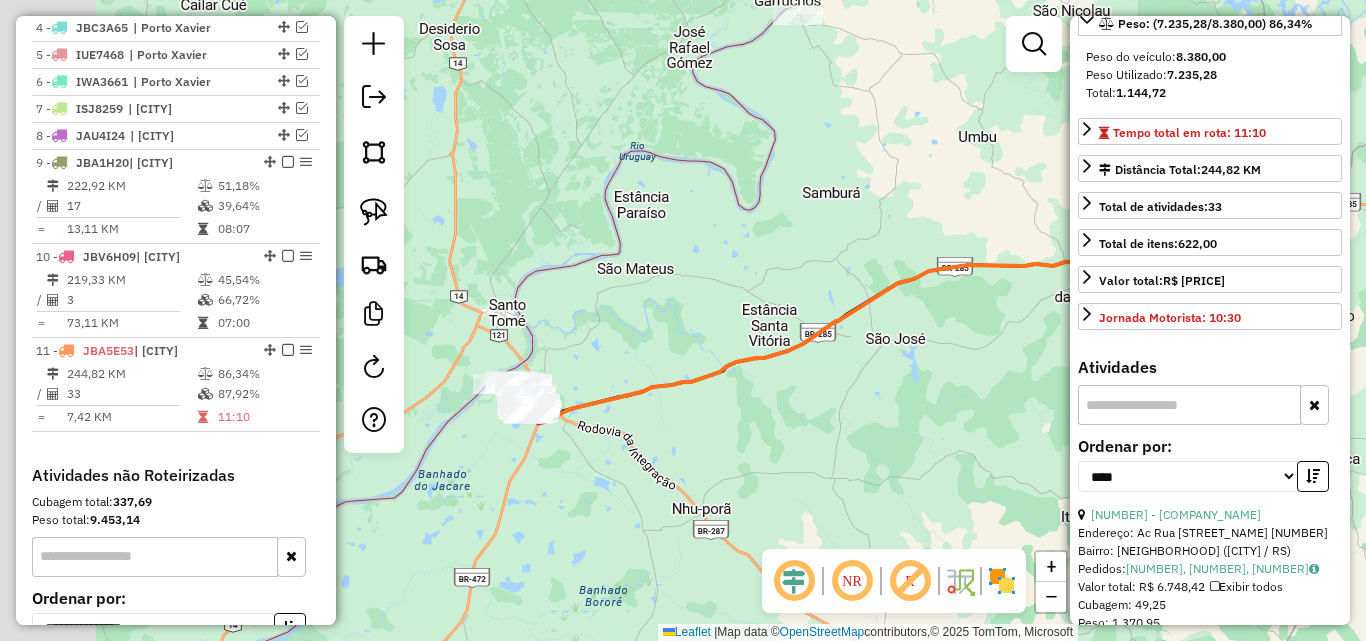 drag, startPoint x: 832, startPoint y: 447, endPoint x: 1207, endPoint y: 410, distance: 376.82092 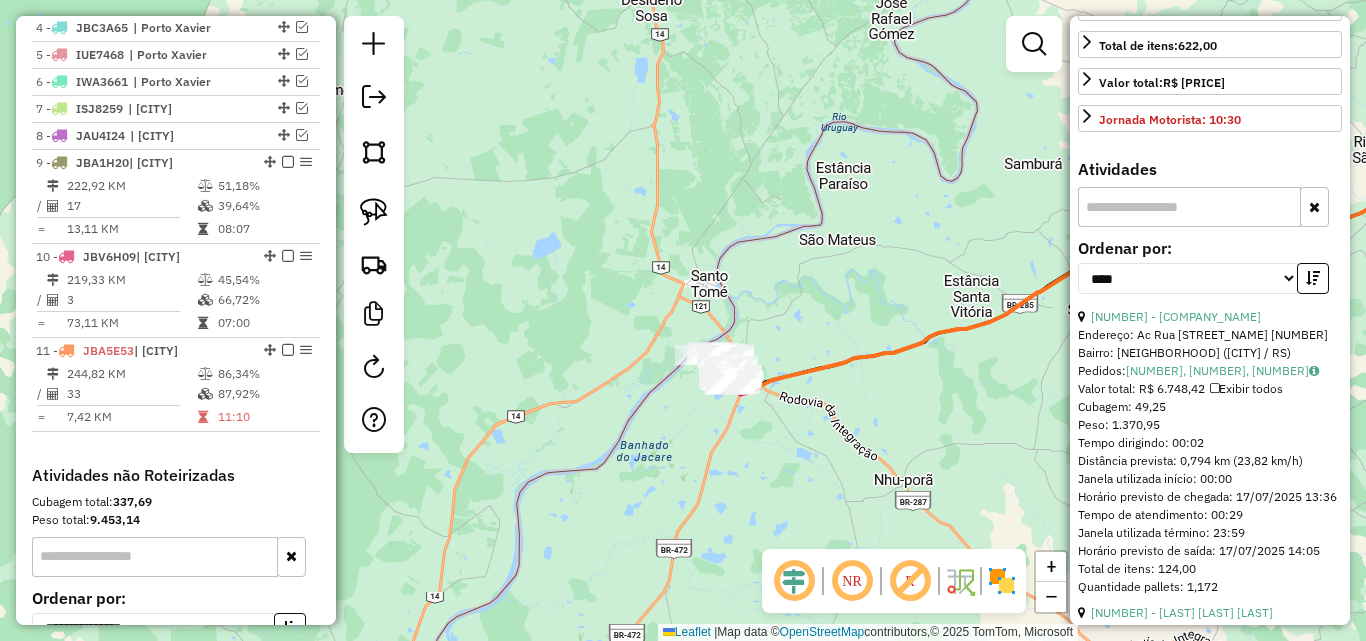 scroll, scrollTop: 500, scrollLeft: 0, axis: vertical 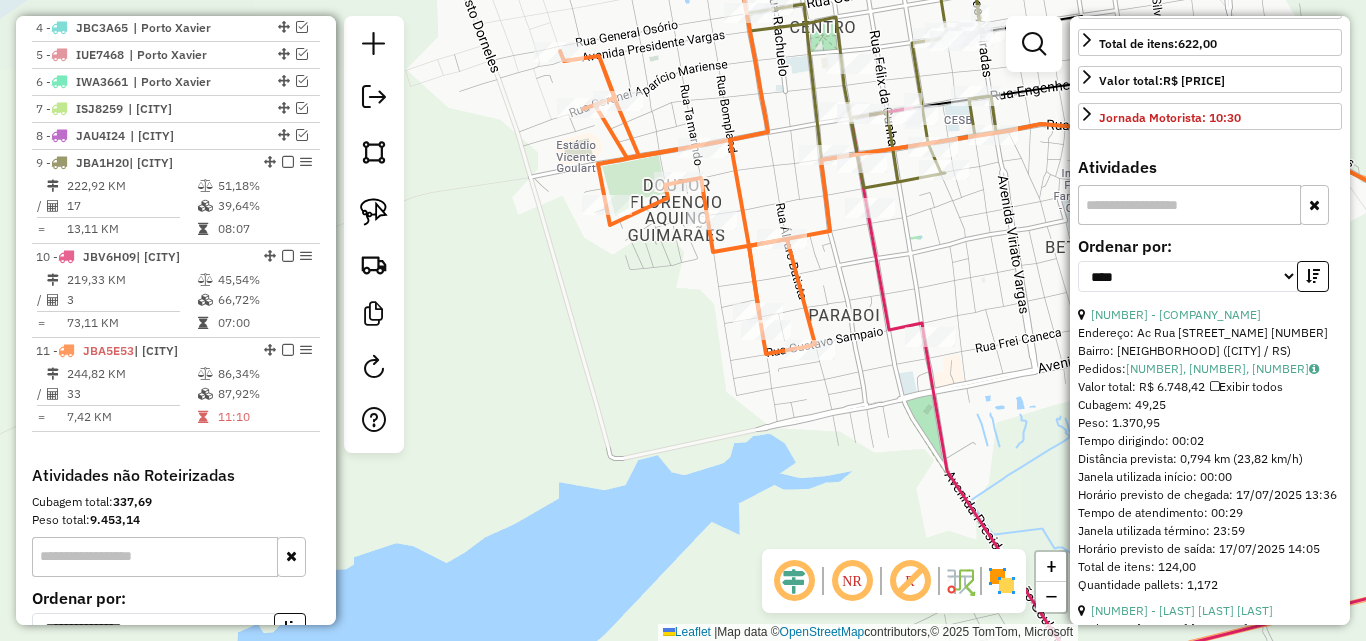 drag, startPoint x: 811, startPoint y: 481, endPoint x: 739, endPoint y: 481, distance: 72 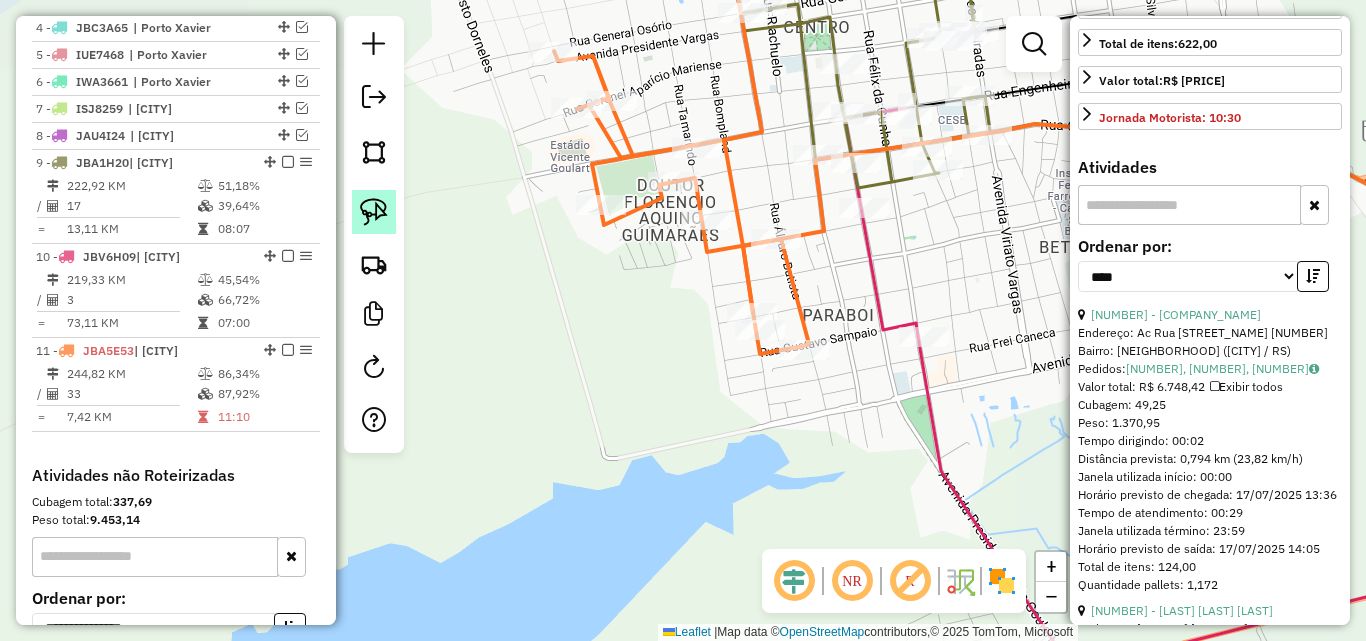 click 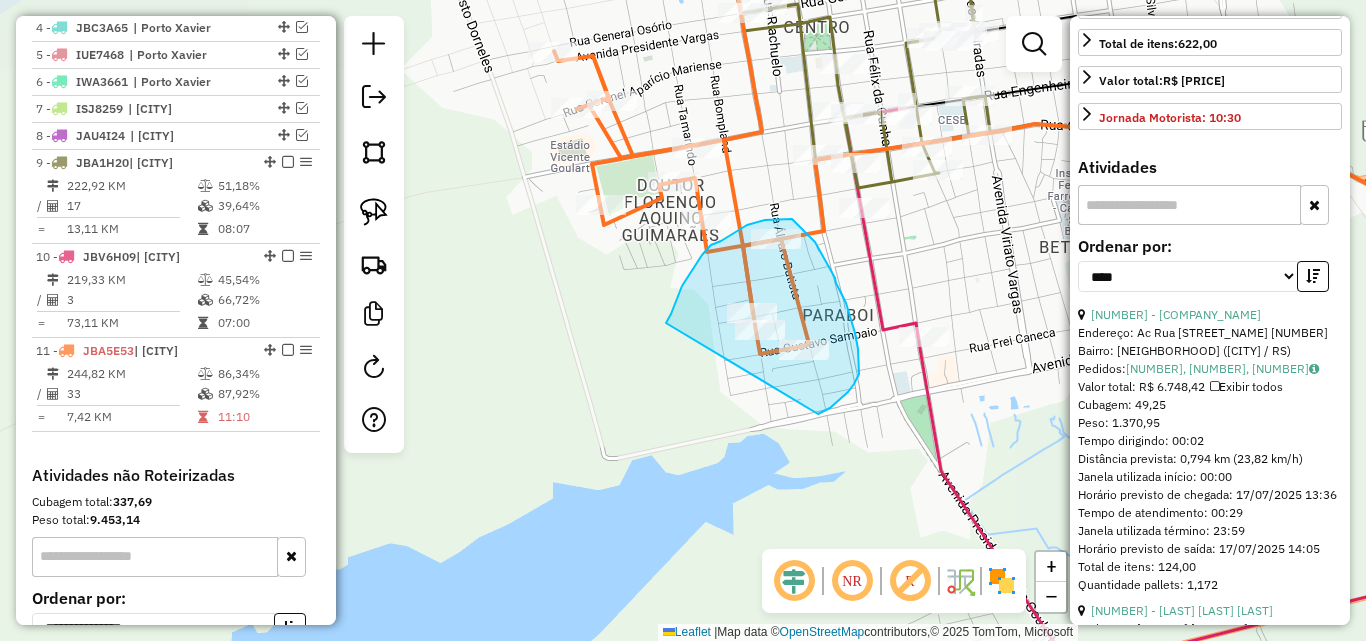 drag, startPoint x: 679, startPoint y: 295, endPoint x: 775, endPoint y: 416, distance: 154.4571 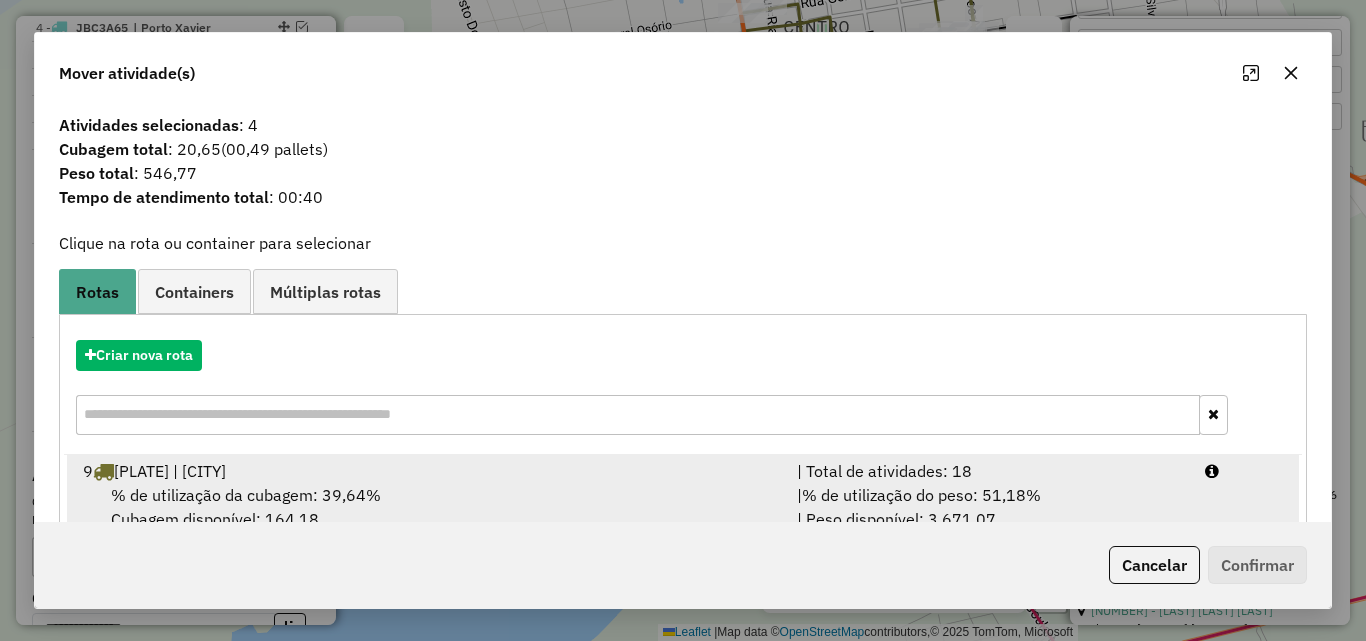click on "% de utilização da cubagem: 39,64%  Cubagem disponível: 164,18" at bounding box center (428, 507) 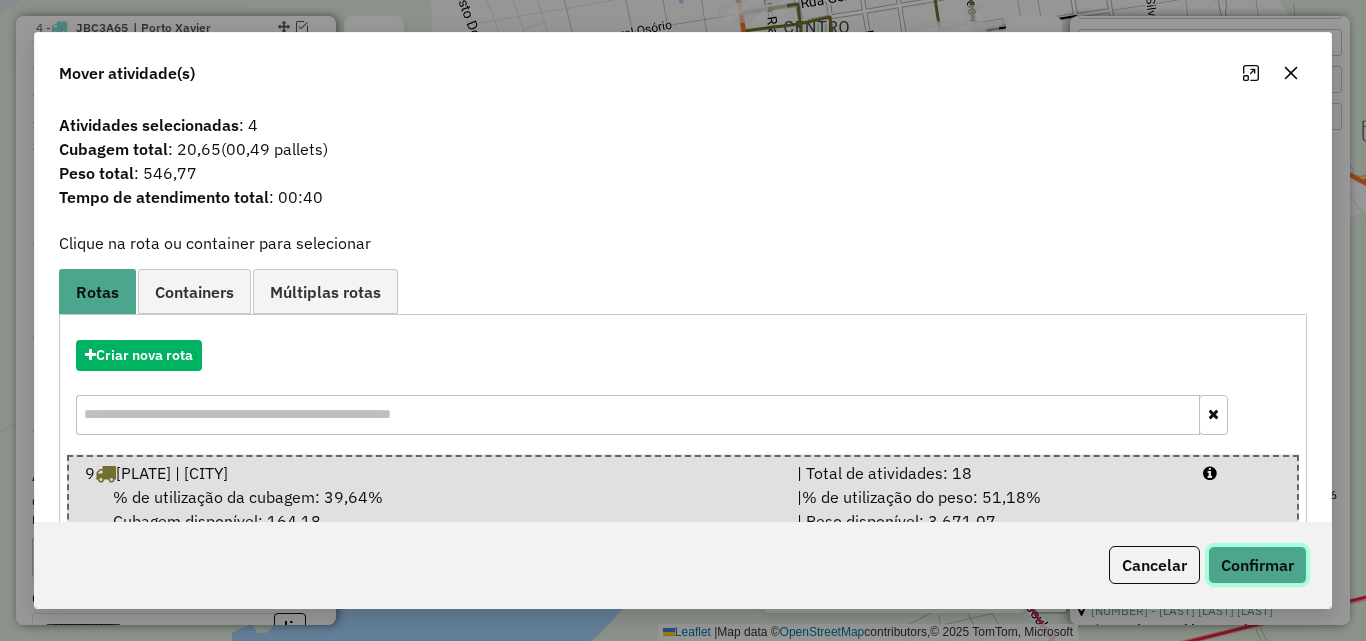 click on "Confirmar" 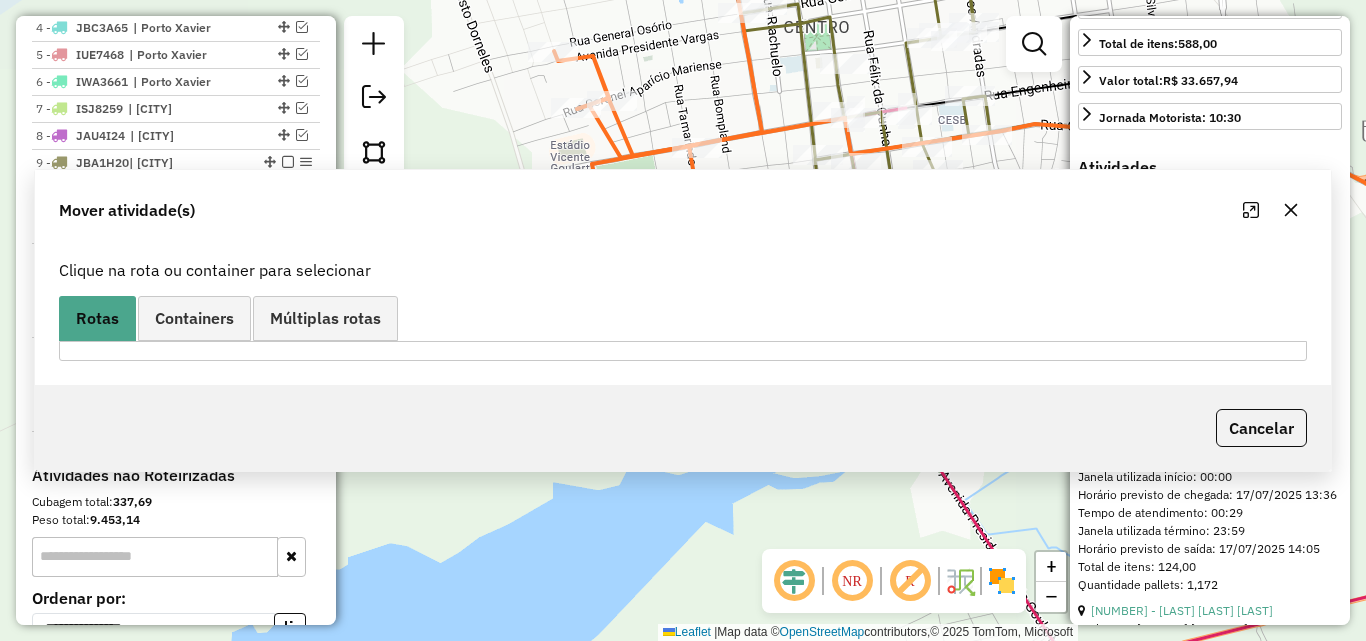scroll, scrollTop: 1032, scrollLeft: 0, axis: vertical 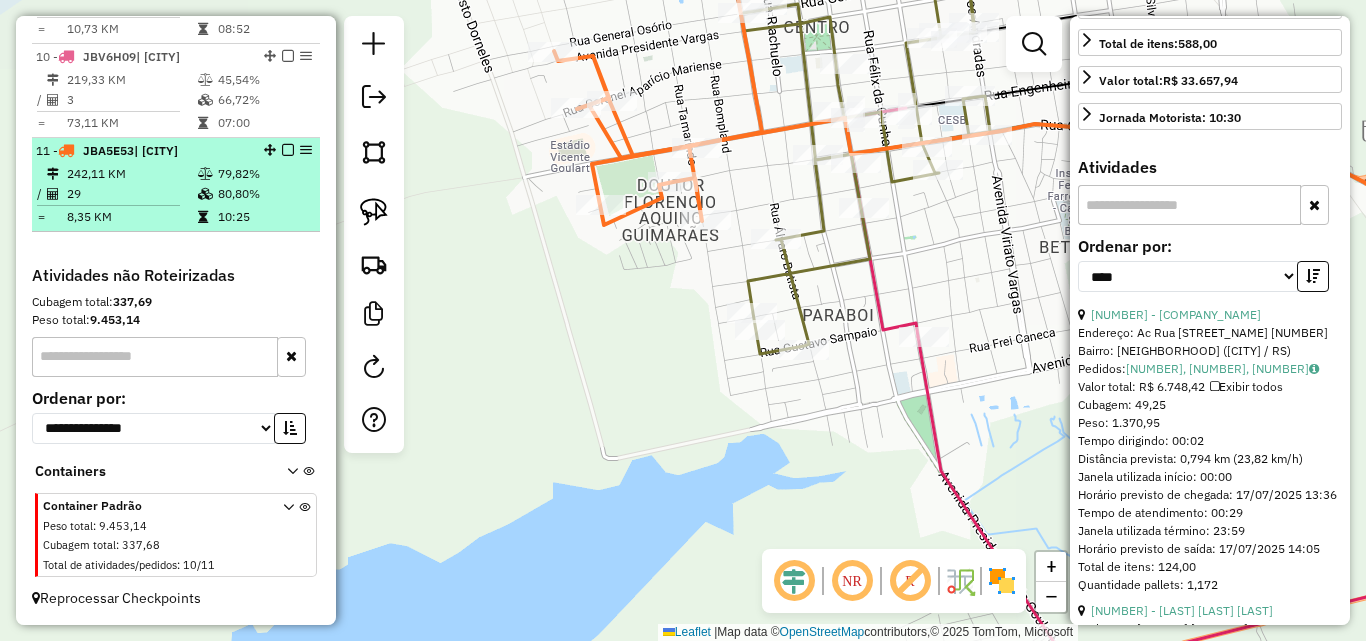 click on "29" at bounding box center [131, 194] 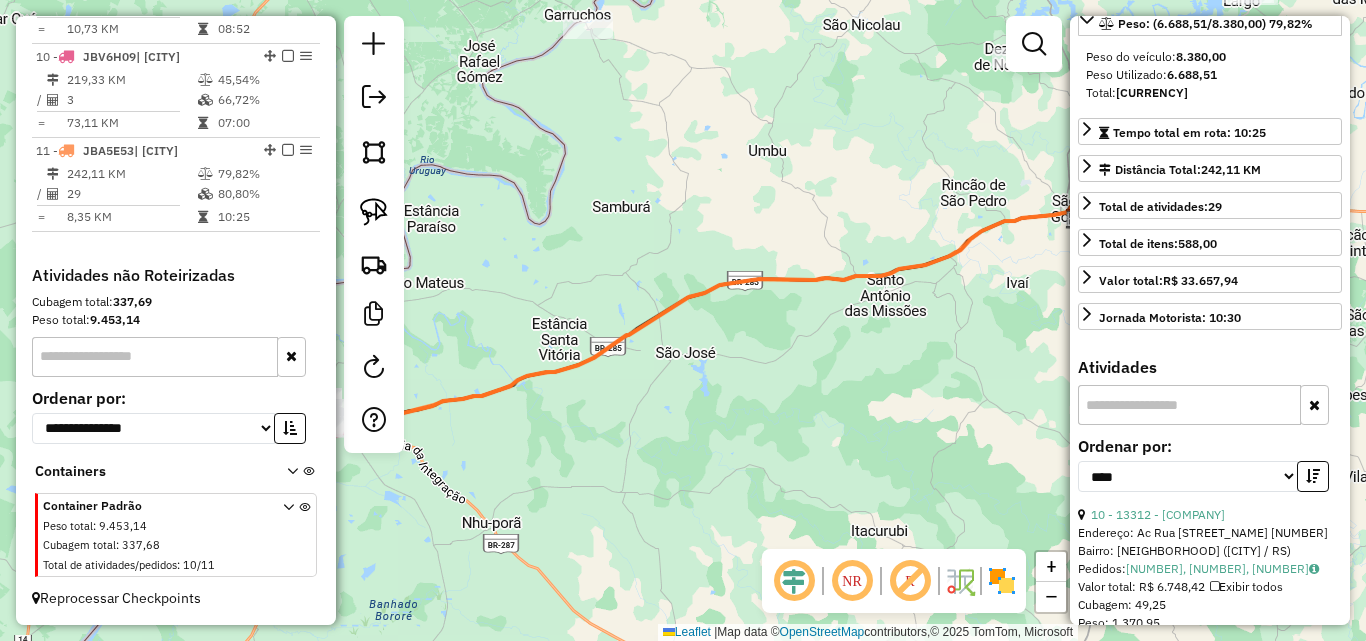 scroll, scrollTop: 200, scrollLeft: 0, axis: vertical 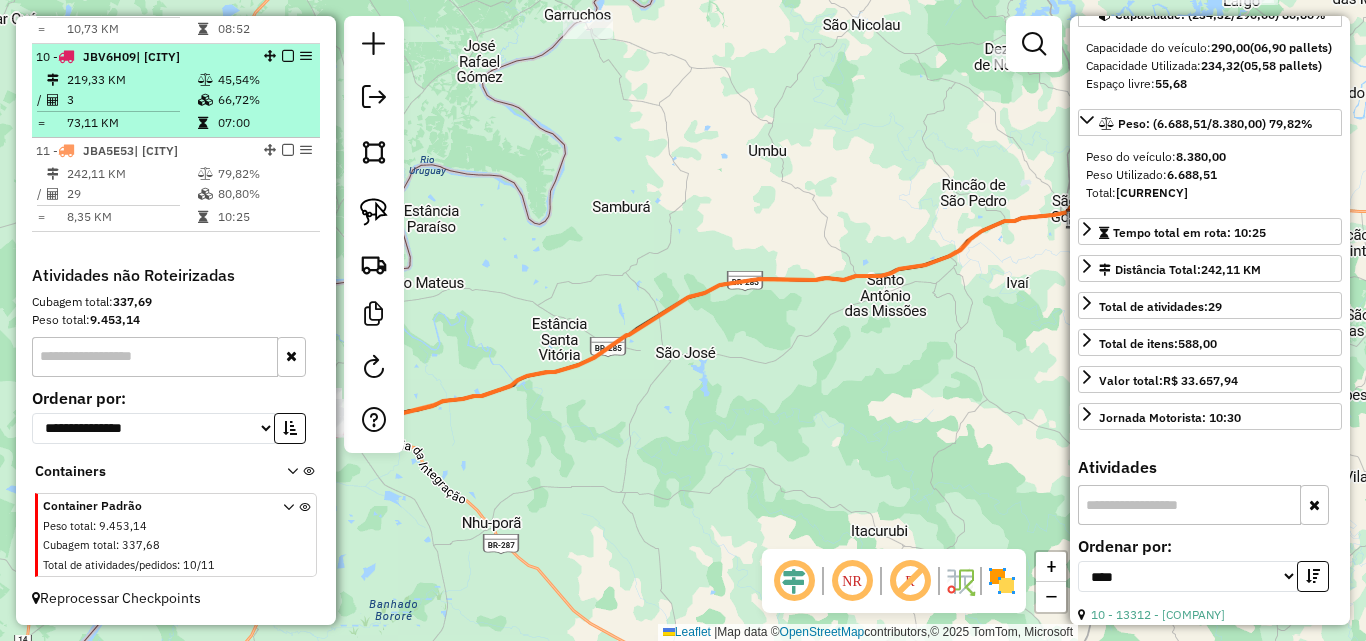 click on "219,33 KM" at bounding box center [131, 80] 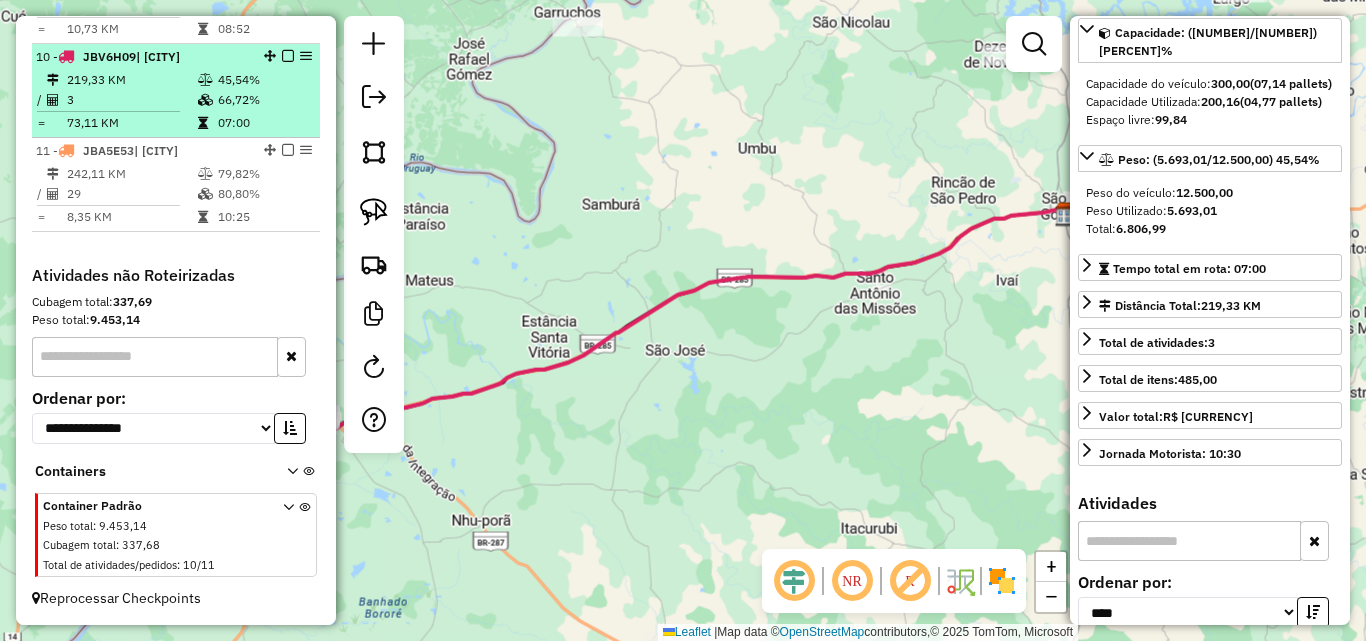 scroll, scrollTop: 218, scrollLeft: 0, axis: vertical 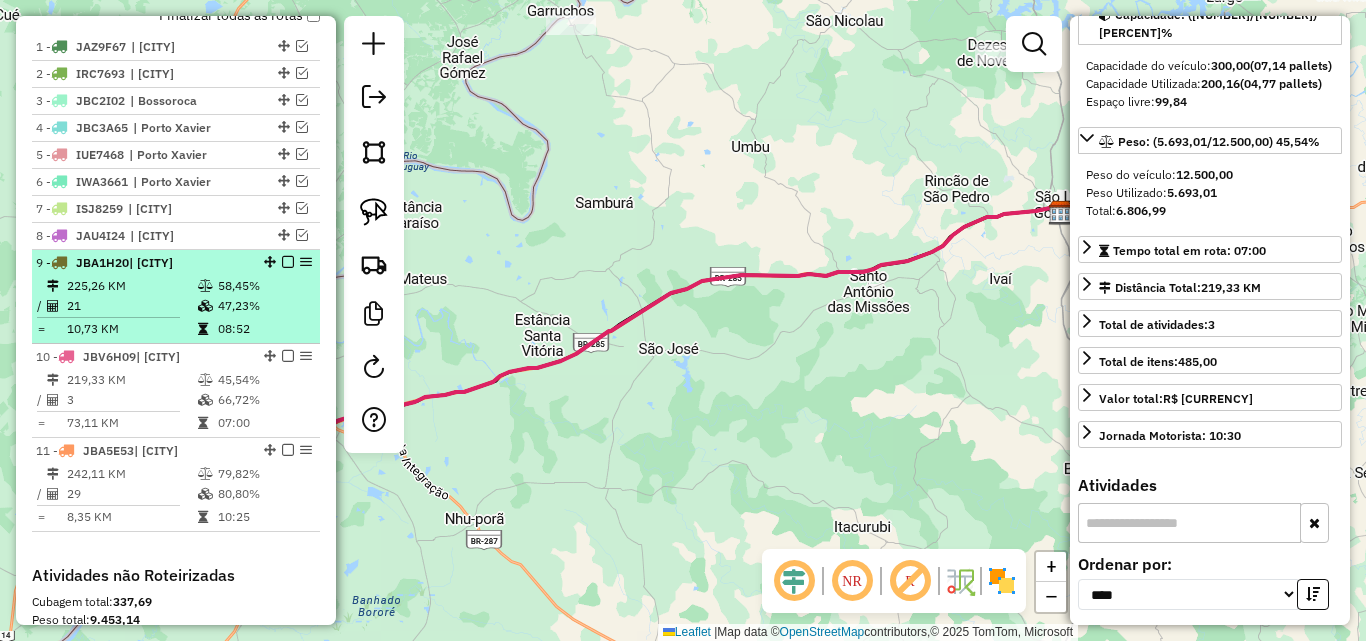 click on "21" at bounding box center [131, 306] 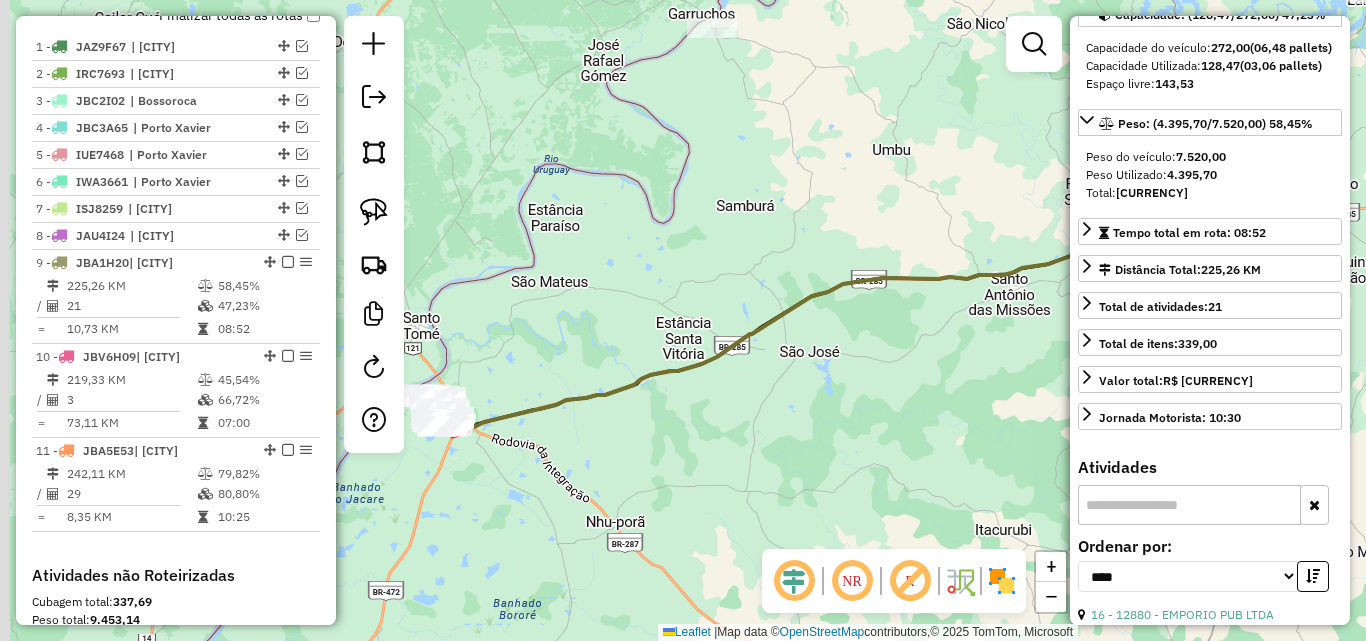 drag, startPoint x: 935, startPoint y: 440, endPoint x: 1128, endPoint y: 436, distance: 193.04144 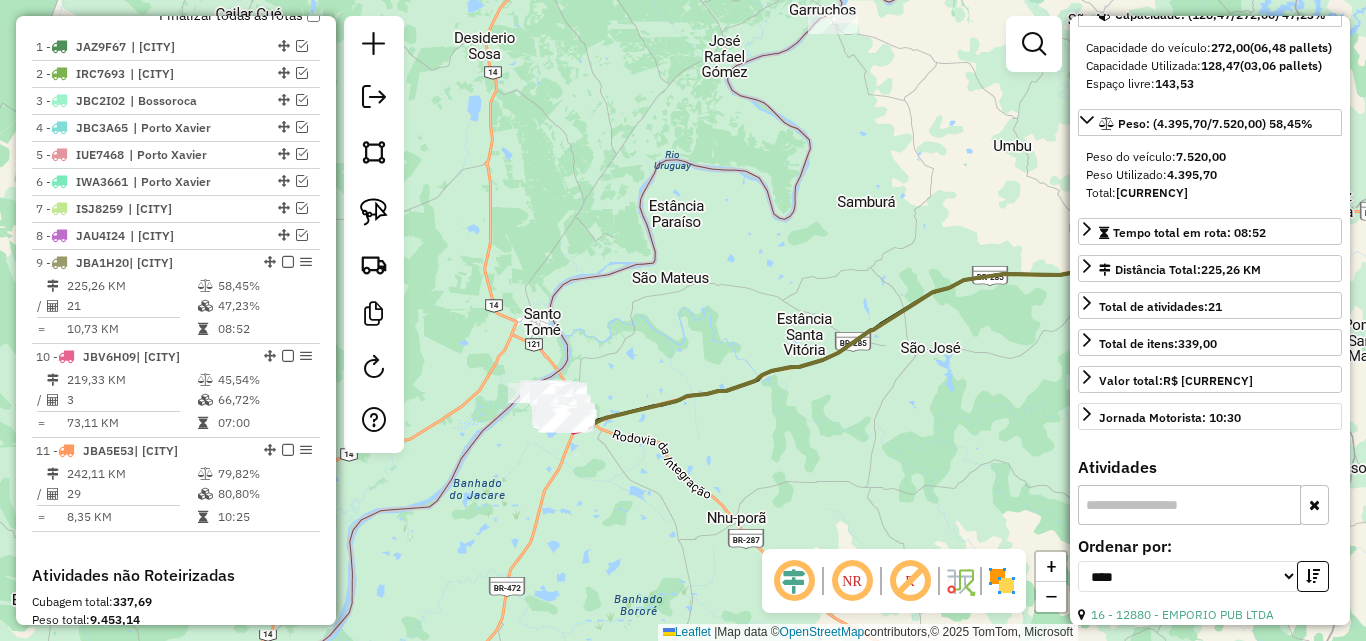 scroll, scrollTop: 600, scrollLeft: 0, axis: vertical 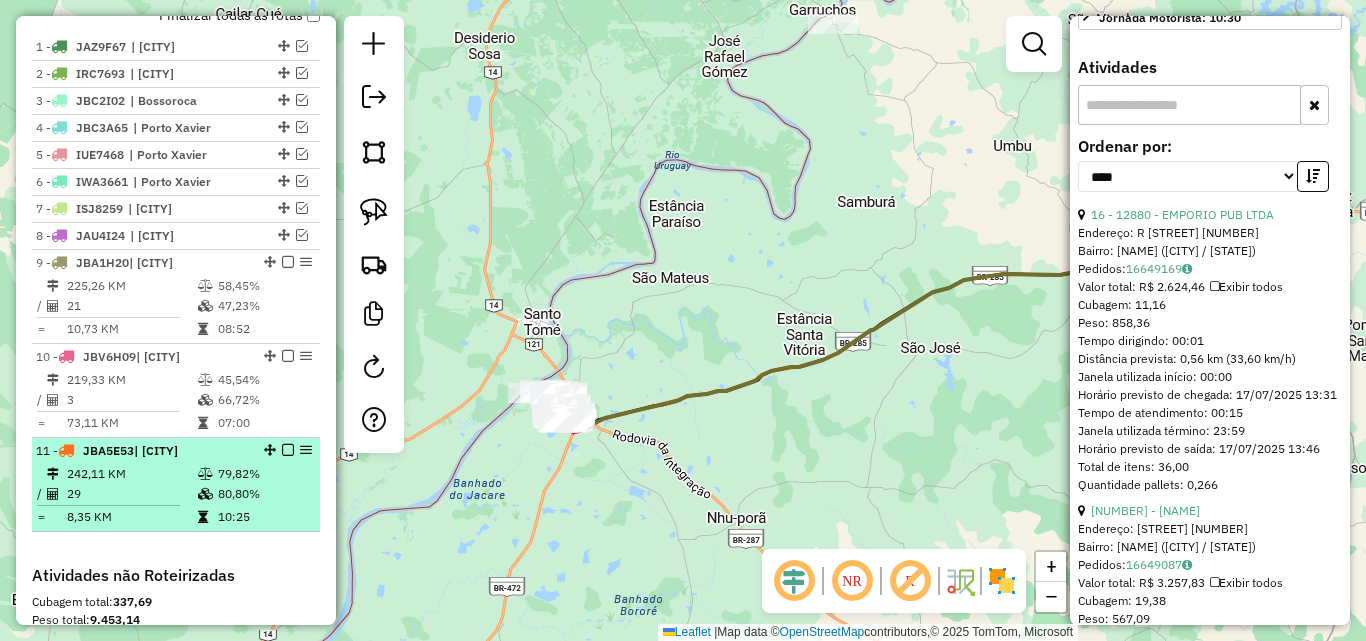 click on "242,11 KM" at bounding box center (131, 474) 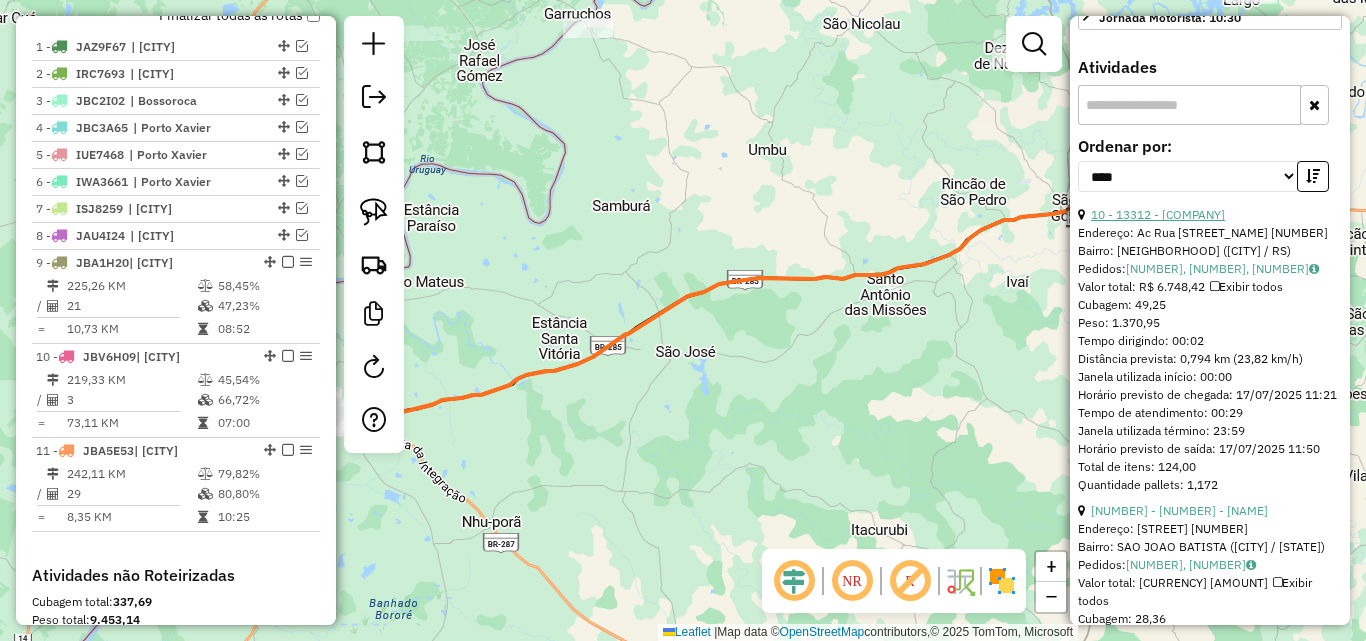 click on "10 - 13312 - [COMPANY]" at bounding box center (1158, 214) 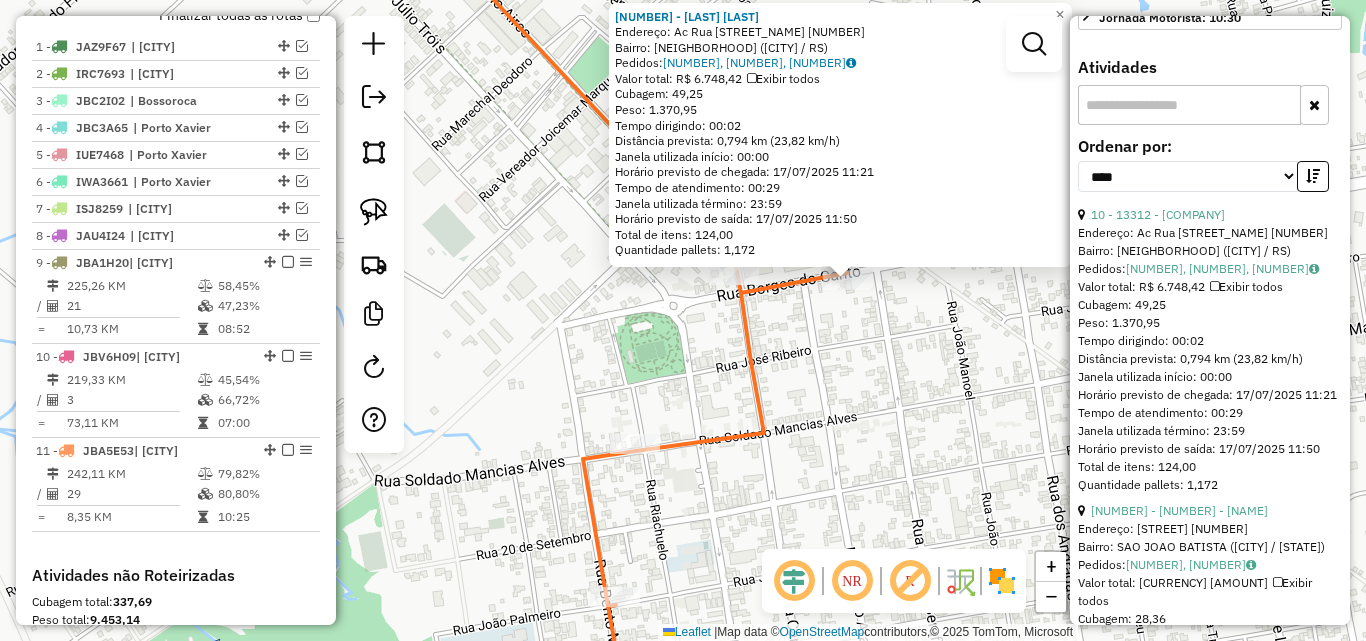 drag, startPoint x: 836, startPoint y: 376, endPoint x: 766, endPoint y: 383, distance: 70.34913 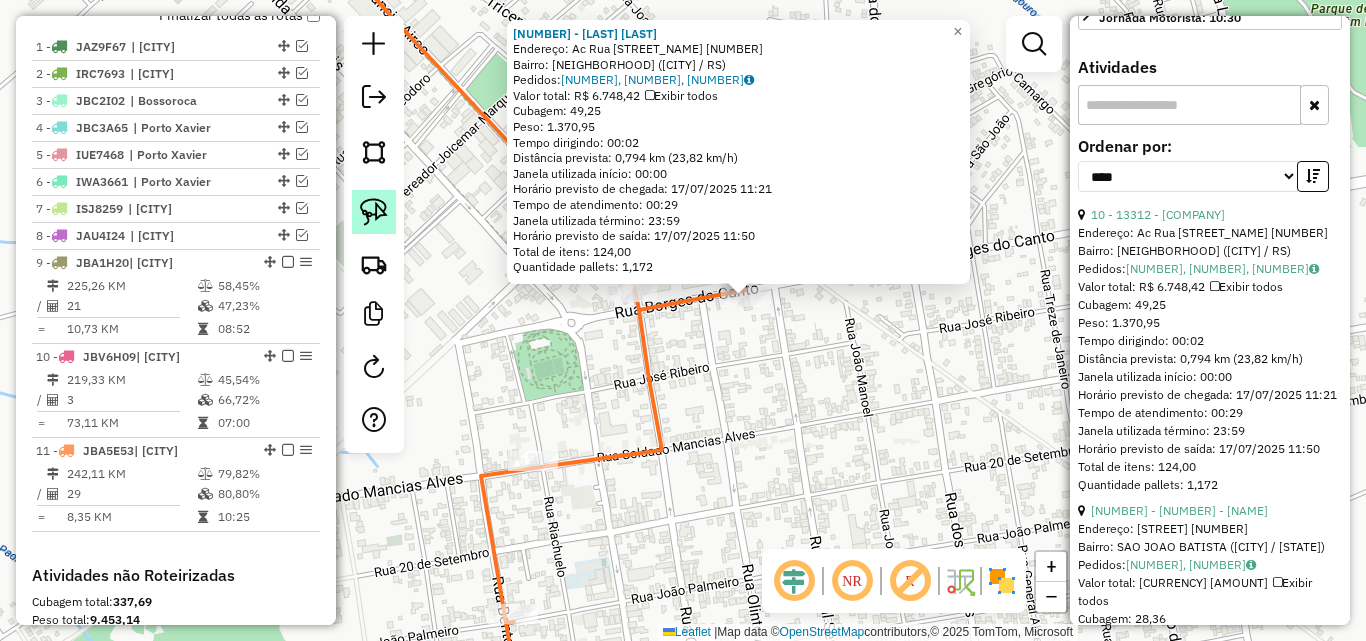 click 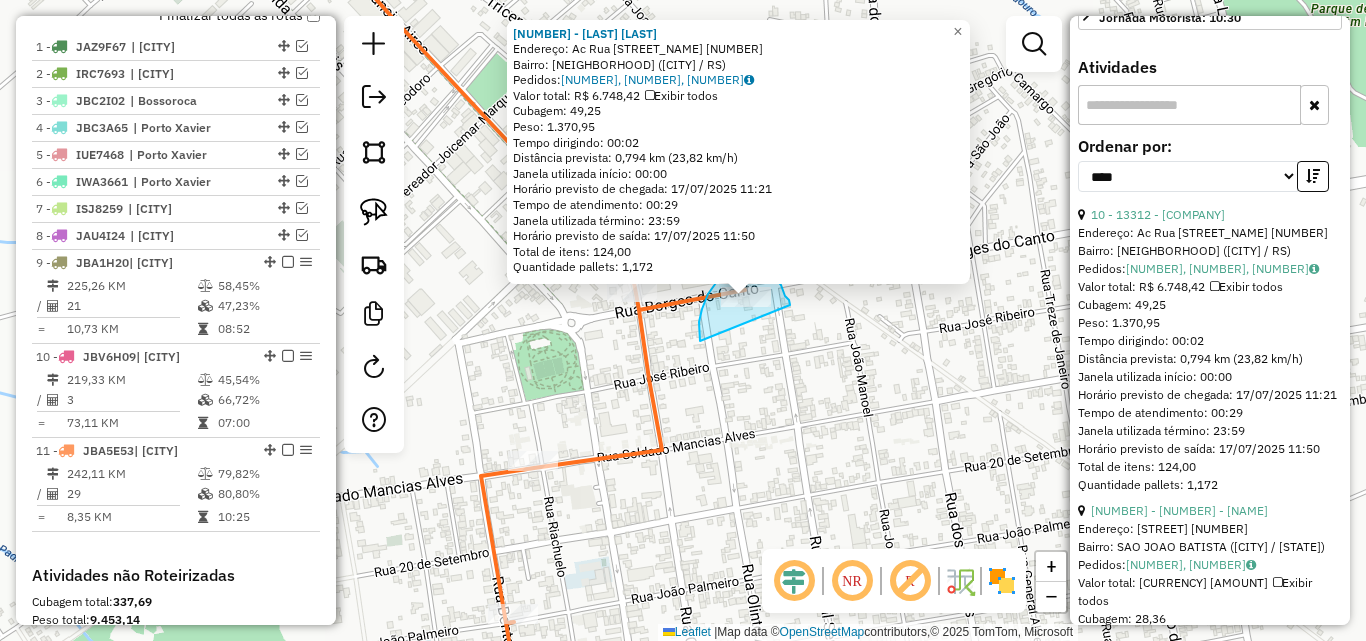drag, startPoint x: 699, startPoint y: 327, endPoint x: 793, endPoint y: 328, distance: 94.00532 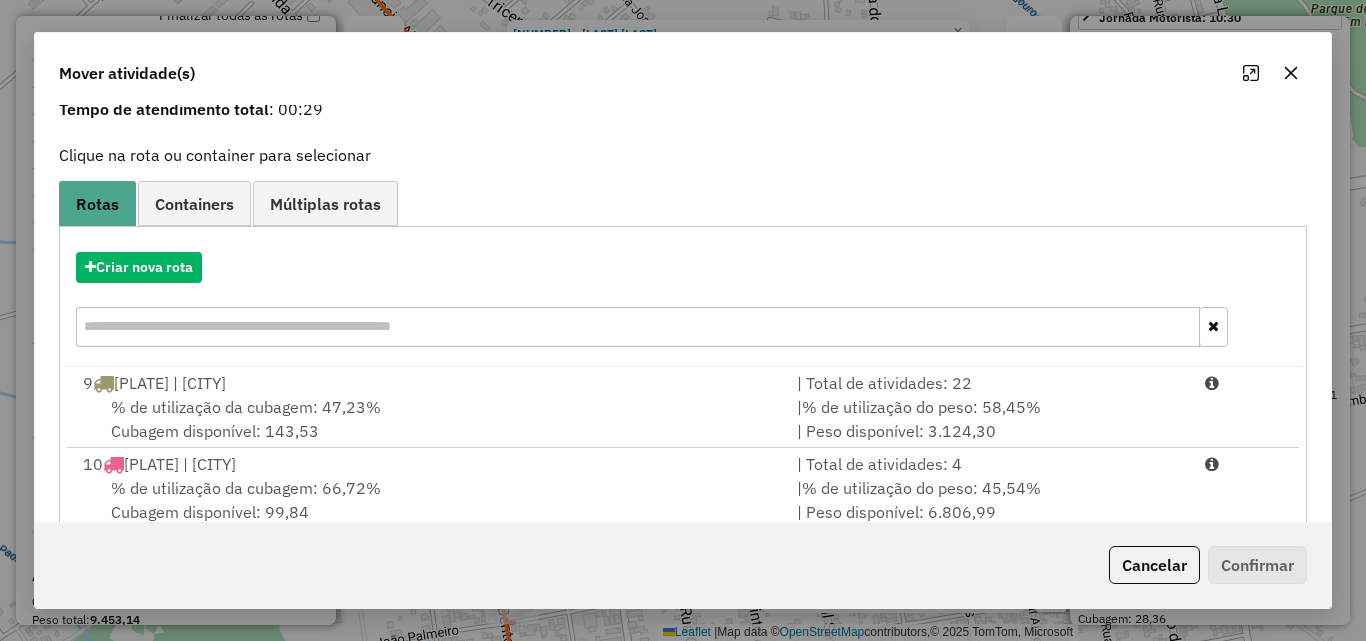 scroll, scrollTop: 129, scrollLeft: 0, axis: vertical 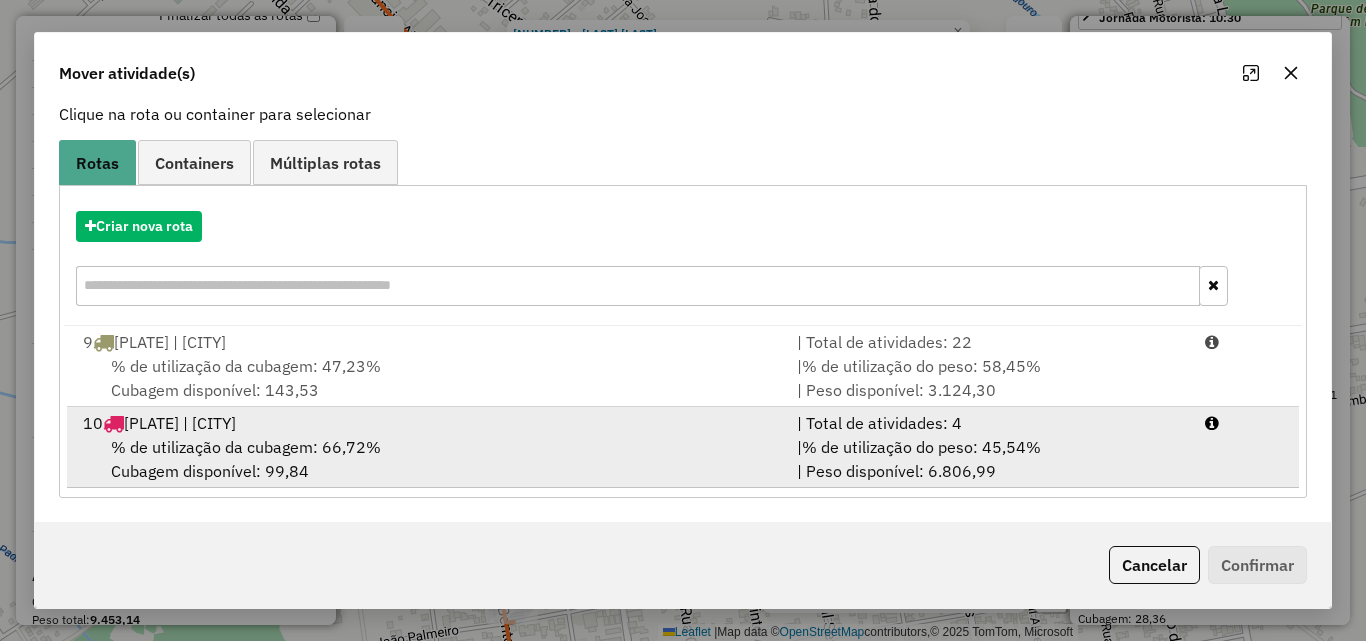 click on "% de utilização da cubagem: [PERCENTAGE]%  Cubagem disponível: [NUMBER]" at bounding box center [428, 459] 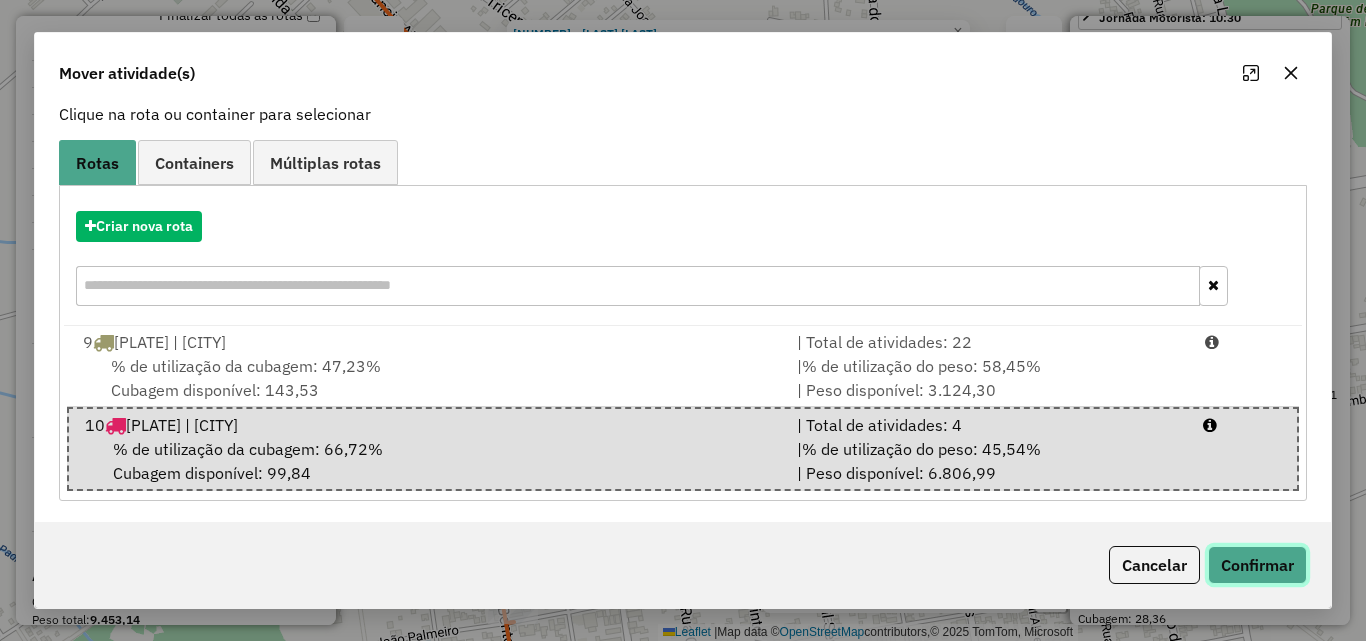 click on "Confirmar" 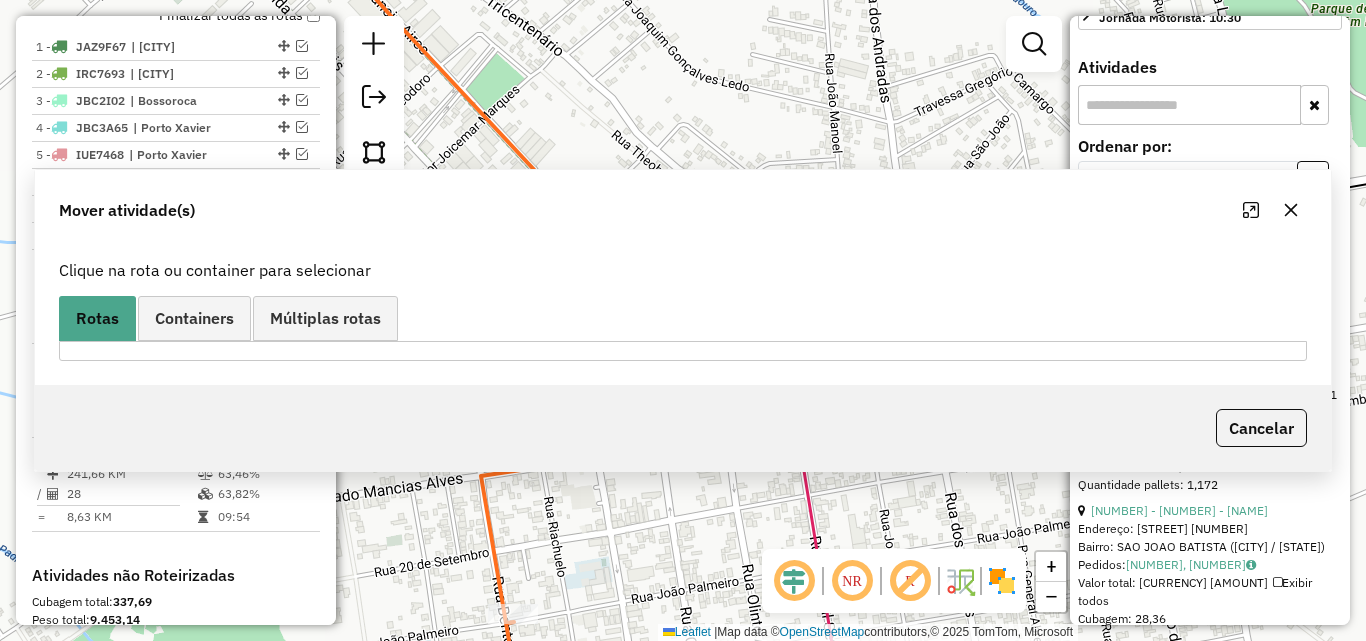 scroll, scrollTop: 0, scrollLeft: 0, axis: both 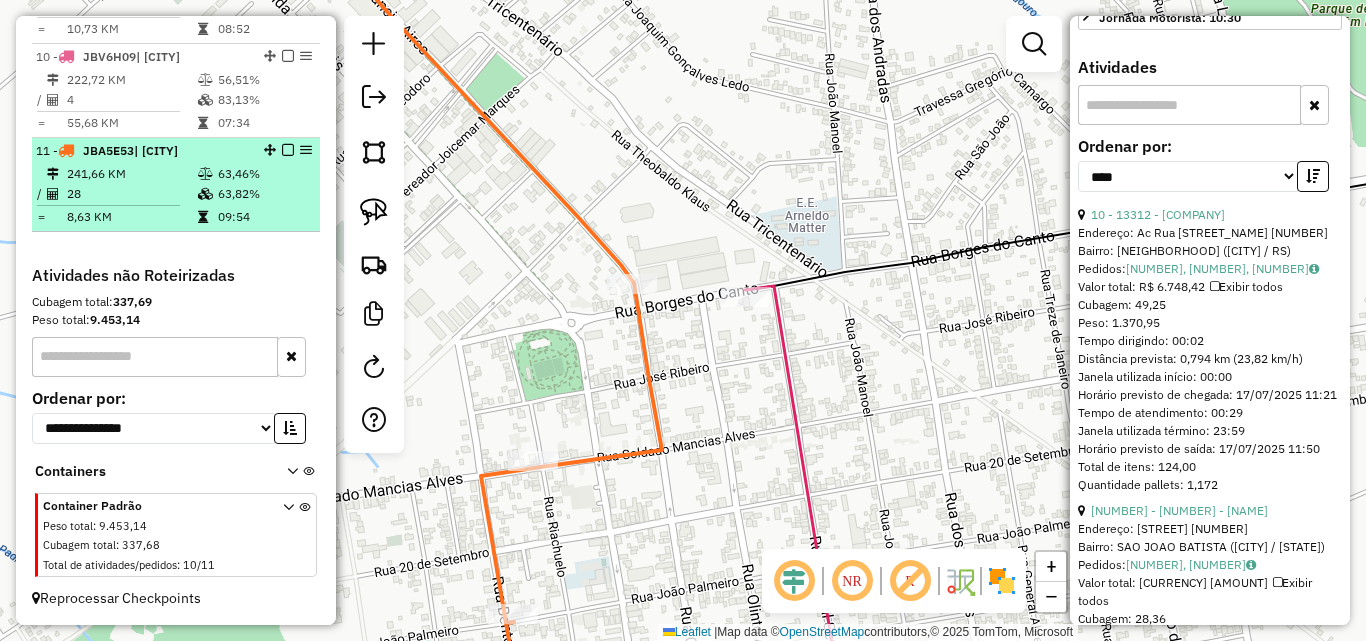click on "8,63 KM" at bounding box center (131, 217) 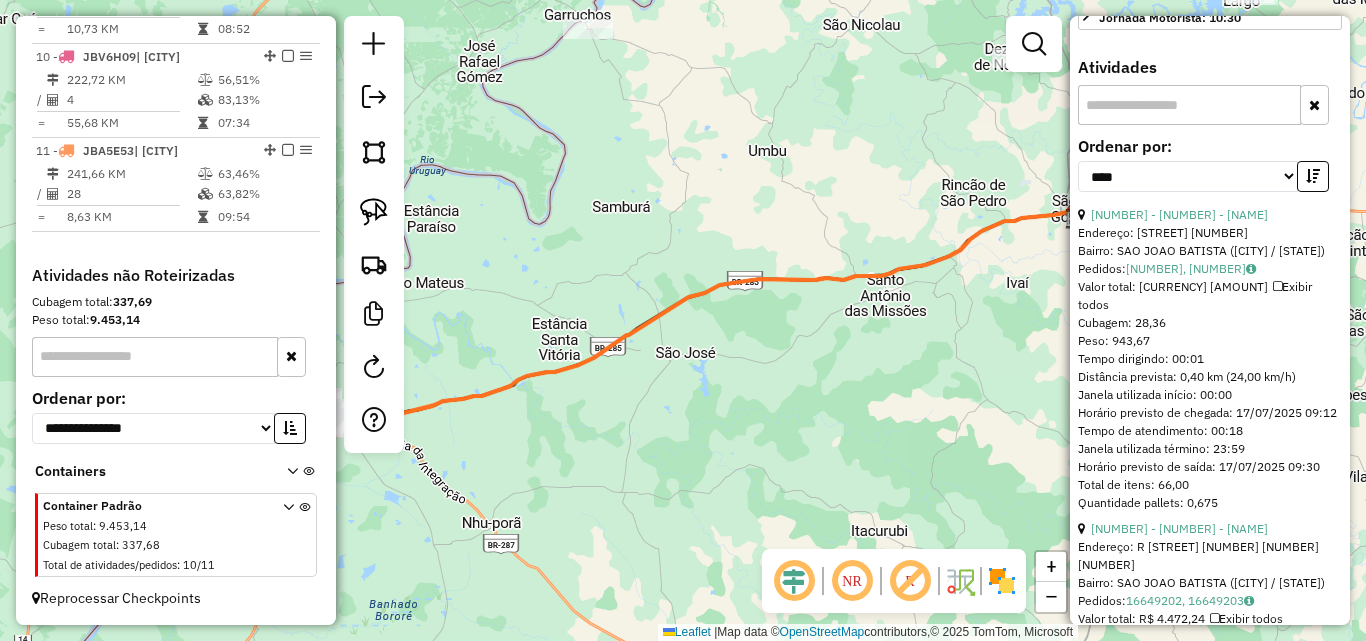 scroll, scrollTop: 200, scrollLeft: 0, axis: vertical 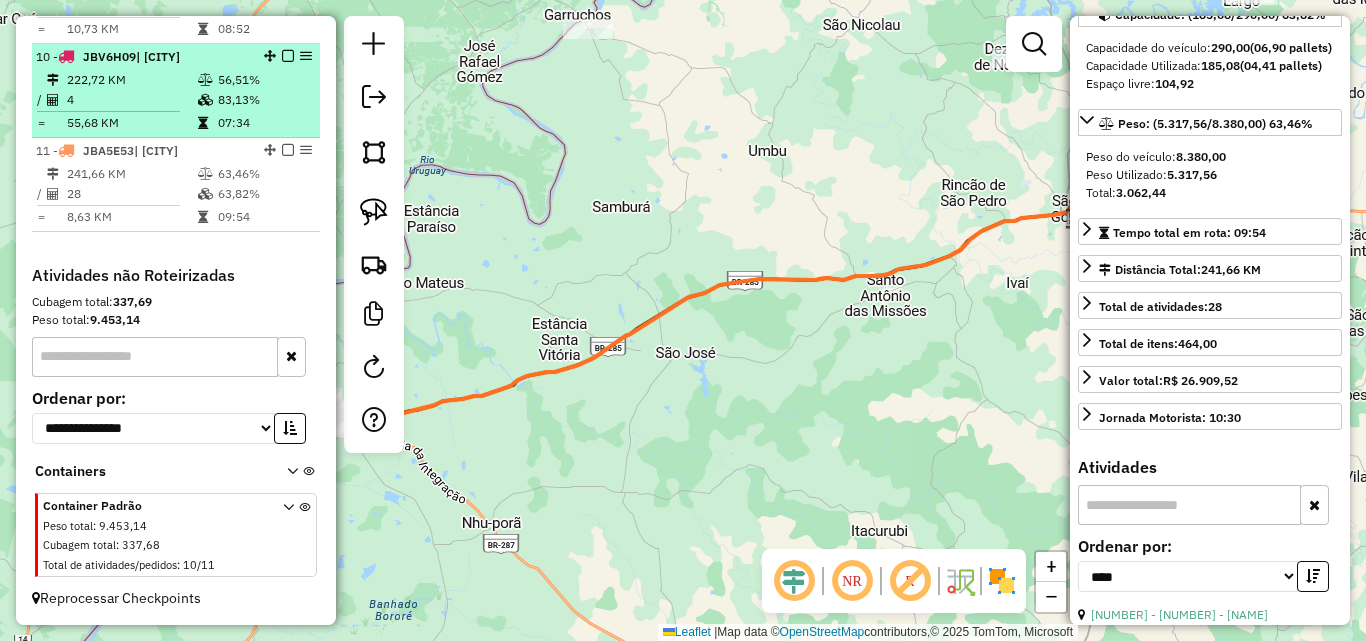 click on "4" at bounding box center (131, 100) 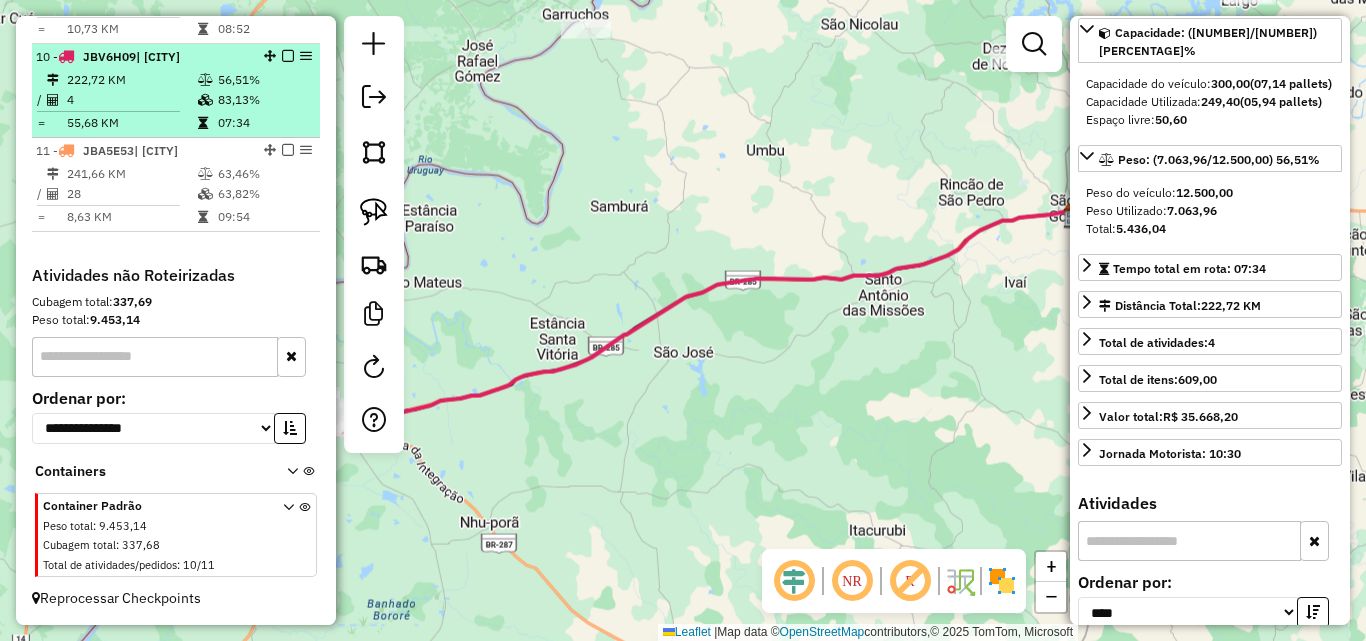 scroll, scrollTop: 218, scrollLeft: 0, axis: vertical 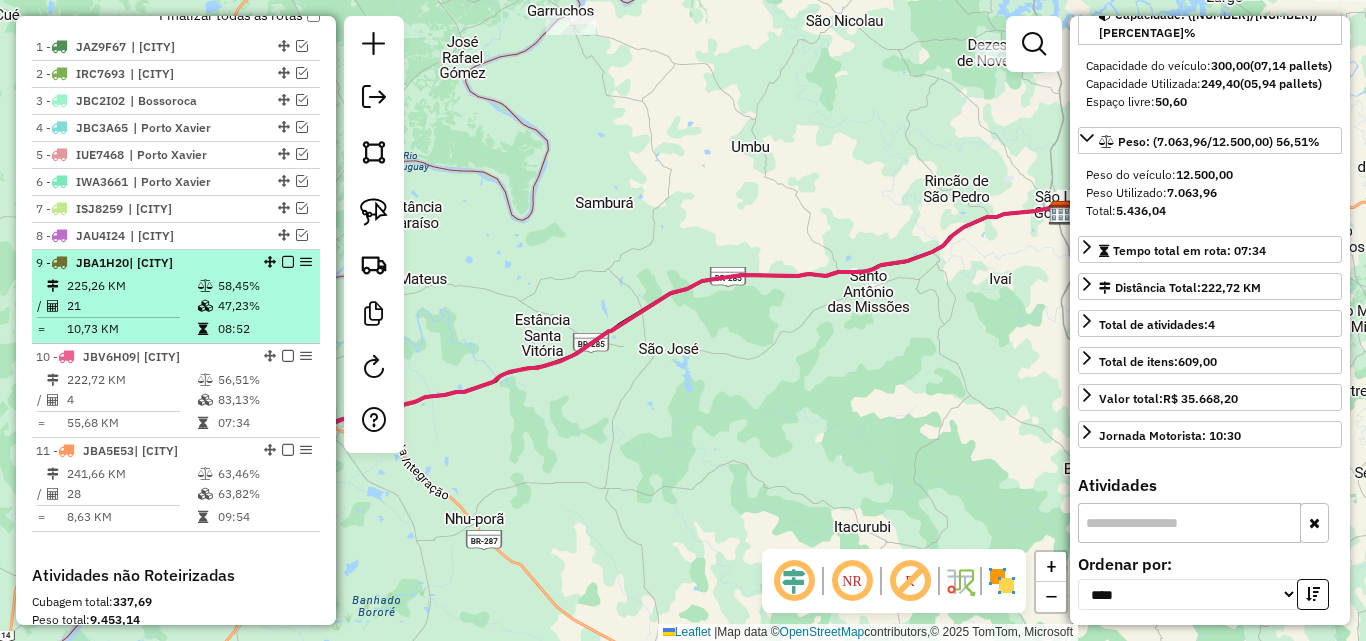 click on "21" at bounding box center [131, 306] 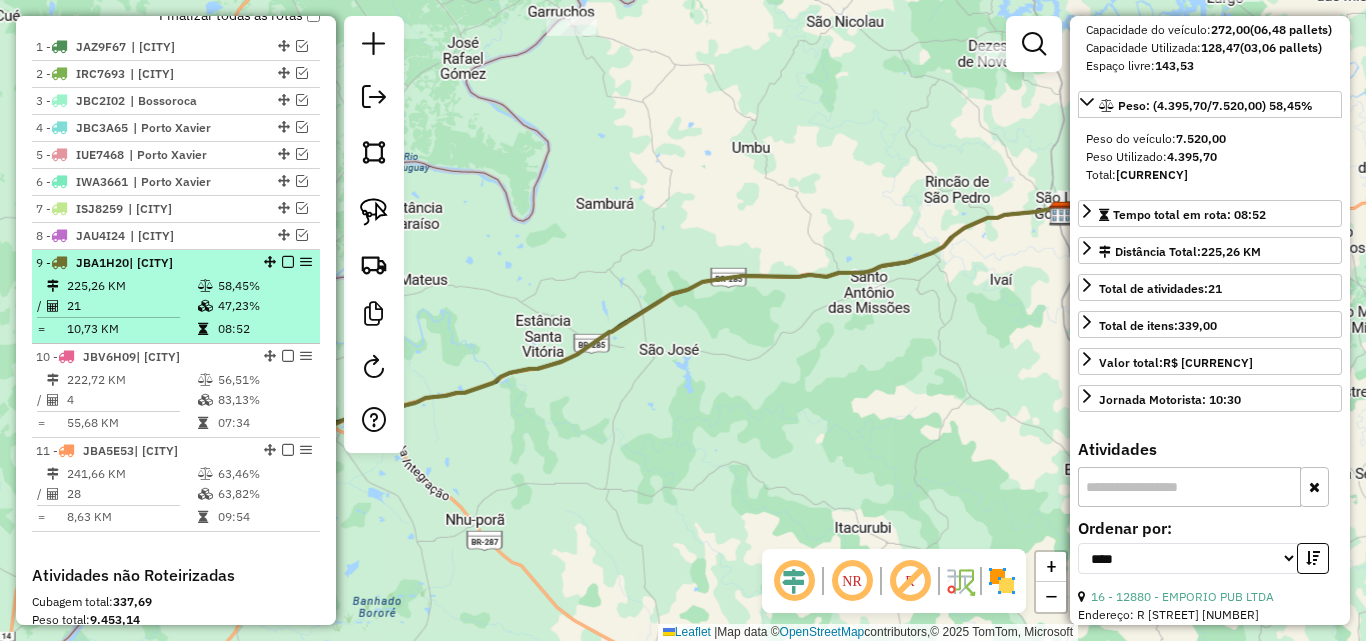 scroll, scrollTop: 200, scrollLeft: 0, axis: vertical 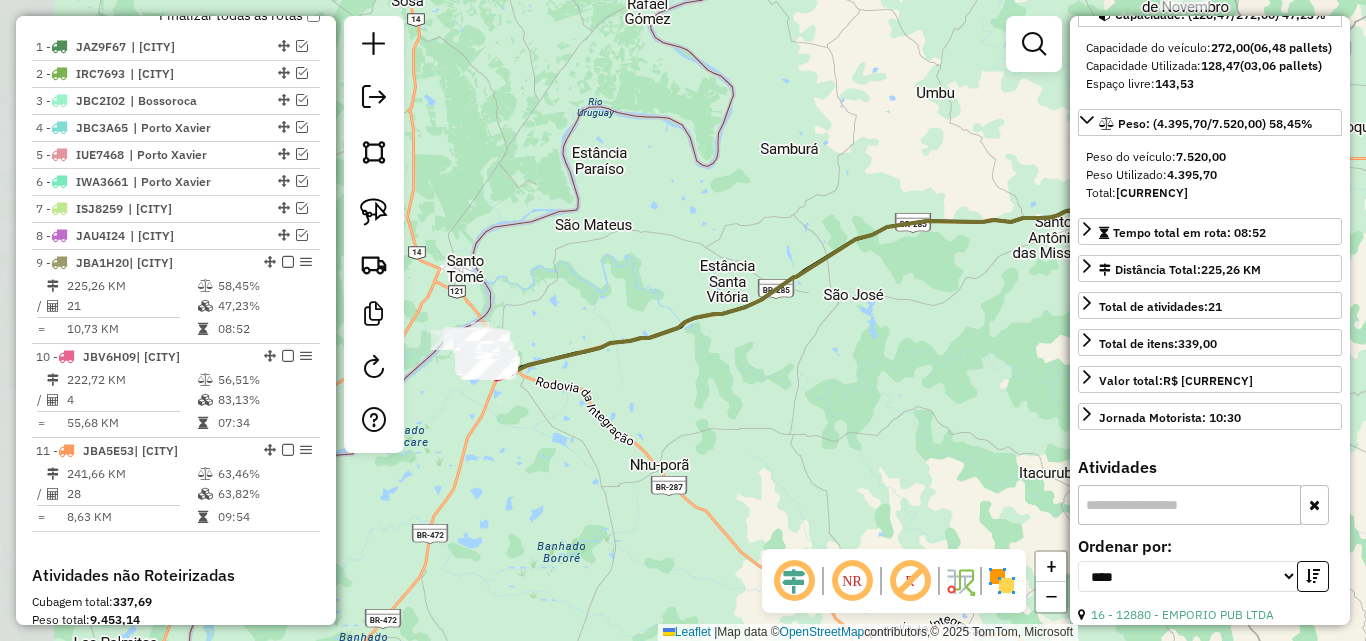 drag, startPoint x: 830, startPoint y: 429, endPoint x: 1051, endPoint y: 354, distance: 233.37952 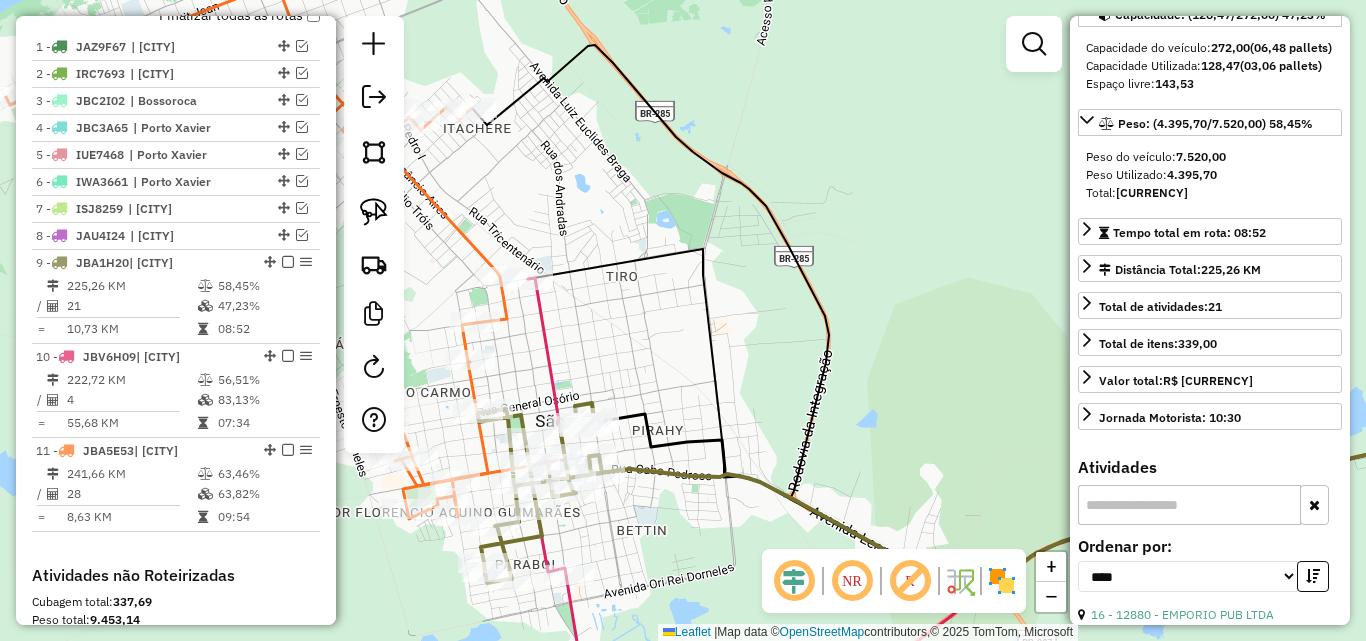 drag, startPoint x: 748, startPoint y: 321, endPoint x: 827, endPoint y: 238, distance: 114.58621 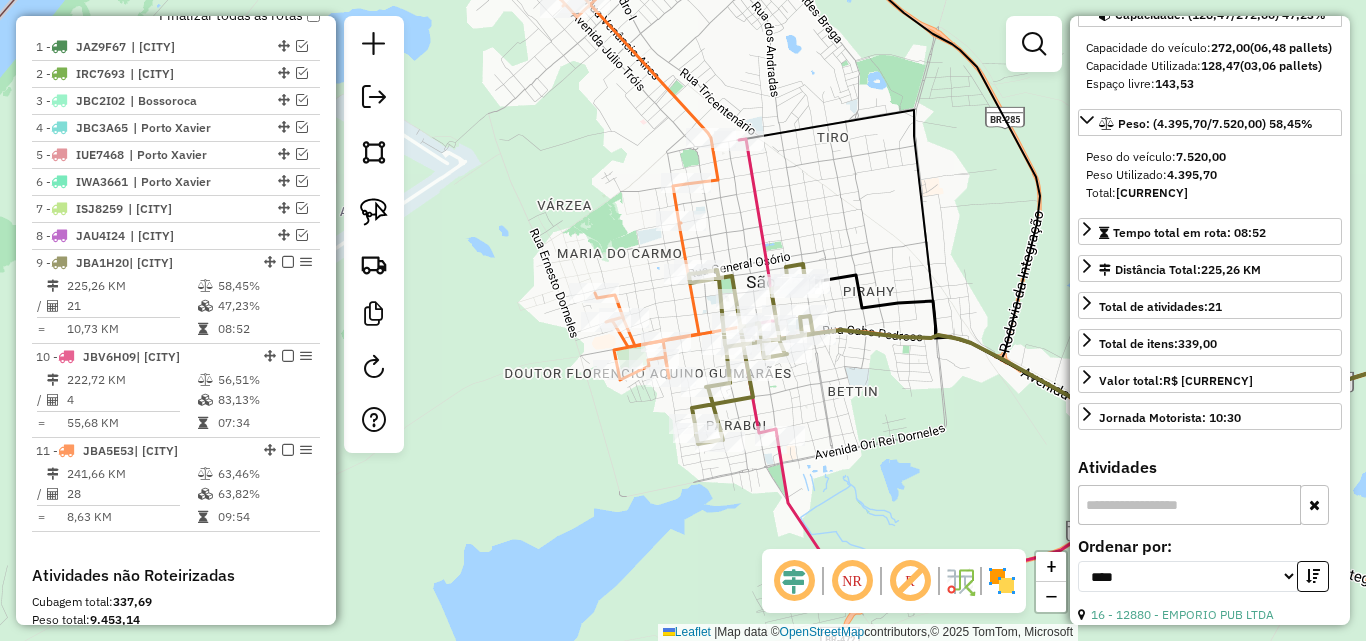 drag, startPoint x: 830, startPoint y: 317, endPoint x: 995, endPoint y: 306, distance: 165.36626 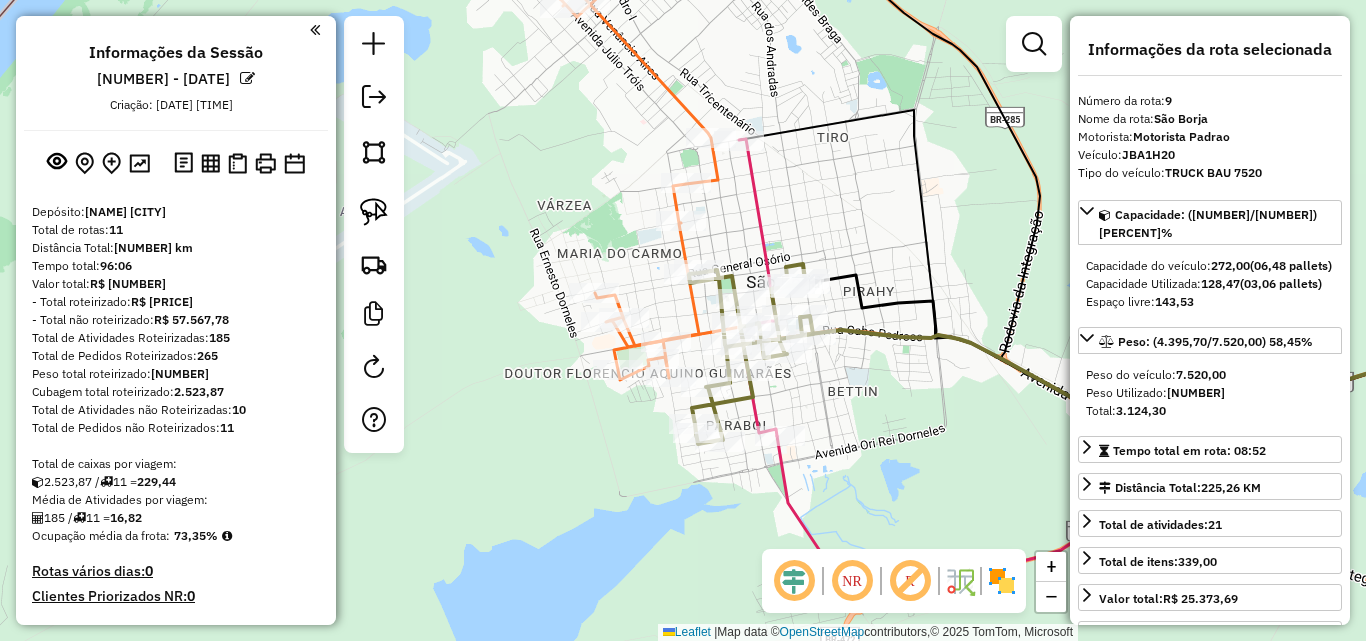 select on "*********" 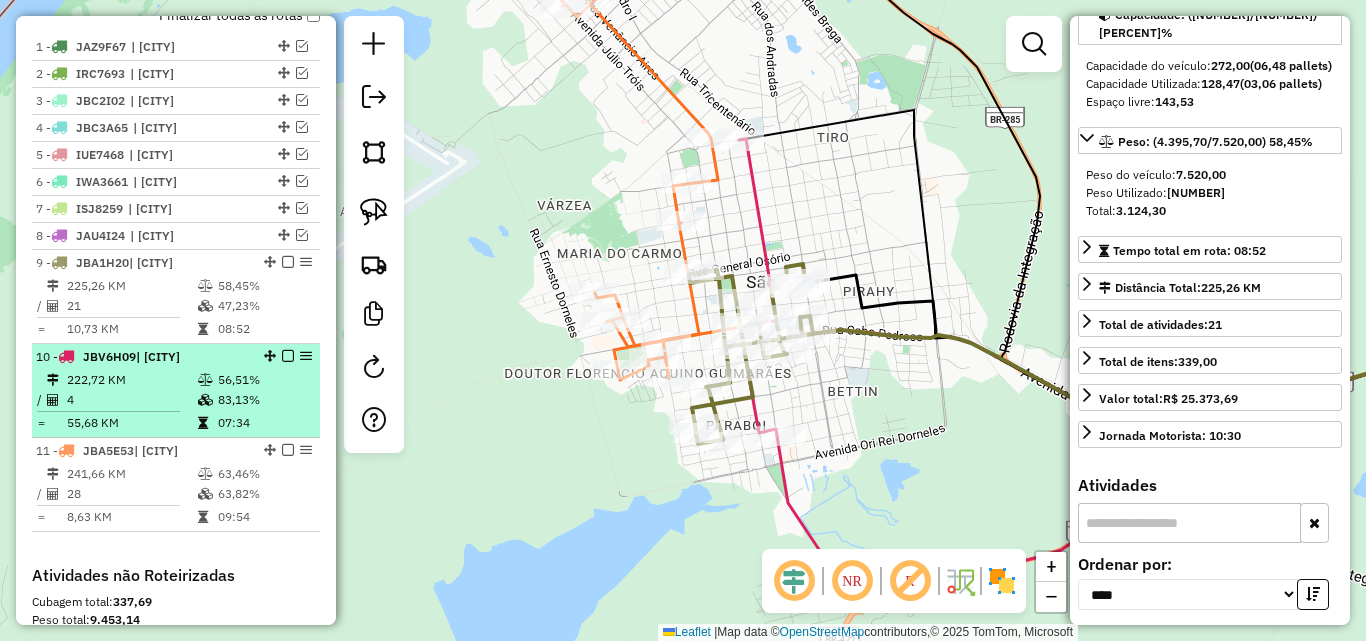 click on "4" at bounding box center (131, 400) 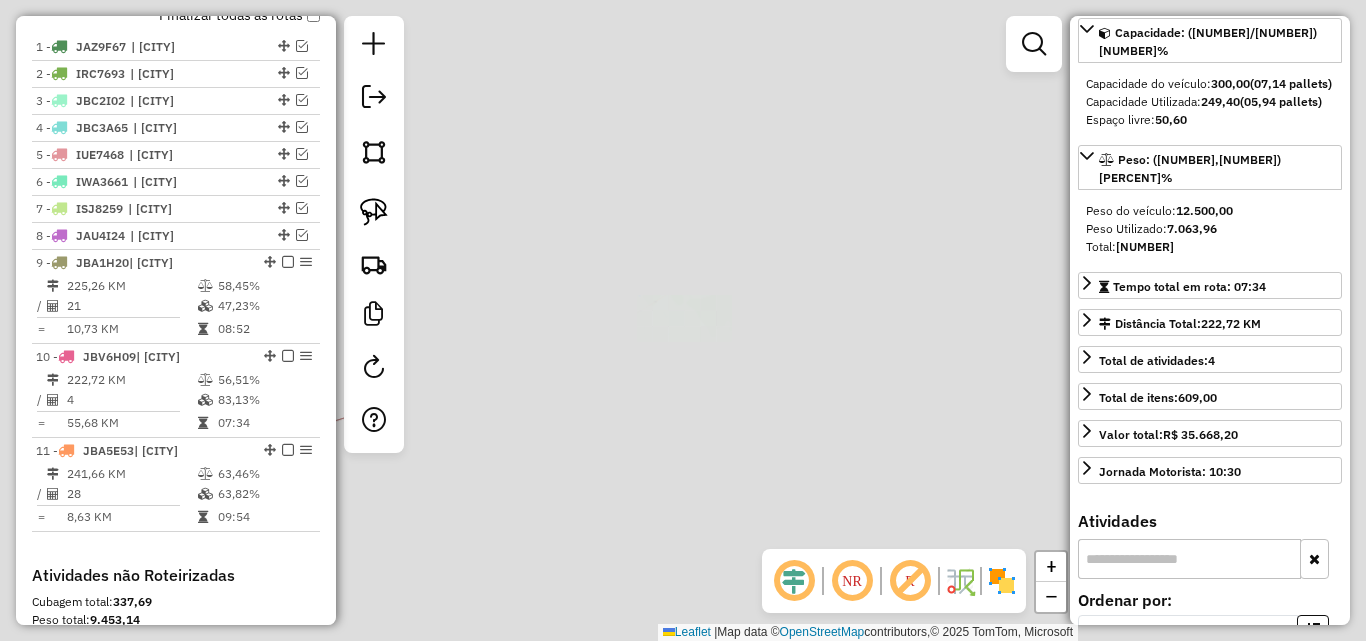 scroll, scrollTop: 218, scrollLeft: 0, axis: vertical 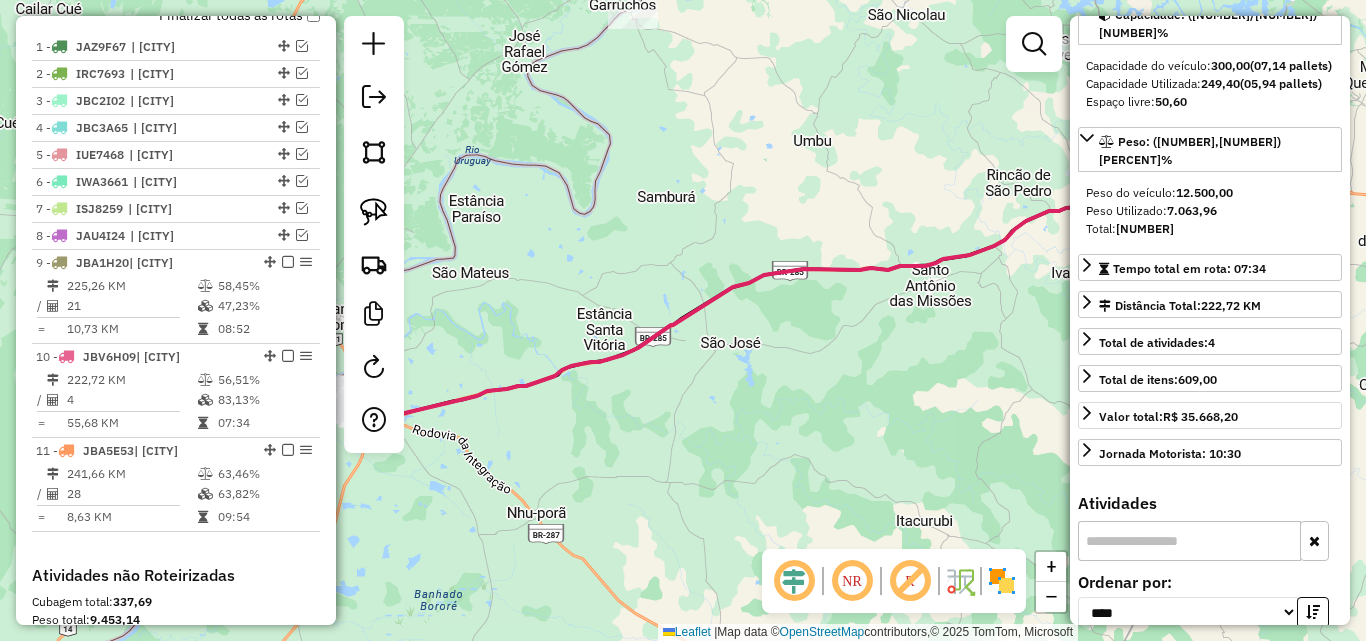 drag, startPoint x: 675, startPoint y: 451, endPoint x: 1079, endPoint y: 429, distance: 404.59857 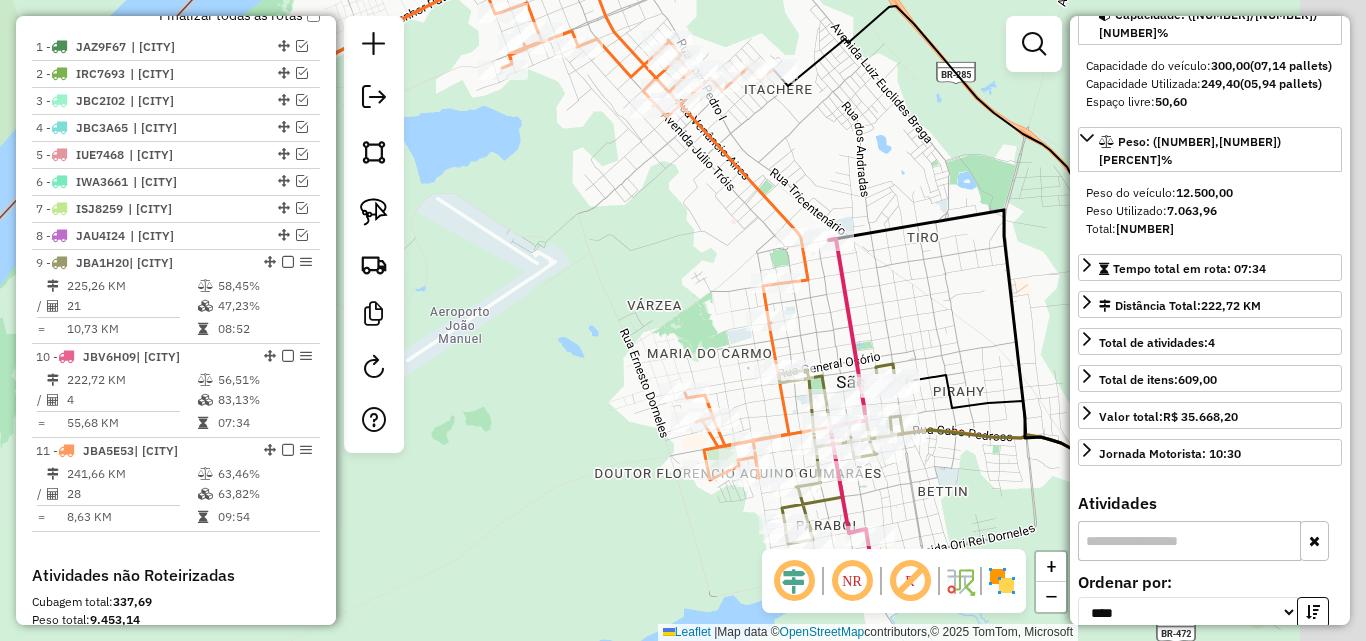 drag, startPoint x: 621, startPoint y: 346, endPoint x: 555, endPoint y: 303, distance: 78.77182 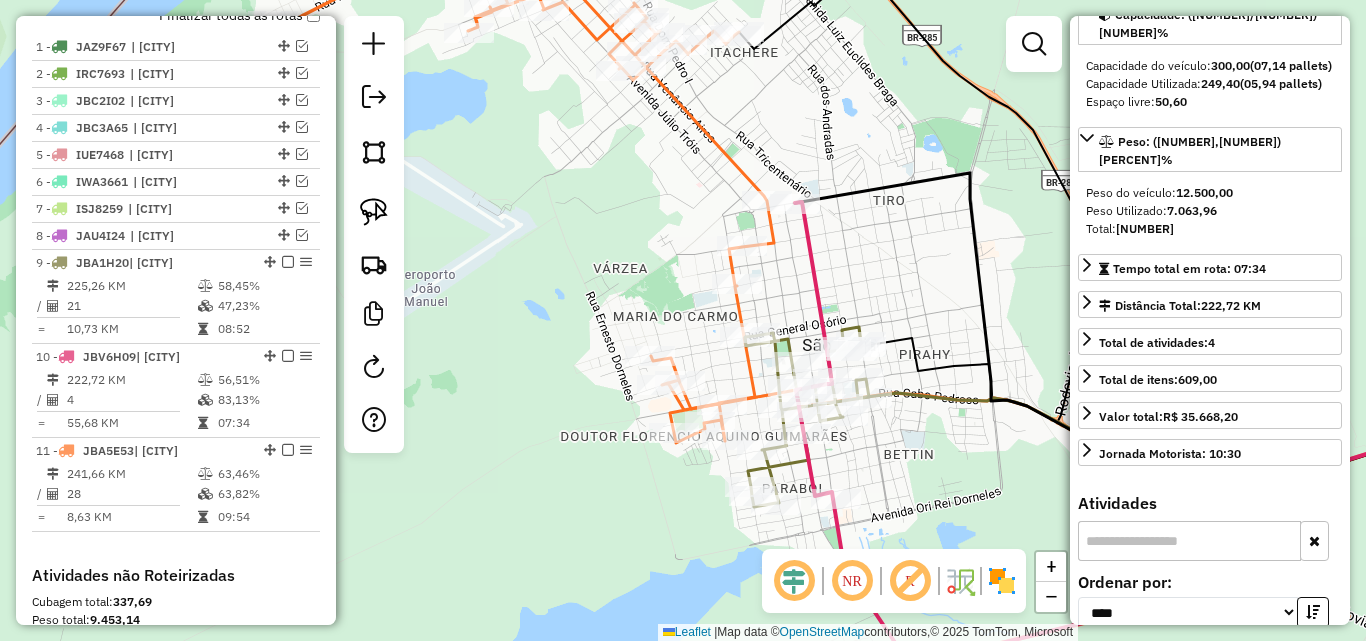 drag, startPoint x: 899, startPoint y: 446, endPoint x: 829, endPoint y: 391, distance: 89.02247 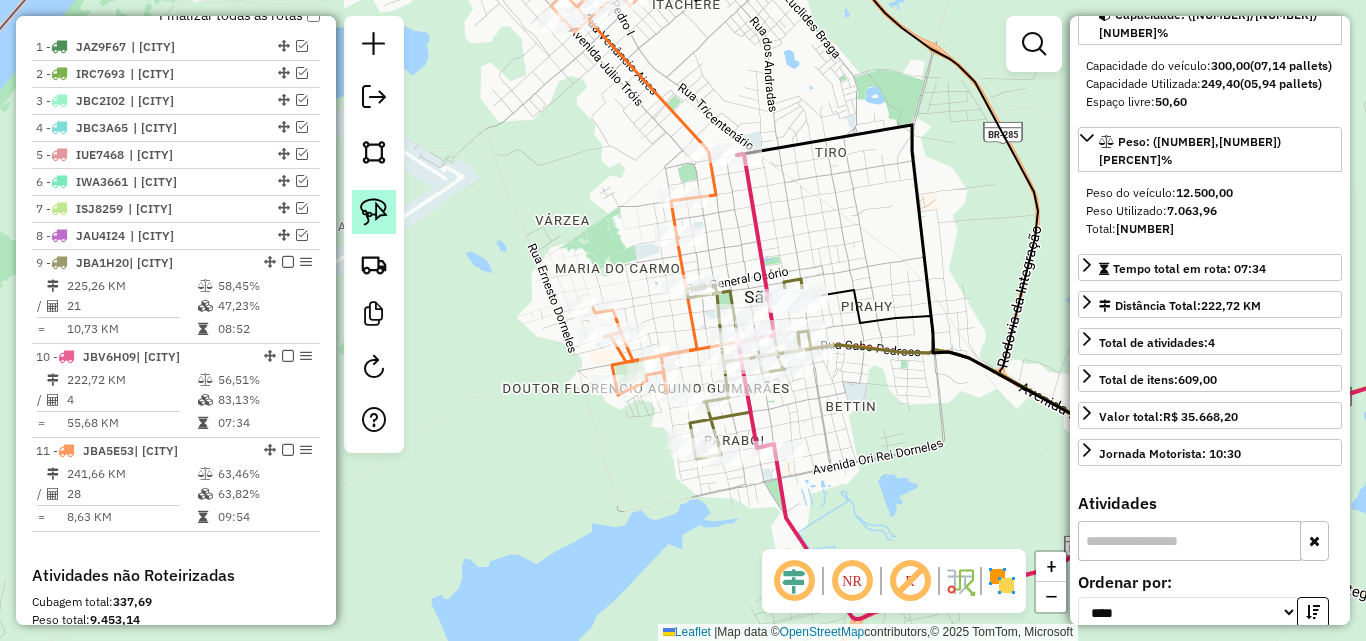 click 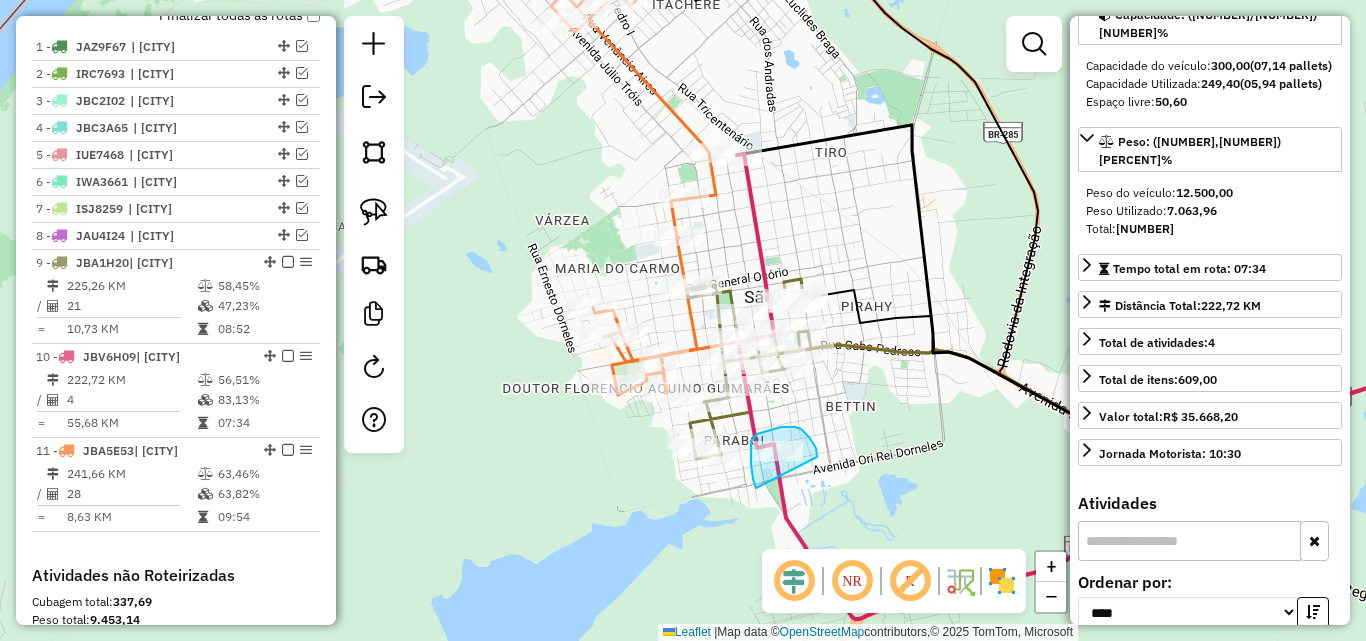drag, startPoint x: 756, startPoint y: 488, endPoint x: 817, endPoint y: 460, distance: 67.11929 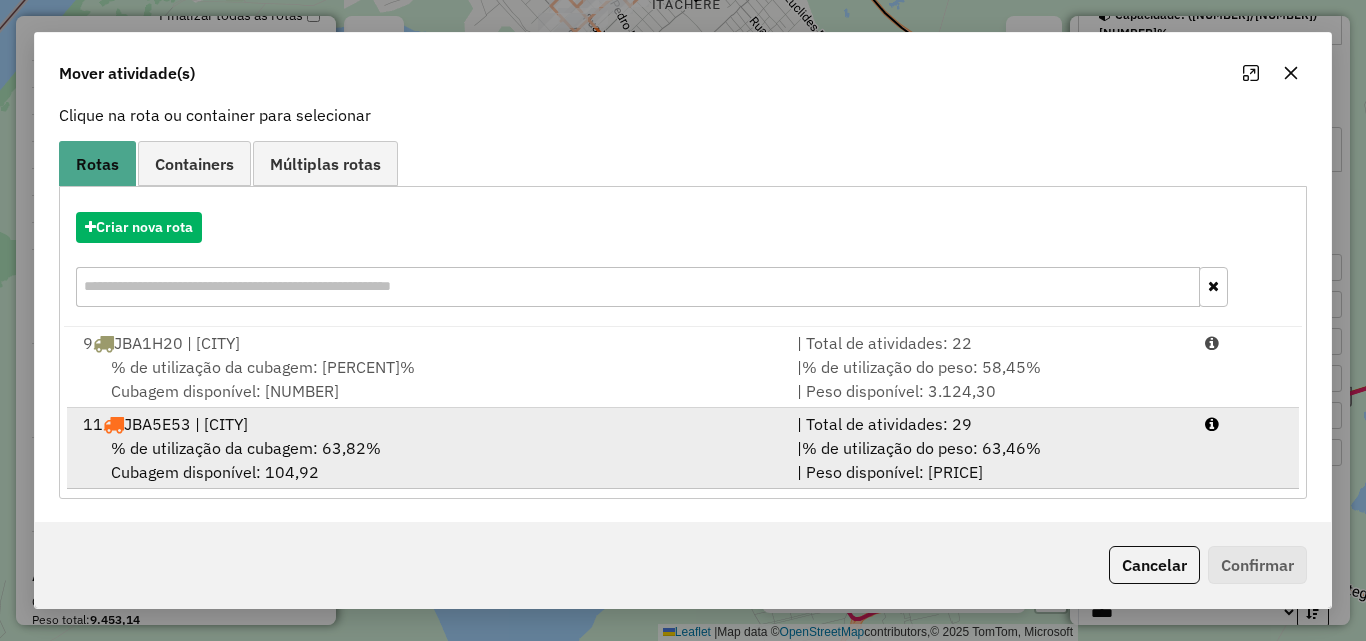 scroll, scrollTop: 129, scrollLeft: 0, axis: vertical 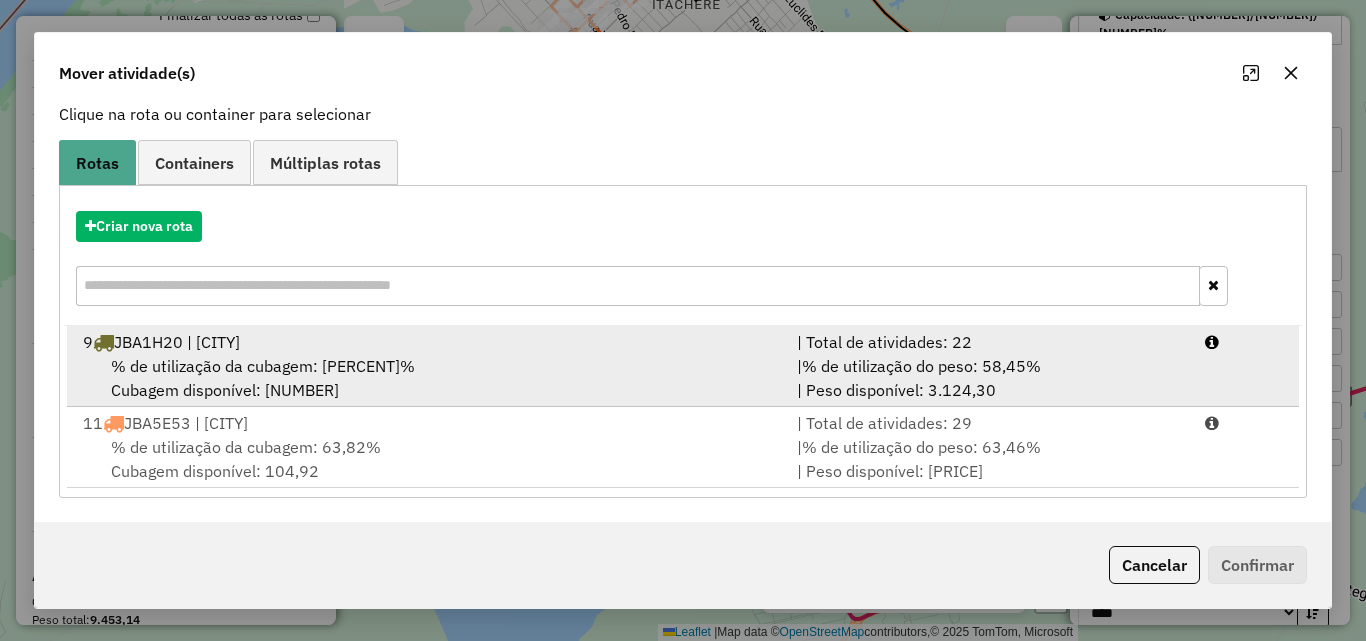 click on "% de utilização da cubagem: 47,23%  Cubagem disponível: 143,53" at bounding box center (428, 378) 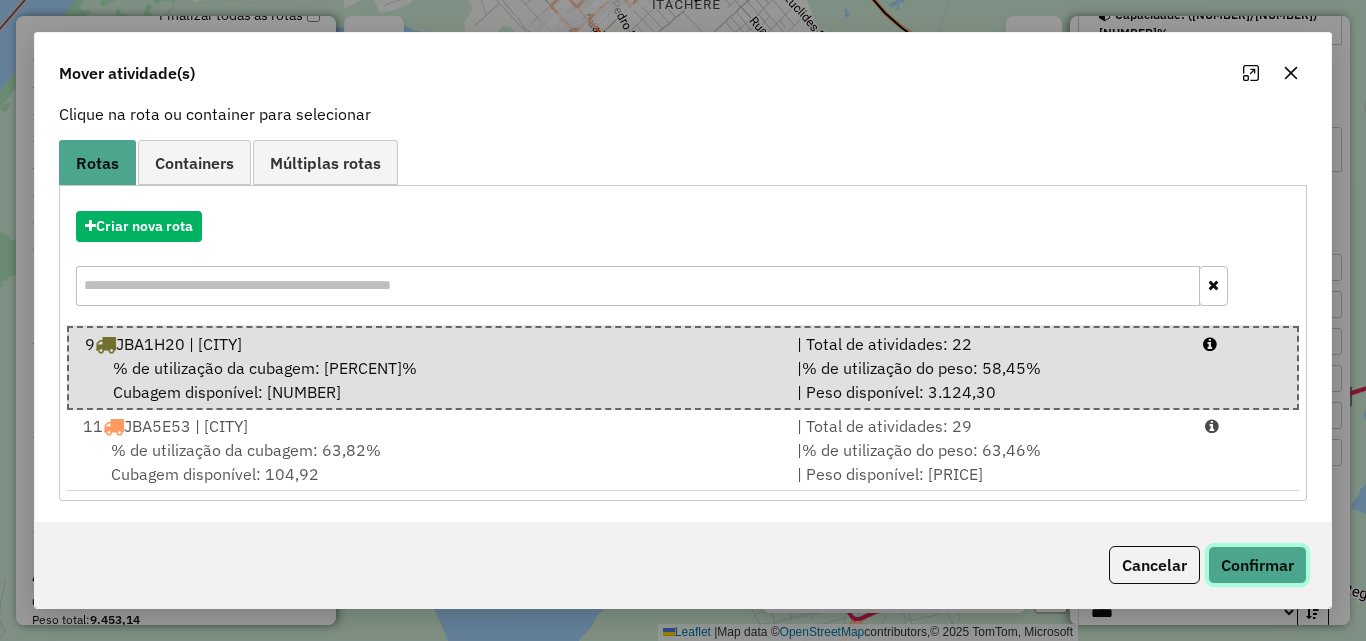 click on "Confirmar" 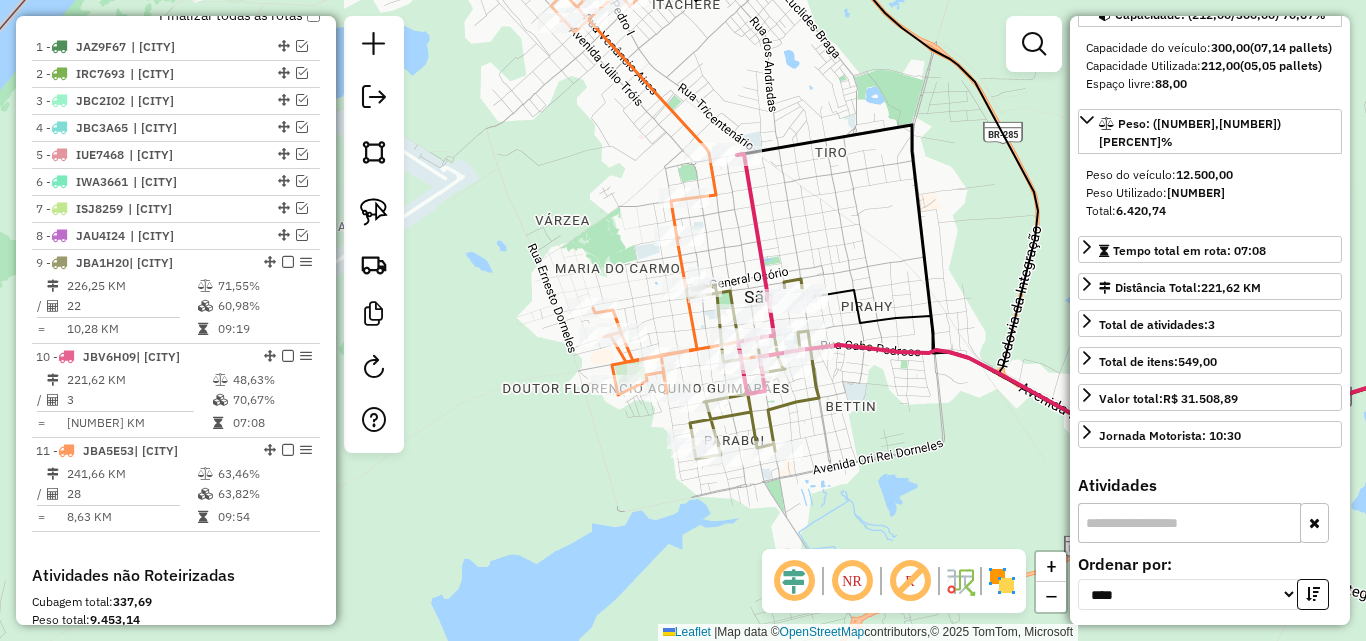 scroll, scrollTop: 0, scrollLeft: 0, axis: both 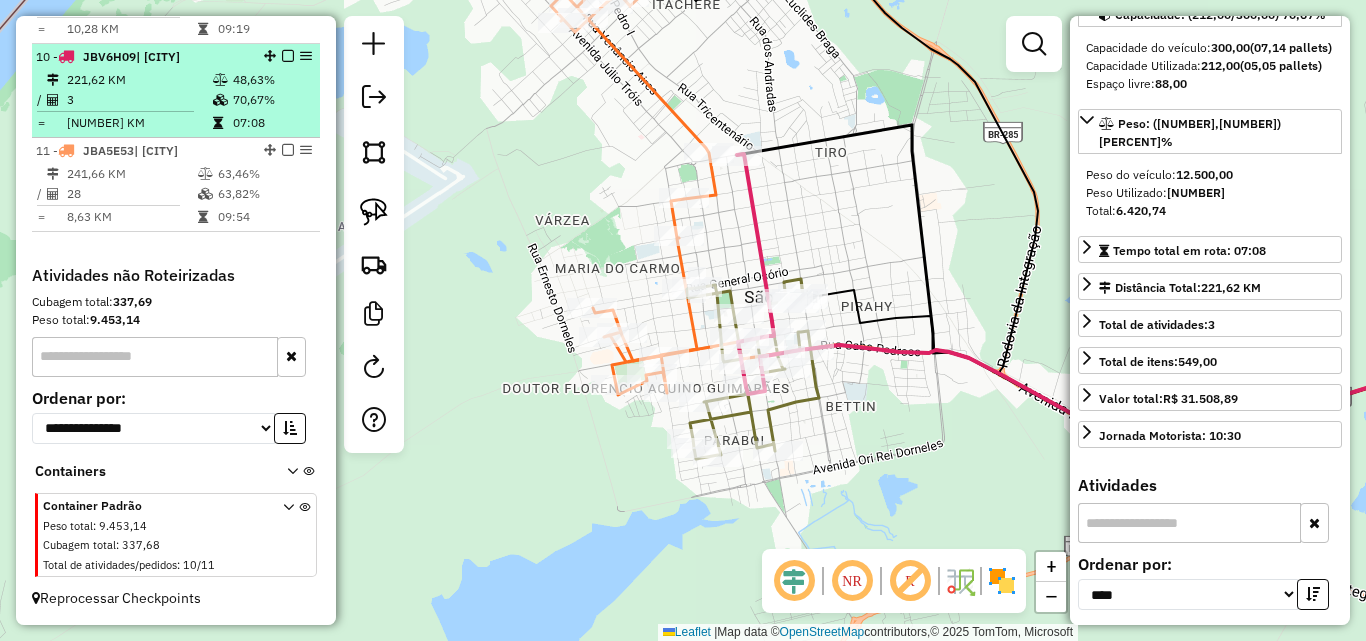 click on "3" at bounding box center [139, 100] 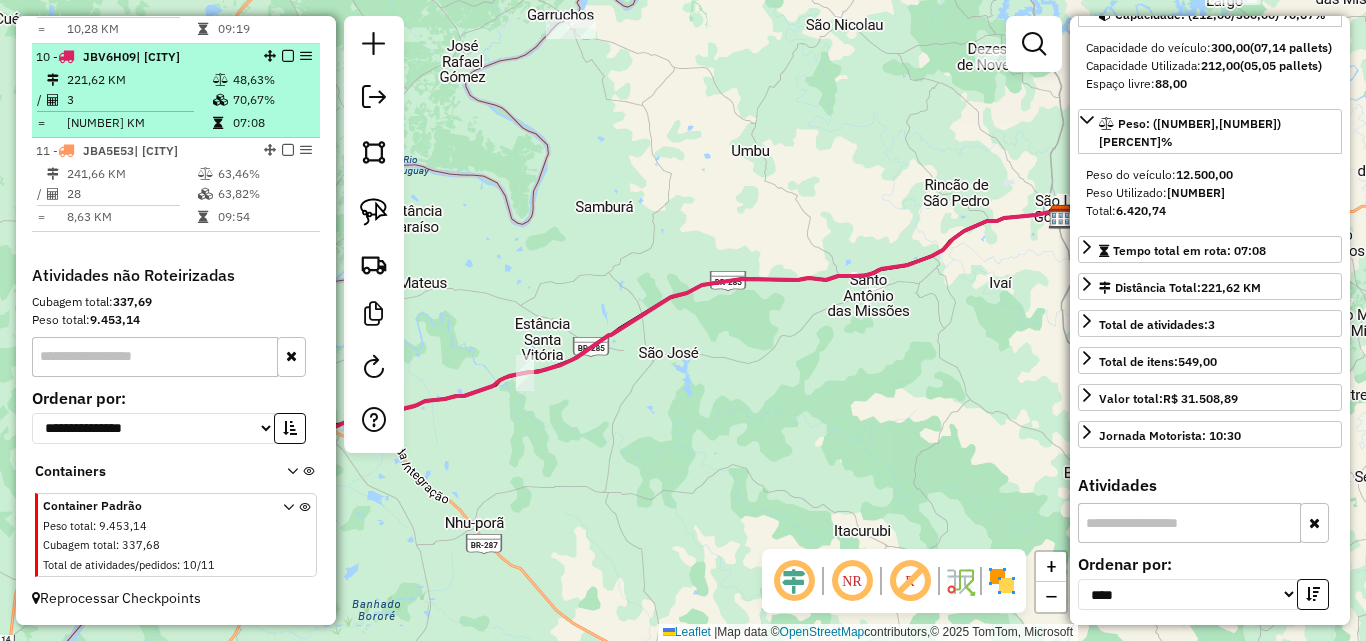 click at bounding box center [288, 56] 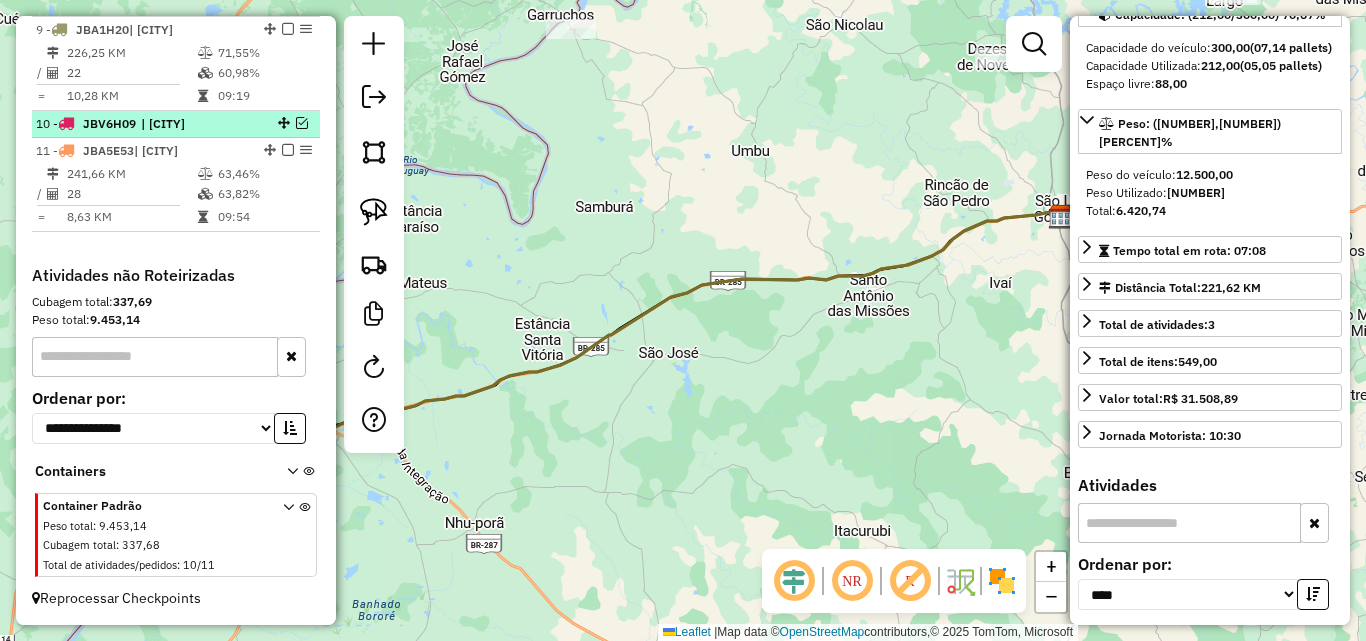 scroll, scrollTop: 965, scrollLeft: 0, axis: vertical 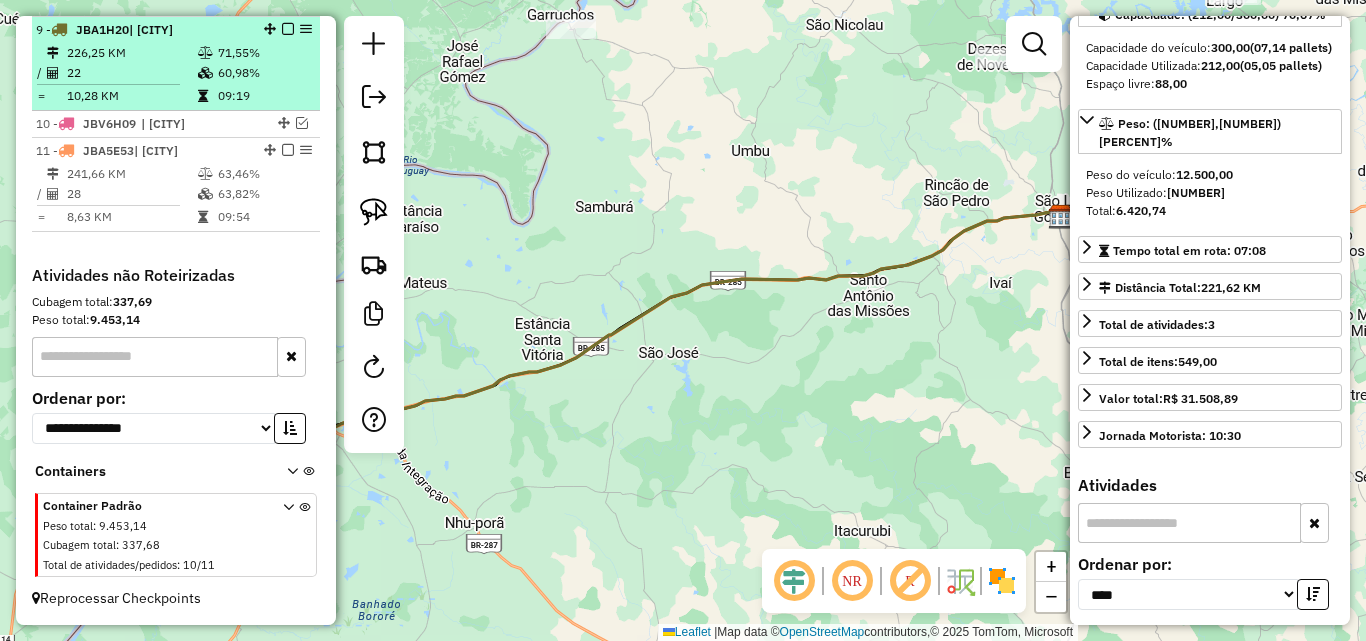 click on "22" at bounding box center (131, 73) 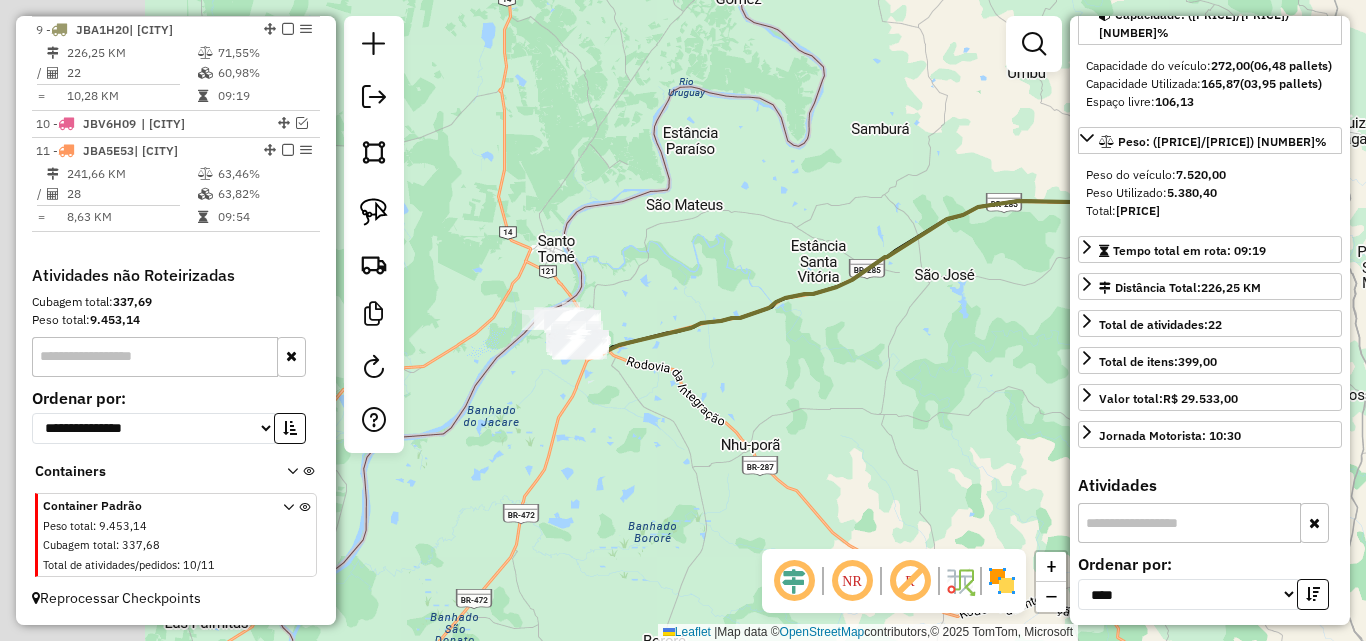 drag, startPoint x: 652, startPoint y: 419, endPoint x: 926, endPoint y: 341, distance: 284.88596 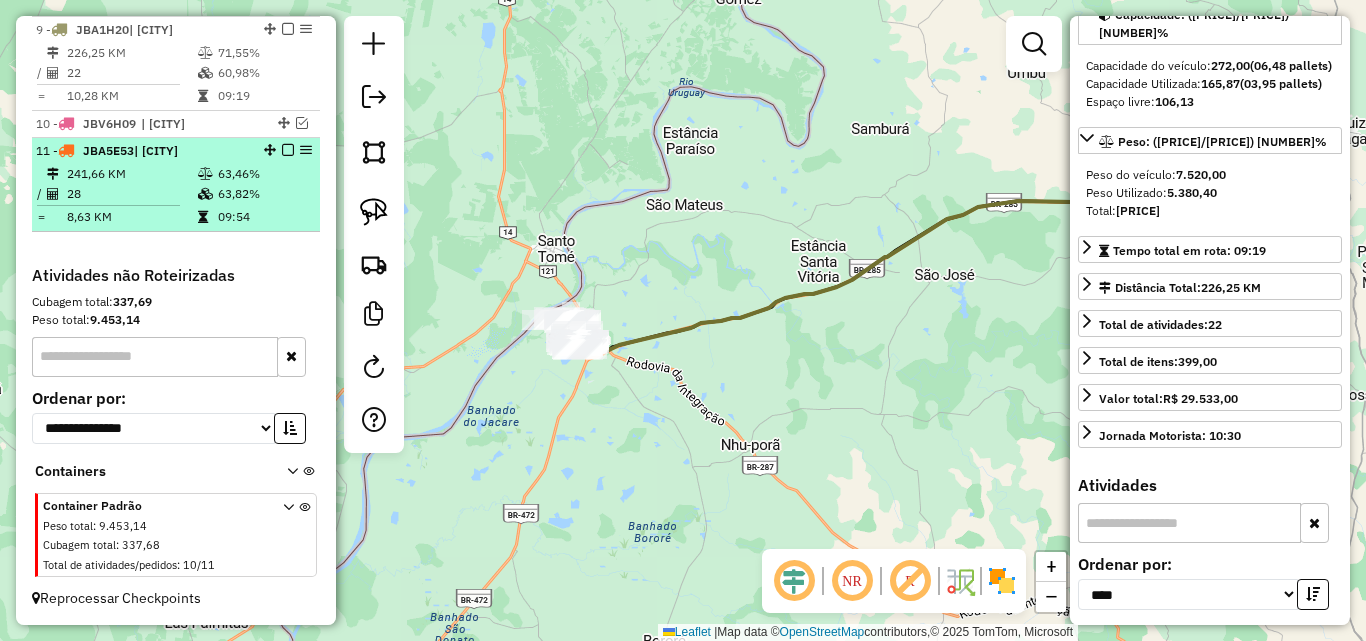 click on "241,66 KM   63,46%  /  28   63,82%     =  8,63 KM   09:54" at bounding box center [176, 195] 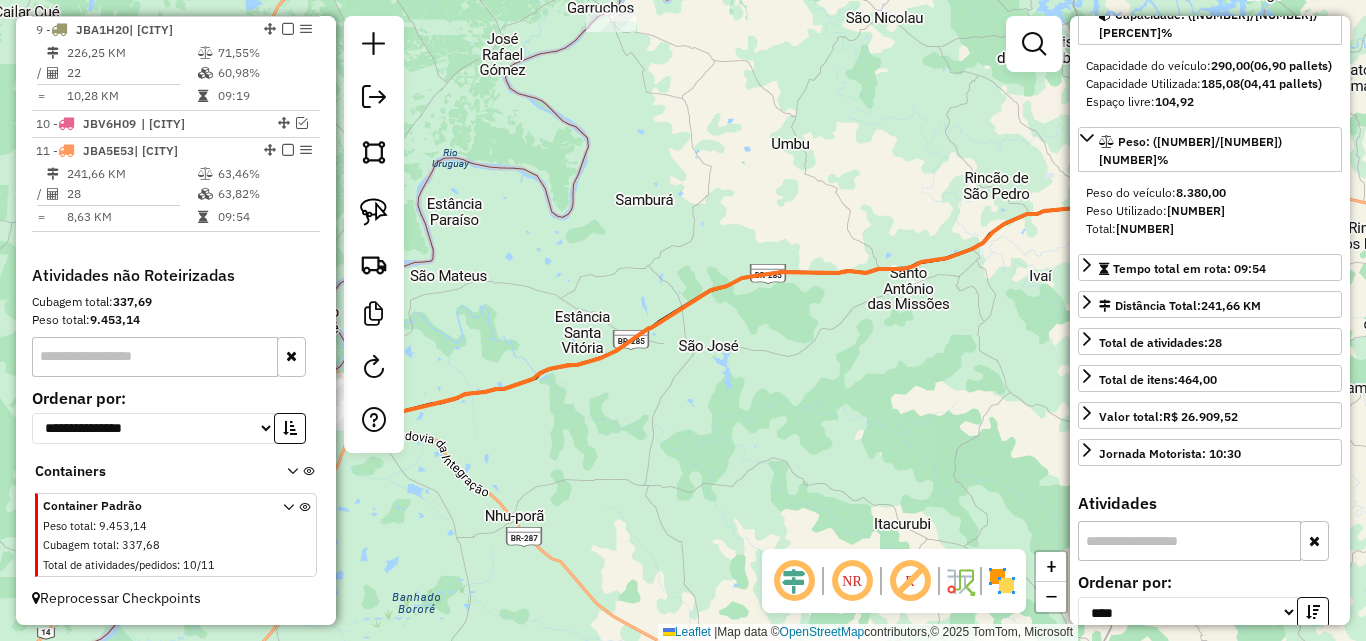drag, startPoint x: 528, startPoint y: 443, endPoint x: 864, endPoint y: 390, distance: 340.1544 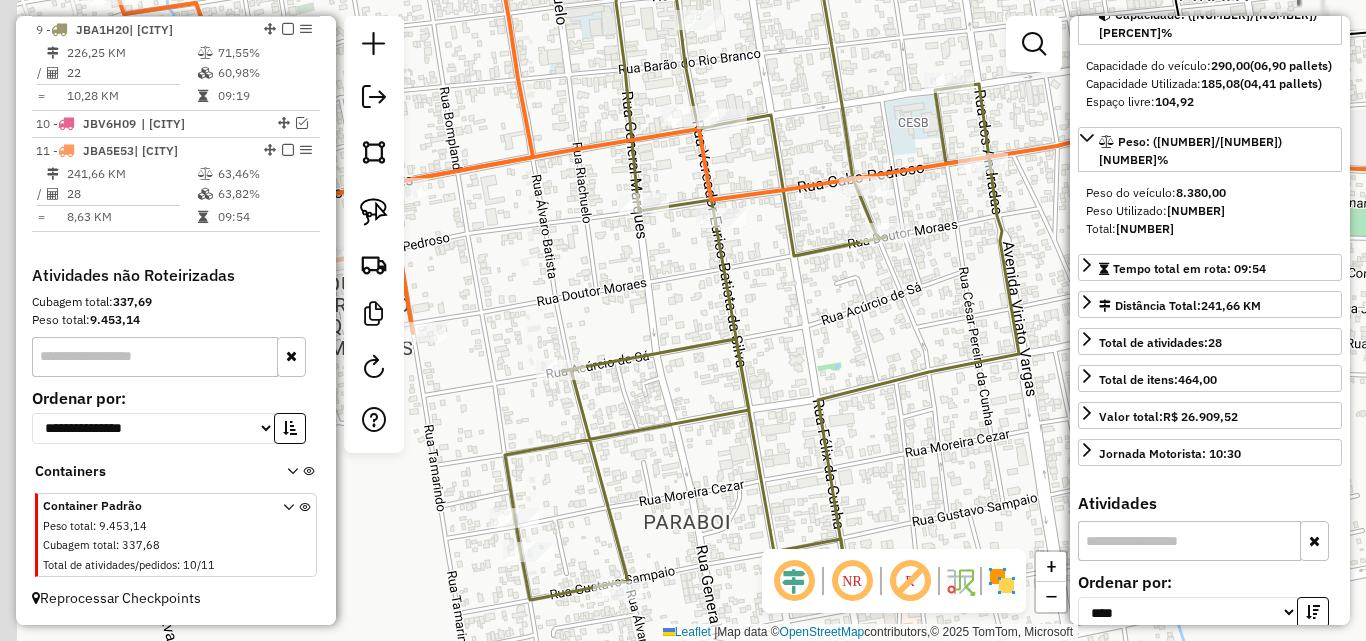 drag, startPoint x: 638, startPoint y: 444, endPoint x: 656, endPoint y: 372, distance: 74.215904 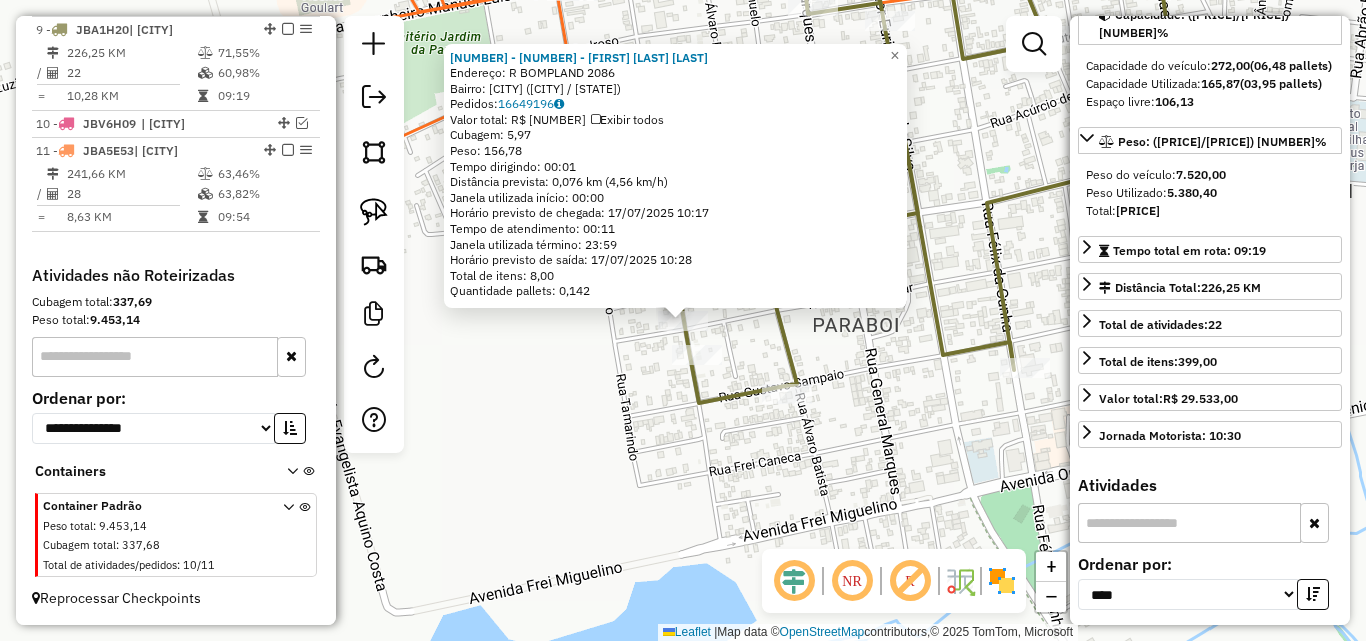 drag, startPoint x: 605, startPoint y: 469, endPoint x: 627, endPoint y: 463, distance: 22.803509 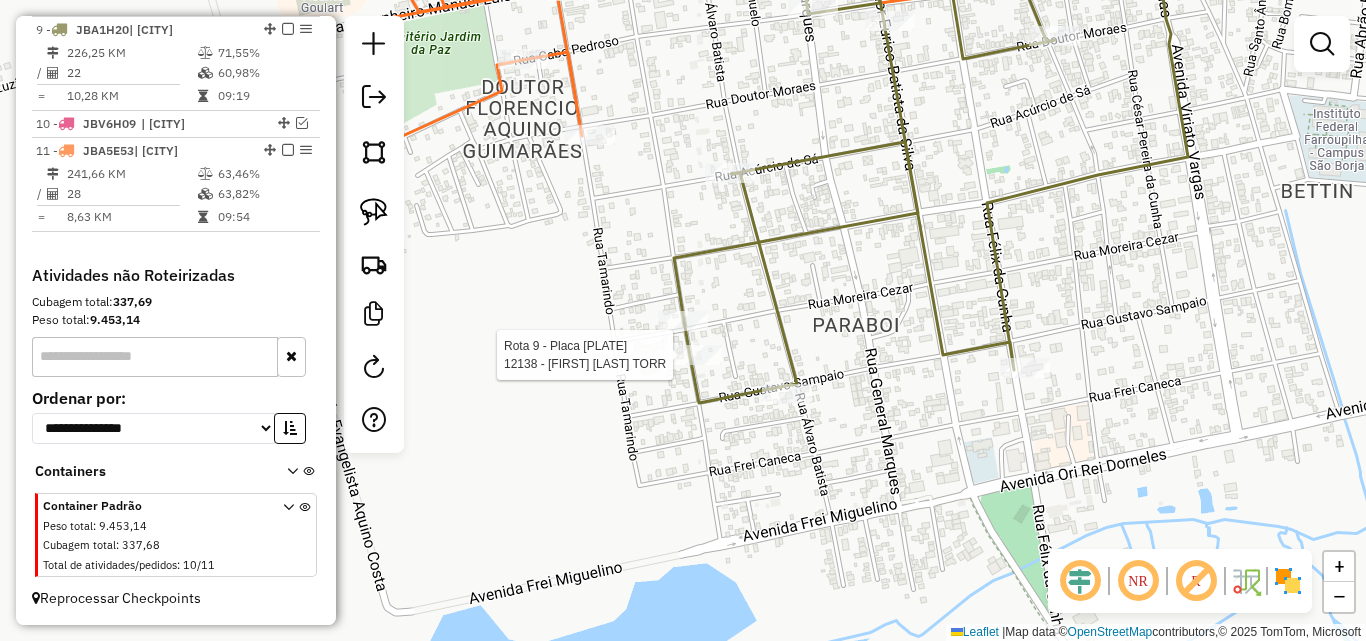 select on "*********" 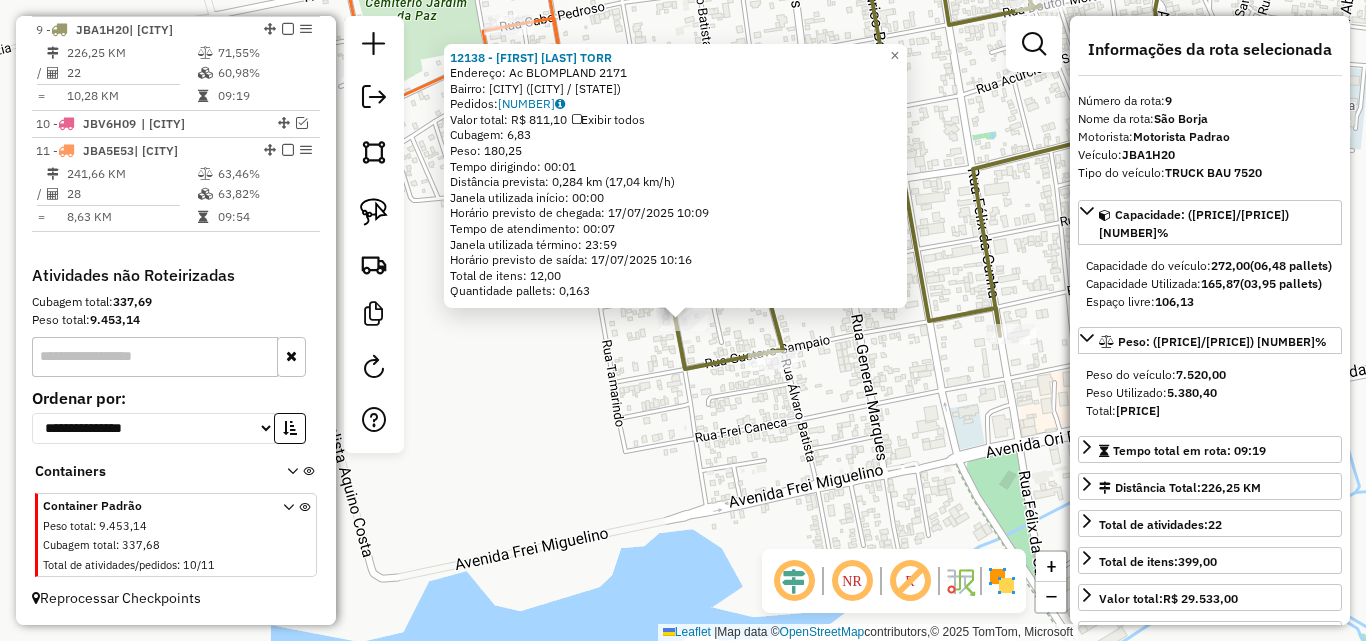 click on "12138 - VILMAR DA SILVA TORR  Endereço: Ac  BLOMPLAND                     2171   Bairro: PARABOI (SAO BORJA / RS)   Pedidos:  16649242   Valor total: R$ 811,10   Exibir todos   Cubagem: 6,83  Peso: 180,25  Tempo dirigindo: 00:01   Distância prevista: 0,284 km (17,04 km/h)   Janela utilizada início: 00:00   Horário previsto de chegada: 17/07/2025 10:09   Tempo de atendimento: 00:07   Janela utilizada término: 23:59   Horário previsto de saída: 17/07/2025 10:16   Total de itens: 12,00   Quantidade pallets: 0,163  × Janela de atendimento Grade de atendimento Capacidade Transportadoras Veículos Cliente Pedidos  Rotas Selecione os dias de semana para filtrar as janelas de atendimento  Seg   Ter   Qua   Qui   Sex   Sáb   Dom  Informe o período da janela de atendimento: De: Até:  Filtrar exatamente a janela do cliente  Considerar janela de atendimento padrão  Selecione os dias de semana para filtrar as grades de atendimento  Seg   Ter   Qua   Qui   Sex   Sáb   Dom   Peso mínimo:   Peso máximo:   De:" 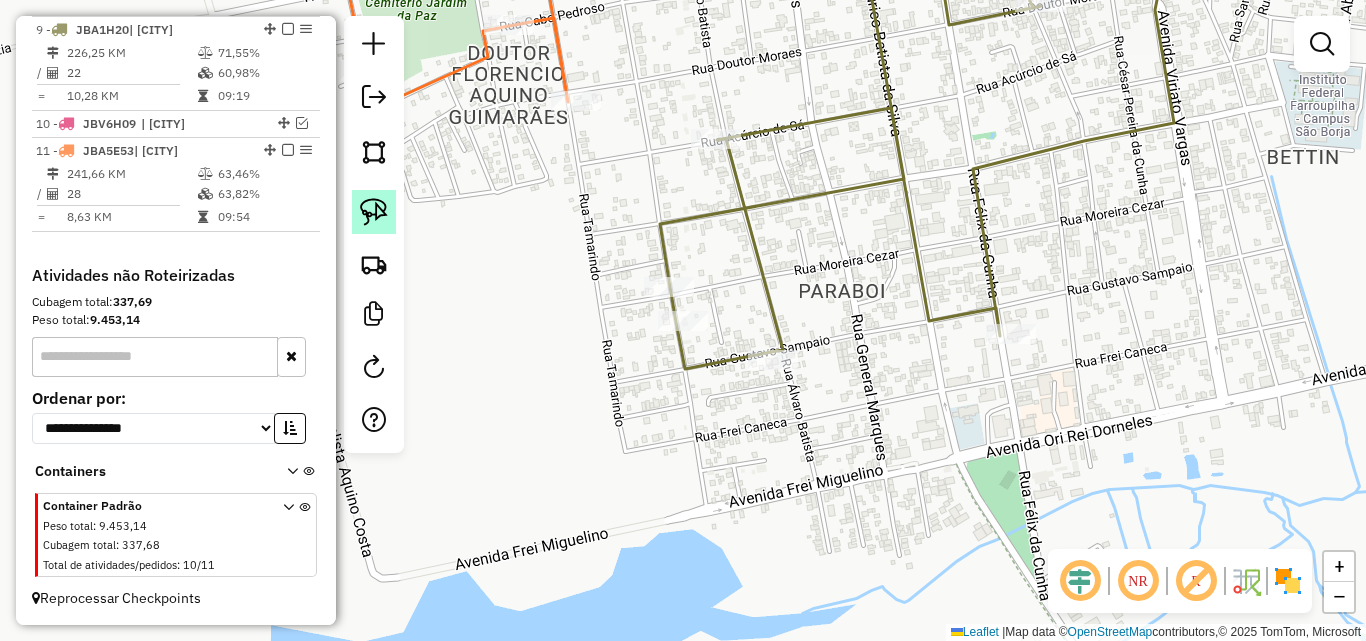 click 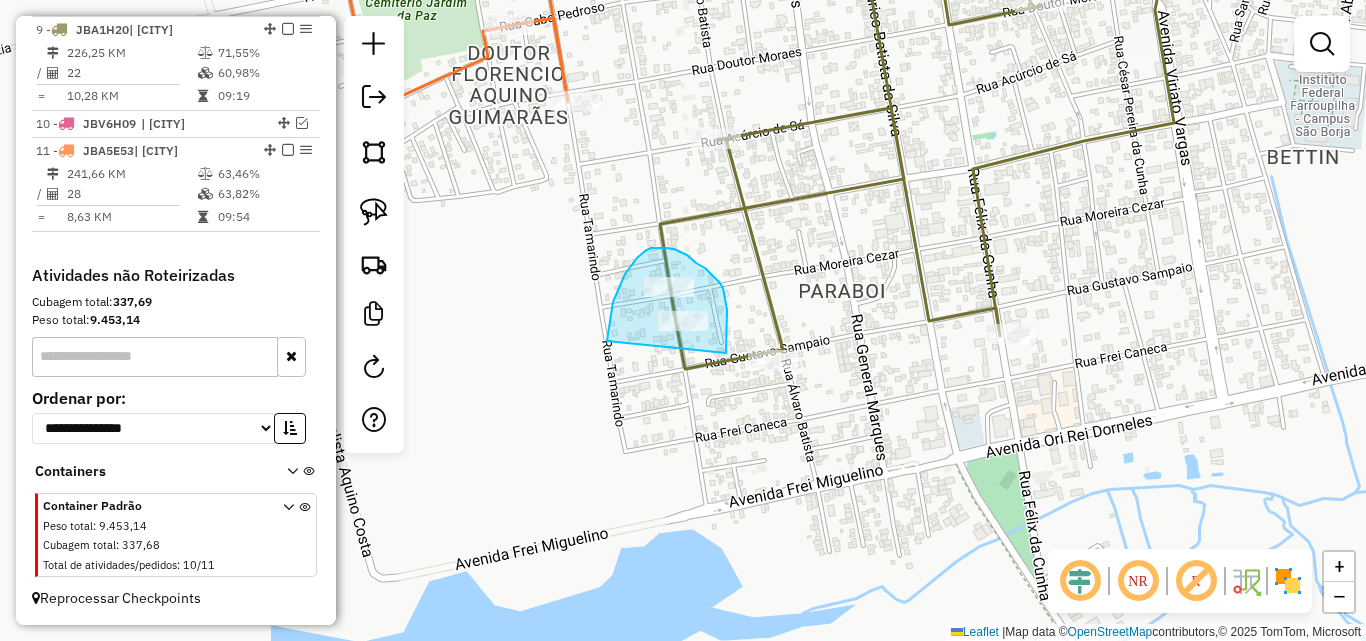 drag, startPoint x: 620, startPoint y: 285, endPoint x: 726, endPoint y: 353, distance: 125.93649 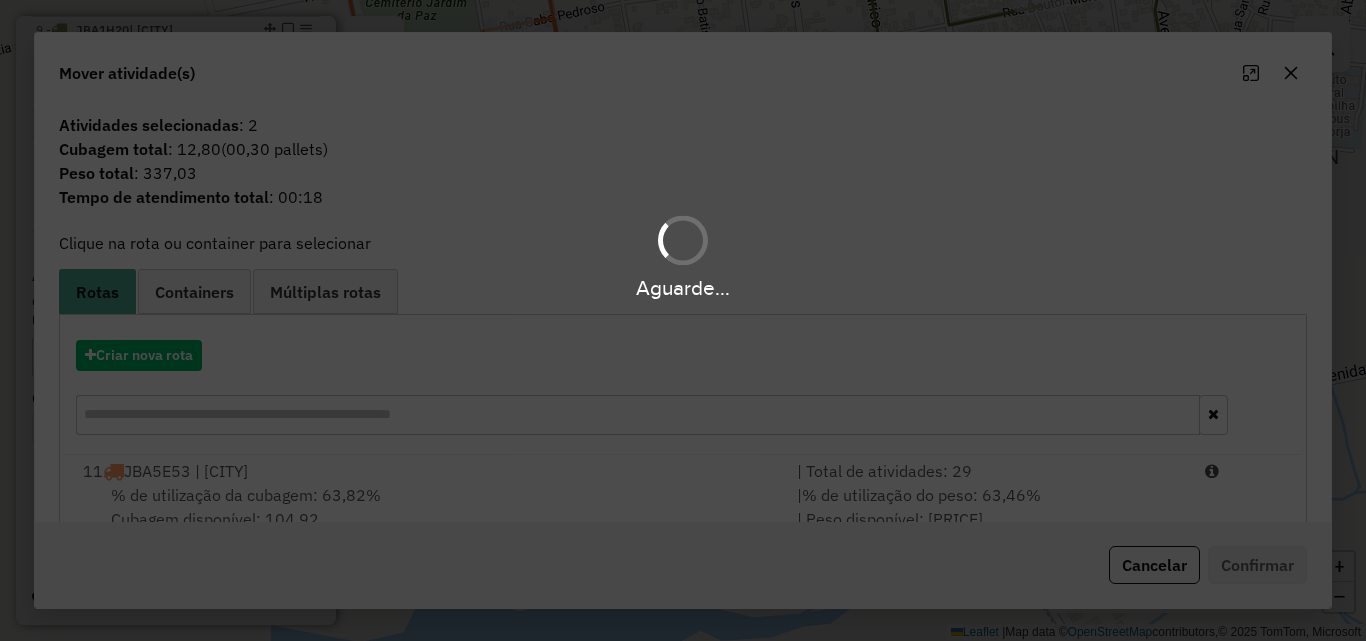click on "Aguarde...  Pop-up bloqueado!  Seu navegador bloqueou automáticamente a abertura de uma nova janela.   Acesse as configurações e adicione o endereço do sistema a lista de permissão.   Fechar  Informações da Sessão 966228 - 17/07/2025     Criação: 16/07/2025 17:40   Depósito:  Steffen Sao Luiz Gonzaga  Total de rotas:  11  Distância Total:  1.581,50 km  Tempo total:  96:07  Valor total:  R$ 465.314,74  - Total roteirizado:  R$ 407.746,96  - Total não roteirizado:  R$ 57.567,78  Total de Atividades Roteirizadas:  185  Total de Pedidos Roteirizados:  265  Peso total roteirizado:  71.734,42  Cubagem total roteirizado:  2.523,87  Total de Atividades não Roteirizadas:  10  Total de Pedidos não Roteirizados:  11 Total de caixas por viagem:  2.523,87 /   11 =  229,44 Média de Atividades por viagem:  185 /   11 =  16,82 Ocupação média da frota:  73,40%   Rotas vários dias:  0  Clientes Priorizados NR:  0 Rotas  Recargas: 2   Ver rotas   Ver veículos  Finalizar todas as rotas   1 -       JAZ9F67" at bounding box center (683, 320) 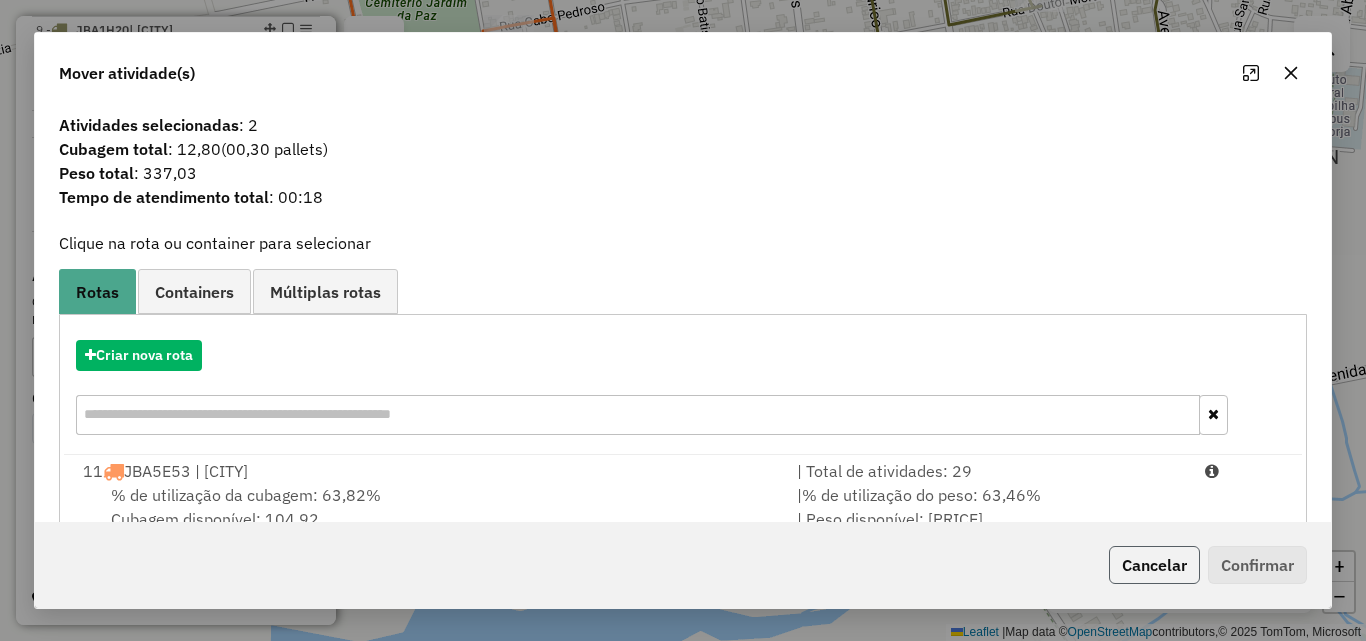 click on "Cancelar" 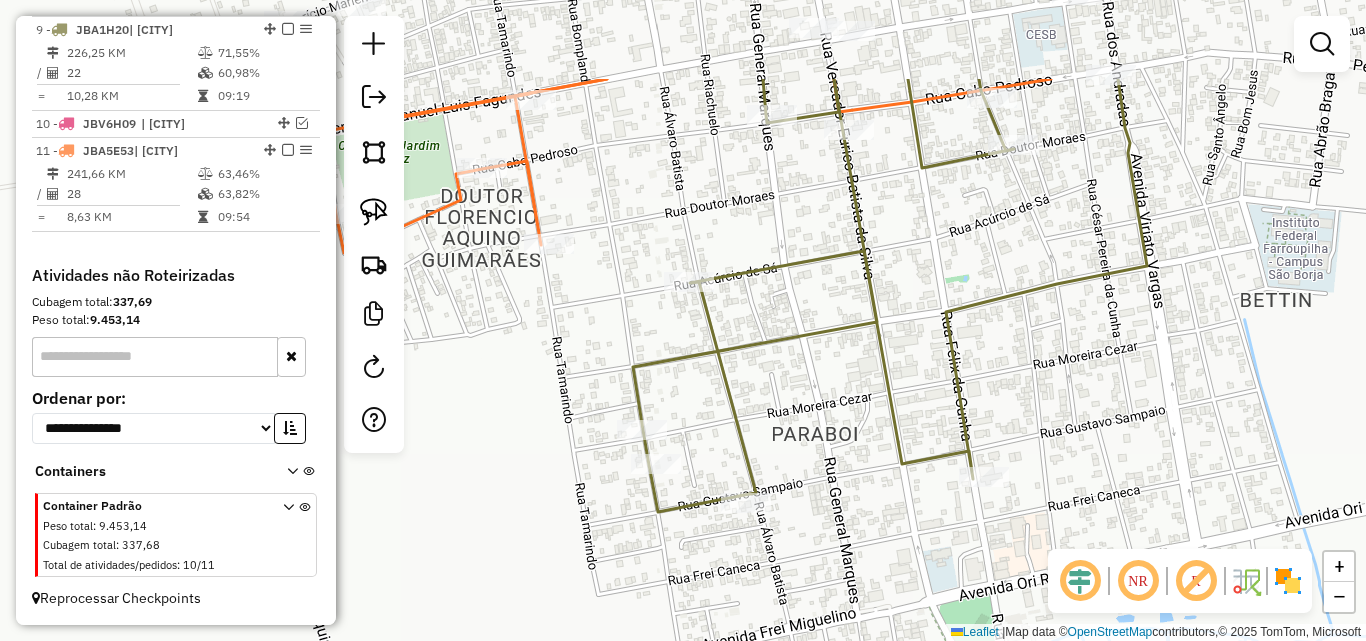 drag, startPoint x: 765, startPoint y: 452, endPoint x: 592, endPoint y: 572, distance: 210.54453 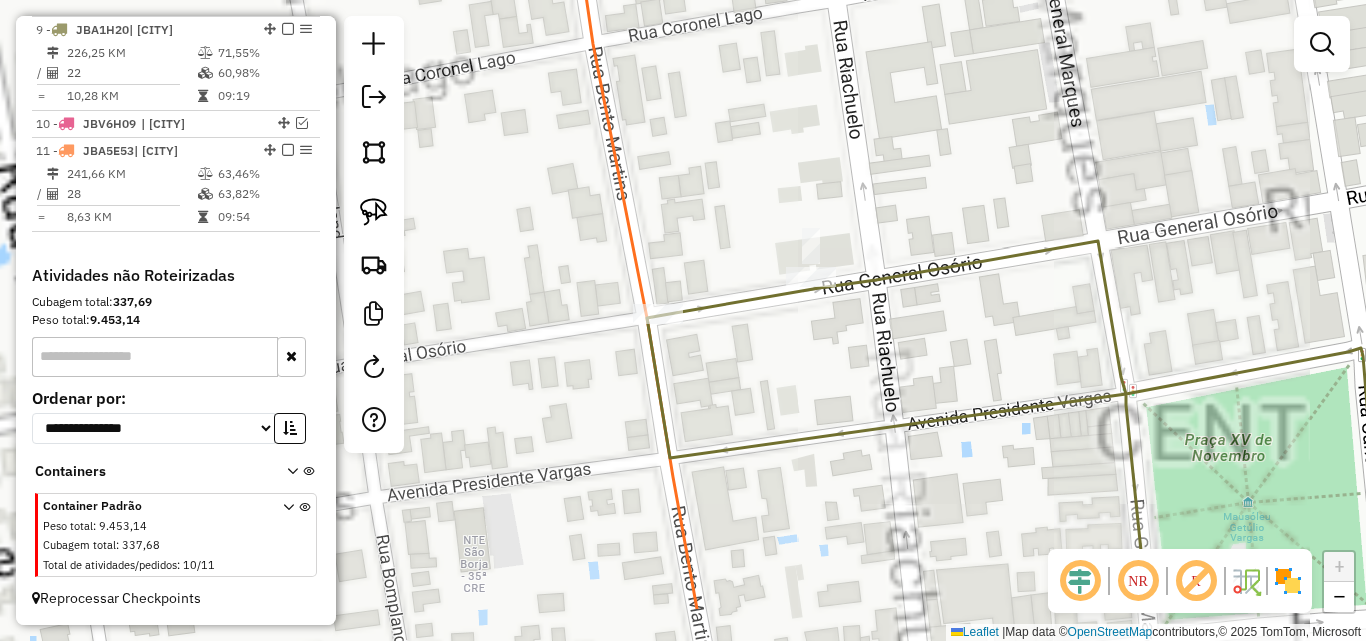drag, startPoint x: 547, startPoint y: 494, endPoint x: 771, endPoint y: 398, distance: 243.70474 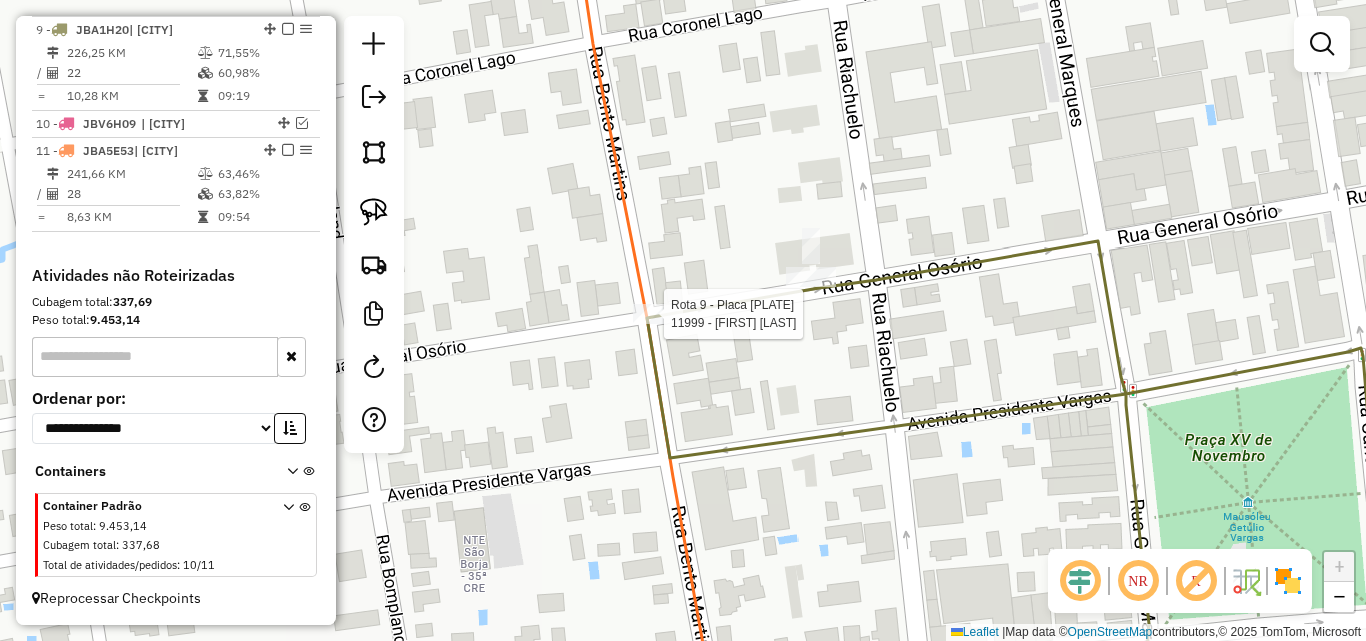 select on "*********" 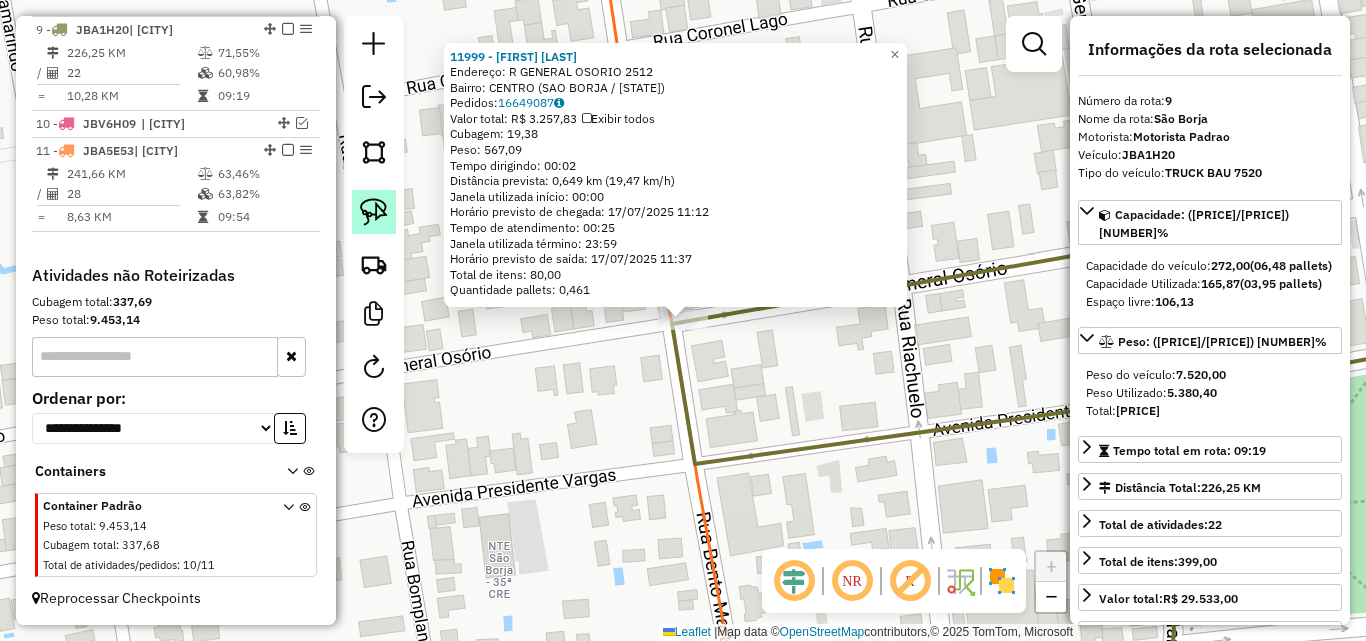 click 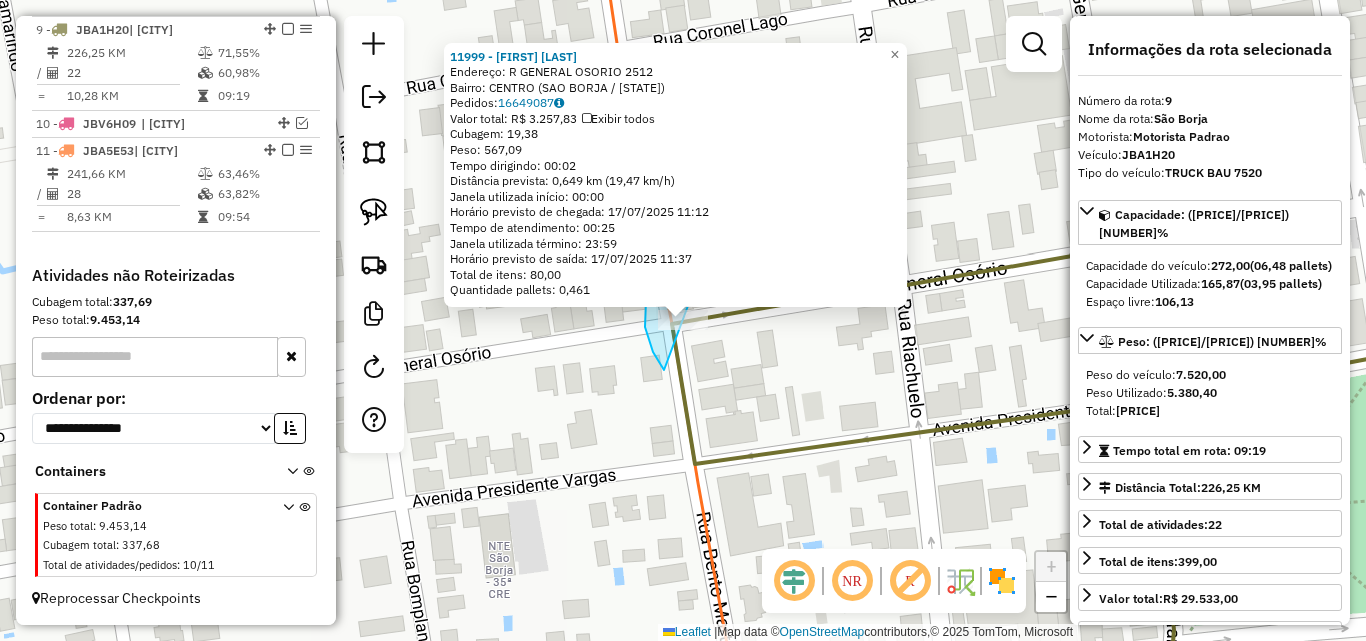 drag, startPoint x: 647, startPoint y: 330, endPoint x: 713, endPoint y: 344, distance: 67.46851 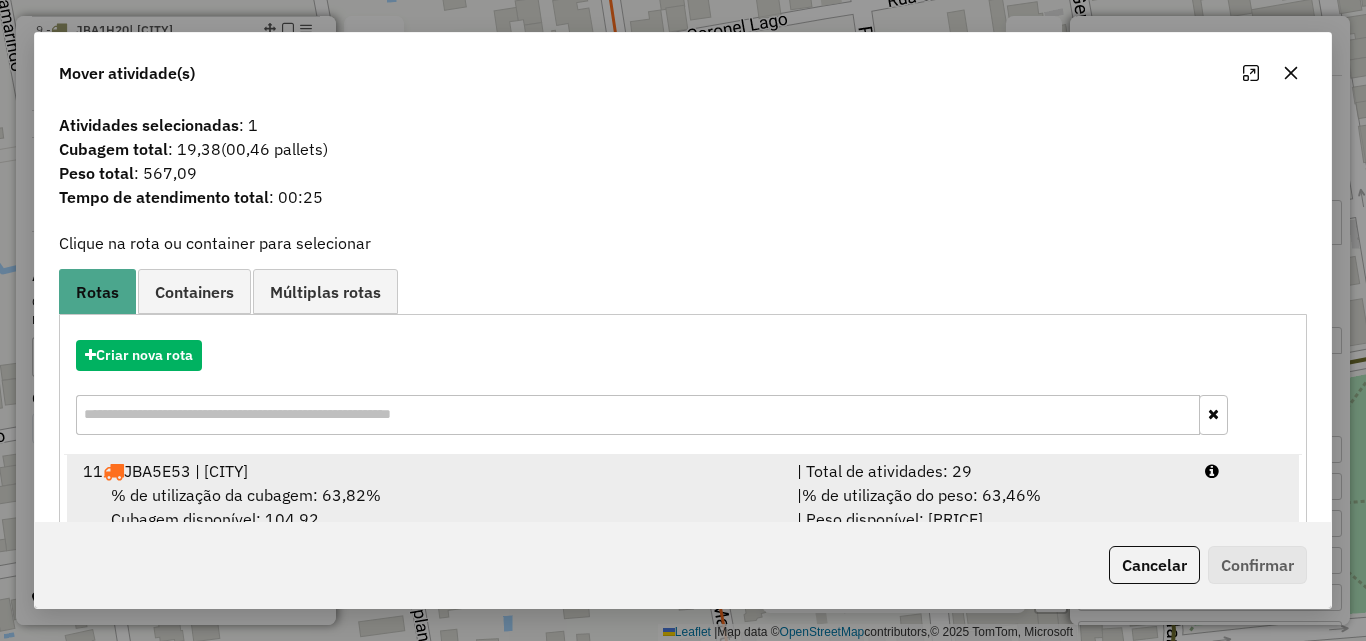 drag, startPoint x: 485, startPoint y: 497, endPoint x: 808, endPoint y: 494, distance: 323.01395 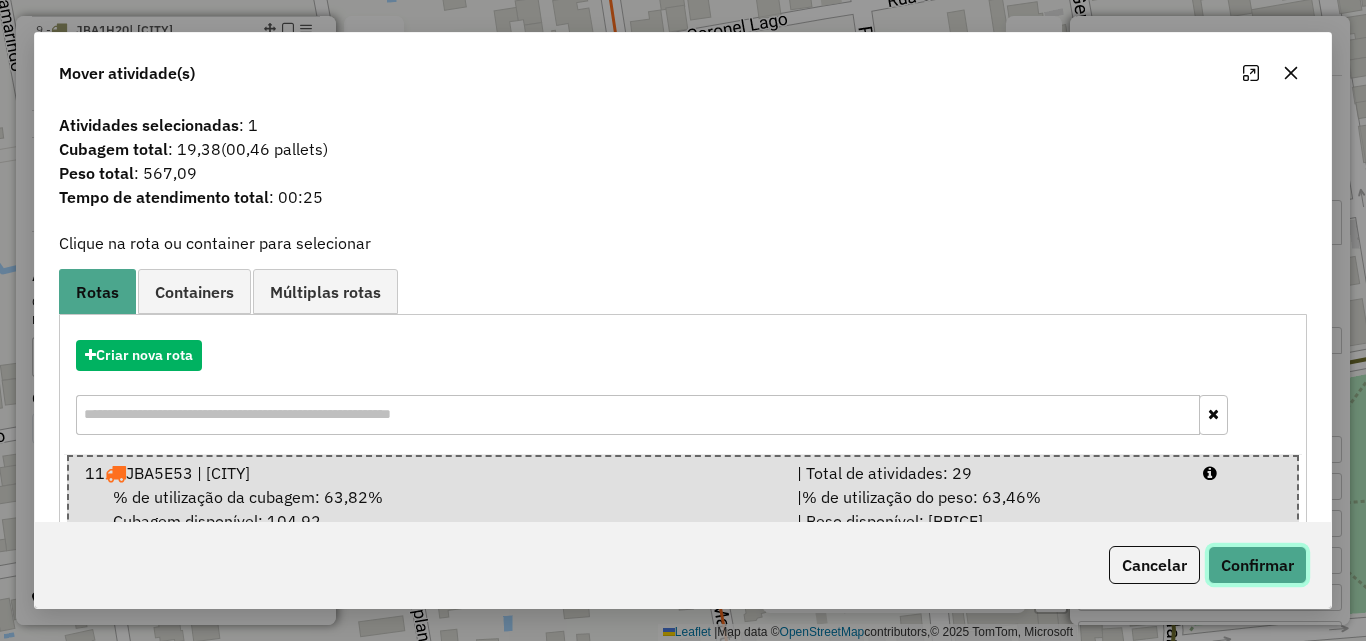 click on "Confirmar" 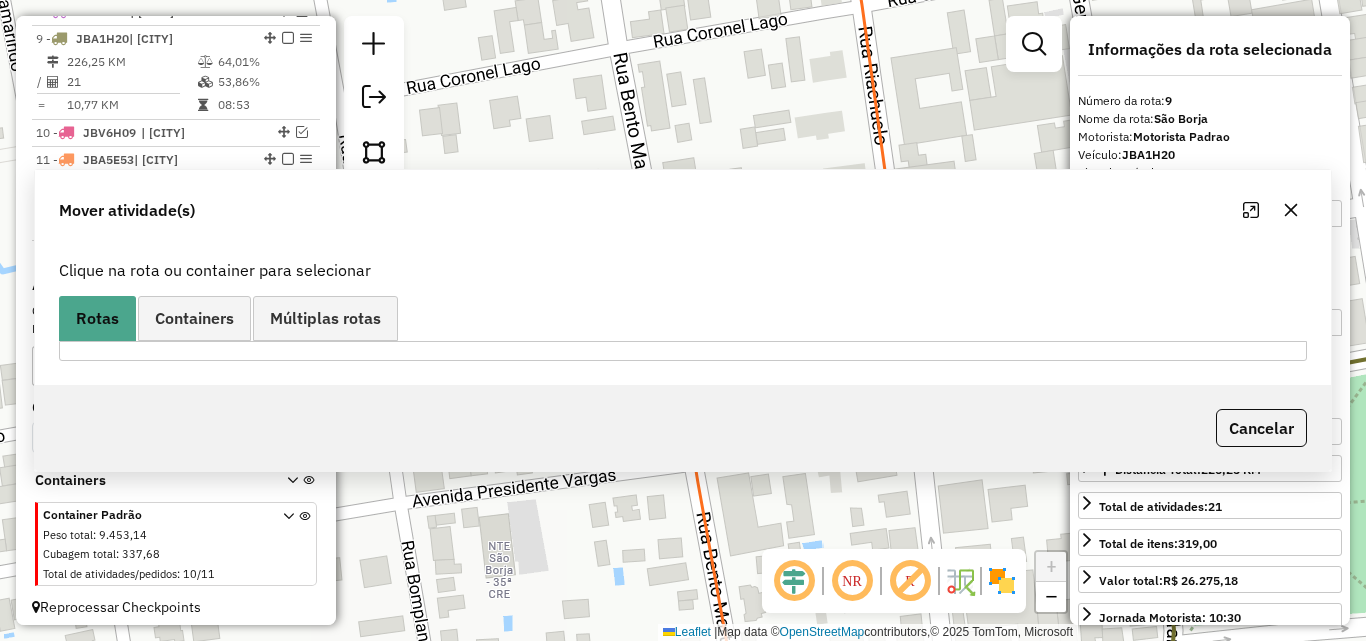 scroll, scrollTop: 965, scrollLeft: 0, axis: vertical 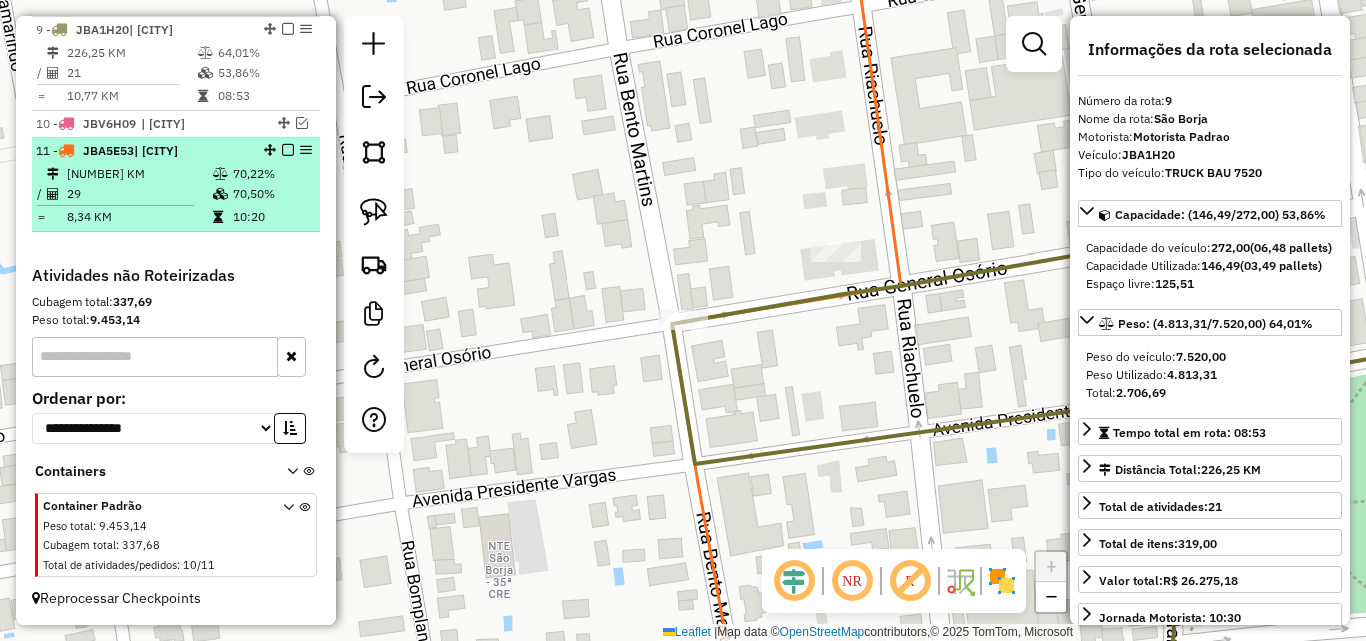 click at bounding box center (124, 205) 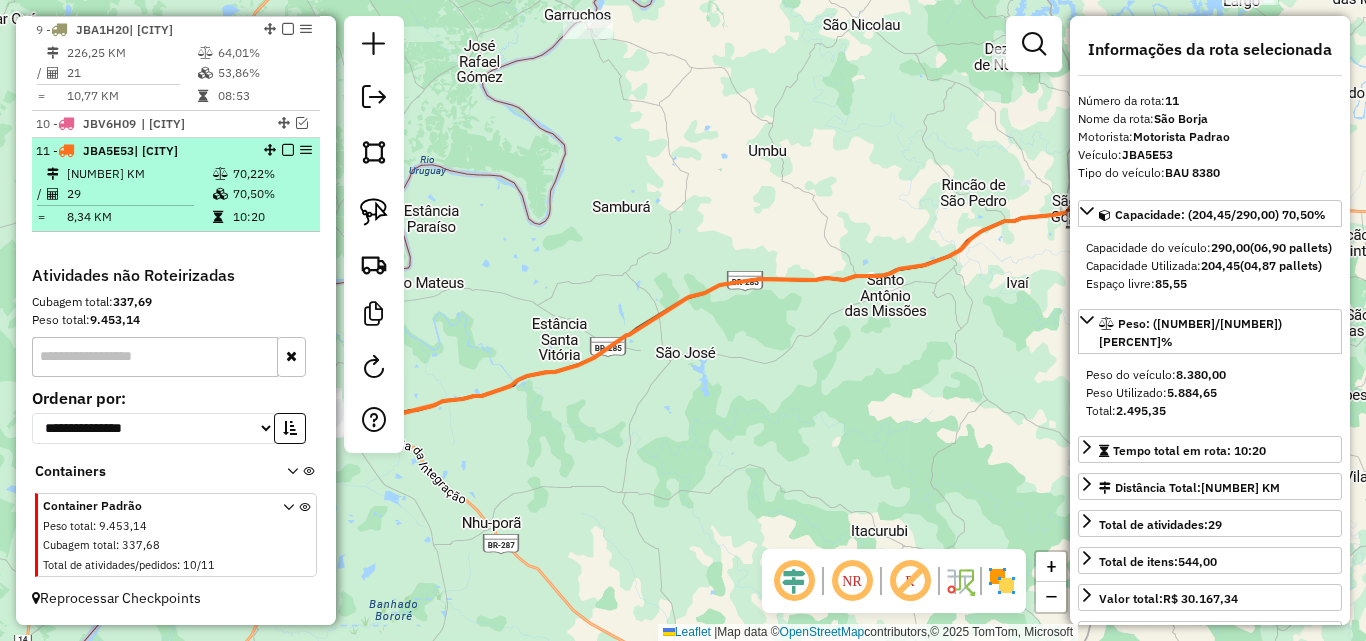 click at bounding box center (288, 150) 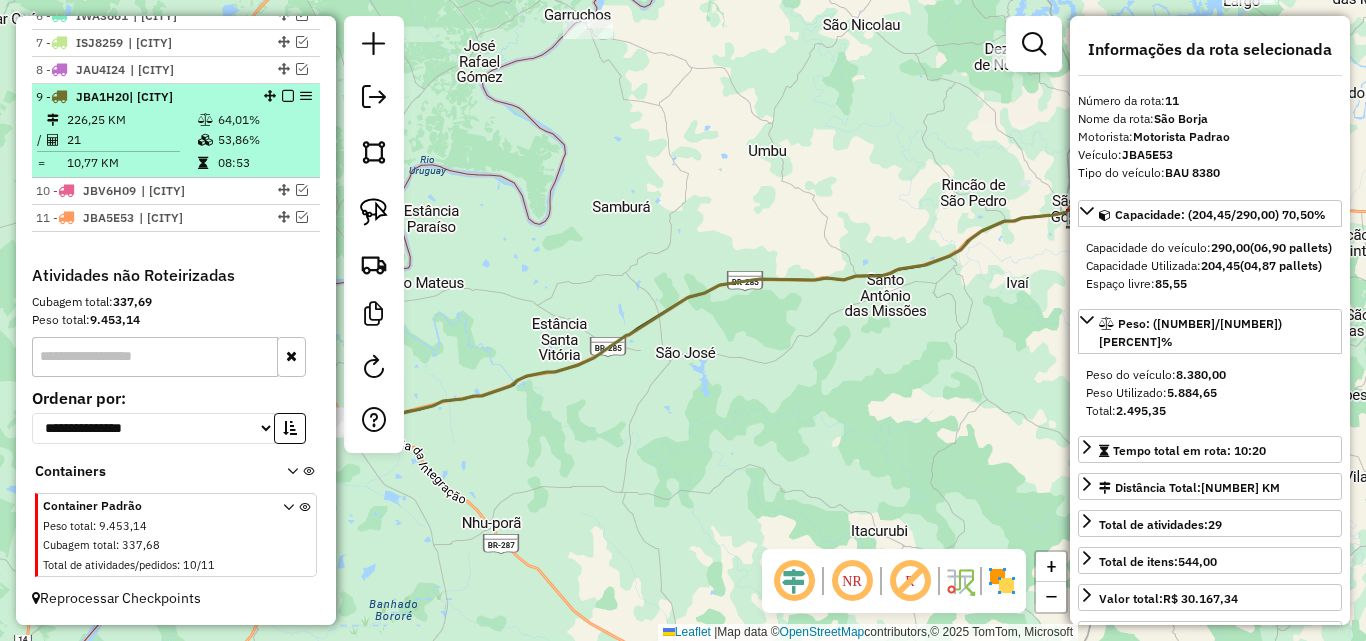 scroll, scrollTop: 898, scrollLeft: 0, axis: vertical 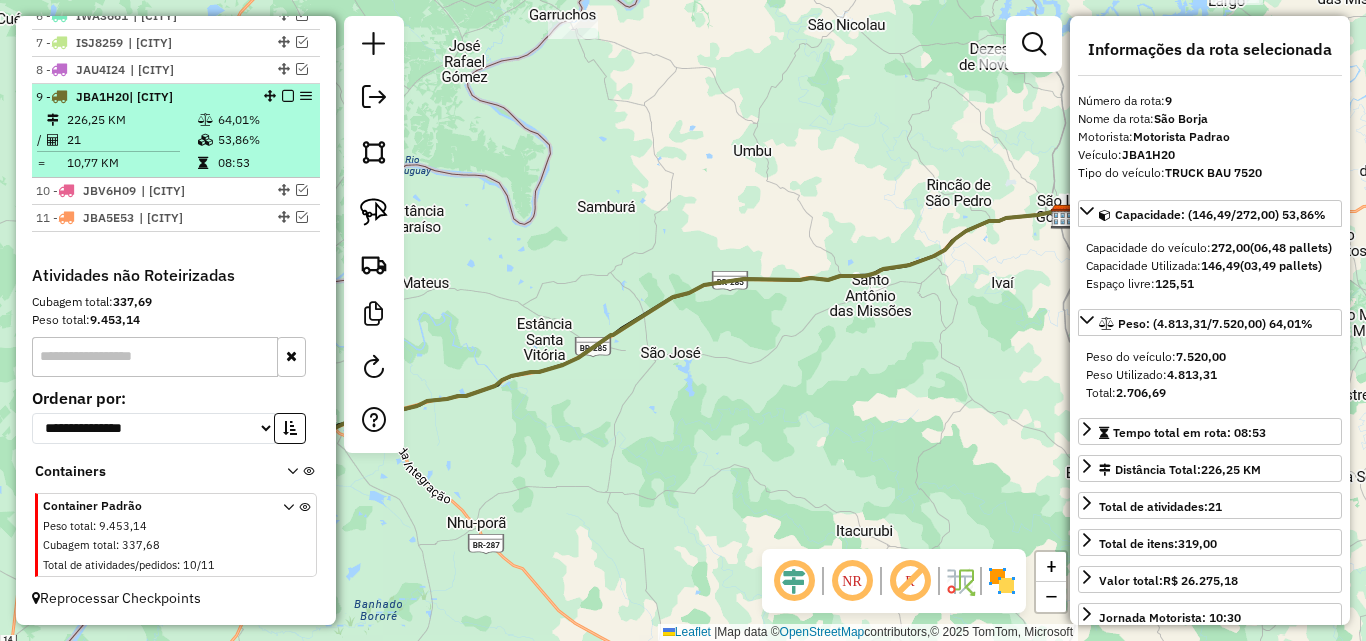 click at bounding box center [288, 96] 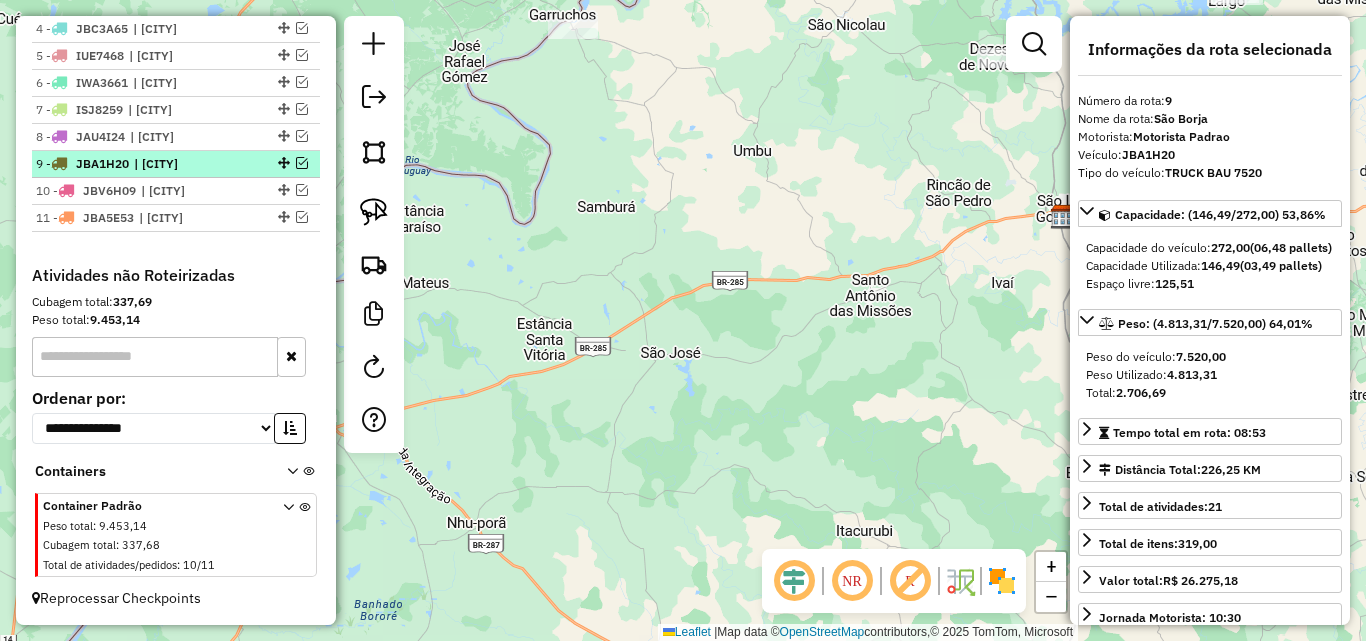 scroll, scrollTop: 831, scrollLeft: 0, axis: vertical 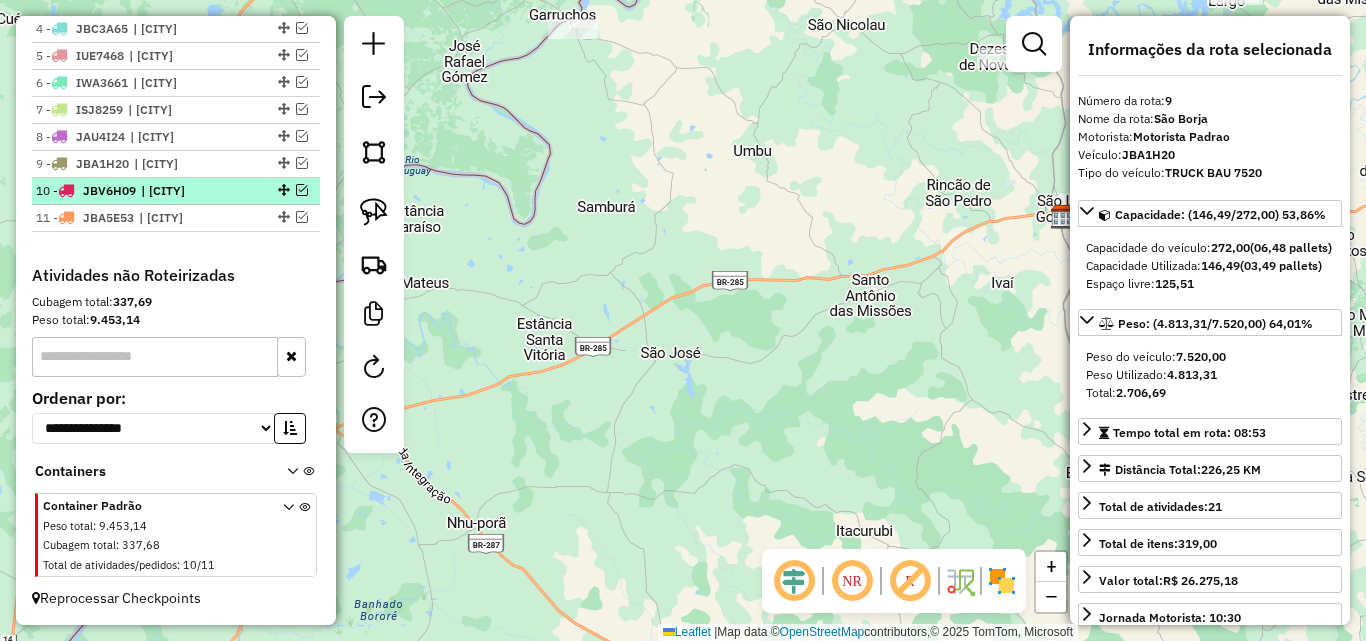 click at bounding box center [302, 190] 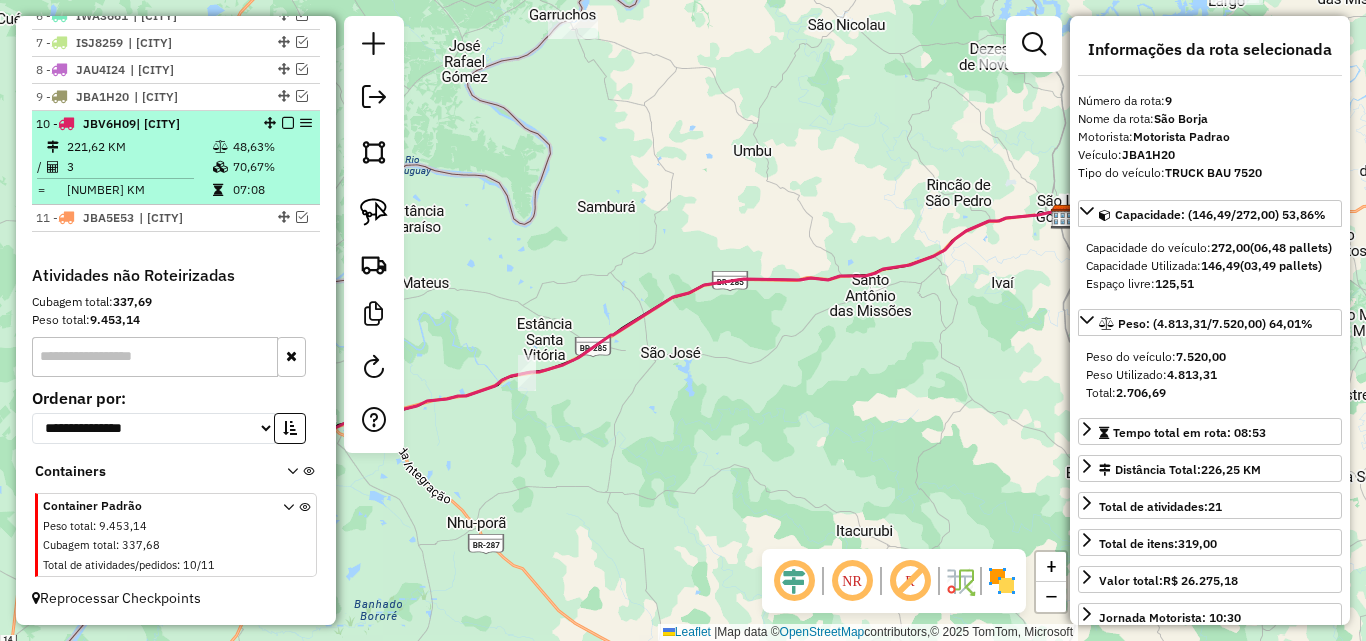 click on "73,87 KM" at bounding box center (139, 190) 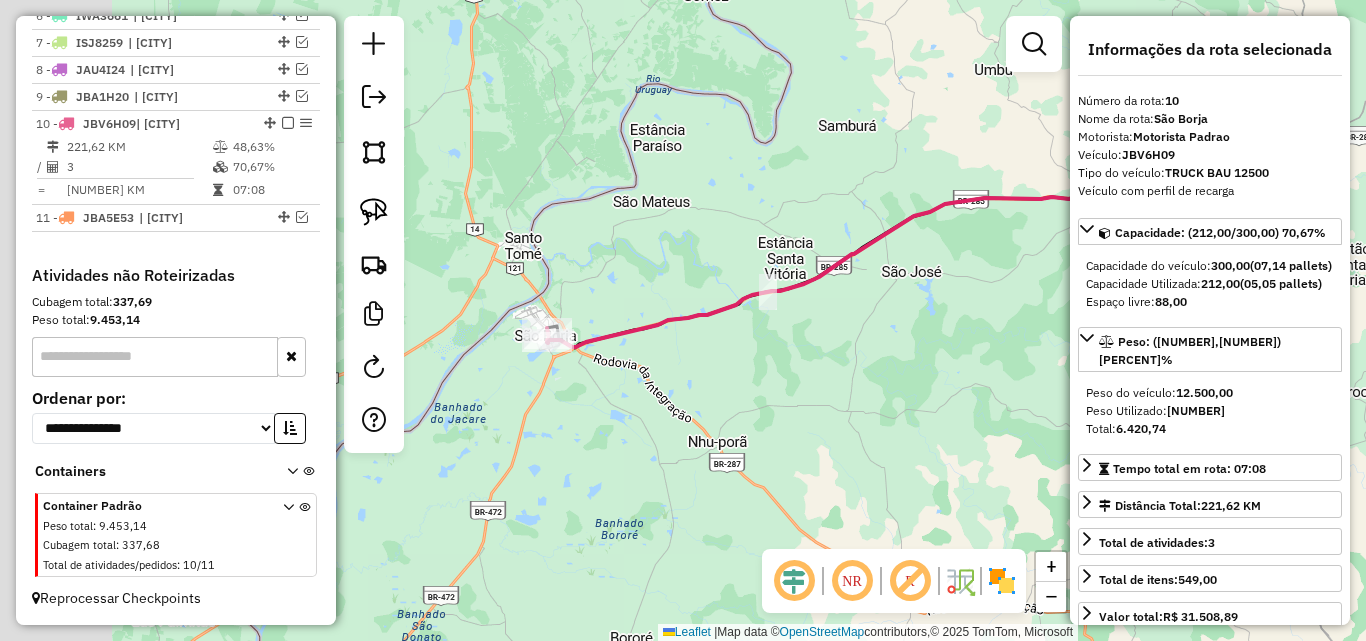 drag, startPoint x: 865, startPoint y: 389, endPoint x: 908, endPoint y: 371, distance: 46.615448 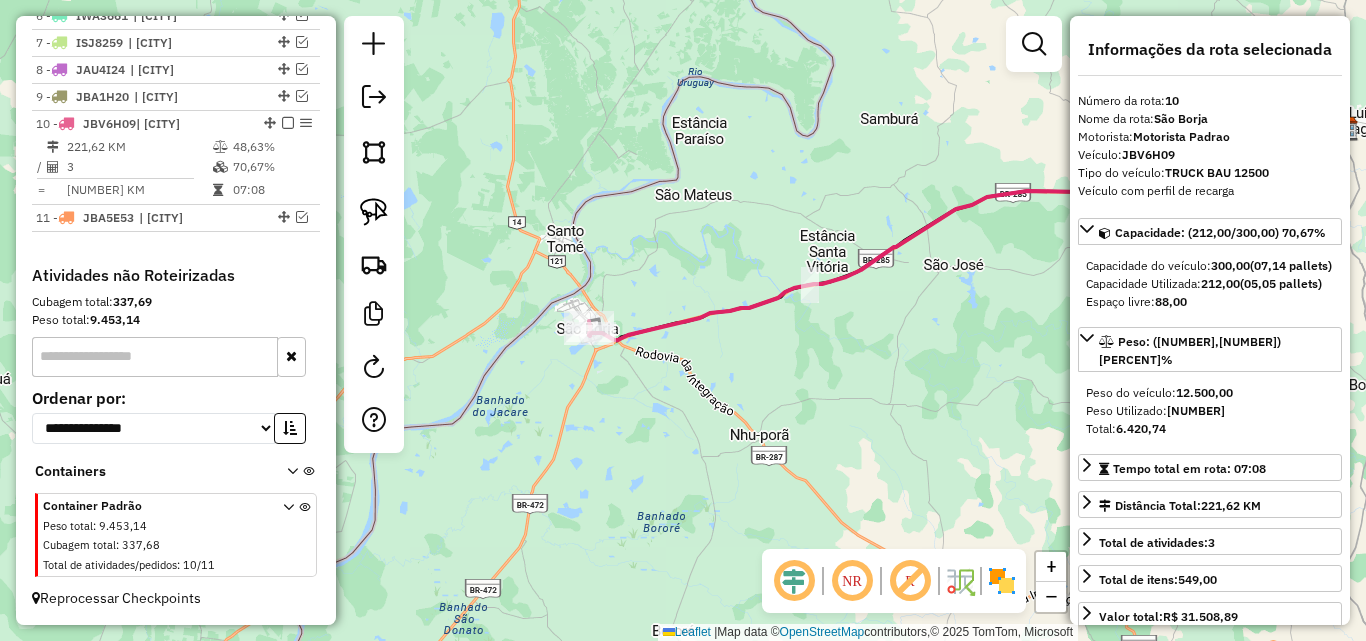 drag, startPoint x: 791, startPoint y: 348, endPoint x: 837, endPoint y: 341, distance: 46.52956 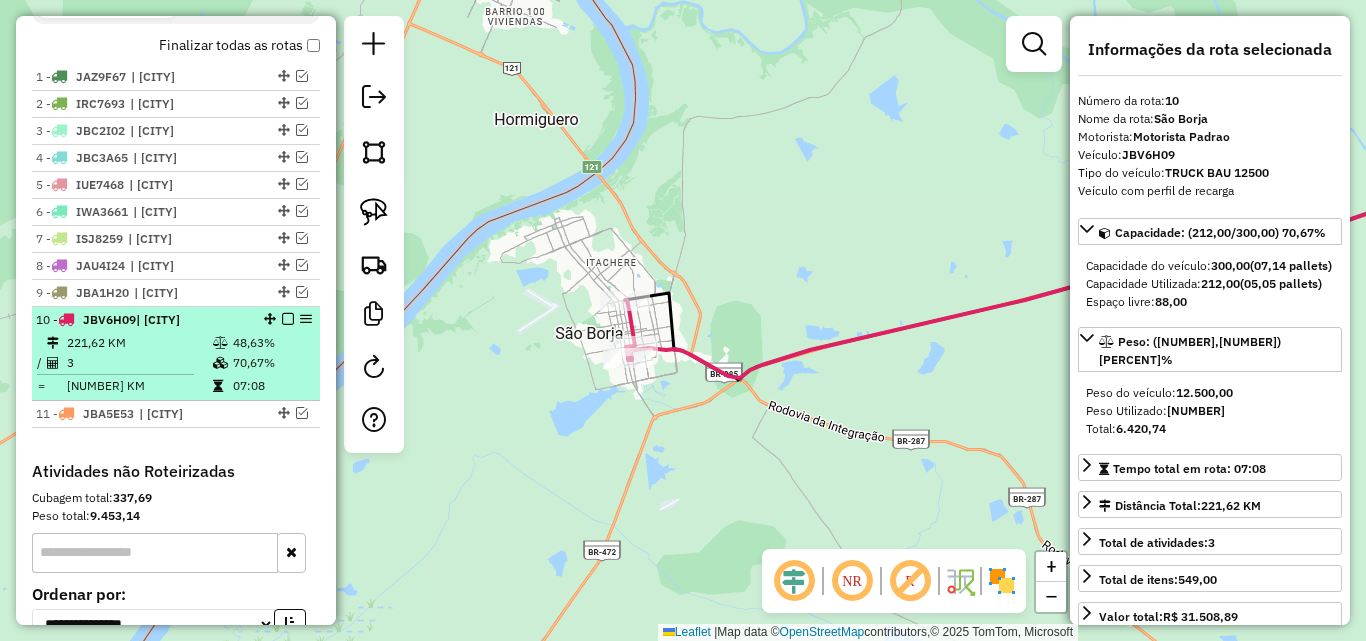 scroll, scrollTop: 698, scrollLeft: 0, axis: vertical 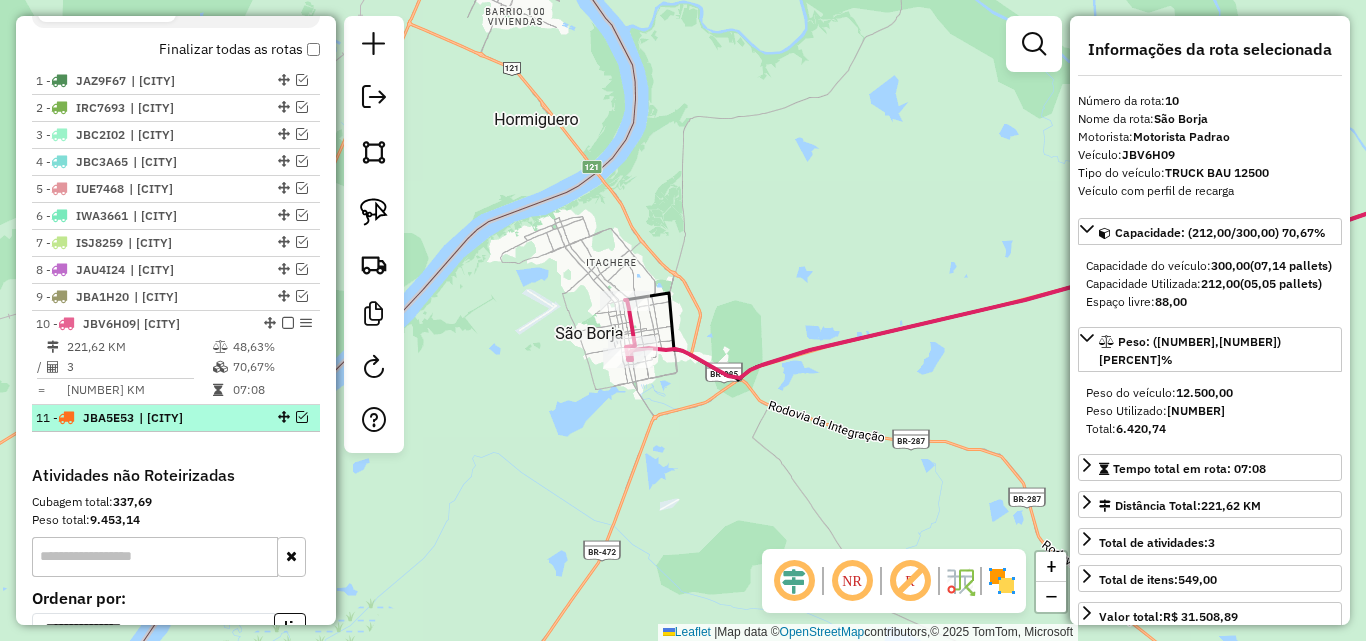 click at bounding box center (302, 417) 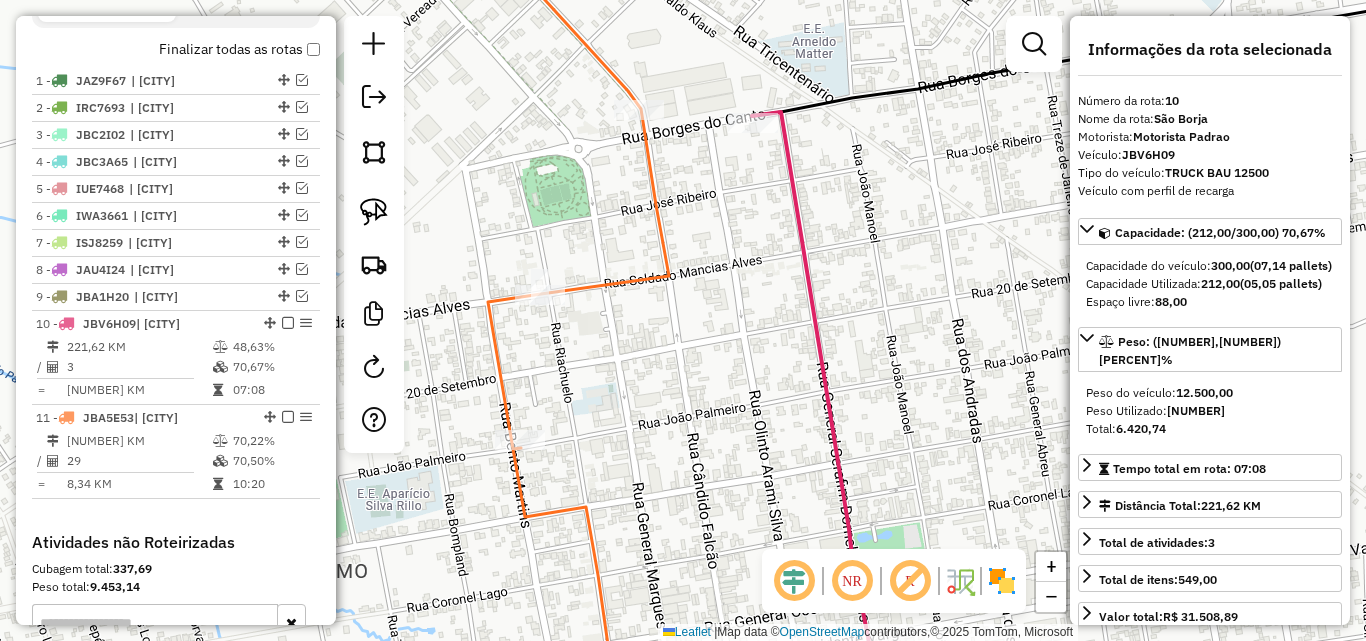 drag, startPoint x: 731, startPoint y: 419, endPoint x: 767, endPoint y: 465, distance: 58.412327 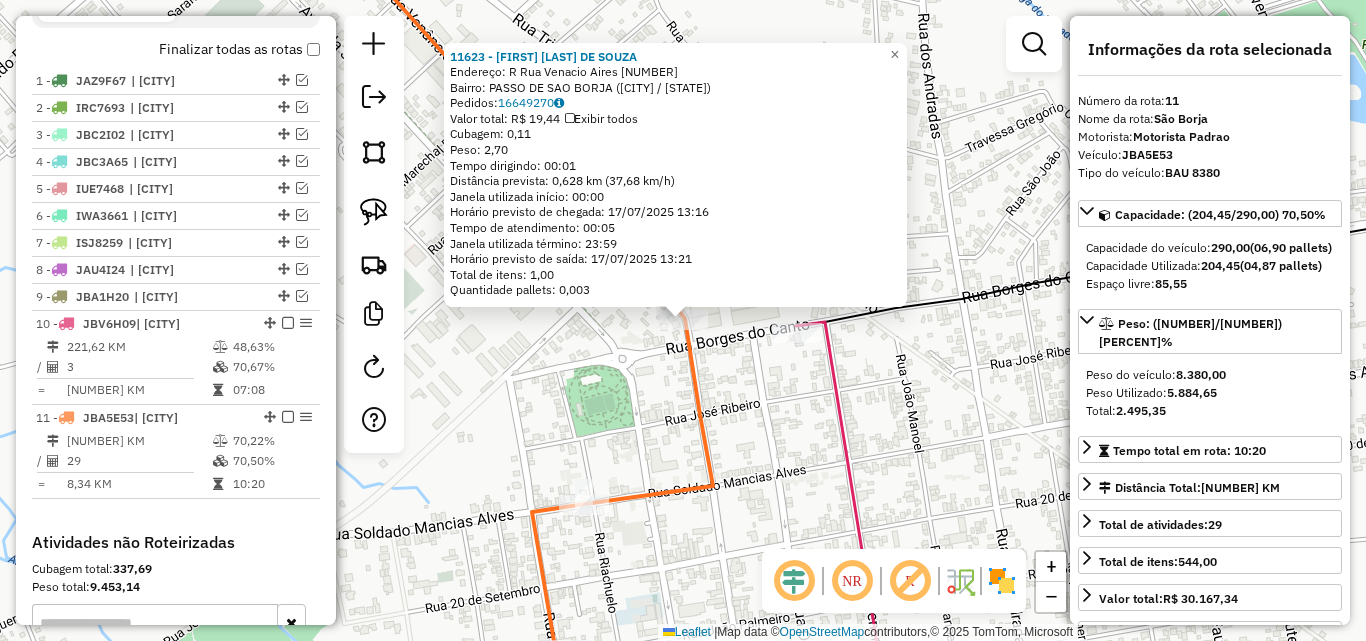 scroll, scrollTop: 965, scrollLeft: 0, axis: vertical 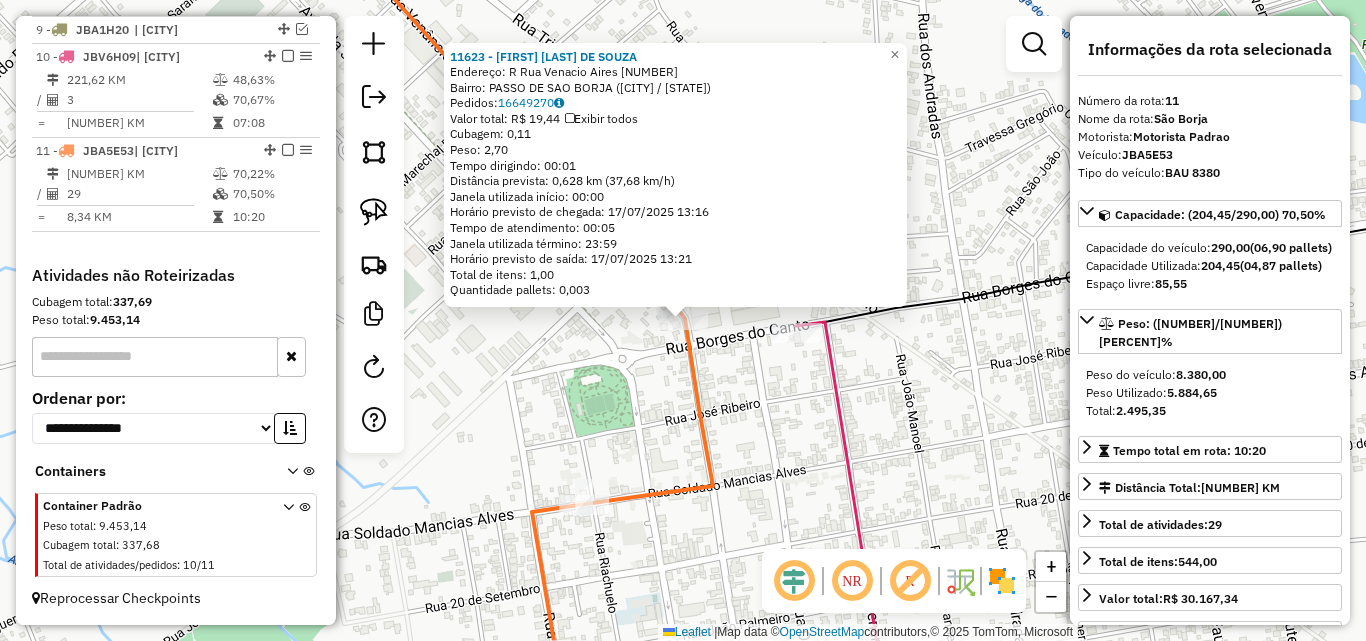 click 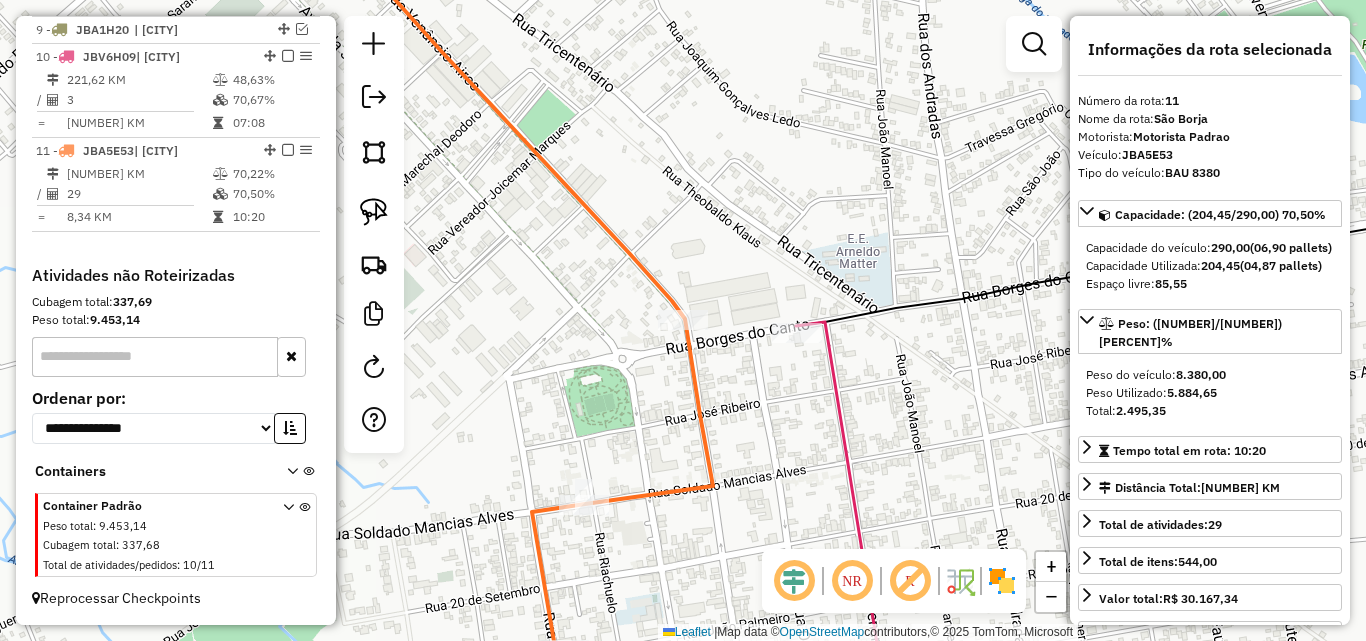 drag, startPoint x: 172, startPoint y: 166, endPoint x: 529, endPoint y: 216, distance: 360.4844 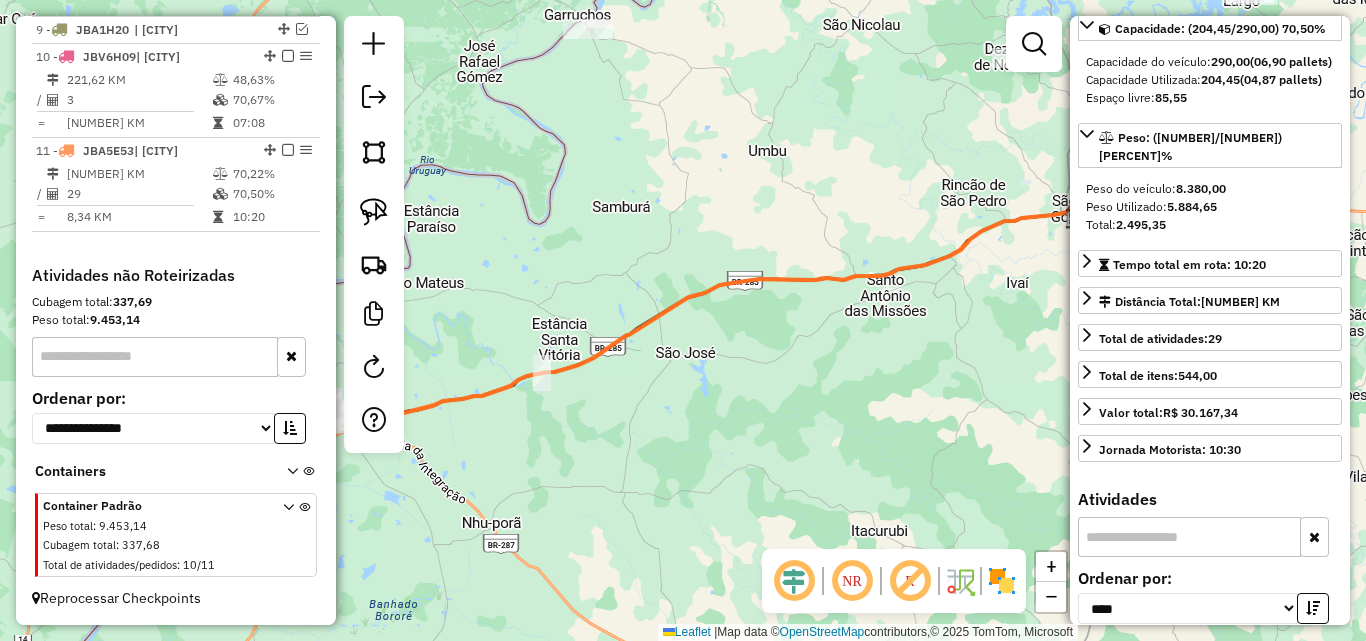 scroll, scrollTop: 400, scrollLeft: 0, axis: vertical 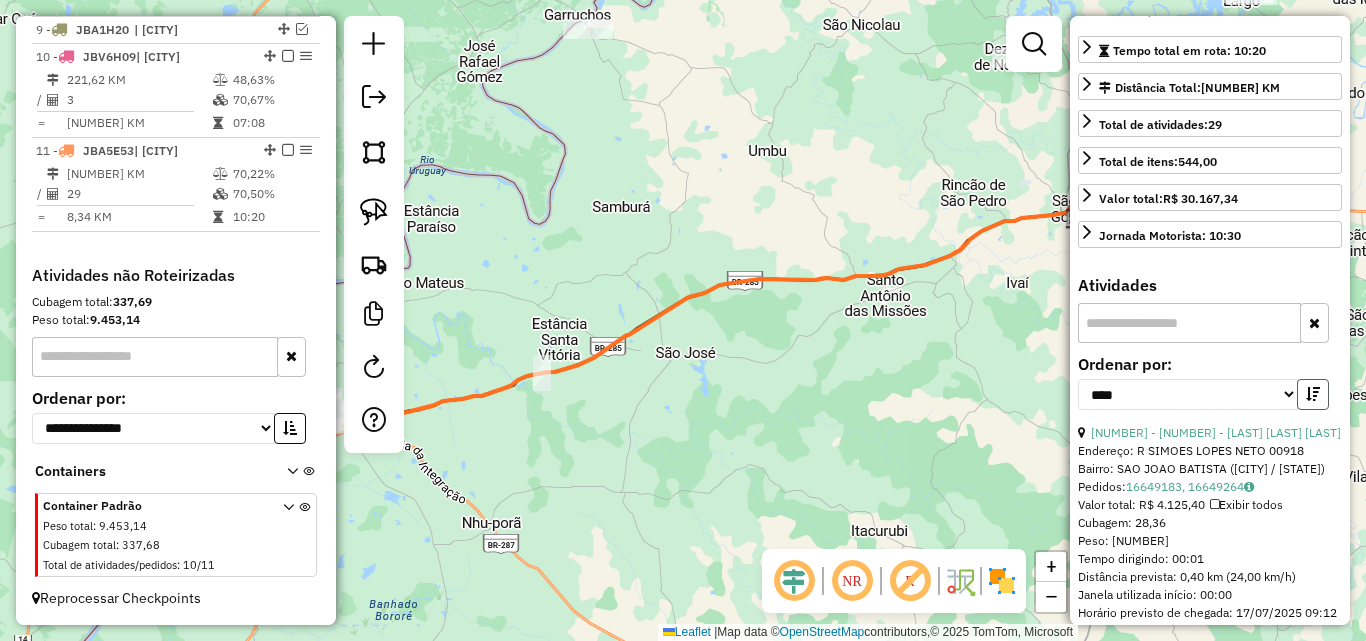 click at bounding box center [1313, 394] 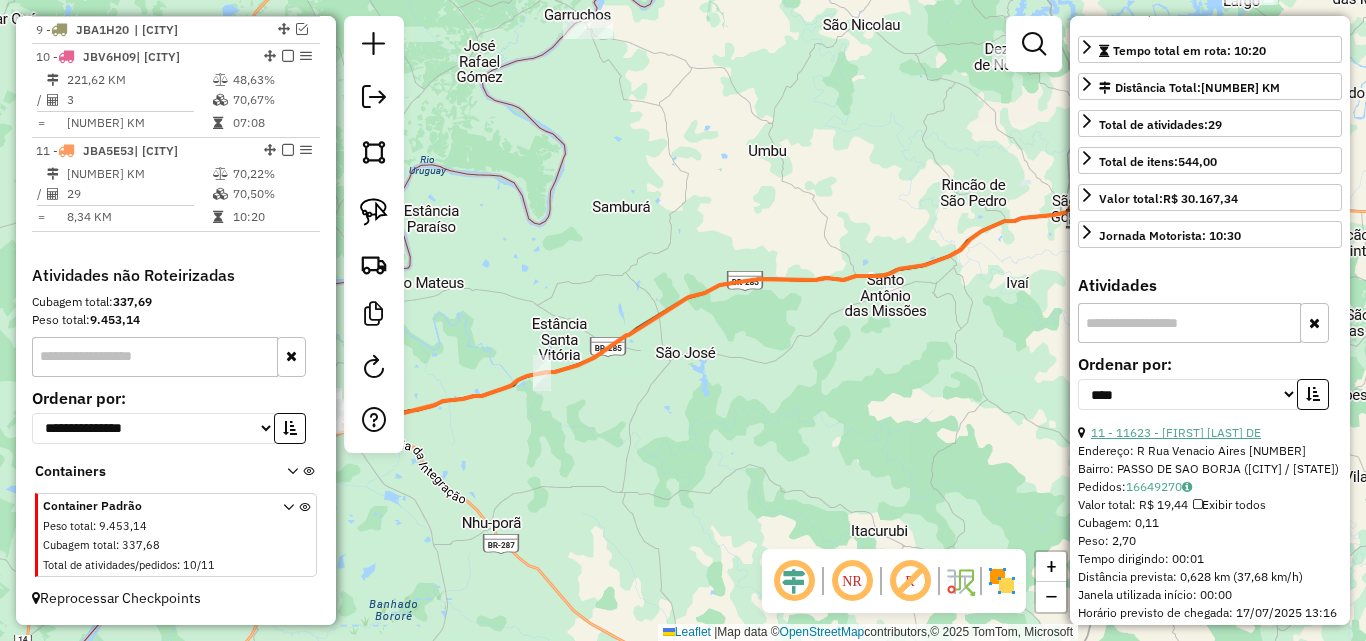 click on "11 - 11623 - [NAME]" at bounding box center [1176, 432] 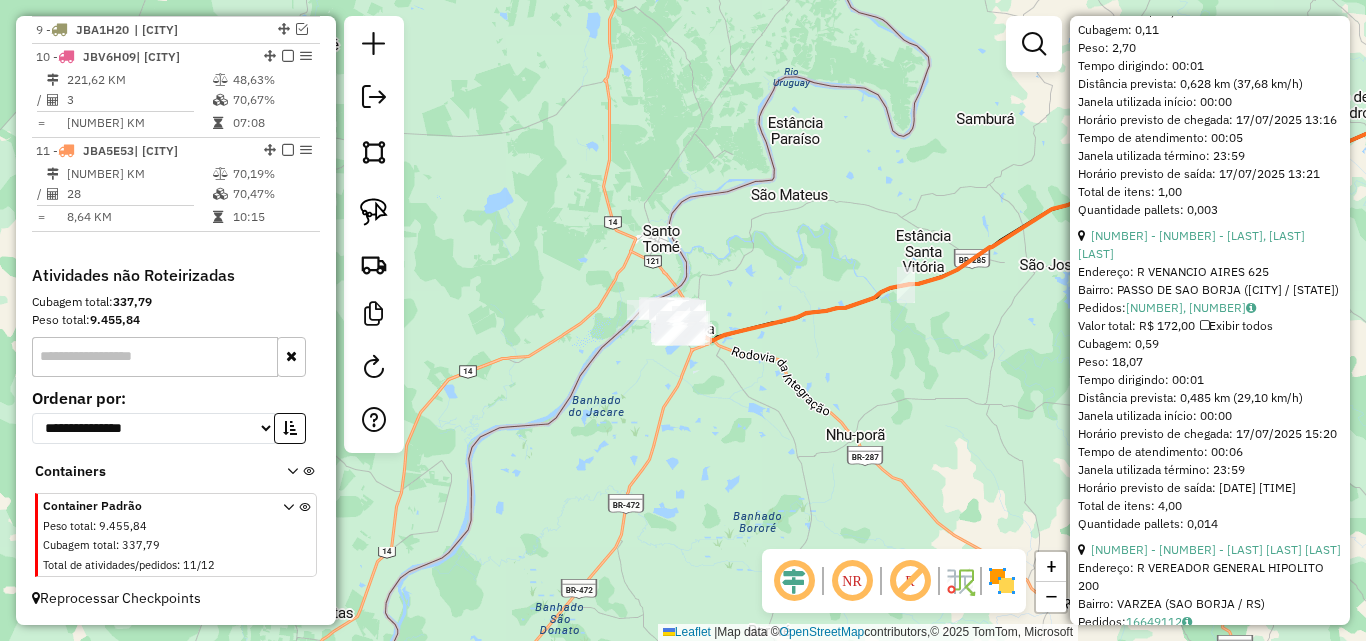 scroll, scrollTop: 900, scrollLeft: 0, axis: vertical 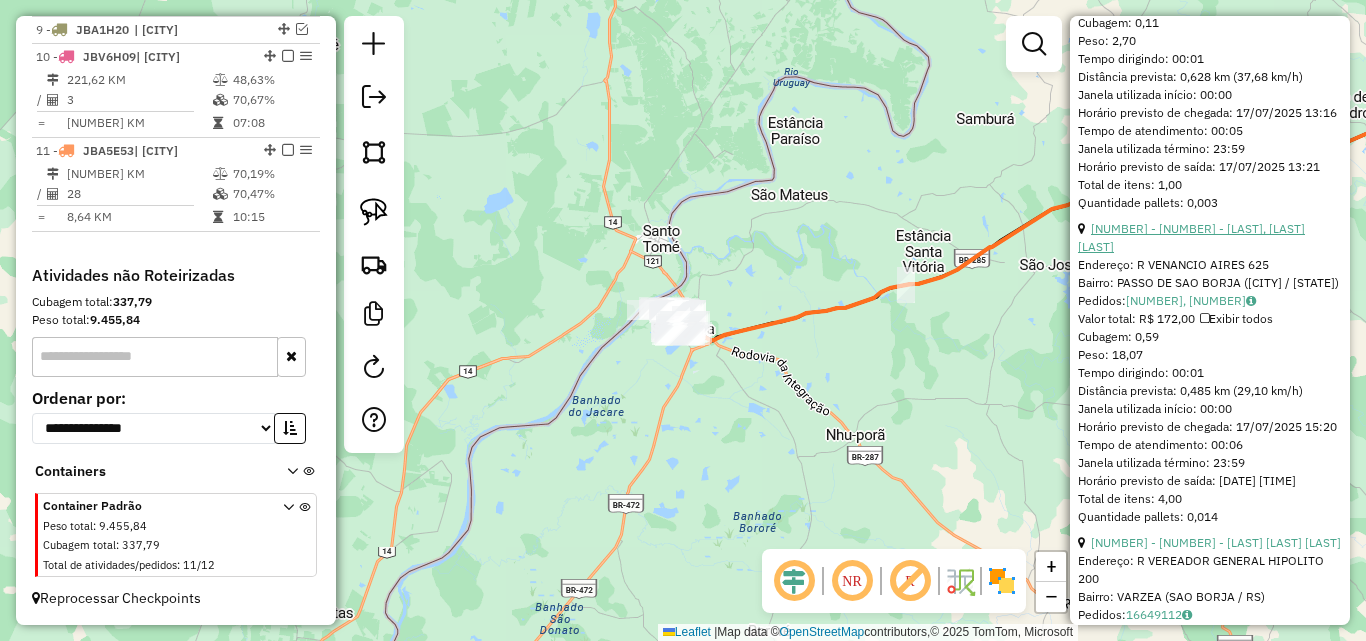 click on "23 - 11740 - [FIRST_NAME] [LAST_NAME] [LAST_NAME]" at bounding box center [1191, 237] 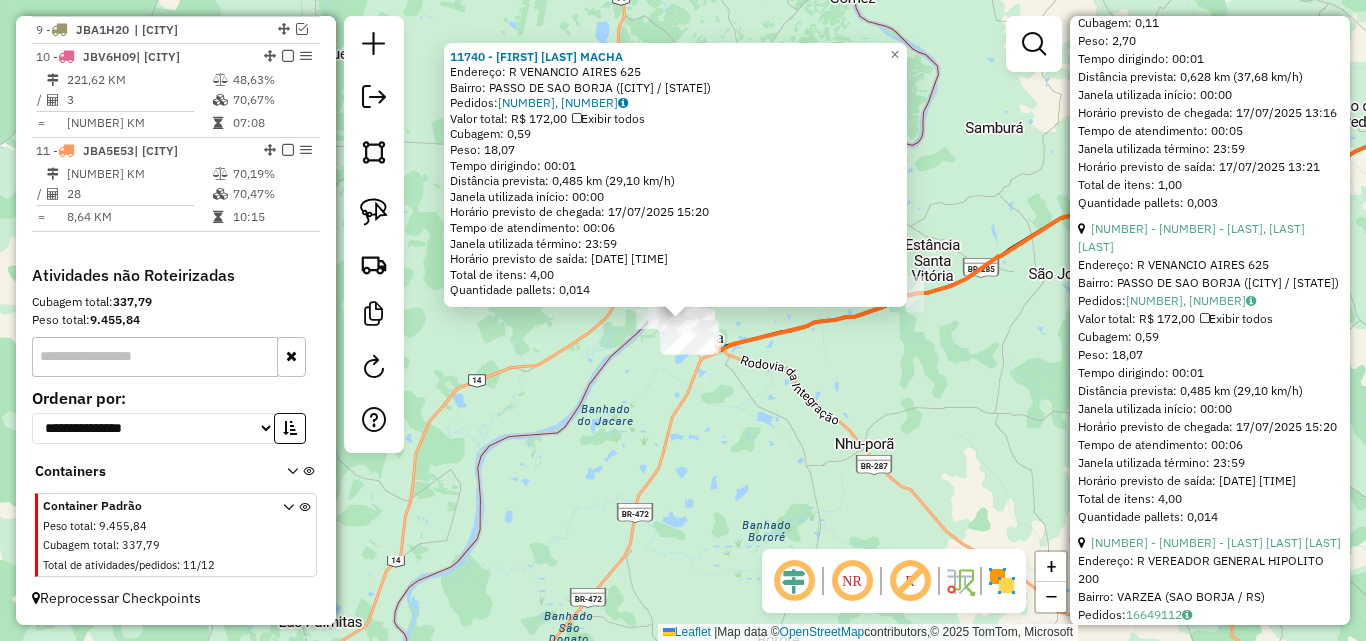 click on "11740 - ADALIA  FLORES MACHA  Endereço: R   VENANCIO AIRES                625   Bairro: PASSO DE SAO BORJA (SAO BORJA / RS)   Pedidos:  16649042, 16649045   Valor total: R$ 172,00   Exibir todos   Cubagem: 0,59  Peso: 18,07  Tempo dirigindo: 00:01   Distância prevista: 0,485 km (29,10 km/h)   Janela utilizada início: 00:00   Horário previsto de chegada: 17/07/2025 15:20   Tempo de atendimento: 00:06   Janela utilizada término: 23:59   Horário previsto de saída: 17/07/2025 15:26   Total de itens: 4,00   Quantidade pallets: 0,014  × Janela de atendimento Grade de atendimento Capacidade Transportadoras Veículos Cliente Pedidos  Rotas Selecione os dias de semana para filtrar as janelas de atendimento  Seg   Ter   Qua   Qui   Sex   Sáb   Dom  Informe o período da janela de atendimento: De: Até:  Filtrar exatamente a janela do cliente  Considerar janela de atendimento padrão  Selecione os dias de semana para filtrar as grades de atendimento  Seg   Ter   Qua   Qui   Sex   Sáb   Dom   Peso mínimo:  De:" 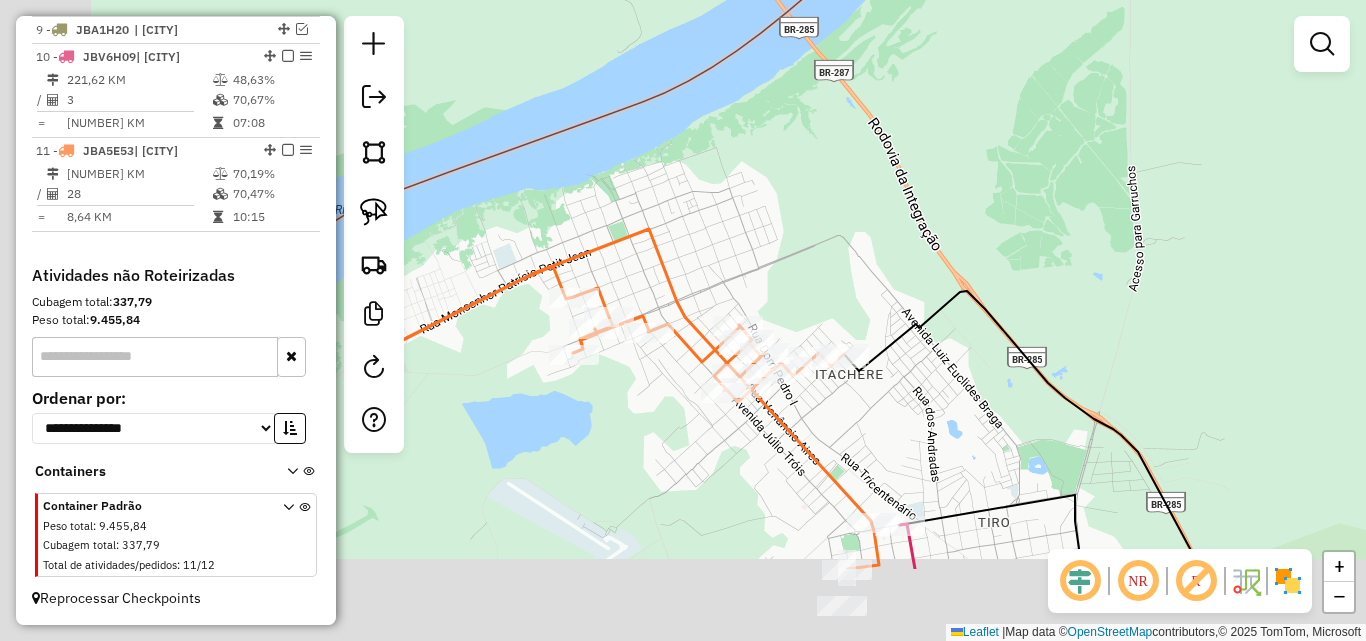 drag, startPoint x: 808, startPoint y: 432, endPoint x: 1033, endPoint y: 254, distance: 286.89545 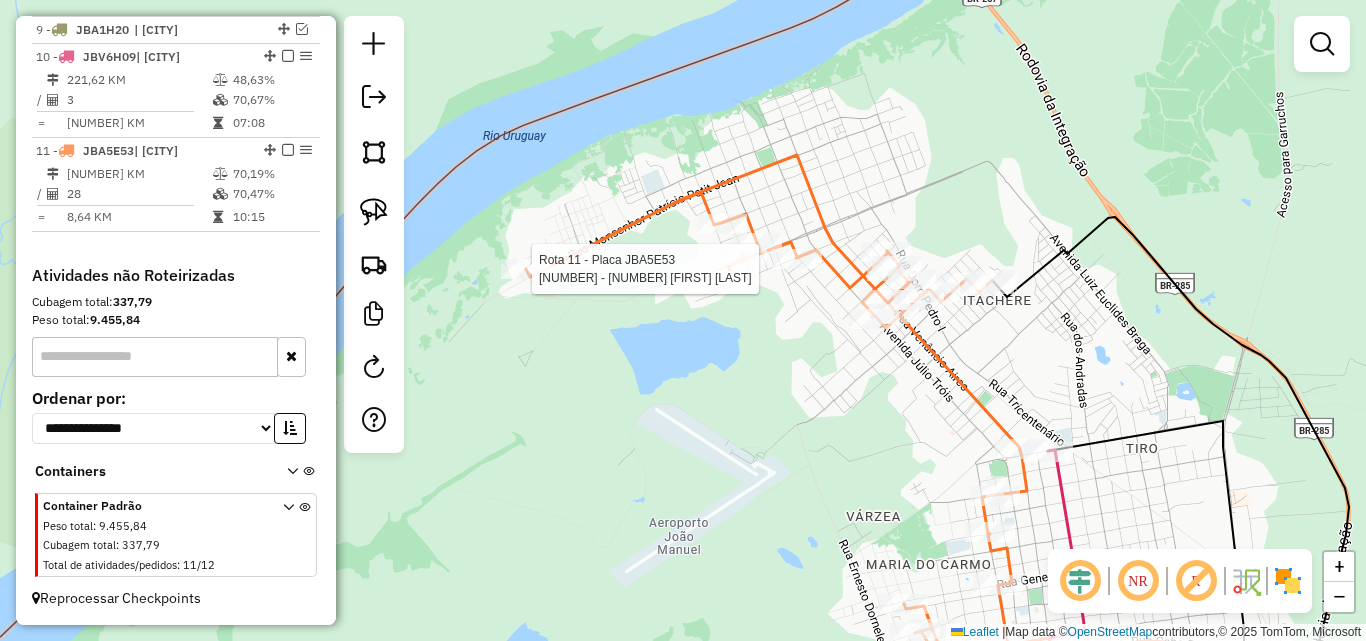 select on "*********" 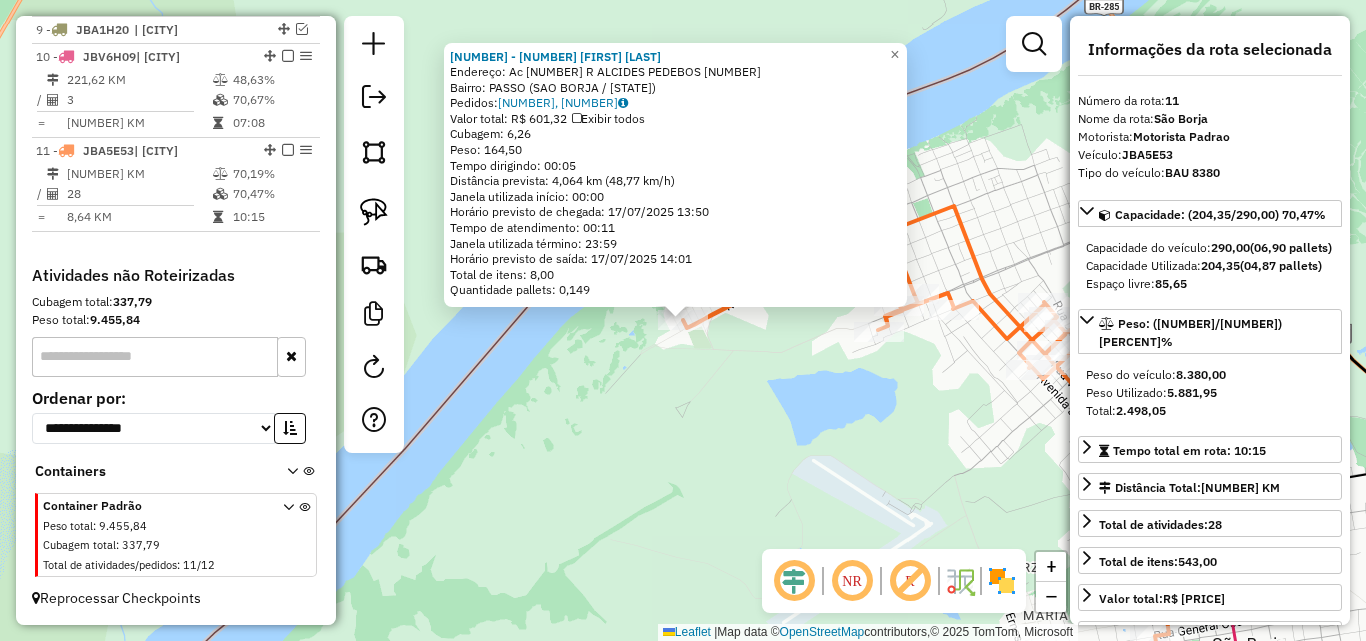 click on "13564 - 60.248.613 LIZA MARA  Endereço: Ac  10 R ALCIDES PEDEBOS          329   Bairro: PASSO (SAO BORJA / RS)   Pedidos:  16649142, 16649286   Valor total: R$ 601,32   Exibir todos   Cubagem: 6,26  Peso: 164,50  Tempo dirigindo: 00:05   Distância prevista: 4,064 km (48,77 km/h)   Janela utilizada início: 00:00   Horário previsto de chegada: 17/07/2025 13:50   Tempo de atendimento: 00:11   Janela utilizada término: 23:59   Horário previsto de saída: 17/07/2025 14:01   Total de itens: 8,00   Quantidade pallets: 0,149  × Janela de atendimento Grade de atendimento Capacidade Transportadoras Veículos Cliente Pedidos  Rotas Selecione os dias de semana para filtrar as janelas de atendimento  Seg   Ter   Qua   Qui   Sex   Sáb   Dom  Informe o período da janela de atendimento: De: Até:  Filtrar exatamente a janela do cliente  Considerar janela de atendimento padrão  Selecione os dias de semana para filtrar as grades de atendimento  Seg   Ter   Qua   Qui   Sex   Sáb   Dom   Peso mínimo:   Peso máximo:" 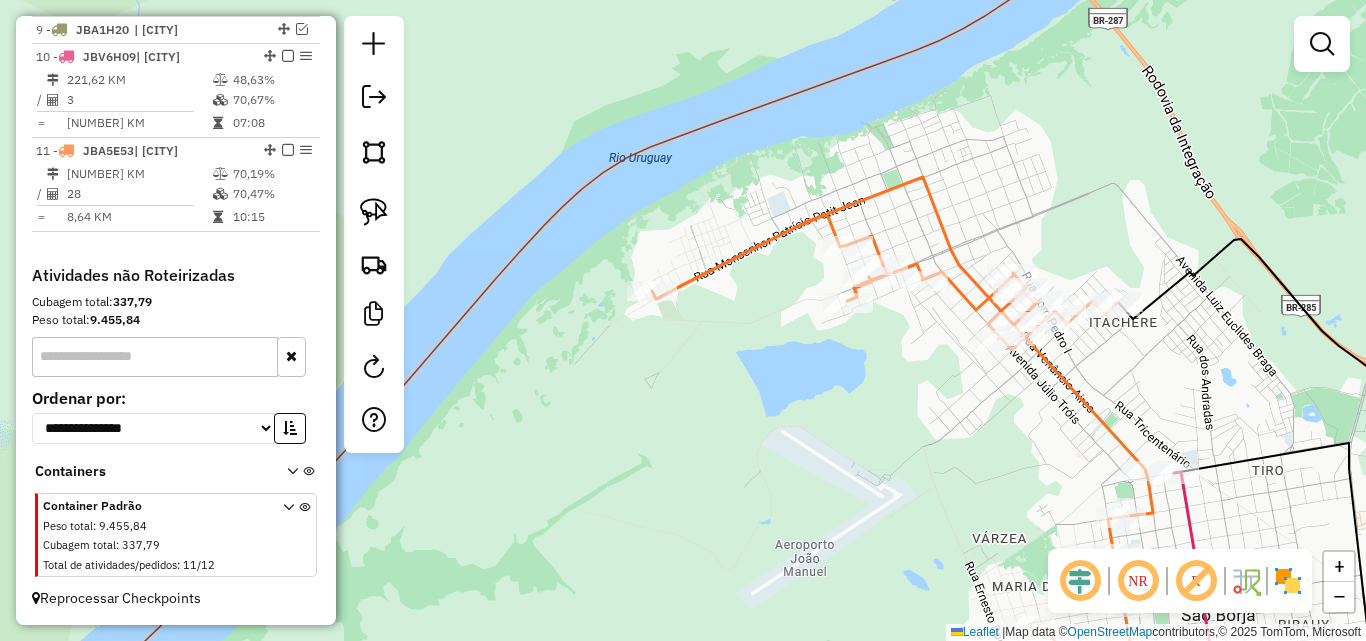 drag, startPoint x: 882, startPoint y: 474, endPoint x: 792, endPoint y: 402, distance: 115.25623 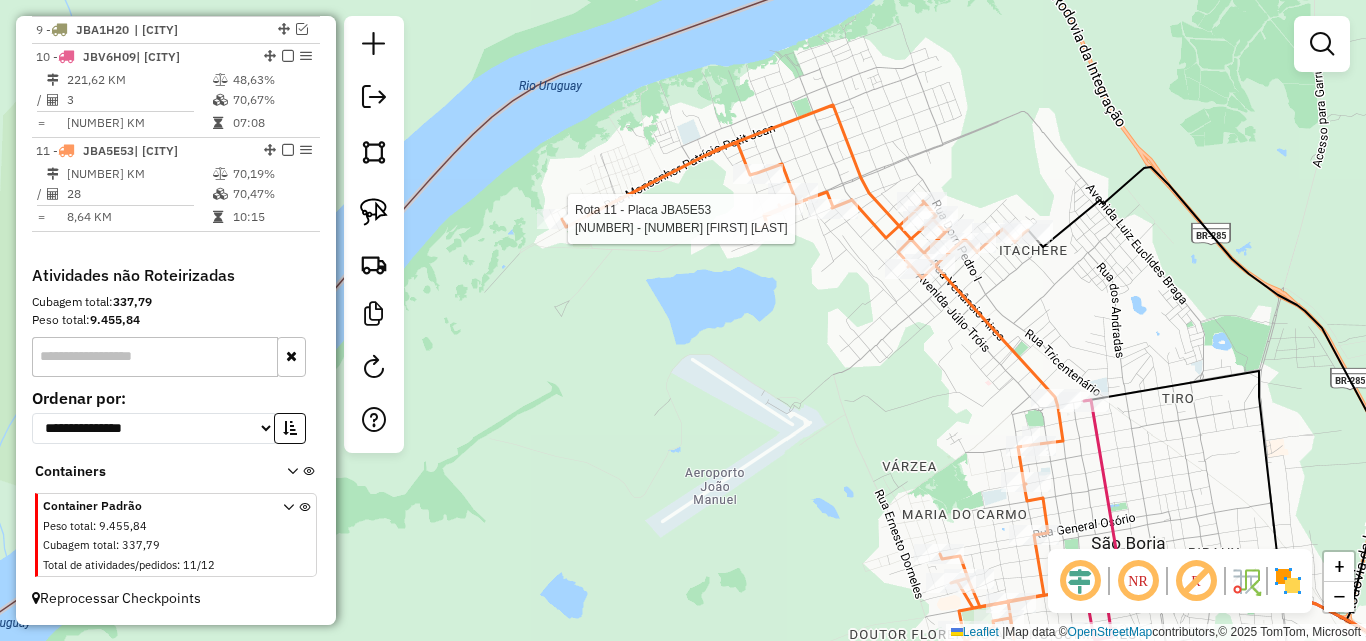select on "*********" 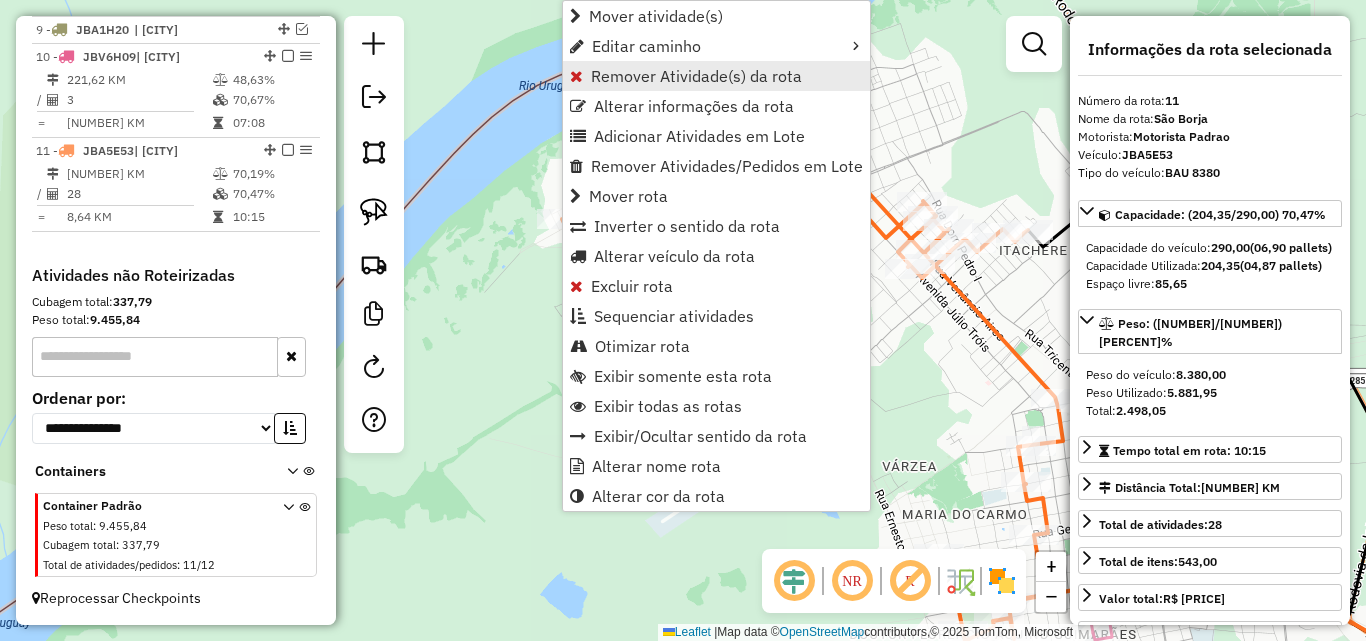 click on "Remover Atividade(s) da rota" at bounding box center (696, 76) 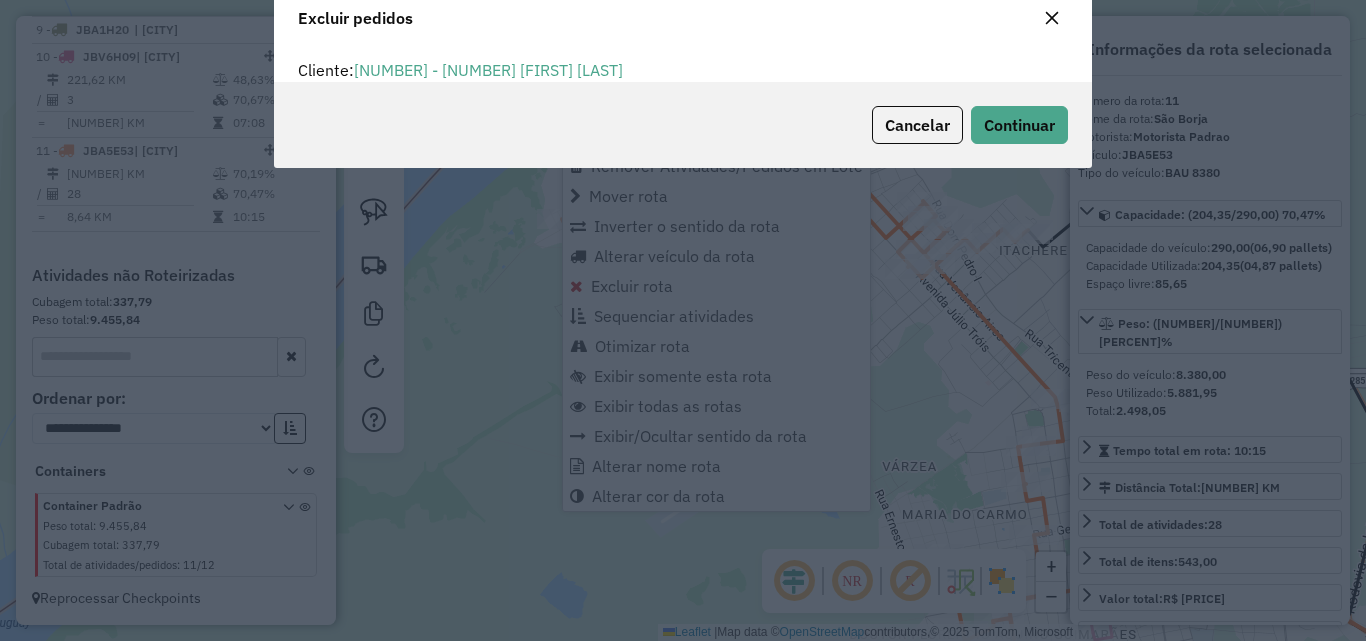 scroll, scrollTop: 82, scrollLeft: 0, axis: vertical 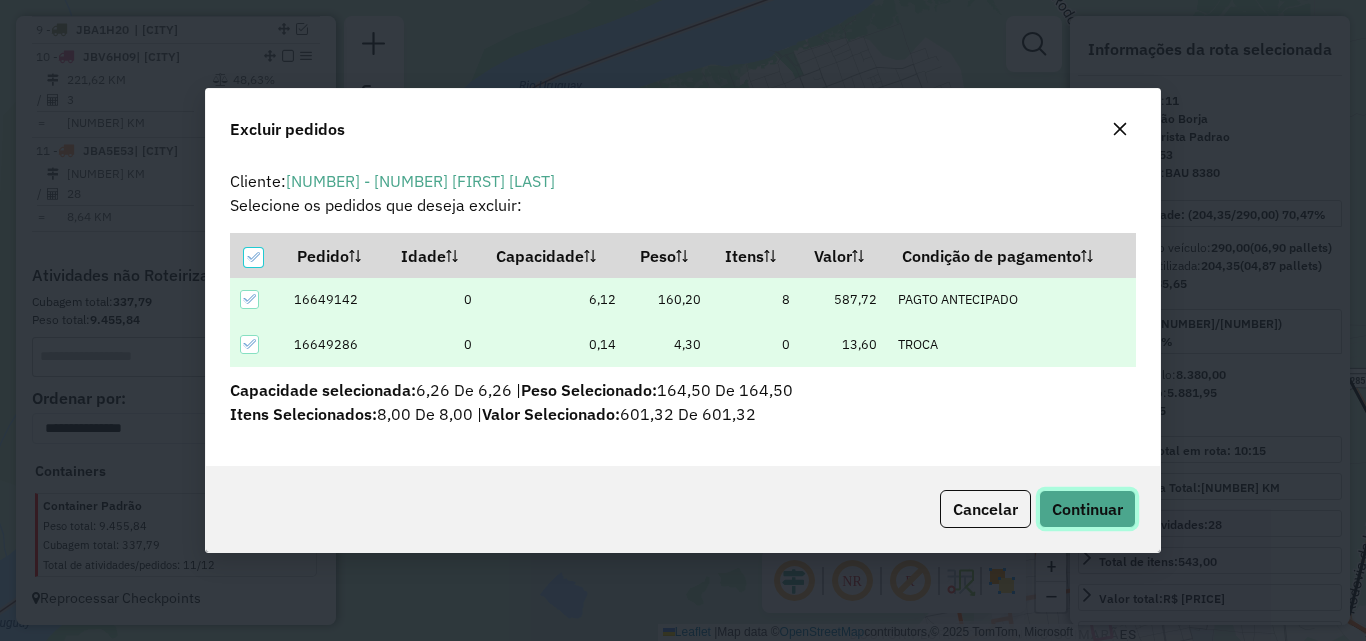 click on "Continuar" 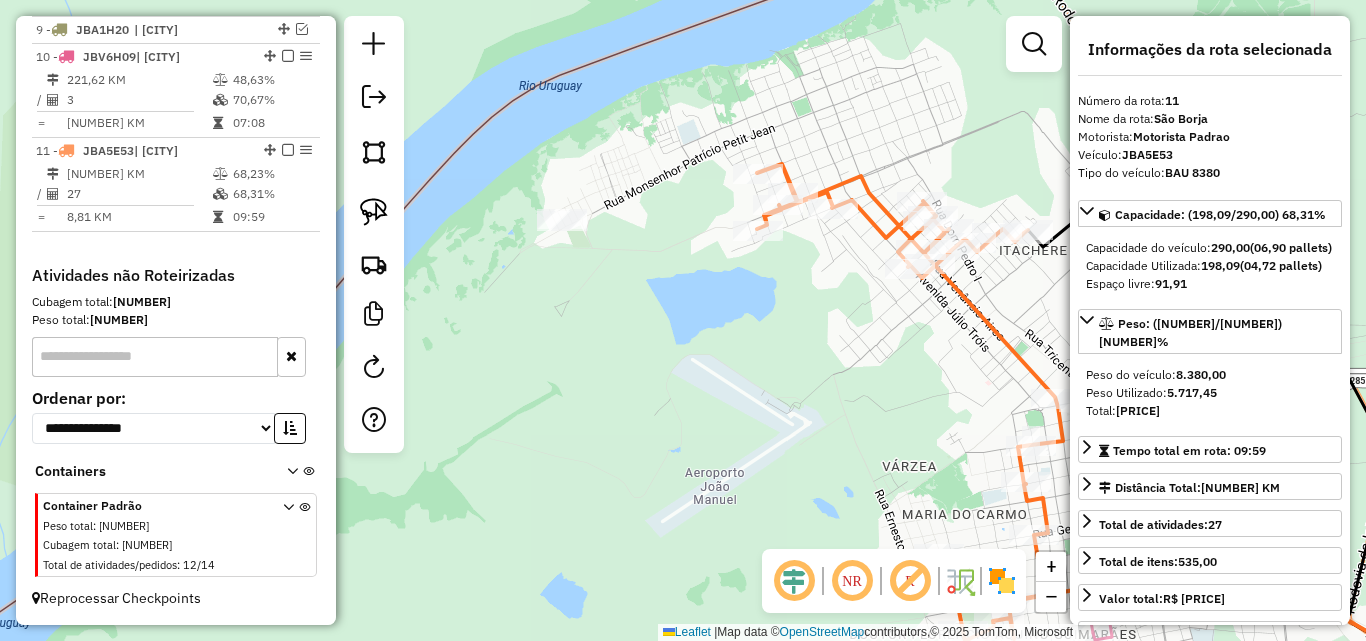 click 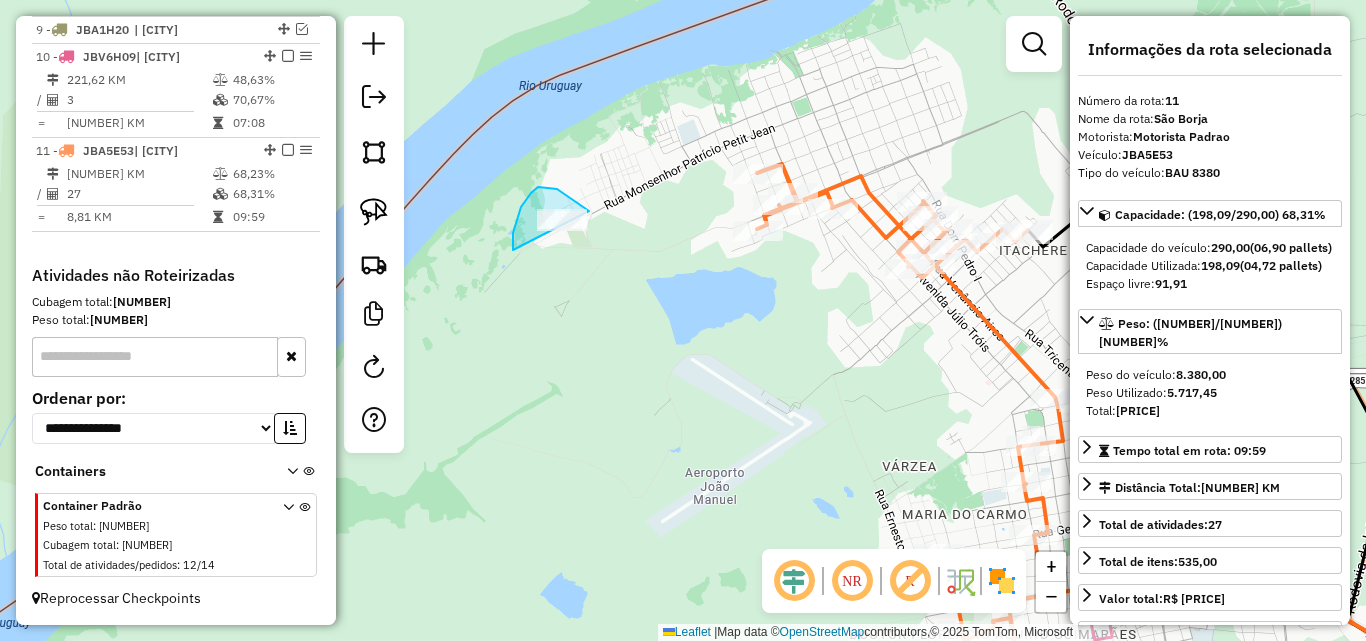drag, startPoint x: 521, startPoint y: 207, endPoint x: 611, endPoint y: 243, distance: 96.93297 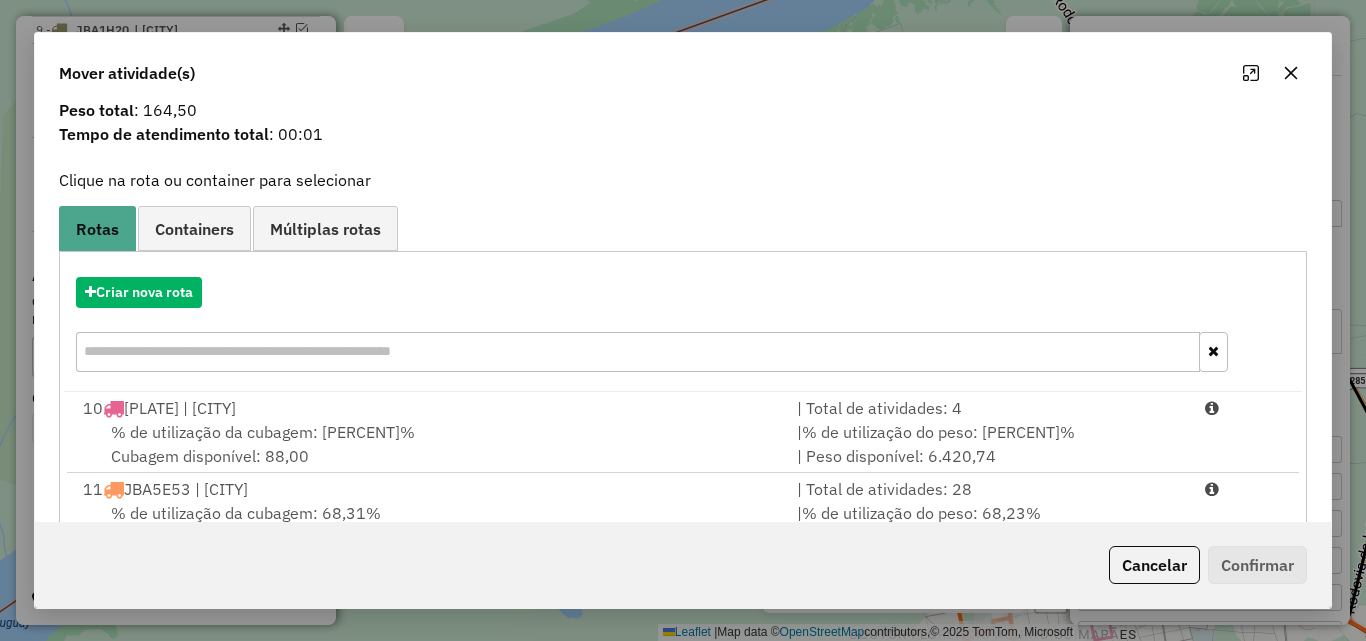 scroll, scrollTop: 129, scrollLeft: 0, axis: vertical 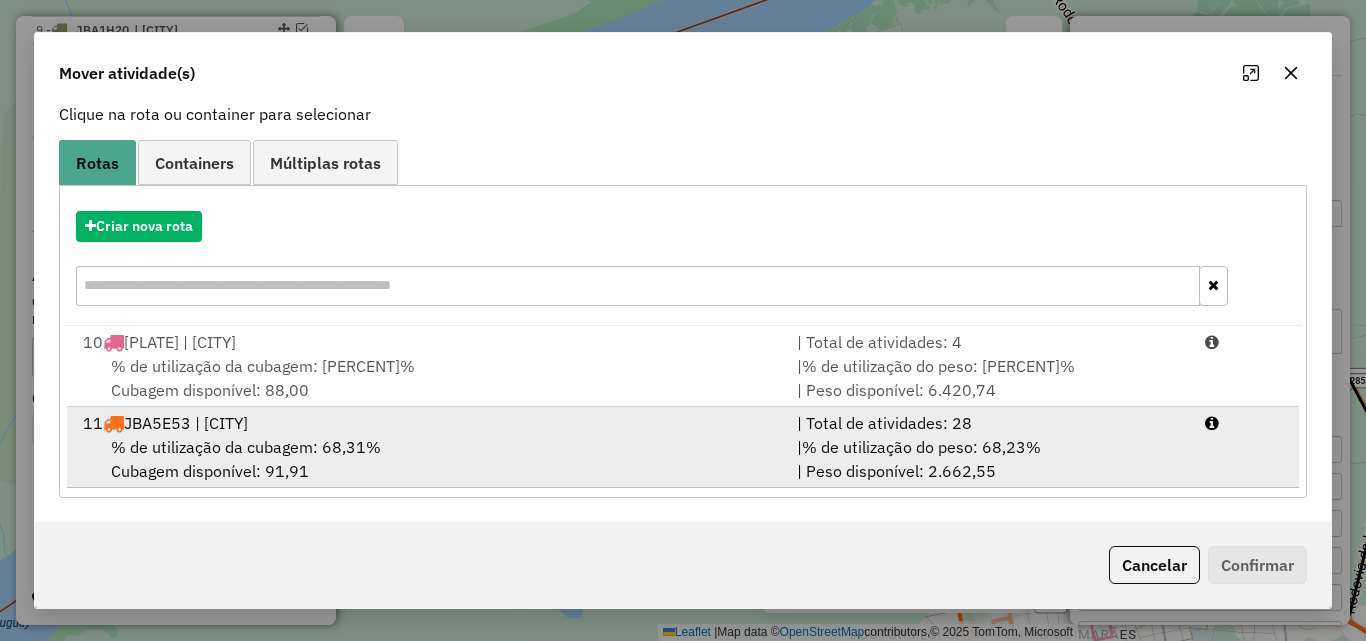 click on "% de utilização da cubagem: 68,31%  Cubagem disponível: 91,91" at bounding box center [428, 459] 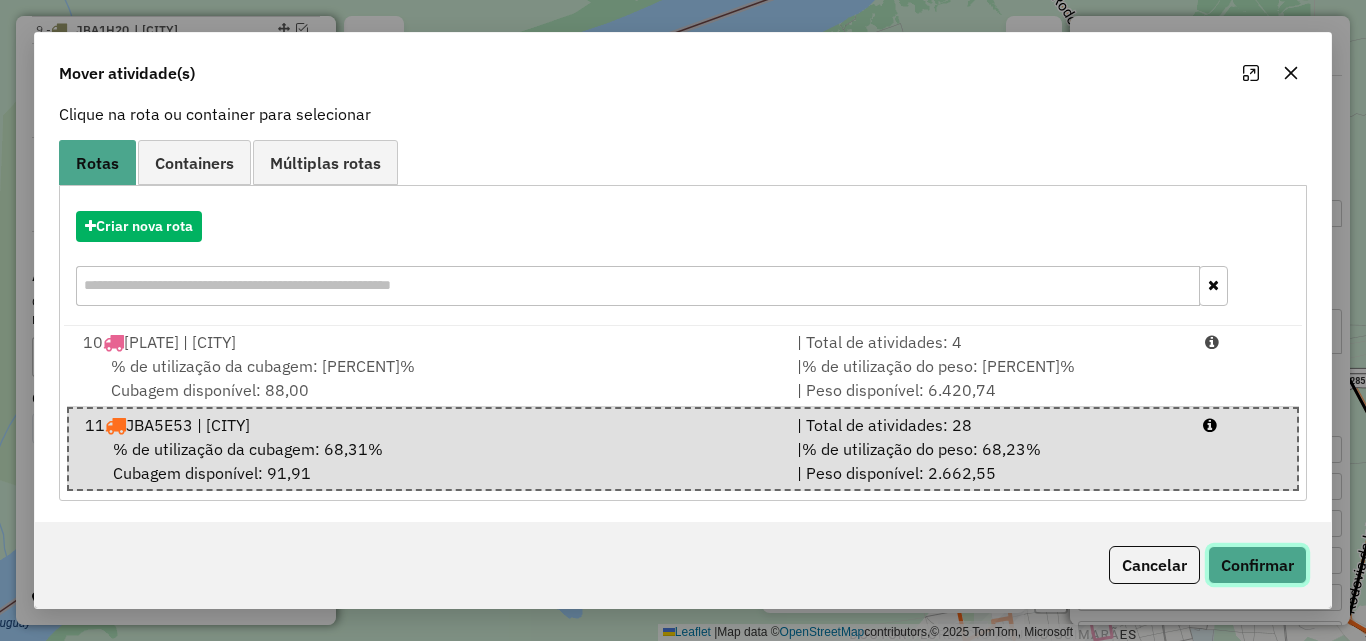 click on "Confirmar" 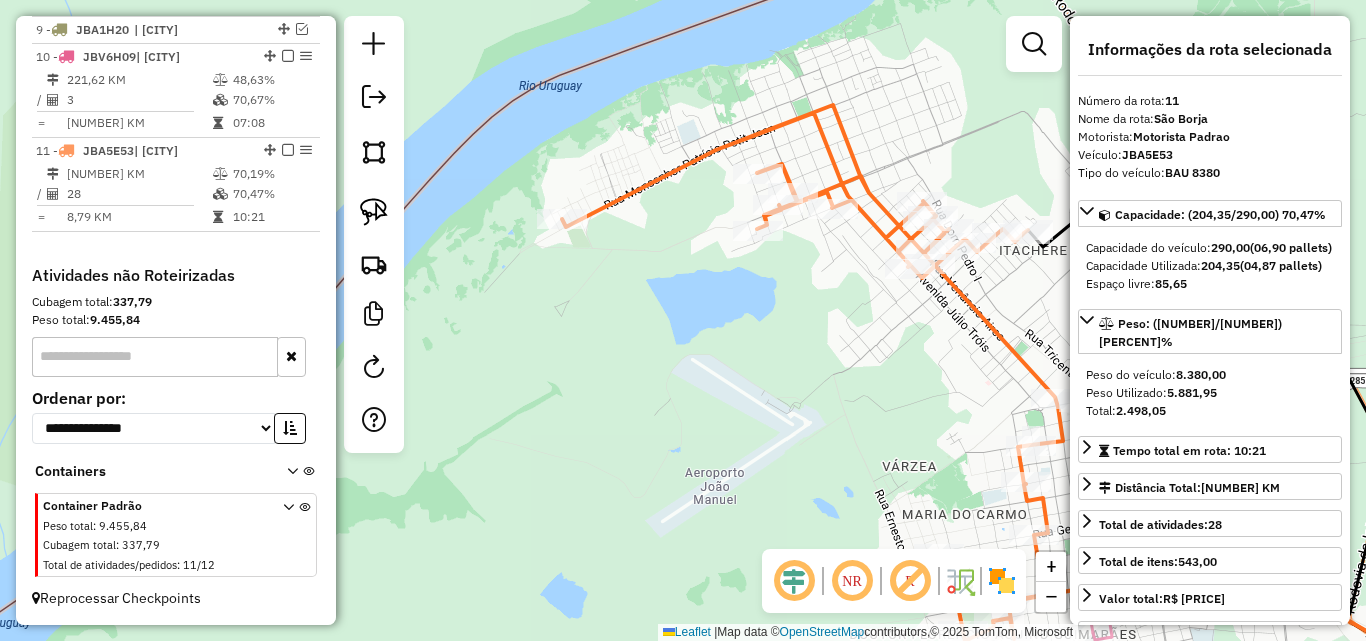 scroll, scrollTop: 0, scrollLeft: 0, axis: both 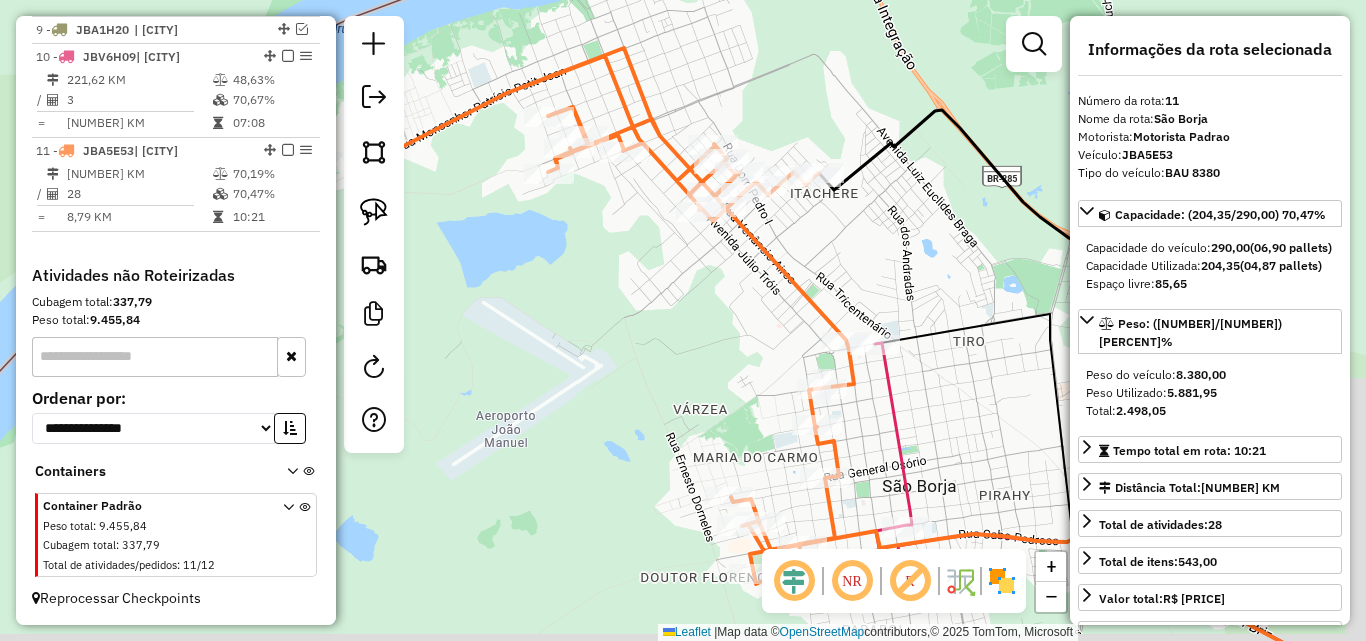 drag, startPoint x: 798, startPoint y: 345, endPoint x: 554, endPoint y: 270, distance: 255.26653 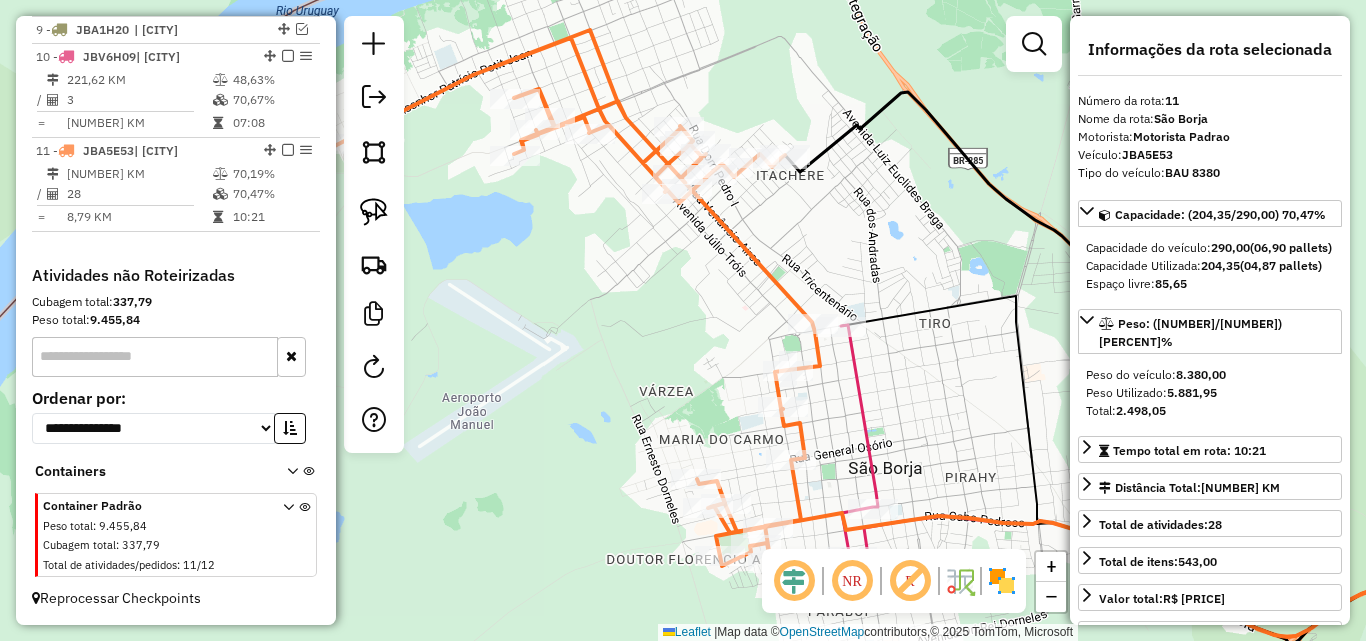 drag, startPoint x: 866, startPoint y: 420, endPoint x: 795, endPoint y: 294, distance: 144.6271 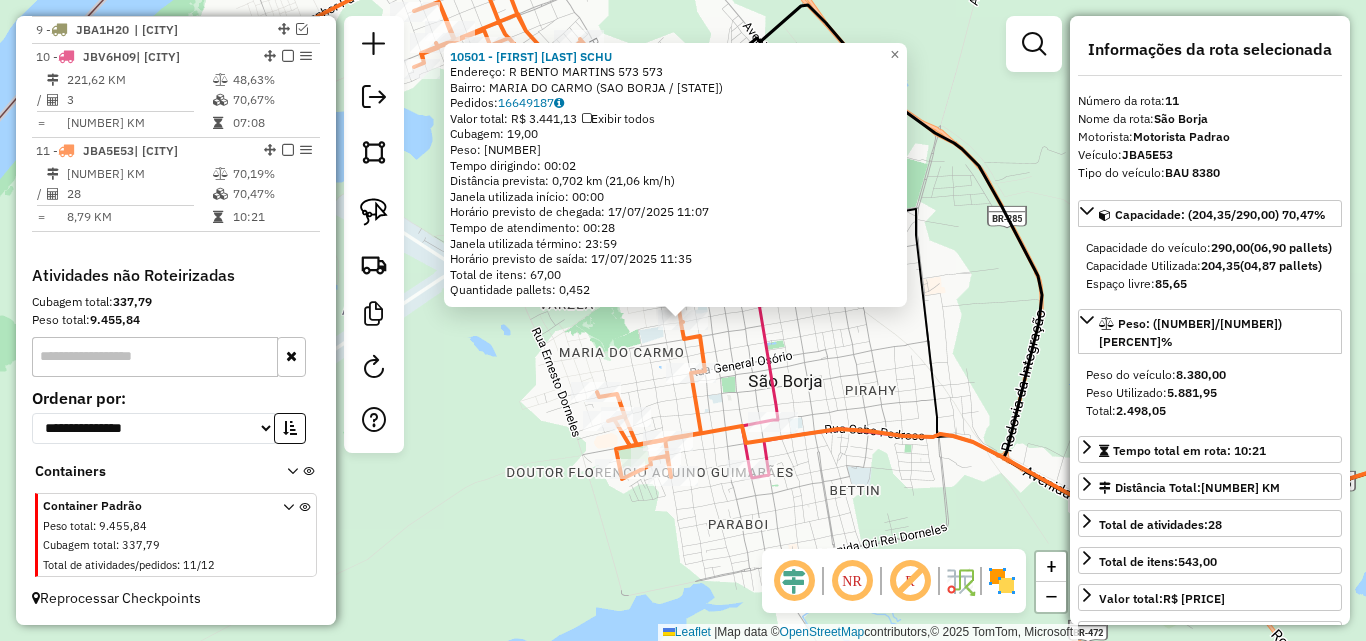 click on "10501 - RICARDO AUGUSTO SCHU  Endereço: R   BENTO MARTINS 573             573   Bairro: MARIA DO CARMO (SAO BORJA / RS)   Pedidos:  16649187   Valor total: R$ 3.441,13   Exibir todos   Cubagem: 19,00  Peso: 546,80  Tempo dirigindo: 00:02   Distância prevista: 0,702 km (21,06 km/h)   Janela utilizada início: 00:00   Horário previsto de chegada: 17/07/2025 11:07   Tempo de atendimento: 00:28   Janela utilizada término: 23:59   Horário previsto de saída: 17/07/2025 11:35   Total de itens: 67,00   Quantidade pallets: 0,452  × Janela de atendimento Grade de atendimento Capacidade Transportadoras Veículos Cliente Pedidos  Rotas Selecione os dias de semana para filtrar as janelas de atendimento  Seg   Ter   Qua   Qui   Sex   Sáb   Dom  Informe o período da janela de atendimento: De: Até:  Filtrar exatamente a janela do cliente  Considerar janela de atendimento padrão  Selecione os dias de semana para filtrar as grades de atendimento  Seg   Ter   Qua   Qui   Sex   Sáb   Dom   Peso mínimo:   De:   De:" 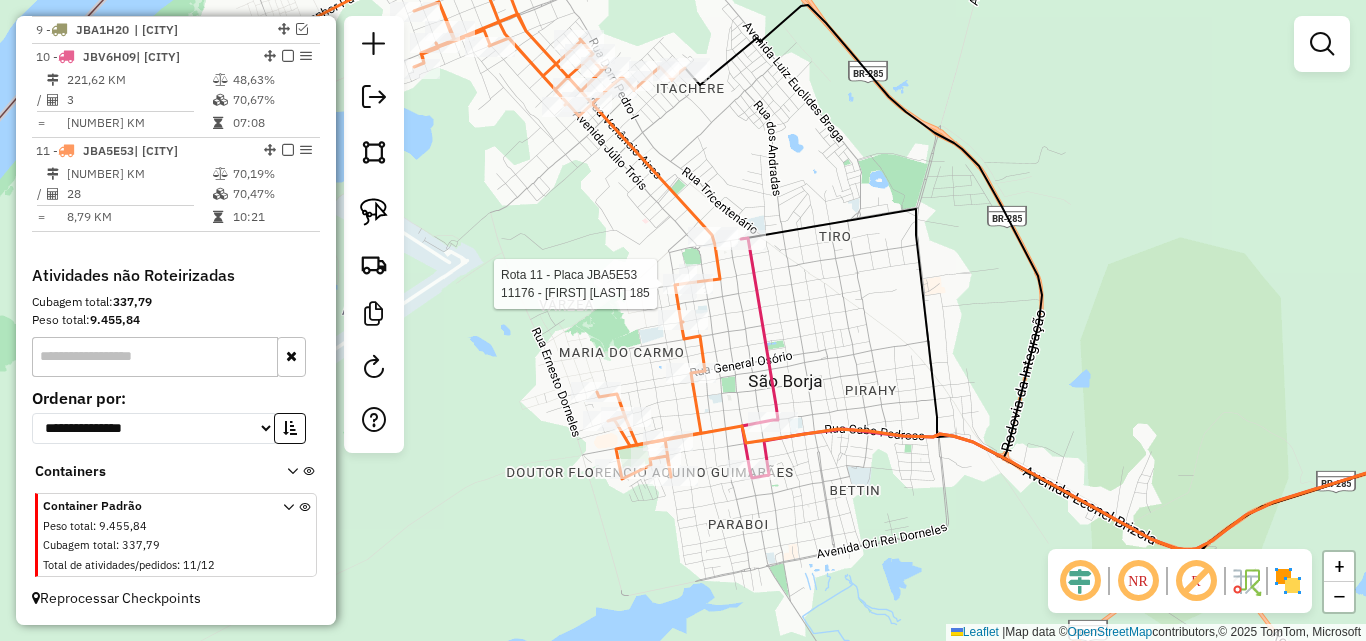 select on "*********" 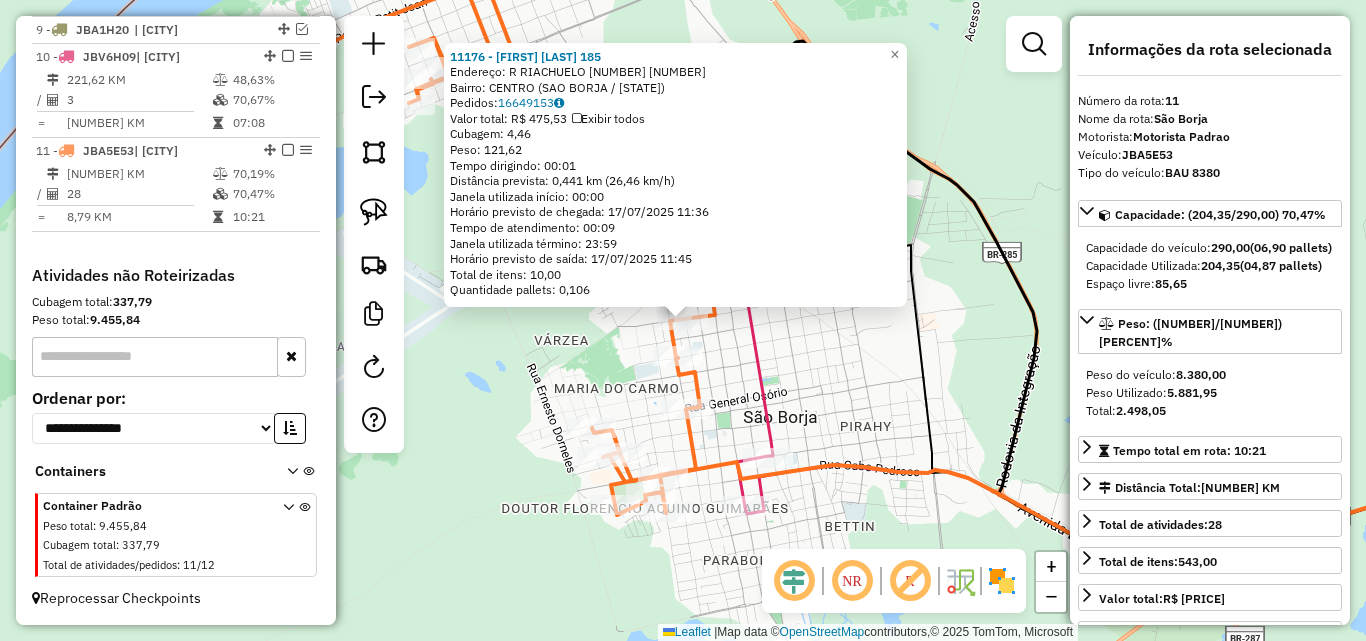 click on "11176 - JOAO LEITE FILHO 185  Endereço: R   RIACHUELO 260                 260   Bairro: CENTRO (SAO BORJA / RS)   Pedidos:  16649153   Valor total: R$ 475,53   Exibir todos   Cubagem: 4,46  Peso: 121,62  Tempo dirigindo: 00:01   Distância prevista: 0,441 km (26,46 km/h)   Janela utilizada início: 00:00   Horário previsto de chegada: 17/07/2025 11:36   Tempo de atendimento: 00:09   Janela utilizada término: 23:59   Horário previsto de saída: 17/07/2025 11:45   Total de itens: 10,00   Quantidade pallets: 0,106  × Janela de atendimento Grade de atendimento Capacidade Transportadoras Veículos Cliente Pedidos  Rotas Selecione os dias de semana para filtrar as janelas de atendimento  Seg   Ter   Qua   Qui   Sex   Sáb   Dom  Informe o período da janela de atendimento: De: Até:  Filtrar exatamente a janela do cliente  Considerar janela de atendimento padrão  Selecione os dias de semana para filtrar as grades de atendimento  Seg   Ter   Qua   Qui   Sex   Sáb   Dom   Peso mínimo:   Peso máximo:   De:  +" 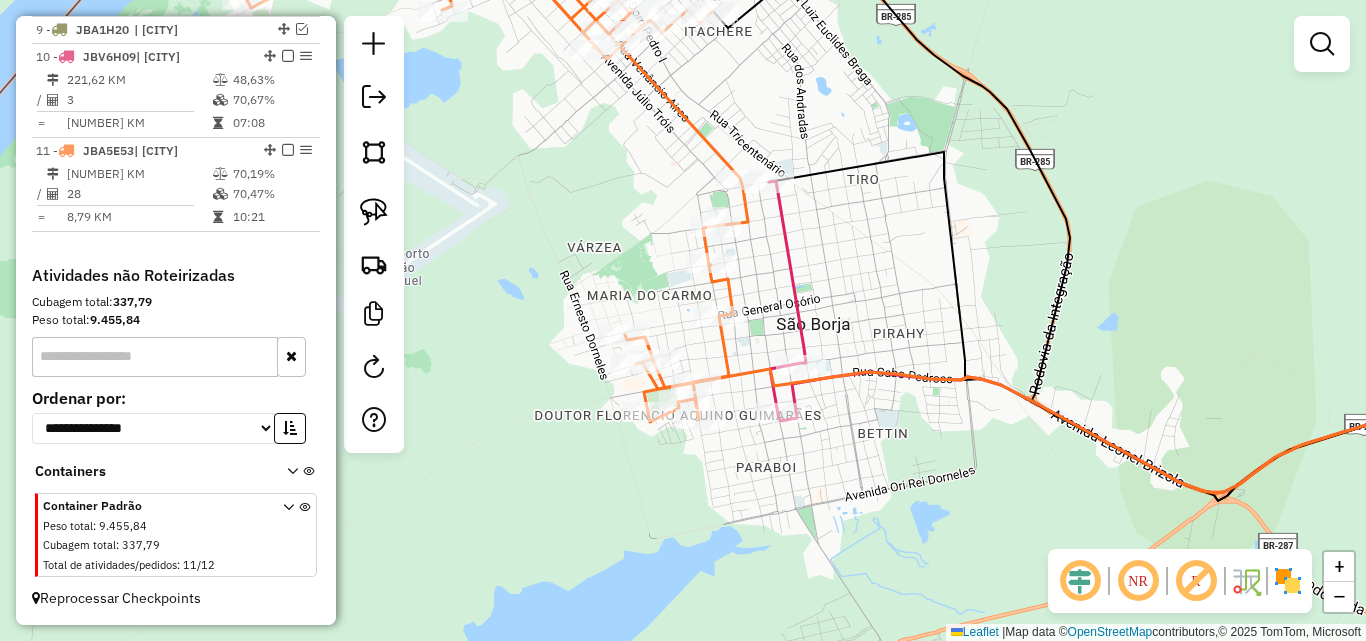 drag, startPoint x: 822, startPoint y: 328, endPoint x: 927, endPoint y: 244, distance: 134.4656 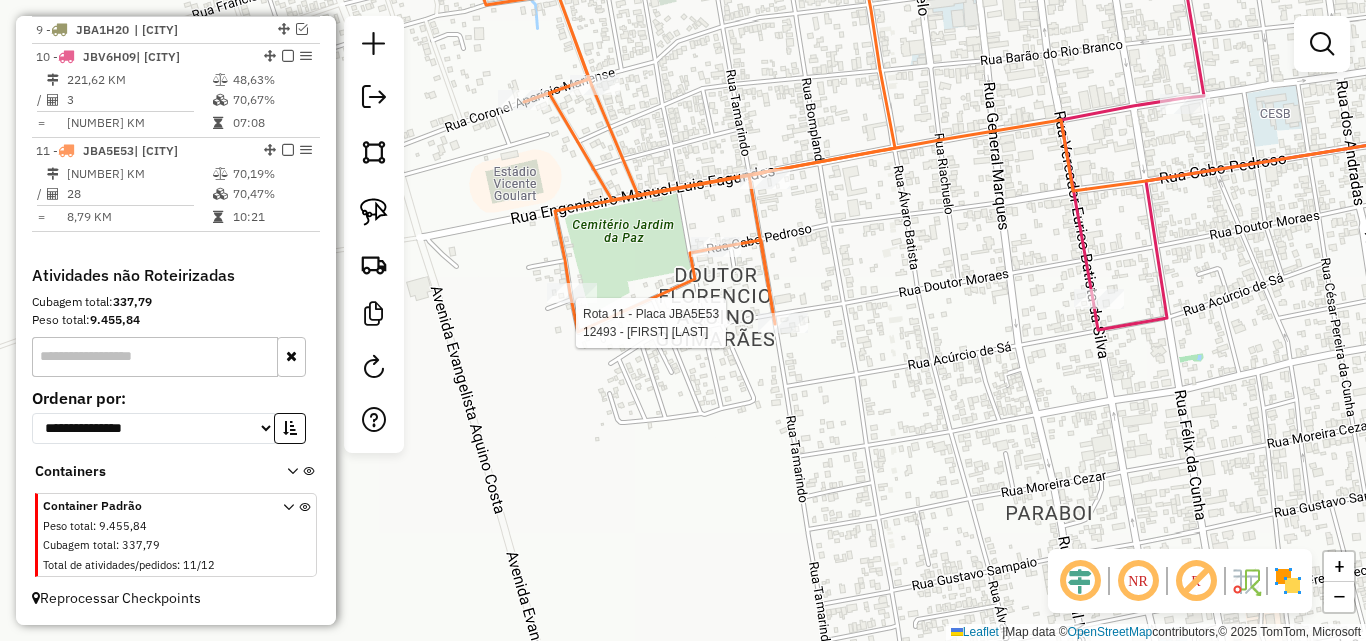 select on "*********" 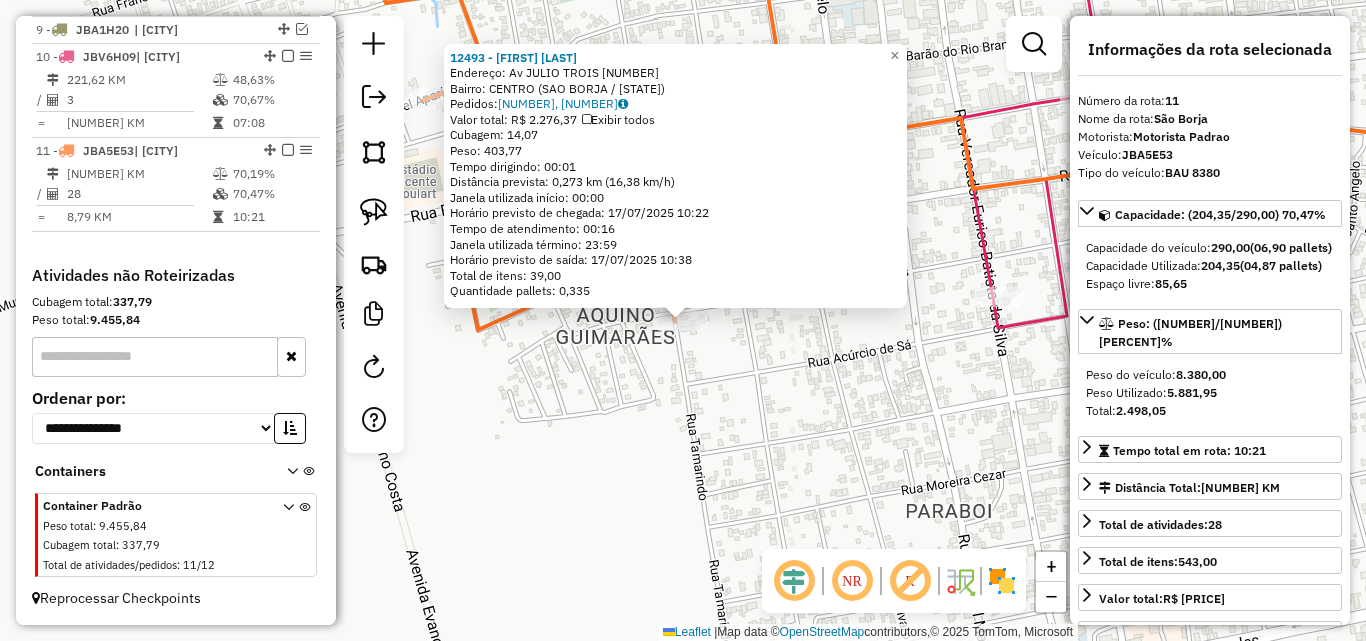 click on "12493 - LUCAS ALMEIDA GUISOL  Endereço: Av  JULIO TROIS                   1237   Bairro: CENTRO (SAO BORJA / RS)   Pedidos:  16649111, 16649114   Valor total: R$ 2.276,37   Exibir todos   Cubagem: 14,07  Peso: 403,77  Tempo dirigindo: 00:01   Distância prevista: 0,273 km (16,38 km/h)   Janela utilizada início: 00:00   Horário previsto de chegada: 17/07/2025 10:22   Tempo de atendimento: 00:16   Janela utilizada término: 23:59   Horário previsto de saída: 17/07/2025 10:38   Total de itens: 39,00   Quantidade pallets: 0,335  × Janela de atendimento Grade de atendimento Capacidade Transportadoras Veículos Cliente Pedidos  Rotas Selecione os dias de semana para filtrar as janelas de atendimento  Seg   Ter   Qua   Qui   Sex   Sáb   Dom  Informe o período da janela de atendimento: De: Até:  Filtrar exatamente a janela do cliente  Considerar janela de atendimento padrão  Selecione os dias de semana para filtrar as grades de atendimento  Seg   Ter   Qua   Qui   Sex   Sáb   Dom   Peso mínimo:   De:  De:" 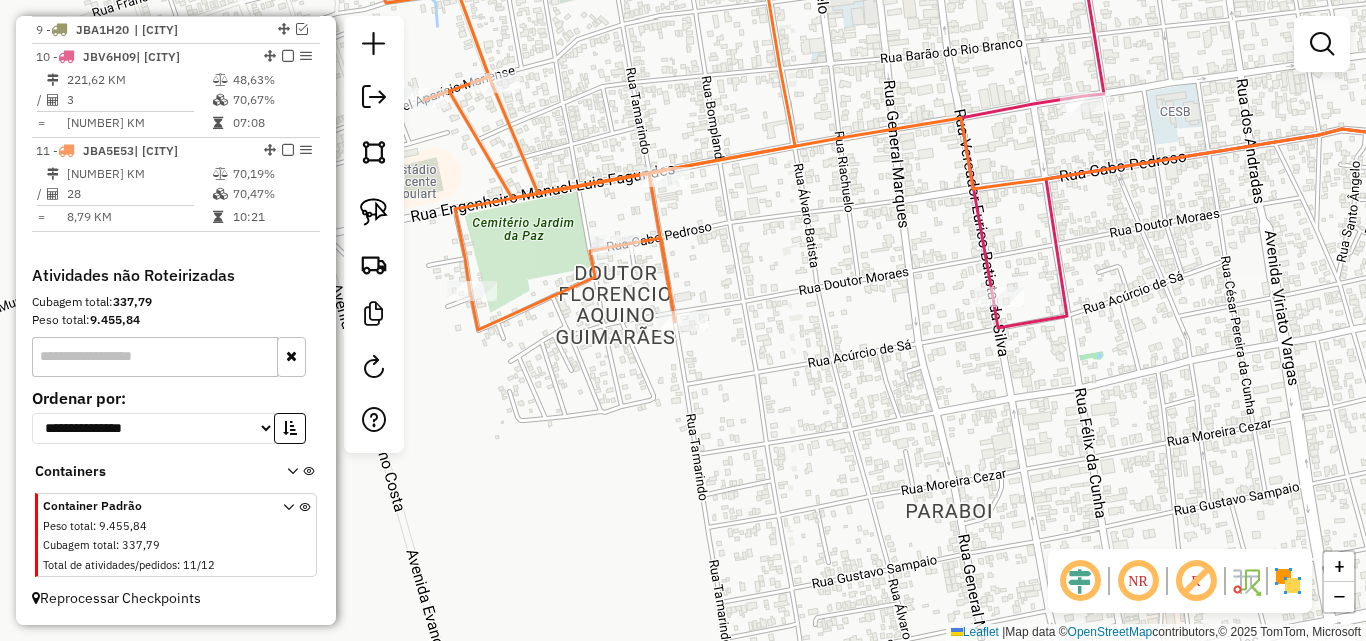 drag, startPoint x: 123, startPoint y: 190, endPoint x: 495, endPoint y: 241, distance: 375.4797 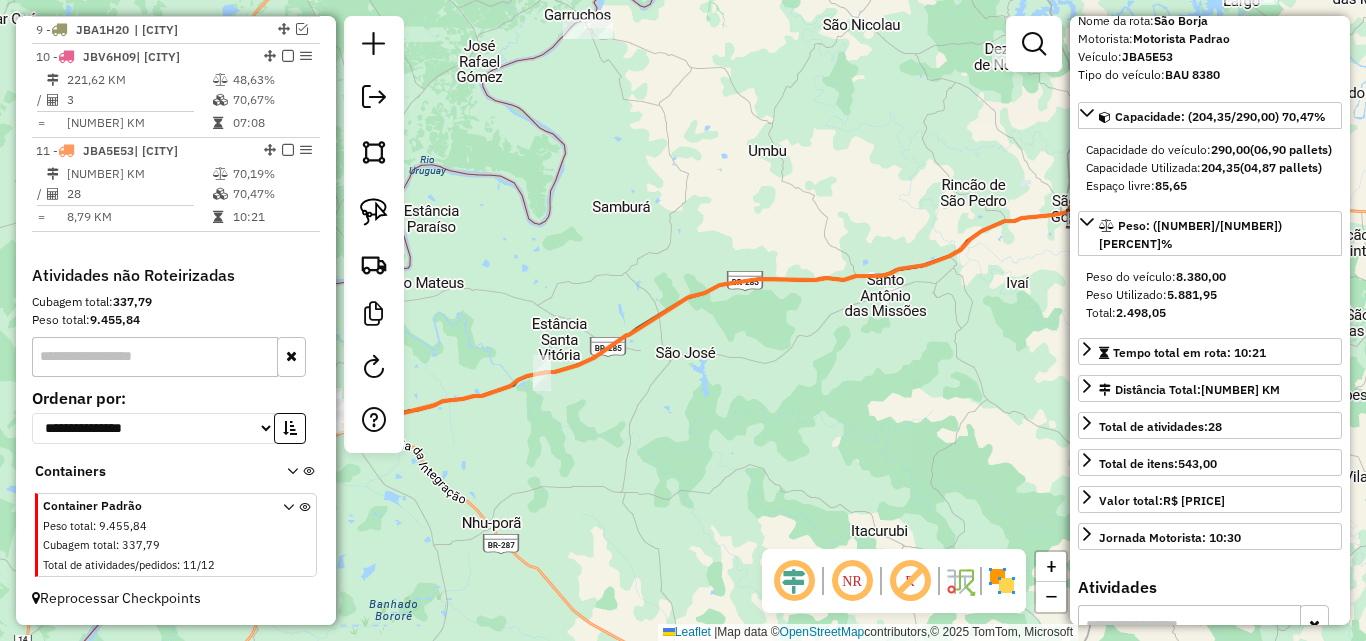 scroll, scrollTop: 200, scrollLeft: 0, axis: vertical 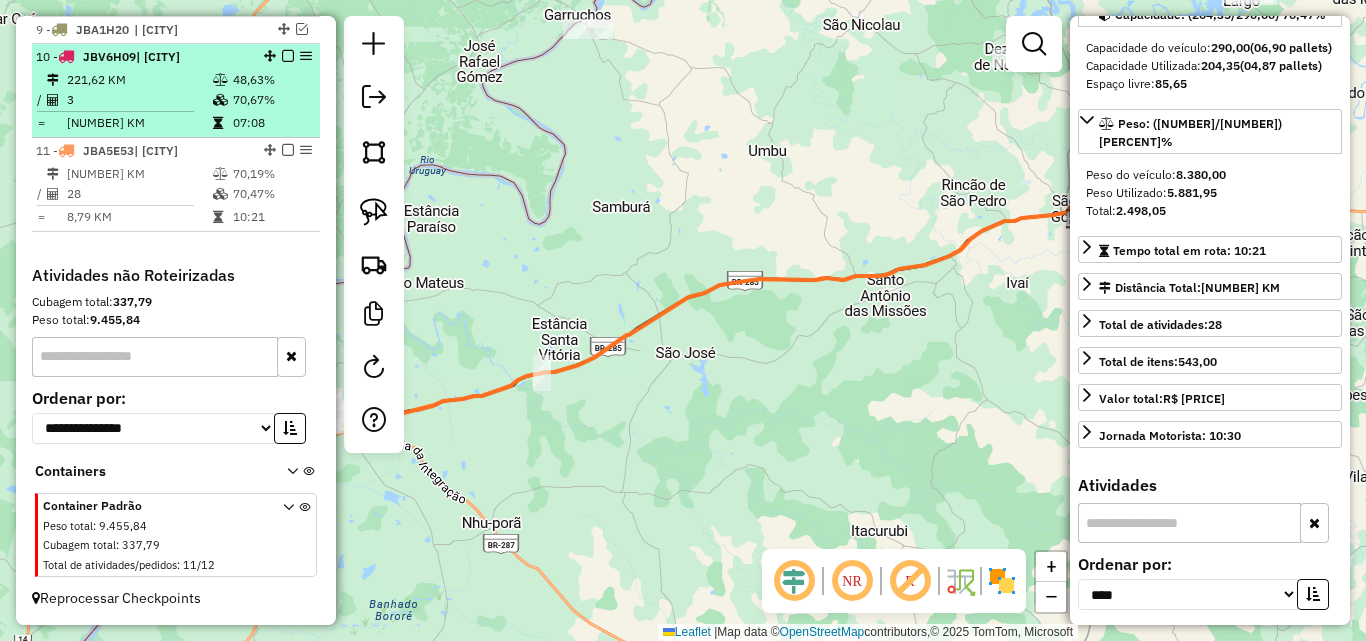 click on "3" at bounding box center [139, 100] 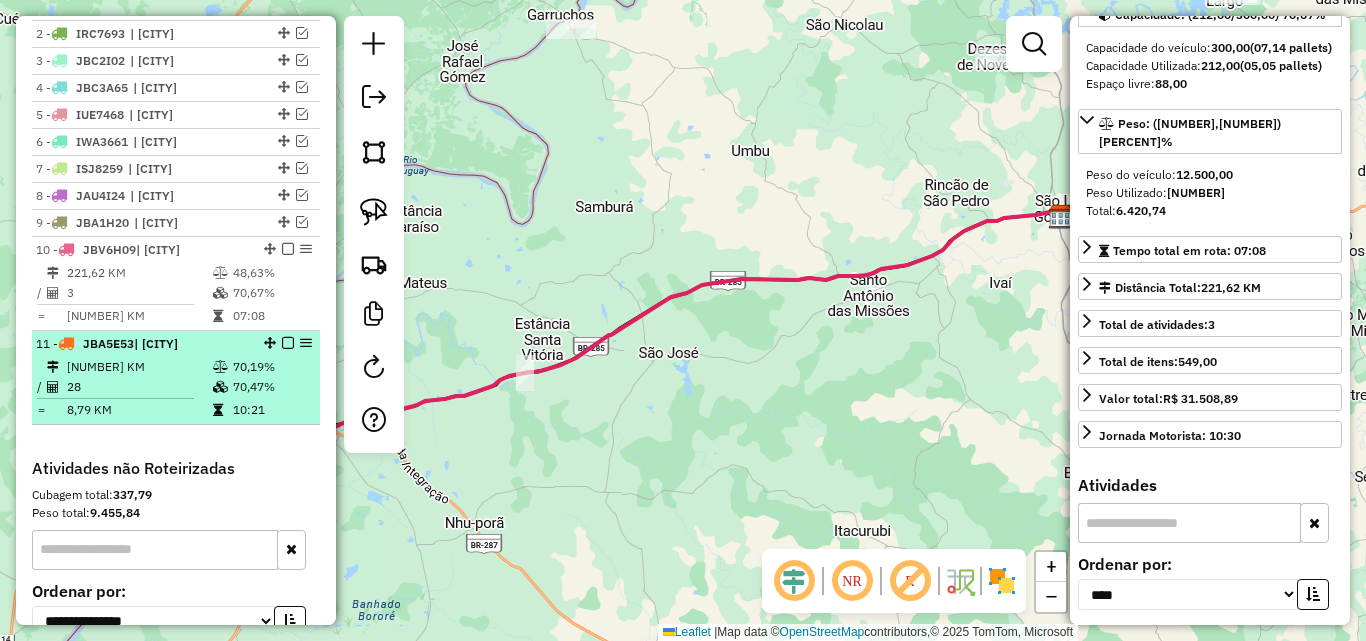 scroll, scrollTop: 765, scrollLeft: 0, axis: vertical 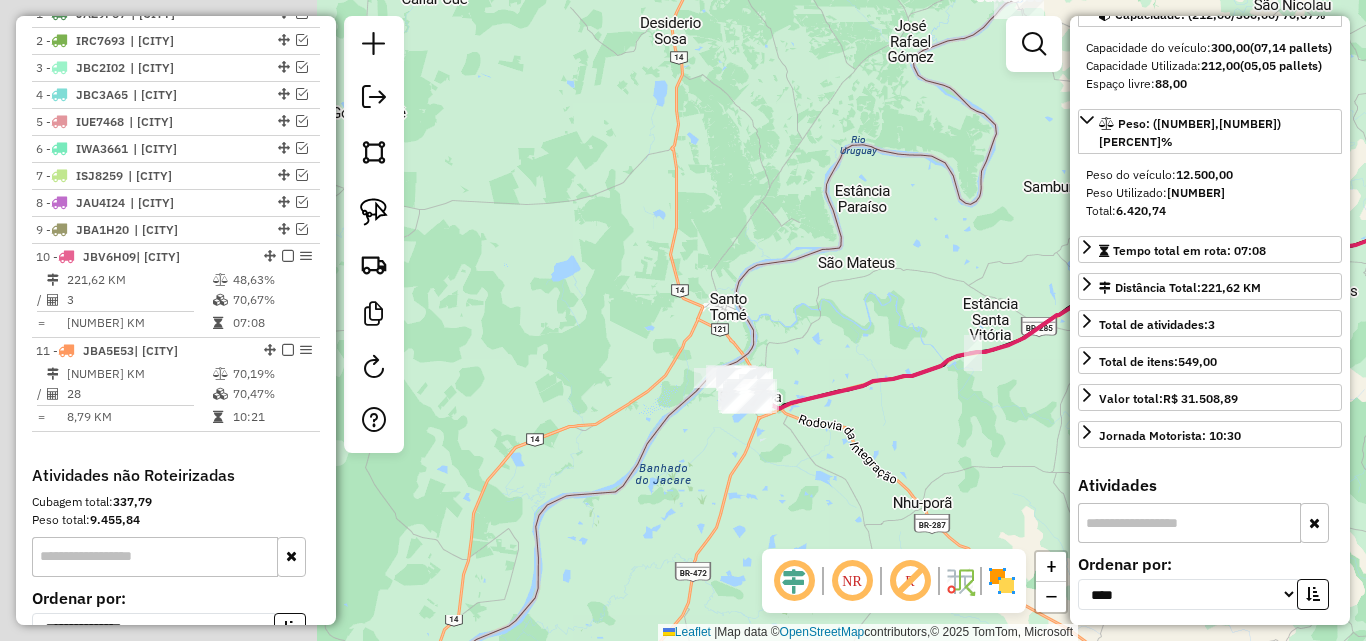 drag, startPoint x: 953, startPoint y: 370, endPoint x: 1065, endPoint y: 364, distance: 112.1606 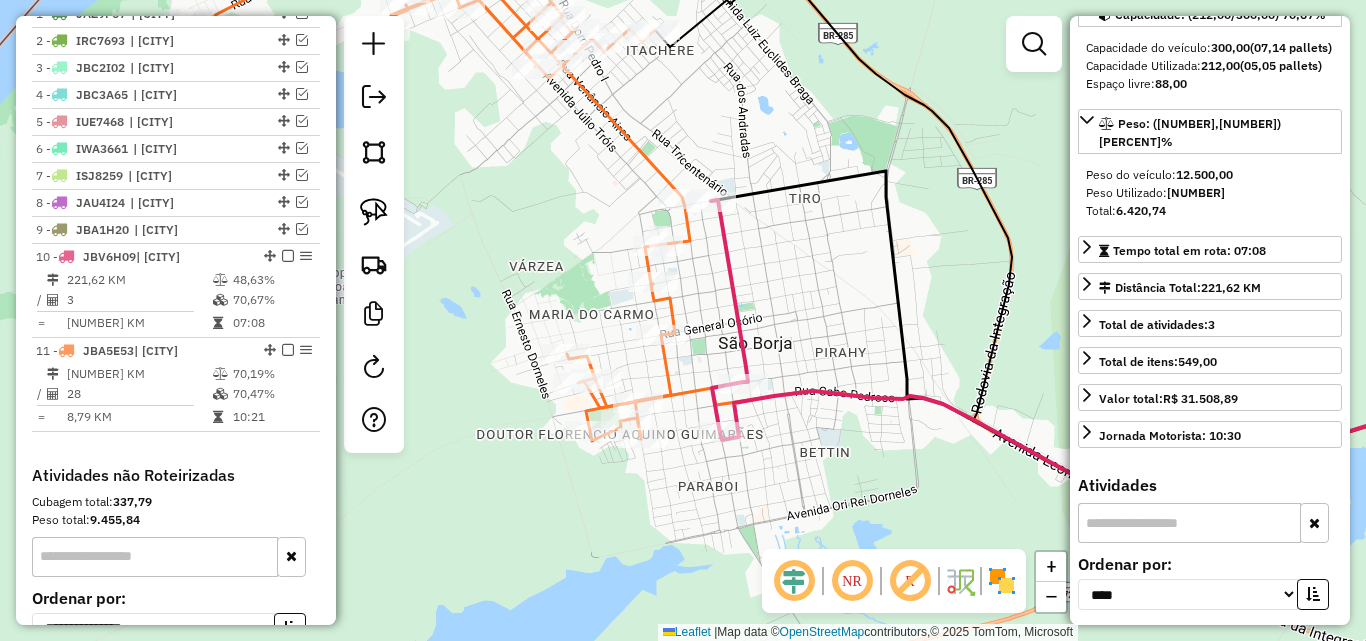 drag, startPoint x: 732, startPoint y: 348, endPoint x: 740, endPoint y: 338, distance: 12.806249 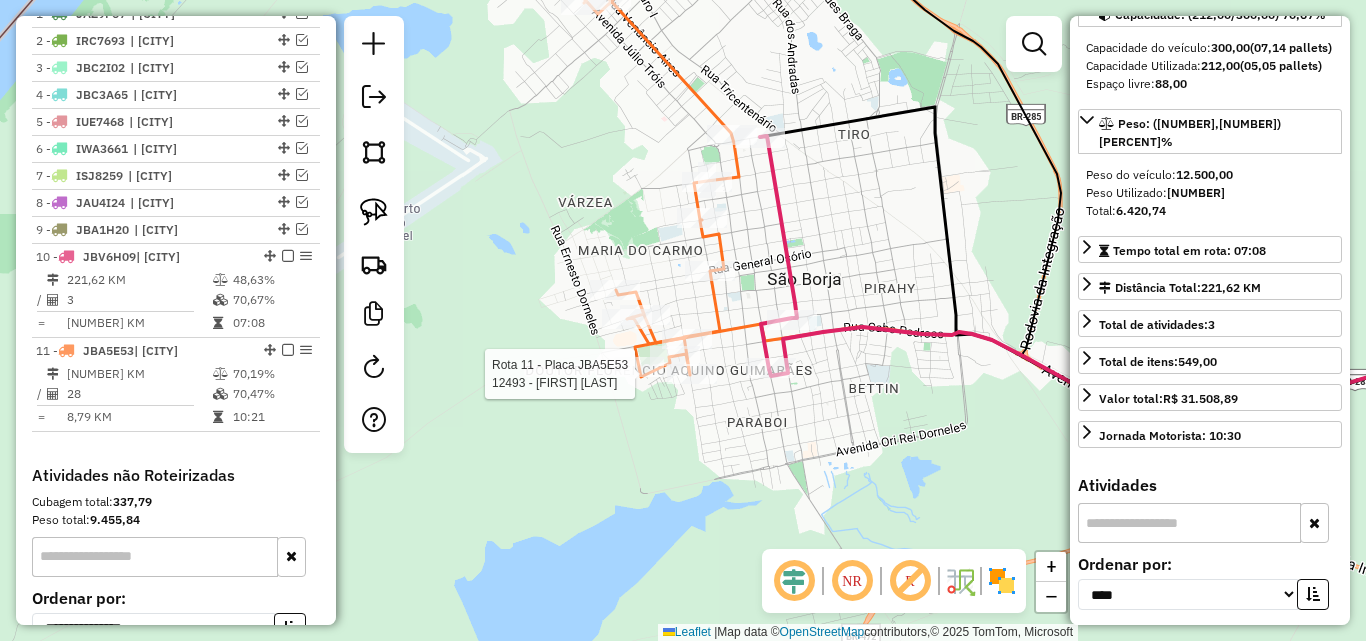click 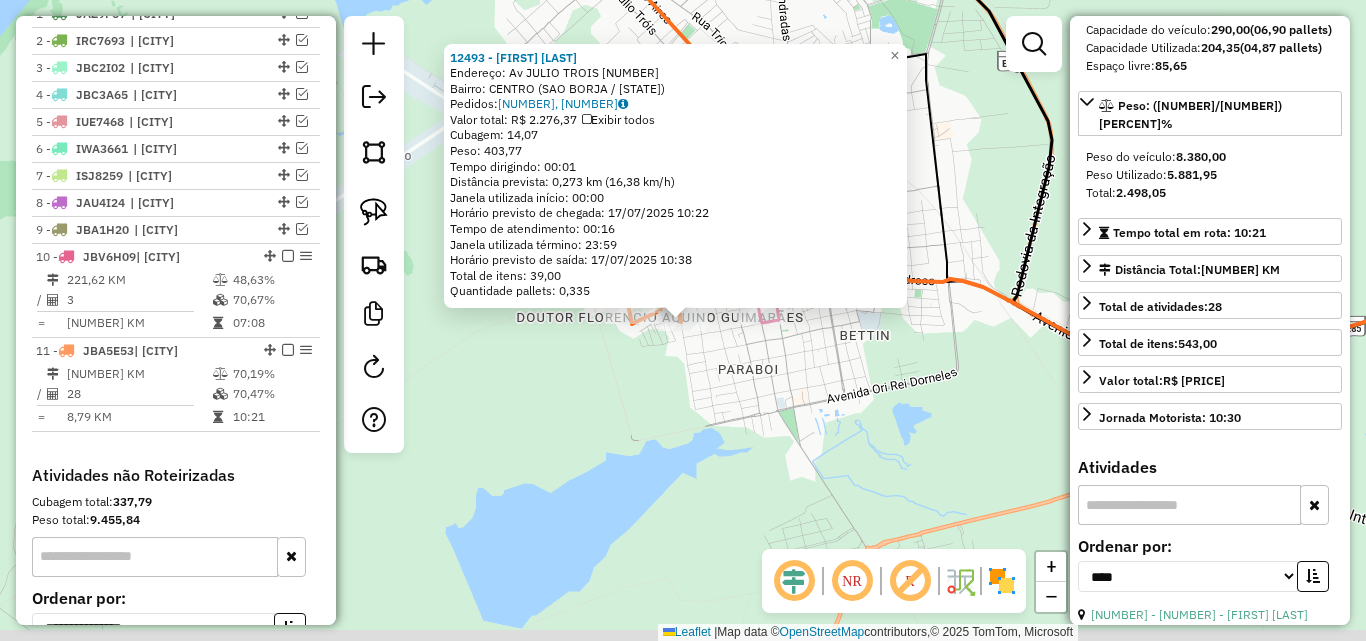 scroll, scrollTop: 200, scrollLeft: 0, axis: vertical 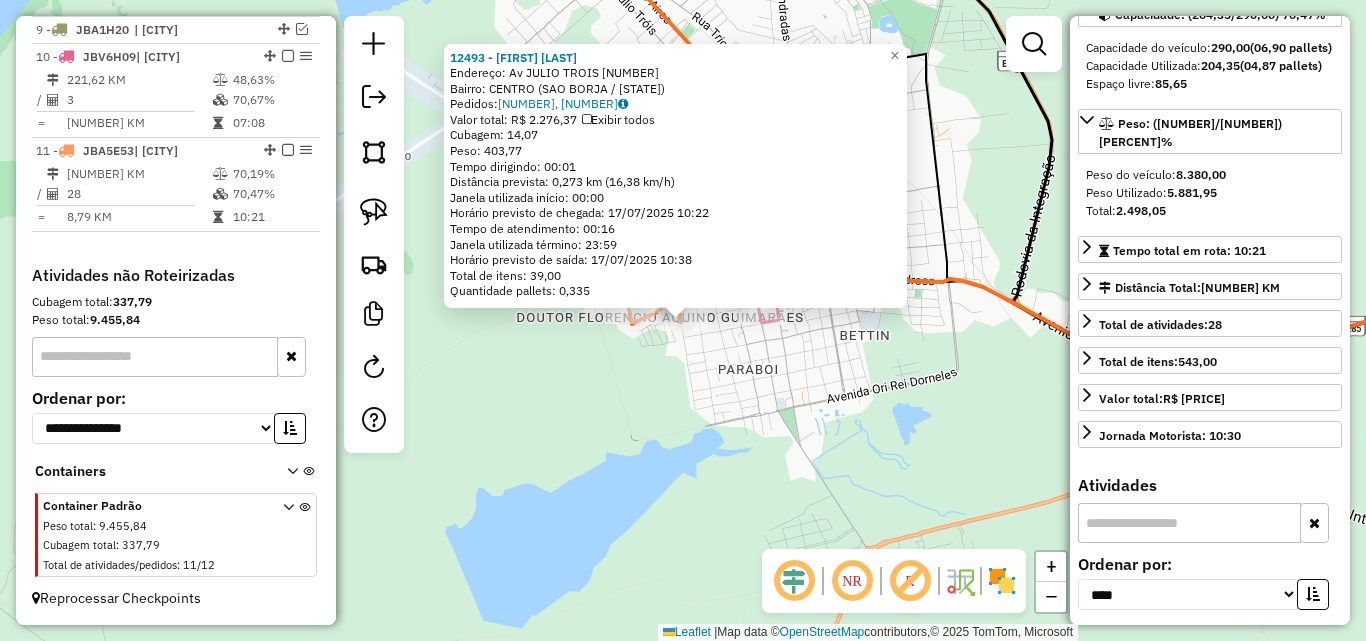click on "12493 - LUCAS ALMEIDA GUISOL  Endereço: Av  JULIO TROIS                   1237   Bairro: CENTRO (SAO BORJA / RS)   Pedidos:  16649111, 16649114   Valor total: R$ 2.276,37   Exibir todos   Cubagem: 14,07  Peso: 403,77  Tempo dirigindo: 00:01   Distância prevista: 0,273 km (16,38 km/h)   Janela utilizada início: 00:00   Horário previsto de chegada: 17/07/2025 10:22   Tempo de atendimento: 00:16   Janela utilizada término: 23:59   Horário previsto de saída: 17/07/2025 10:38   Total de itens: 39,00   Quantidade pallets: 0,335  × Janela de atendimento Grade de atendimento Capacidade Transportadoras Veículos Cliente Pedidos  Rotas Selecione os dias de semana para filtrar as janelas de atendimento  Seg   Ter   Qua   Qui   Sex   Sáb   Dom  Informe o período da janela de atendimento: De: Até:  Filtrar exatamente a janela do cliente  Considerar janela de atendimento padrão  Selecione os dias de semana para filtrar as grades de atendimento  Seg   Ter   Qua   Qui   Sex   Sáb   Dom   Peso mínimo:   De:  De:" 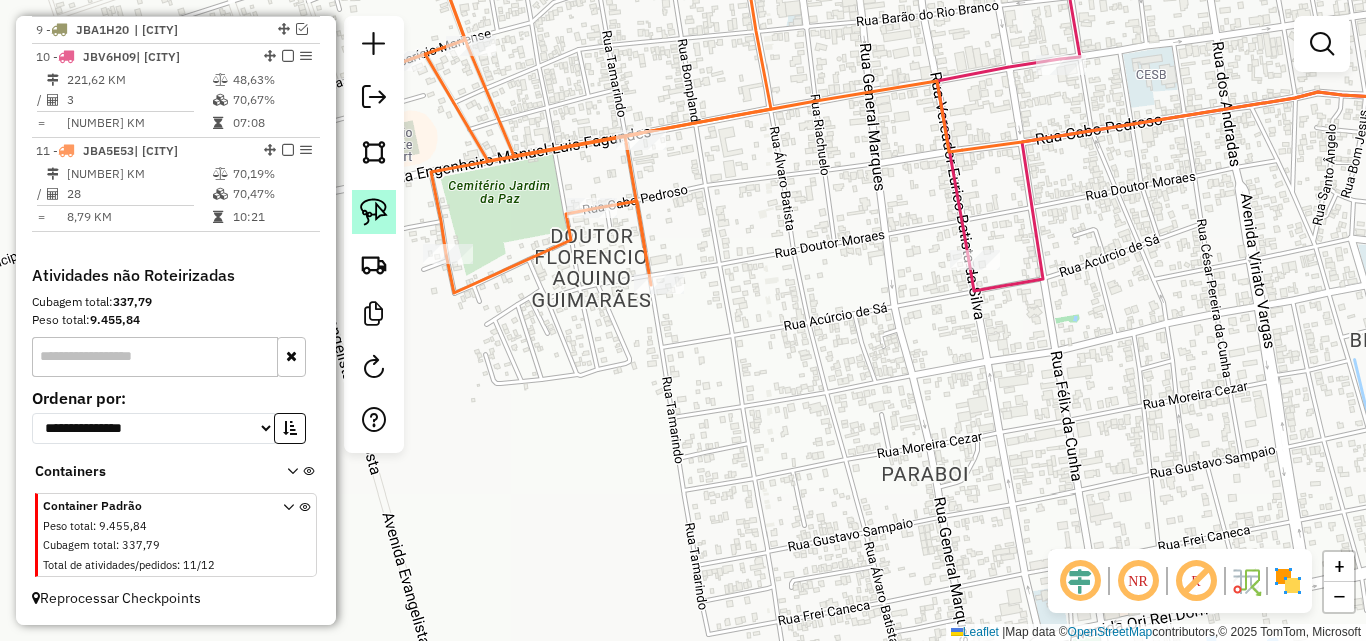 click 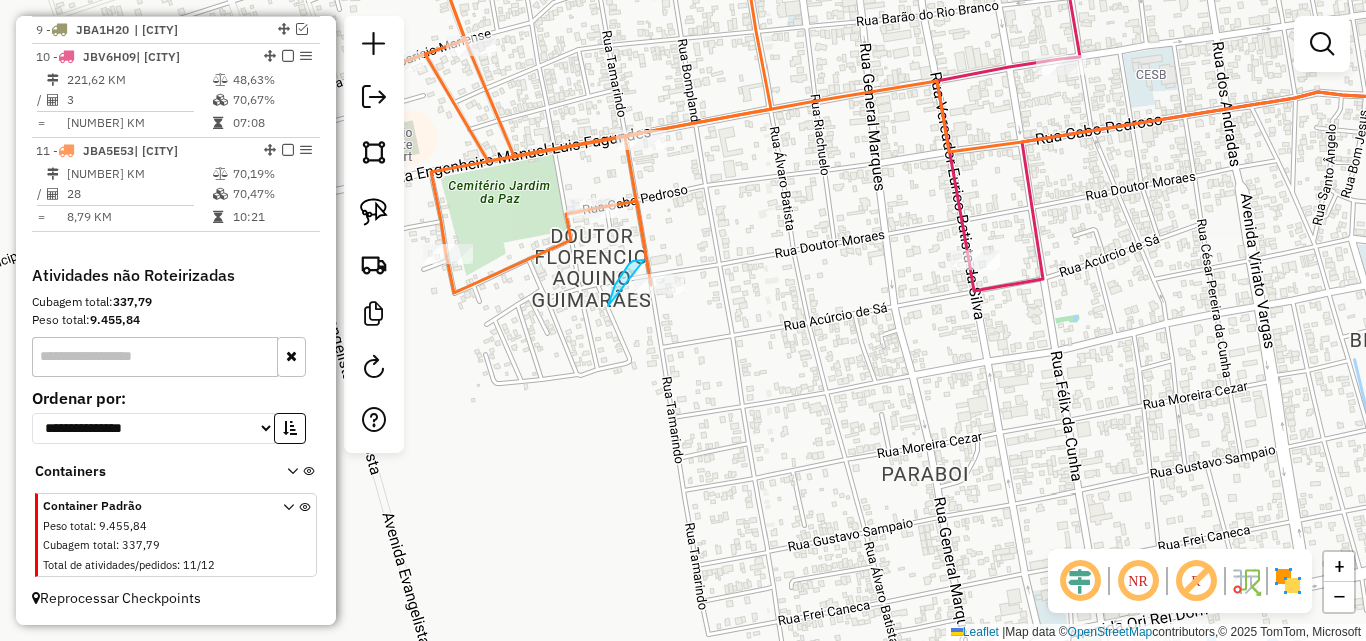 drag, startPoint x: 615, startPoint y: 285, endPoint x: 694, endPoint y: 314, distance: 84.15462 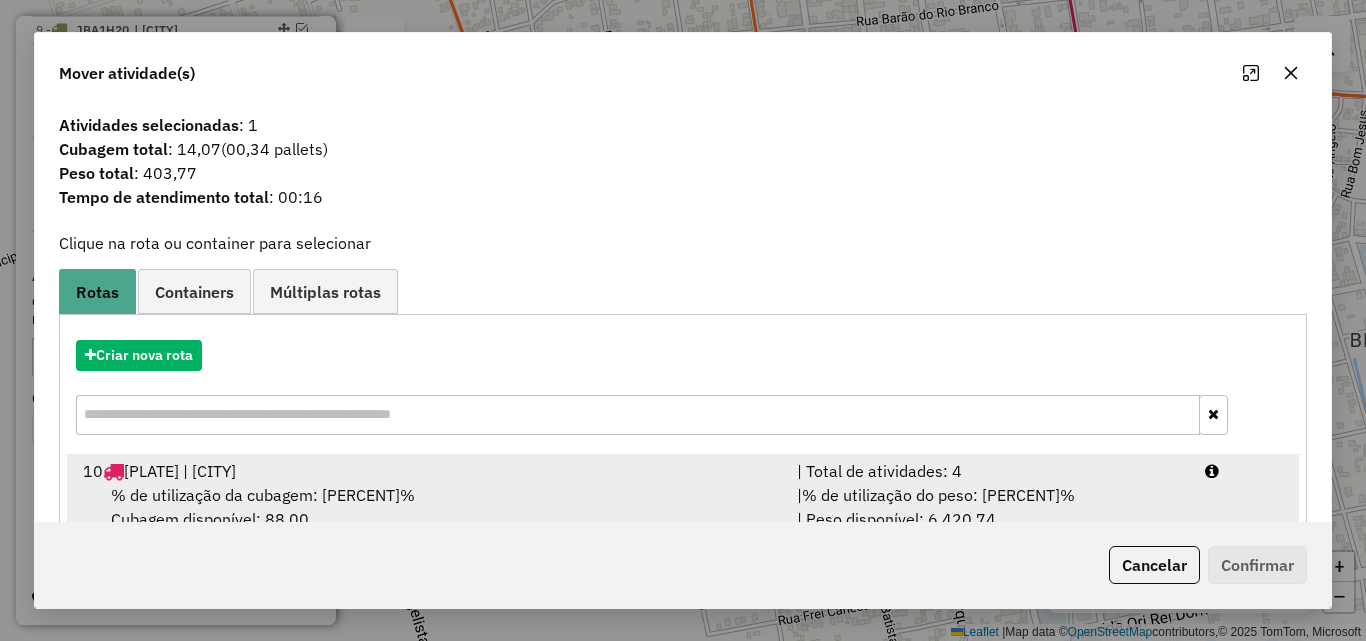 click on "% de utilização da cubagem: 70,67%  Cubagem disponível: 88,00" at bounding box center [428, 507] 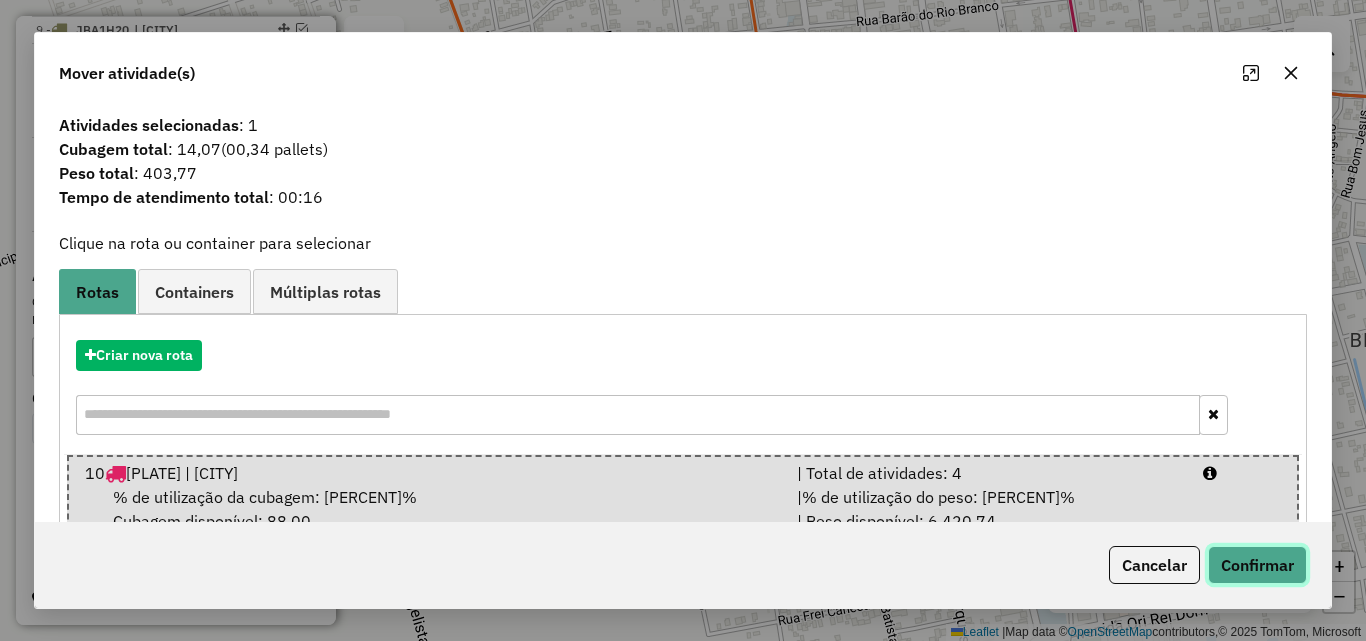 click on "Confirmar" 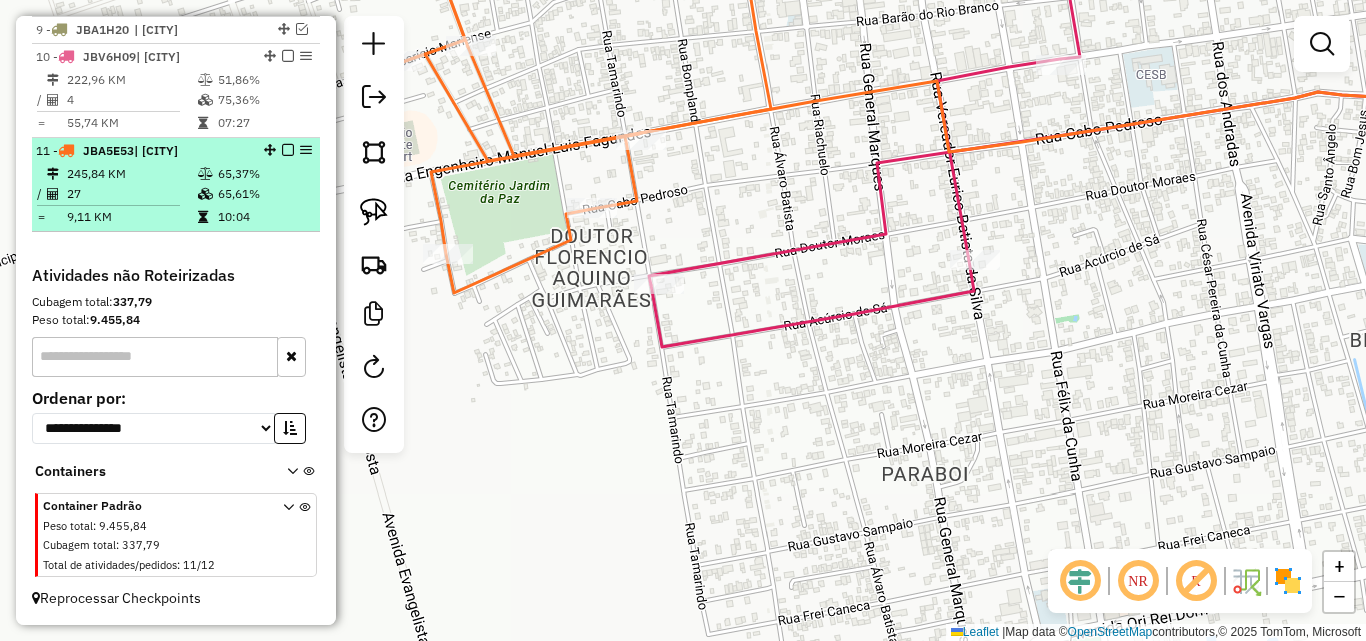 click on "245,84 KM" at bounding box center [131, 174] 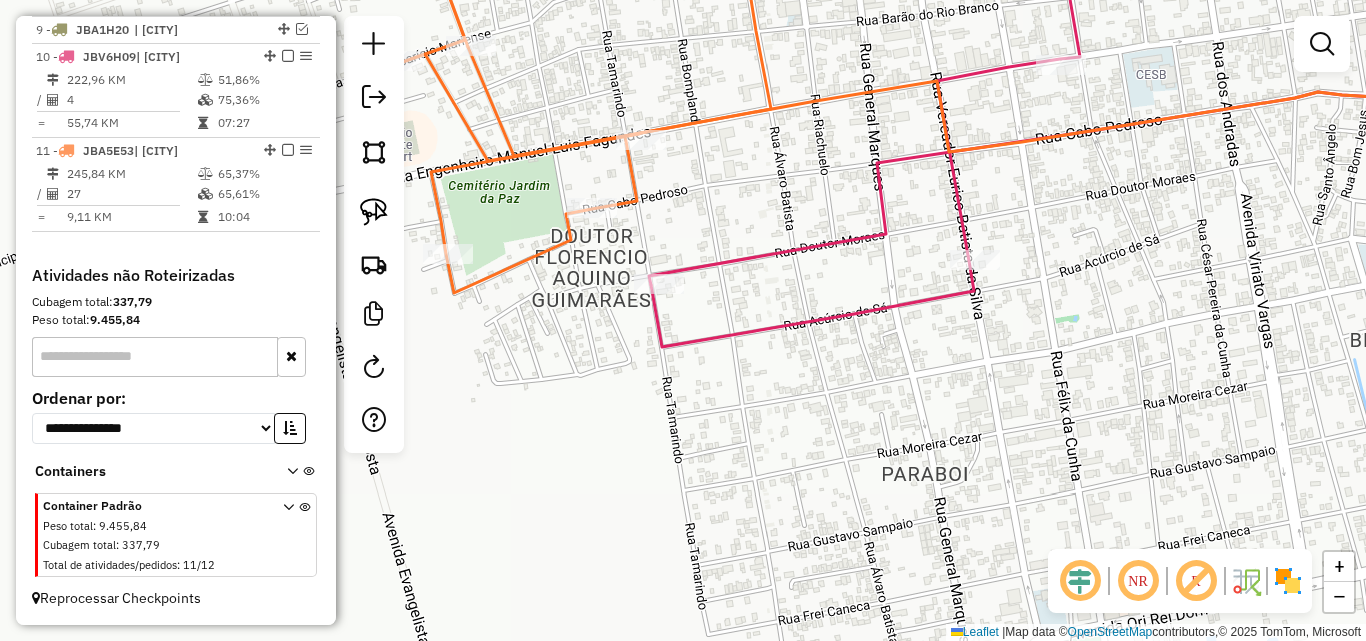 select on "*********" 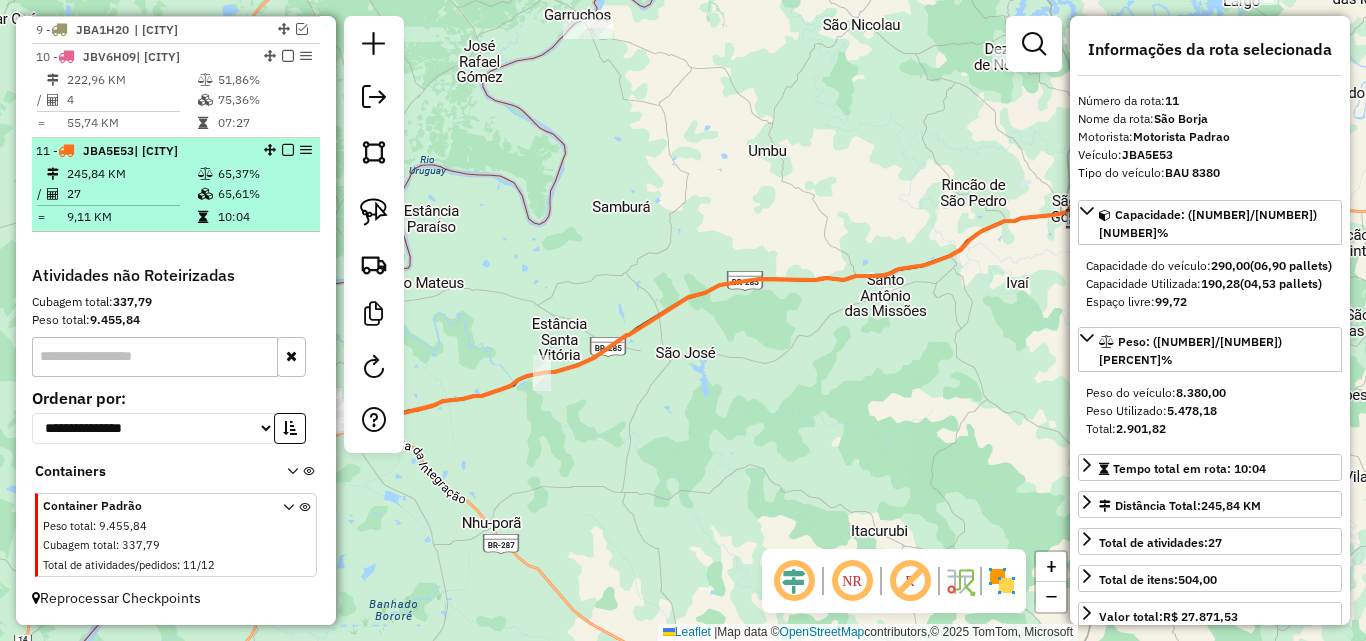 click at bounding box center (288, 150) 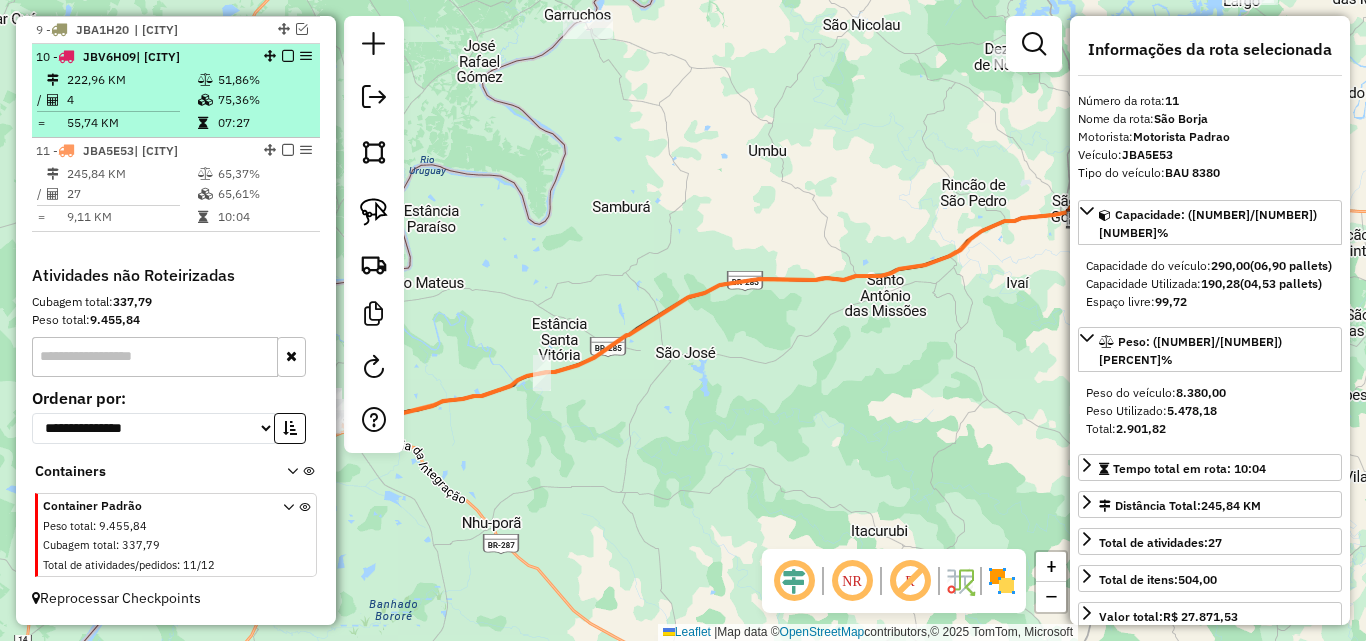 scroll, scrollTop: 898, scrollLeft: 0, axis: vertical 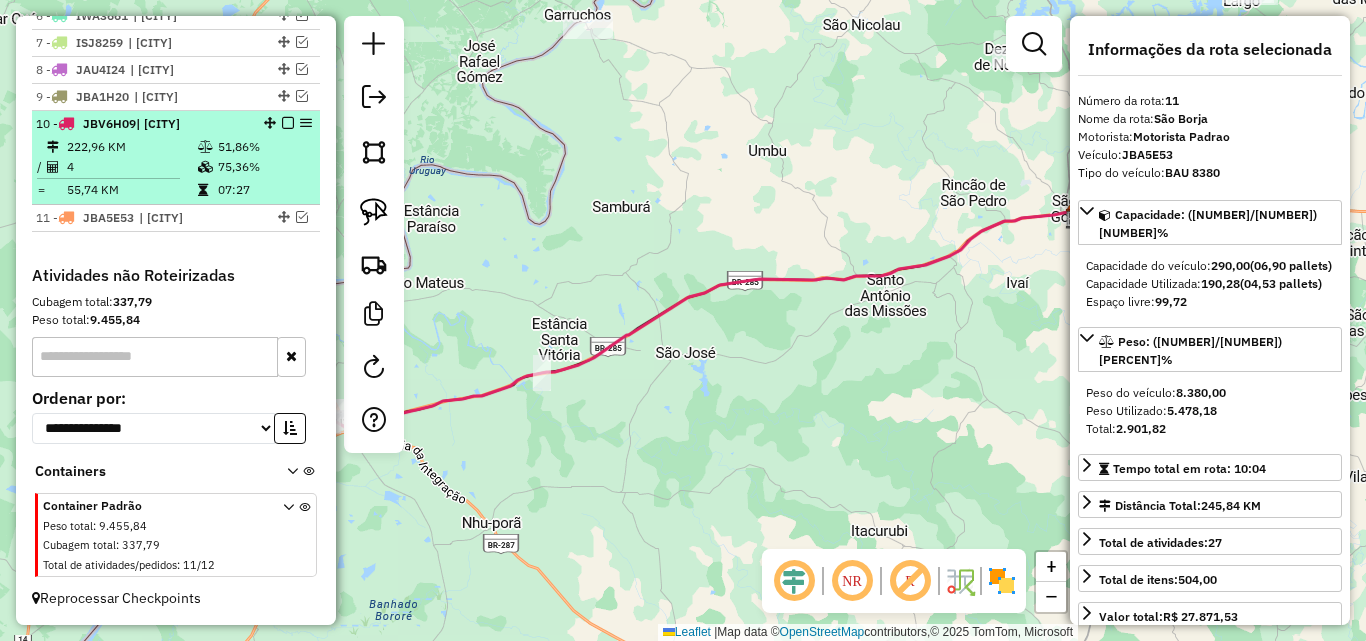 click on "222,96 KM" at bounding box center (131, 147) 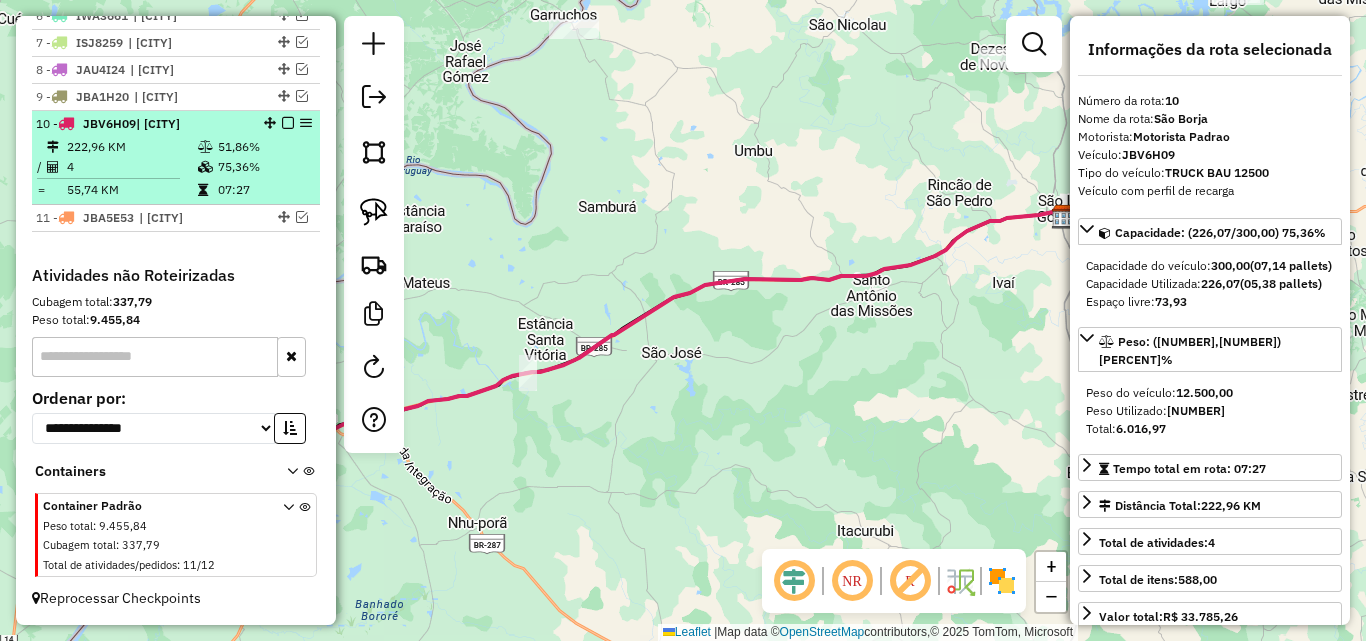 click at bounding box center [288, 123] 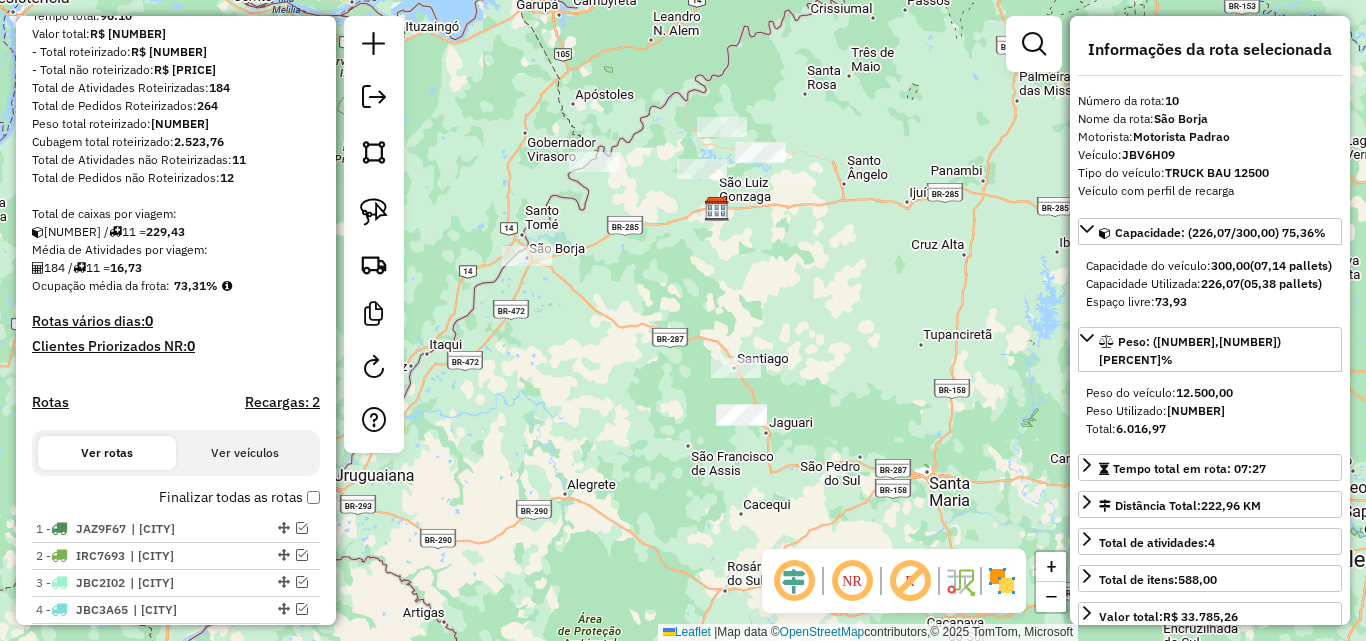 scroll, scrollTop: 431, scrollLeft: 0, axis: vertical 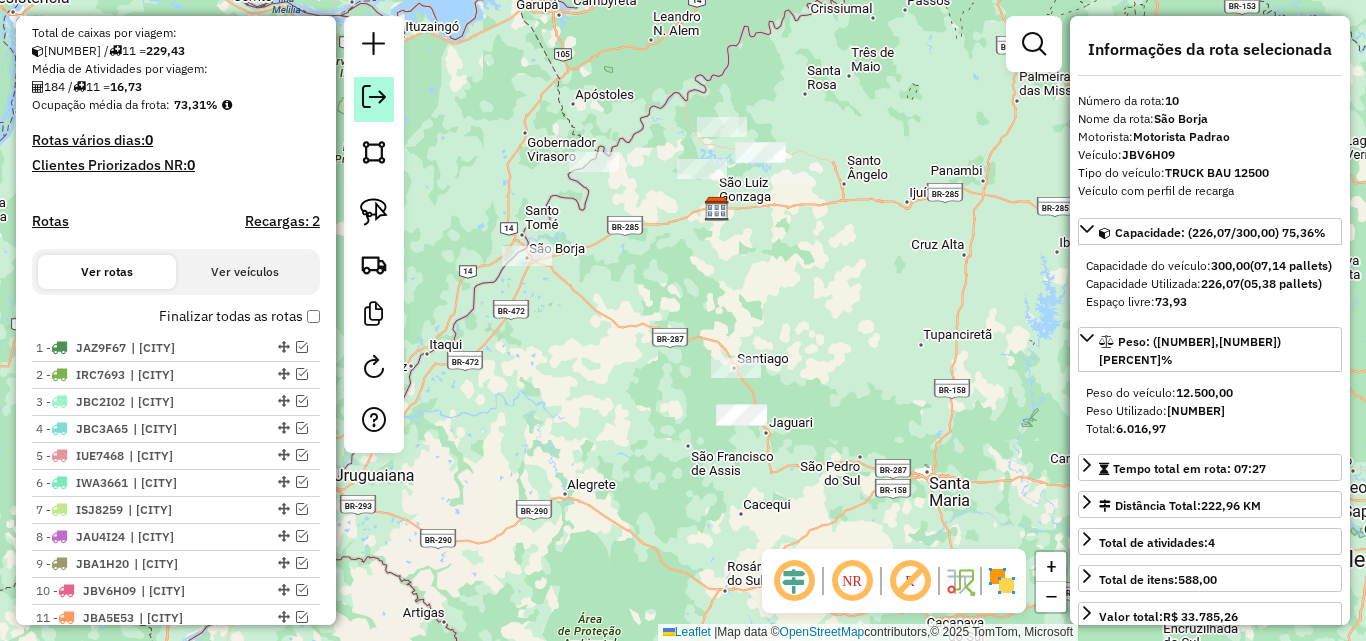 click 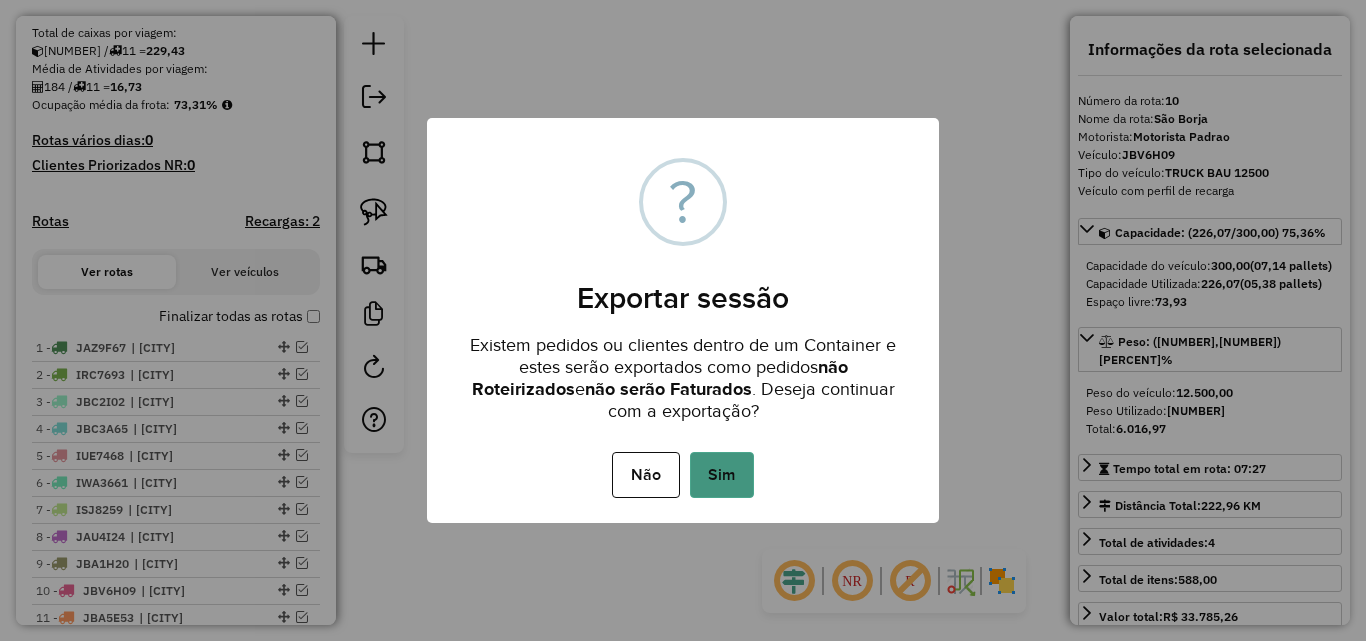 click on "Sim" at bounding box center (722, 475) 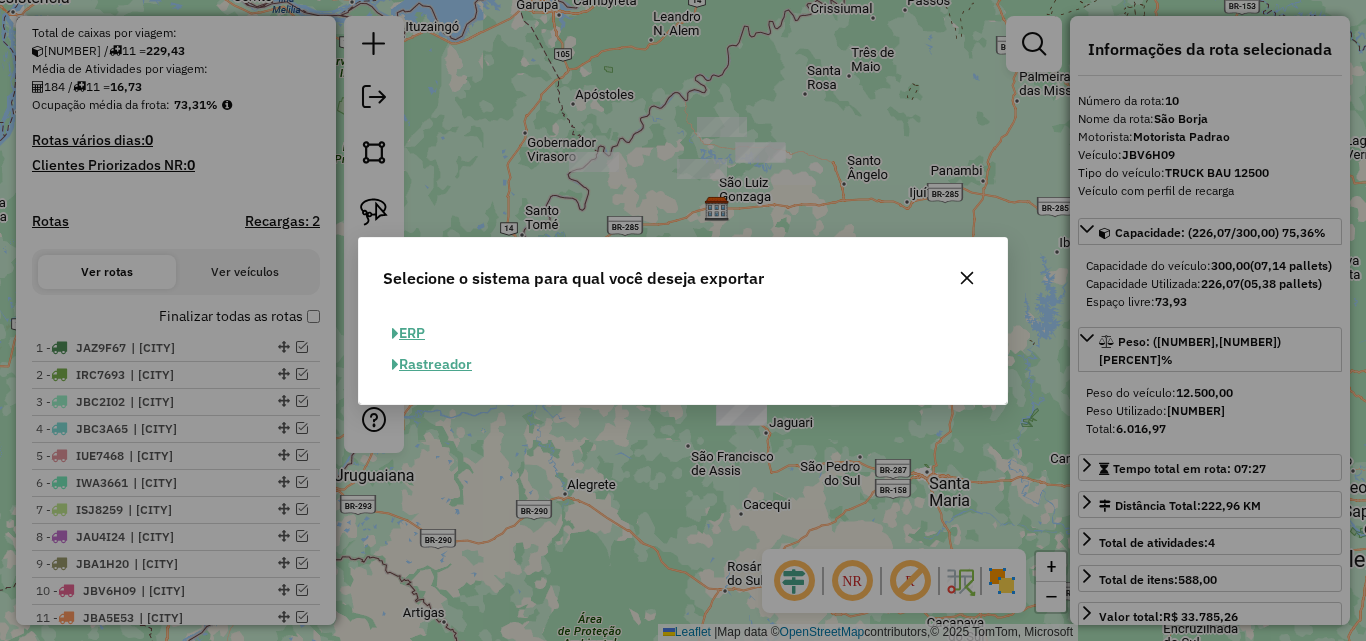 click on "ERP" 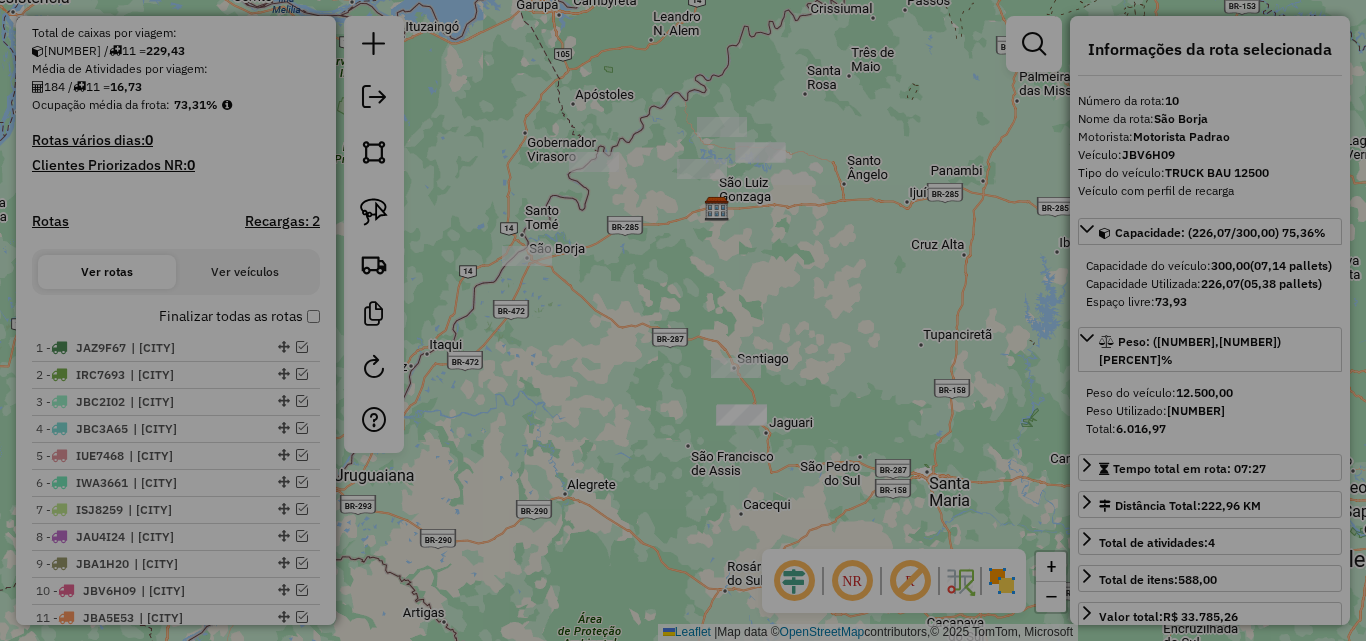 select on "**" 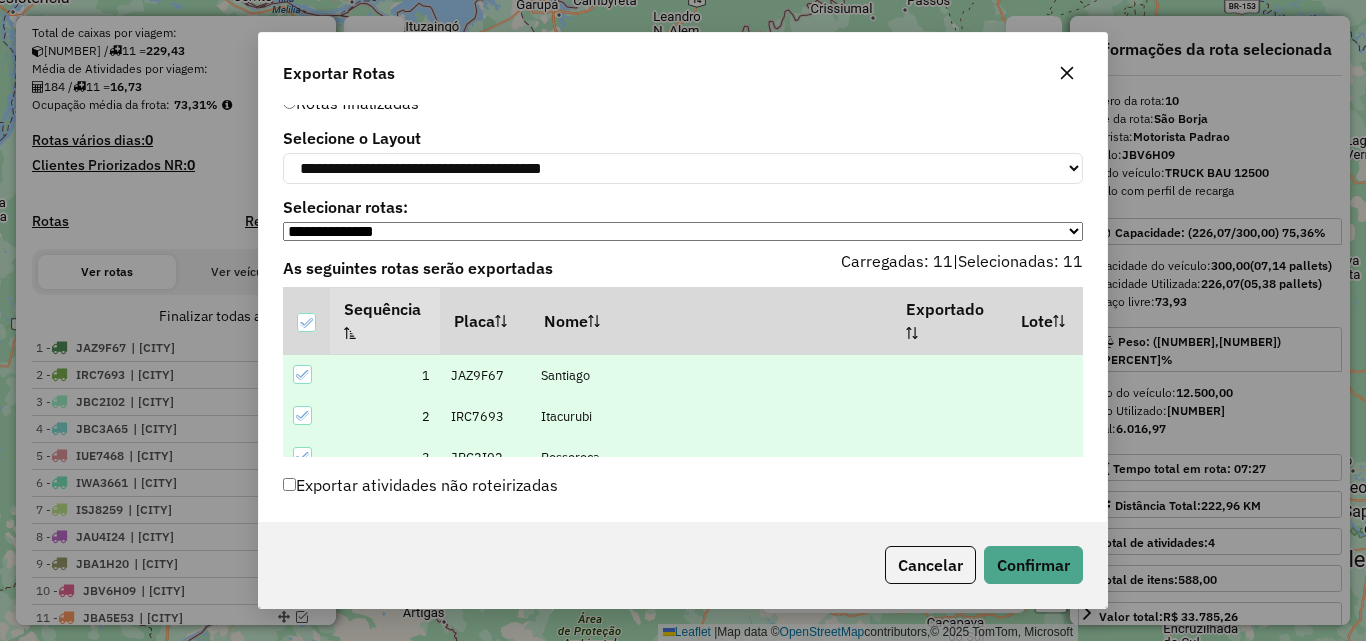 scroll, scrollTop: 66, scrollLeft: 0, axis: vertical 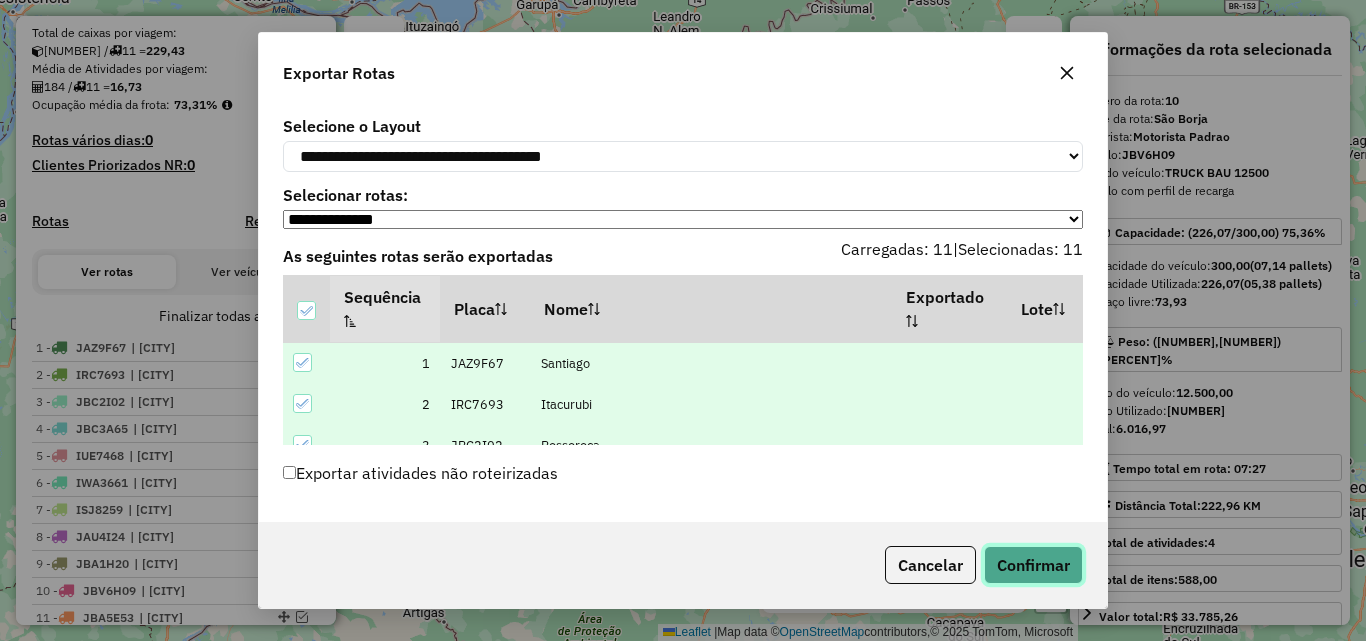 click on "Confirmar" 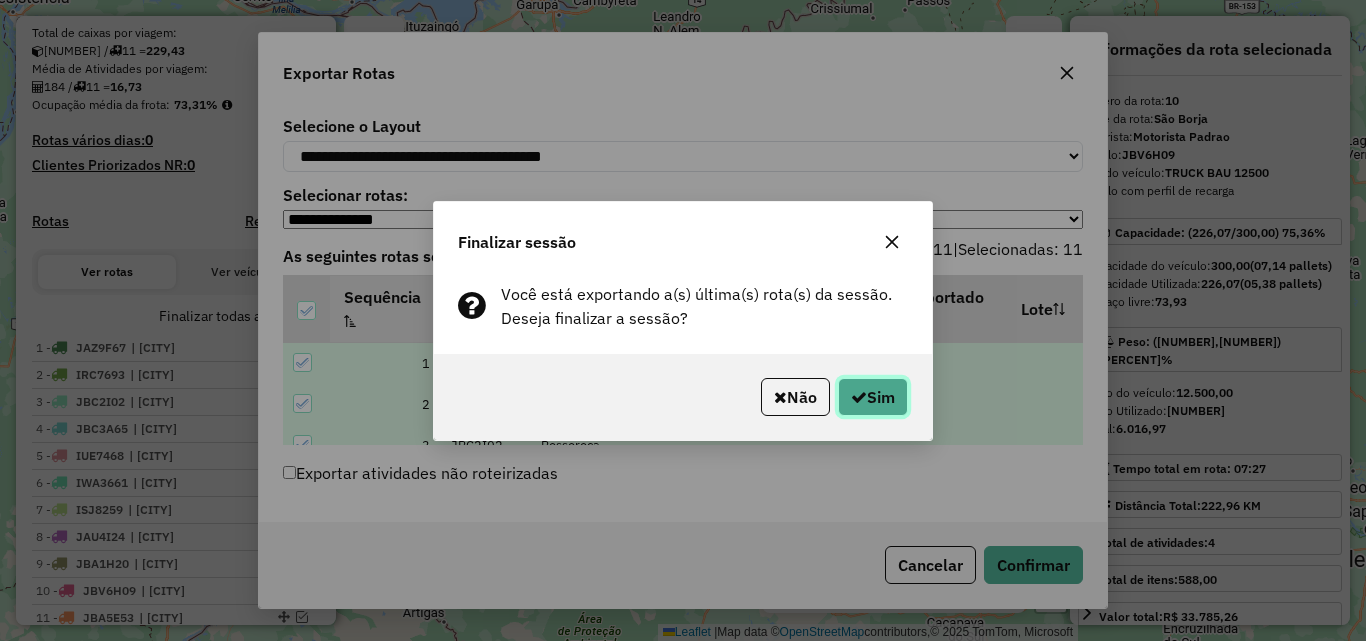 click on "Sim" 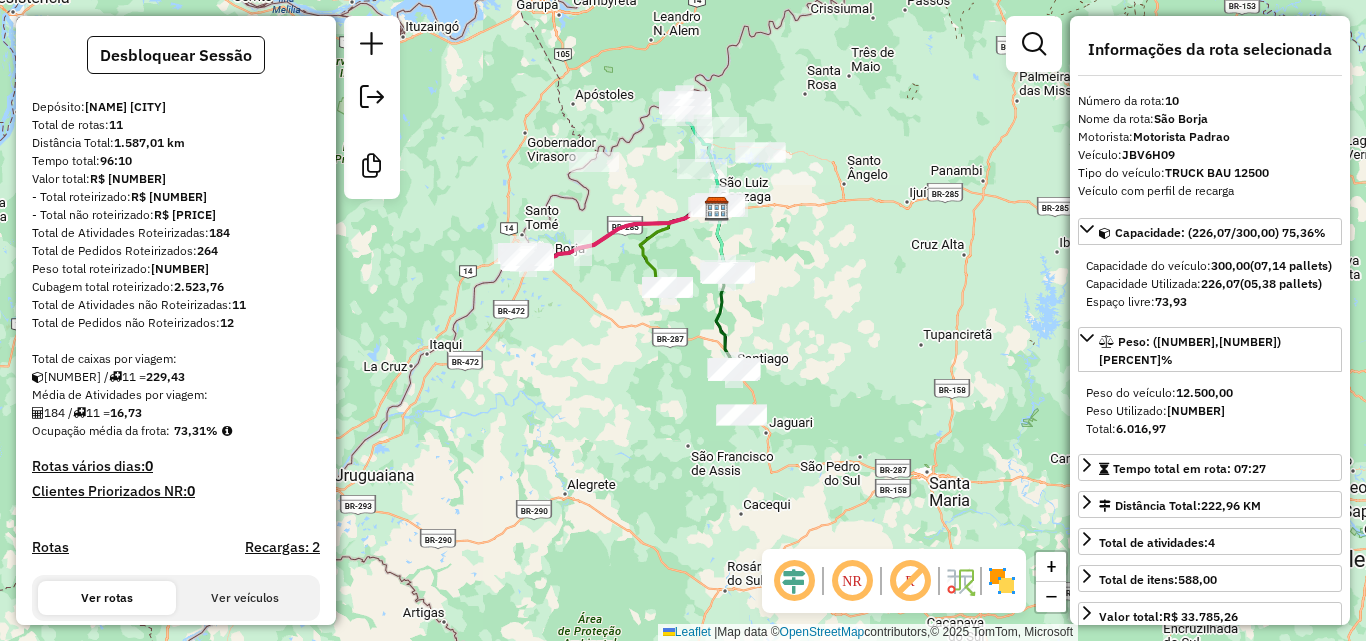 scroll, scrollTop: 0, scrollLeft: 0, axis: both 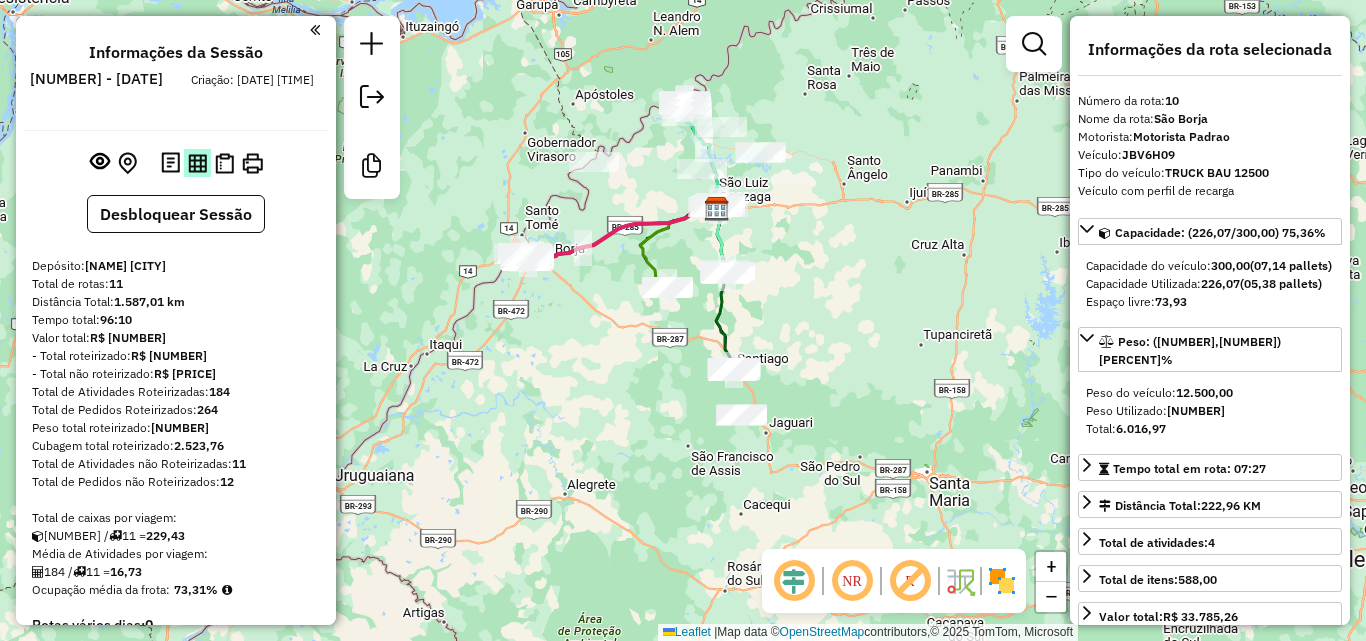 click at bounding box center [197, 163] 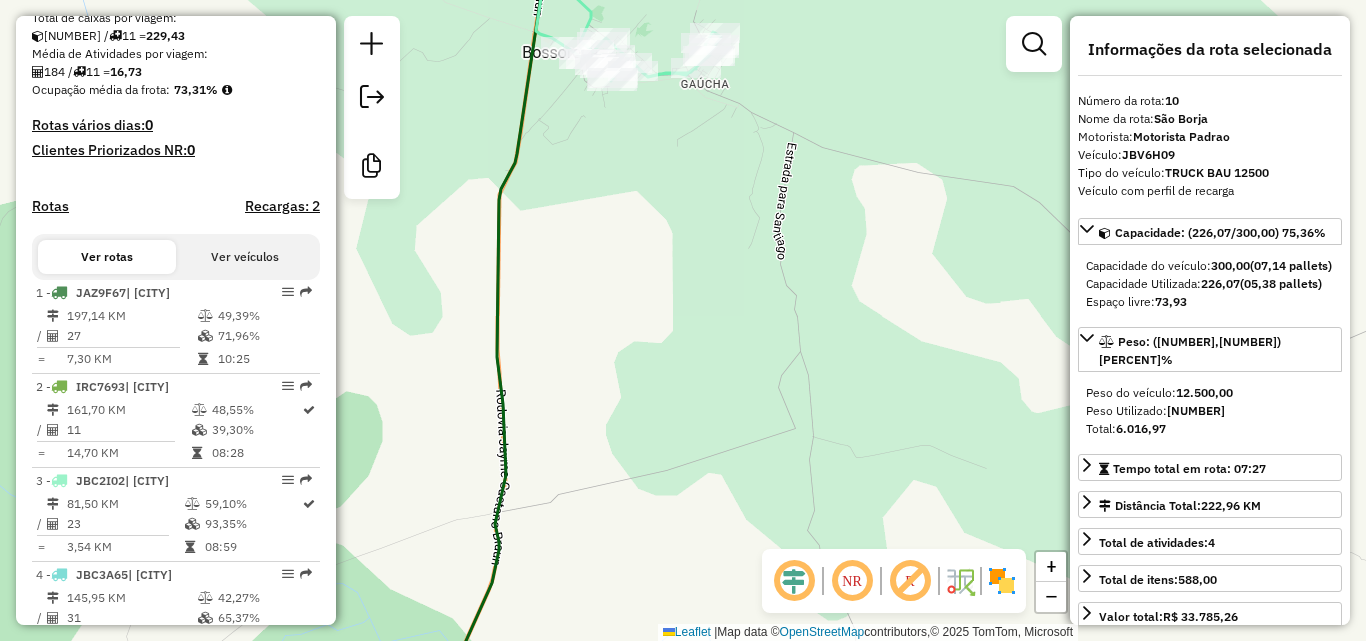 scroll, scrollTop: 700, scrollLeft: 0, axis: vertical 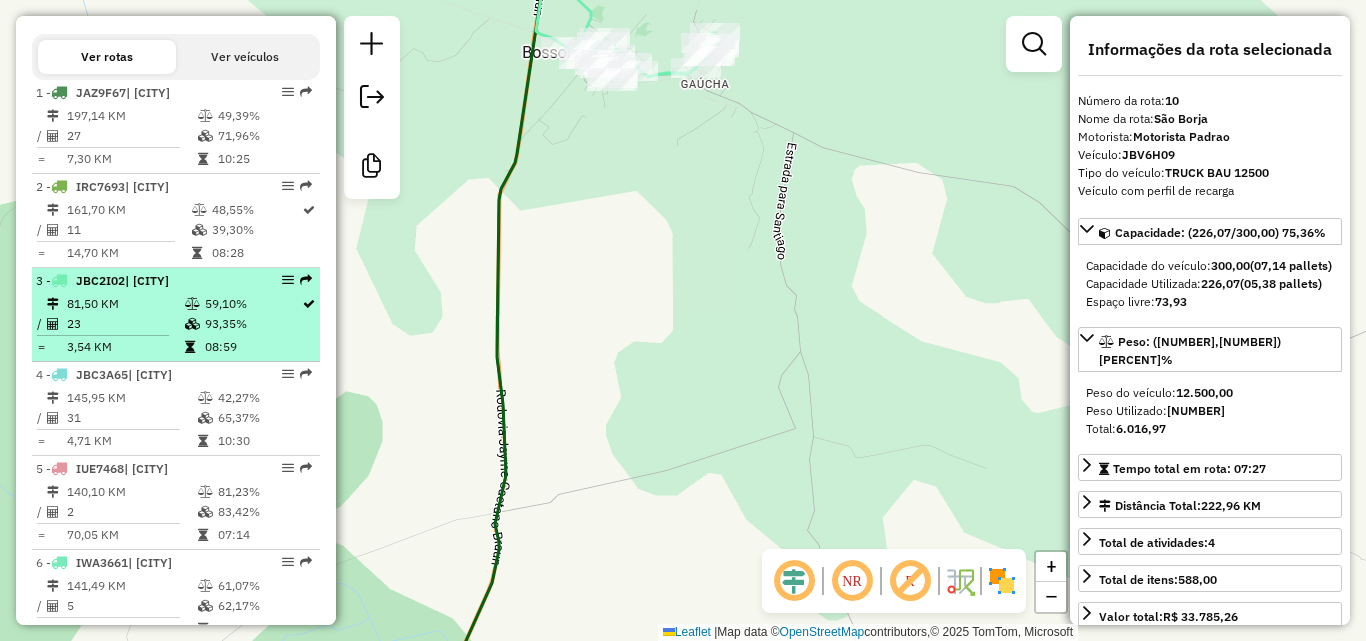 click on "81,50 KM" at bounding box center [125, 304] 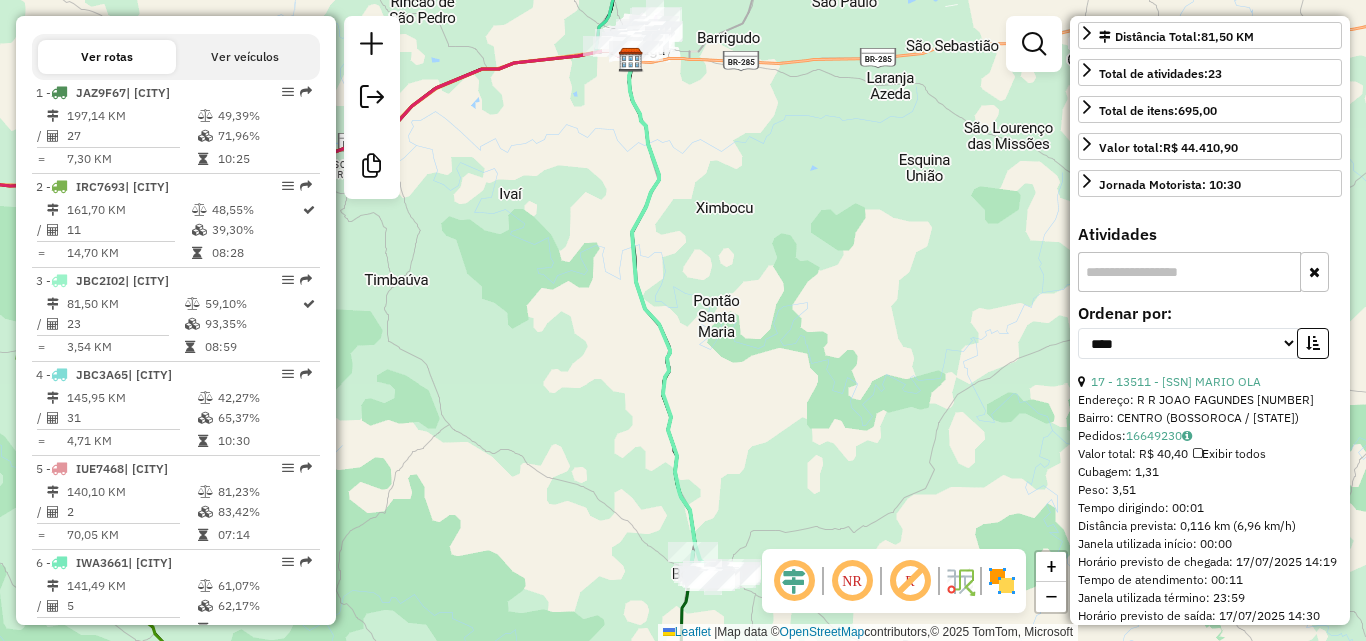 scroll, scrollTop: 500, scrollLeft: 0, axis: vertical 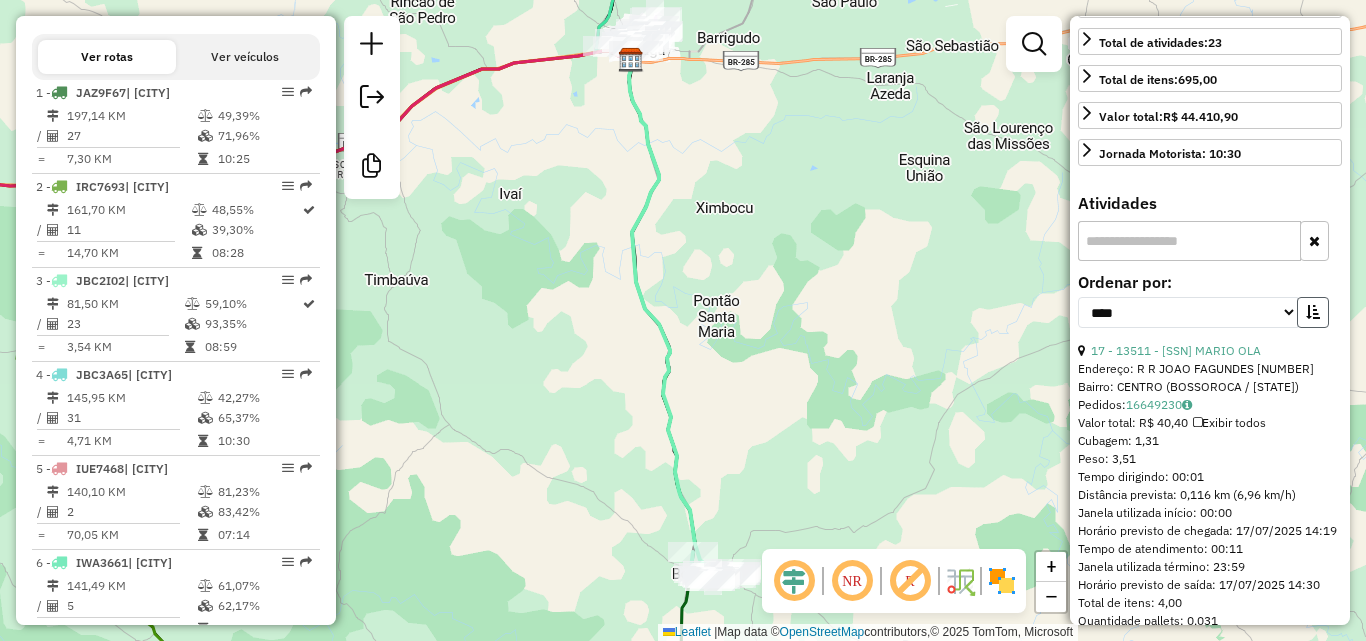 click at bounding box center (1313, 312) 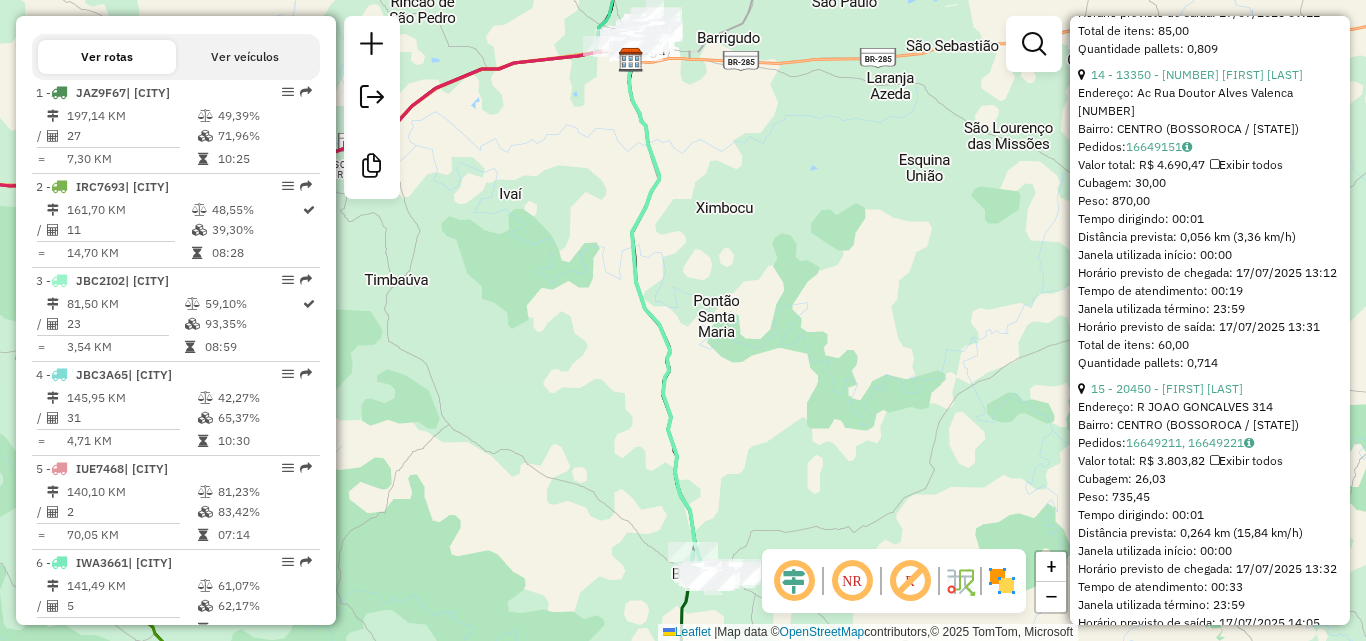 scroll, scrollTop: 1100, scrollLeft: 0, axis: vertical 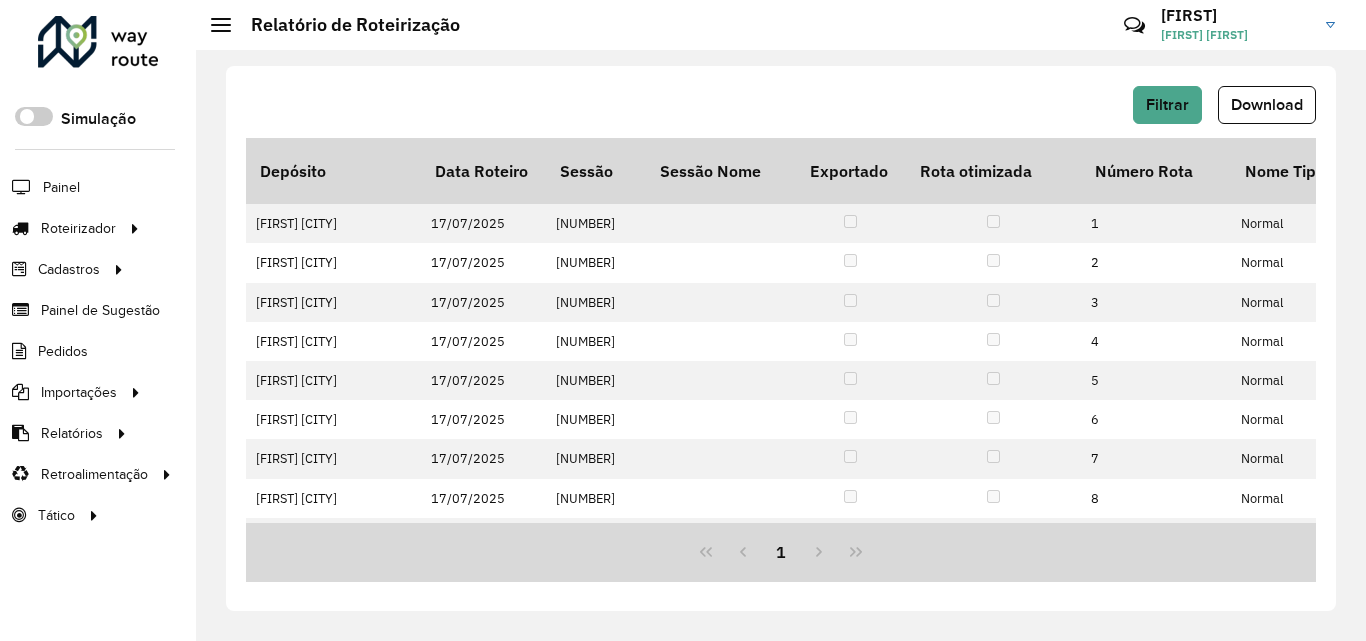 click on "Download" 